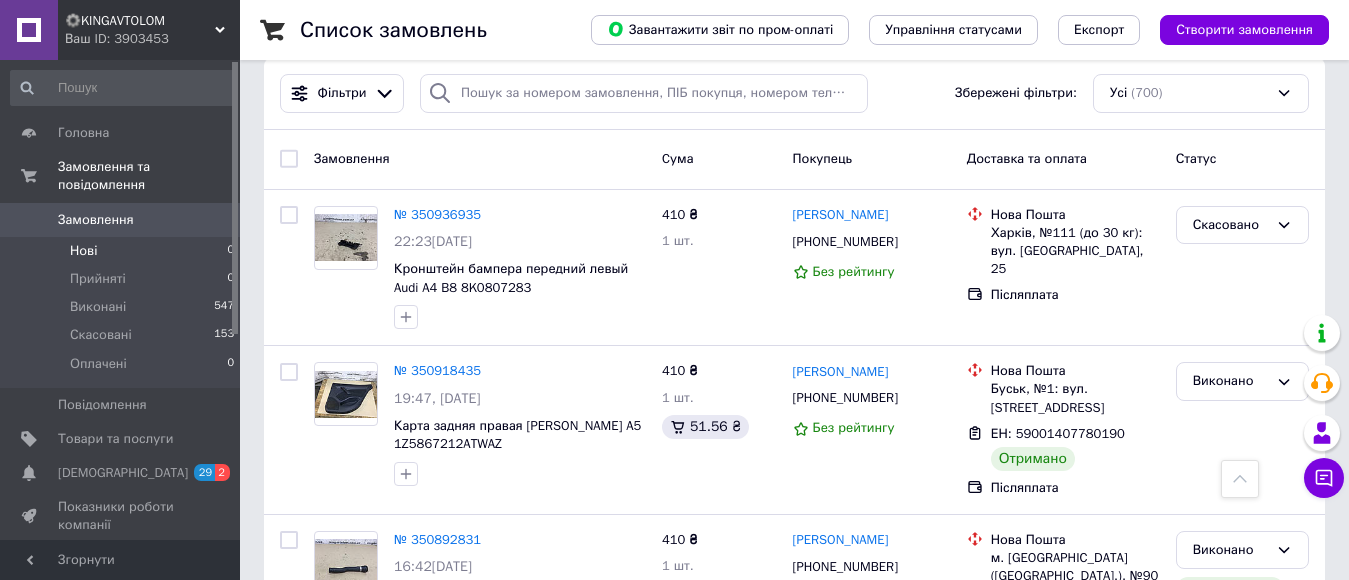 scroll, scrollTop: 0, scrollLeft: 0, axis: both 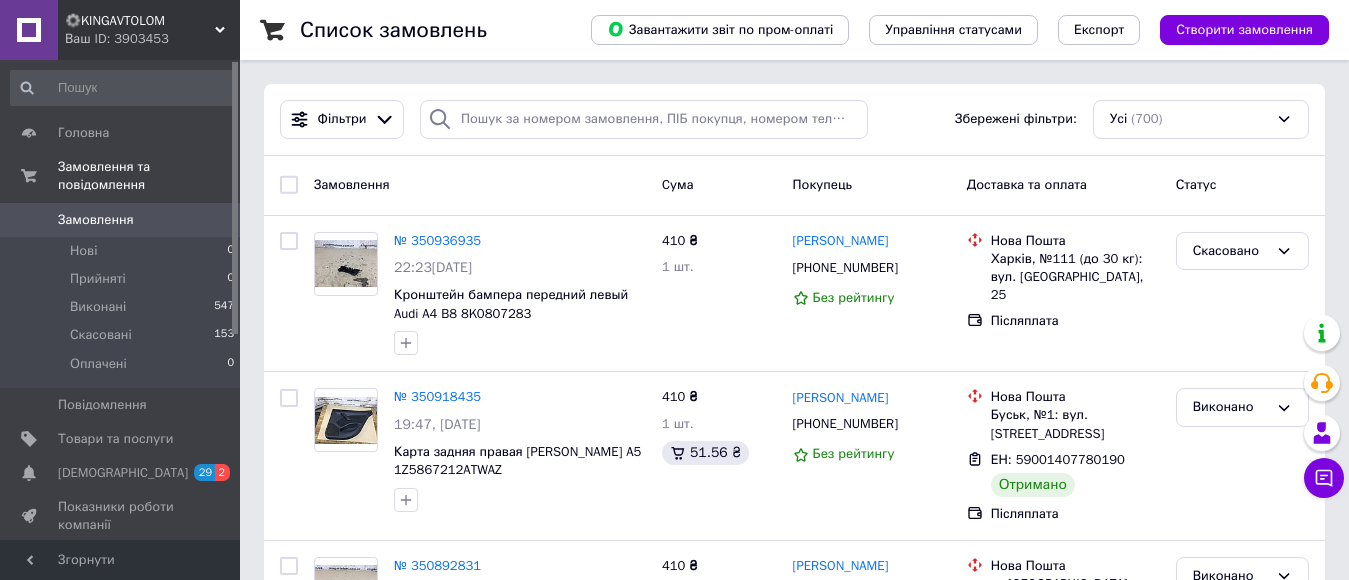 click on "Замовлення" at bounding box center (121, 220) 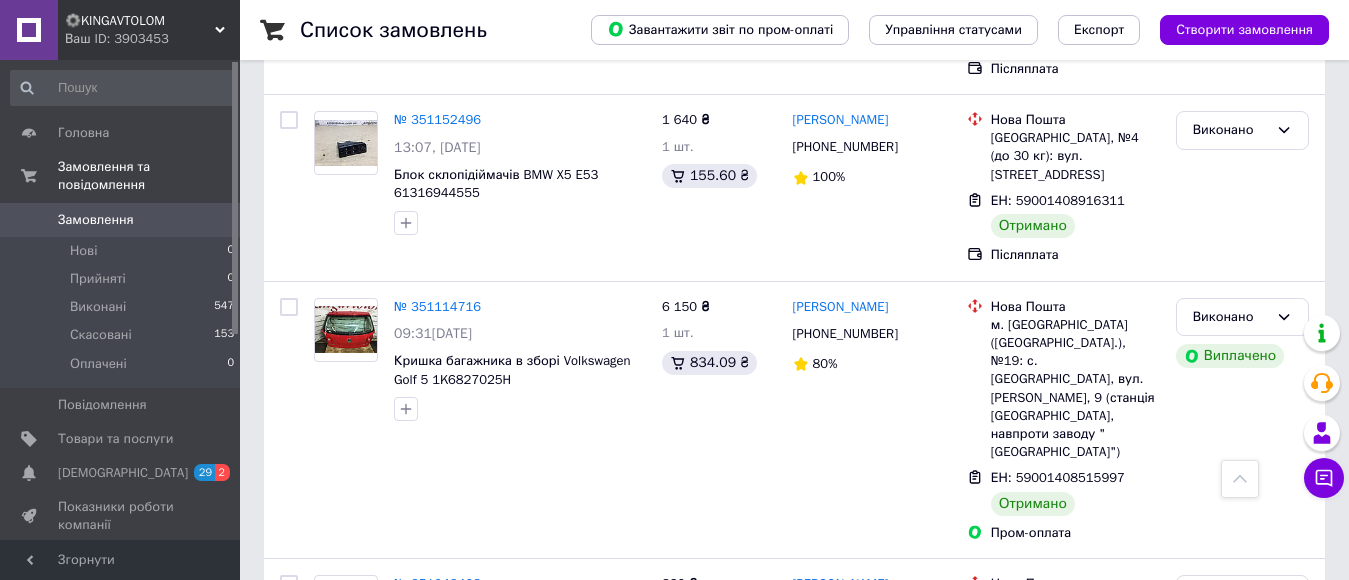 scroll, scrollTop: 3346, scrollLeft: 0, axis: vertical 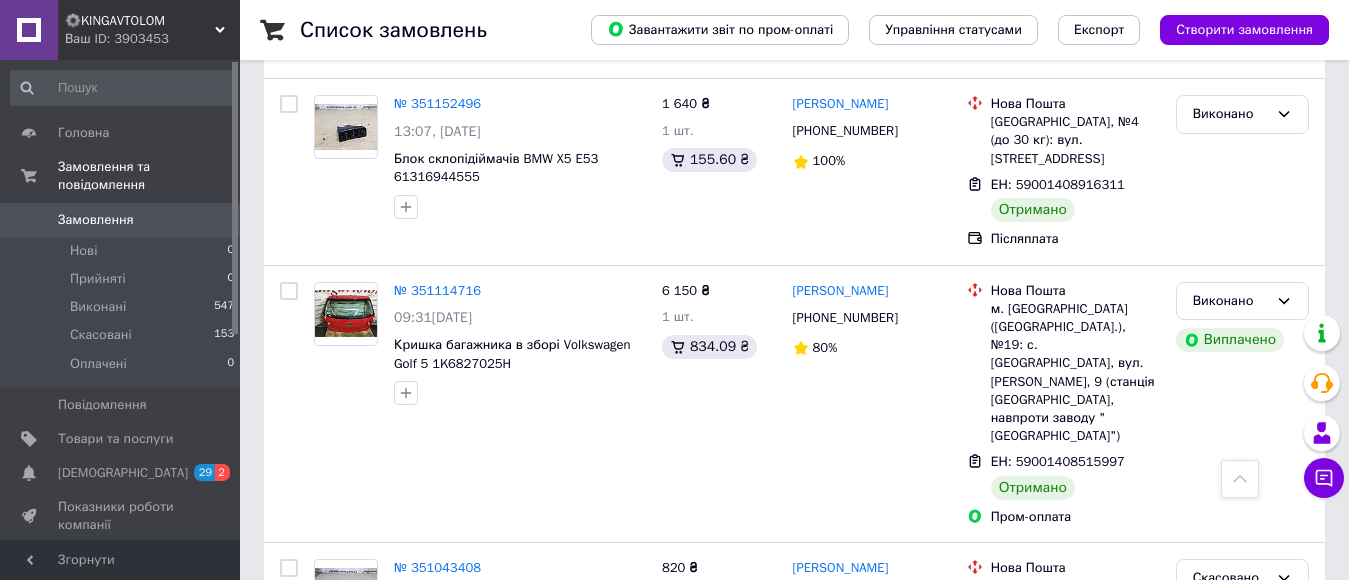 click on "2" at bounding box center [327, 776] 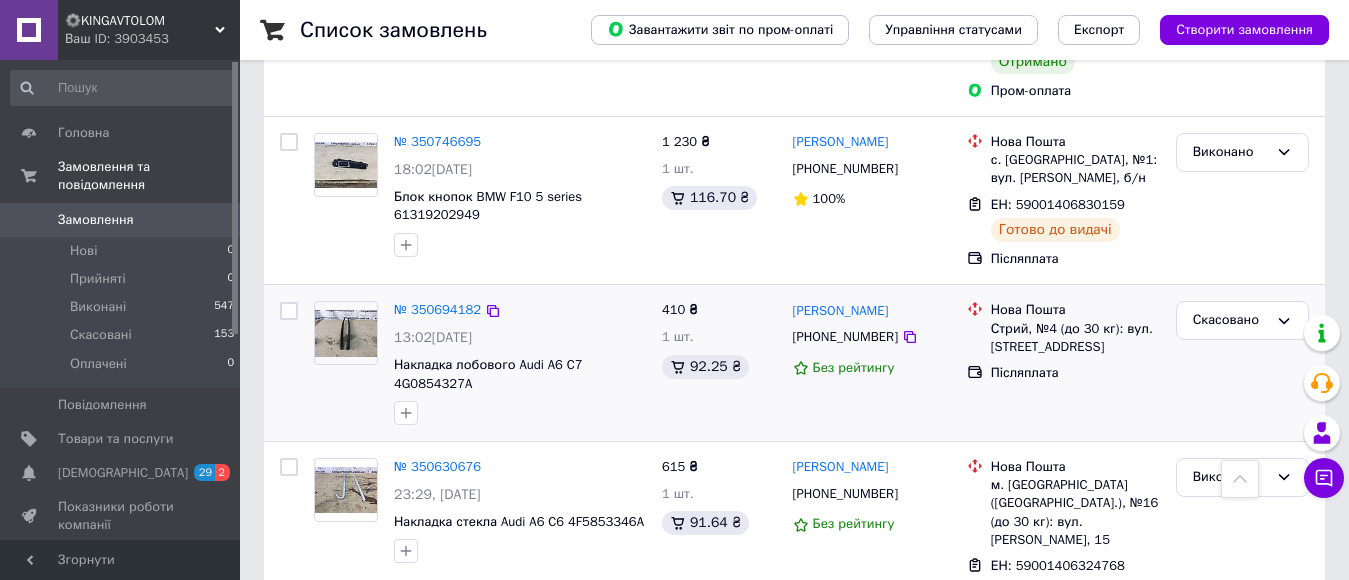 scroll, scrollTop: 800, scrollLeft: 0, axis: vertical 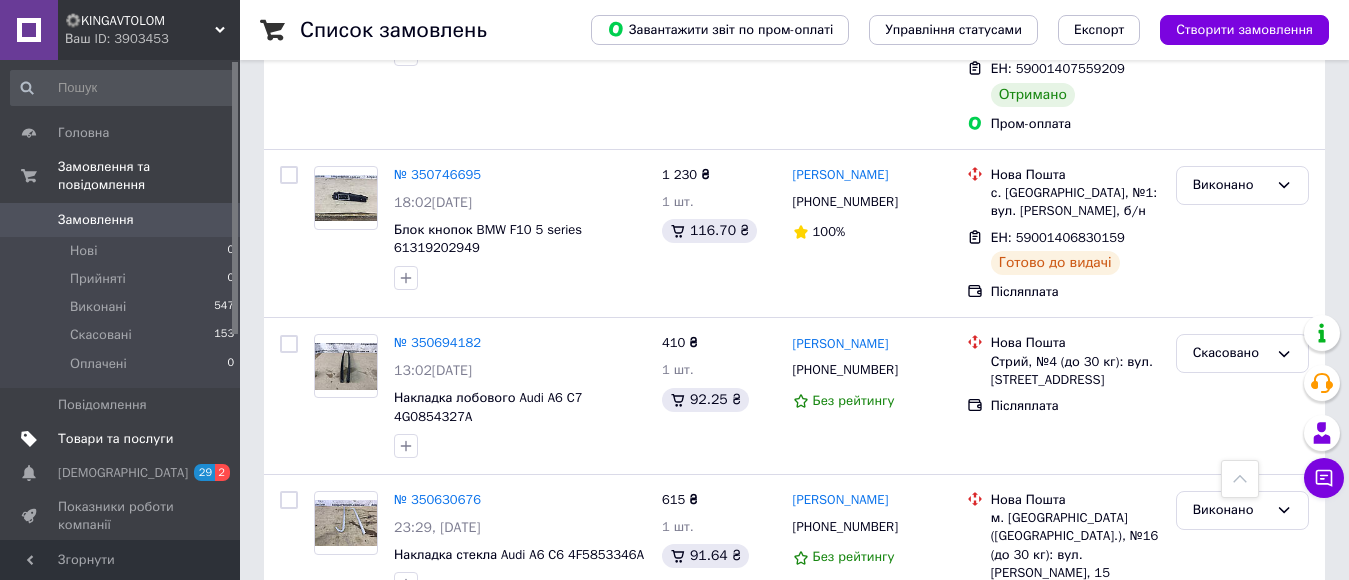 click on "Товари та послуги" at bounding box center (123, 439) 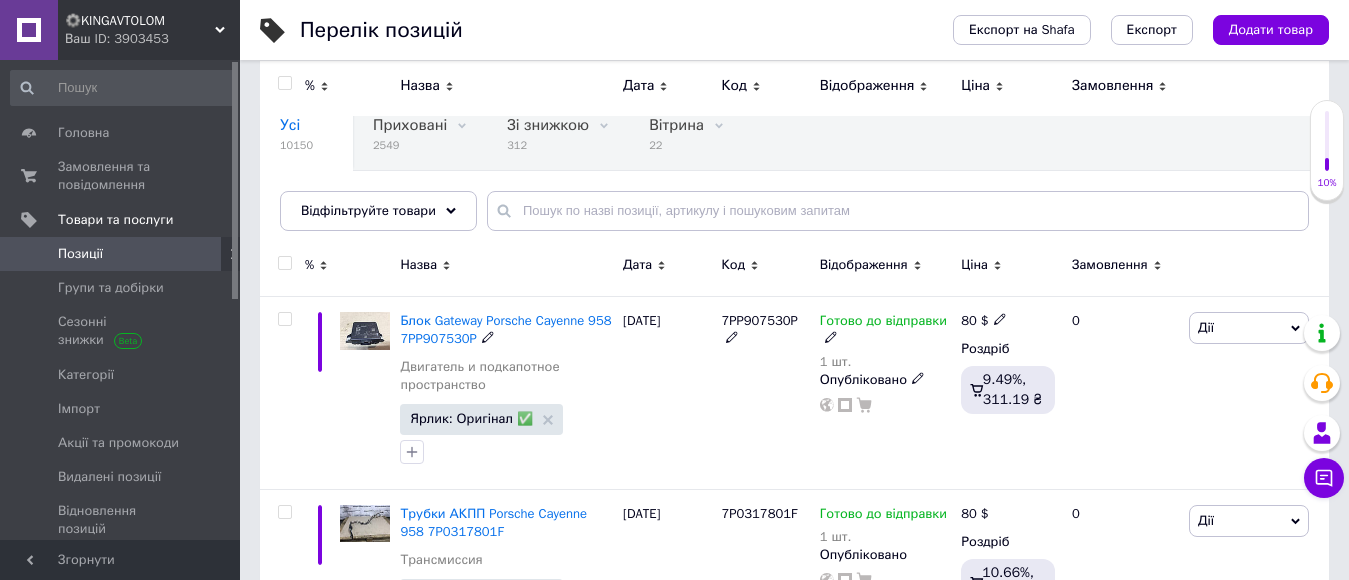 scroll, scrollTop: 0, scrollLeft: 0, axis: both 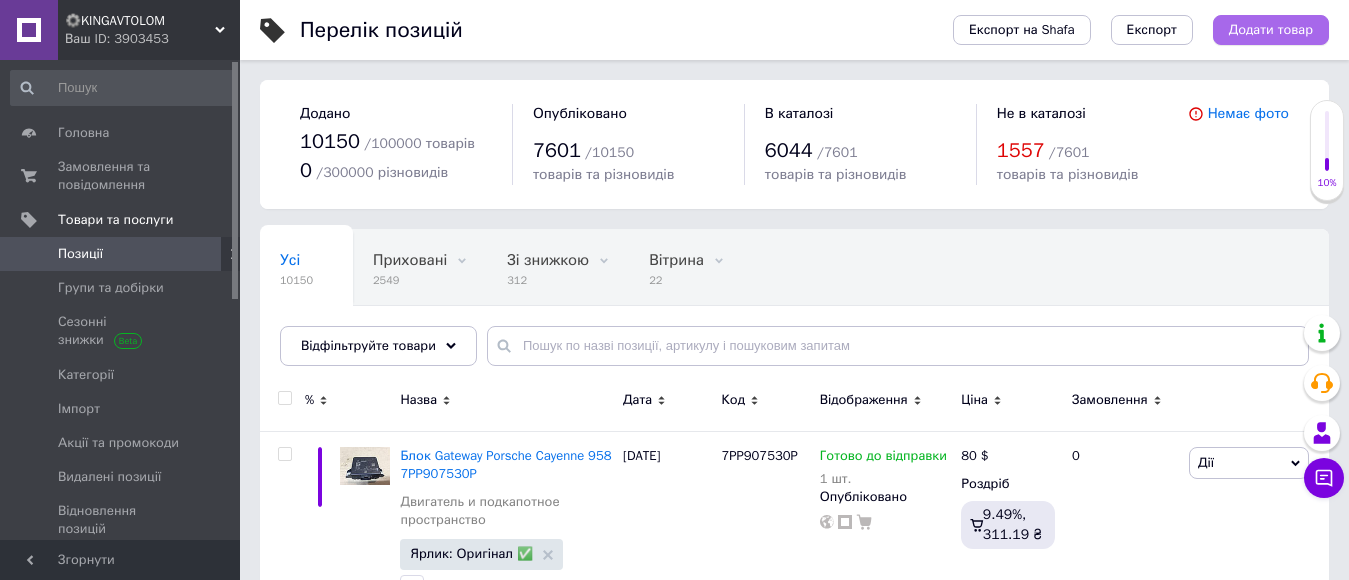click on "Додати товар" at bounding box center [1271, 30] 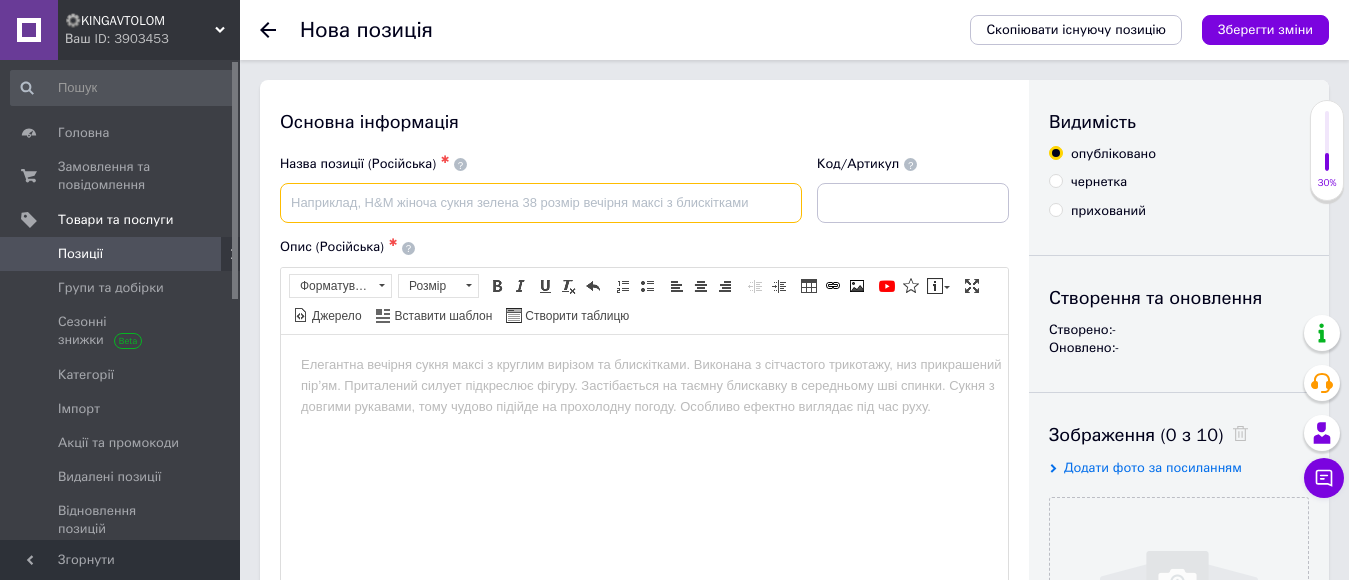 scroll, scrollTop: 0, scrollLeft: 0, axis: both 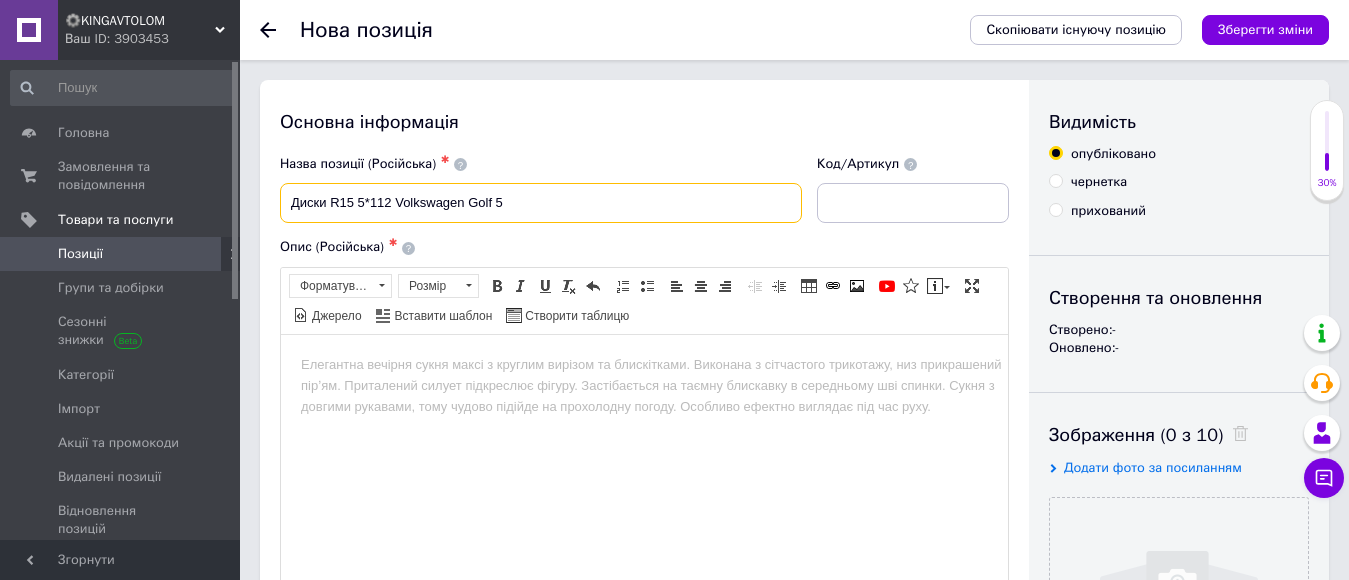 click on "Диски R15 5*112 Volkswagen Golf 5" at bounding box center (541, 203) 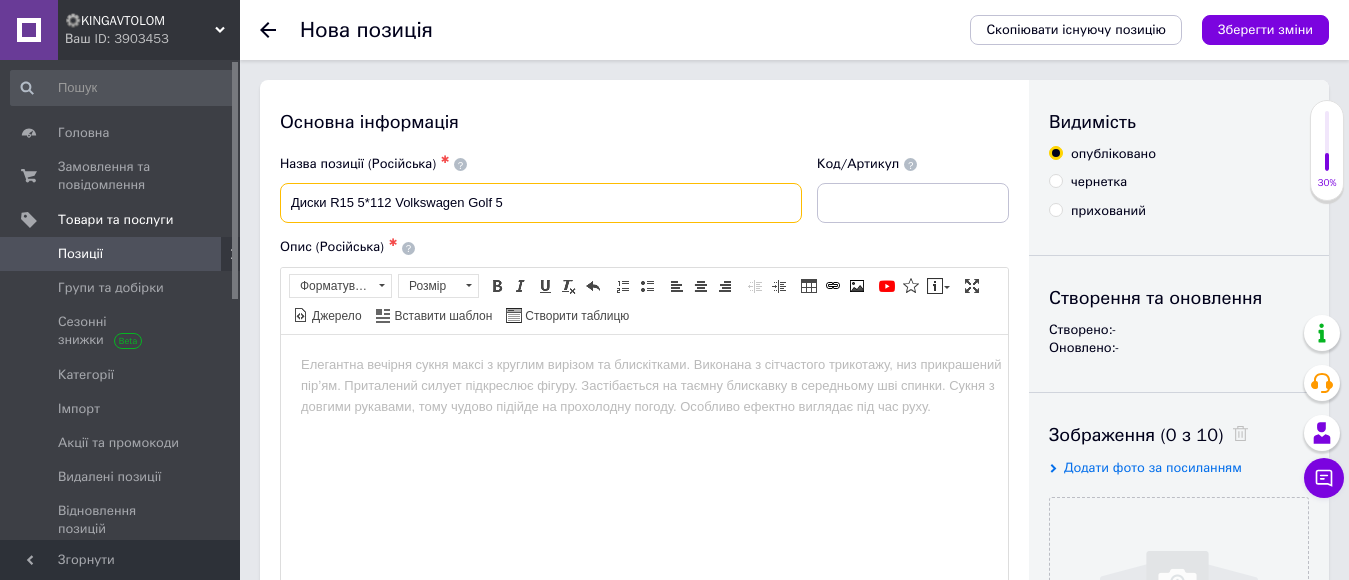 click on "Диски R15 5*112 Volkswagen Golf 5" at bounding box center [541, 203] 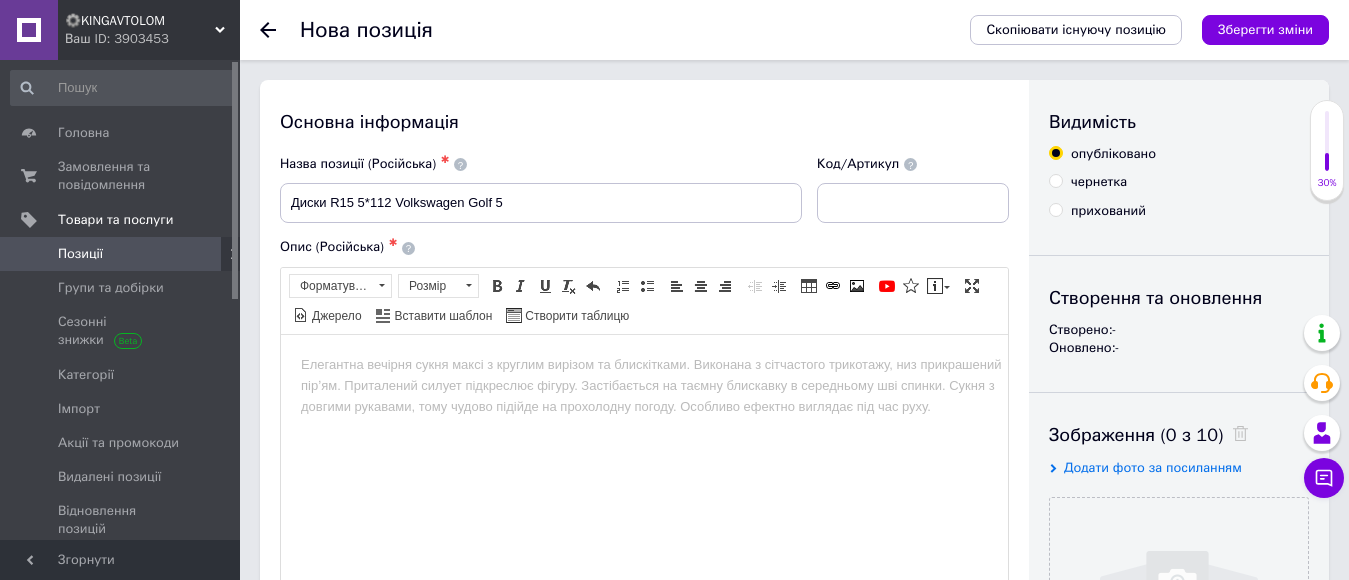 click at bounding box center [644, 364] 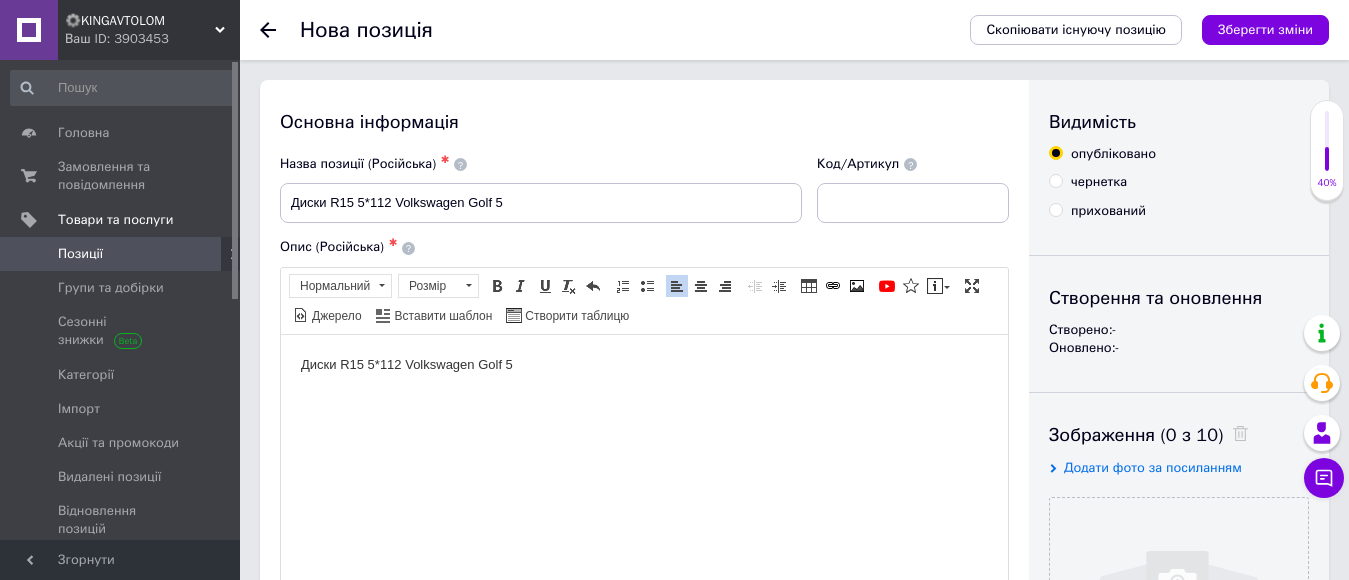 paste 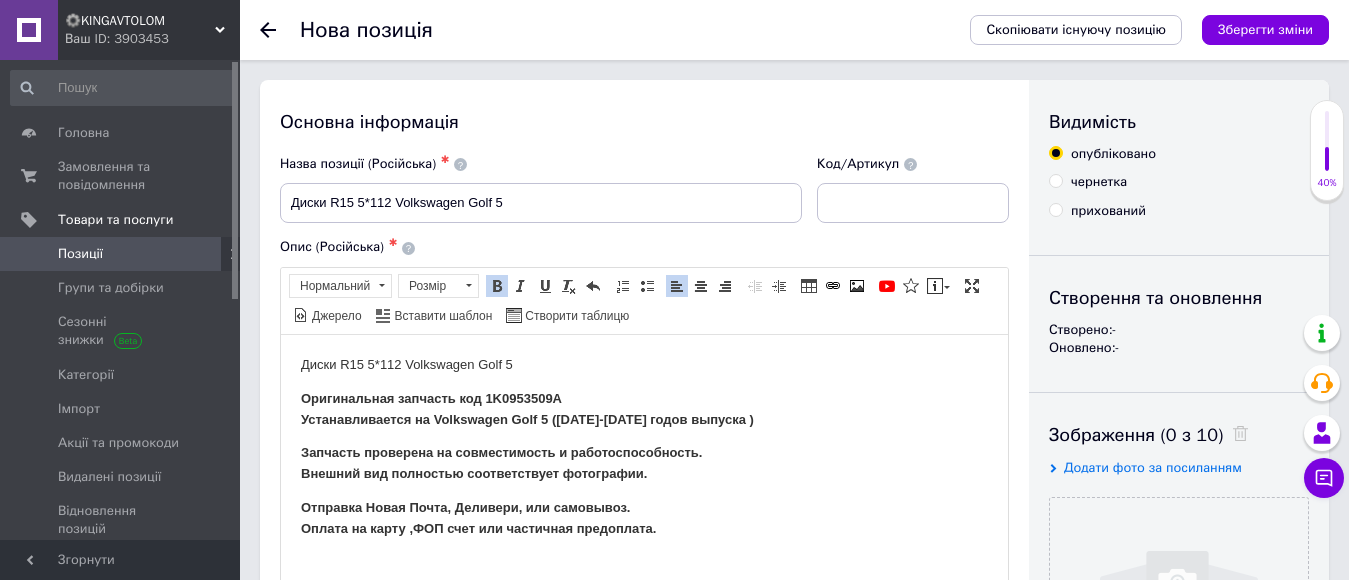 click on "Диски R15 5*112 Volkswagen Golf 5  Оригинальная запчасть код 1K0953509A Устанавливается на Volkswagen Golf 5 ([DATE]-[DATE] годов выпуска ) Запчасть проверена на совместимость и работоспособность. Внешний вид полностью соответствует фотографии. Отправка Новая Почта, Деливери, или самовывоз. Оплата на карту ,ФОП счет или частичная предоплата." at bounding box center (644, 446) 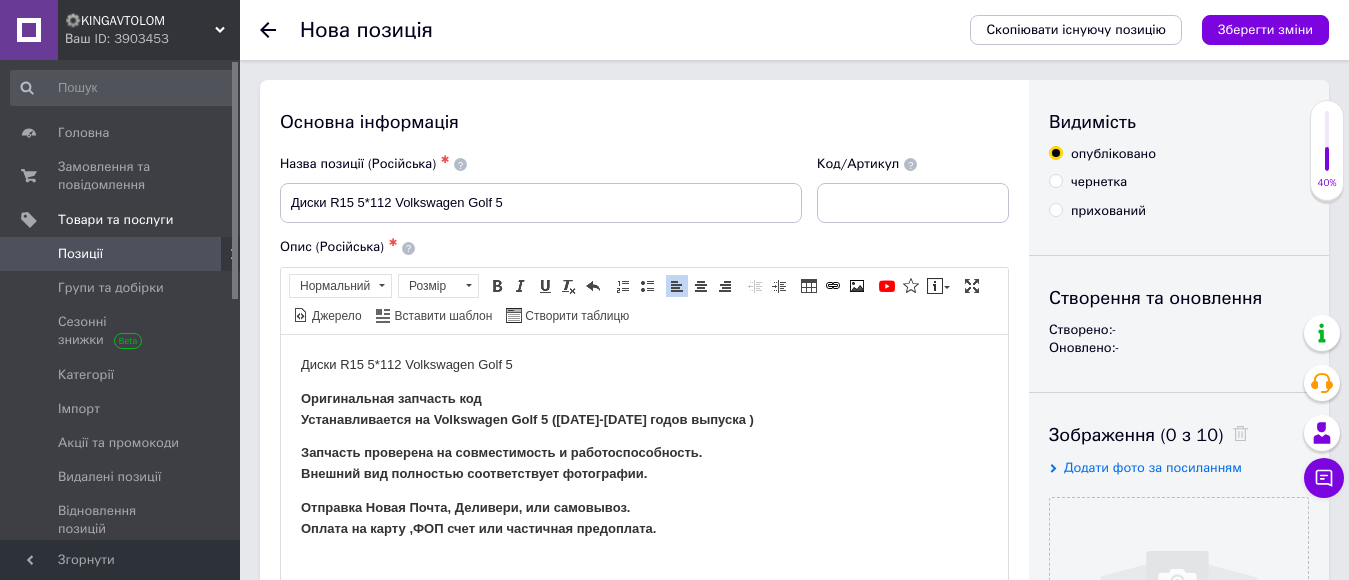 drag, startPoint x: 291, startPoint y: 361, endPoint x: 595, endPoint y: 356, distance: 304.0411 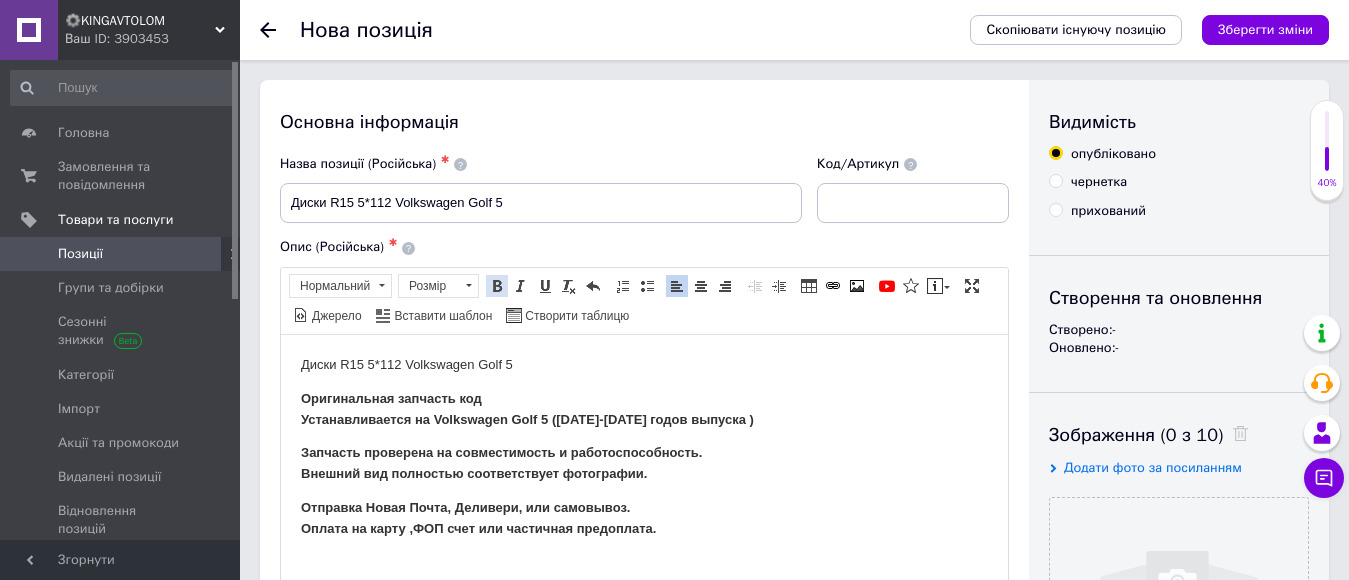click at bounding box center (497, 286) 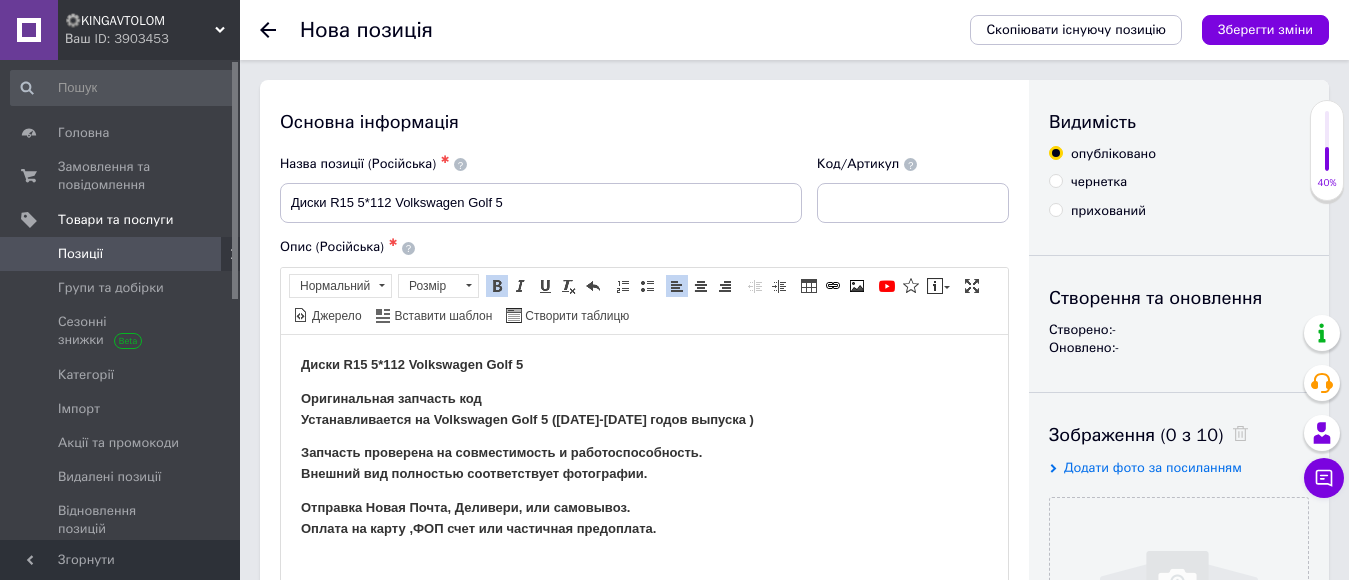 click on "Оригинальная запчасть код  Устанавливается на Volkswagen Golf 5 ([DATE]-[DATE] годов выпуска )" at bounding box center [644, 409] 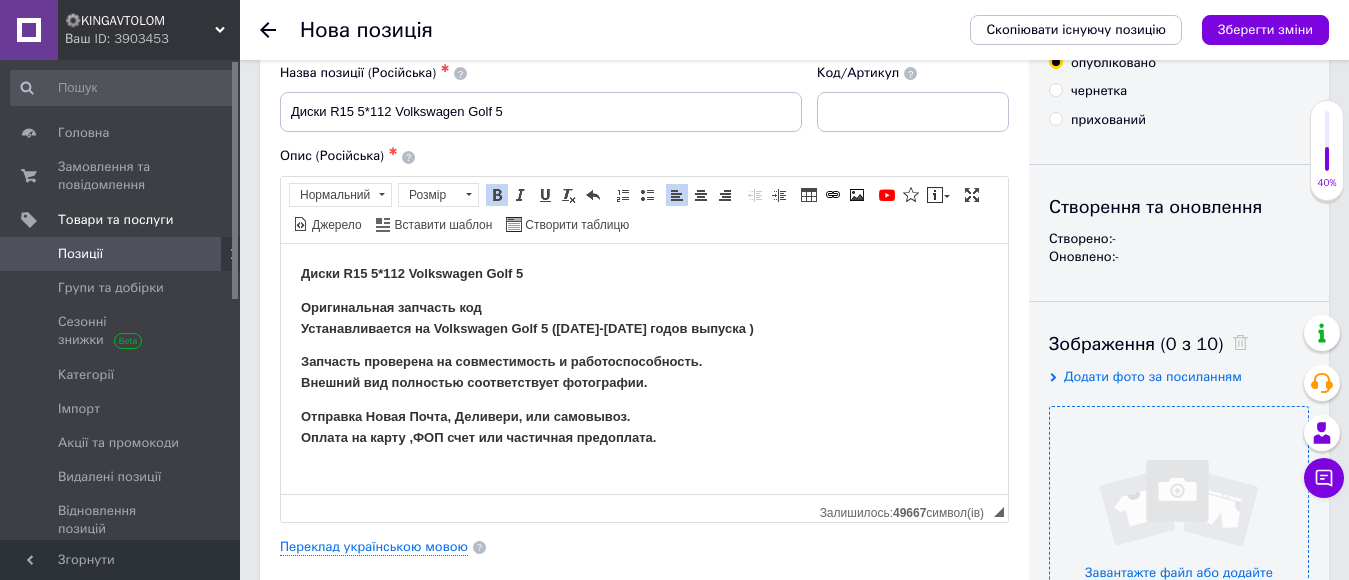 scroll, scrollTop: 200, scrollLeft: 0, axis: vertical 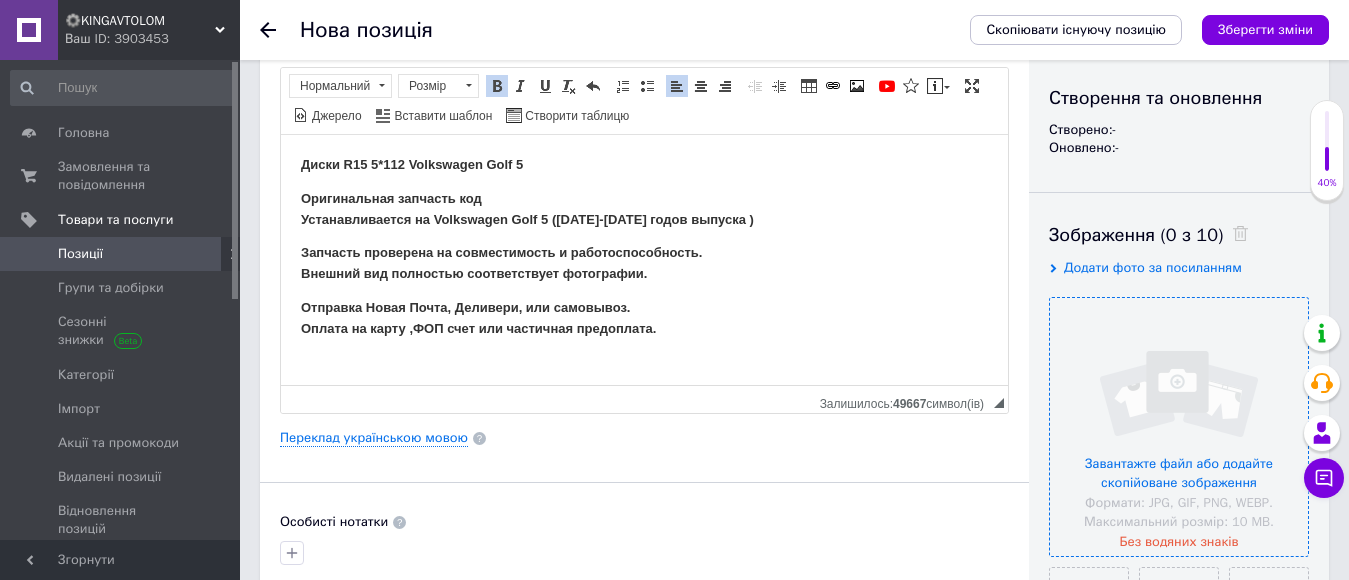 click at bounding box center (1179, 427) 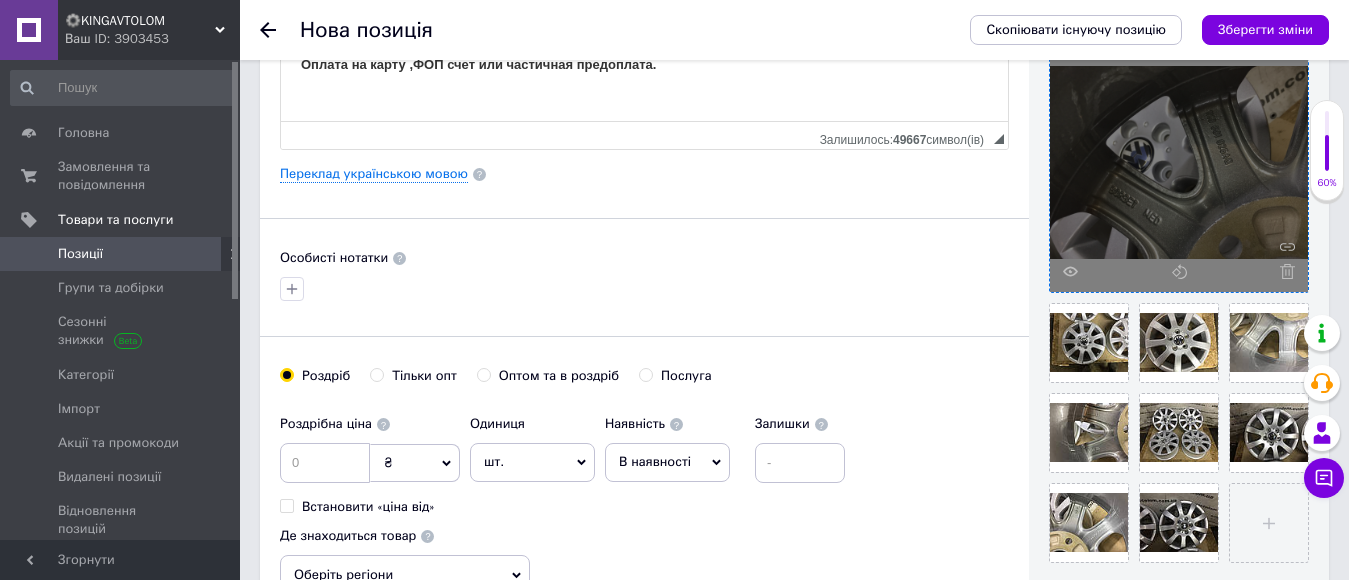 scroll, scrollTop: 500, scrollLeft: 0, axis: vertical 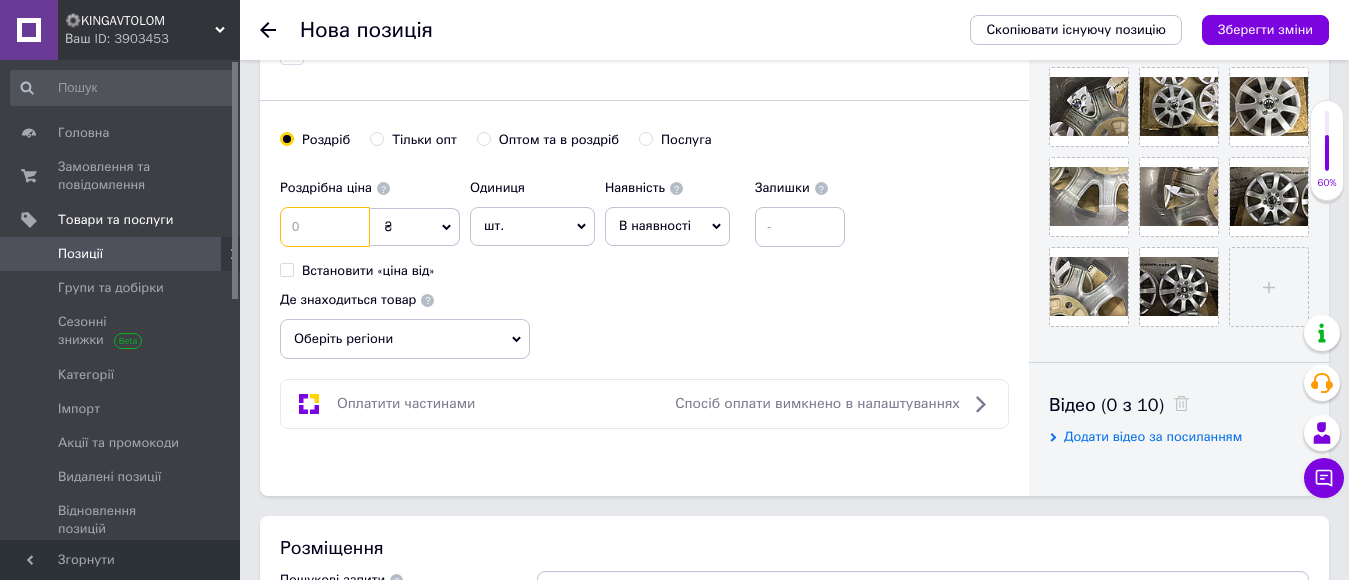 click at bounding box center [325, 227] 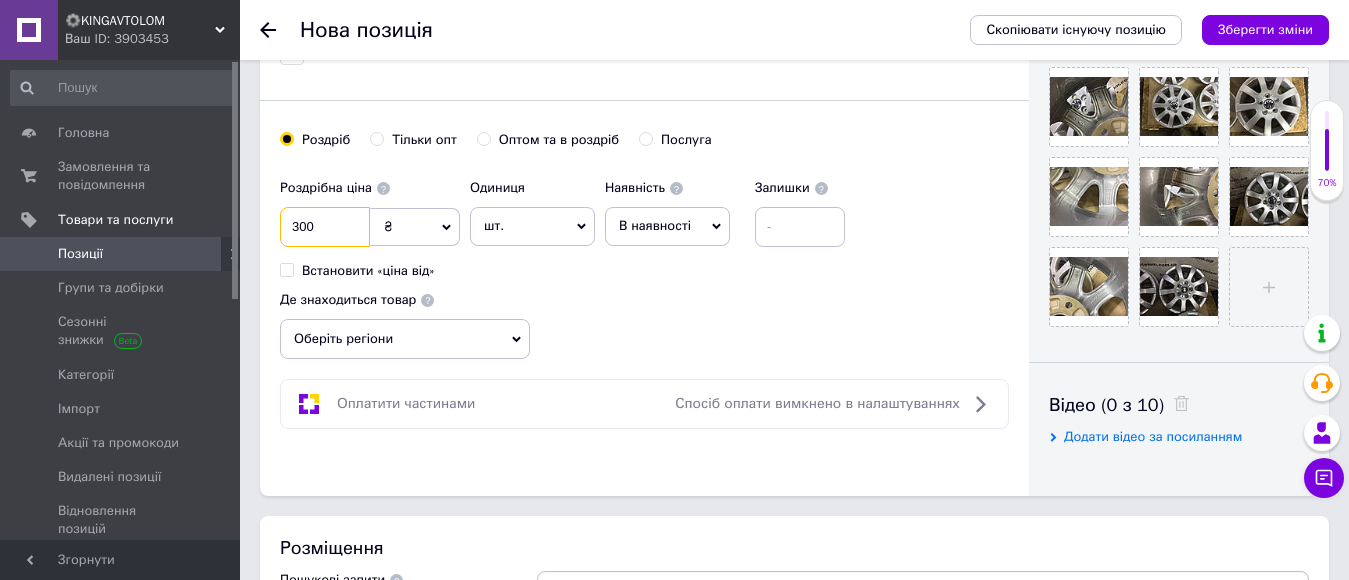 type on "300" 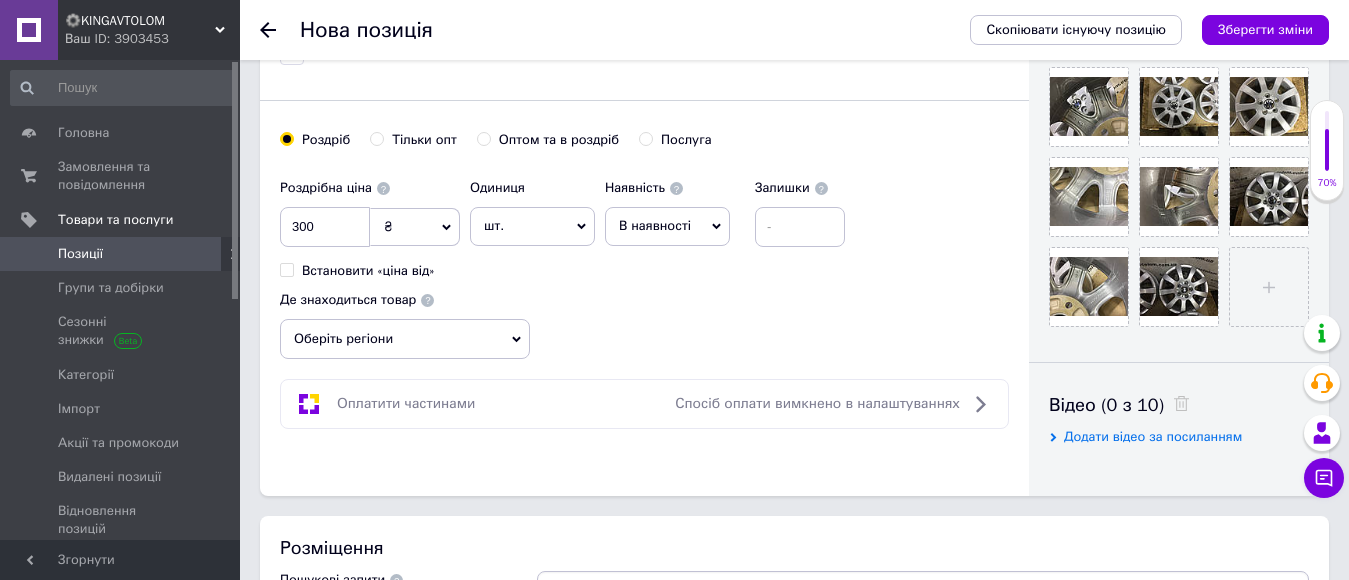 click on "Роздрібна ціна 300 ₴ $ EUR CHF GBP ¥ PLN ₸ MDL HUF KGS CNY TRY KRW lei Встановити «ціна від» Одиниця шт. Популярне комплект упаковка кв.м пара м кг пог.м послуга т а автоцистерна ампула б балон банка блістер бобіна бочка [PERSON_NAME] бухта в ват виїзд відро г г га година гр/кв.м гігакалорія д дав два місяці день доба доза є єврокуб з зміна к кВт каністра карат кв.дм кв.м кв.см кв.фут квартал кг кг/кв.м км колесо комплект коробка куб.дм куб.м л л лист м м мВт мл мм моток місяць мішок н набір номер о об'єкт од. п палетомісце пара партія пач пог.м послуга посівна одиниця птахомісце півроку пігулка" at bounding box center (644, 264) 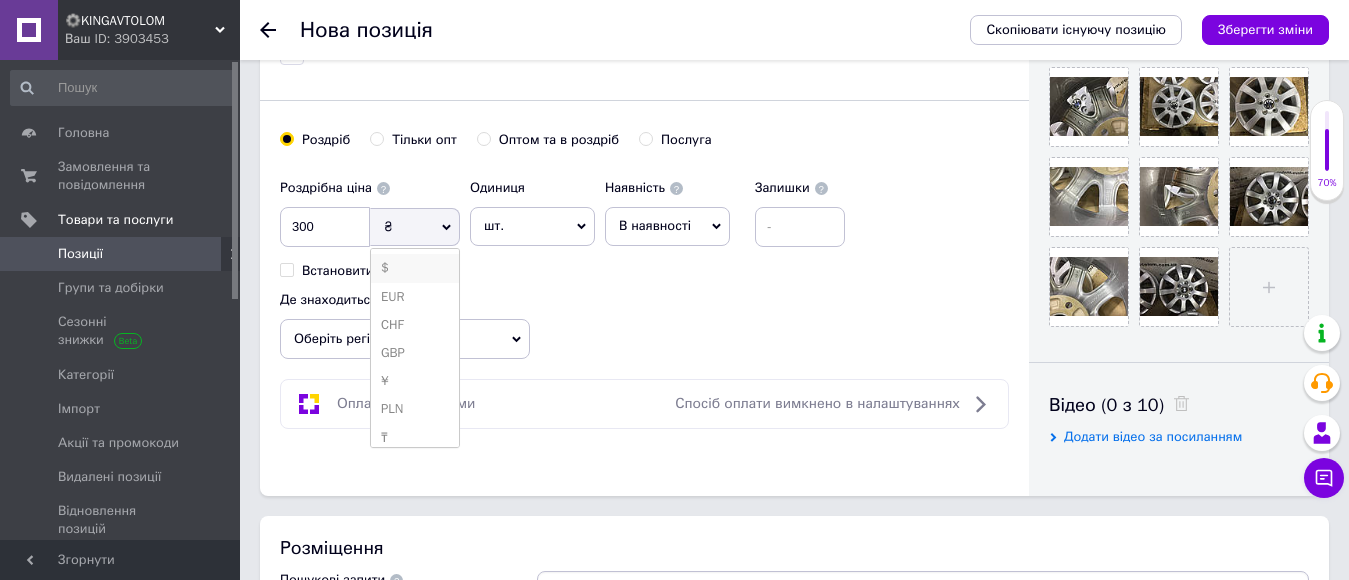 click on "$" at bounding box center [415, 268] 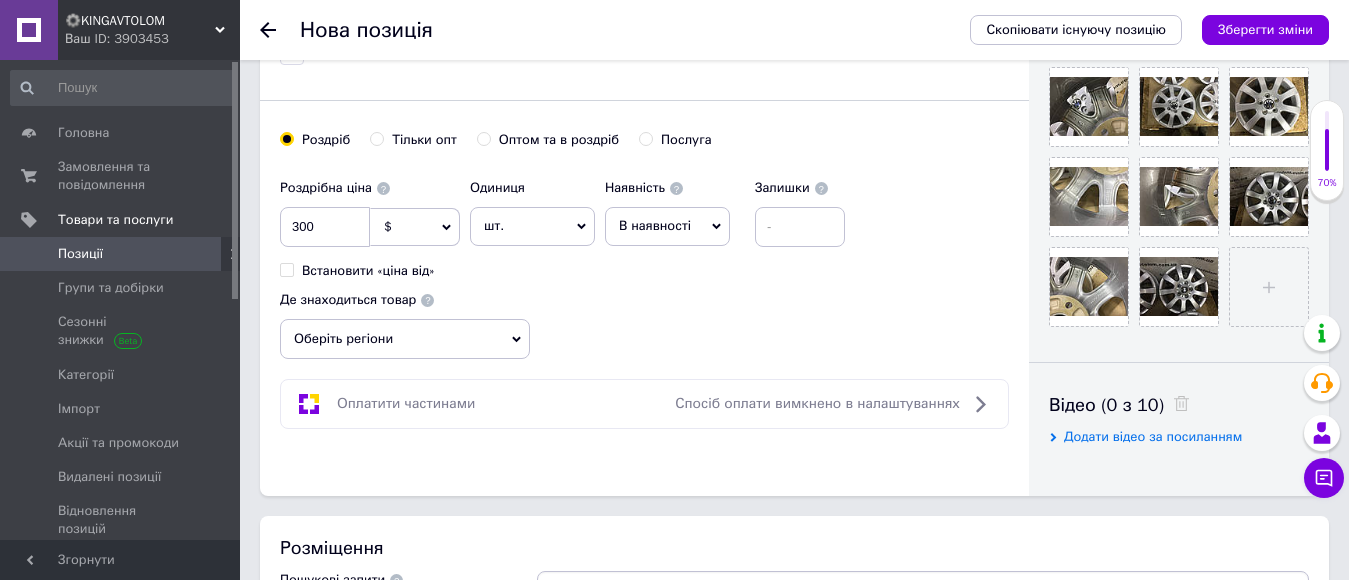 click on "В наявності" at bounding box center [667, 226] 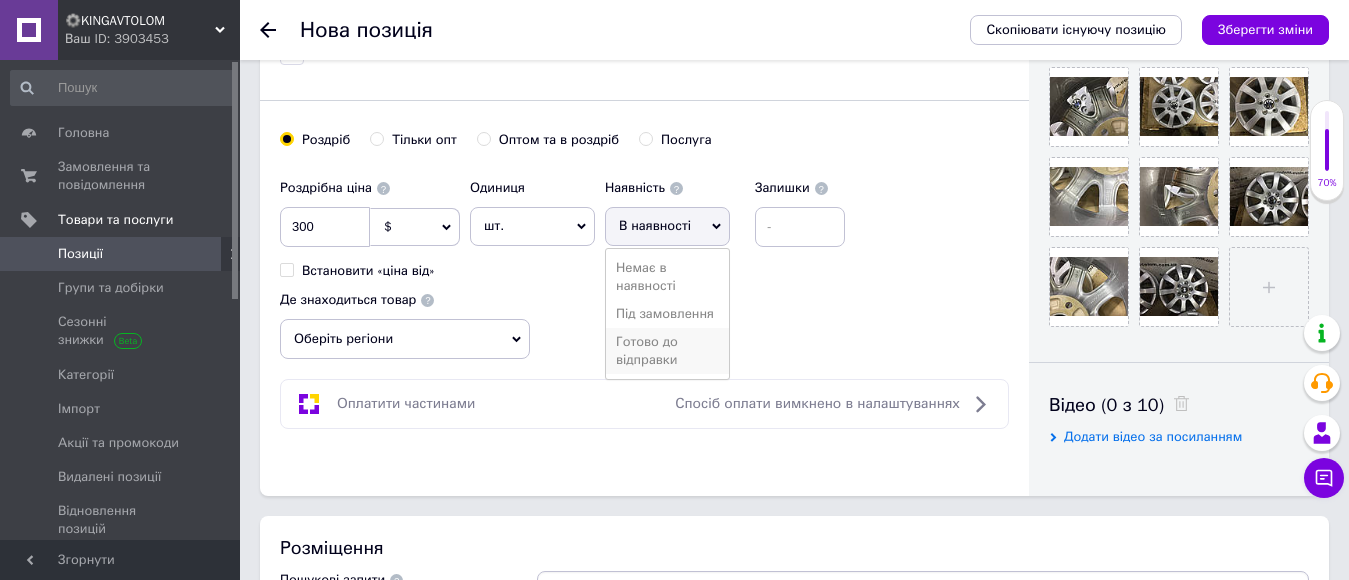 click on "Готово до відправки" at bounding box center (667, 351) 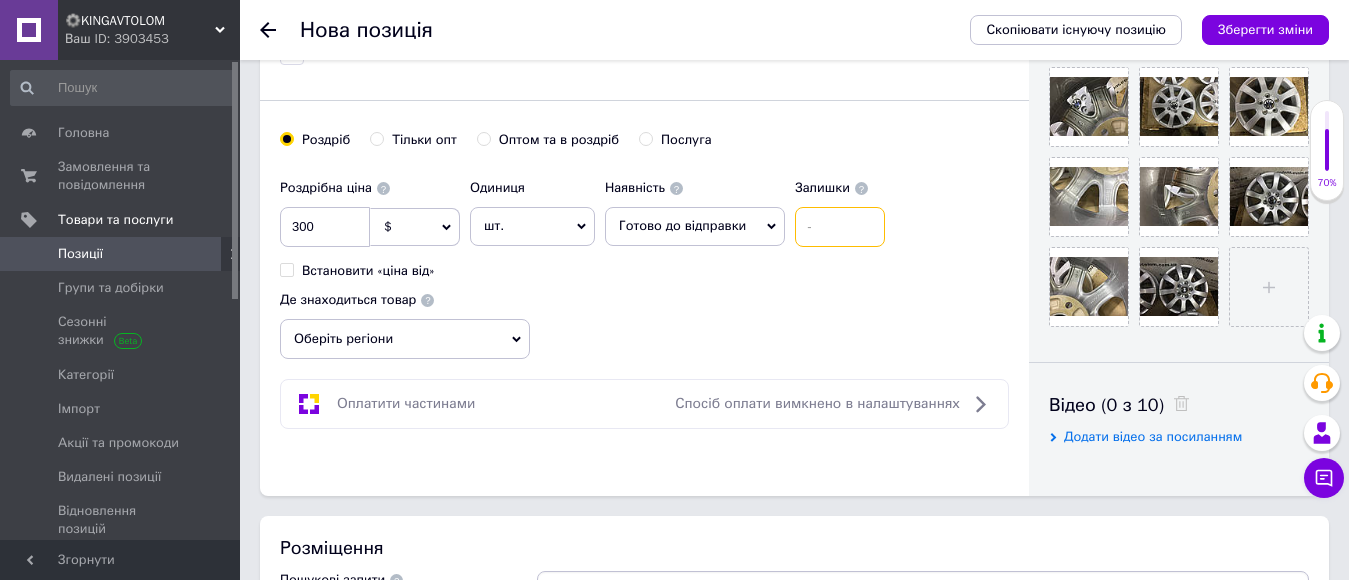 click at bounding box center [840, 227] 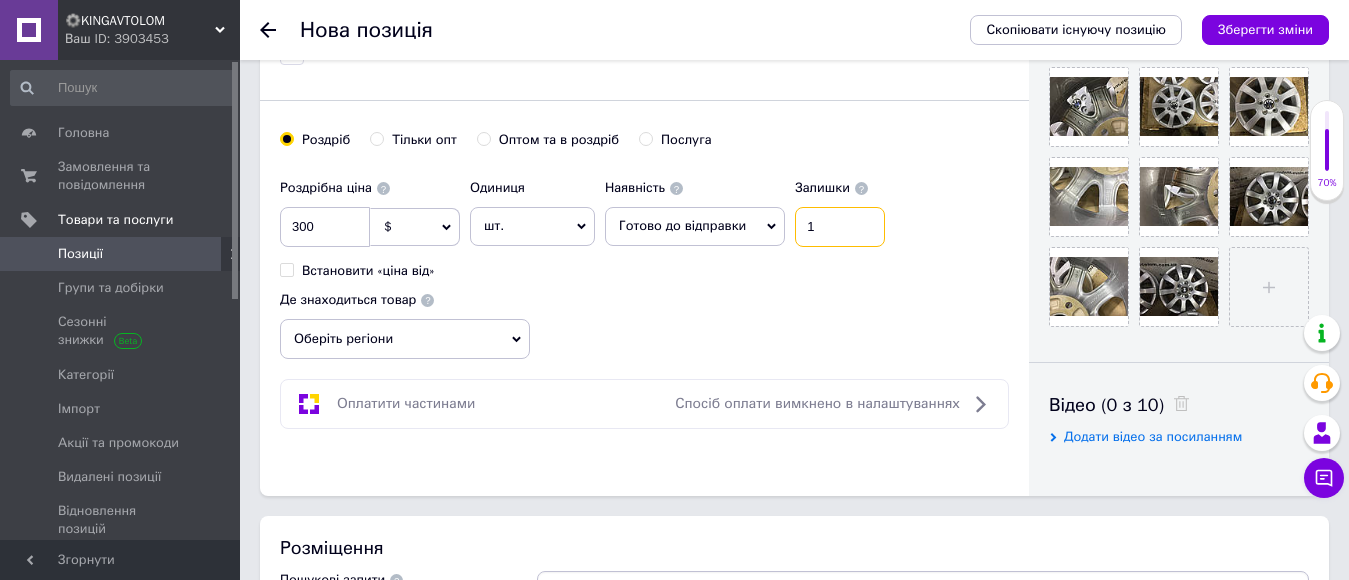type on "1" 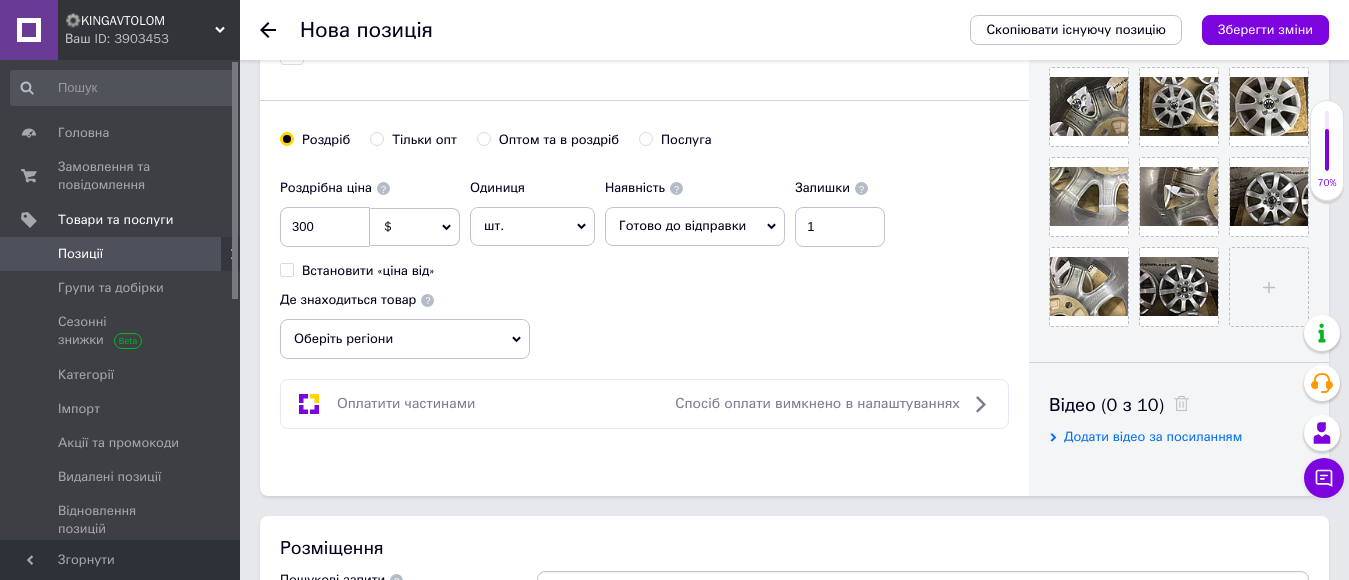 click on "Роздрібна ціна 300 $ EUR CHF ₴ GBP ¥ PLN ₸ MDL HUF KGS CNY TRY KRW lei Встановити «ціна від» Одиниця шт. Популярне комплект упаковка кв.м пара м кг пог.м послуга т а автоцистерна ампула б балон банка блістер бобіна бочка [PERSON_NAME] бухта в ват виїзд відро г г га година гр/кв.м гігакалорія д дав два місяці день доба доза є єврокуб з зміна к кВт каністра карат кв.дм кв.м кв.см кв.фут квартал кг кг/кв.м км колесо комплект коробка куб.дм куб.м л л лист м м мВт мл мм моток місяць мішок н набір номер о об'єкт од. п палетомісце пара партія пач пог.м послуга посівна одиниця птахомісце півроку пігулка" at bounding box center [644, 264] 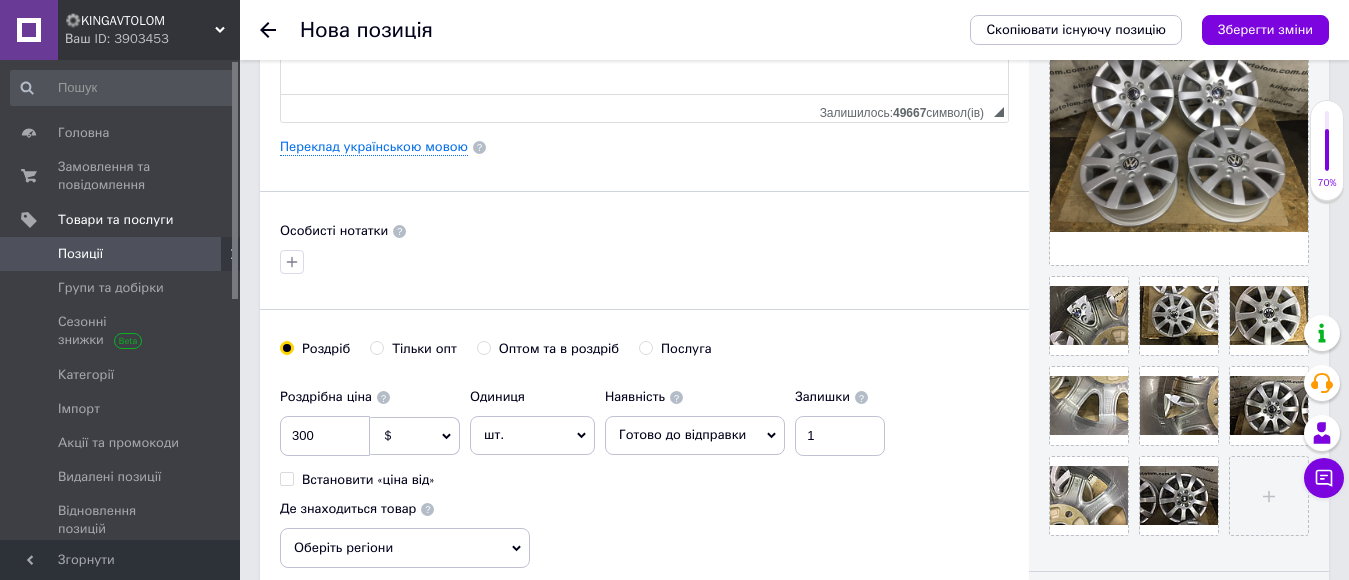 scroll, scrollTop: 0, scrollLeft: 0, axis: both 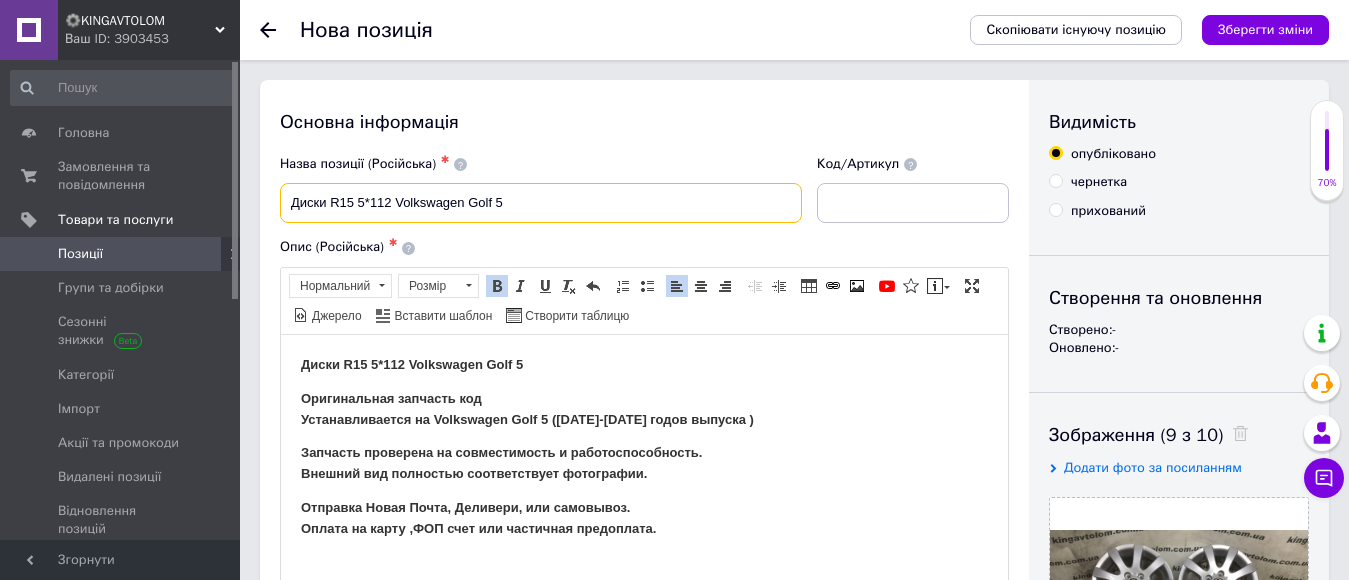 drag, startPoint x: 535, startPoint y: 212, endPoint x: 277, endPoint y: 203, distance: 258.15692 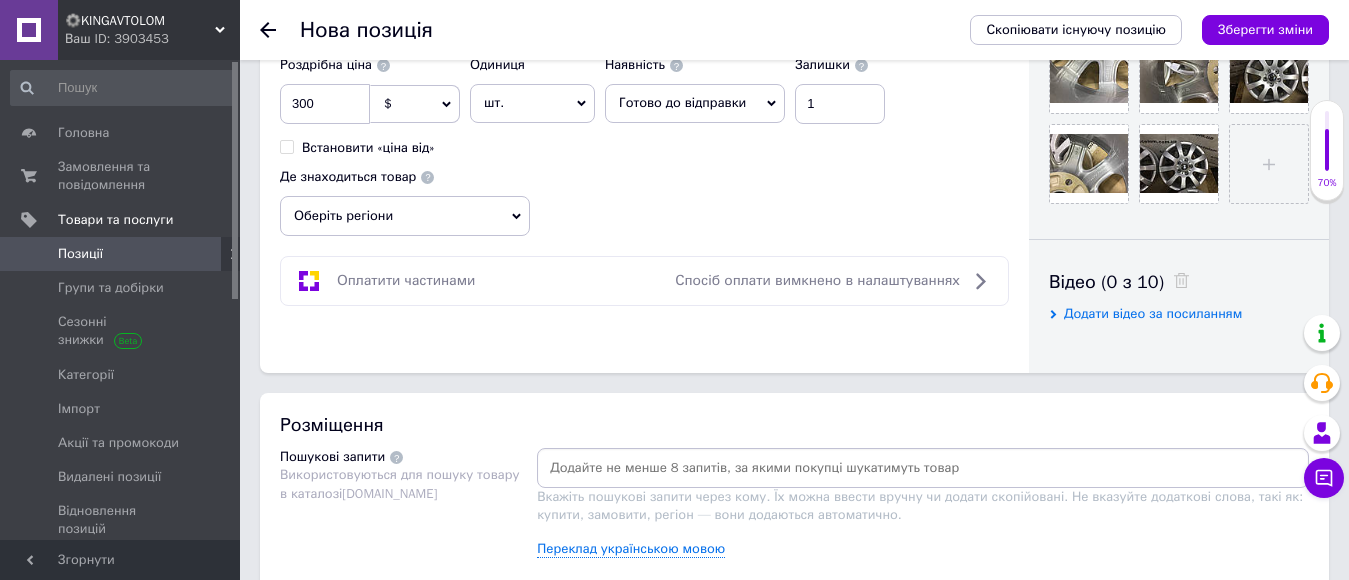 scroll, scrollTop: 1100, scrollLeft: 0, axis: vertical 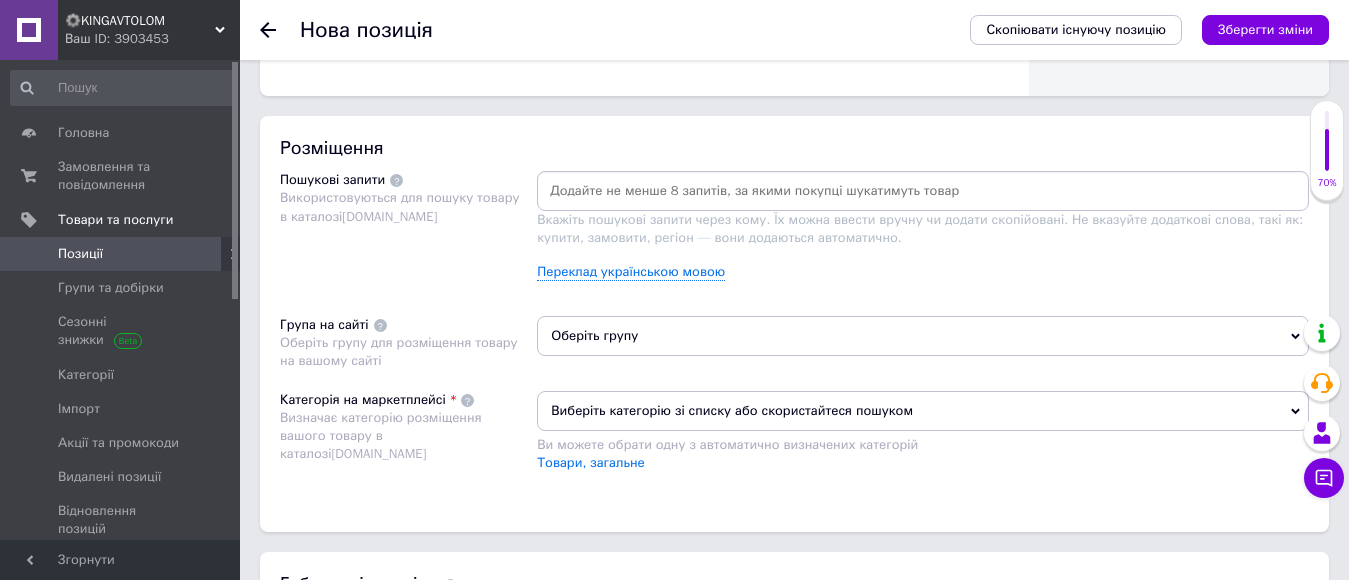 click at bounding box center [923, 191] 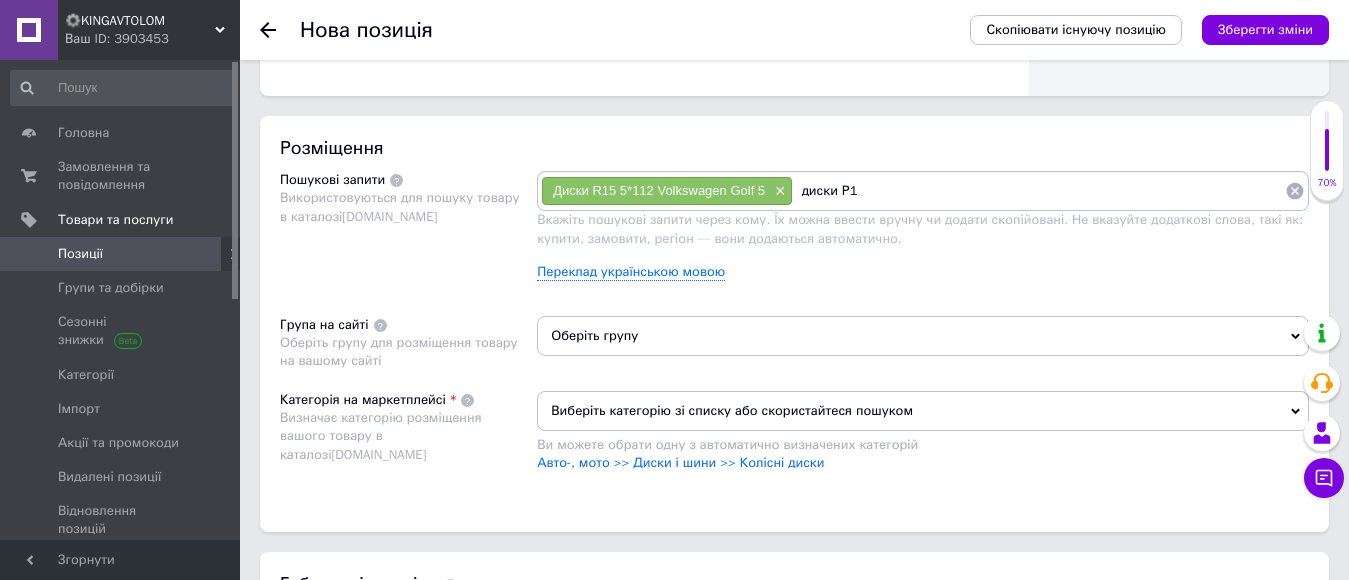 type on "диски Р15" 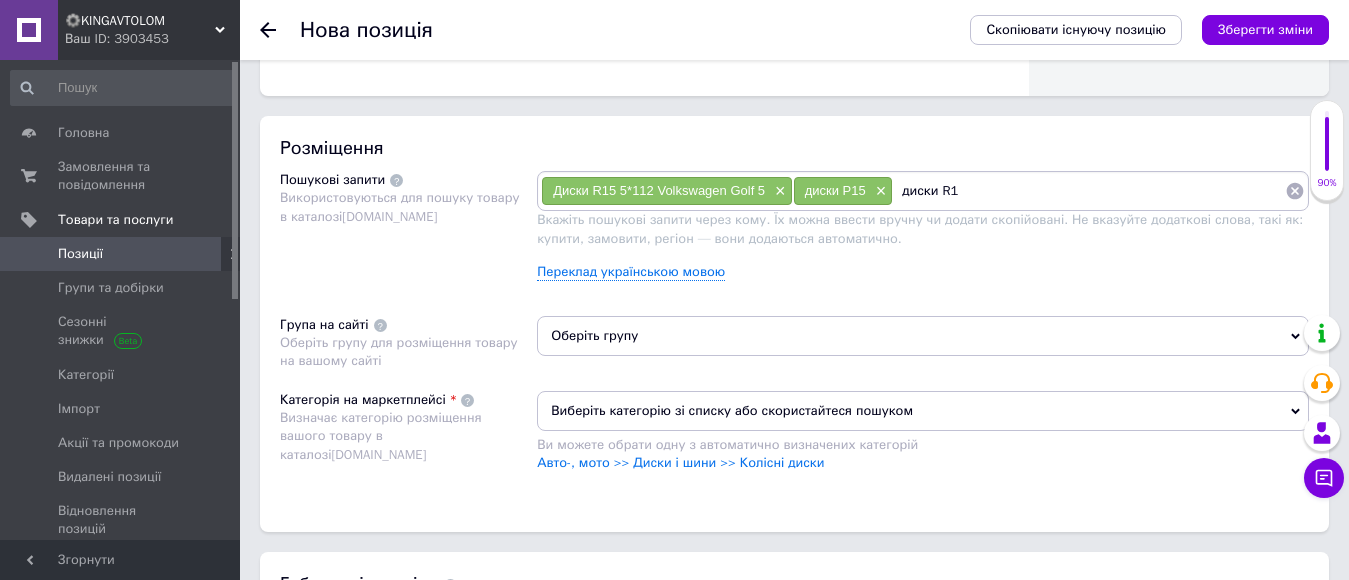 type on "диски R15" 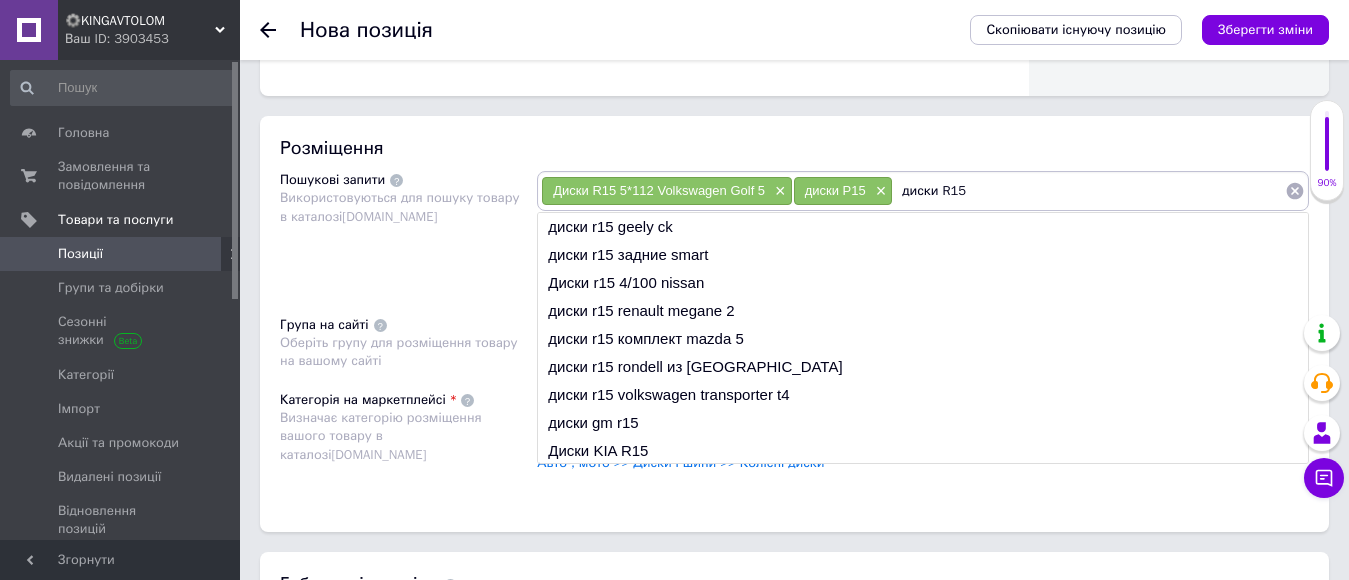 type 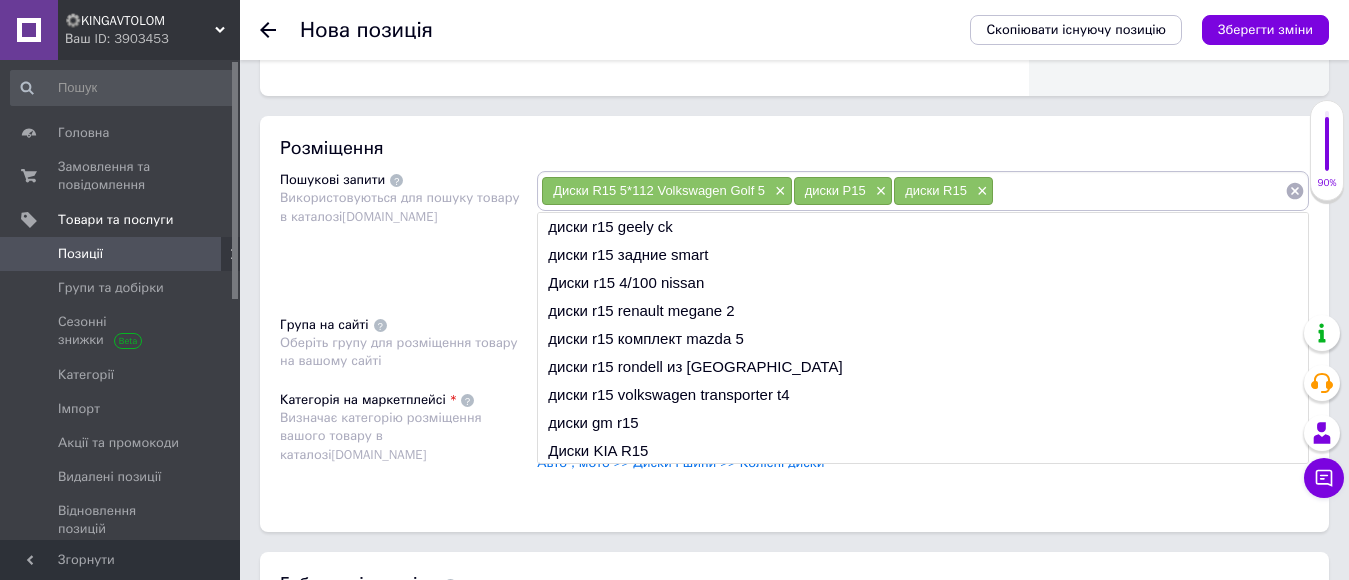 click on "Пошукові запити Використовуються для пошуку товару в каталозі  [DOMAIN_NAME]" at bounding box center (408, 233) 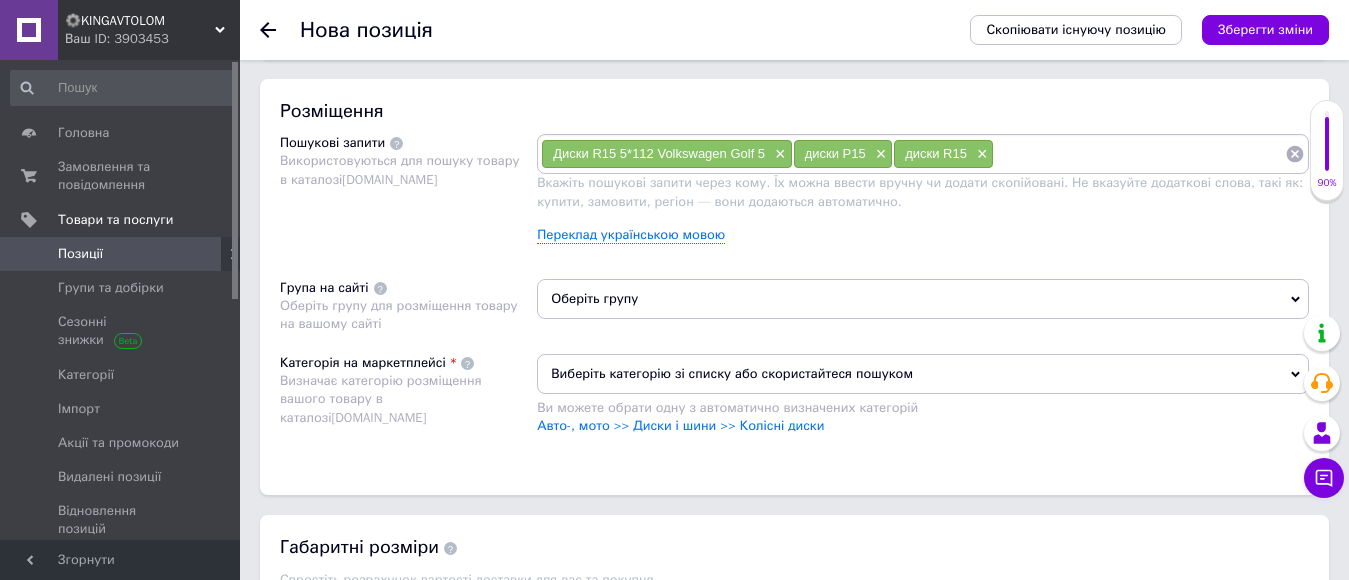 scroll, scrollTop: 1200, scrollLeft: 0, axis: vertical 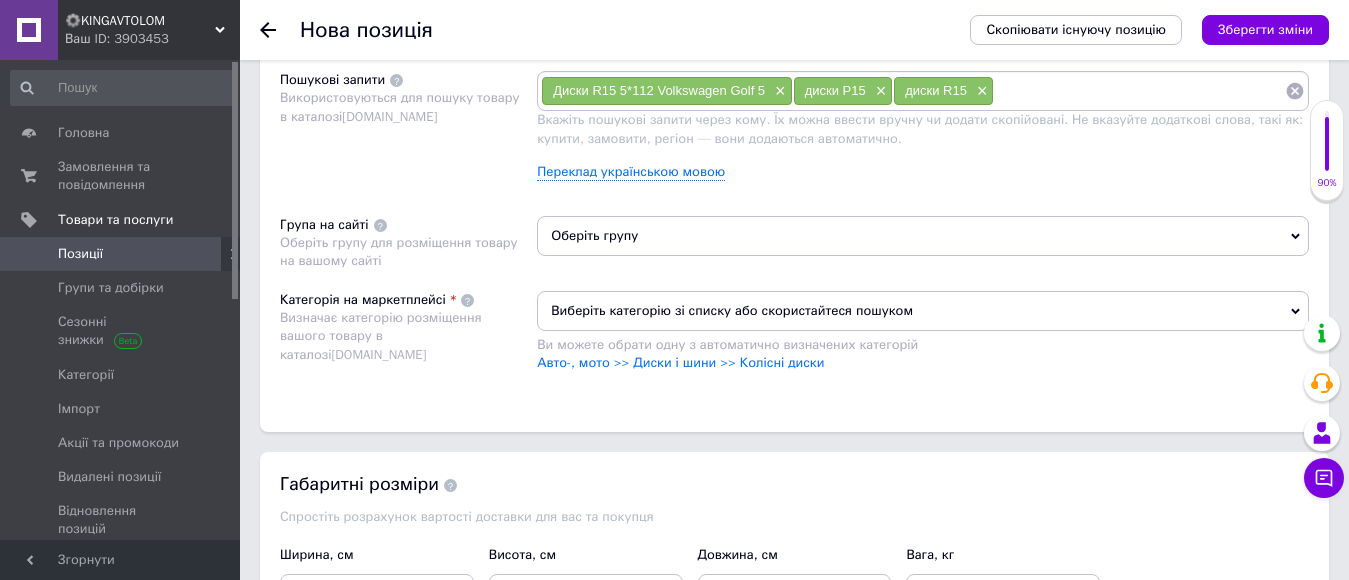 click on "Оберіть групу" at bounding box center [923, 236] 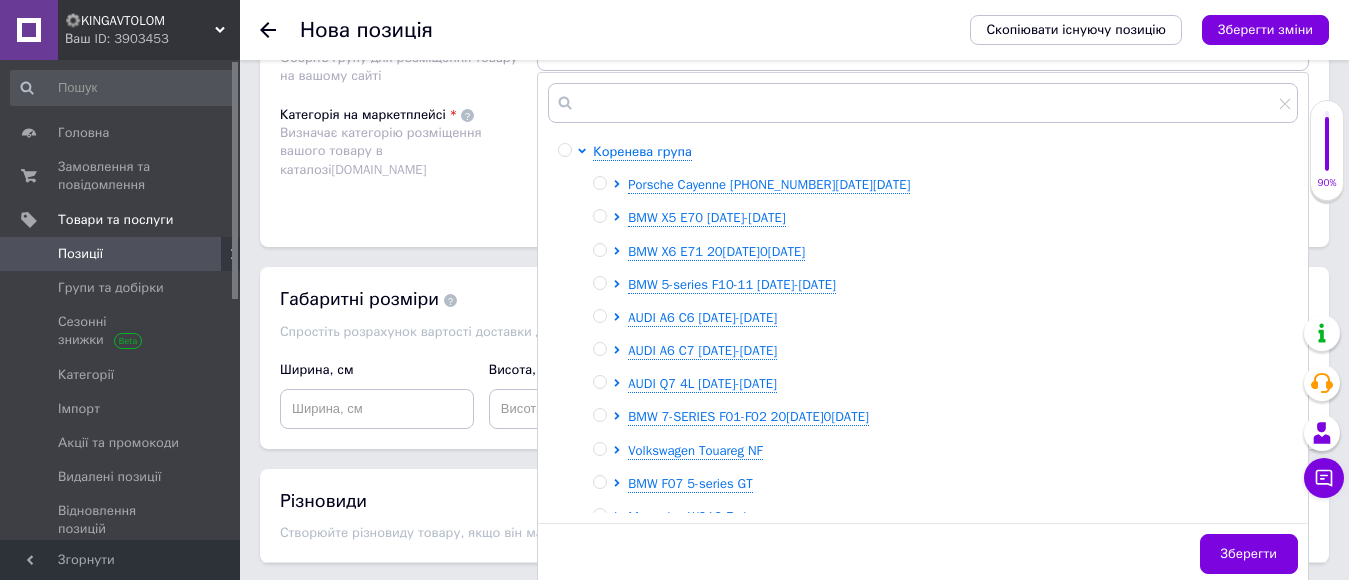 scroll, scrollTop: 1500, scrollLeft: 0, axis: vertical 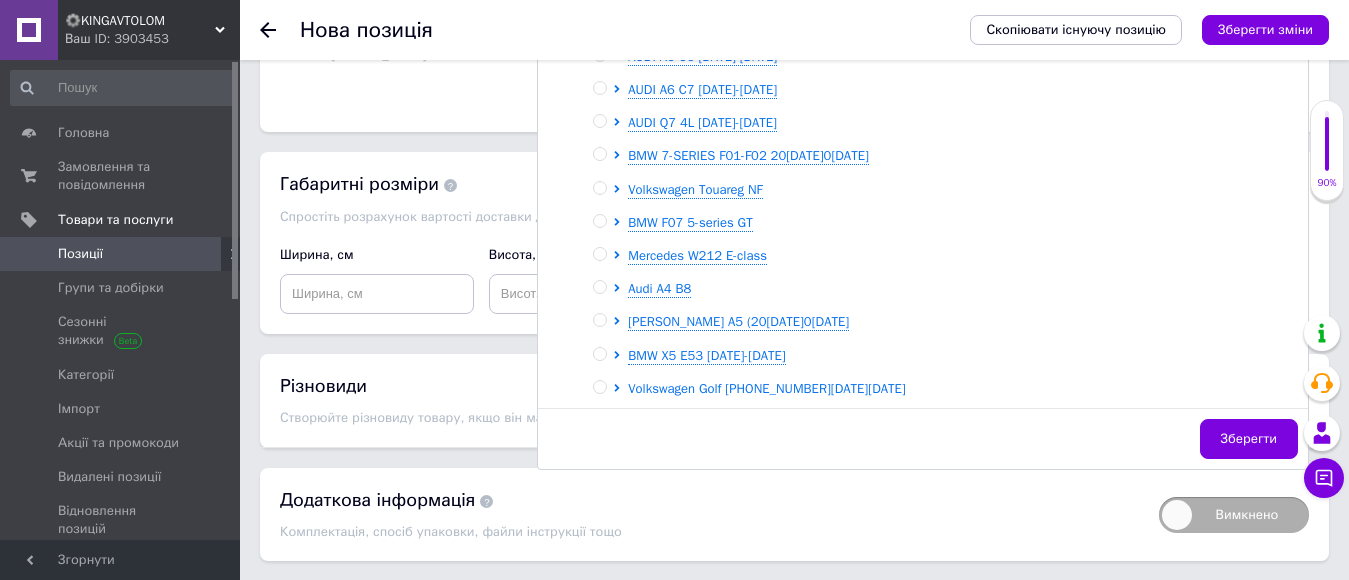 click on "Volkswagen Golf [PHONE_NUMBER][DATE][DATE]" at bounding box center (766, 388) 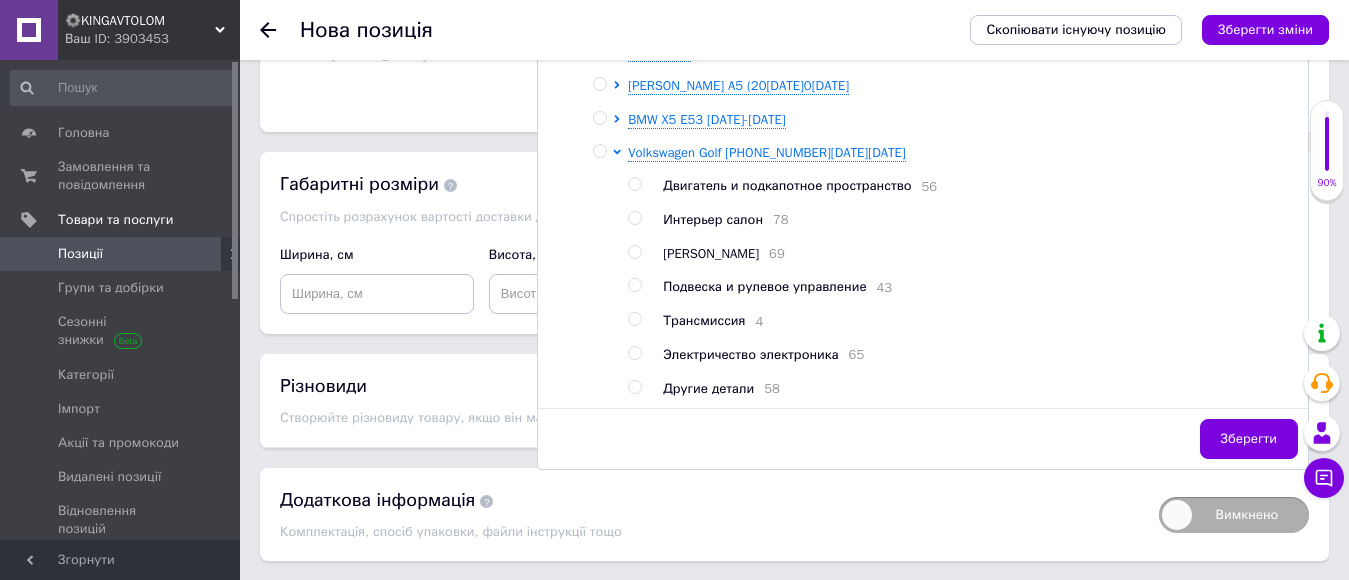 scroll, scrollTop: 390, scrollLeft: 0, axis: vertical 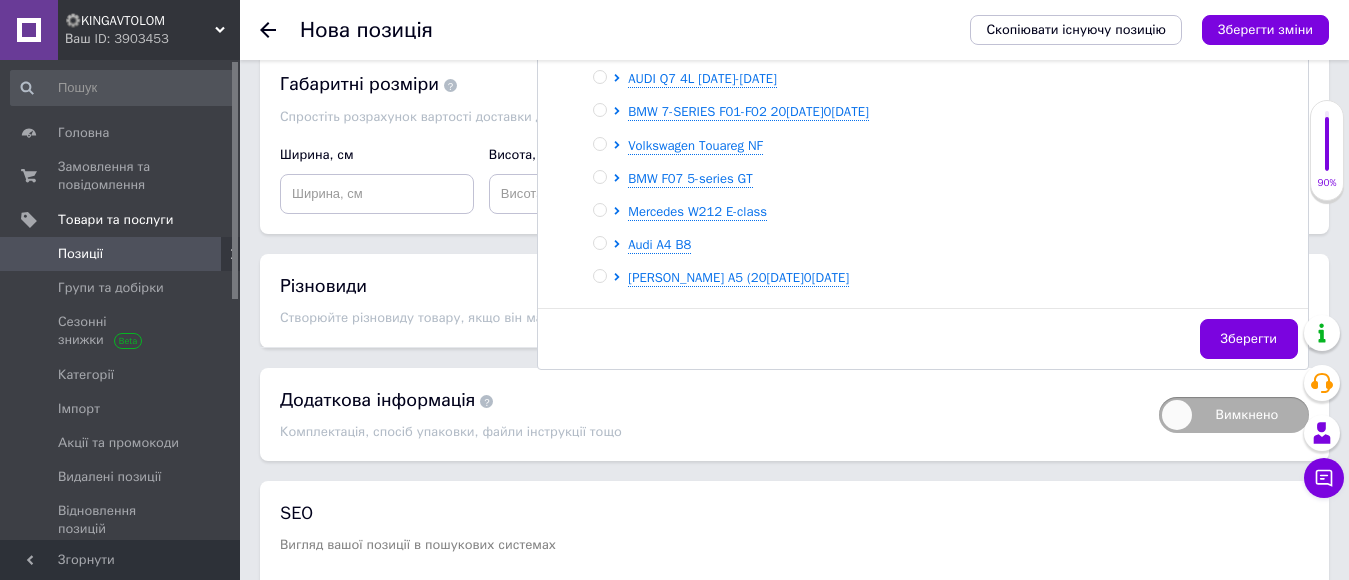 click on "Габаритні розміри" at bounding box center (794, 84) 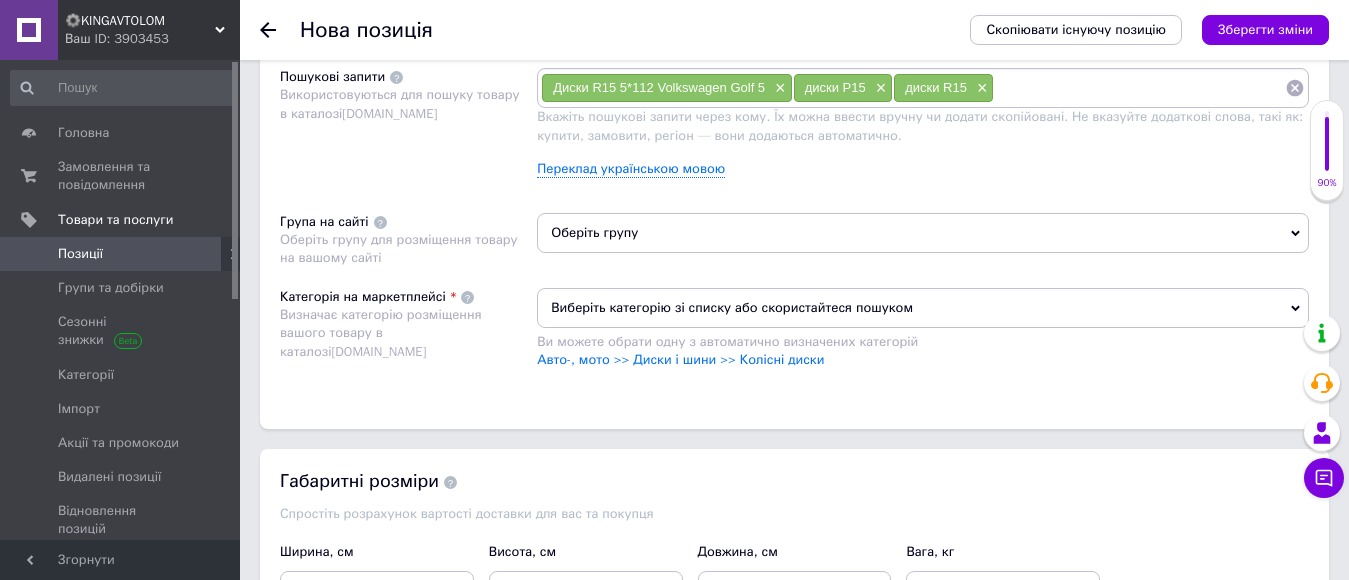 scroll, scrollTop: 1200, scrollLeft: 0, axis: vertical 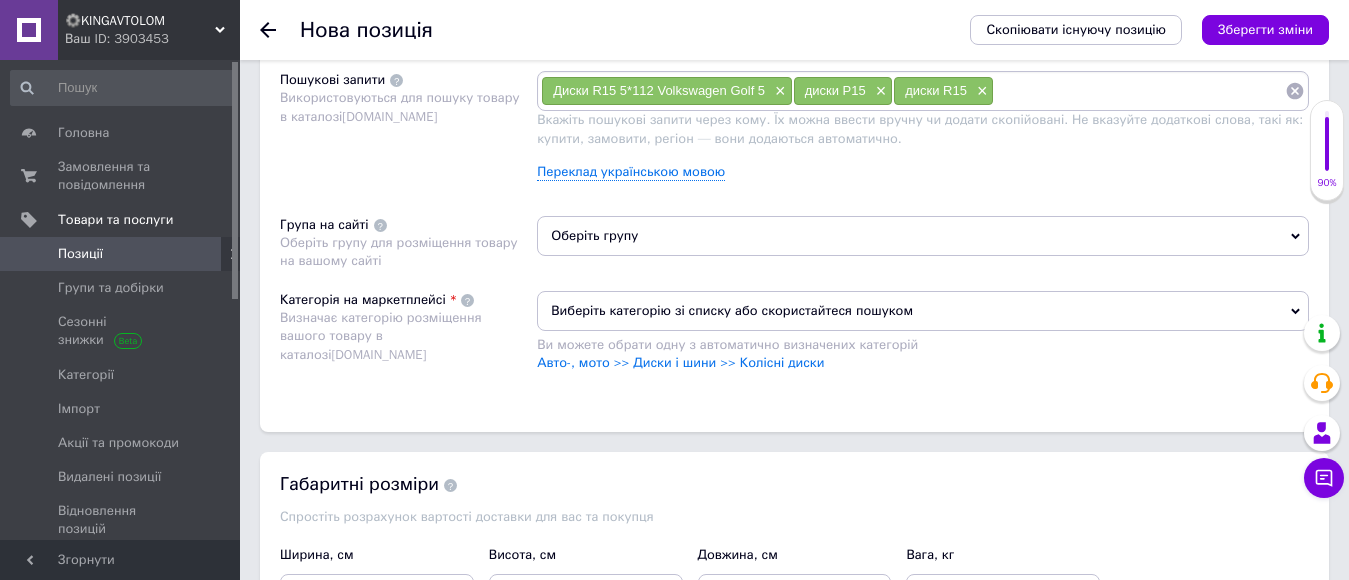 click on "Оберіть групу" at bounding box center (923, 236) 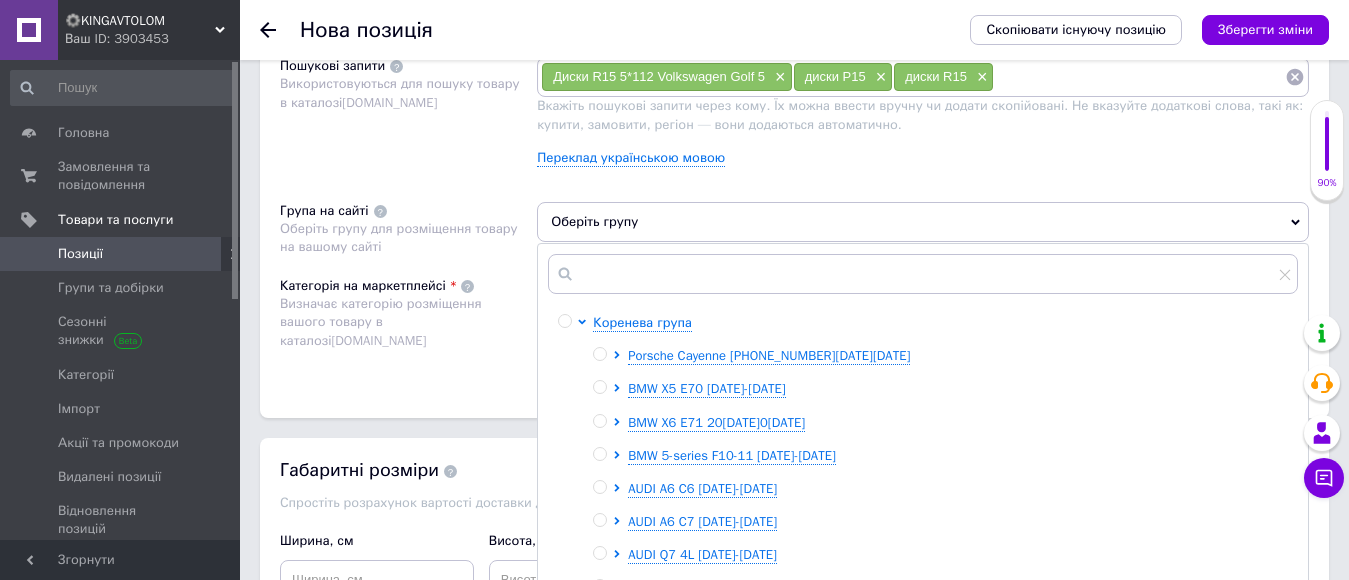 scroll, scrollTop: 1600, scrollLeft: 0, axis: vertical 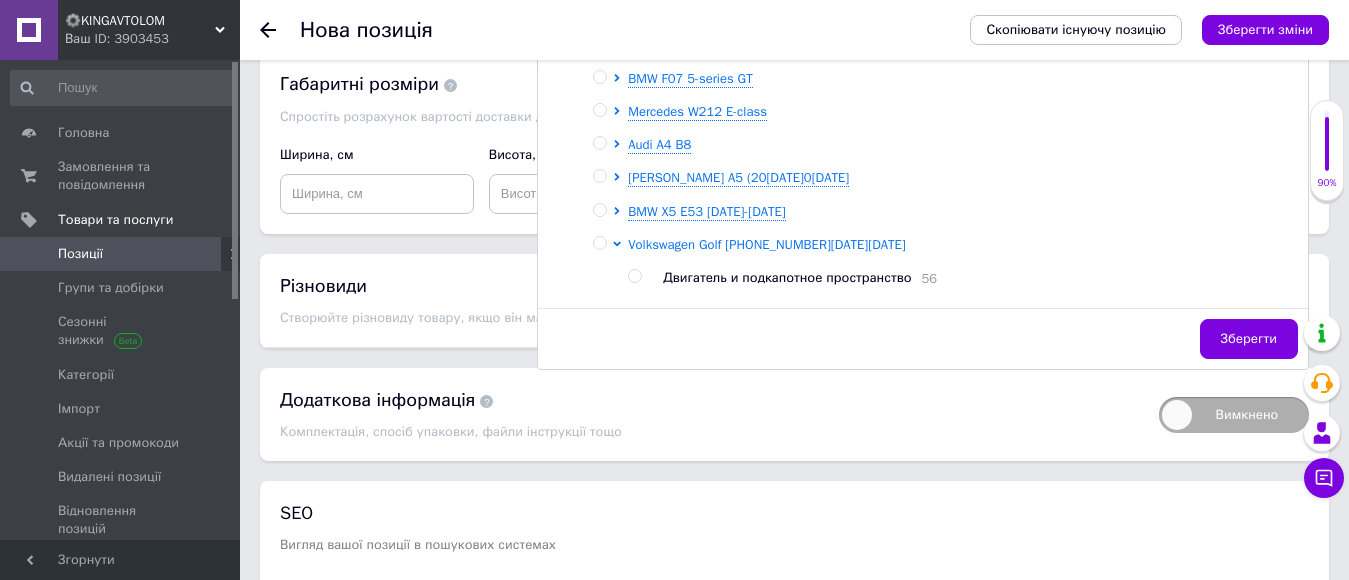 click 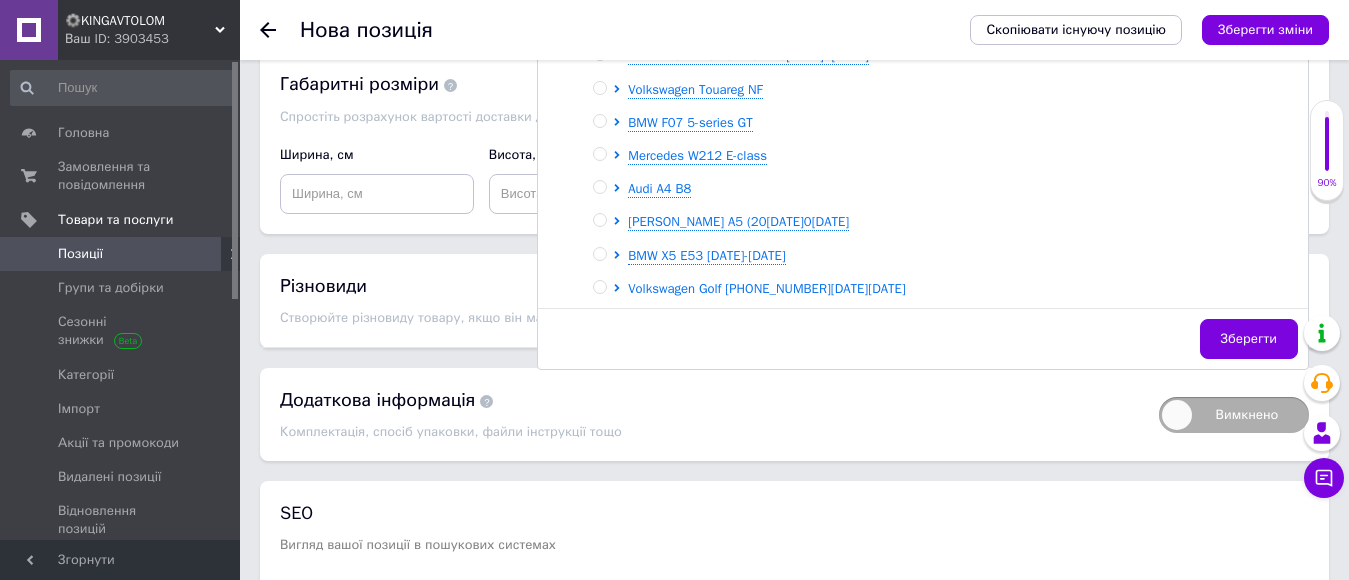scroll, scrollTop: 1644, scrollLeft: 0, axis: vertical 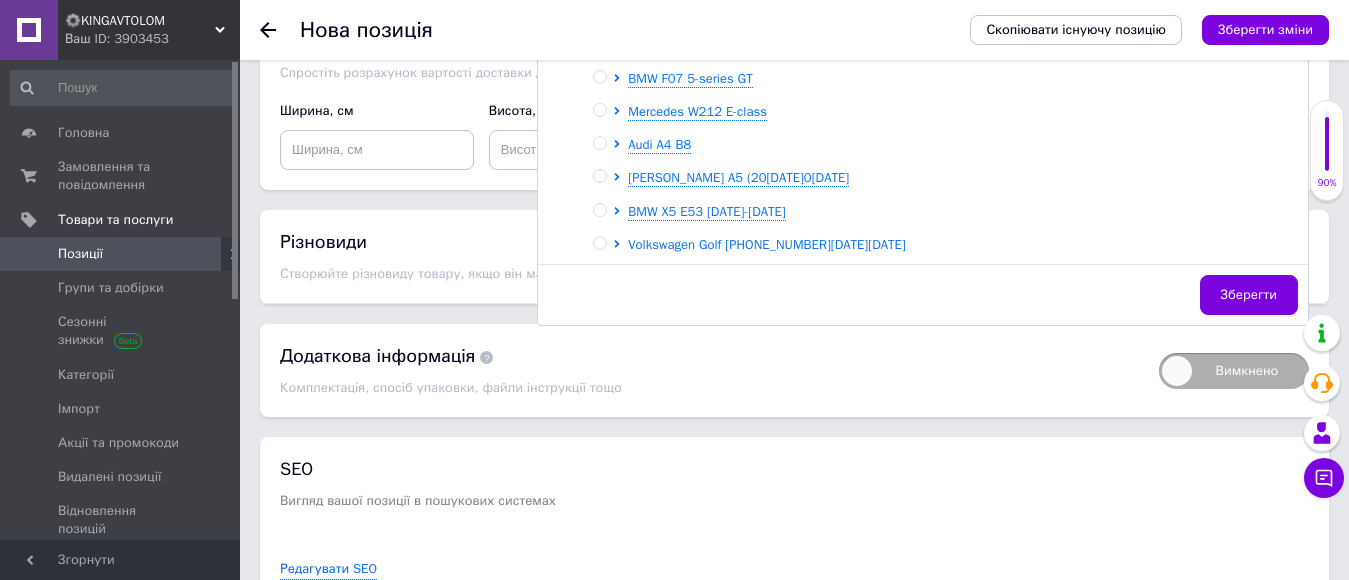 click on "Volkswagen Golf [PHONE_NUMBER][DATE][DATE]" at bounding box center [766, 244] 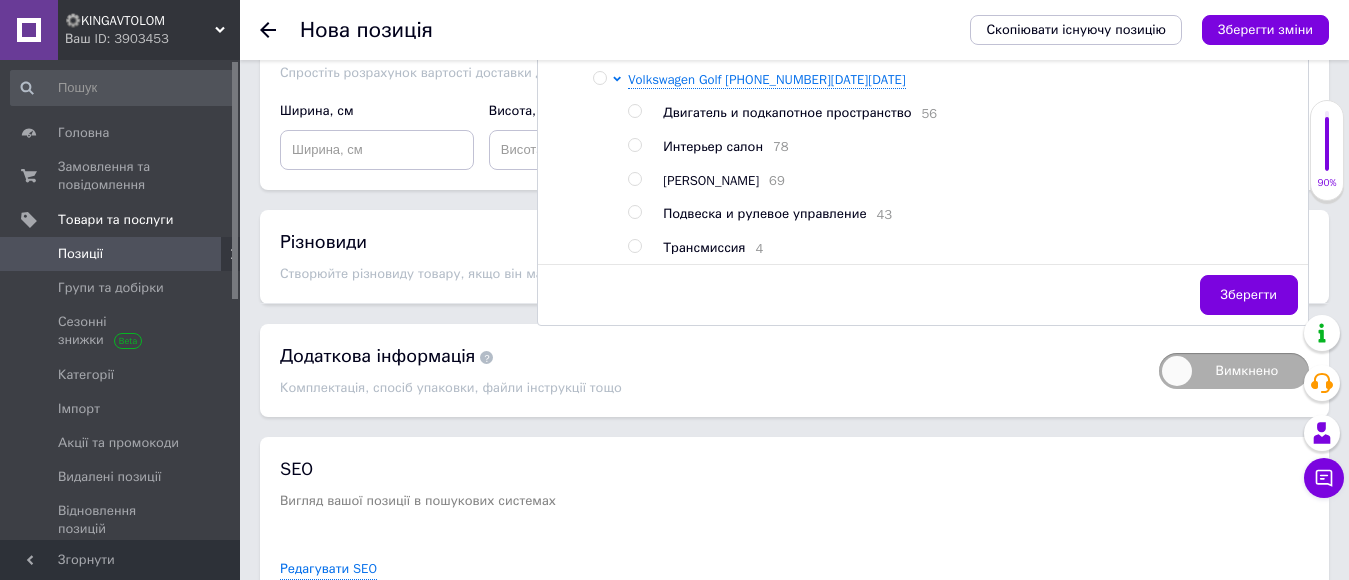 scroll, scrollTop: 390, scrollLeft: 0, axis: vertical 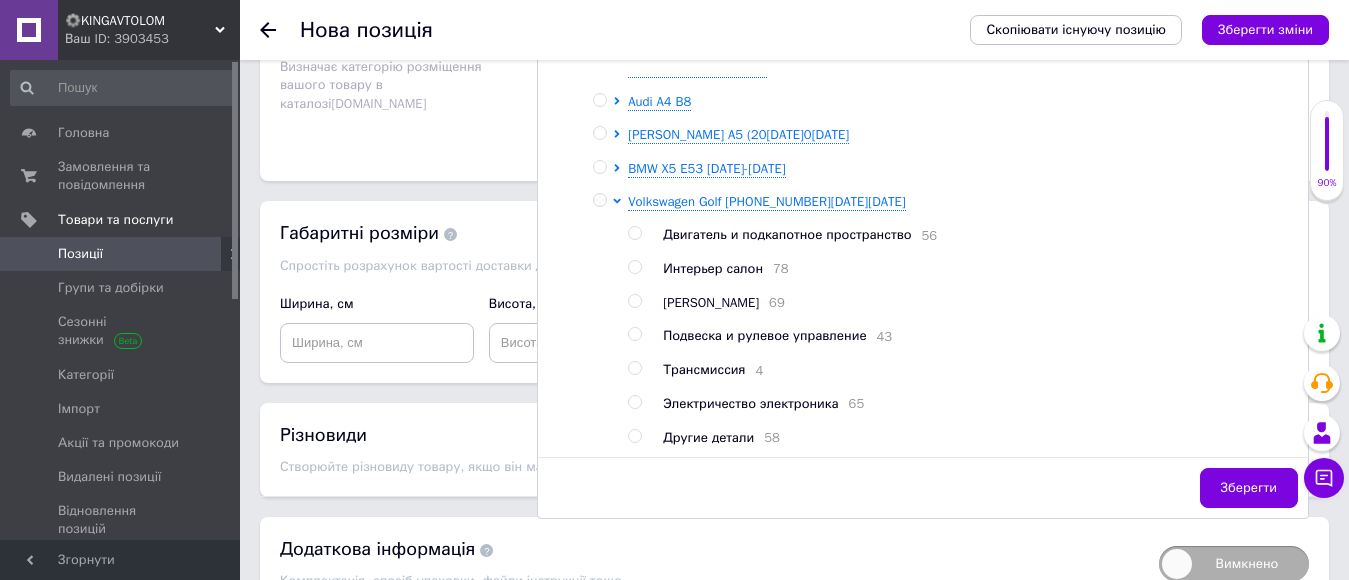 click on "Категорія на маркетплейсі Визначає категорію розміщення вашого товару в каталозі  [DOMAIN_NAME]" at bounding box center (408, 90) 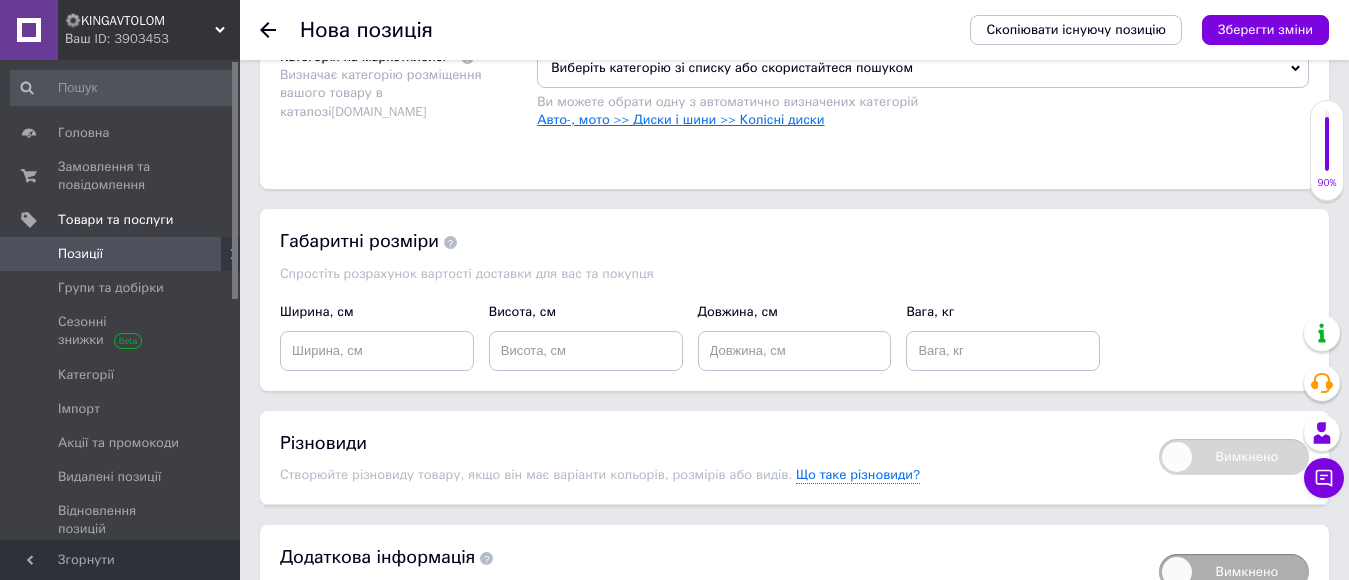 scroll, scrollTop: 1251, scrollLeft: 0, axis: vertical 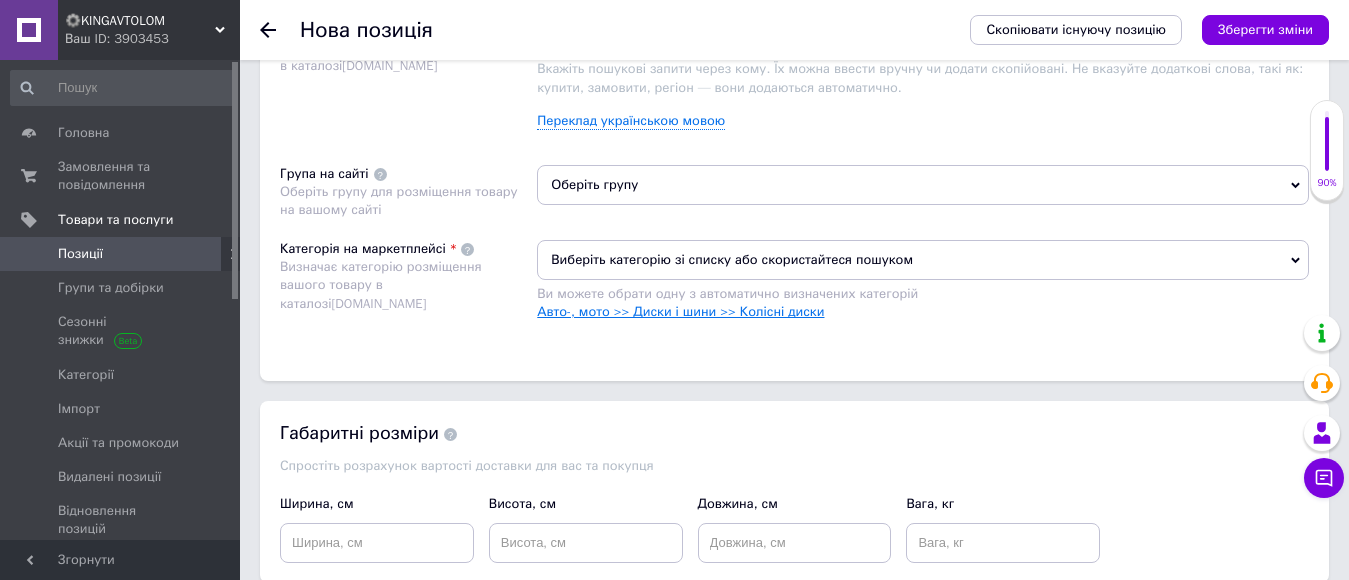 click on "Авто-, мото >> Диски і шини >> Колісні диски" at bounding box center (680, 311) 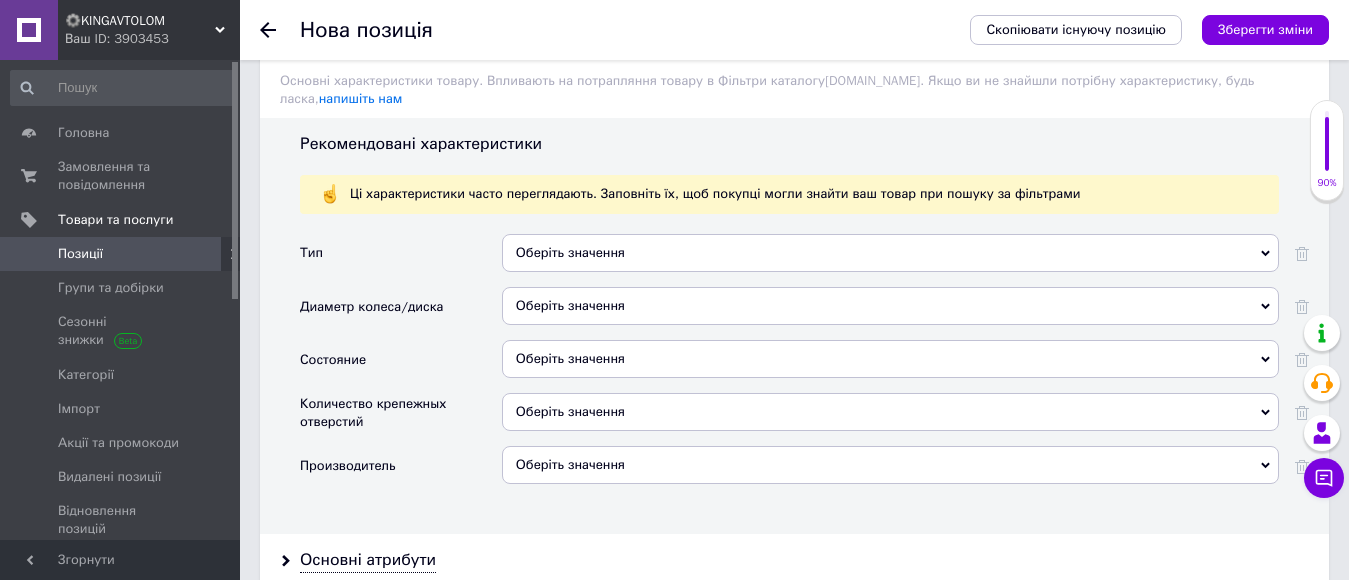 scroll, scrollTop: 1751, scrollLeft: 0, axis: vertical 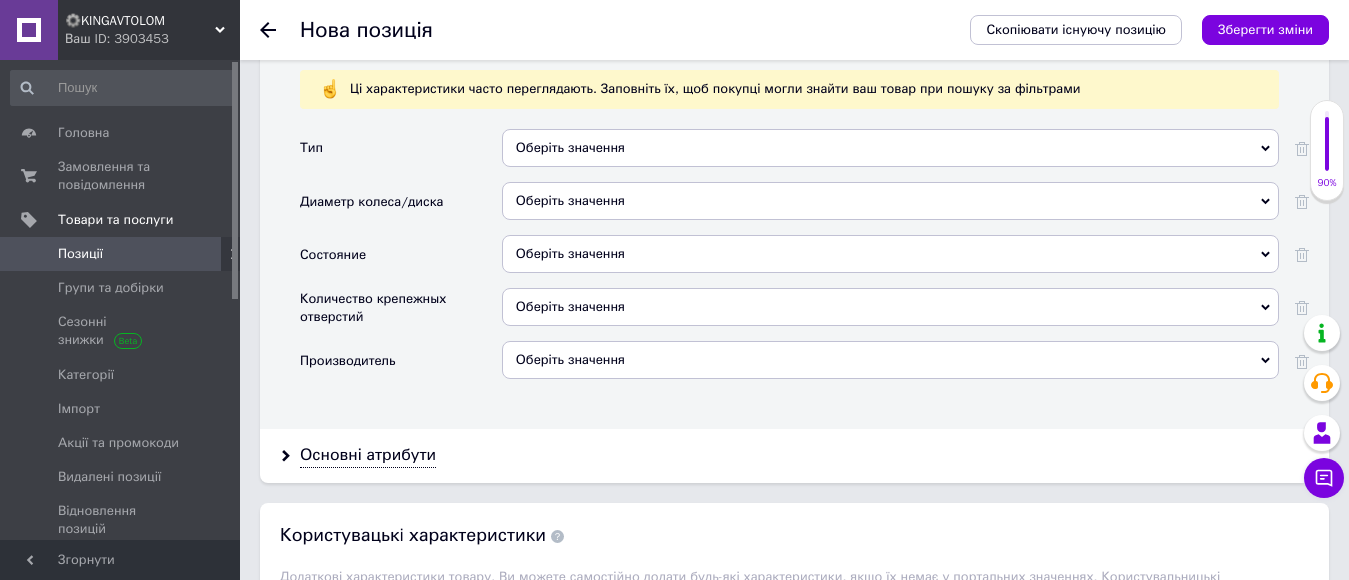 click on "Оберіть значення" at bounding box center [890, 148] 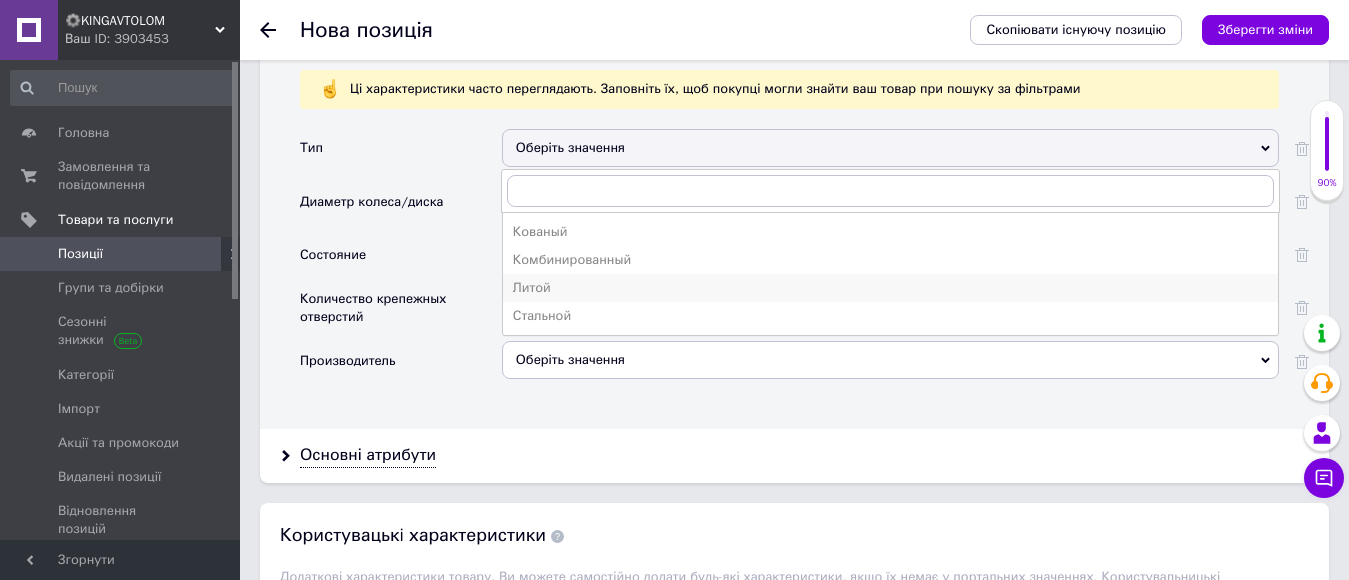 click on "Литой" at bounding box center [890, 288] 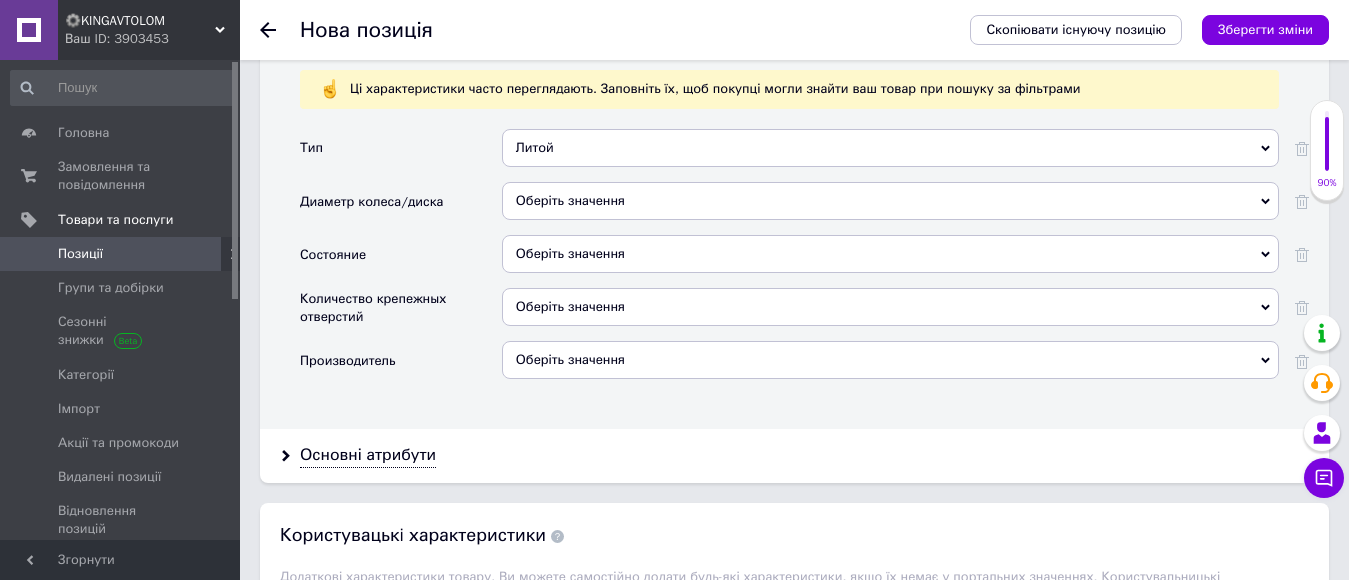 click on "Оберіть значення" at bounding box center (890, 201) 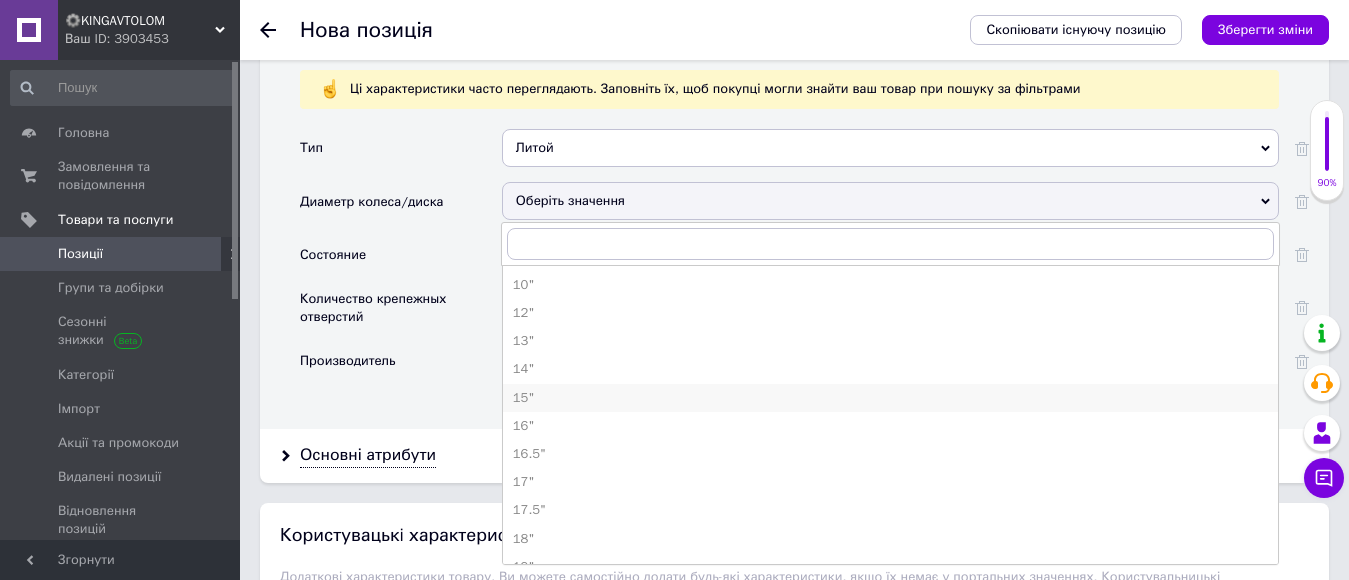 click on "15"" at bounding box center (890, 398) 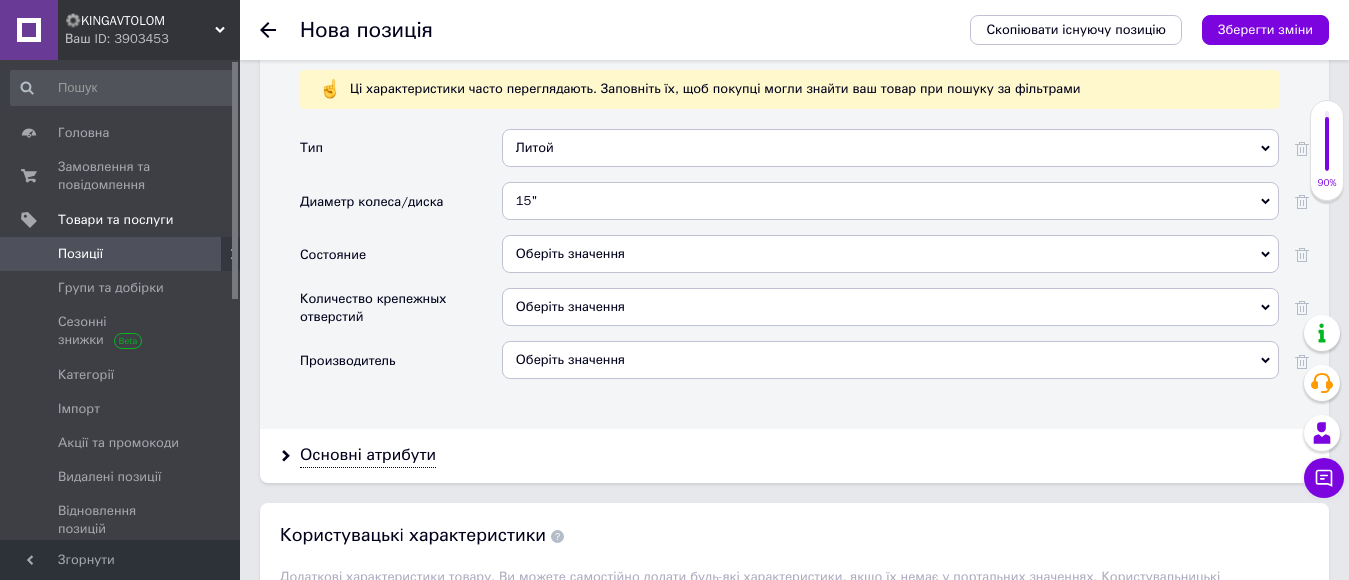 click on "Оберіть значення" at bounding box center [890, 254] 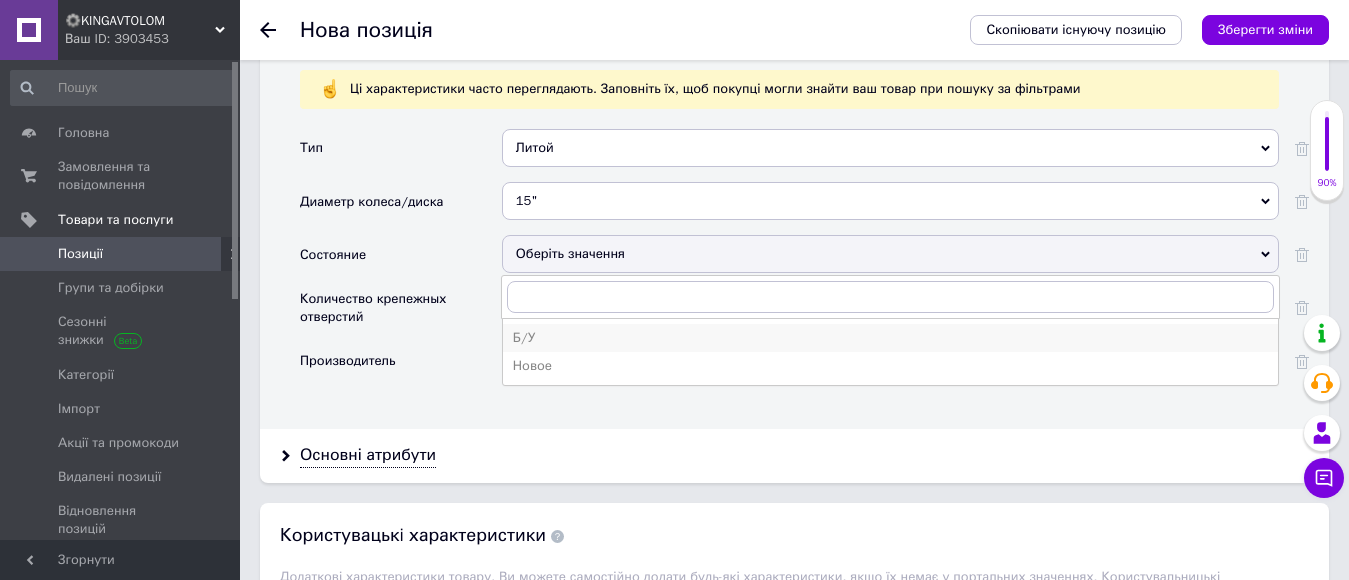 click on "Б/У" at bounding box center [890, 338] 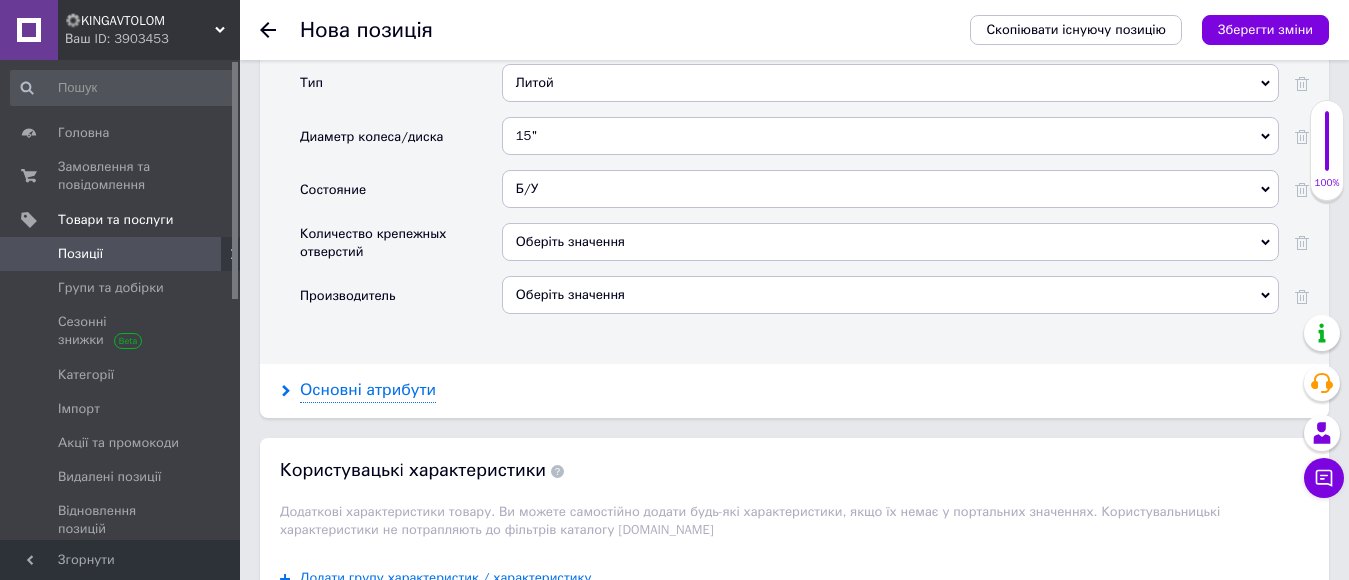 scroll, scrollTop: 1851, scrollLeft: 0, axis: vertical 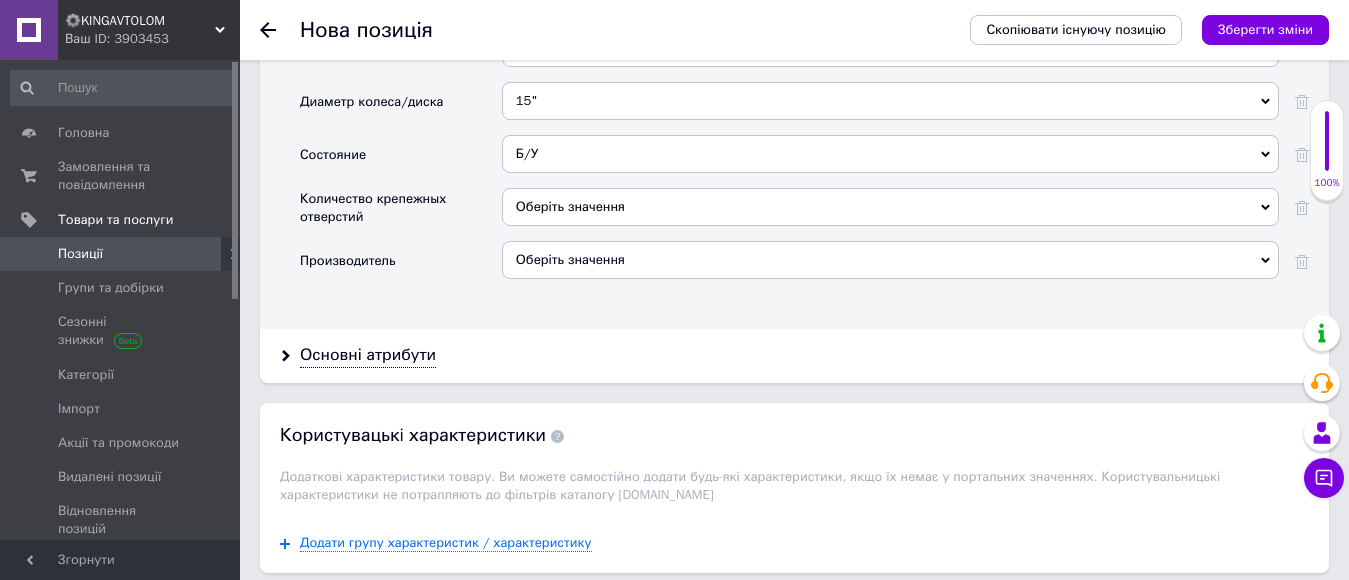 click on "Оберіть значення" at bounding box center [890, 207] 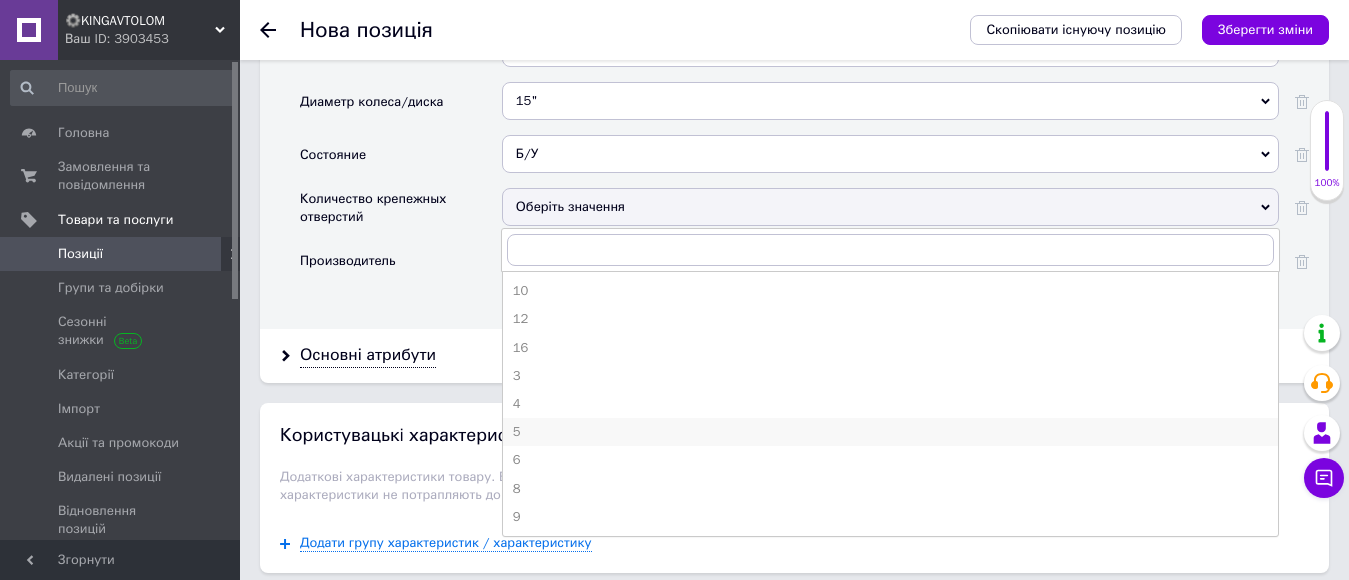 click on "5" at bounding box center [890, 432] 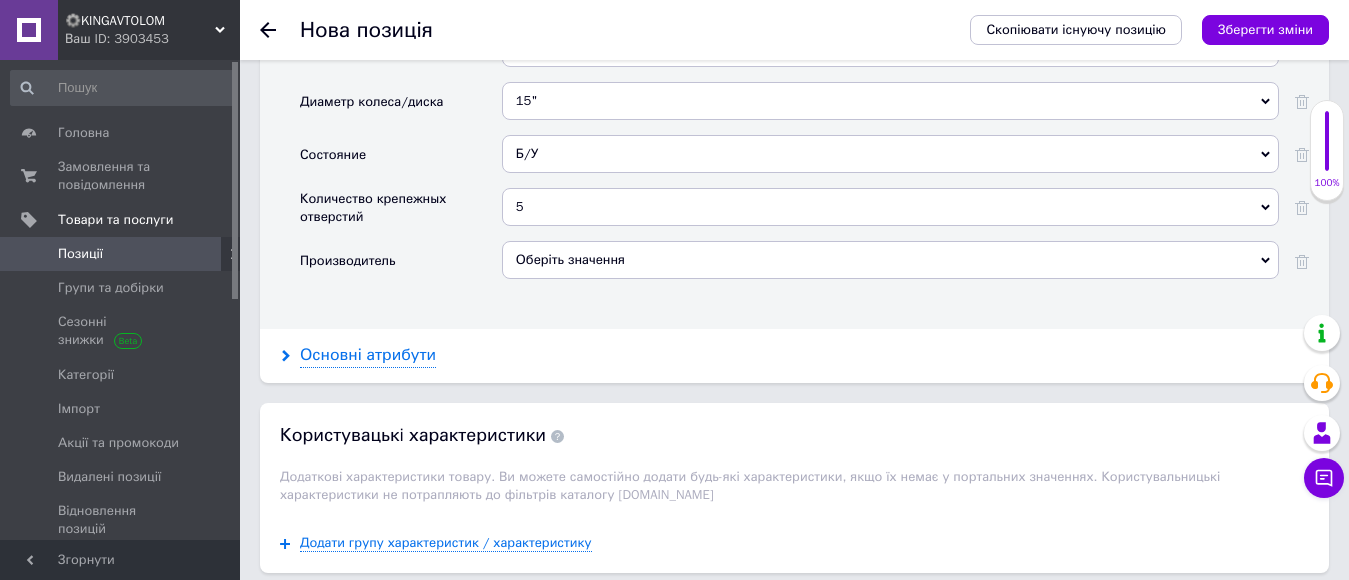 click on "Основні атрибути" at bounding box center (368, 355) 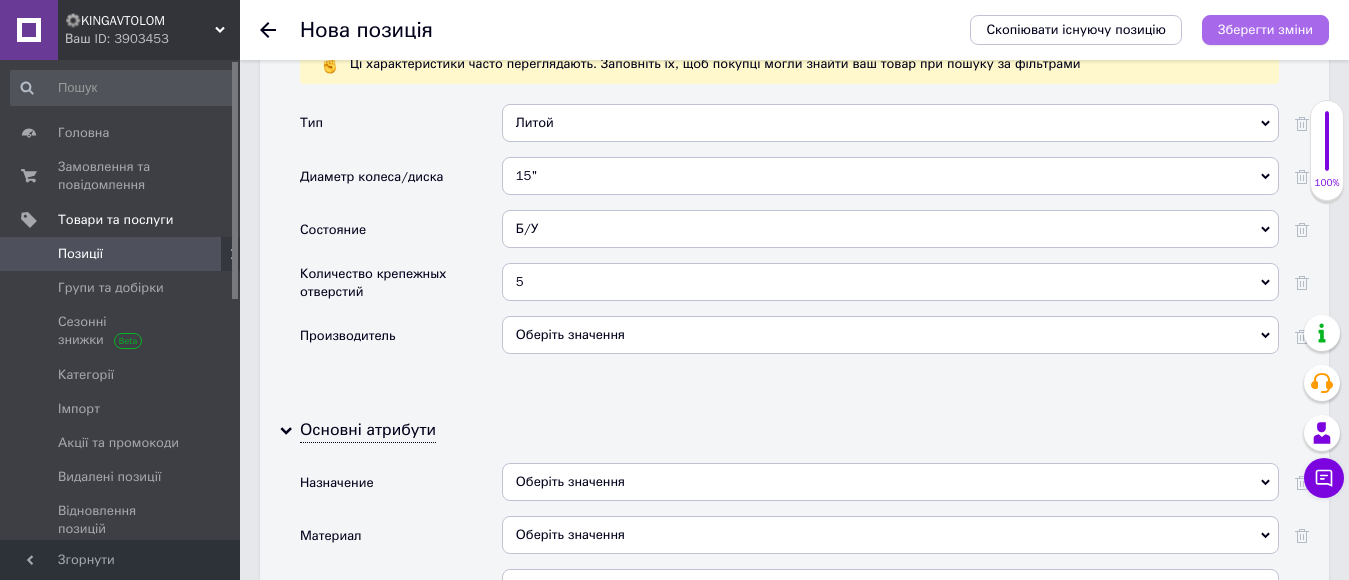 scroll, scrollTop: 1551, scrollLeft: 0, axis: vertical 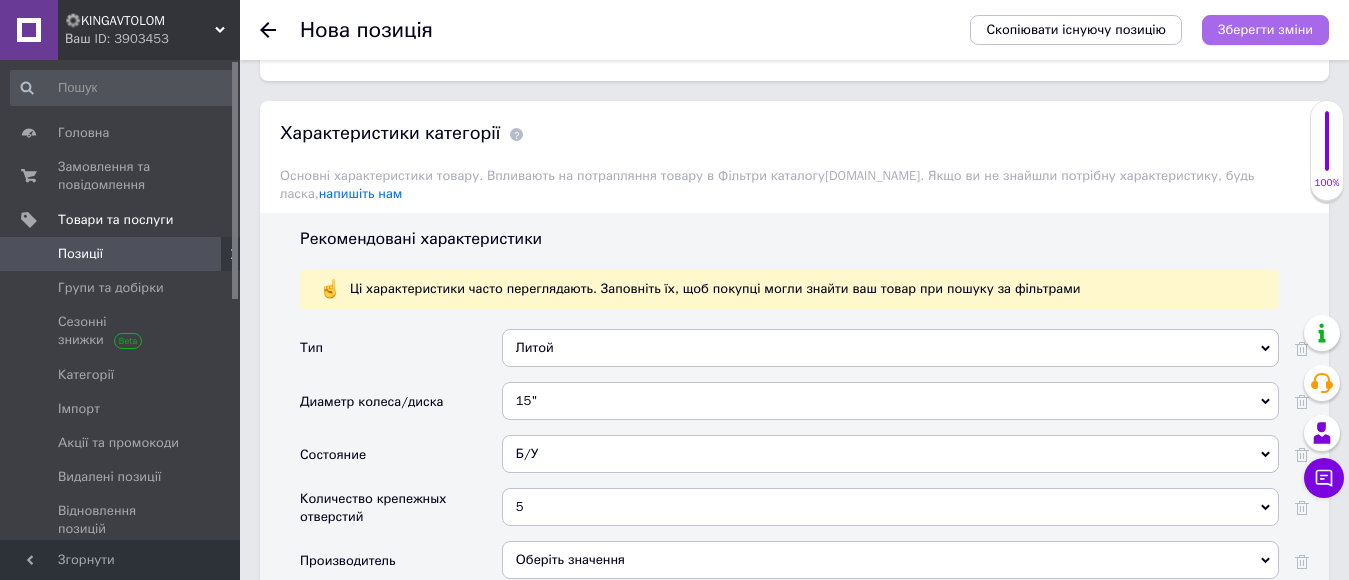 click on "Зберегти зміни" at bounding box center [1265, 29] 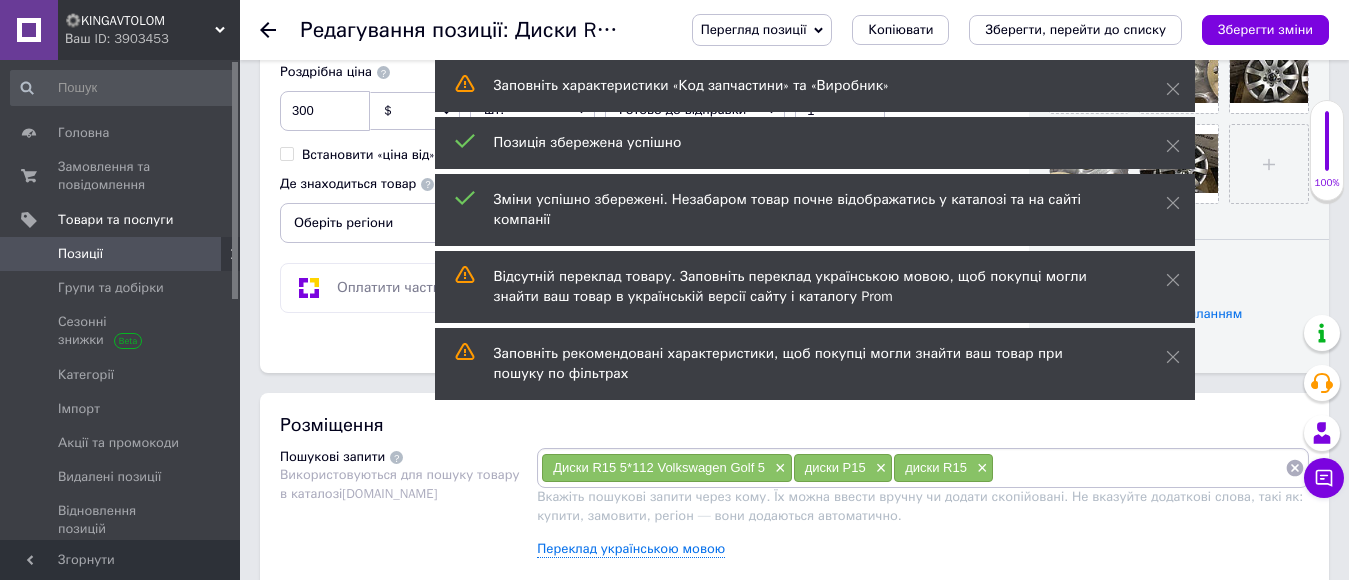 scroll, scrollTop: 1100, scrollLeft: 0, axis: vertical 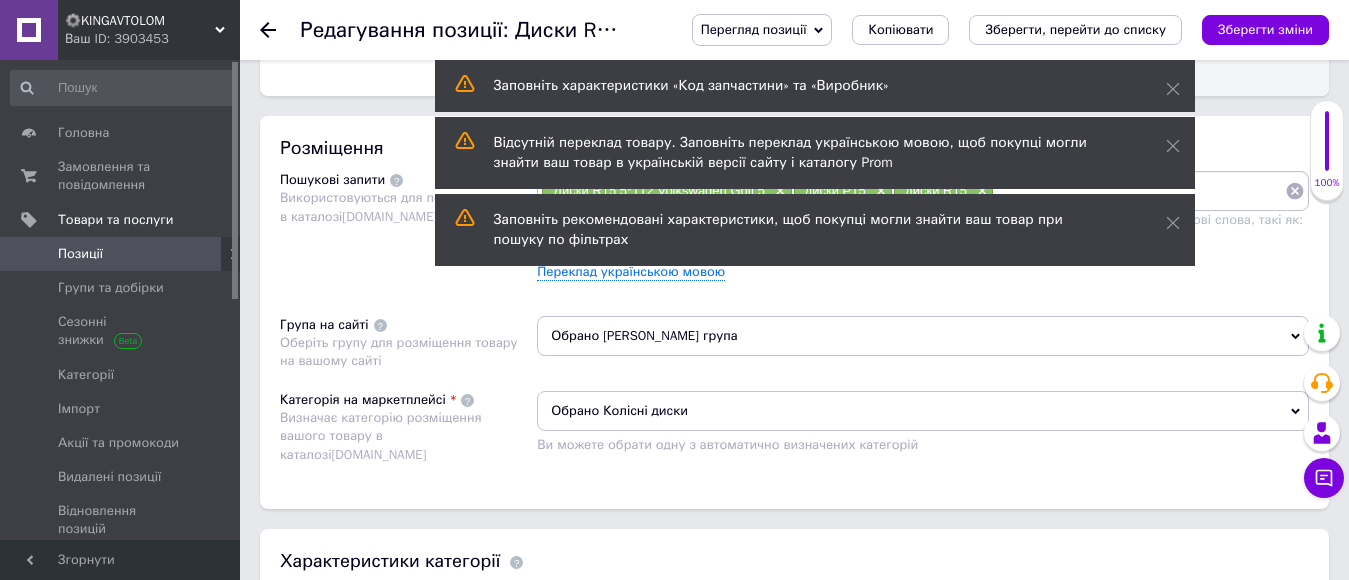 click on "Обрано [PERSON_NAME] група" at bounding box center [923, 336] 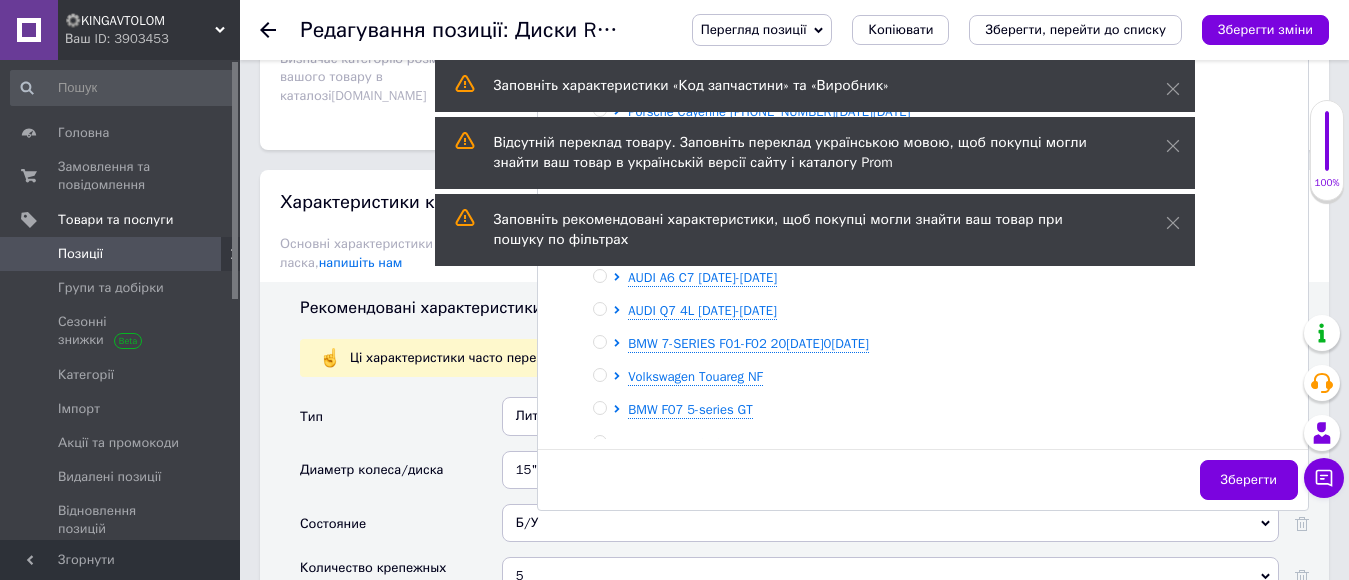 scroll, scrollTop: 1500, scrollLeft: 0, axis: vertical 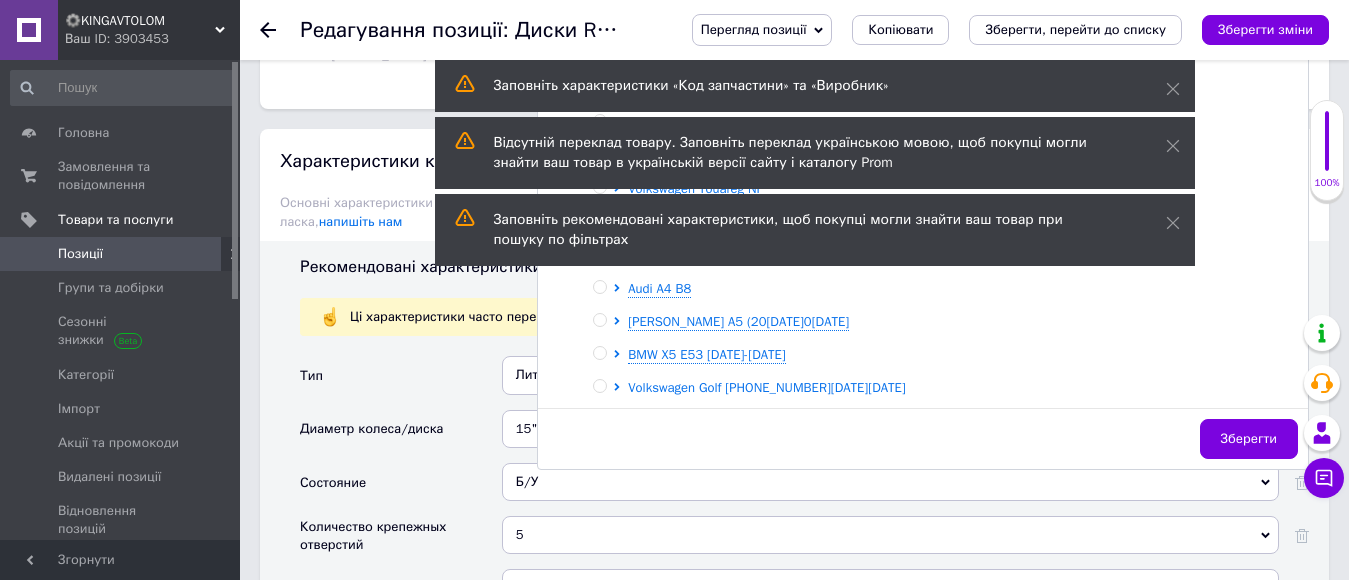 click on "Volkswagen Golf [PHONE_NUMBER][DATE][DATE]" at bounding box center [766, 387] 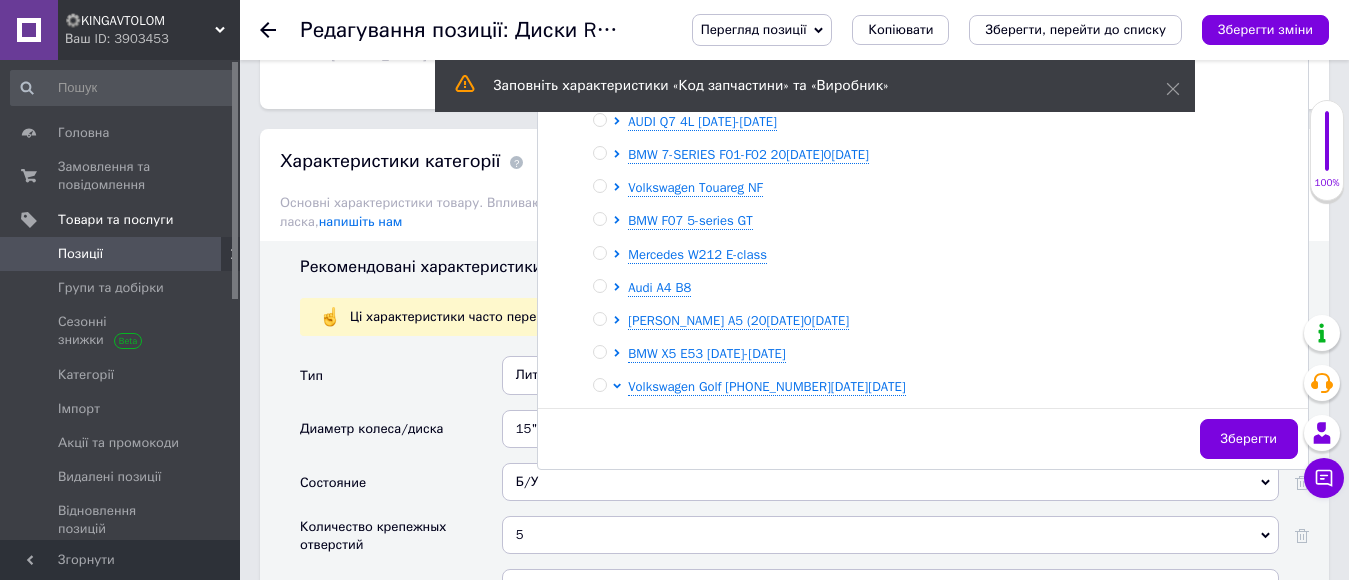 scroll, scrollTop: 425, scrollLeft: 0, axis: vertical 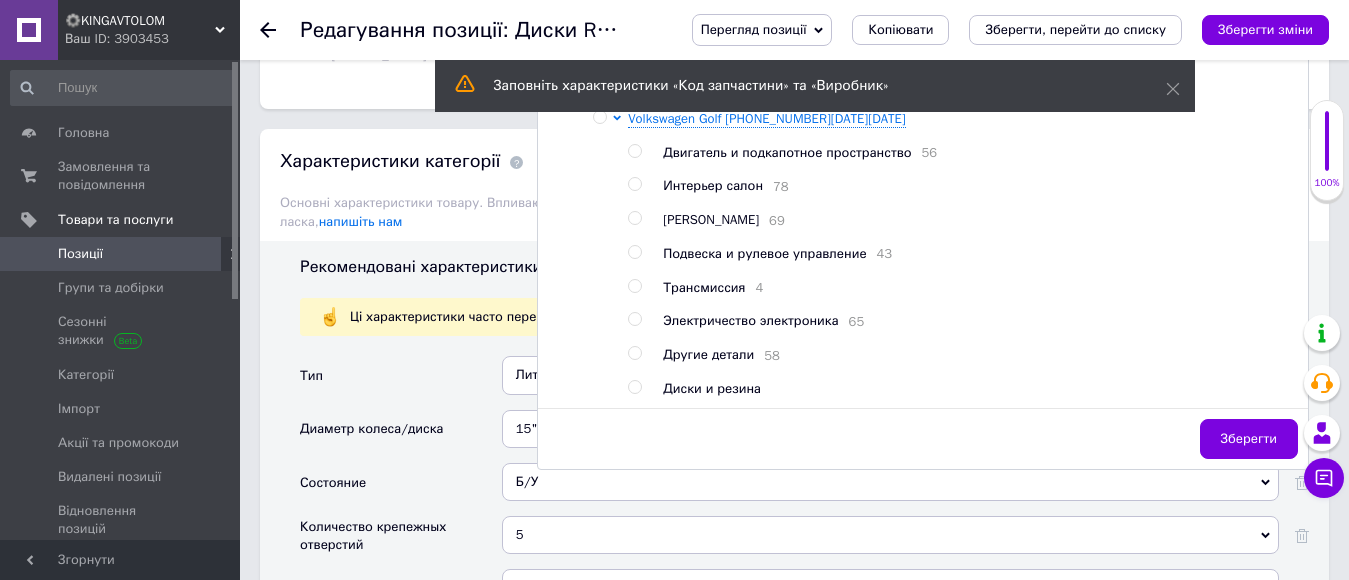 click at bounding box center (635, 387) 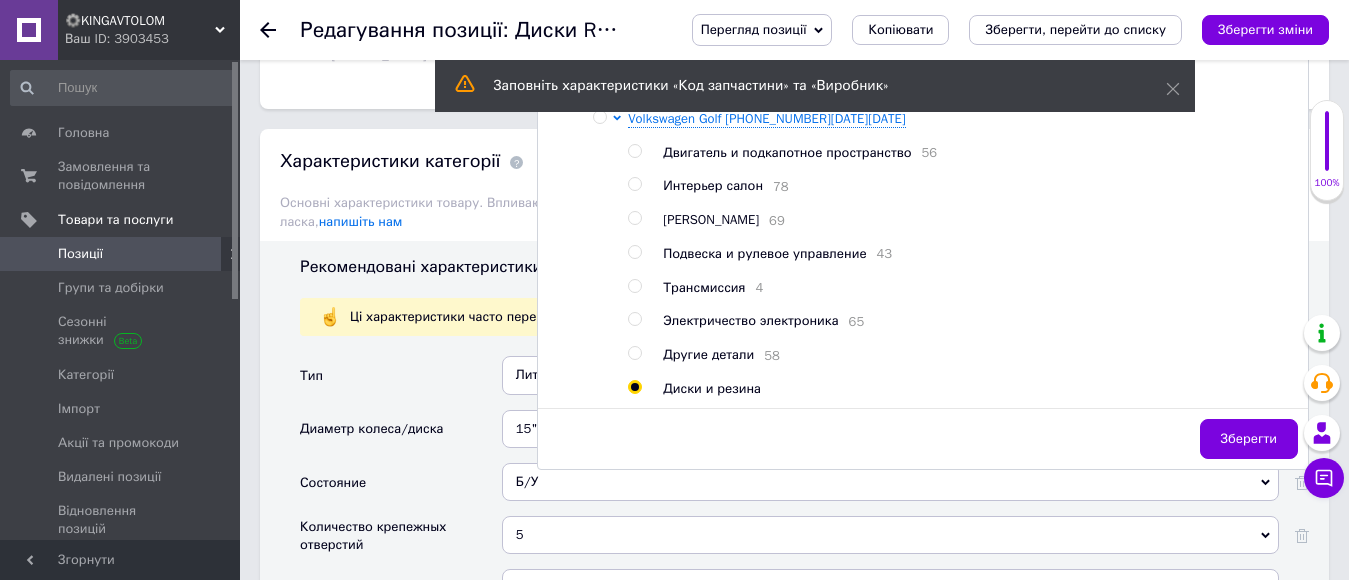 radio on "true" 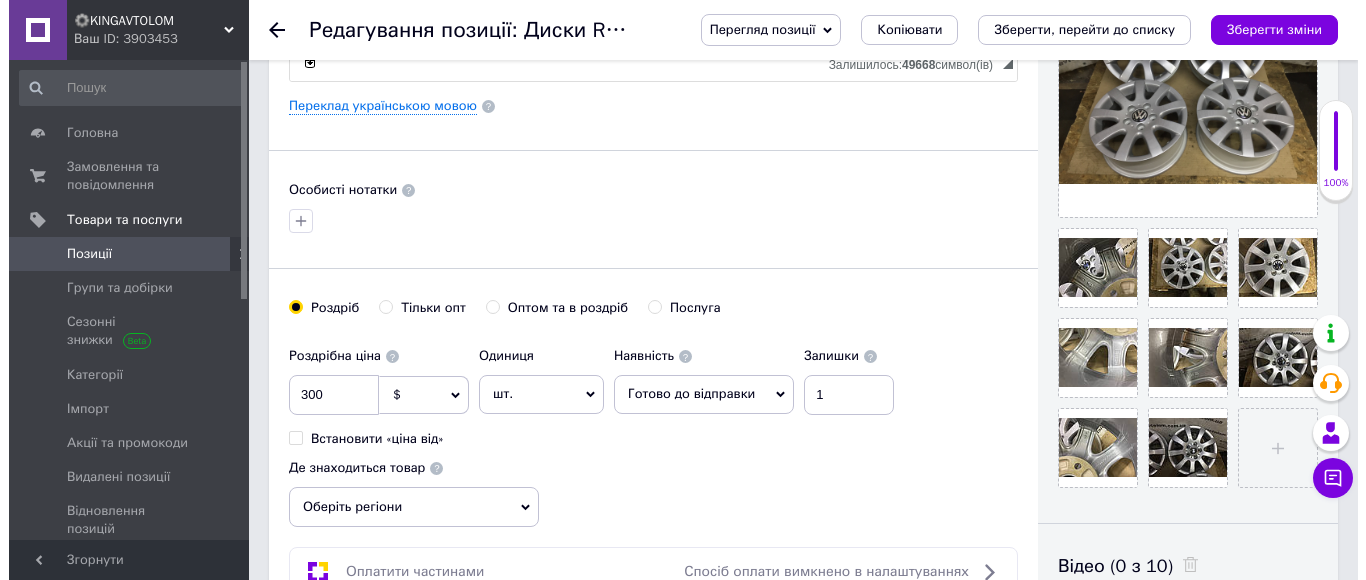 scroll, scrollTop: 400, scrollLeft: 0, axis: vertical 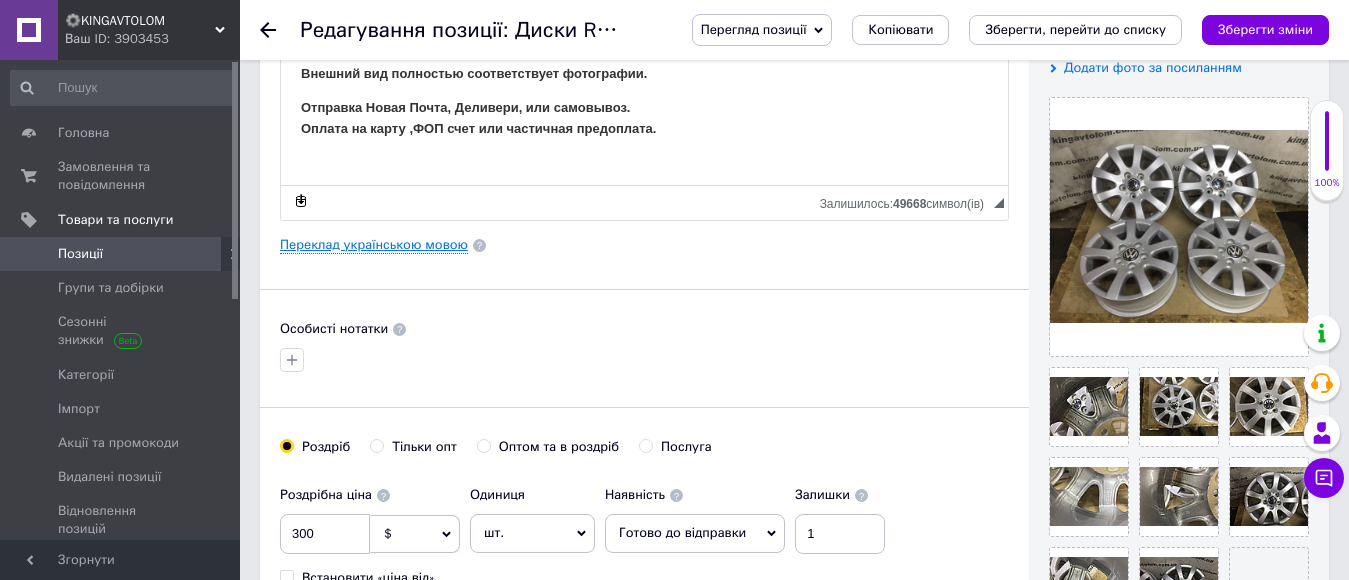 click on "Переклад українською мовою" at bounding box center (374, 245) 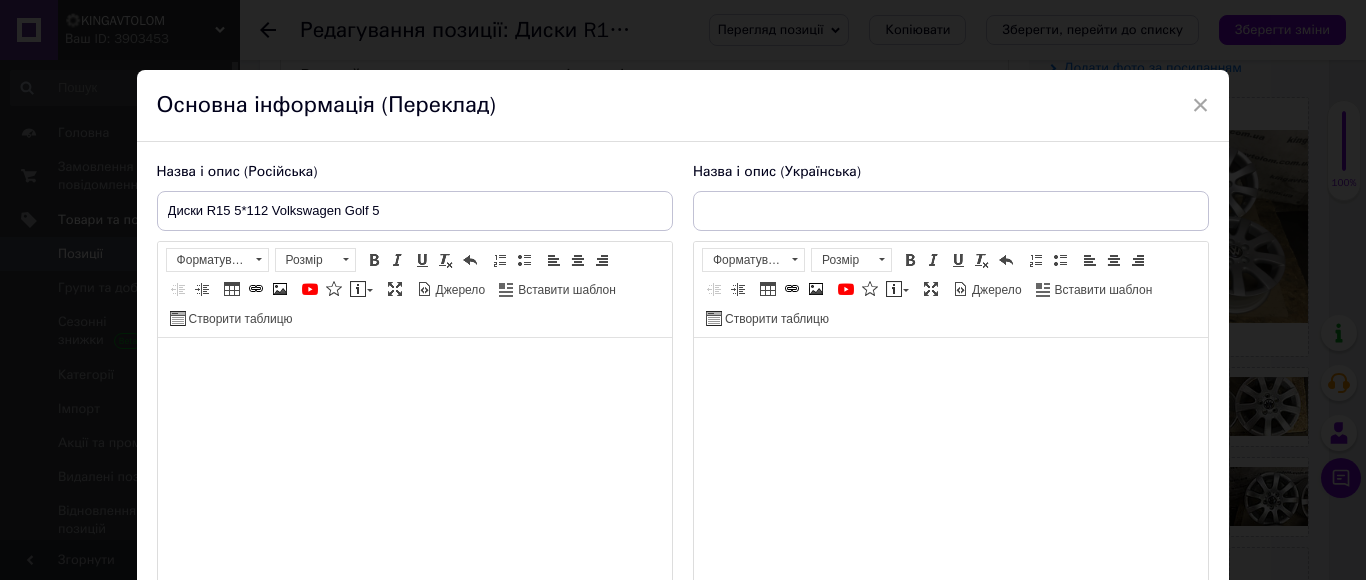 scroll, scrollTop: 100, scrollLeft: 0, axis: vertical 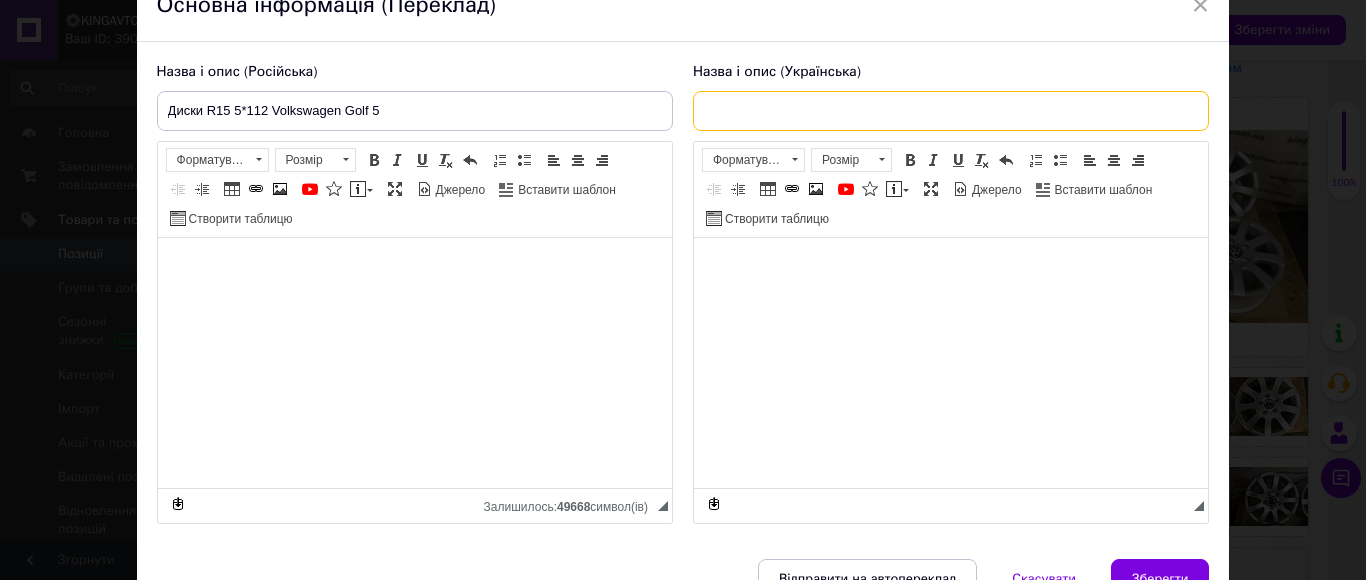 click at bounding box center (951, 111) 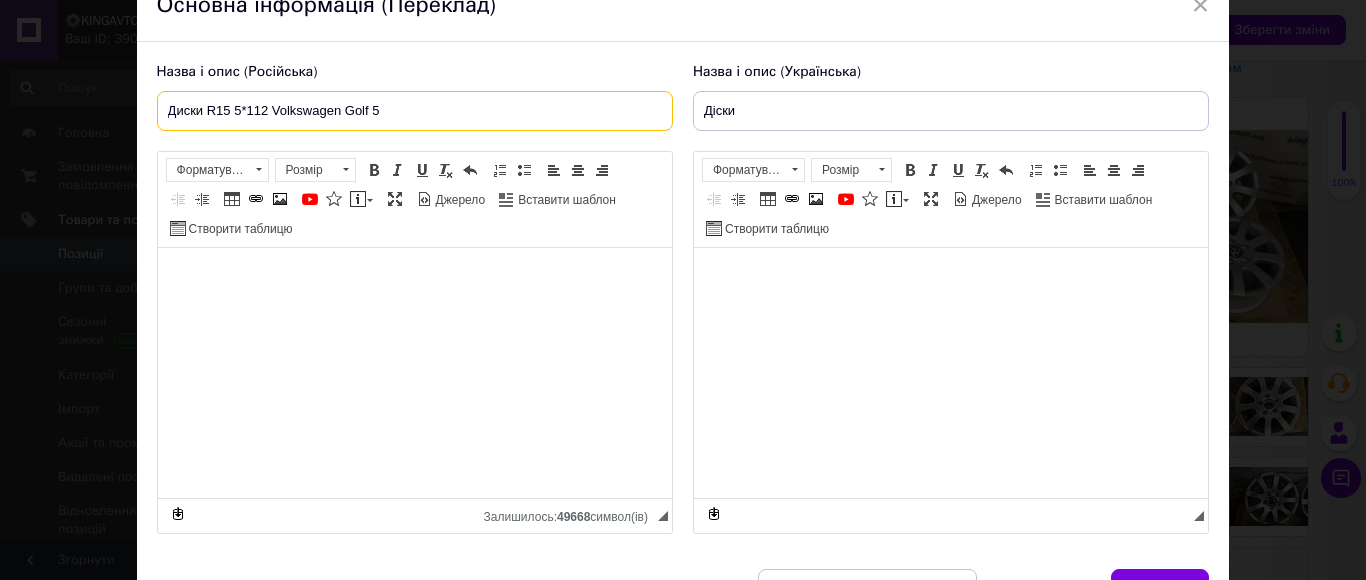 drag, startPoint x: 471, startPoint y: 104, endPoint x: 205, endPoint y: 113, distance: 266.15222 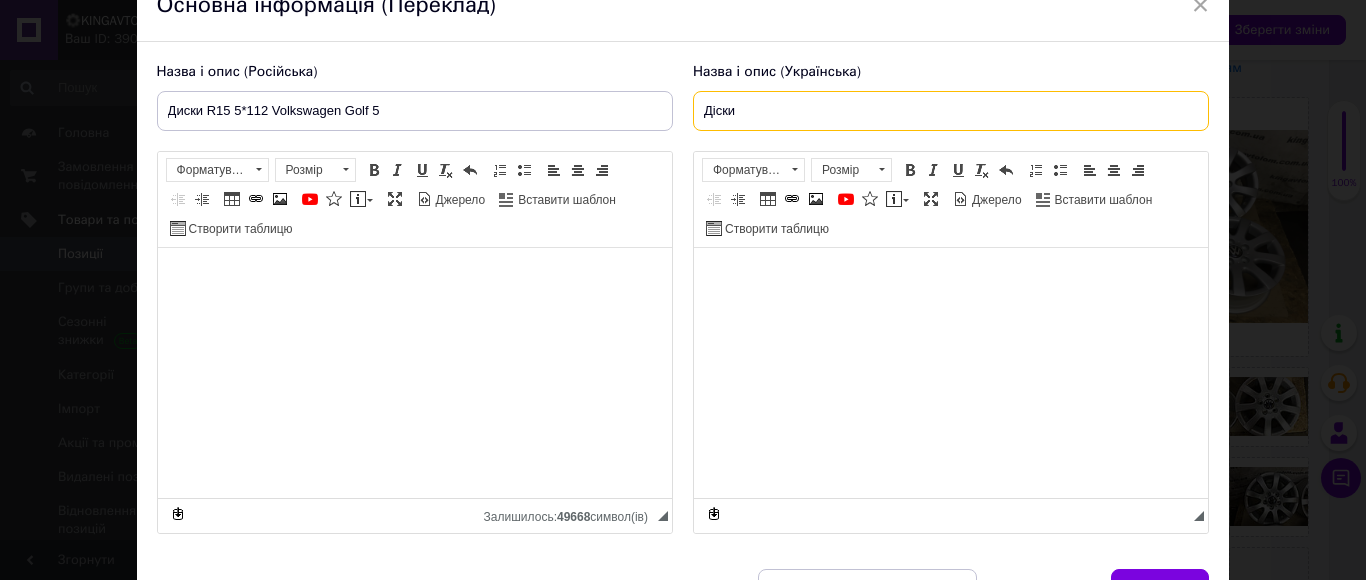 click on "Діски" at bounding box center (951, 111) 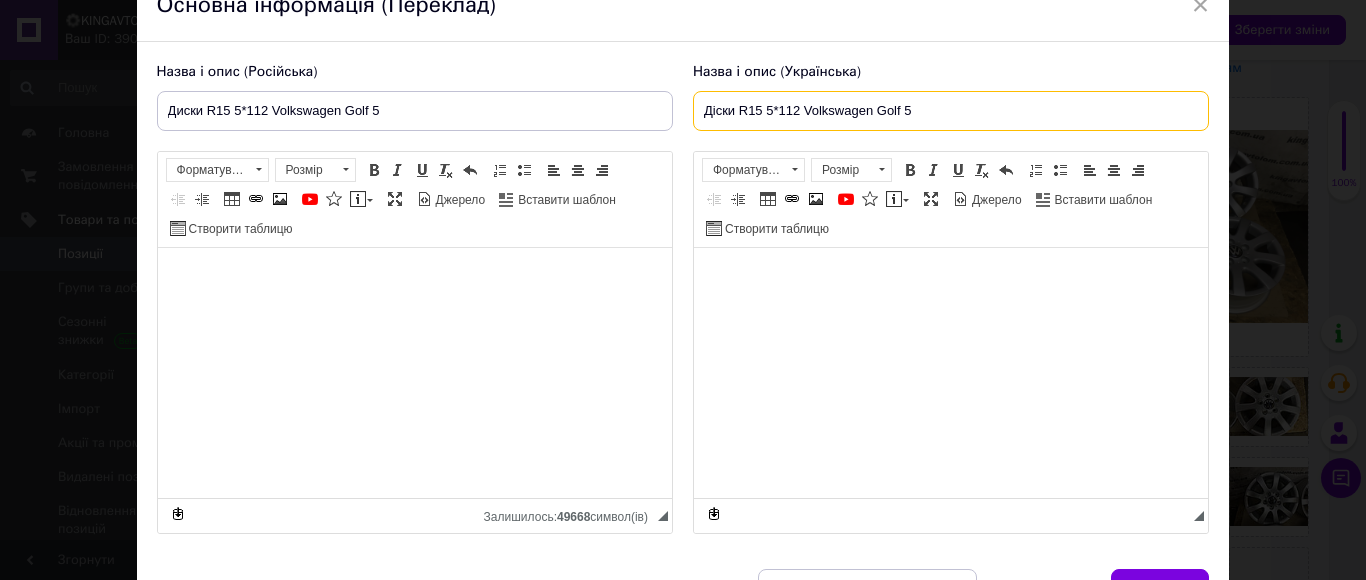 drag, startPoint x: 927, startPoint y: 115, endPoint x: 665, endPoint y: 118, distance: 262.01718 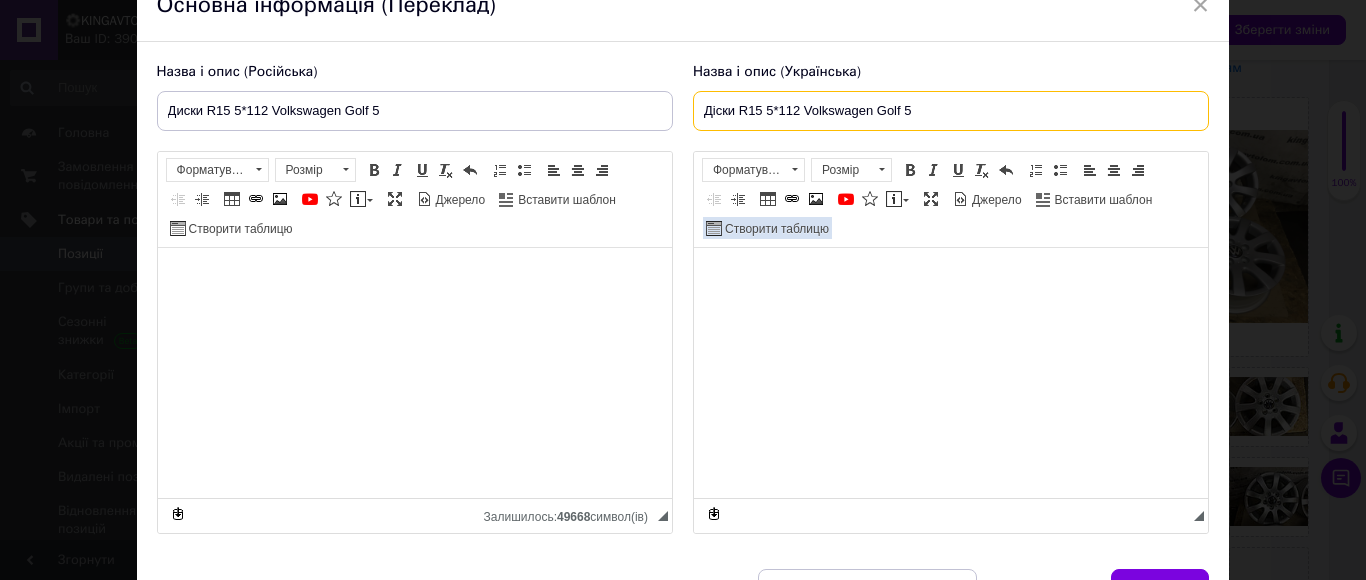 type on "Діски R15 5*112 Volkswagen Golf 5" 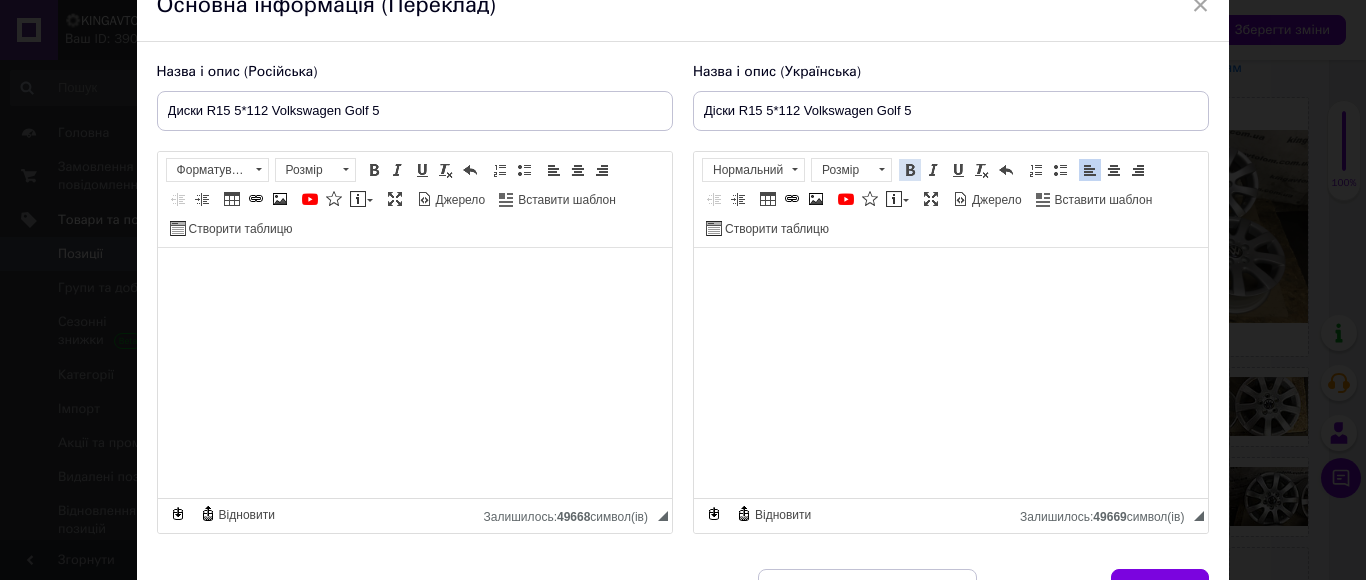 click at bounding box center (910, 170) 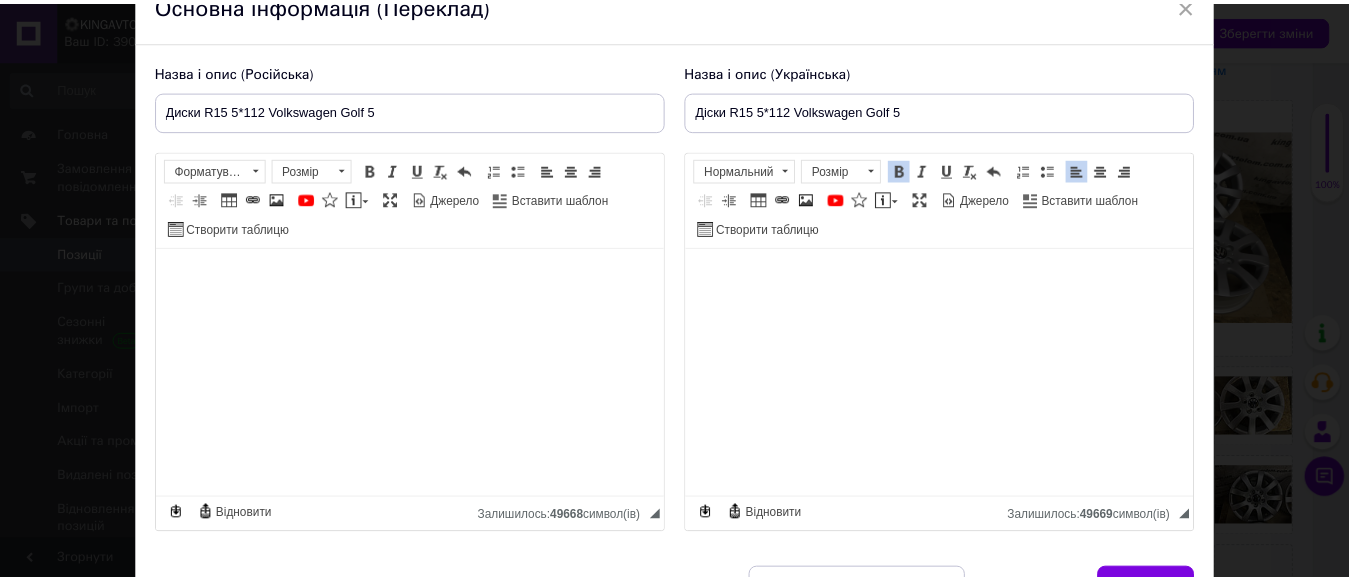 scroll, scrollTop: 200, scrollLeft: 0, axis: vertical 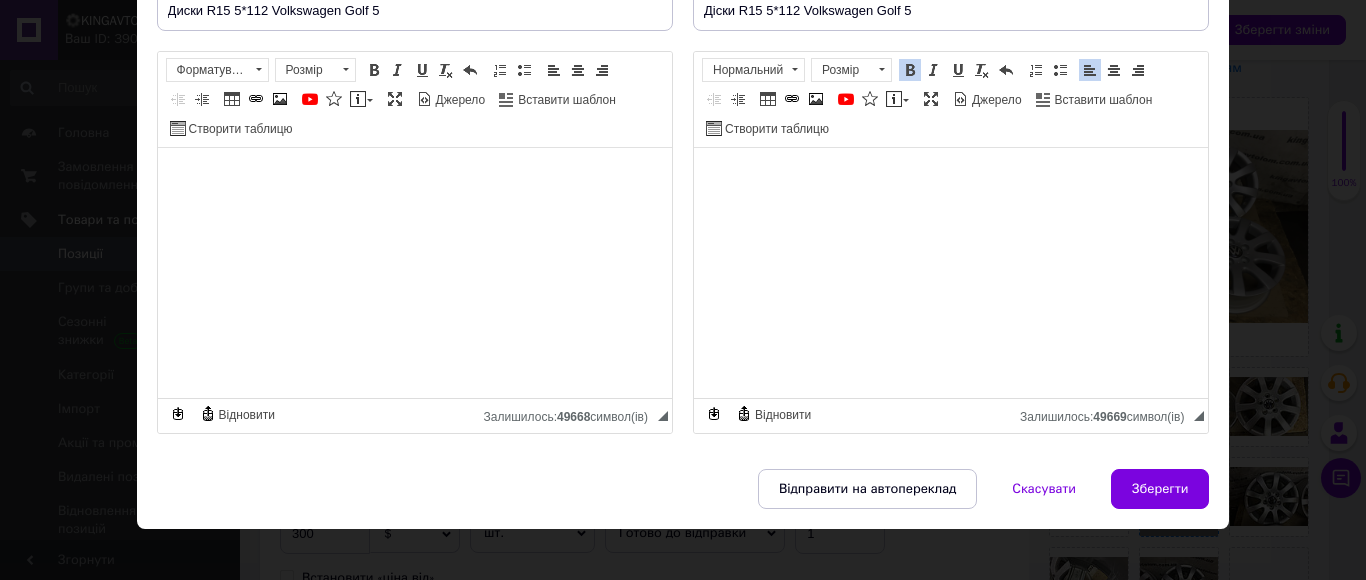 click on "Зберегти" at bounding box center (1160, 489) 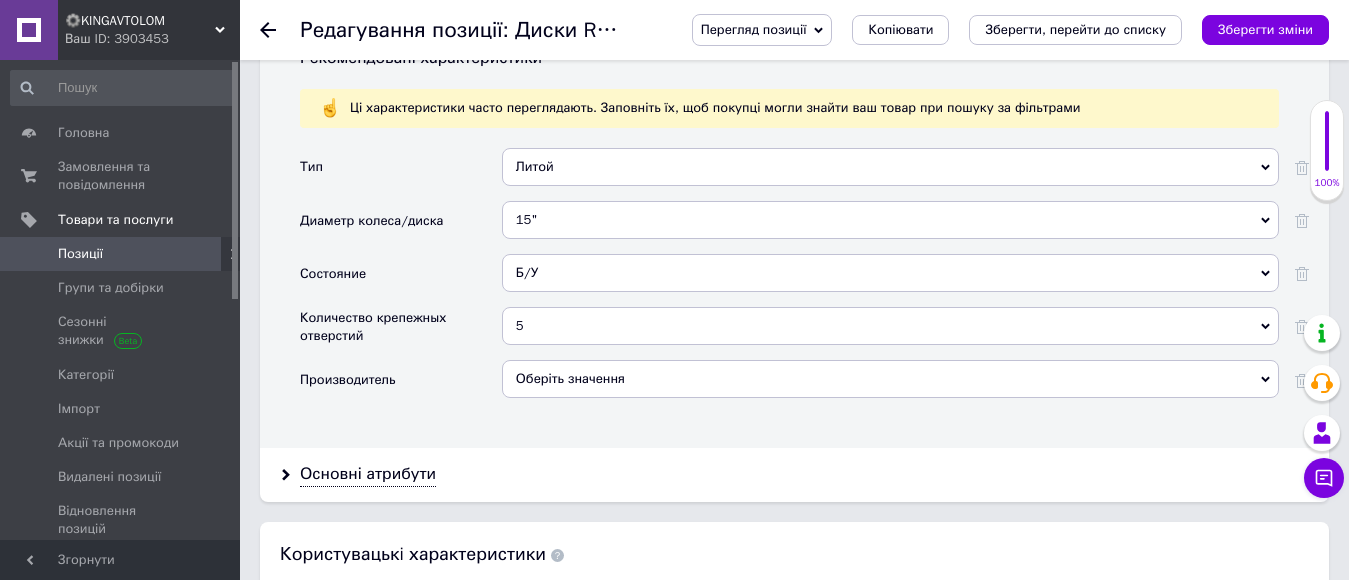 scroll, scrollTop: 1800, scrollLeft: 0, axis: vertical 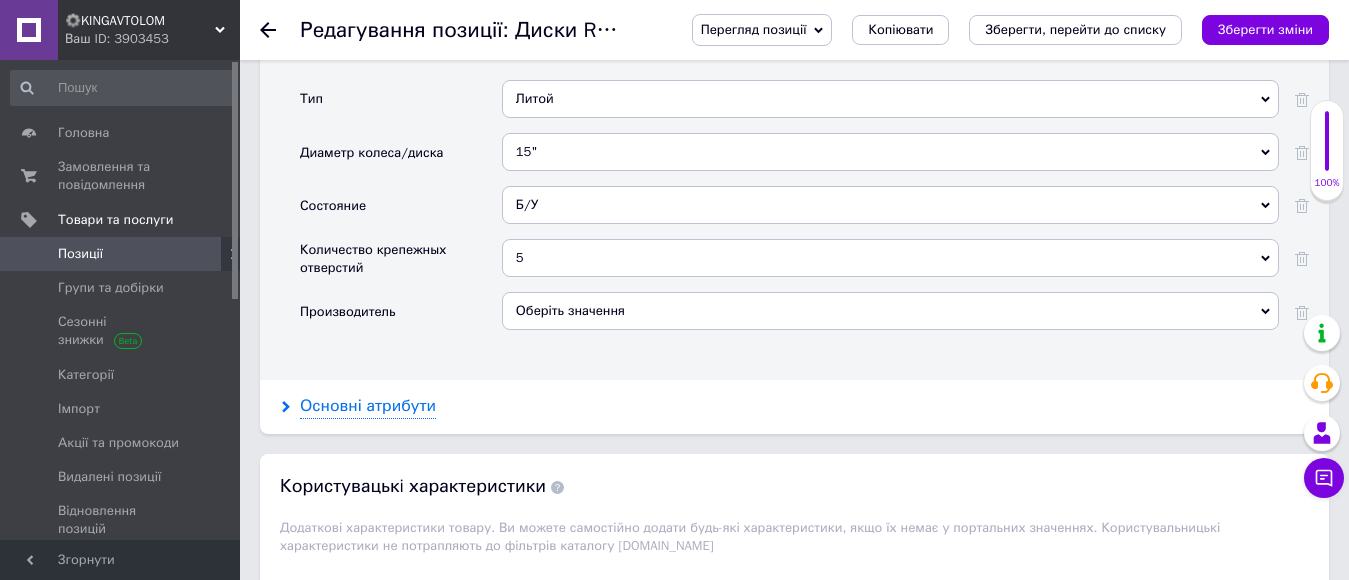 click on "Основні атрибути" at bounding box center (368, 406) 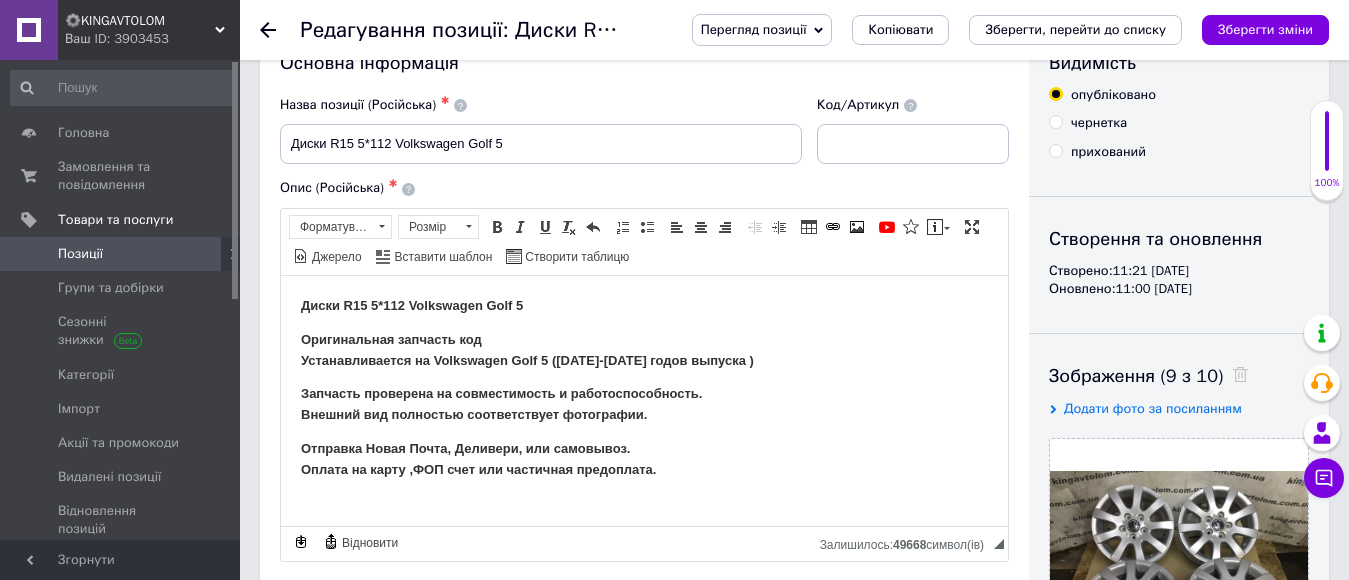 scroll, scrollTop: 0, scrollLeft: 0, axis: both 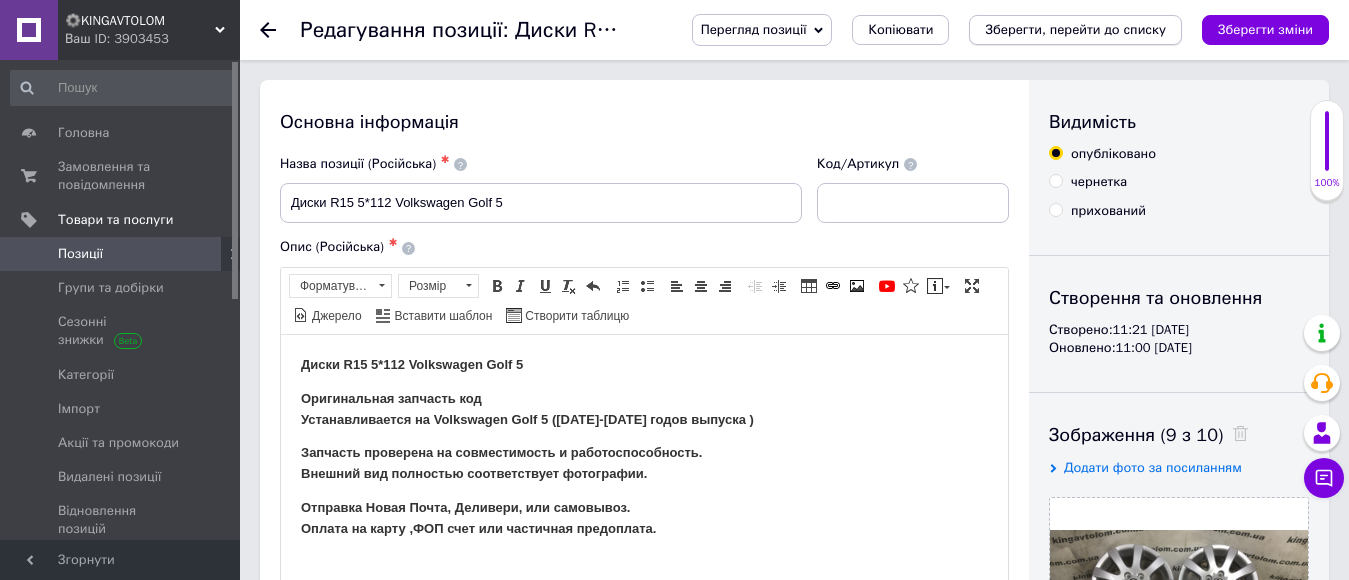 click on "Зберегти, перейти до списку" at bounding box center [1075, 29] 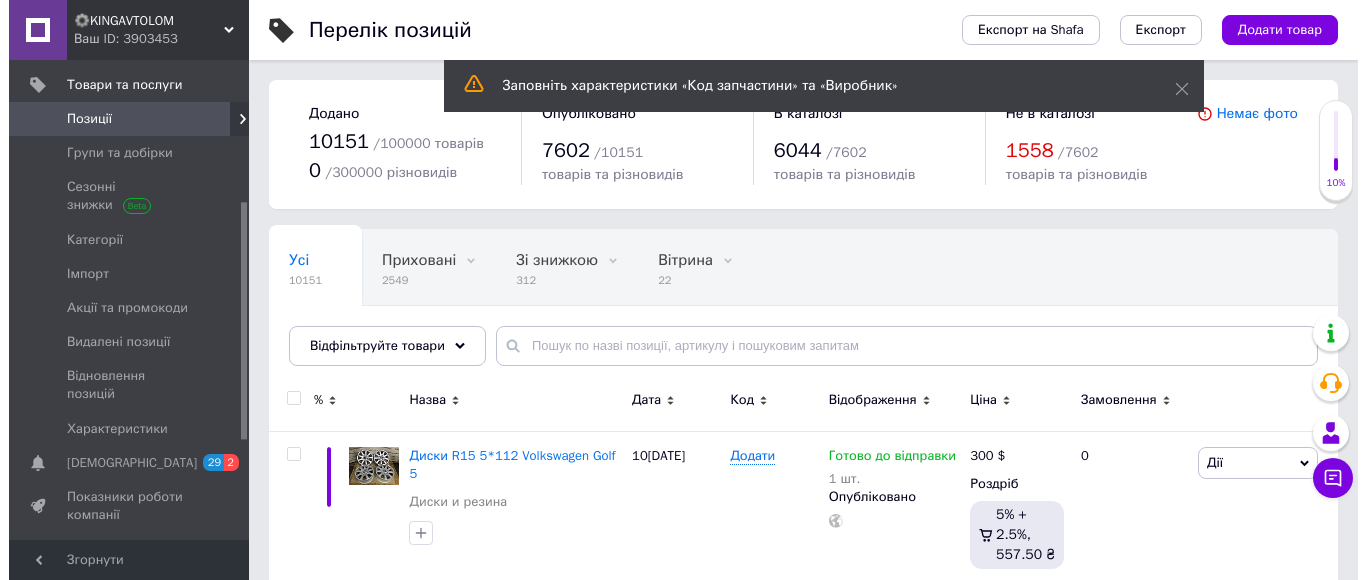 scroll, scrollTop: 300, scrollLeft: 0, axis: vertical 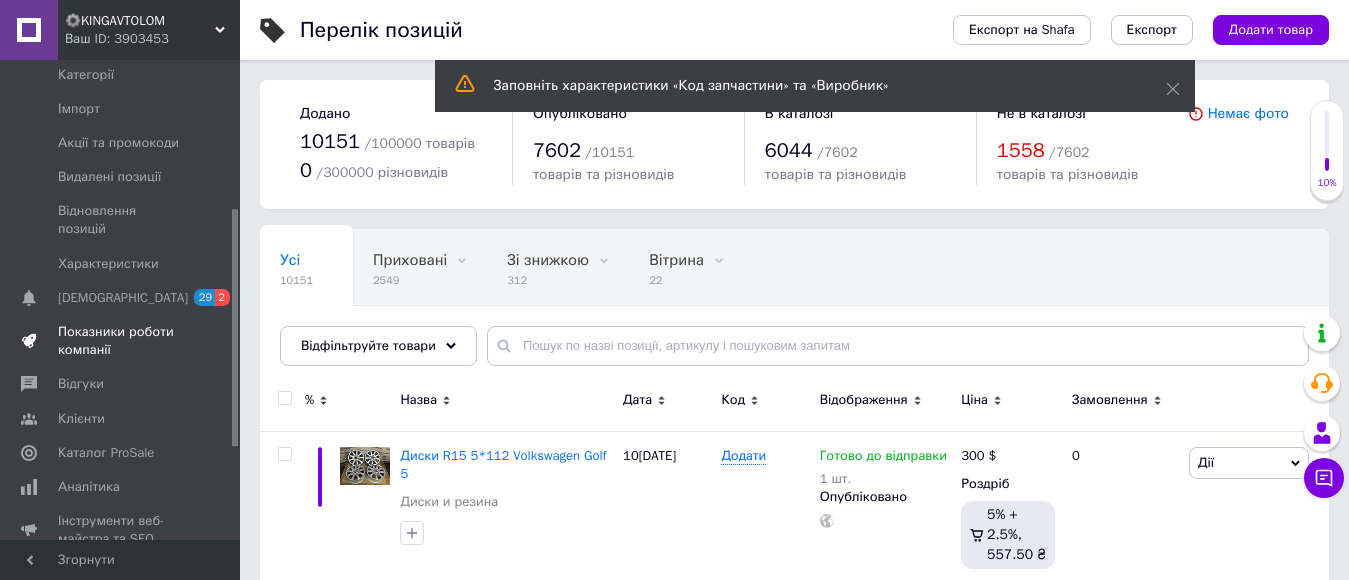 click on "Показники роботи компанії" at bounding box center (121, 341) 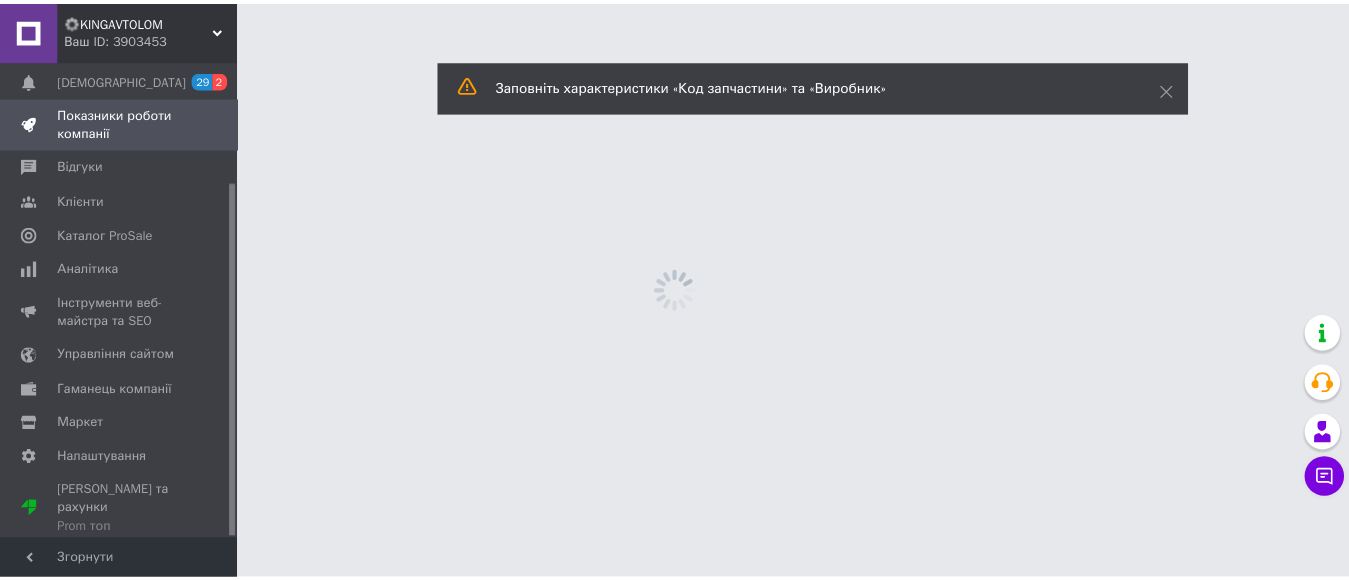 scroll, scrollTop: 162, scrollLeft: 0, axis: vertical 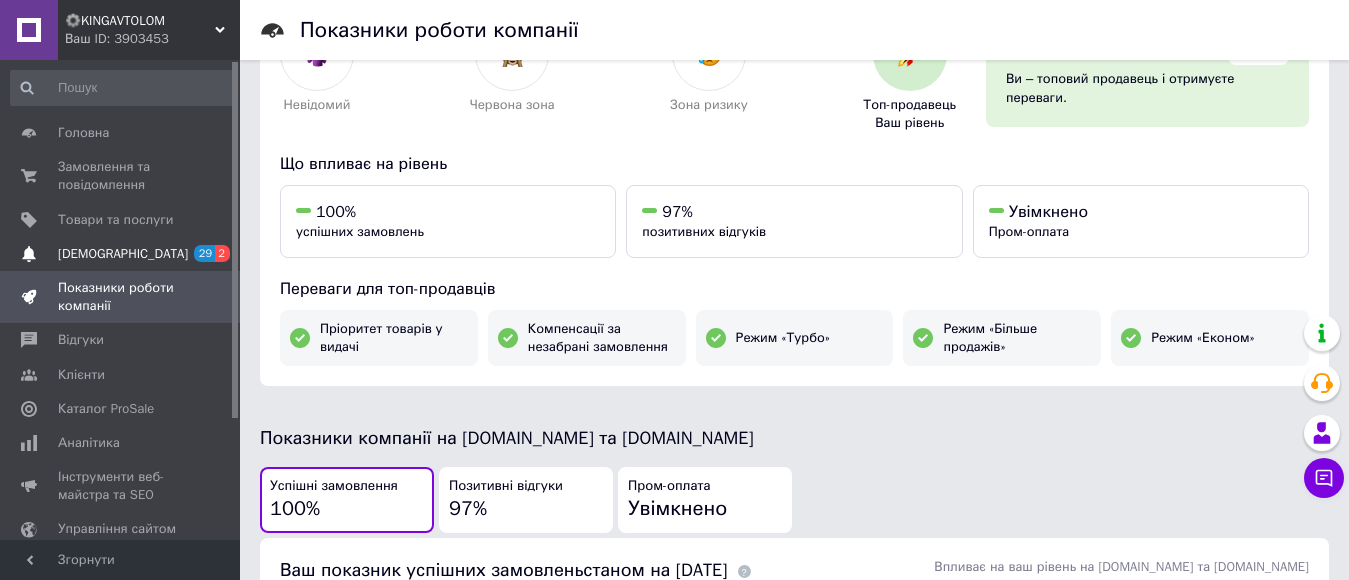 click on "[DEMOGRAPHIC_DATA]" at bounding box center [123, 254] 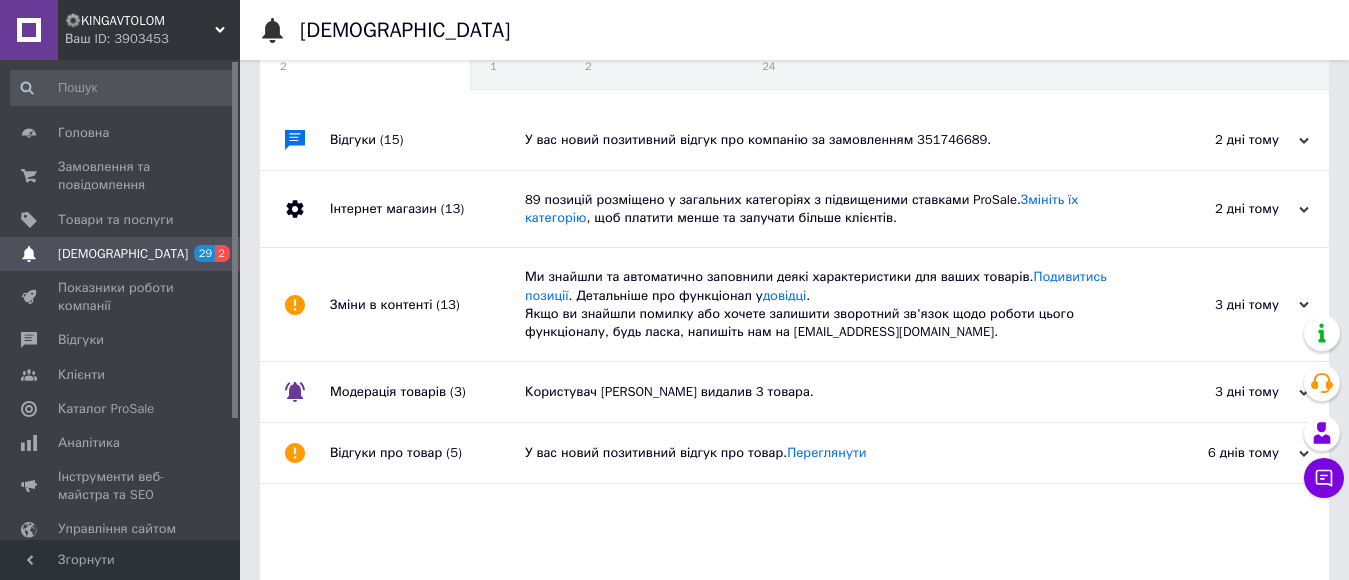 scroll, scrollTop: 100, scrollLeft: 0, axis: vertical 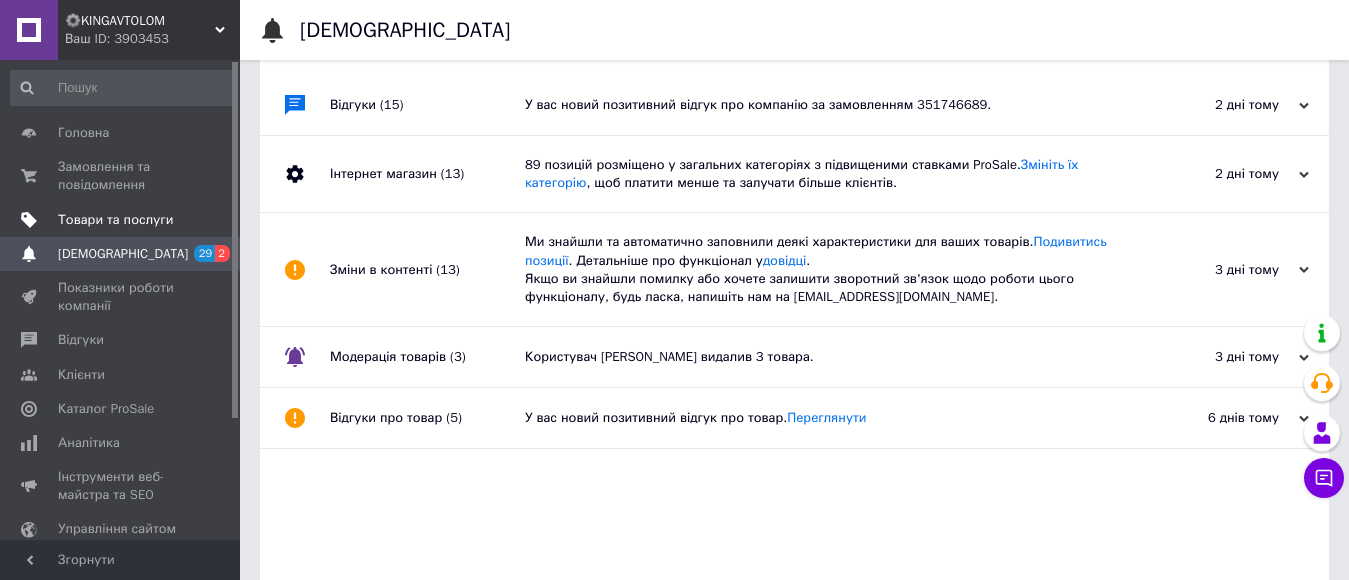 click on "Товари та послуги" at bounding box center (115, 220) 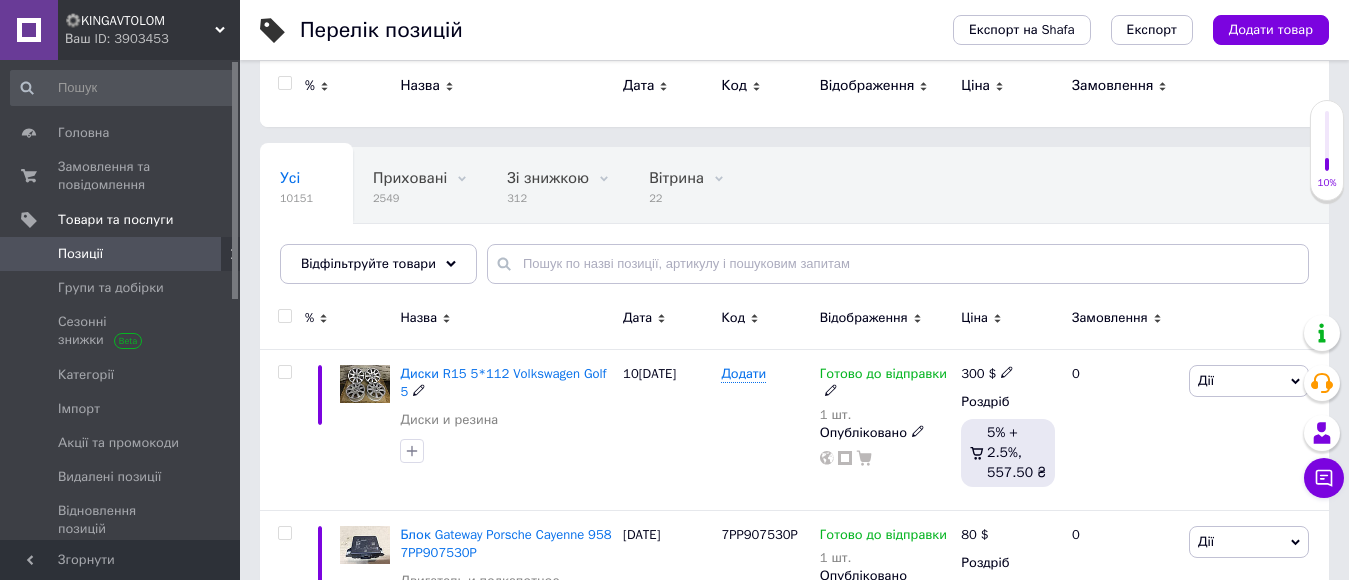 scroll, scrollTop: 0, scrollLeft: 0, axis: both 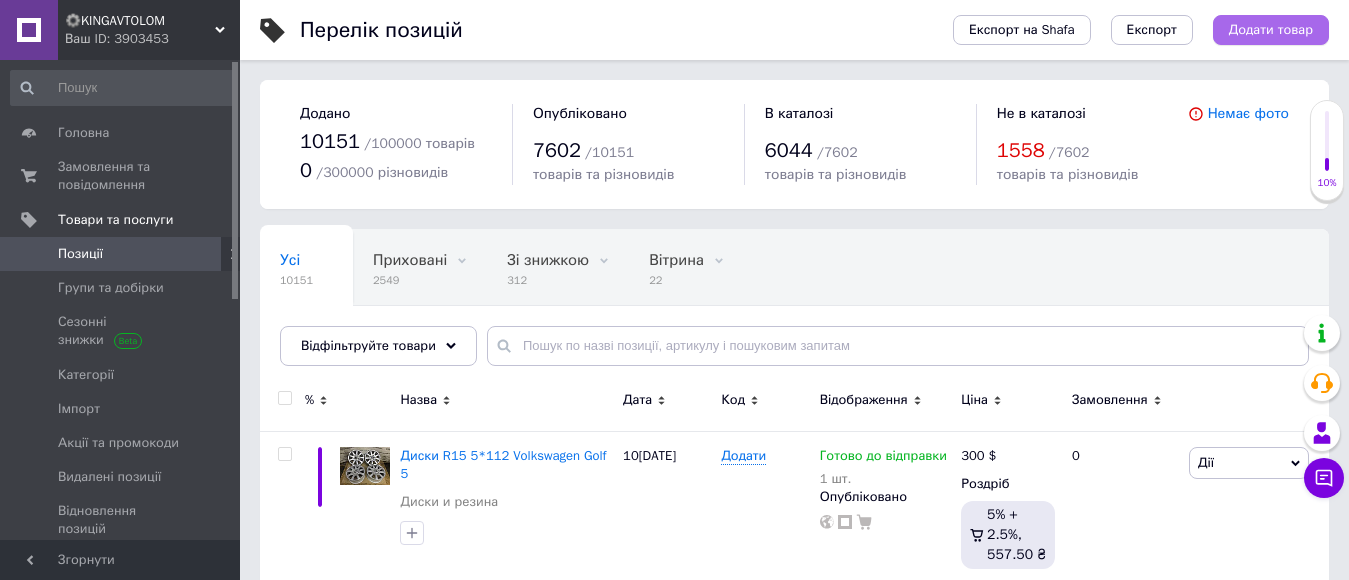 click on "Додати товар" at bounding box center [1271, 30] 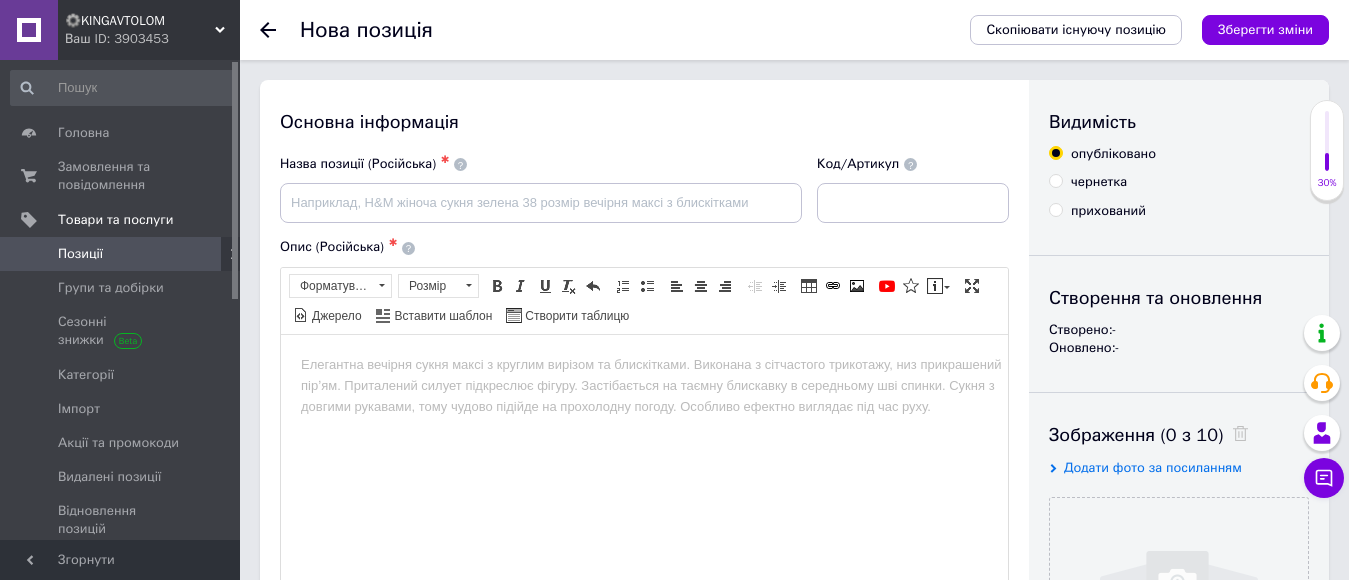 scroll, scrollTop: 0, scrollLeft: 0, axis: both 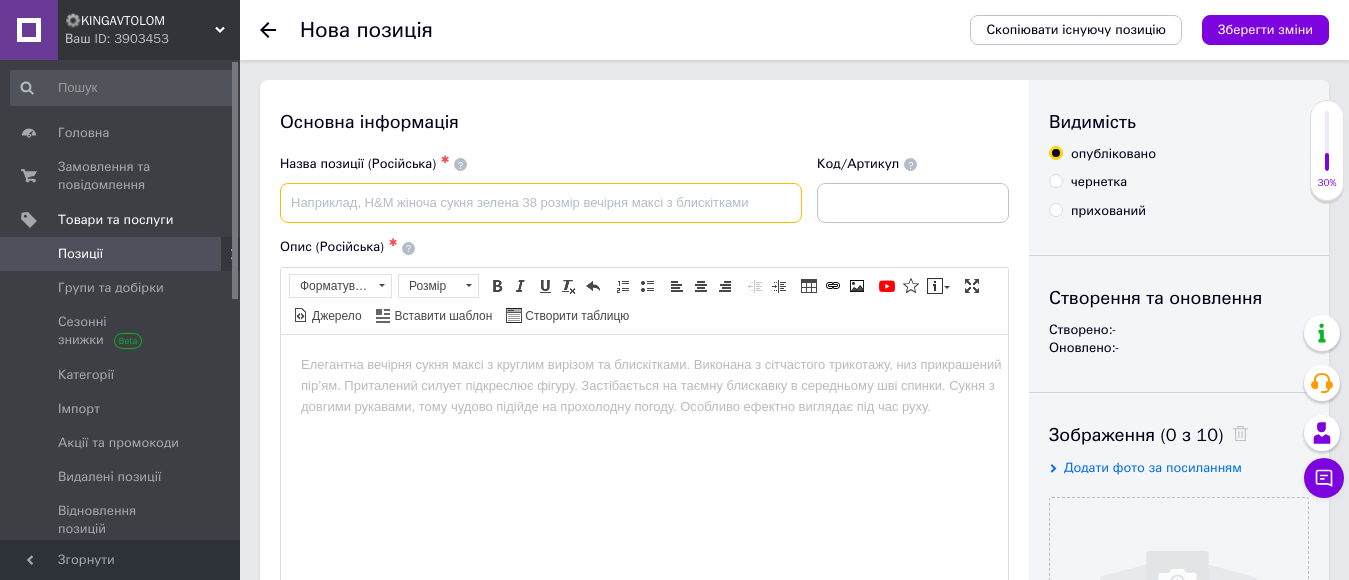 click at bounding box center (541, 203) 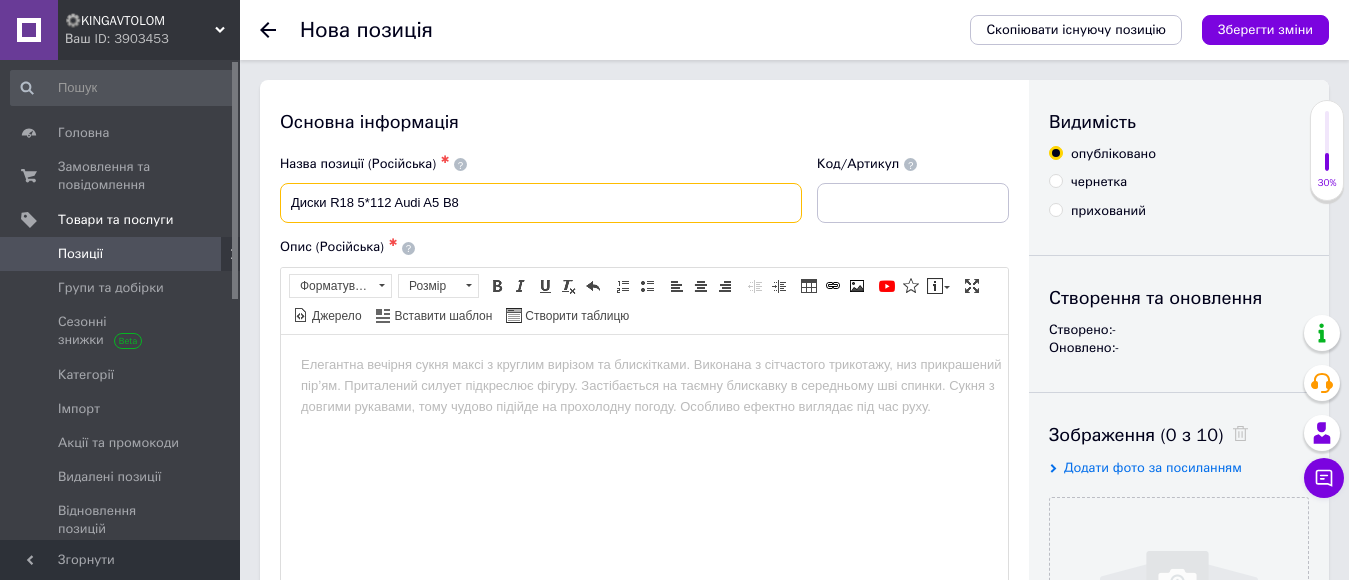 click on "Диски R18 5*112 Audi A5 B8" at bounding box center (541, 203) 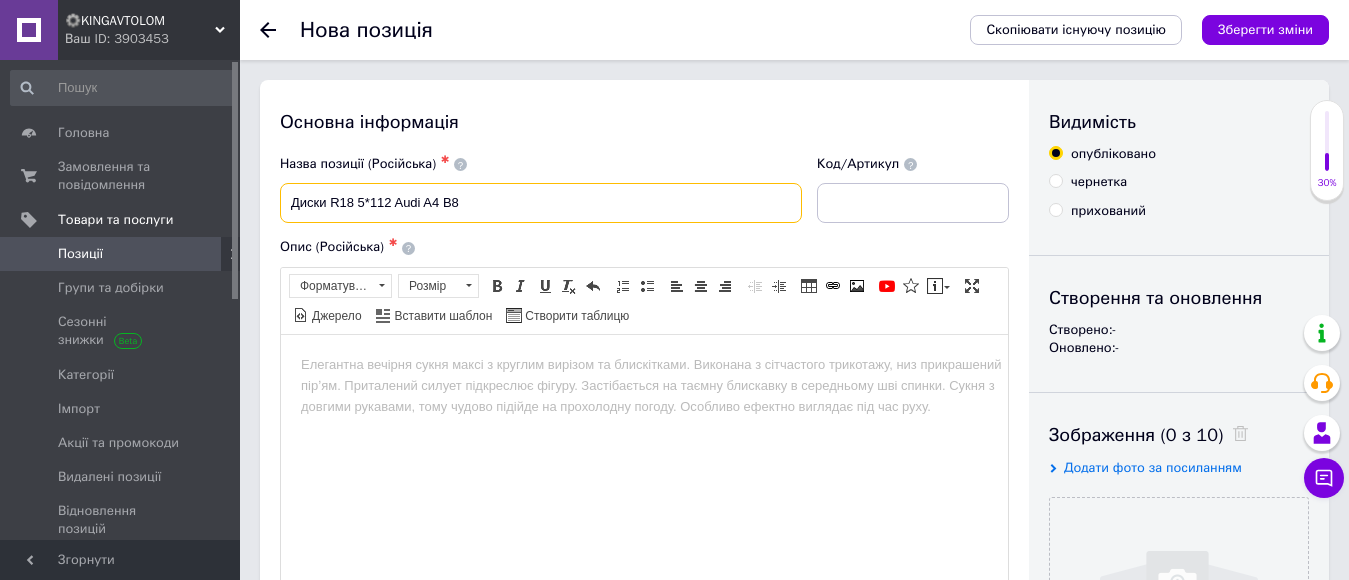 type on "Диски R18 5*112 Audi A4 B8" 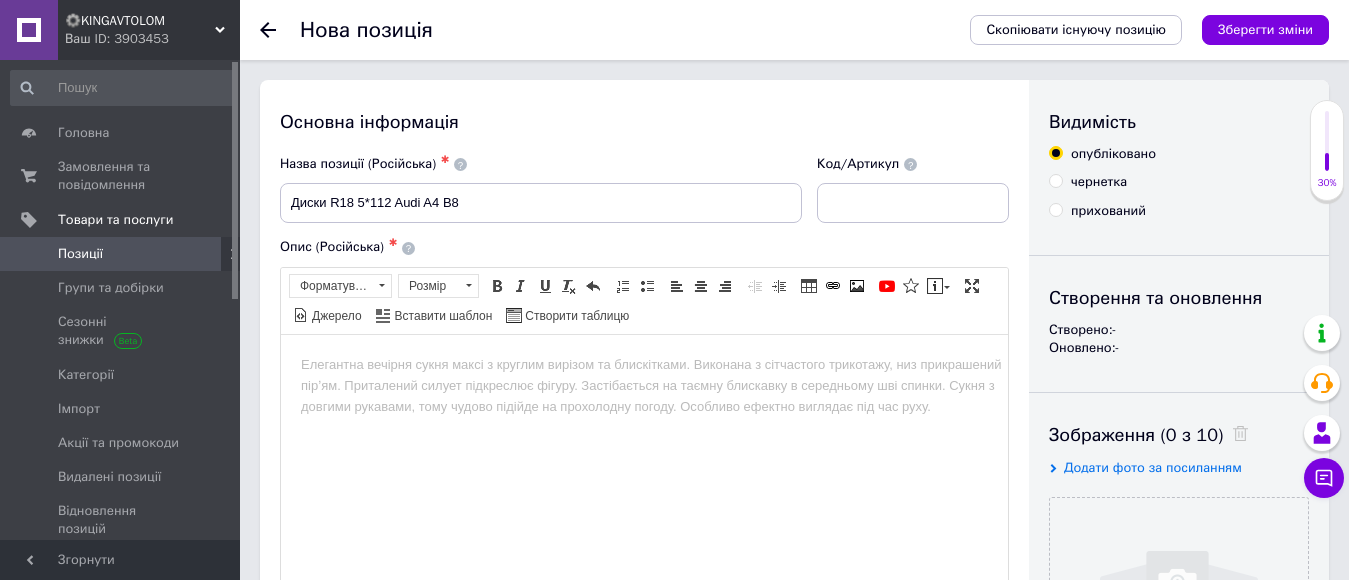 click on "Основна інформація" at bounding box center [644, 122] 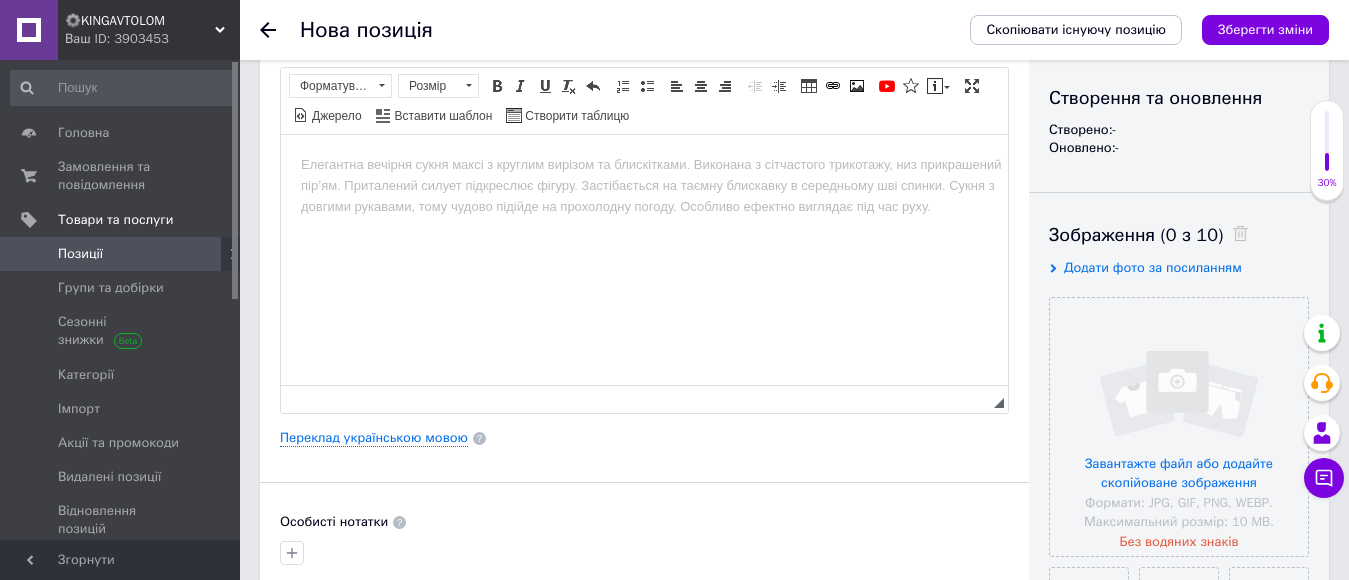 scroll, scrollTop: 0, scrollLeft: 0, axis: both 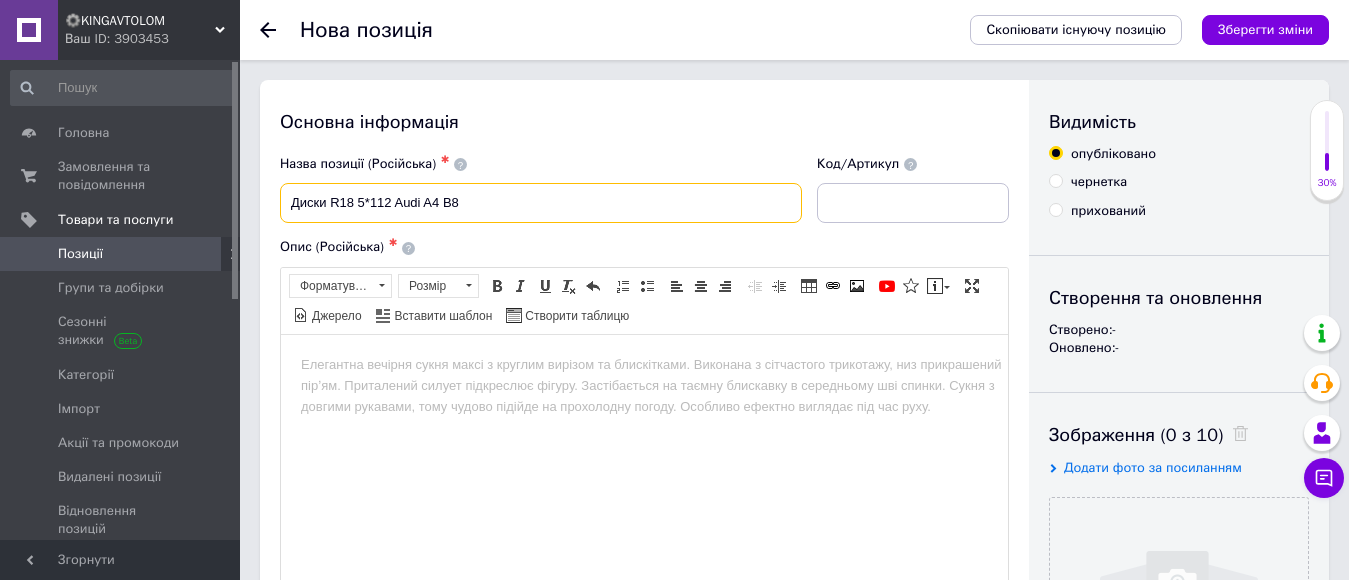 drag, startPoint x: 484, startPoint y: 202, endPoint x: 270, endPoint y: 203, distance: 214.00233 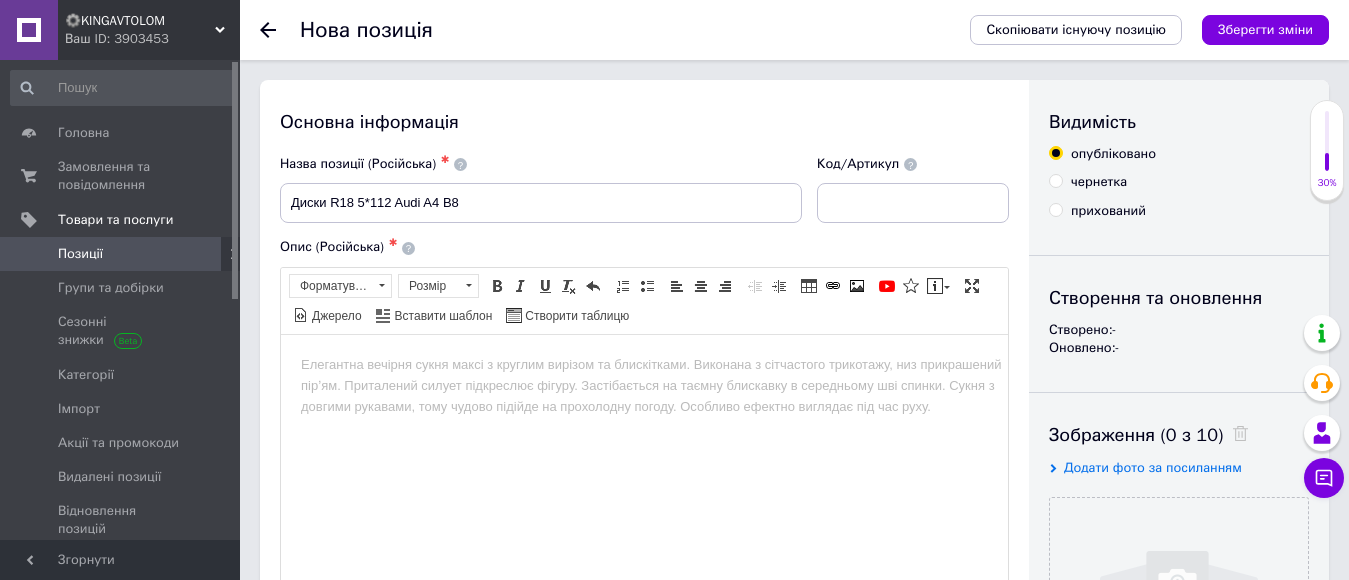 click at bounding box center (644, 364) 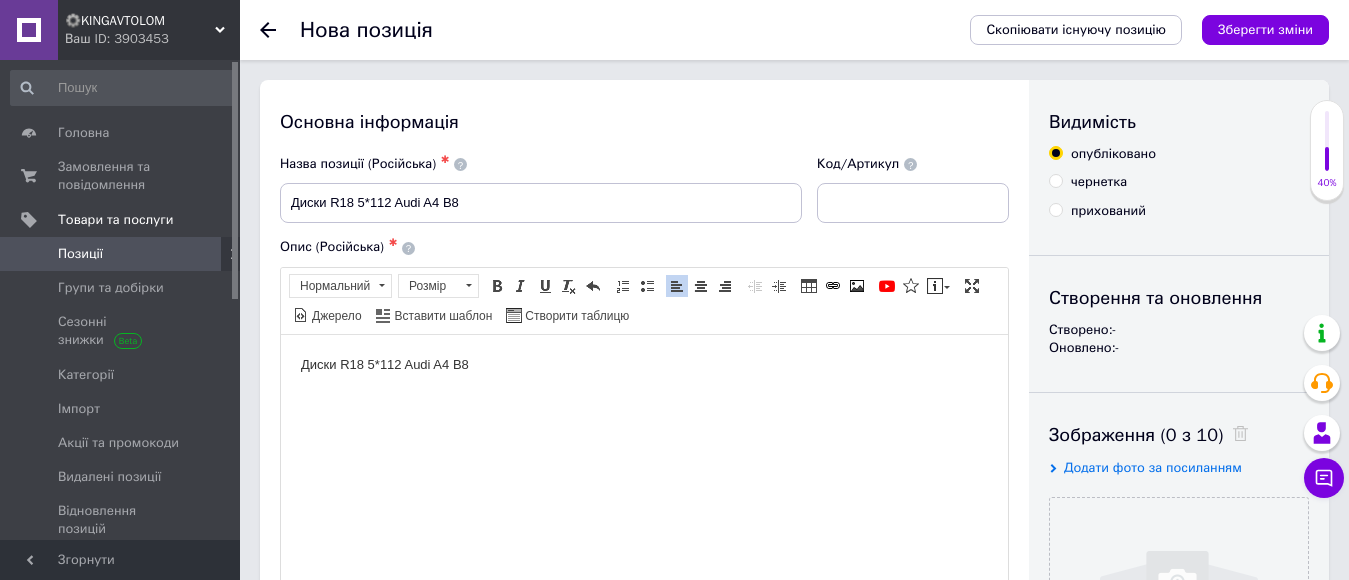 paste 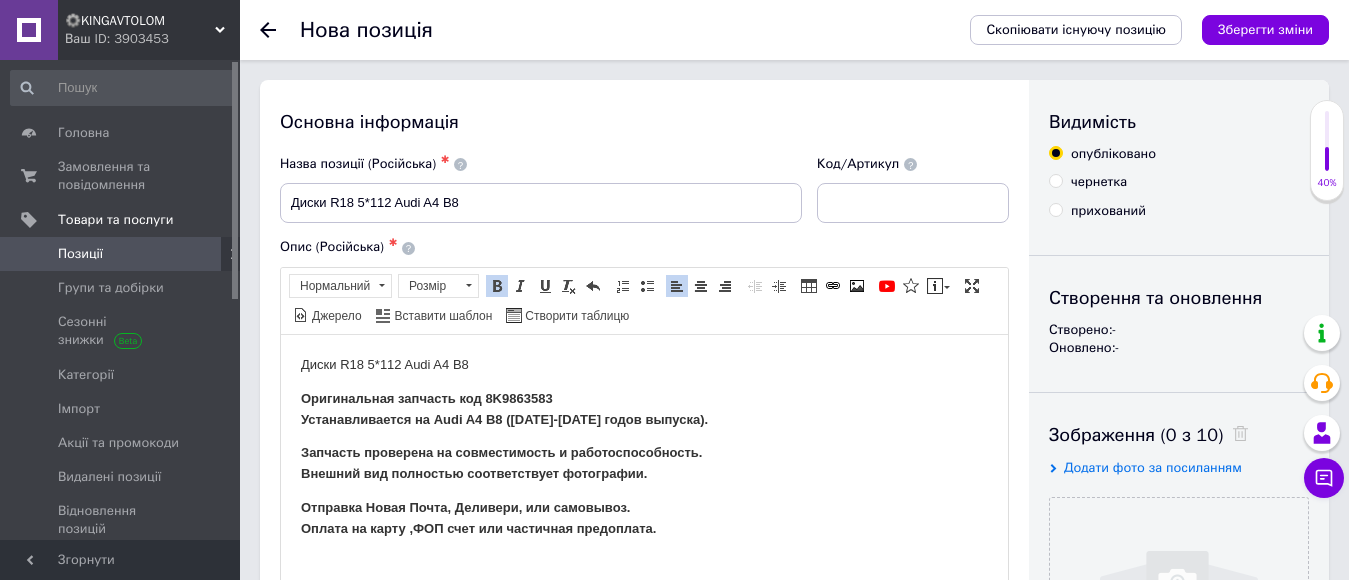 click on "Оригинальная запчасть код 8K9863583 Устанавливается на Audi A4 B8 ([DATE]-[DATE] годов выпуска)." at bounding box center (644, 409) 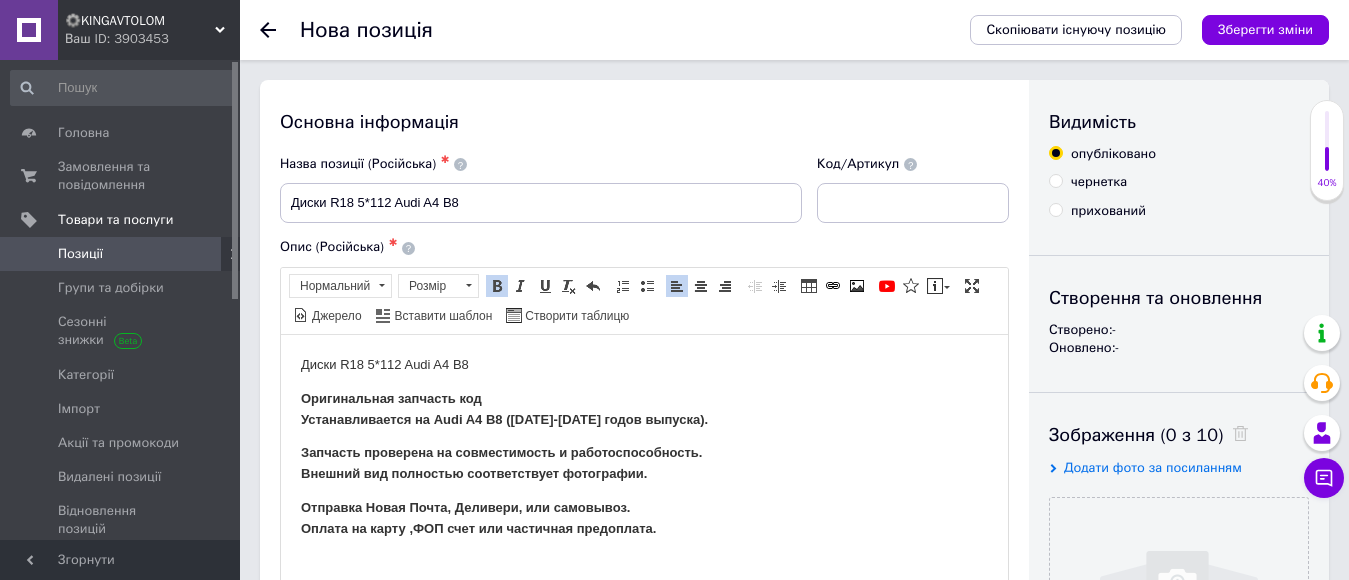 click on "Диски R18 5*112 Audi A4 B8  Оригинальная запчасть код Устанавливается на Audi A4 B8 ([DATE]-[DATE] годов выпуска). Запчасть проверена на совместимость и работоспособность. Внешний вид полностью соответствует фотографии. Отправка Новая Почта, Деливери, или самовывоз. Оплата на карту ,ФОП счет или частичная предоплата." at bounding box center (644, 446) 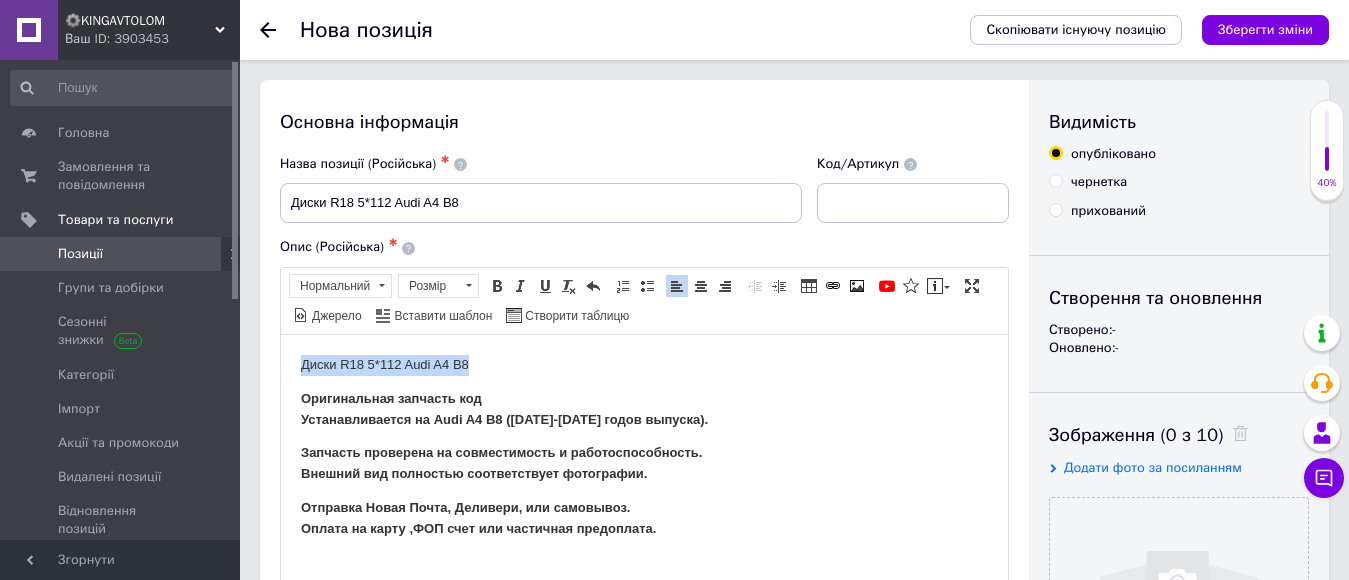 drag, startPoint x: 289, startPoint y: 366, endPoint x: 465, endPoint y: 369, distance: 176.02557 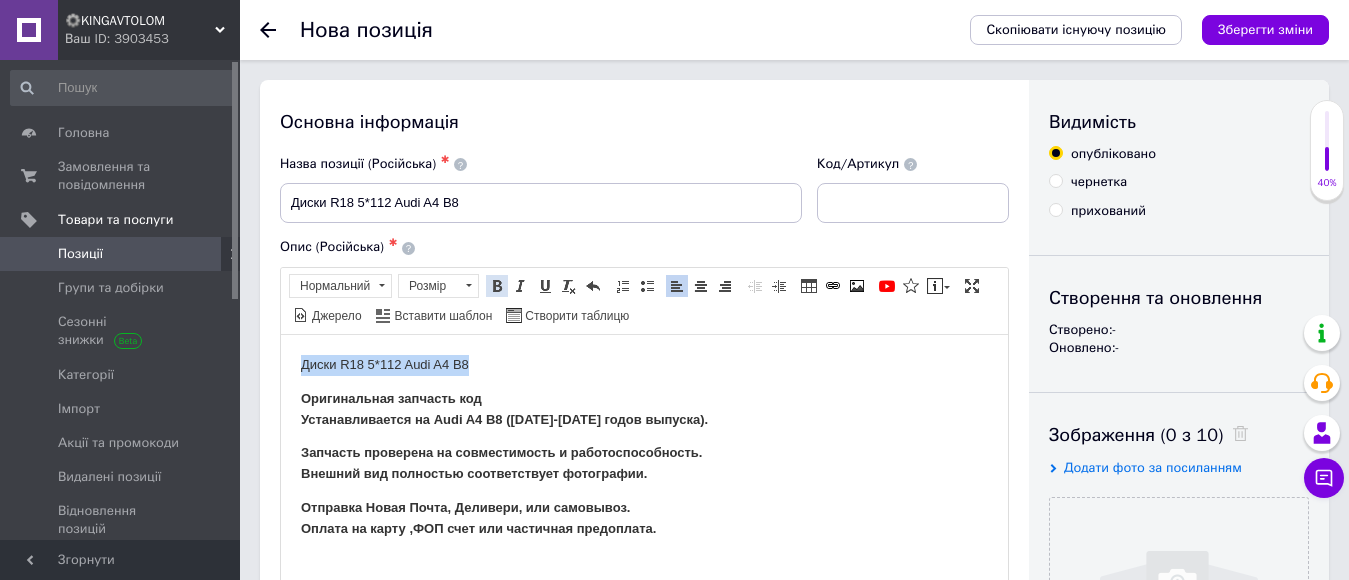 drag, startPoint x: 496, startPoint y: 284, endPoint x: 525, endPoint y: 96, distance: 190.22356 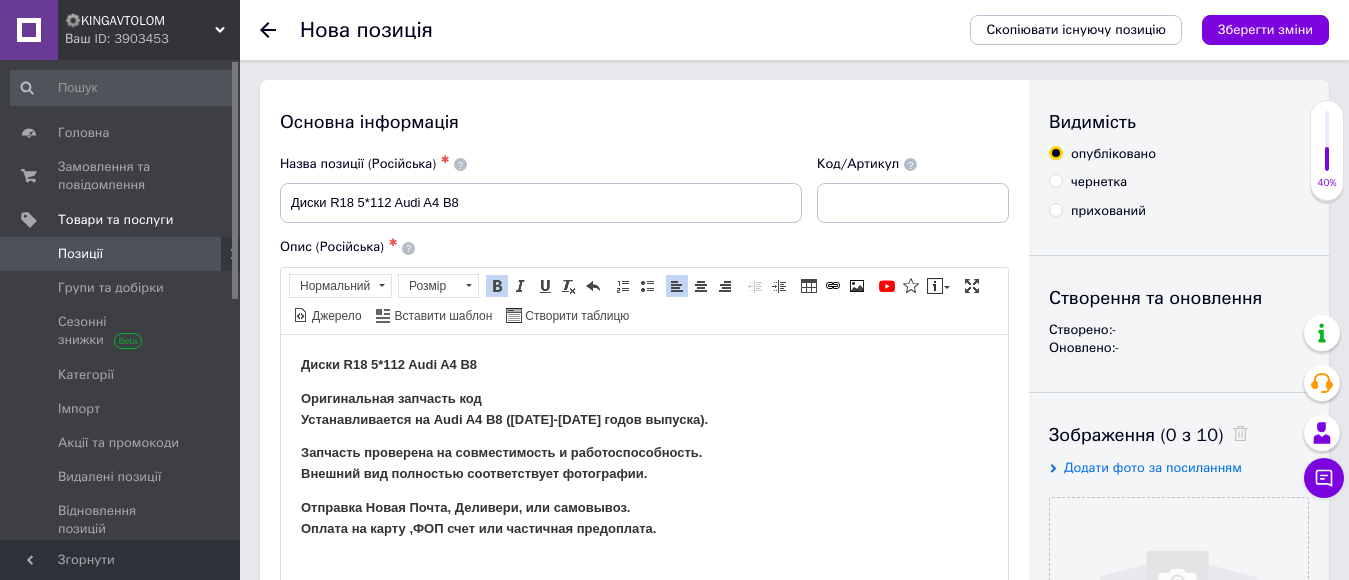 click on "Диски R18 5*112 Audi A4 B8   Оригинальная запчасть код Устанавливается на Audi A4 B8 ([DATE]-[DATE] годов выпуска). Запчасть проверена на совместимость и работоспособность. Внешний вид полностью соответствует фотографии. Отправка Новая Почта, Деливери, или самовывоз. Оплата на карту ,ФОП счет или частичная предоплата." at bounding box center (644, 446) 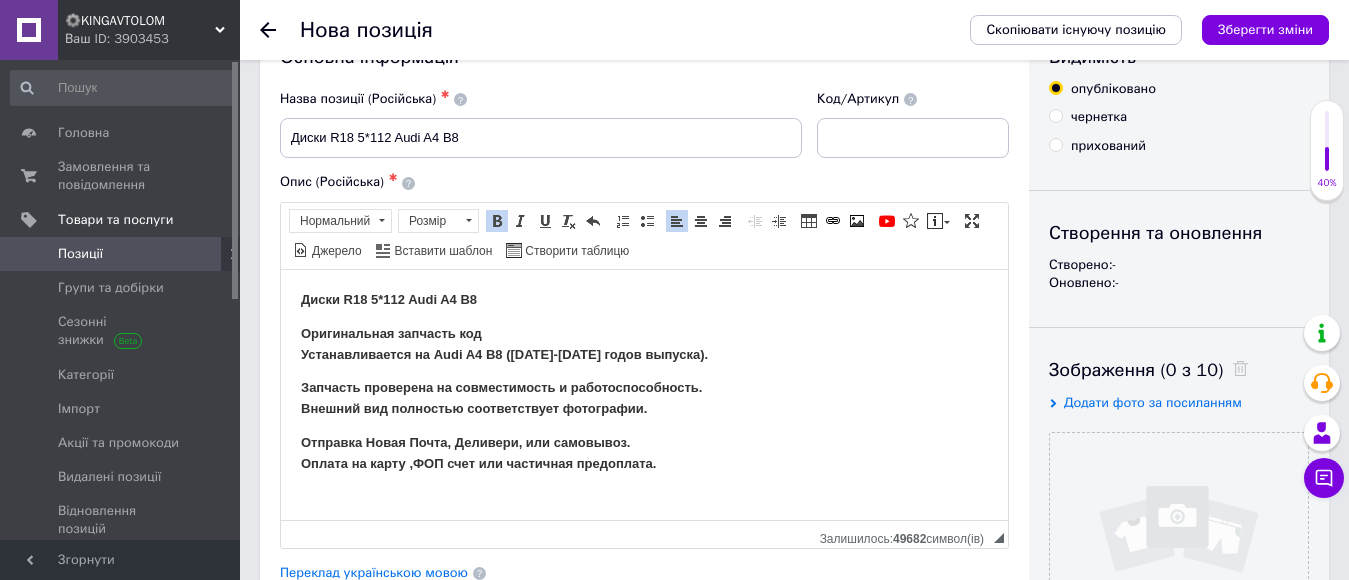 scroll, scrollTop: 100, scrollLeft: 0, axis: vertical 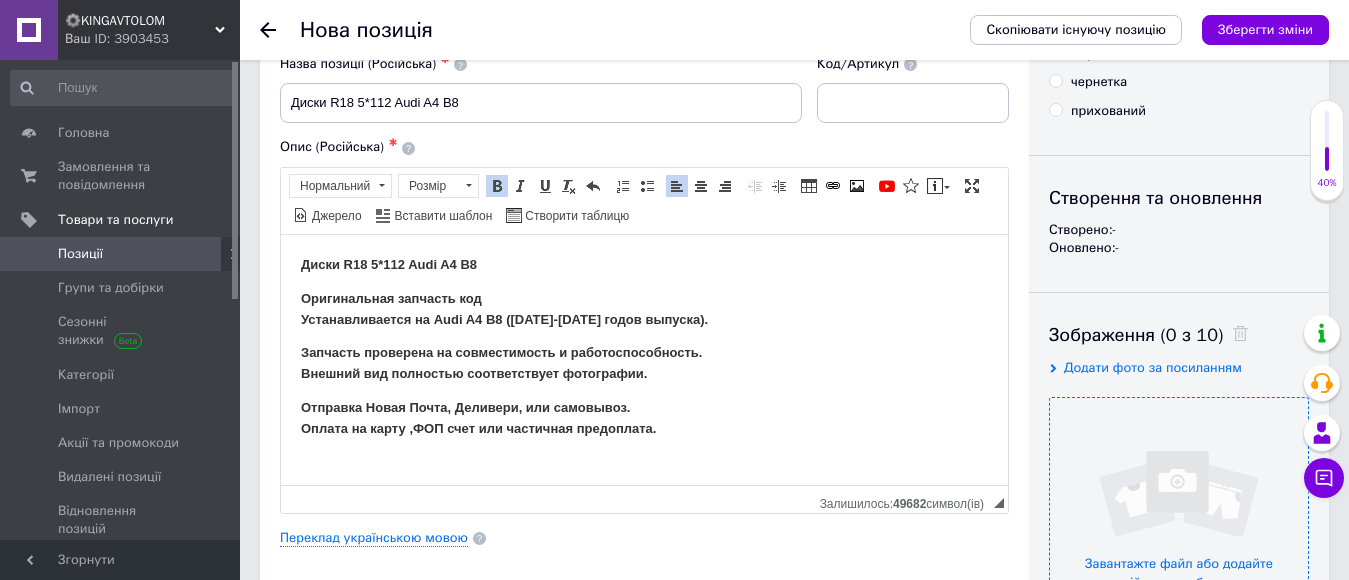 click at bounding box center [1179, 527] 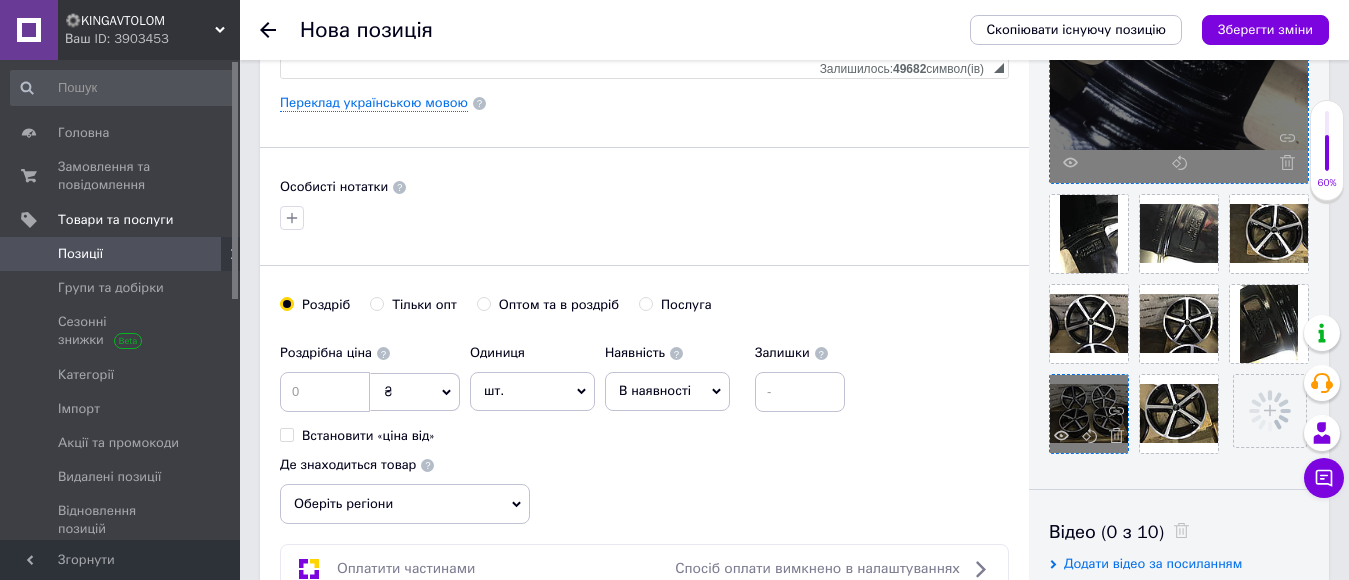 scroll, scrollTop: 500, scrollLeft: 0, axis: vertical 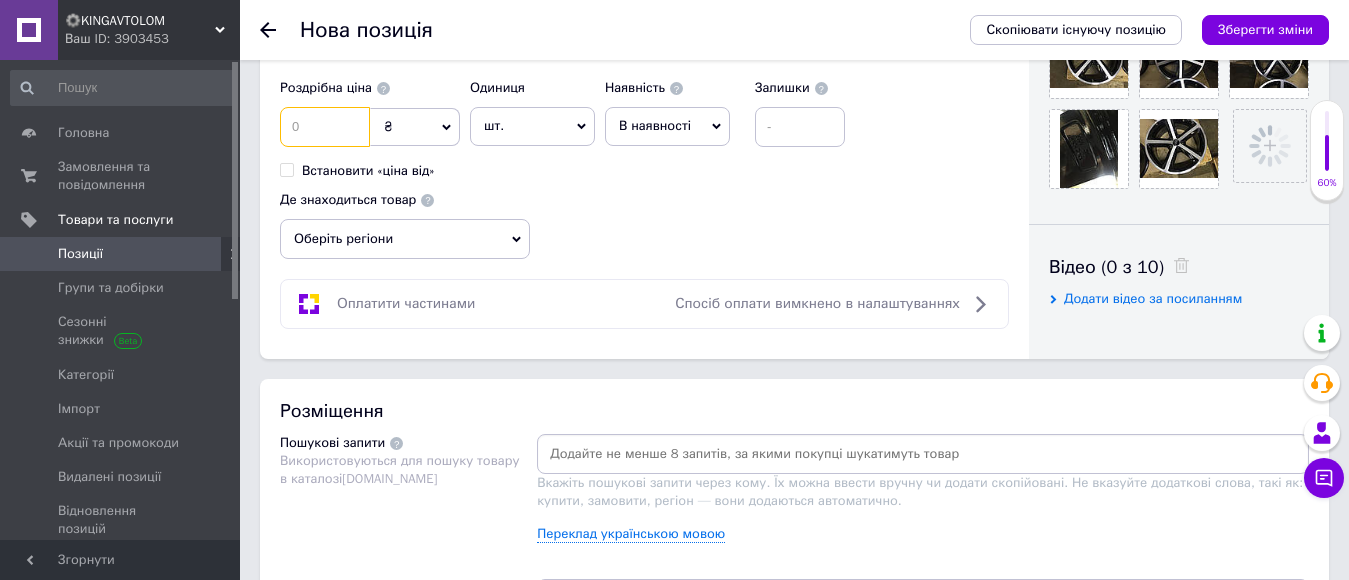 click at bounding box center [325, 127] 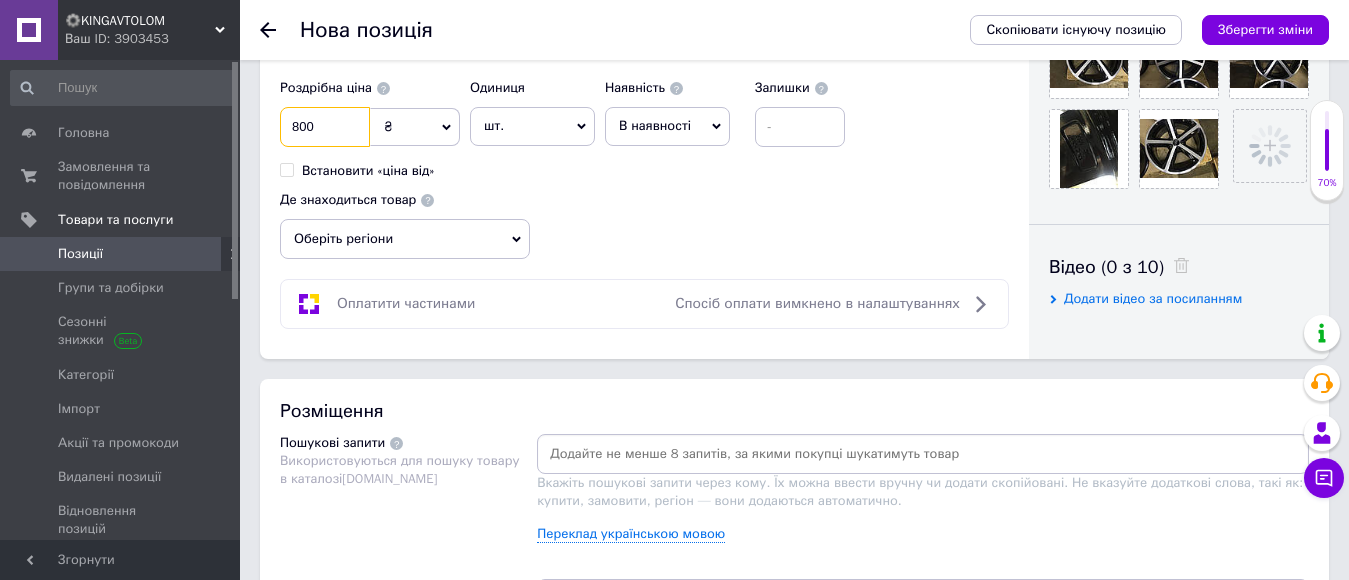 type on "800" 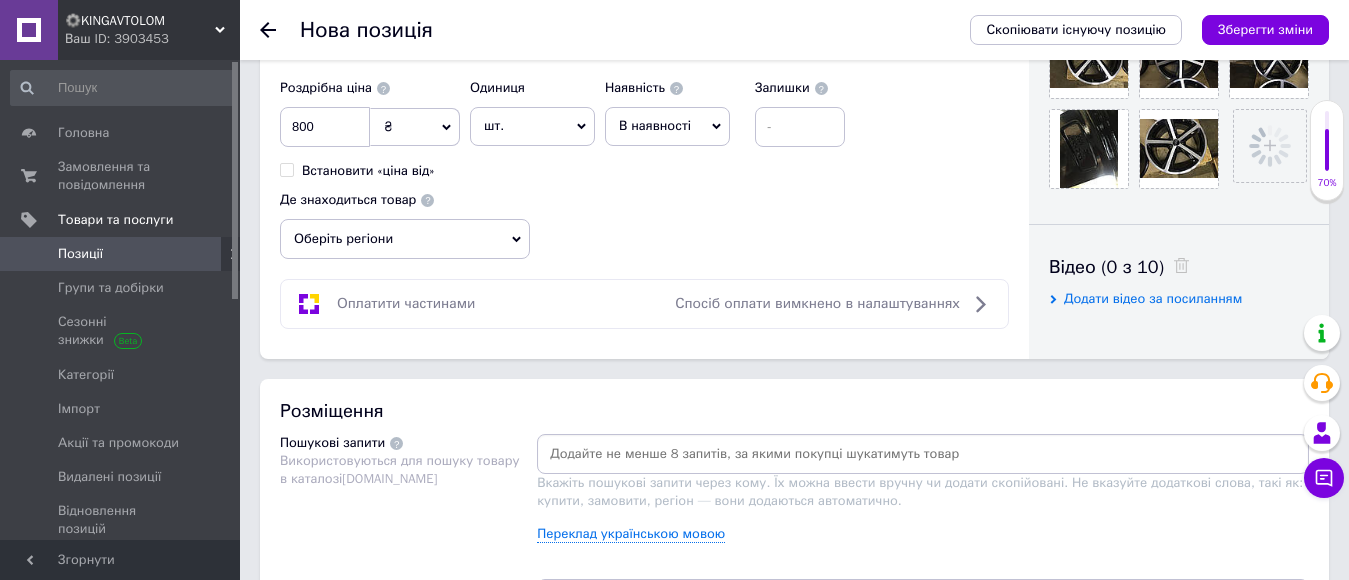 click on "₴" at bounding box center (415, 127) 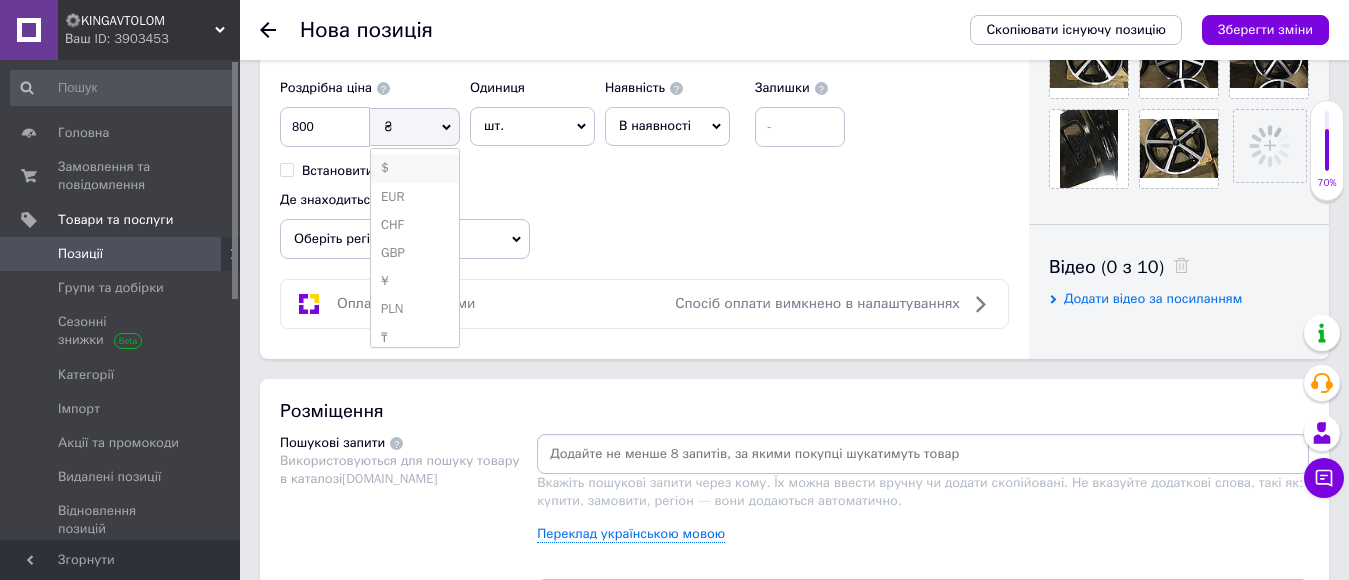 click on "$" at bounding box center [415, 168] 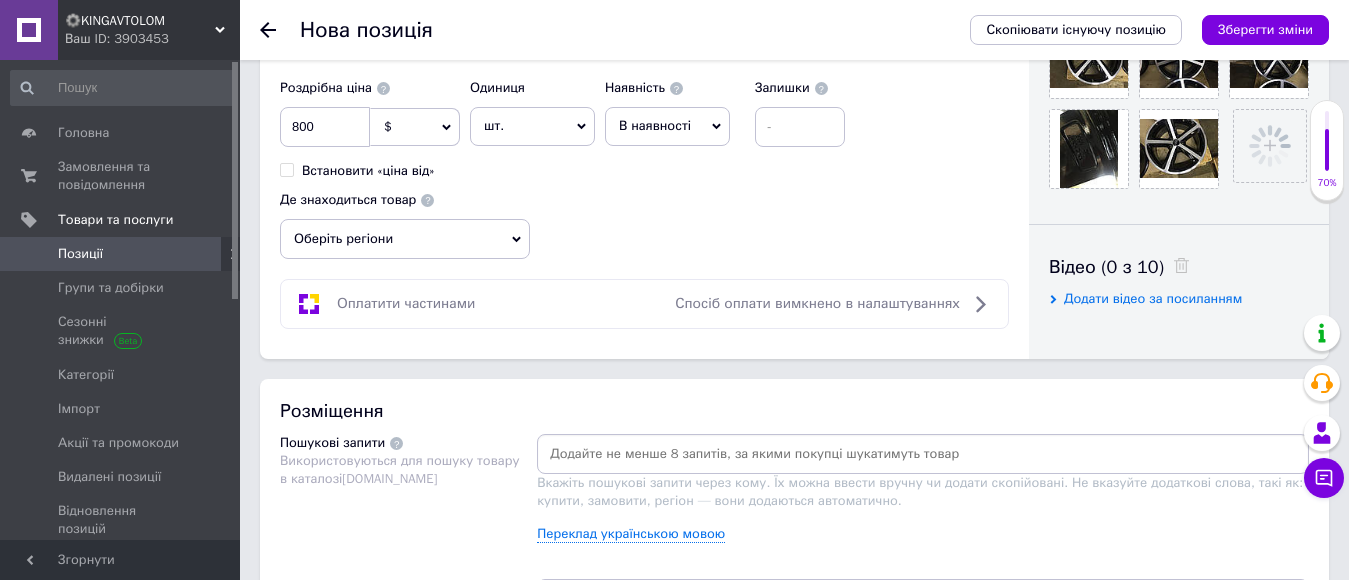 click on "В наявності" at bounding box center [655, 125] 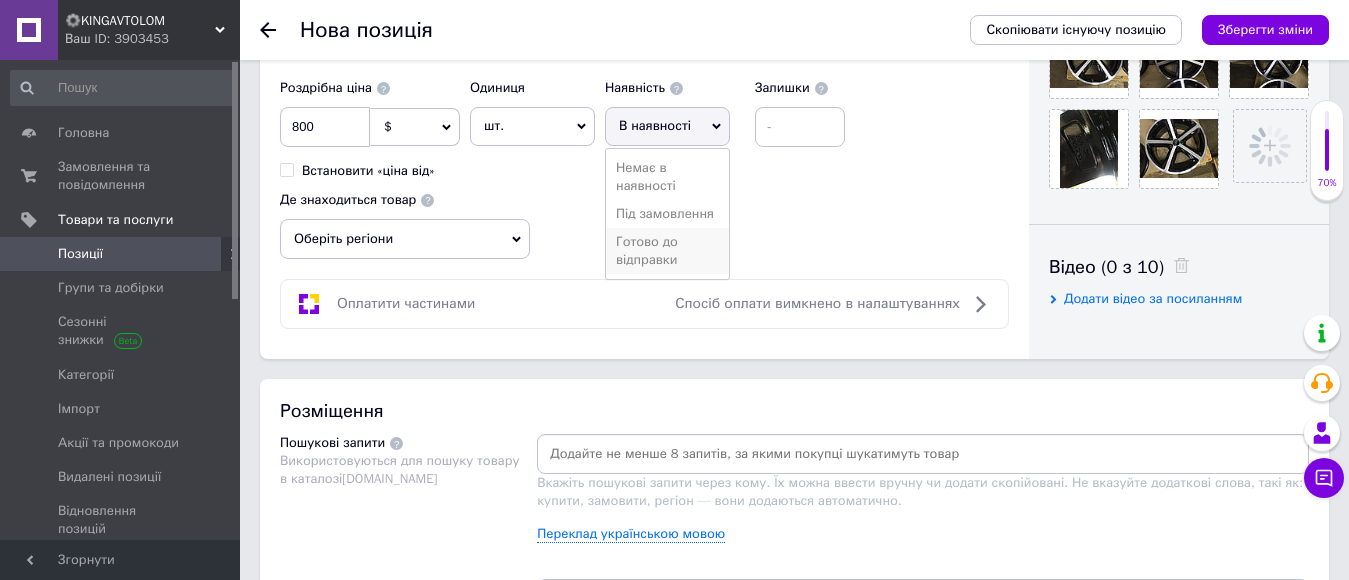 click on "Готово до відправки" at bounding box center (667, 251) 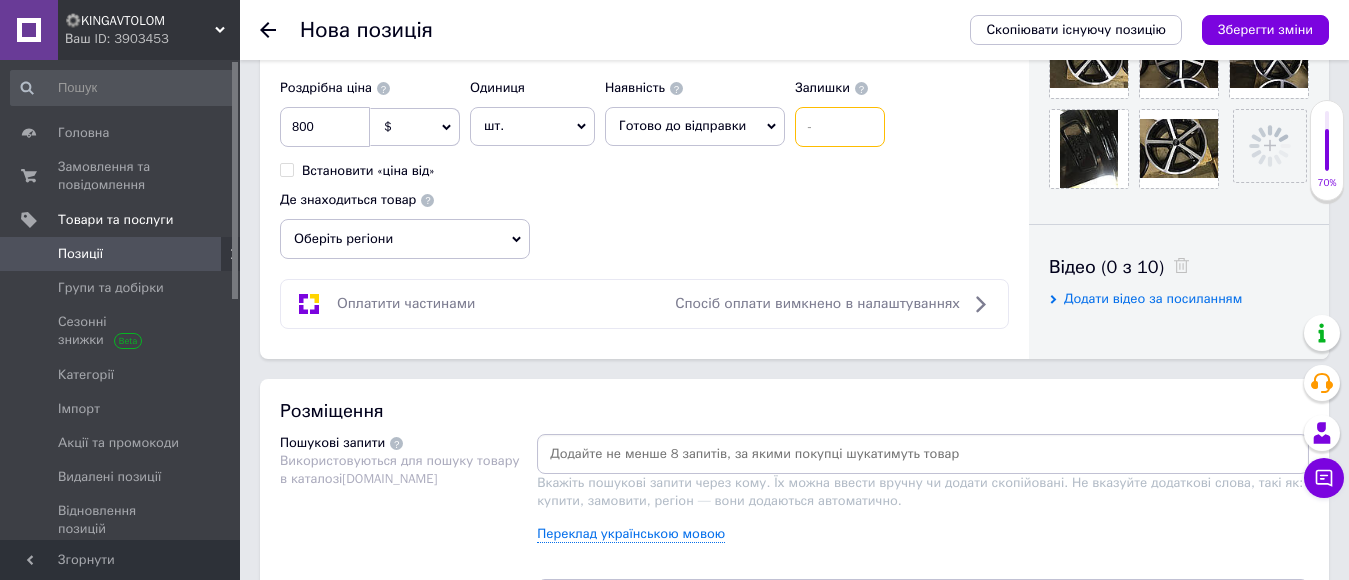 click at bounding box center [840, 127] 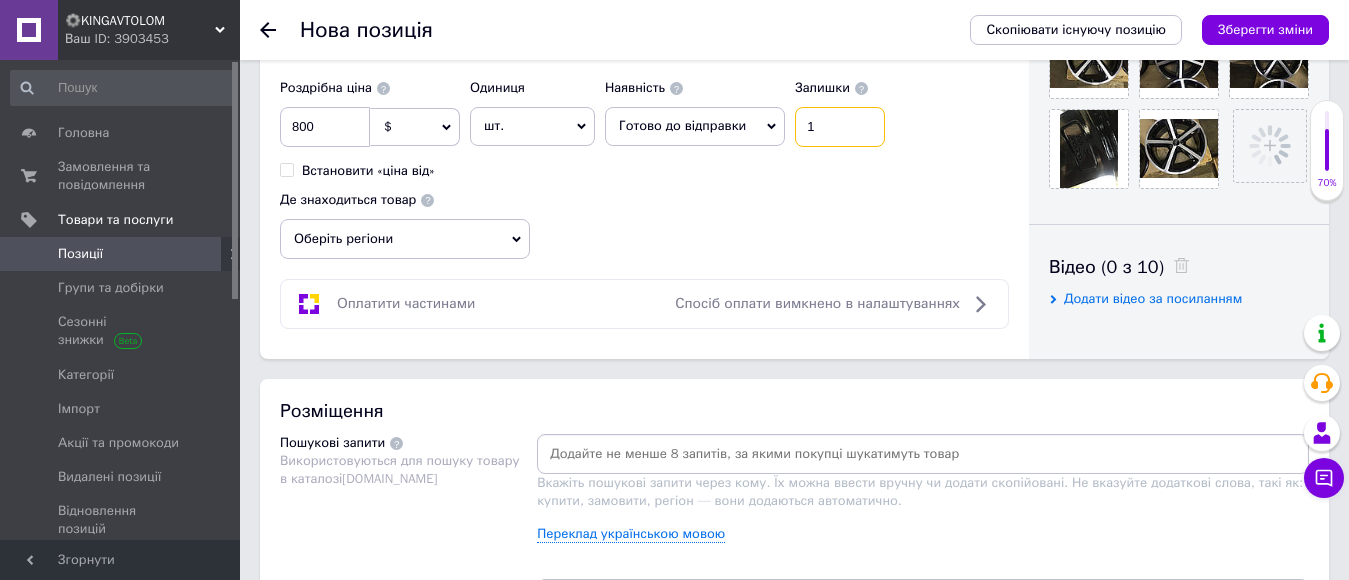 type on "1" 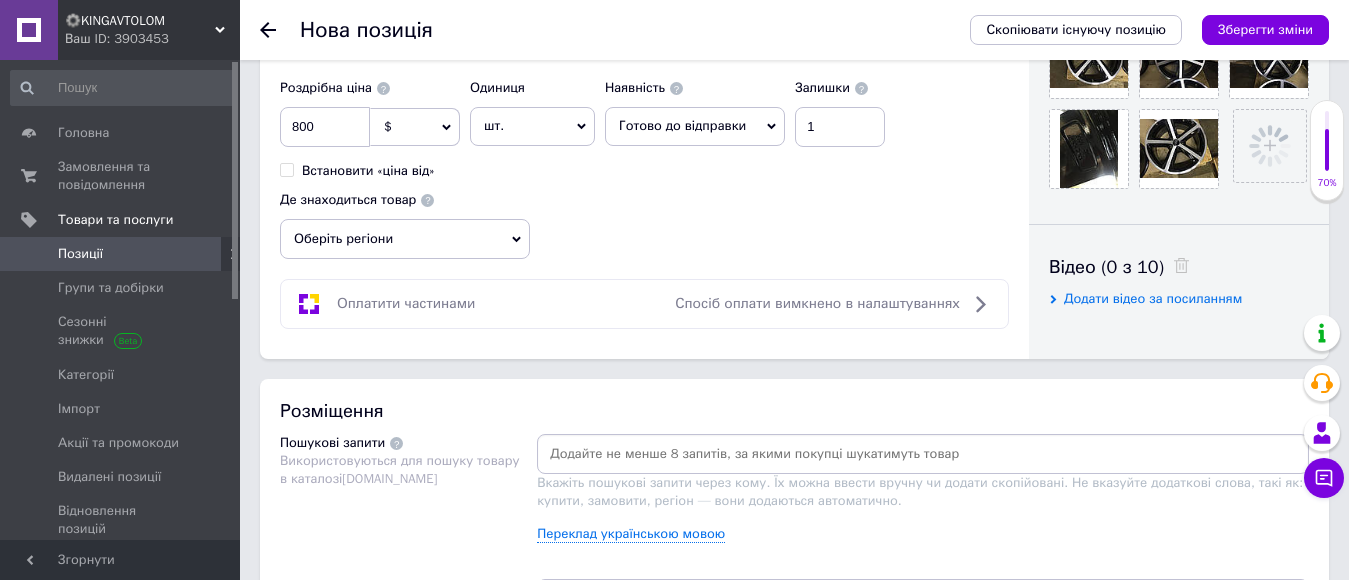 click on "Роздрібна ціна 800 $ EUR CHF ₴ GBP ¥ PLN ₸ MDL HUF KGS CNY TRY KRW lei Встановити «ціна від» Одиниця шт. Популярне комплект упаковка кв.м пара м кг пог.м послуга т а автоцистерна ампула б балон банка блістер бобіна бочка [PERSON_NAME] бухта в ват виїзд відро г г га година гр/кв.м гігакалорія д дав два місяці день доба доза є єврокуб з зміна к кВт каністра карат кв.дм кв.м кв.см кв.фут квартал кг кг/кв.м км колесо комплект коробка куб.дм куб.м л л лист м м мВт мл мм моток місяць мішок н набір номер о об'єкт од. п палетомісце пара партія пач пог.м послуга посівна одиниця птахомісце півроку пігулка" at bounding box center [644, 164] 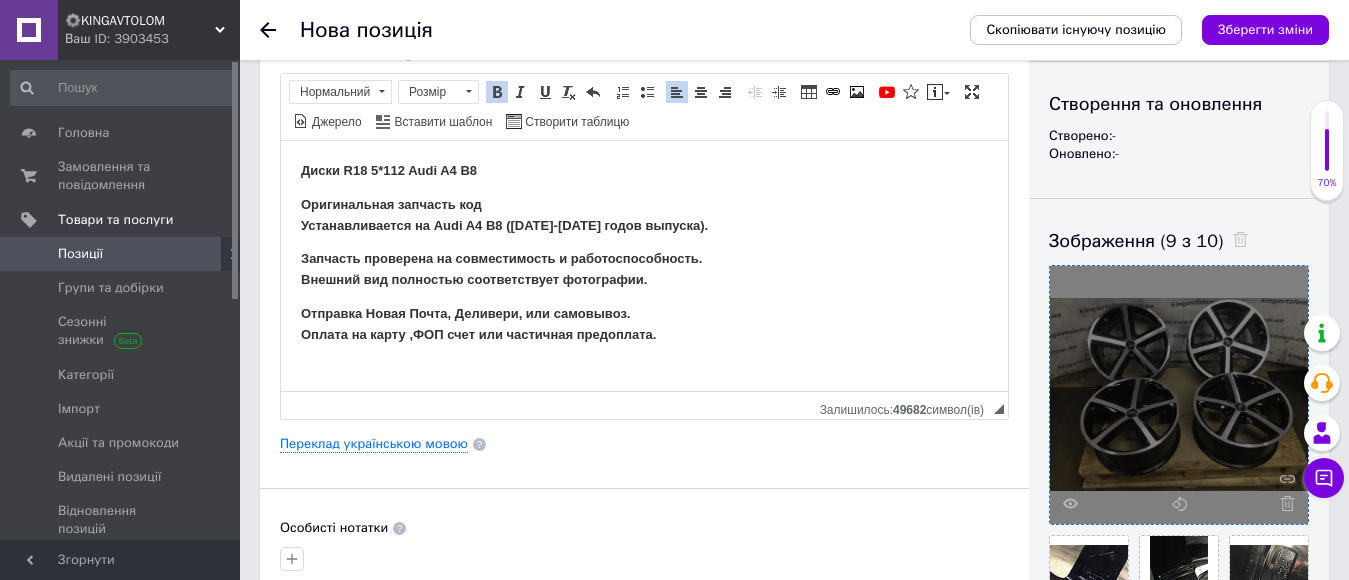 scroll, scrollTop: 0, scrollLeft: 0, axis: both 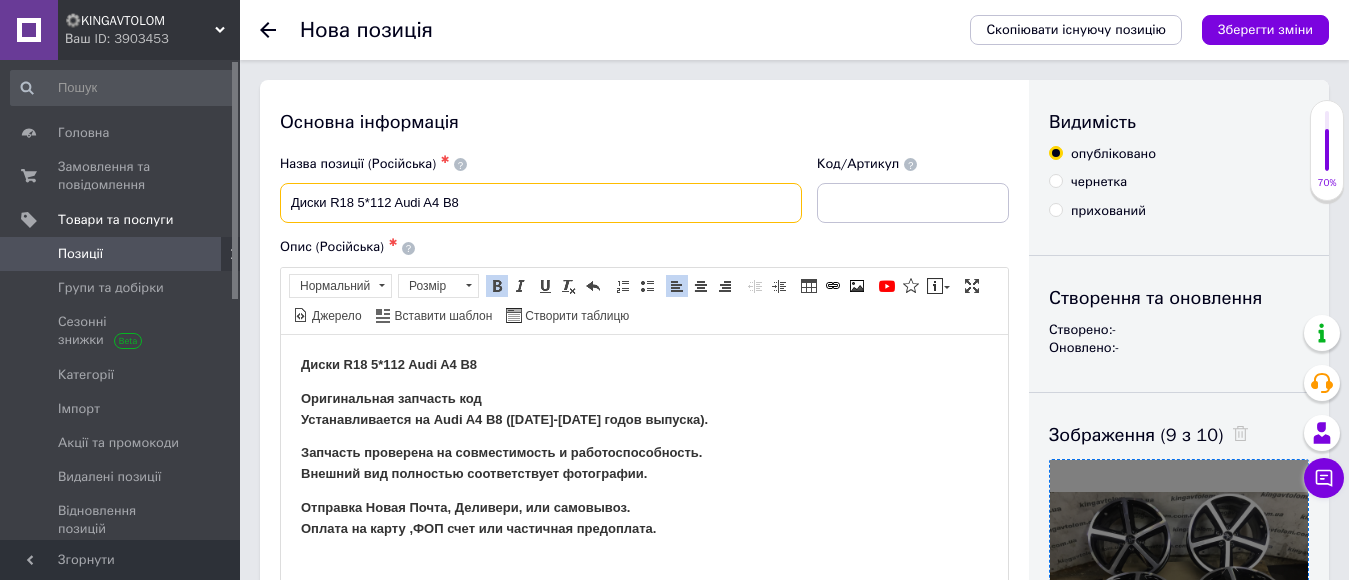 drag, startPoint x: 508, startPoint y: 209, endPoint x: 255, endPoint y: 209, distance: 253 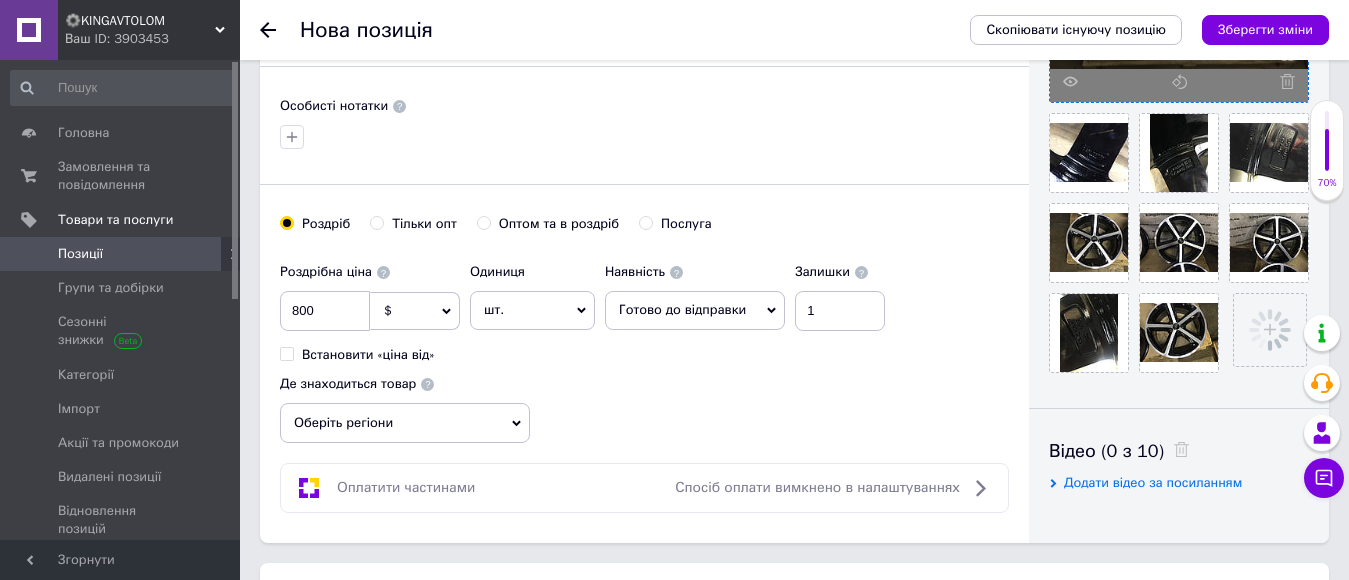 scroll, scrollTop: 900, scrollLeft: 0, axis: vertical 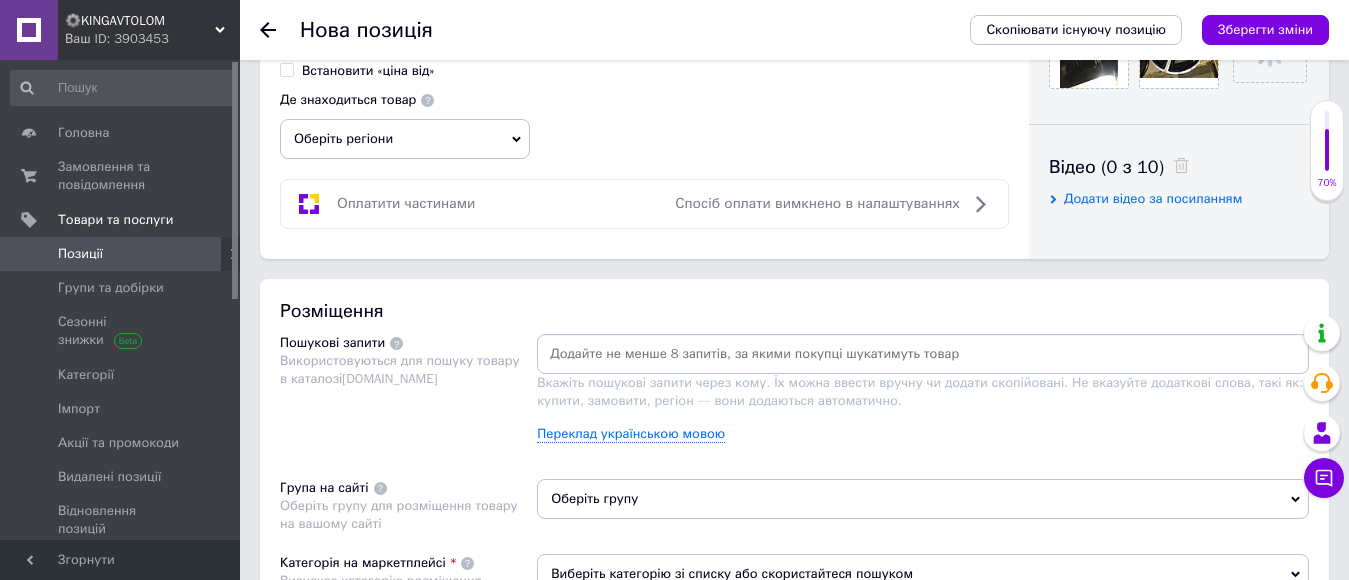 click at bounding box center [923, 354] 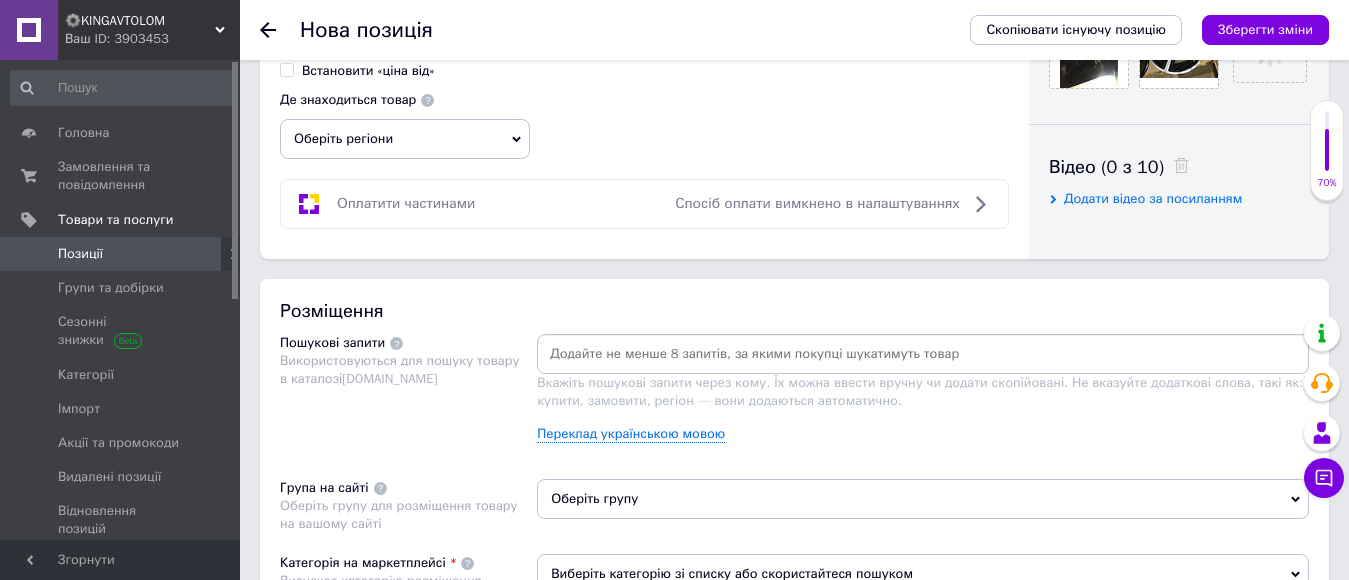 paste on "Диски R18 5*112 Audi A4 B8" 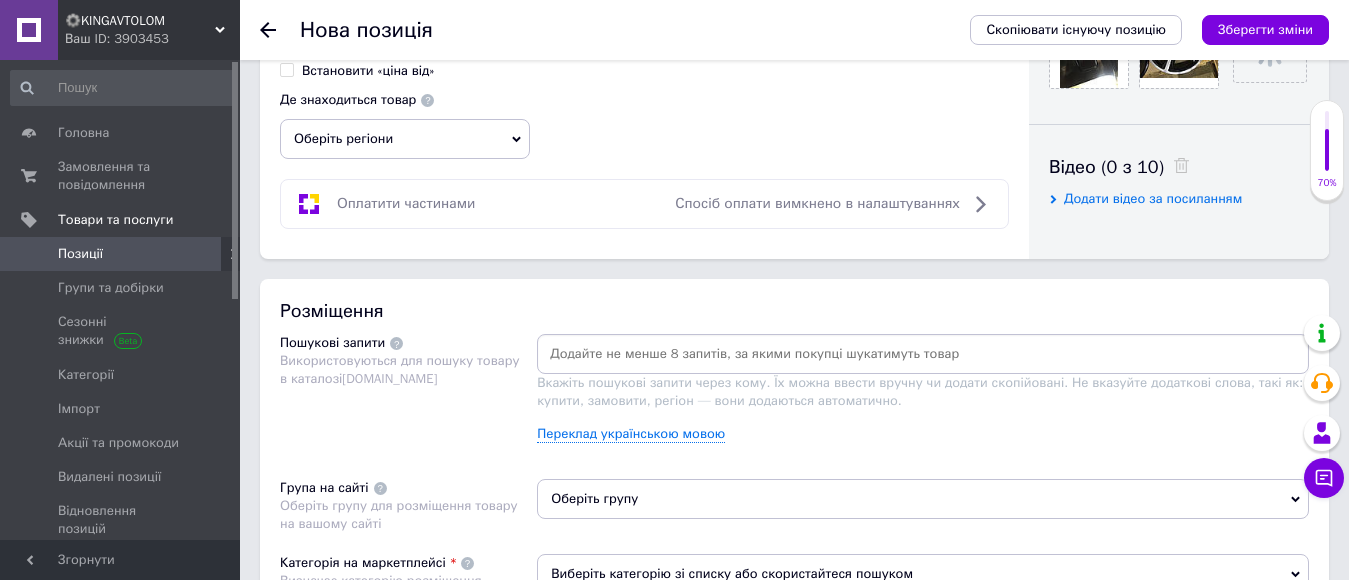 type on "Диски R18 5*112 Audi A4 B8" 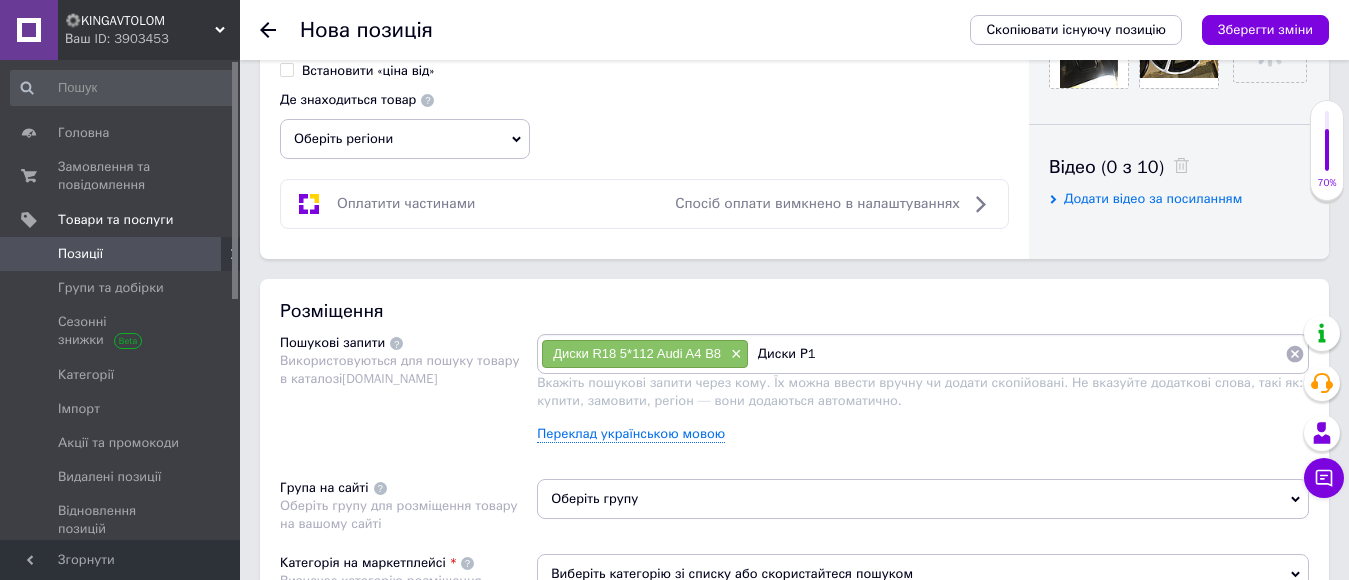 type on "Диски Р18" 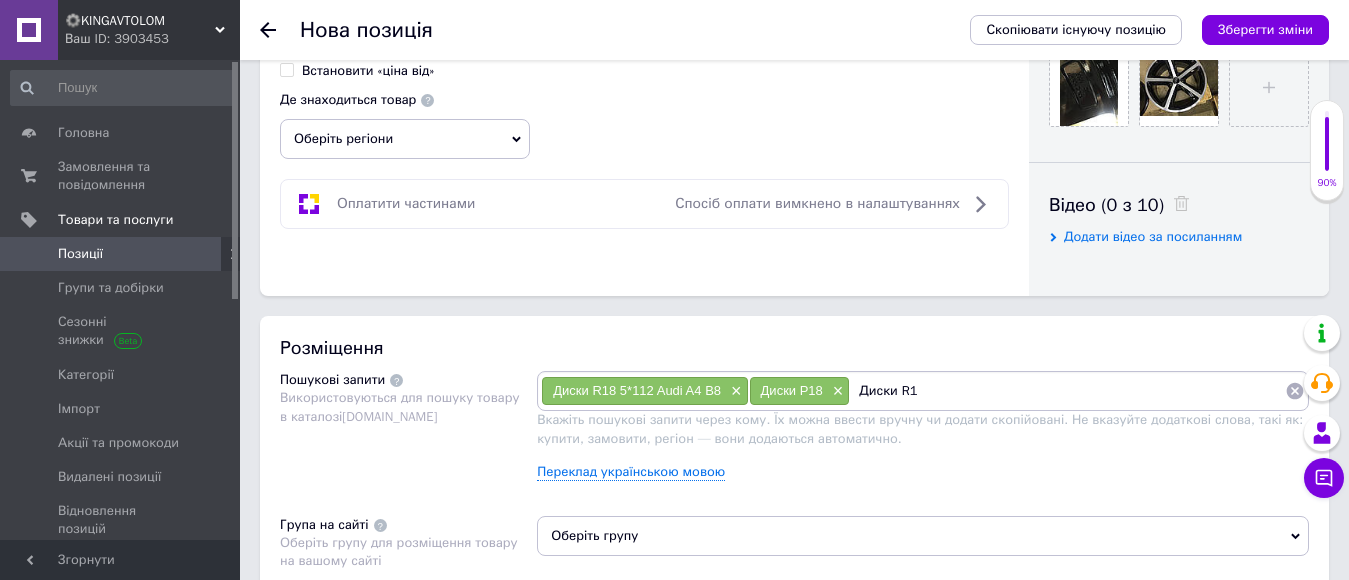 type on "Диски R18" 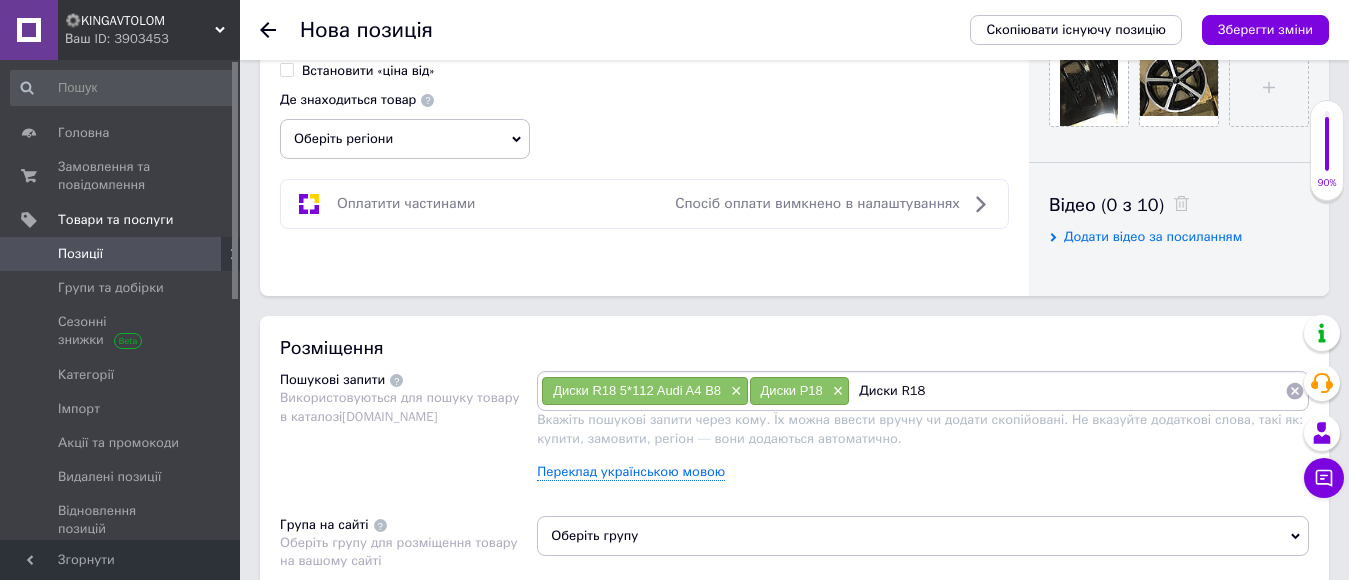 type 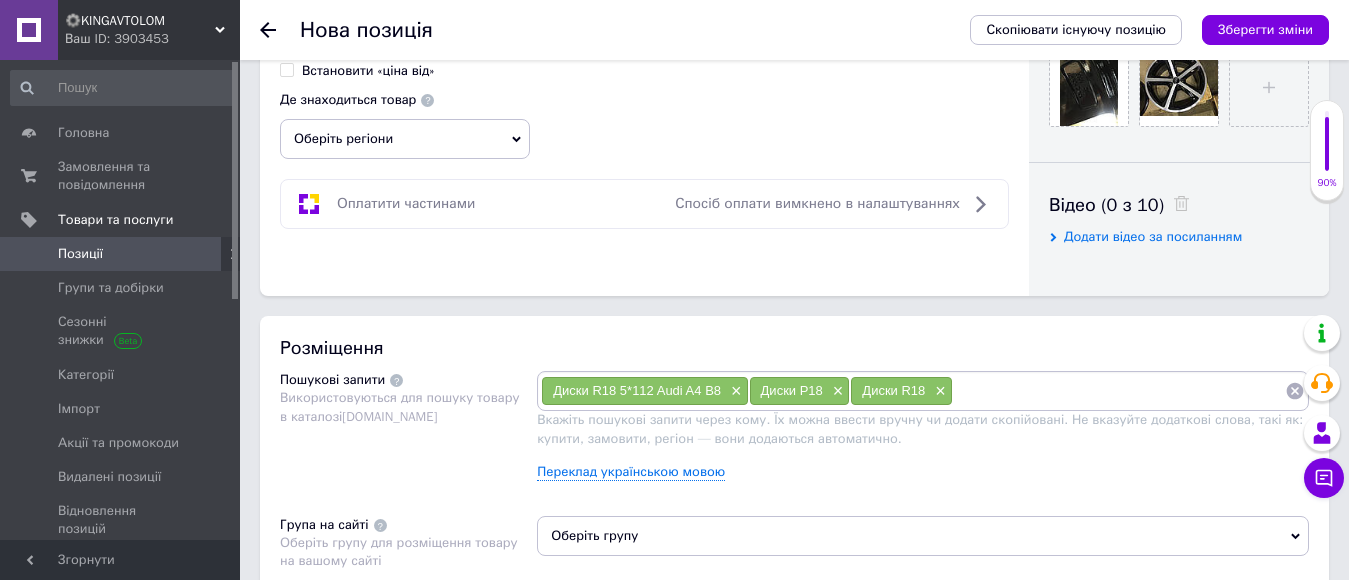 click on "Розміщення Пошукові запити Використовуються для пошуку товару в каталозі  [DOMAIN_NAME] Диски R18 5*112 Audi A4 B8 × Диски Р18 × Диски R18 × Вкажіть пошукові запити через кому. Їх можна ввести вручну чи додати скопійовані. Не вказуйте додаткові слова, такі як: купити, замовити, регіон — вони додаються автоматично. Переклад українською мовою Група на сайті Оберіть групу для розміщення товару на вашому сайті Оберіть групу Категорія на маркетплейсі Визначає категорію розміщення вашого товару в каталозі  [DOMAIN_NAME] Виберіть категорію зі списку або скористайтеся пошуком" at bounding box center (794, 524) 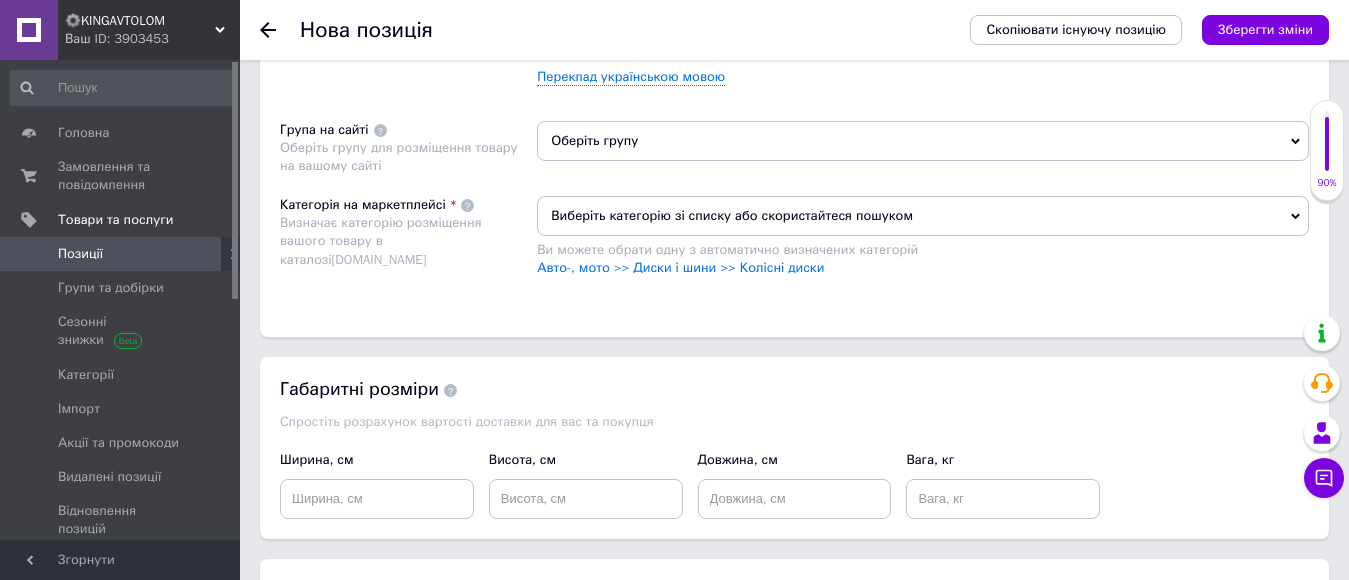 scroll, scrollTop: 1200, scrollLeft: 0, axis: vertical 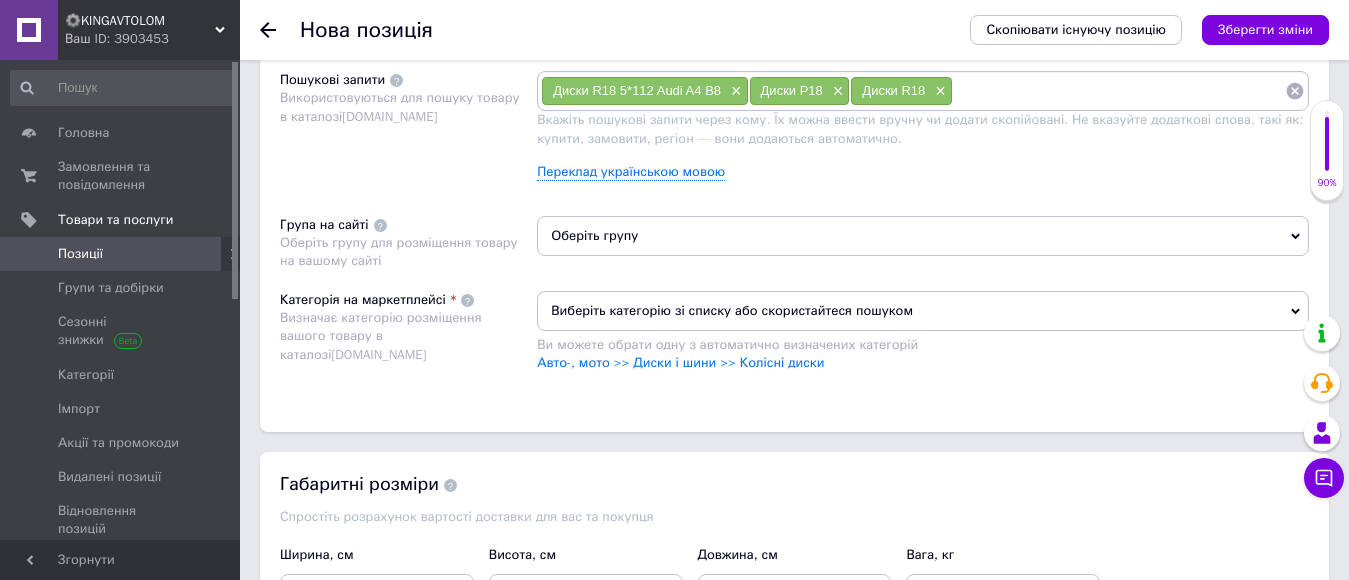 click on "Оберіть групу" at bounding box center [923, 236] 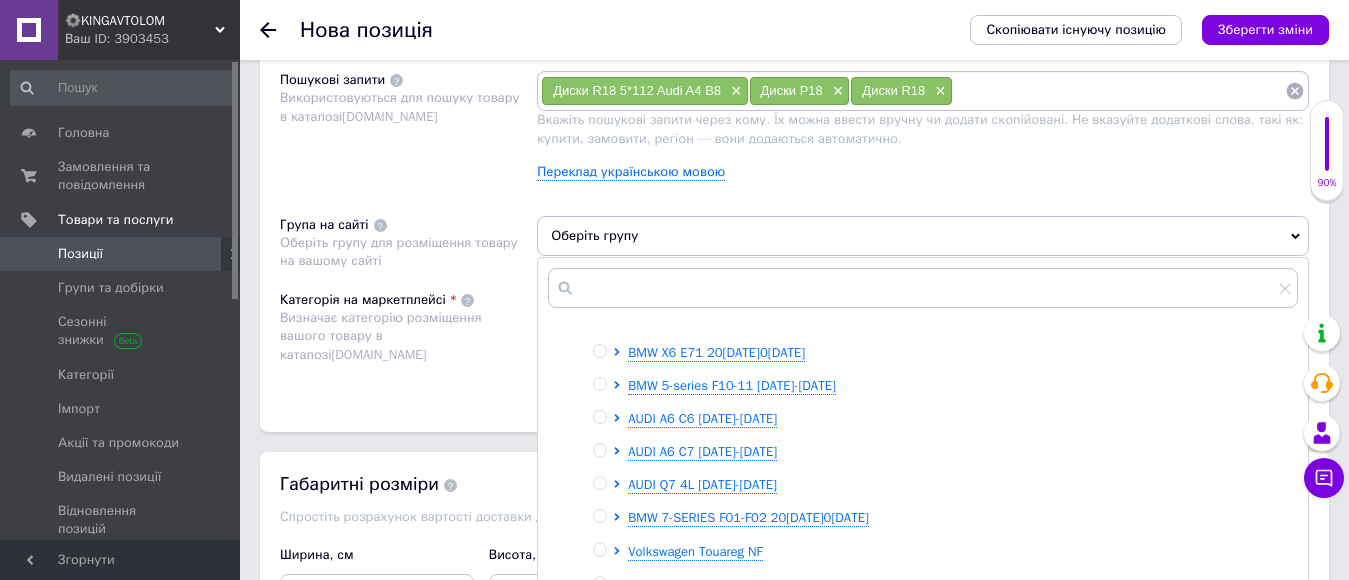 scroll, scrollTop: 146, scrollLeft: 0, axis: vertical 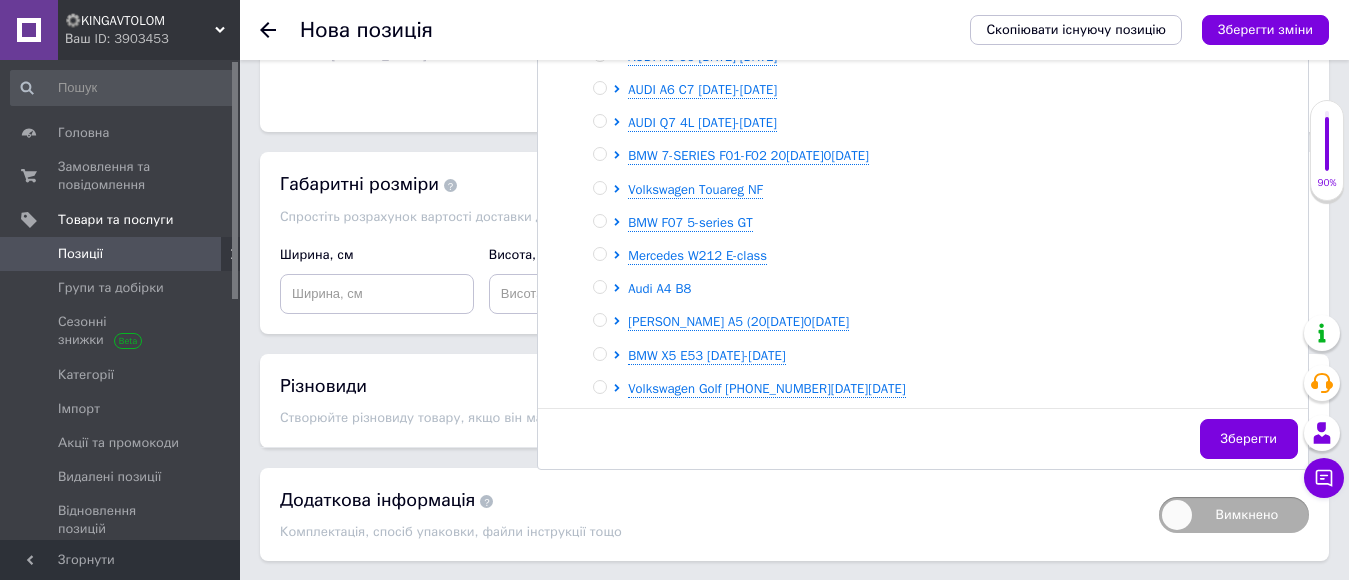 click on "Audi A4 B8" at bounding box center (659, 288) 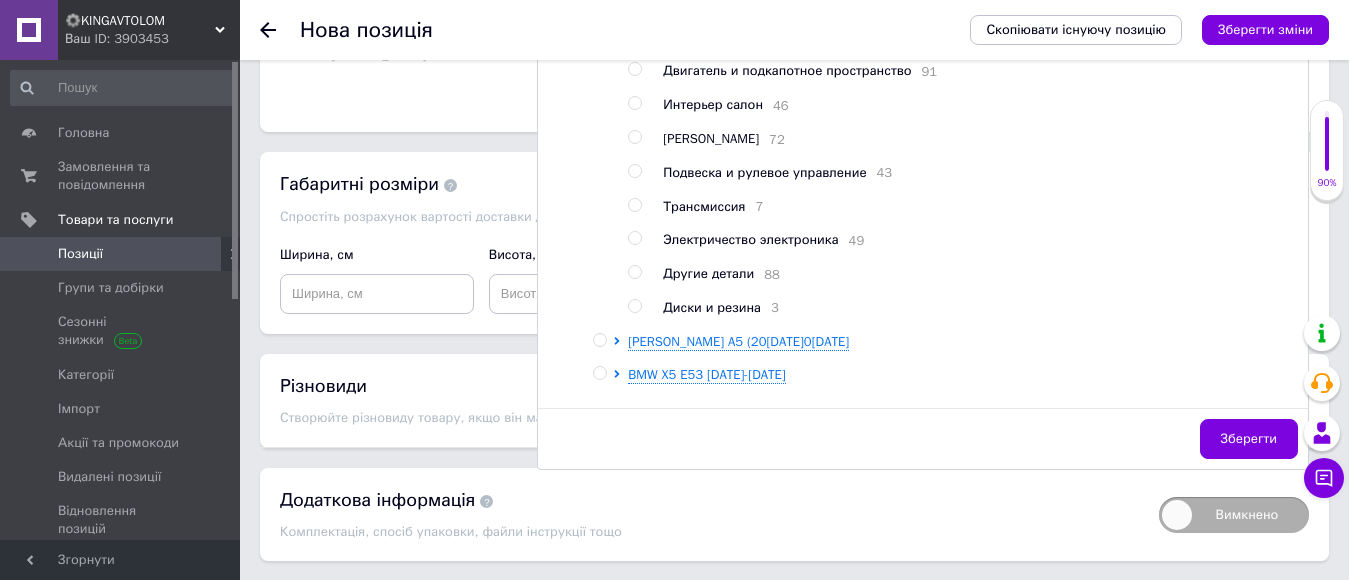 scroll, scrollTop: 425, scrollLeft: 0, axis: vertical 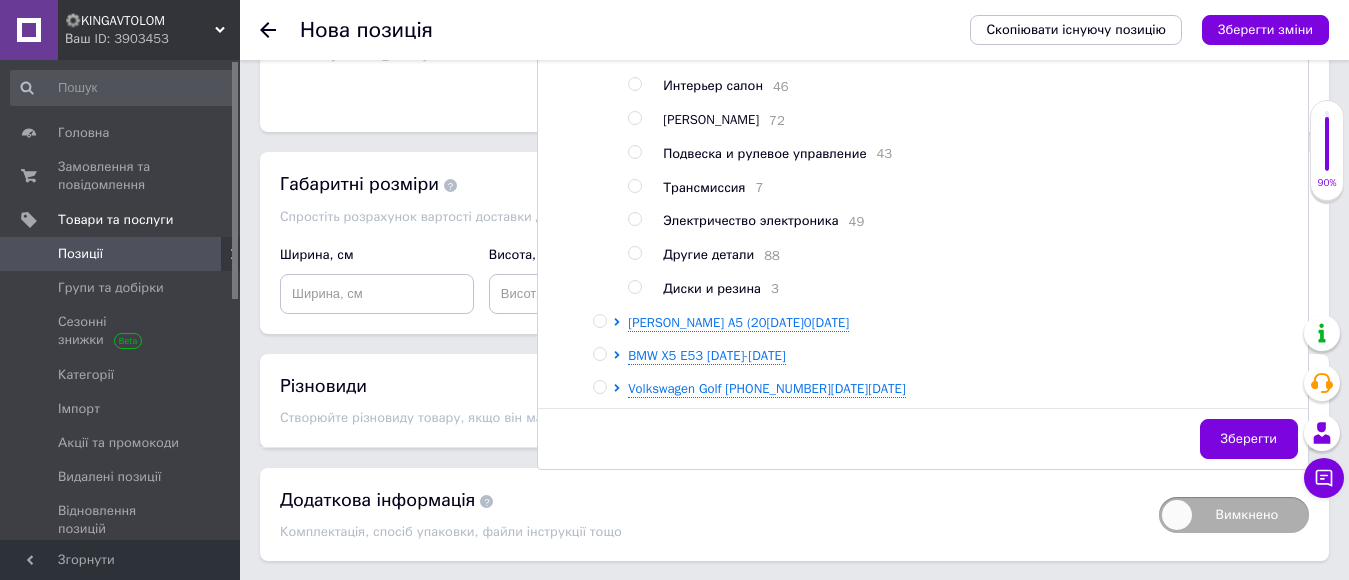click at bounding box center (634, 287) 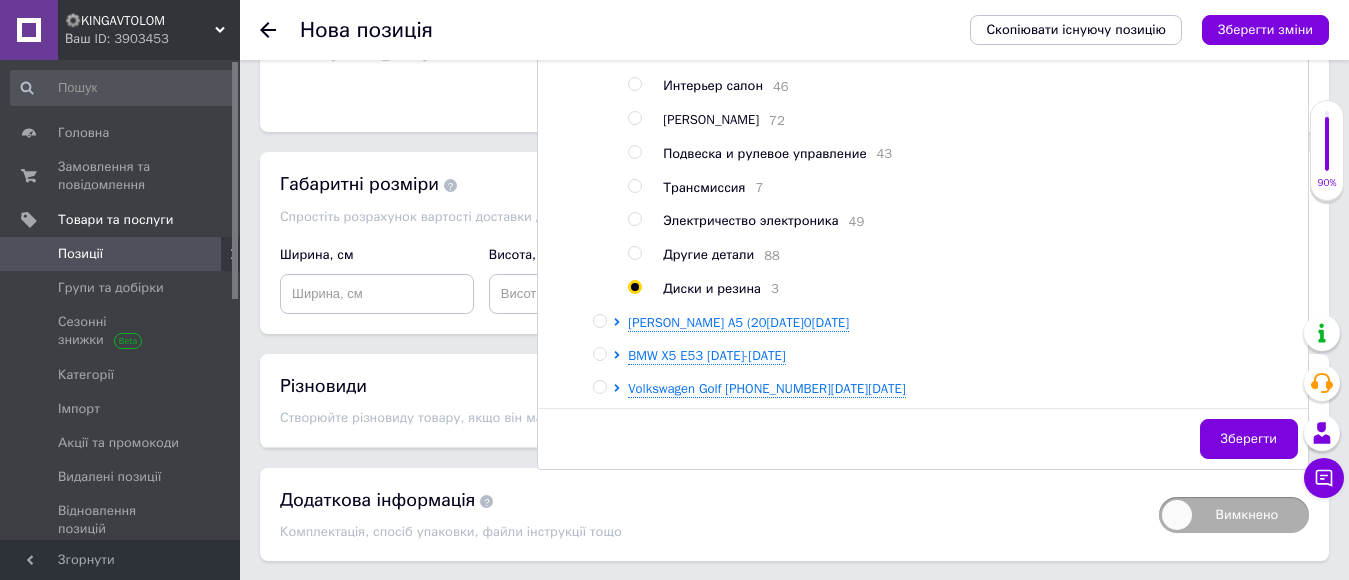 radio on "true" 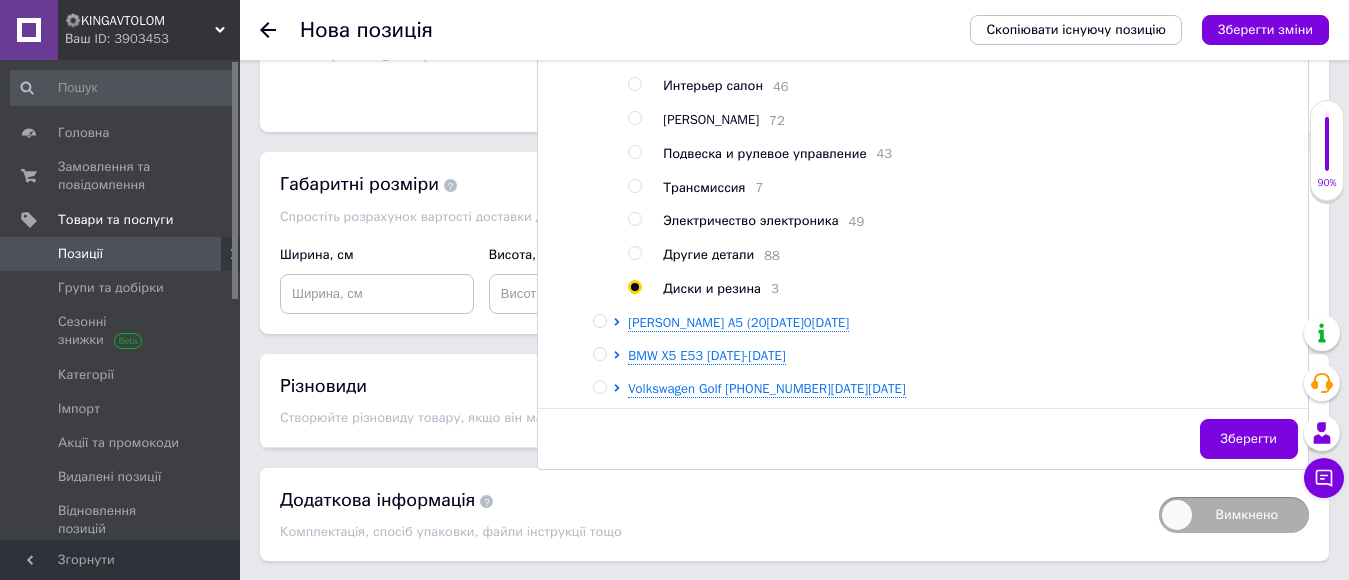 click on "Категорія на маркетплейсі Визначає категорію розміщення вашого товару в каталозі  [DOMAIN_NAME]" at bounding box center (408, 41) 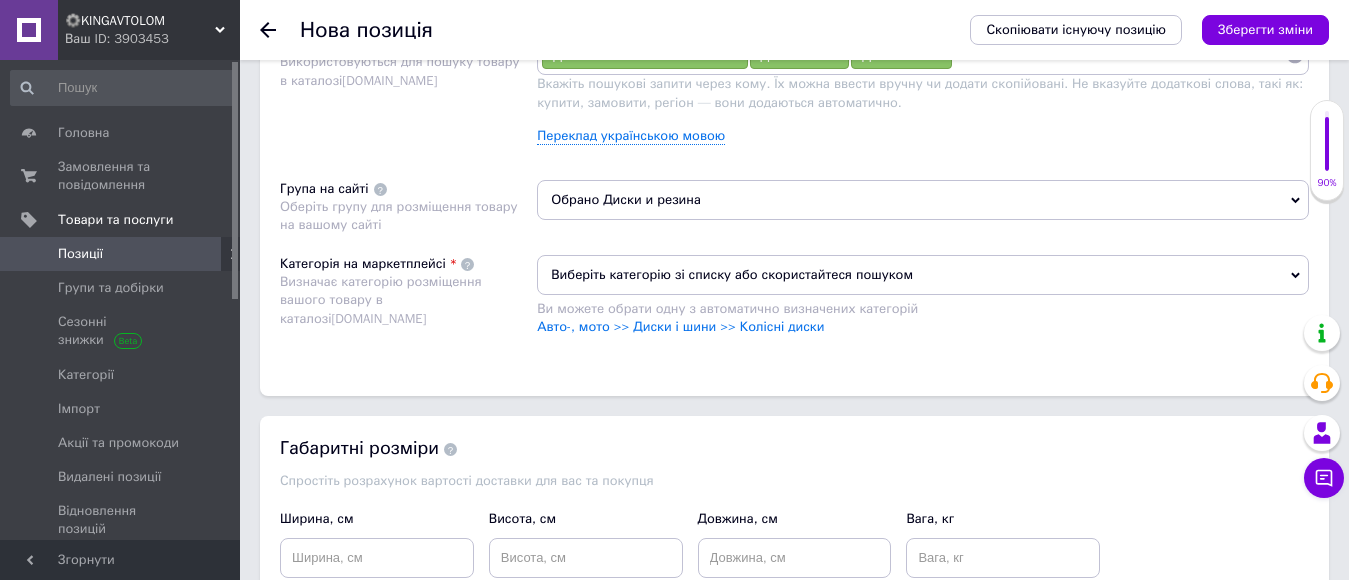 scroll, scrollTop: 1200, scrollLeft: 0, axis: vertical 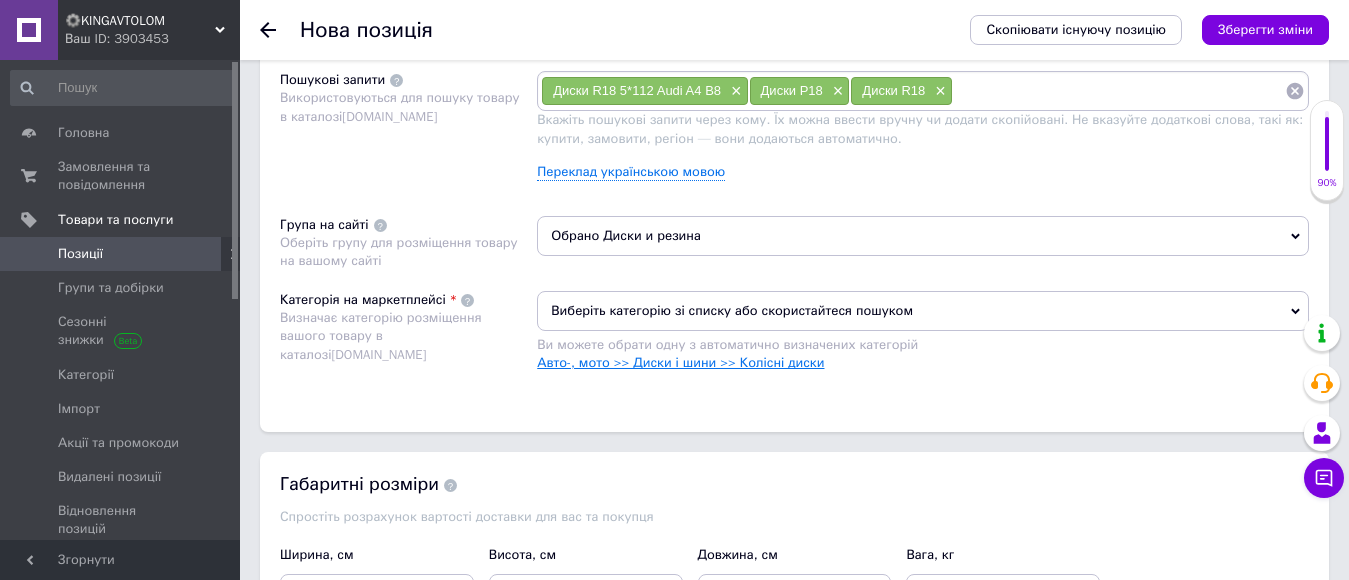 click on "Авто-, мото >> Диски і шини >> Колісні диски" at bounding box center (680, 362) 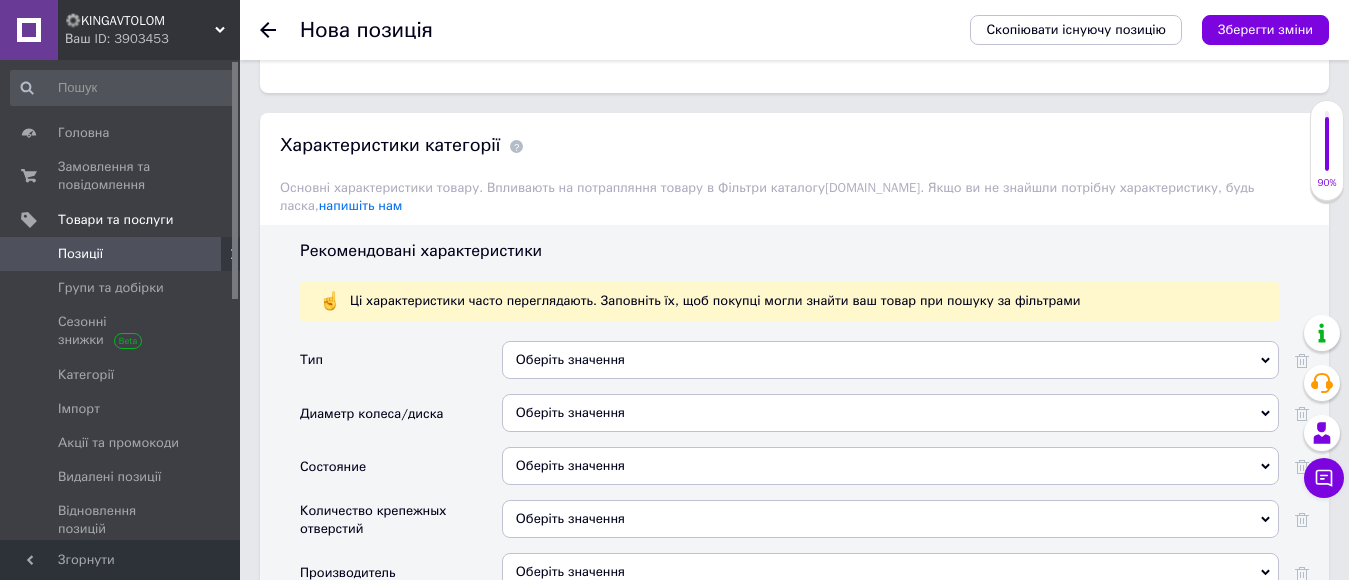 scroll, scrollTop: 1700, scrollLeft: 0, axis: vertical 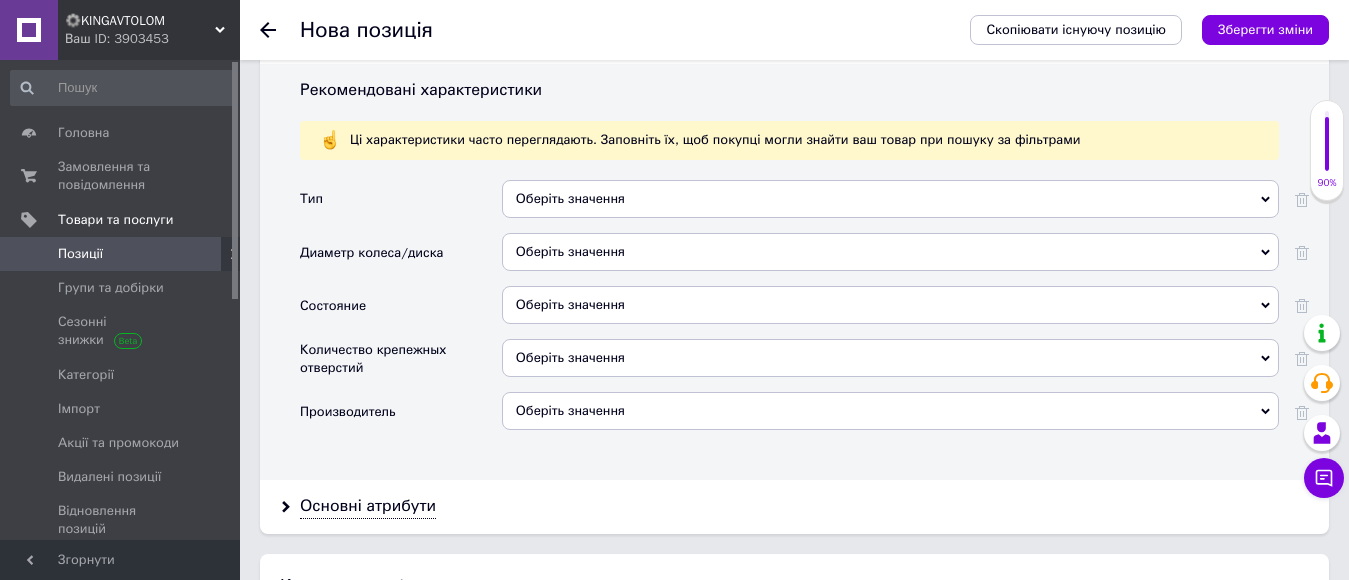 click on "Оберіть значення" at bounding box center [890, 199] 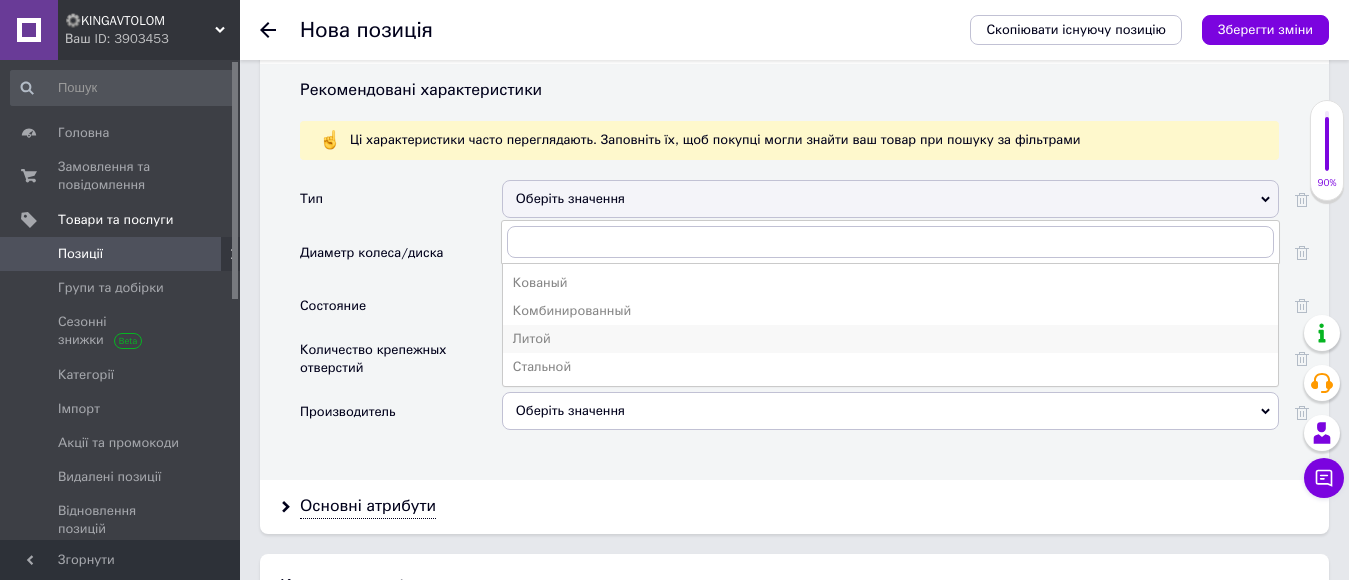 click on "Литой" at bounding box center (890, 339) 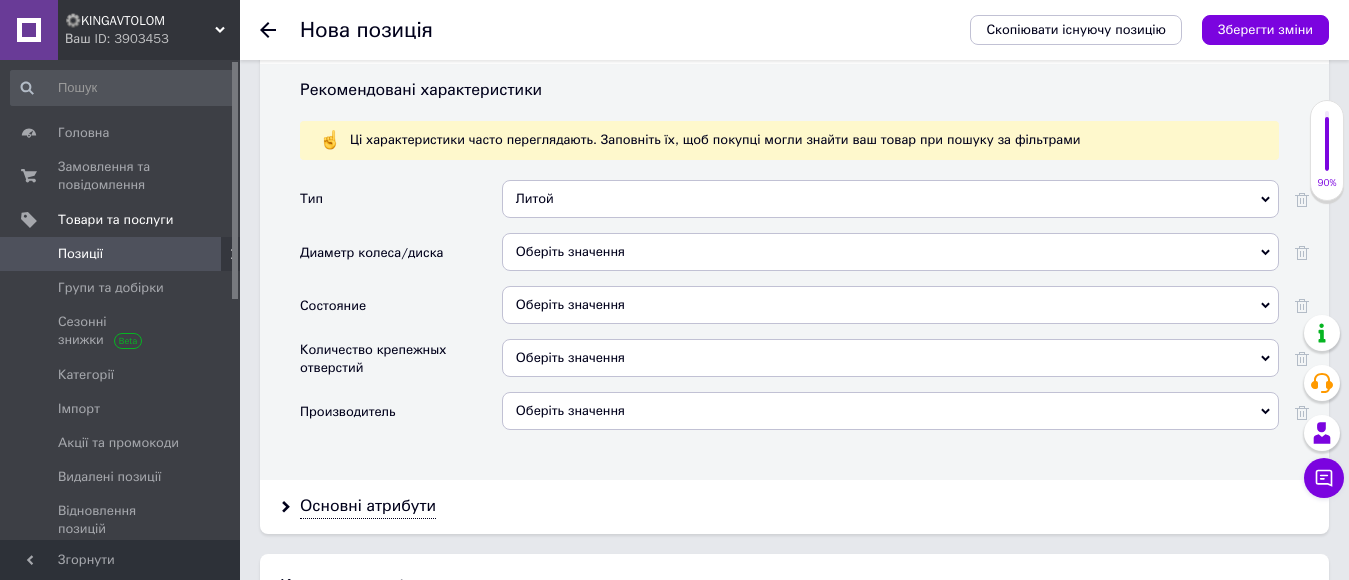 click on "Оберіть значення" at bounding box center (890, 305) 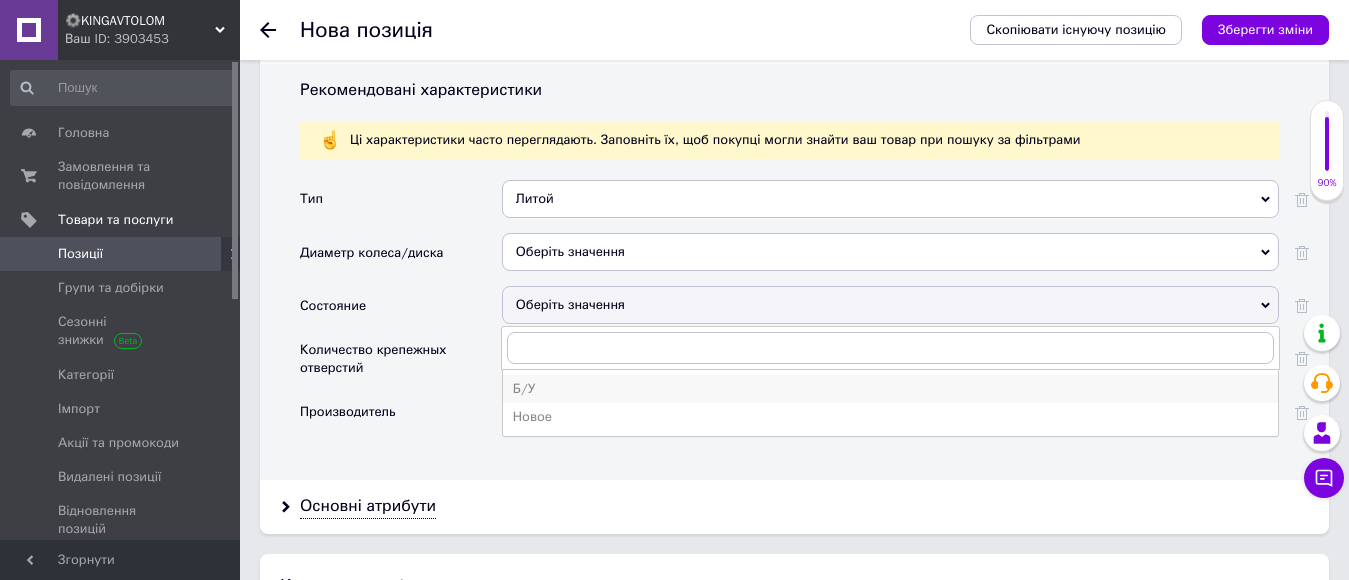 click on "Б/У" at bounding box center [890, 389] 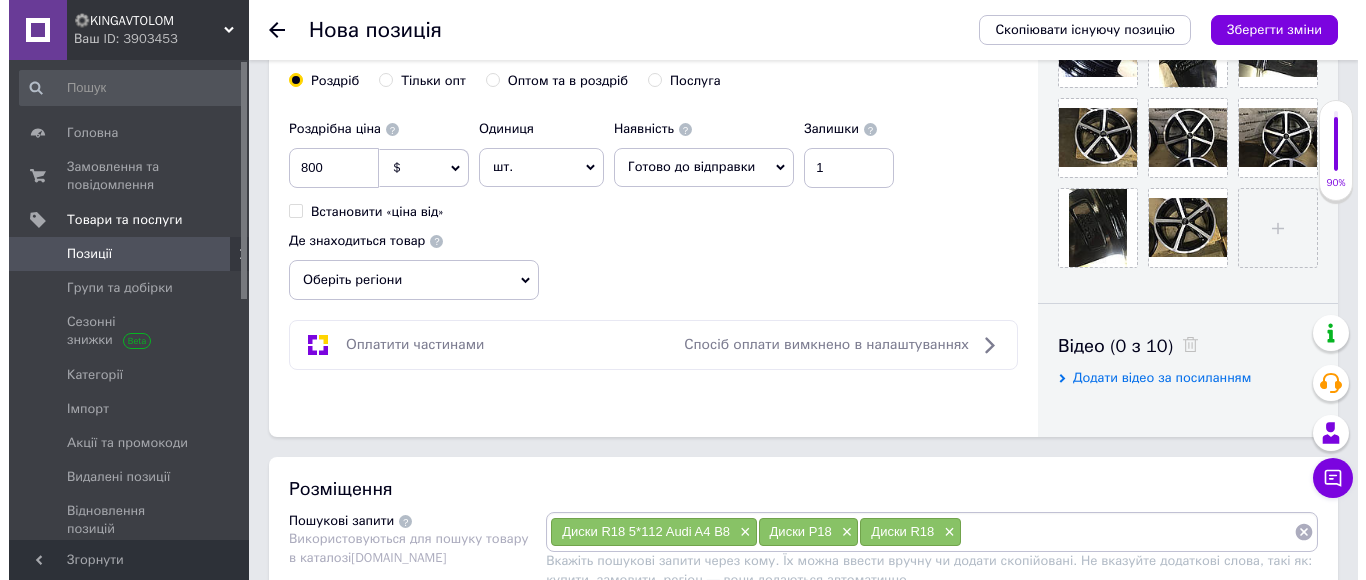 scroll, scrollTop: 500, scrollLeft: 0, axis: vertical 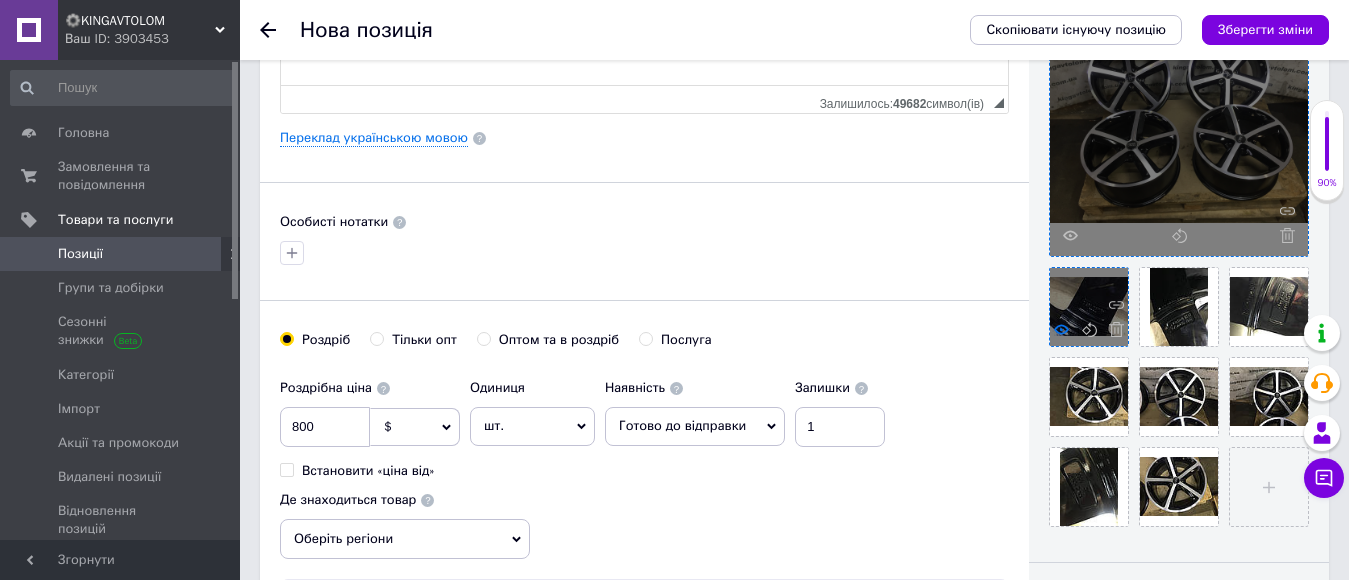 click 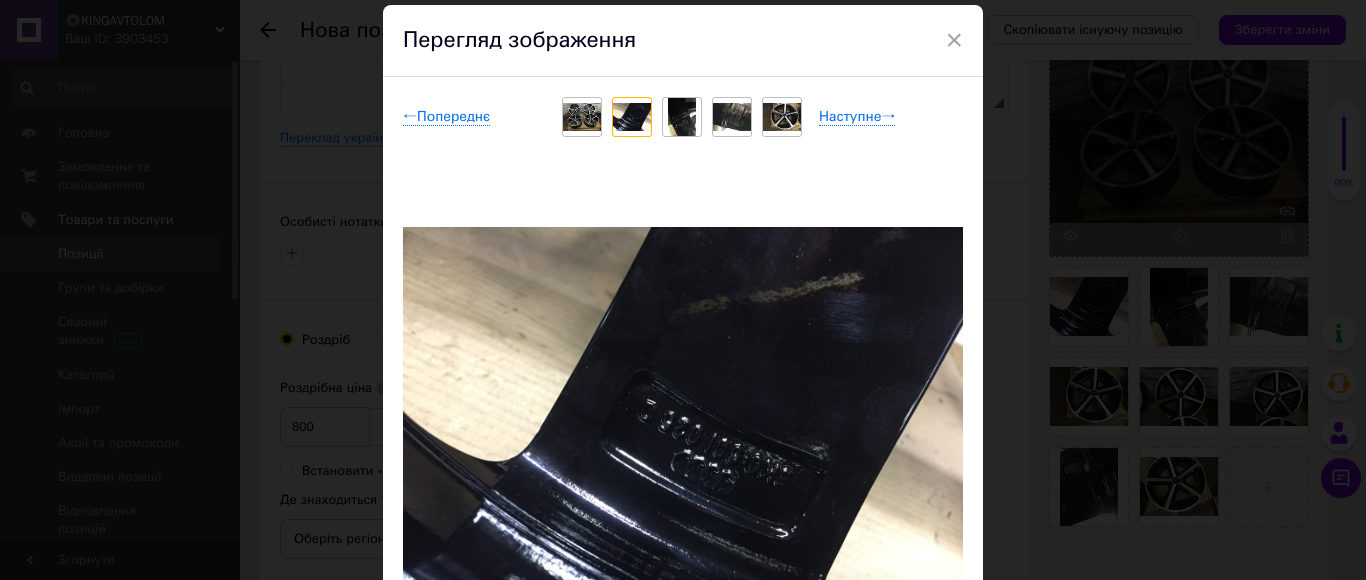 scroll, scrollTop: 100, scrollLeft: 0, axis: vertical 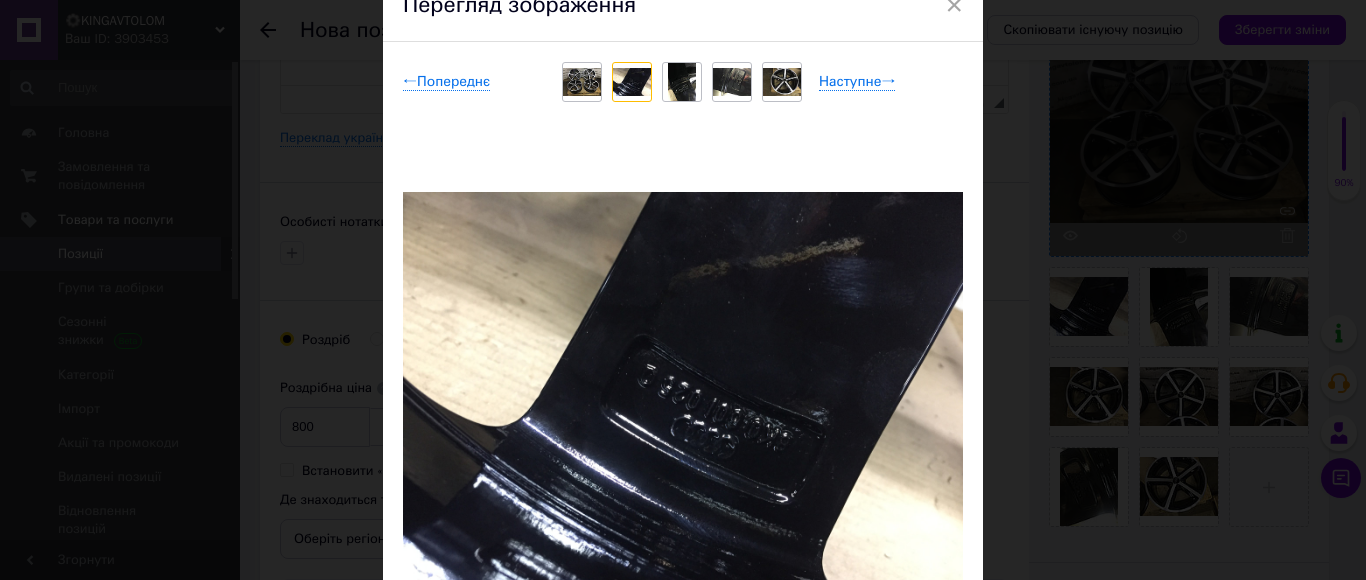 click at bounding box center (682, 82) 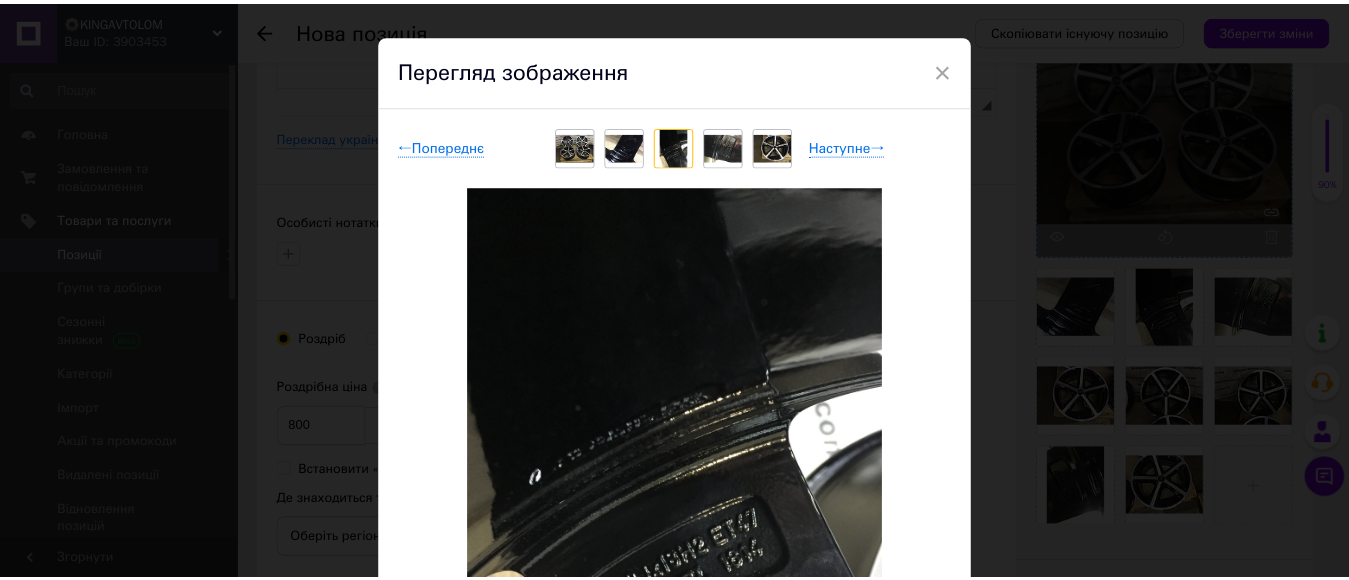 scroll, scrollTop: 0, scrollLeft: 0, axis: both 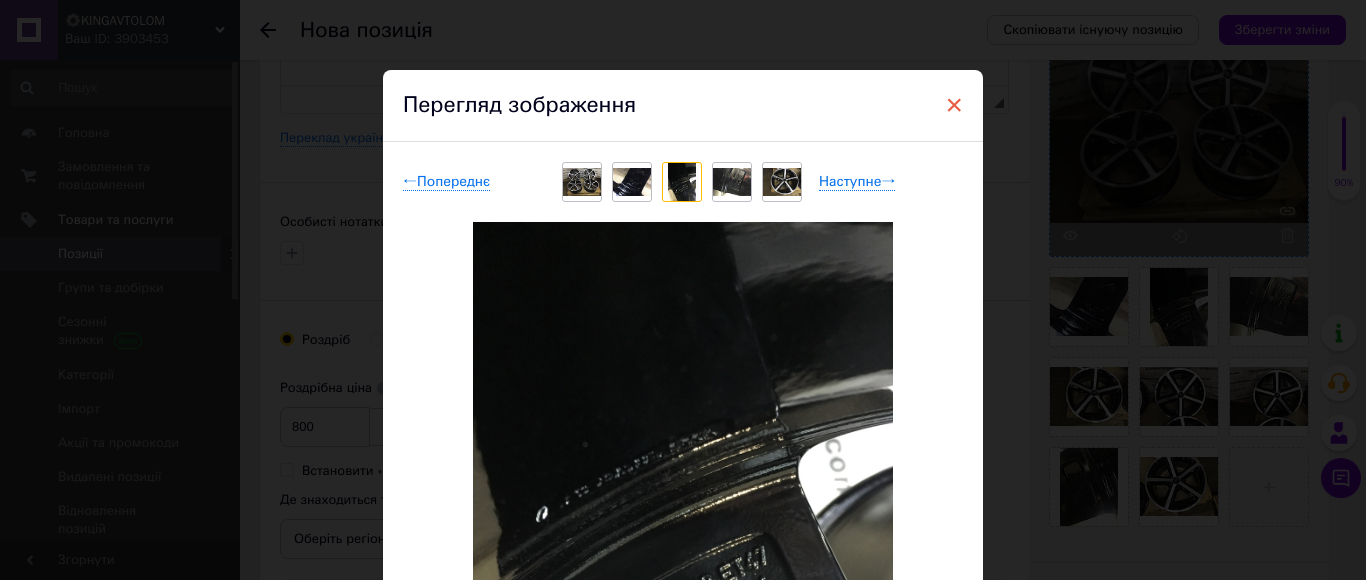click on "×" at bounding box center (954, 105) 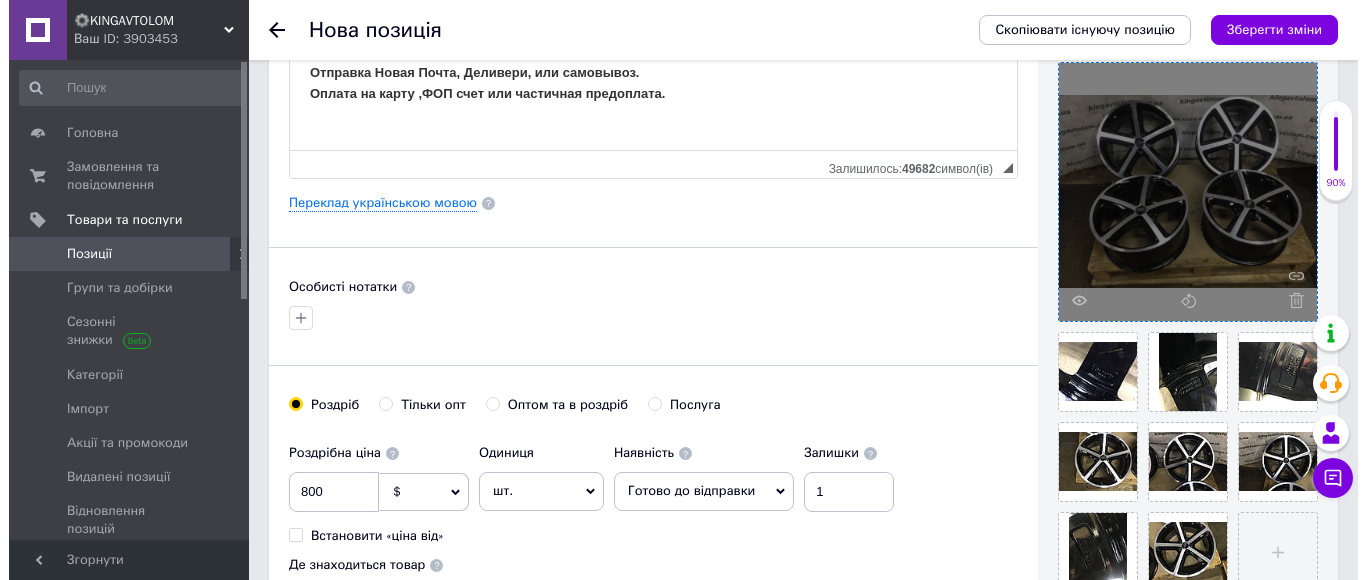 scroll, scrollTop: 400, scrollLeft: 0, axis: vertical 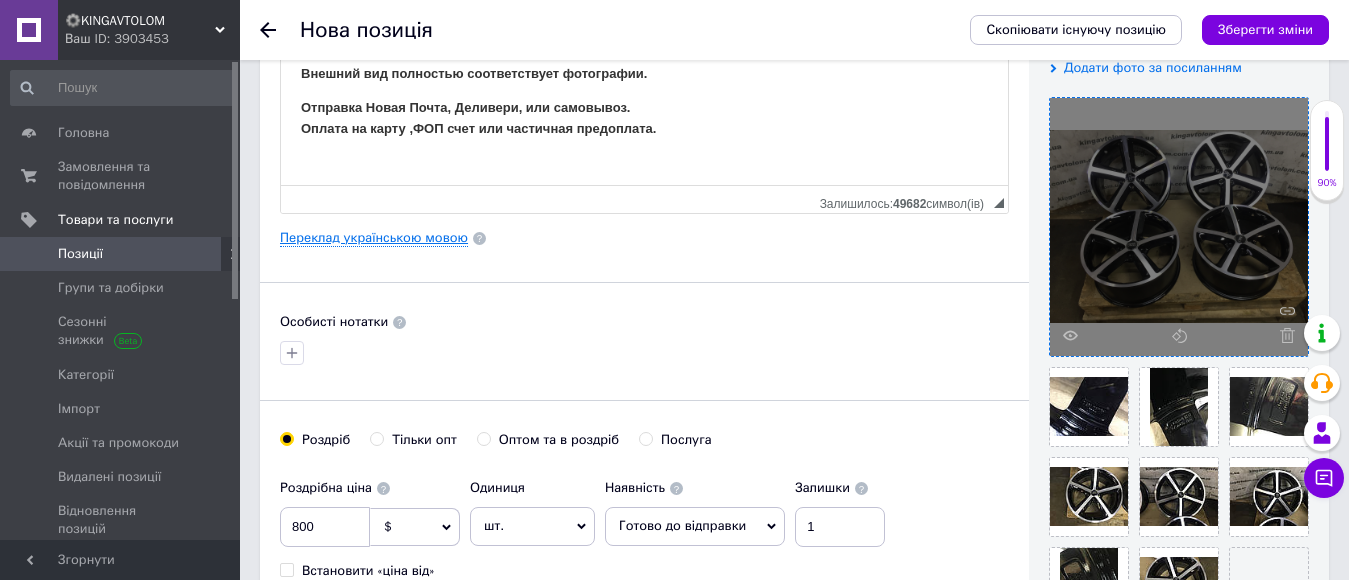 click on "Переклад українською мовою" at bounding box center [374, 238] 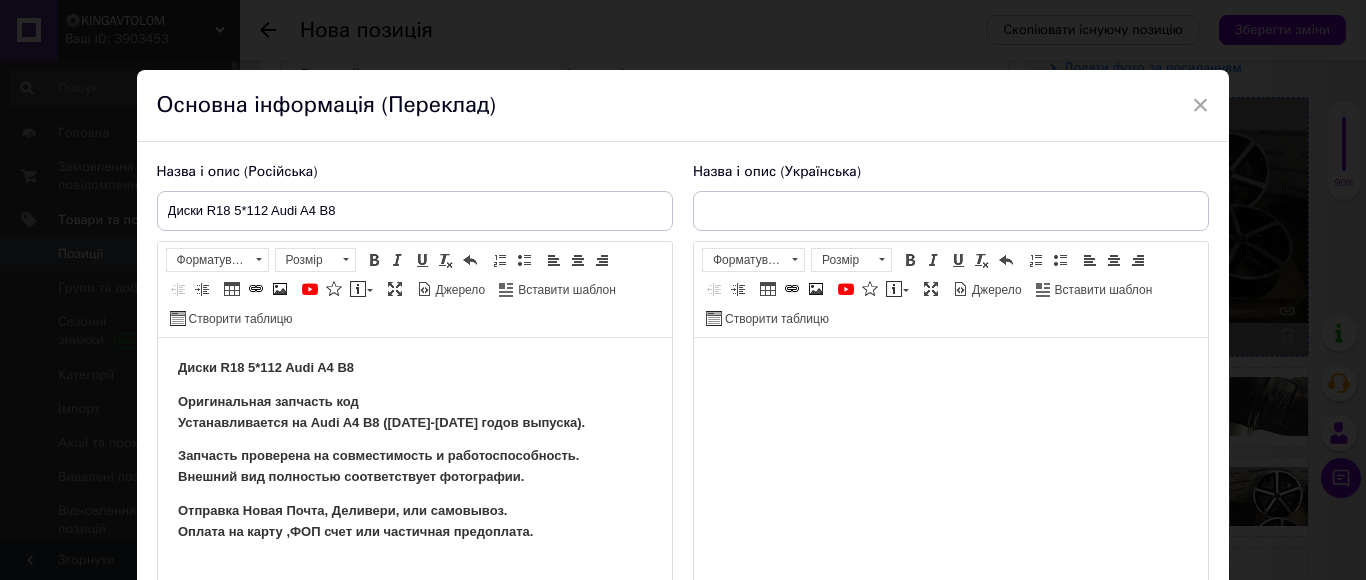 scroll, scrollTop: 0, scrollLeft: 0, axis: both 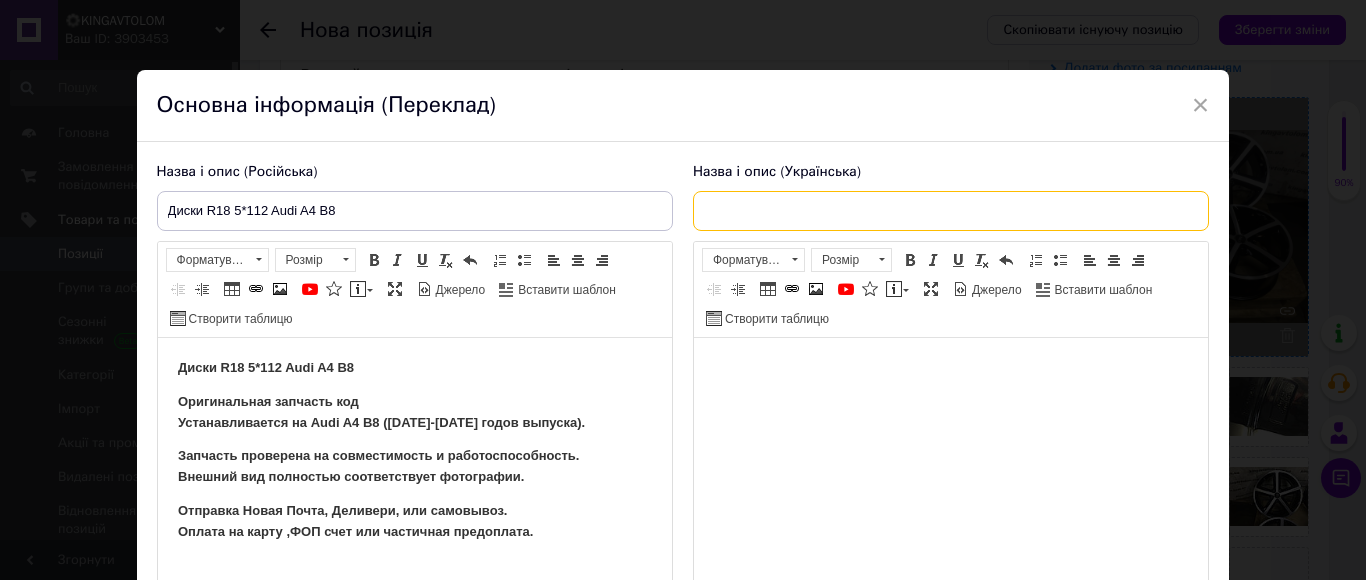 click at bounding box center [951, 211] 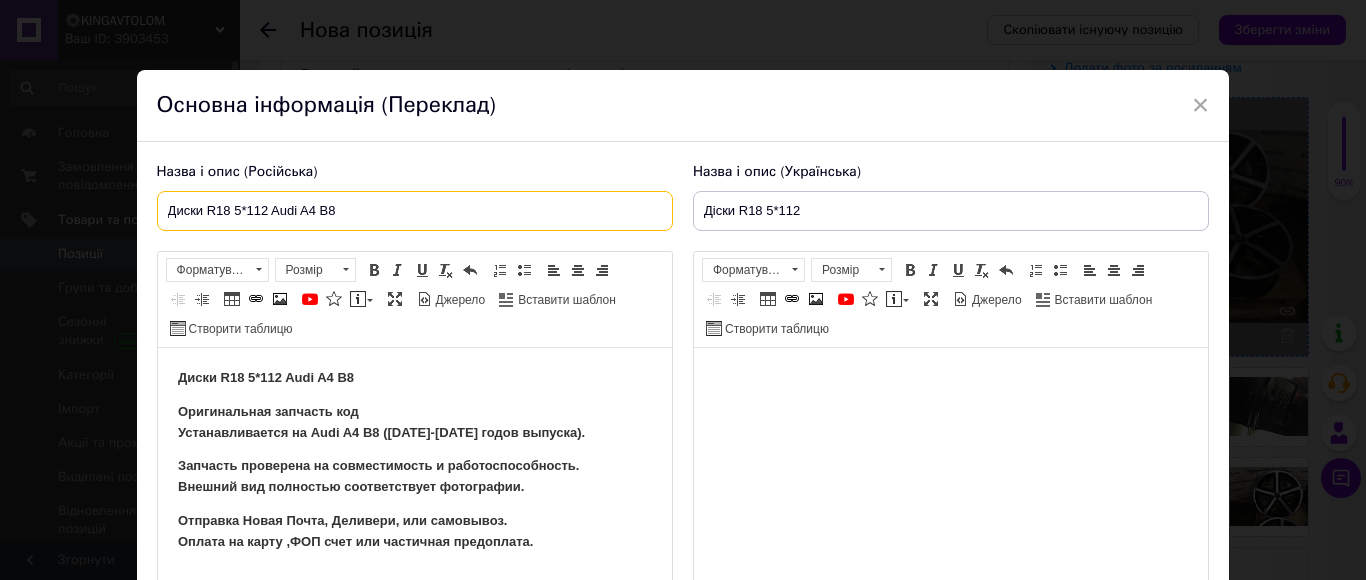 drag, startPoint x: 354, startPoint y: 218, endPoint x: 271, endPoint y: 218, distance: 83 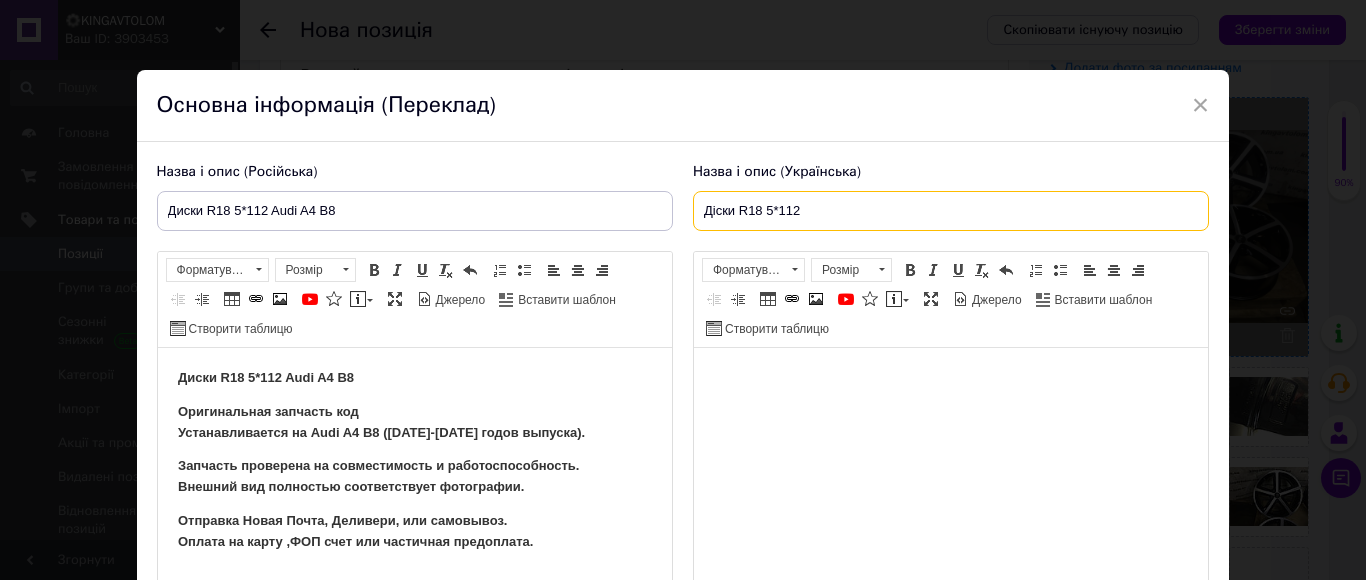 click on "Діски R18 5*112" at bounding box center [951, 211] 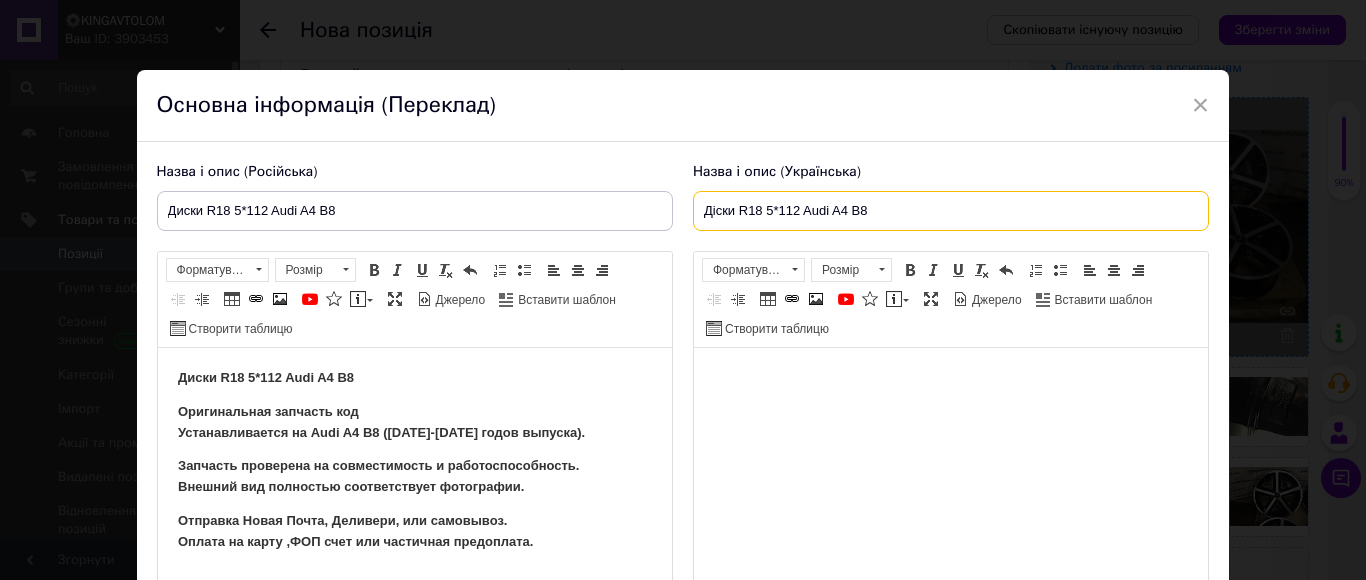 drag, startPoint x: 935, startPoint y: 213, endPoint x: 676, endPoint y: 216, distance: 259.01736 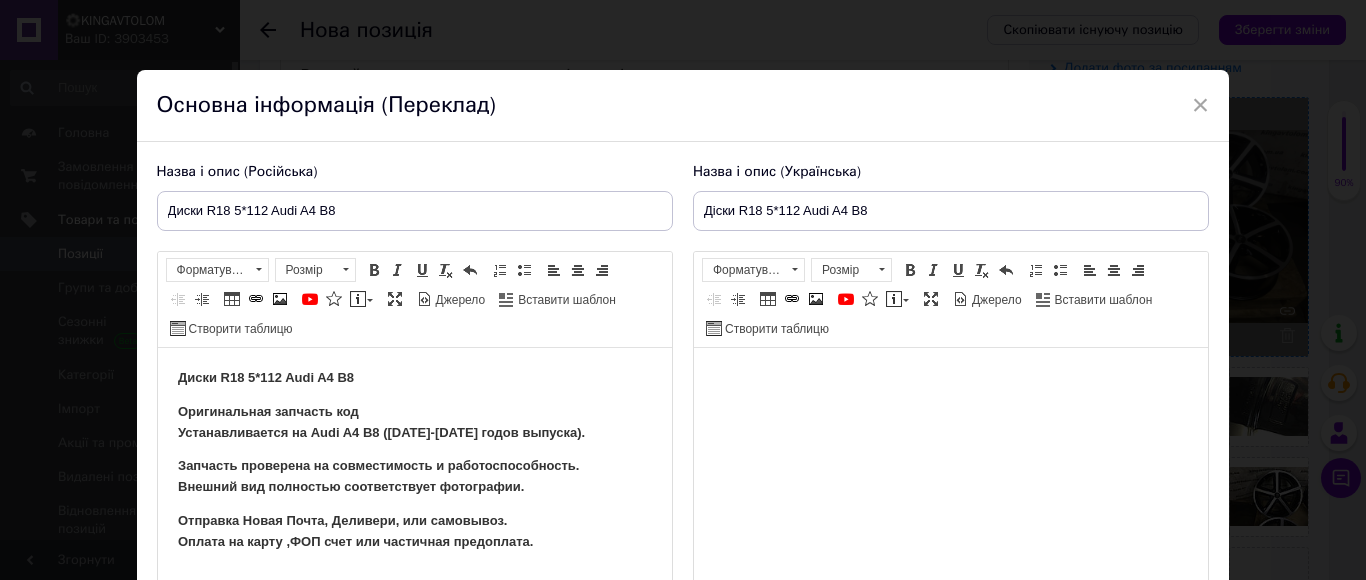 click at bounding box center [950, 378] 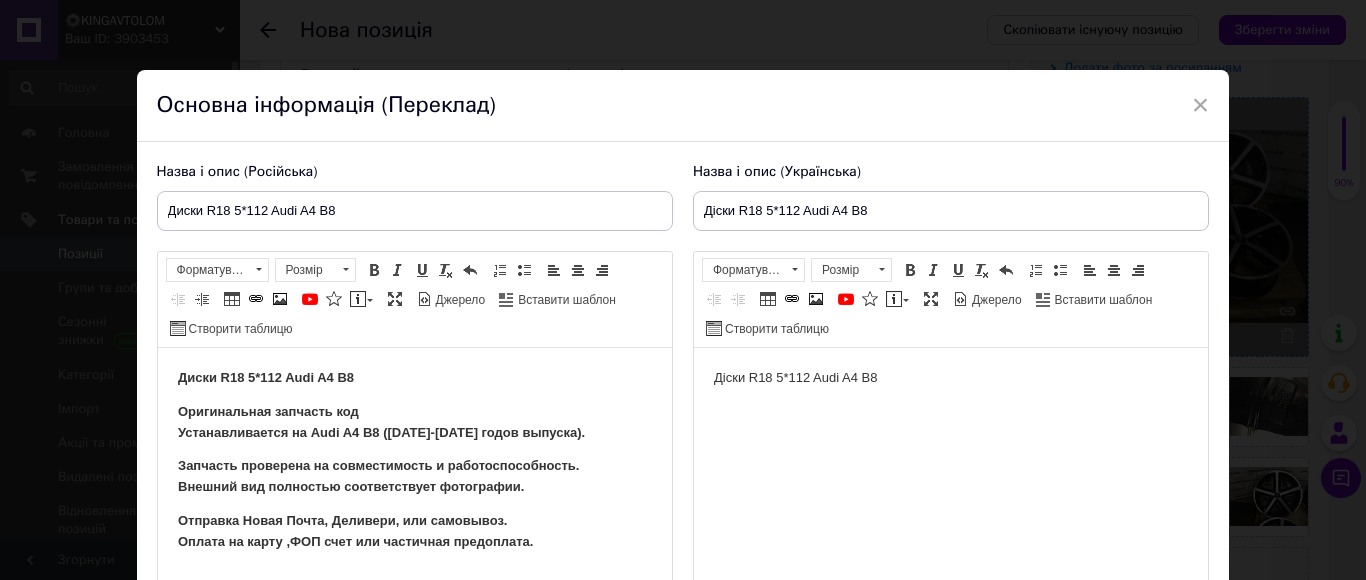 drag, startPoint x: 793, startPoint y: 378, endPoint x: 878, endPoint y: 381, distance: 85.052925 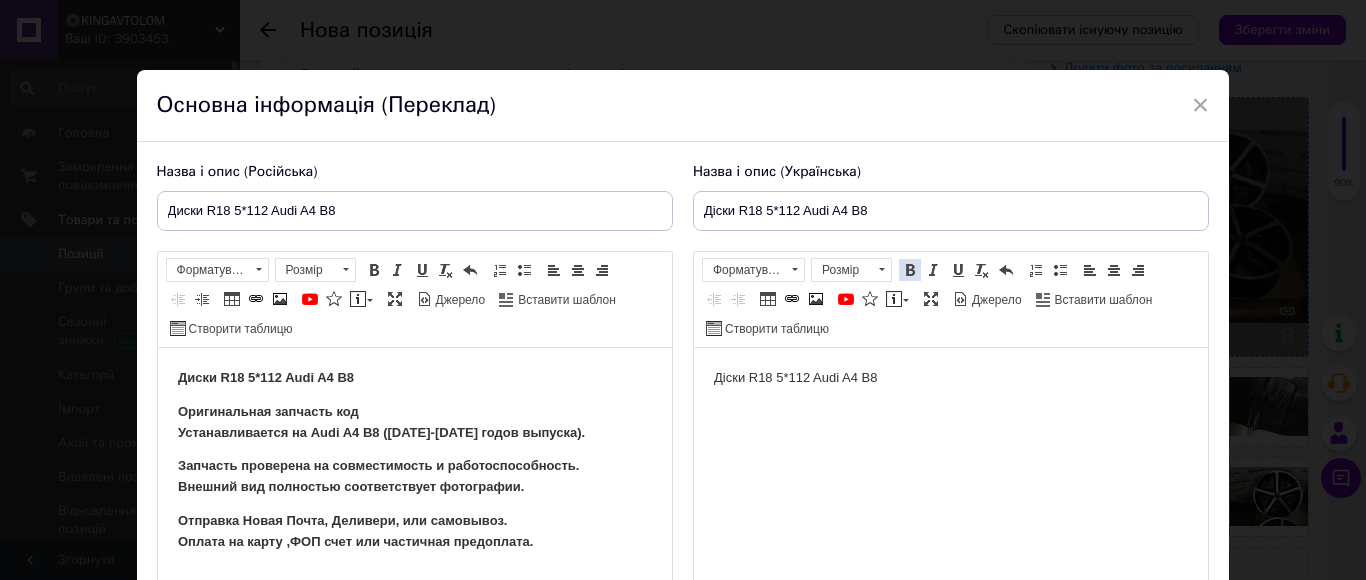 click at bounding box center [910, 270] 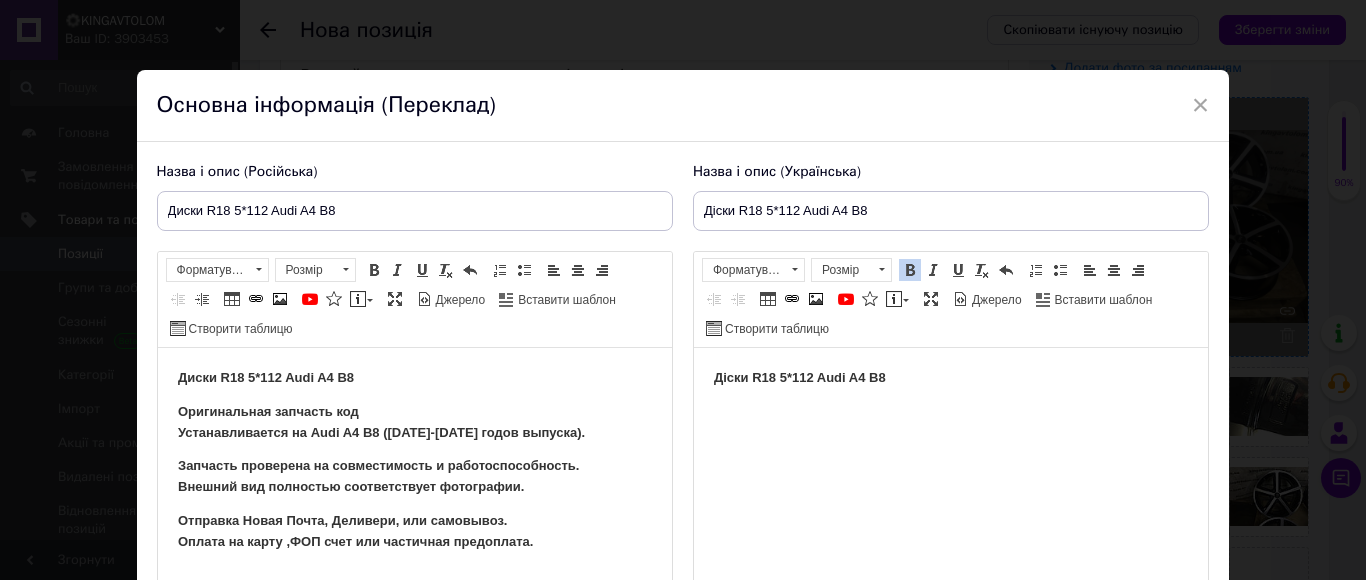 click on "Діски R18 5*112 Audi A4 B8" at bounding box center (950, 378) 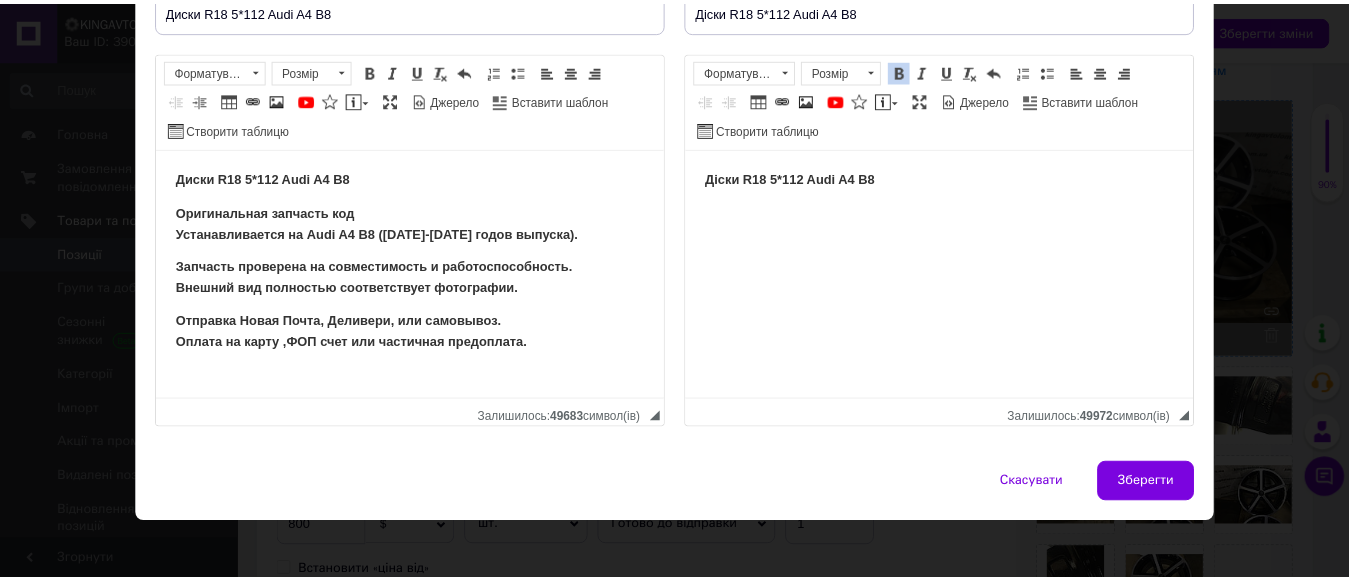 scroll, scrollTop: 200, scrollLeft: 0, axis: vertical 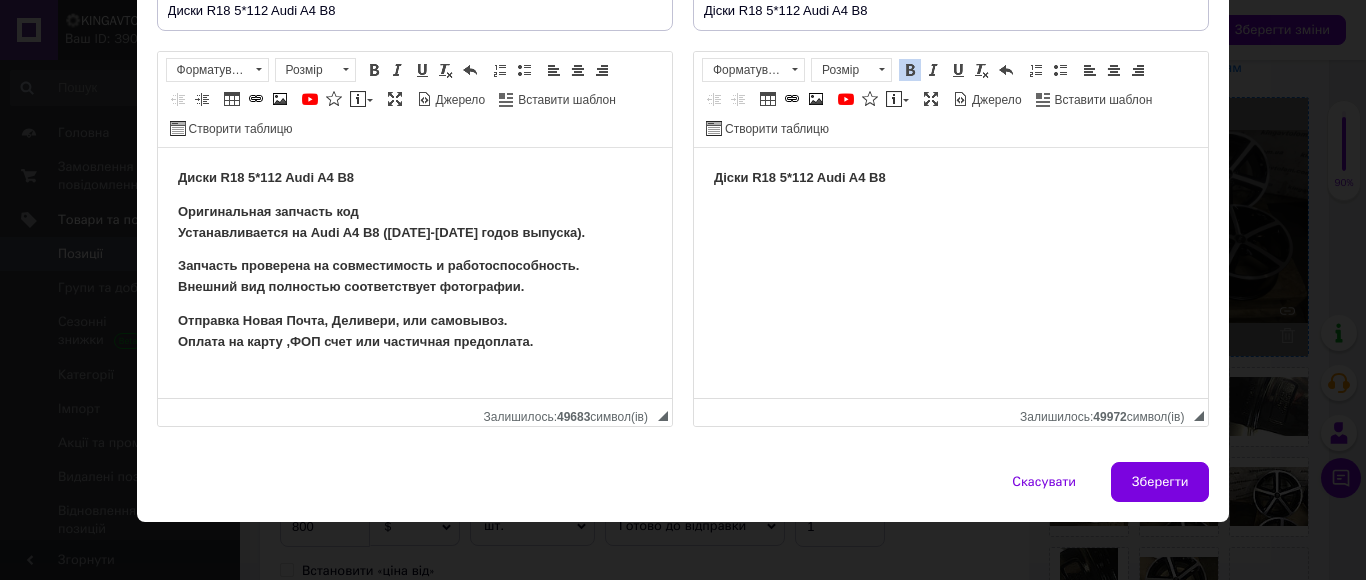 click on "Діски R18 5*112 Audi A4 B8" at bounding box center [950, 178] 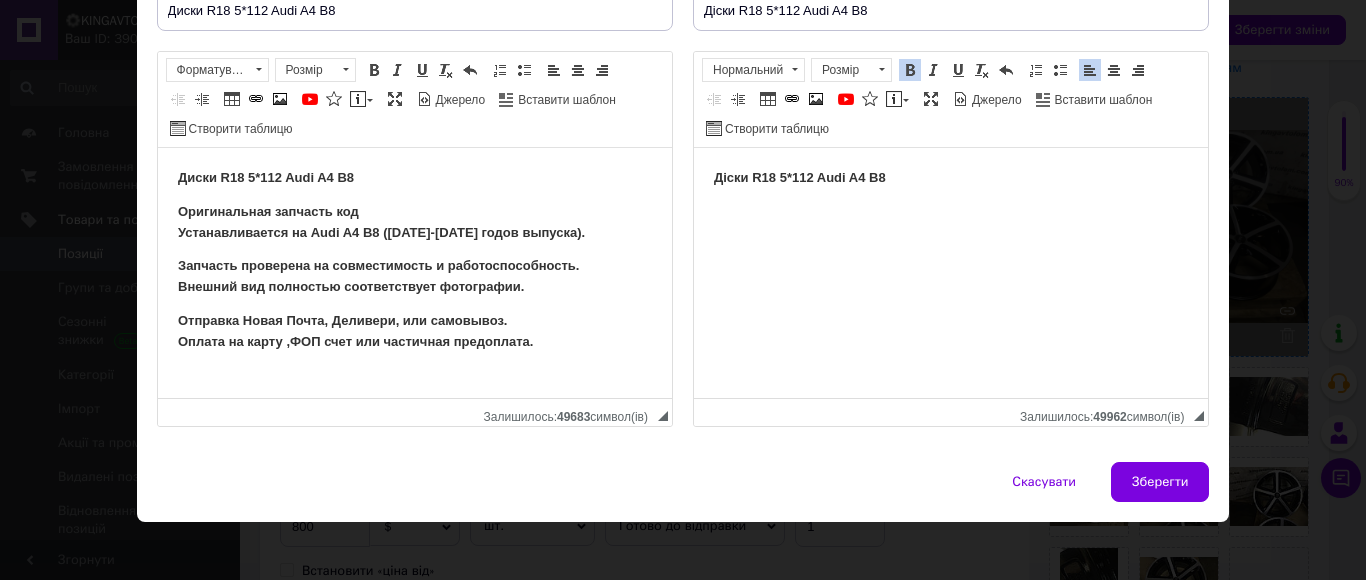 paste 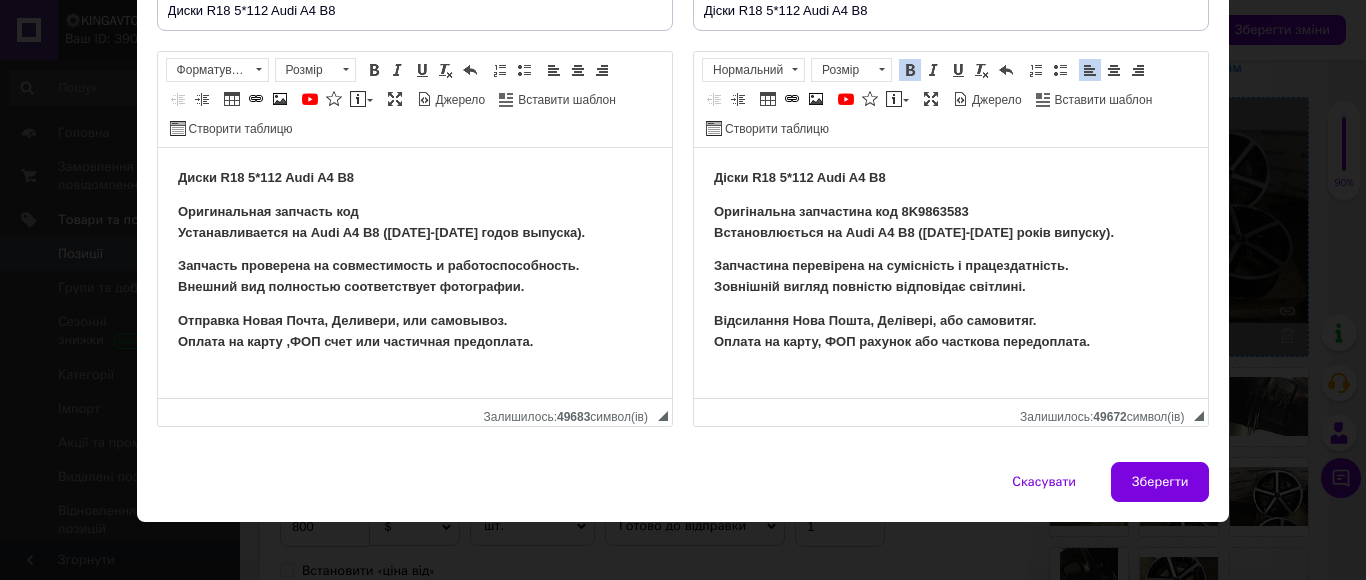 click on "Оригінальна запчастина код 8K9863583 Встановлюється на Audi A4 B8 ([DATE]-[DATE] років випуску)." at bounding box center [950, 223] 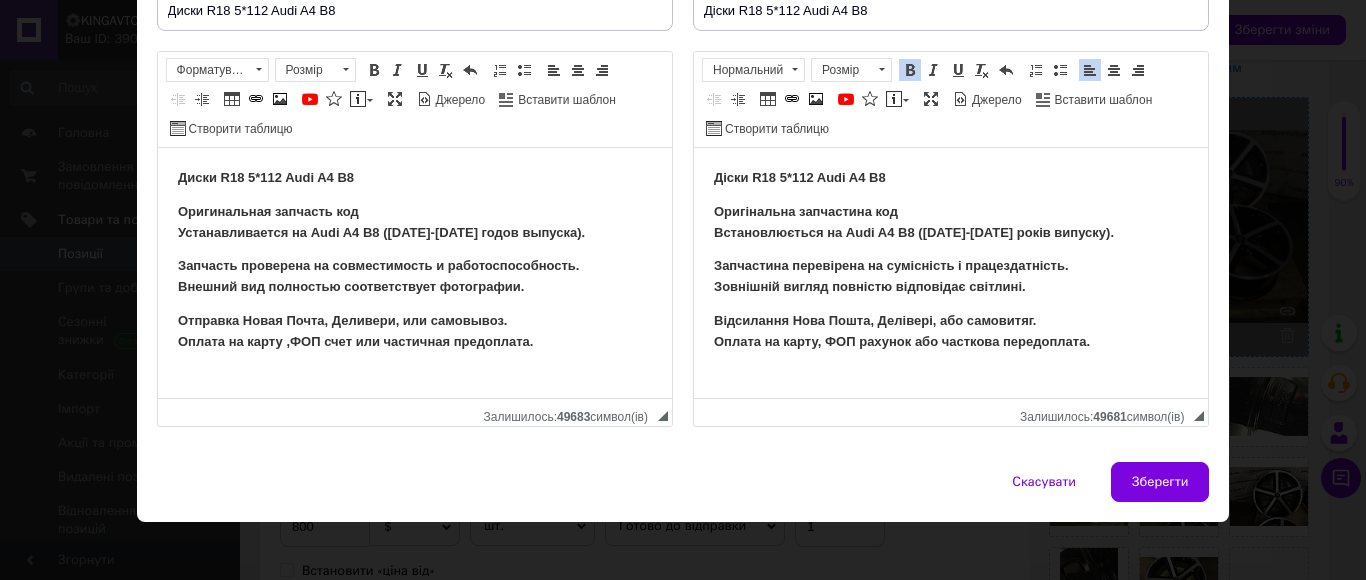 click on "Запчастина перевірена на сумісність і працездатність. Зовнішній вигляд повністю відповідає світлині." at bounding box center [950, 277] 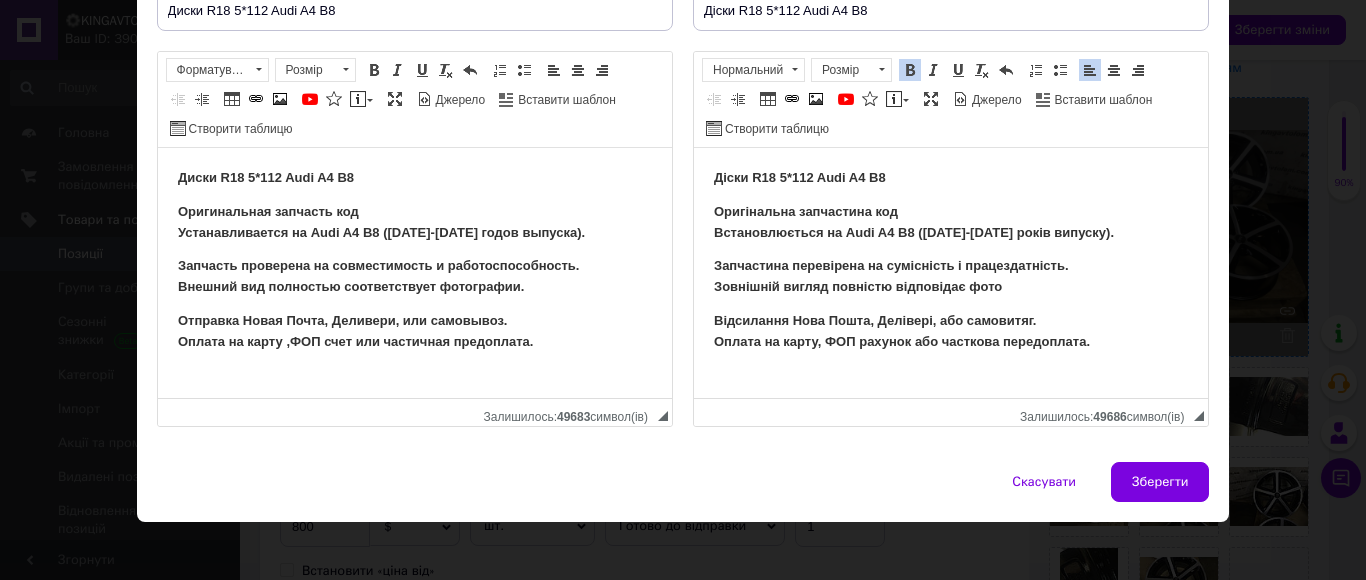 click on "Відсилання Нова Пошта, Делівері, або самовитяг. Оплата на карту, ФОП рахунок або часткова передоплата." at bounding box center (901, 331) 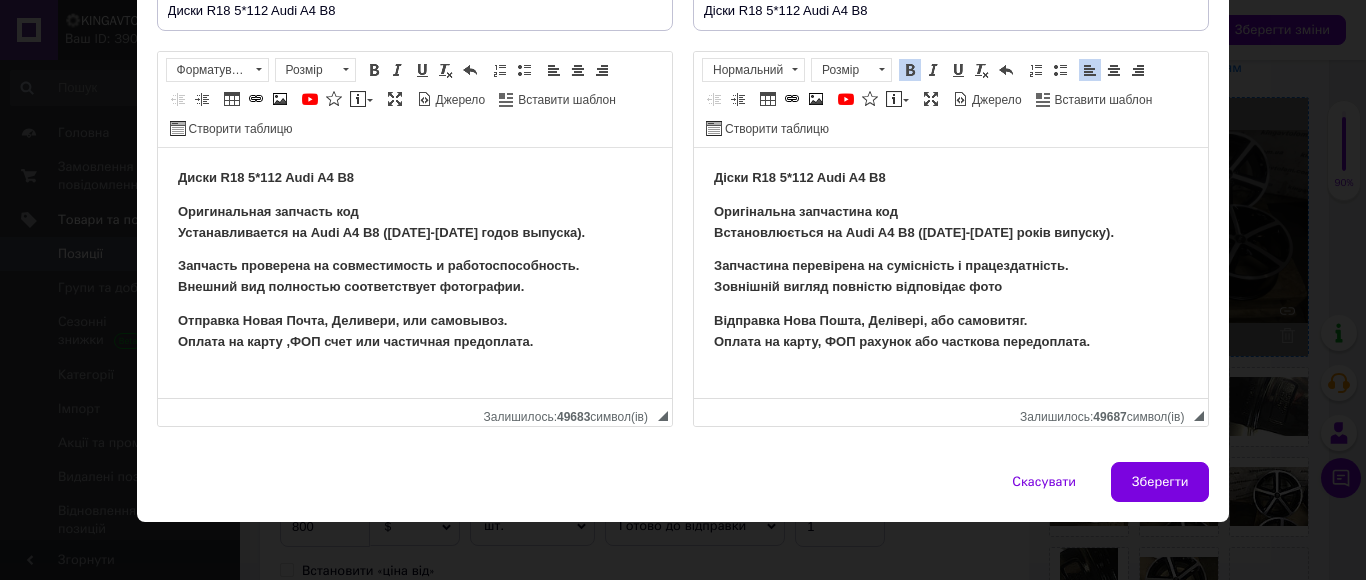 click on "Діски R18 5*112 Audi A4 B8  Оригінальна запчастина код  Встановлюється на Audi A4 B8 ([DATE]-[DATE] років випуску). Запчастина перевірена на сумісність і працездатність. Зовнішній вигляд повністю відповідає фото Відправка Нова Пошта, Делівері, або самовитяг. Оплата на карту, ФОП рахунок або часткова передоплата." at bounding box center [950, 260] 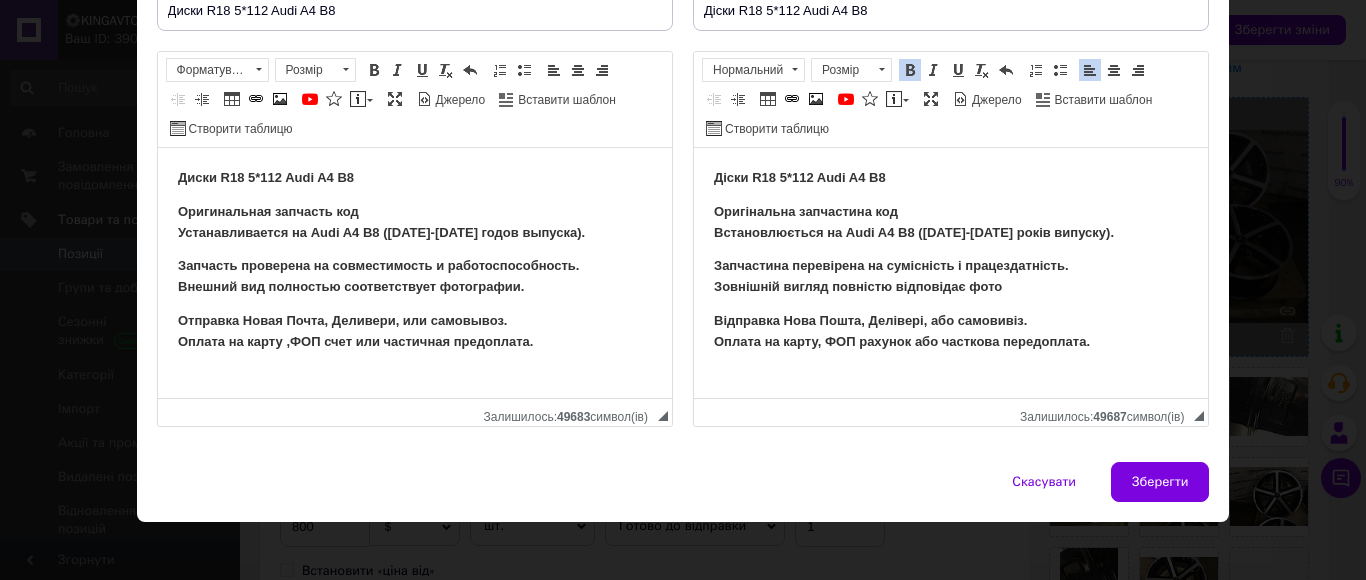 click on "Відправка Нова Пошта, Делівері, або самовивіз. Оплата на карту, ФОП рахунок або часткова передоплата." at bounding box center [901, 331] 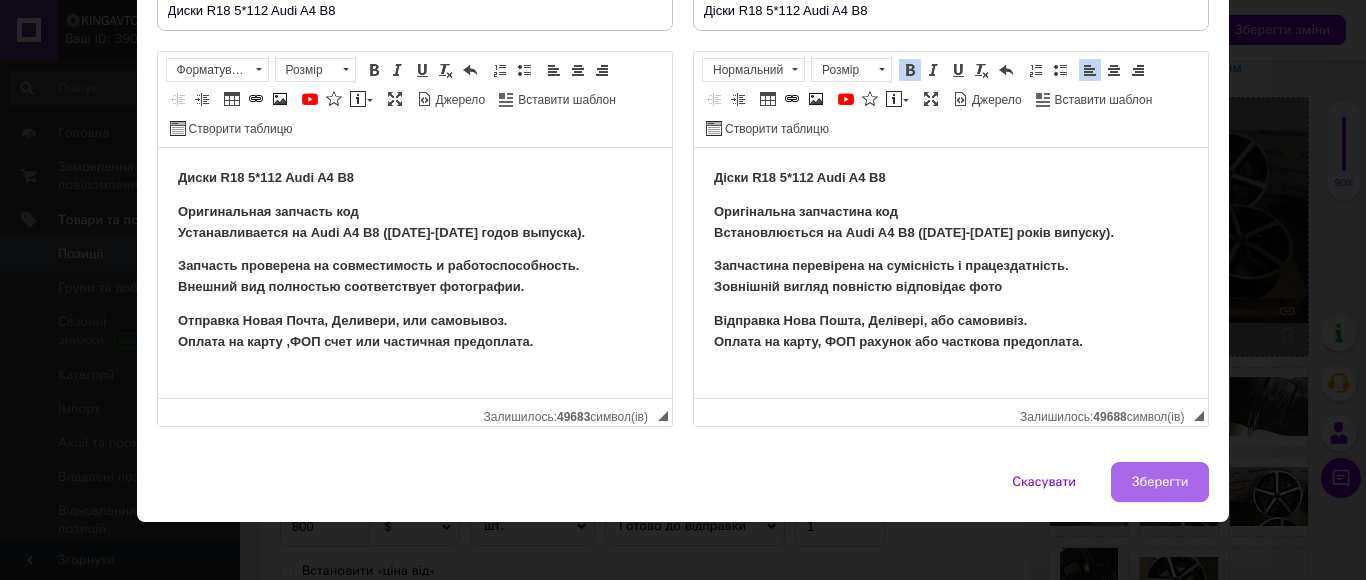 click on "Зберегти" at bounding box center (1160, 482) 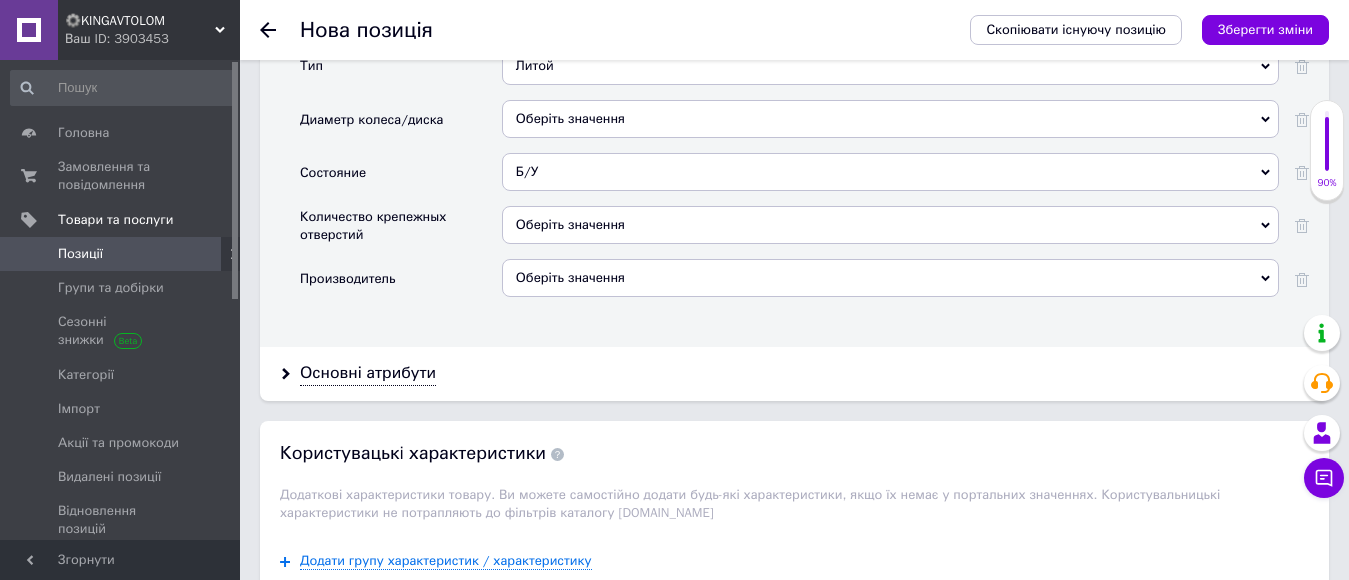 scroll, scrollTop: 1800, scrollLeft: 0, axis: vertical 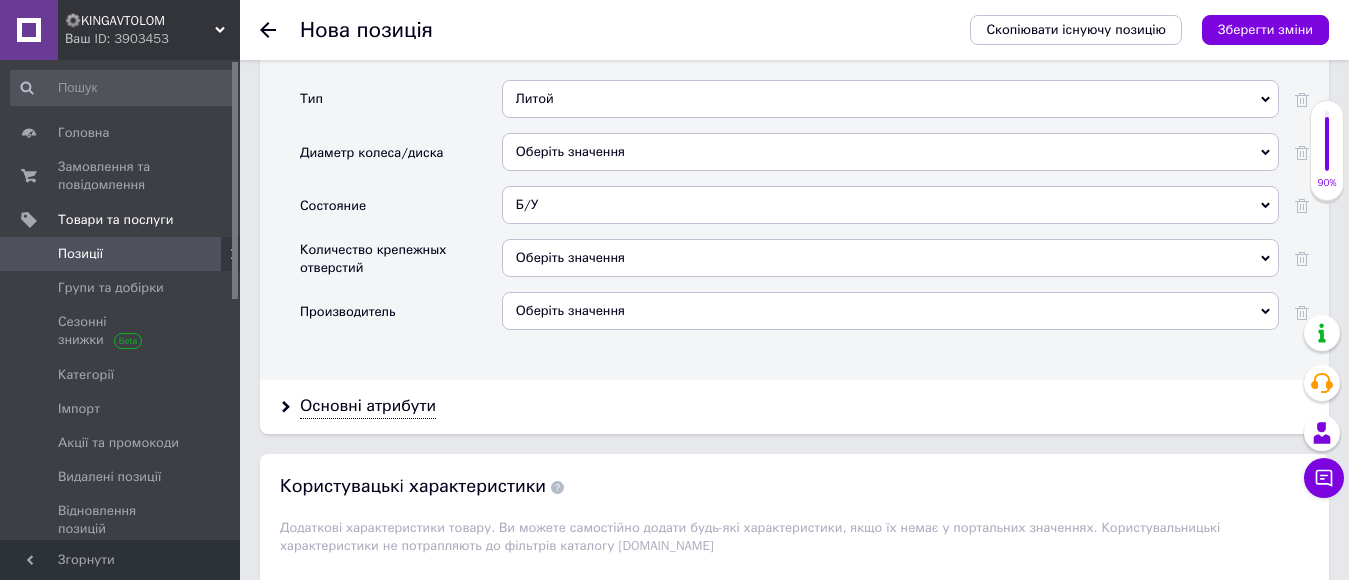 click on "Оберіть значення" at bounding box center [890, 258] 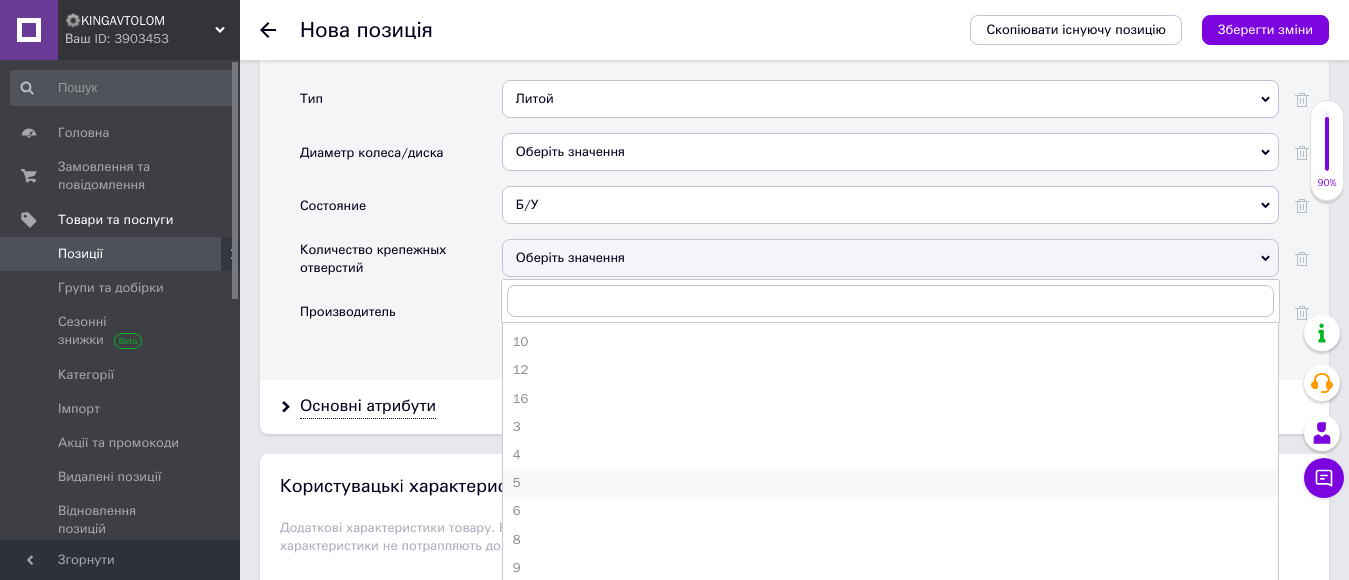 click on "5" at bounding box center [890, 483] 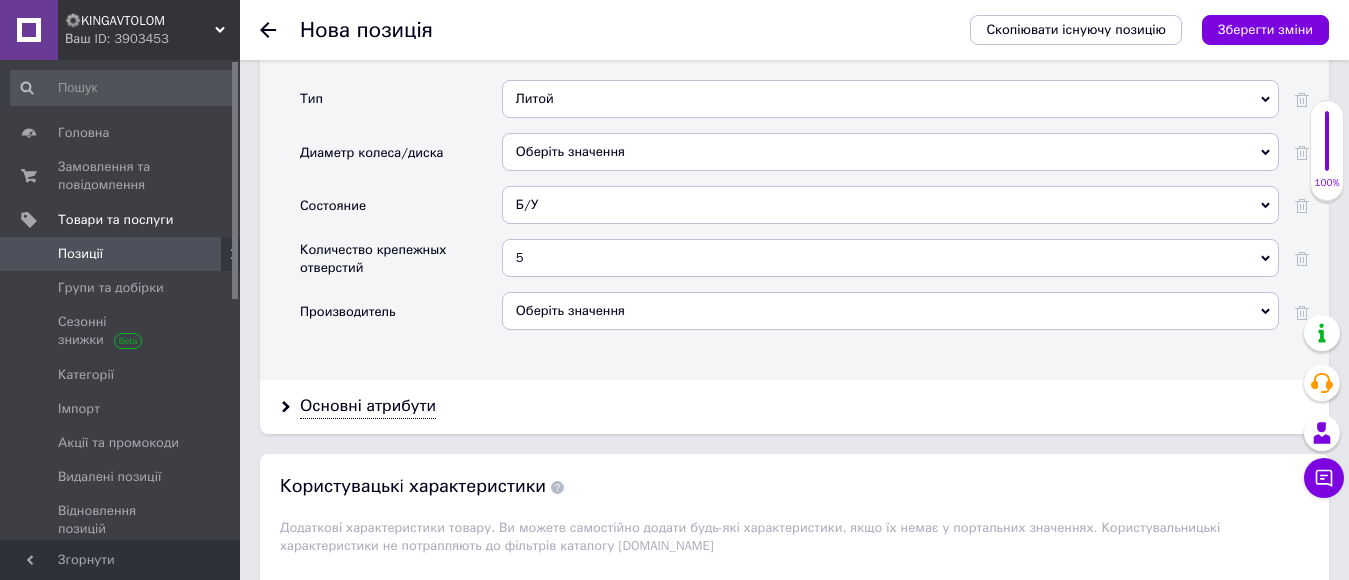 click on "Основні атрибути" at bounding box center (794, 406) 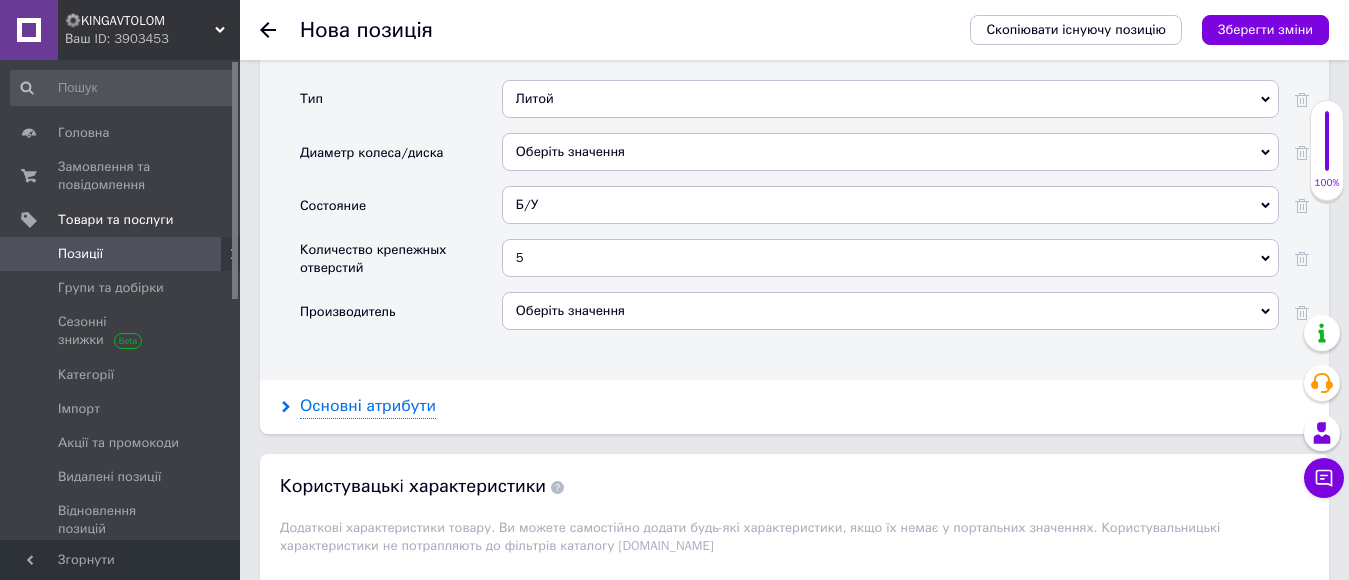 click on "Основні атрибути" at bounding box center (368, 406) 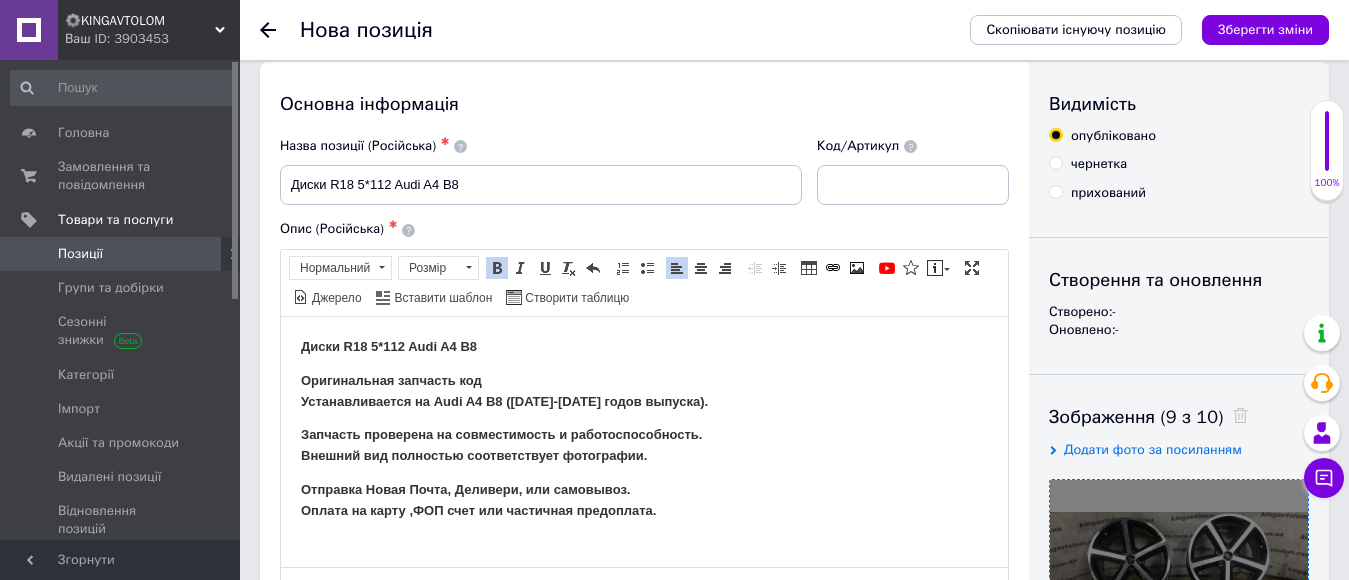 scroll, scrollTop: 0, scrollLeft: 0, axis: both 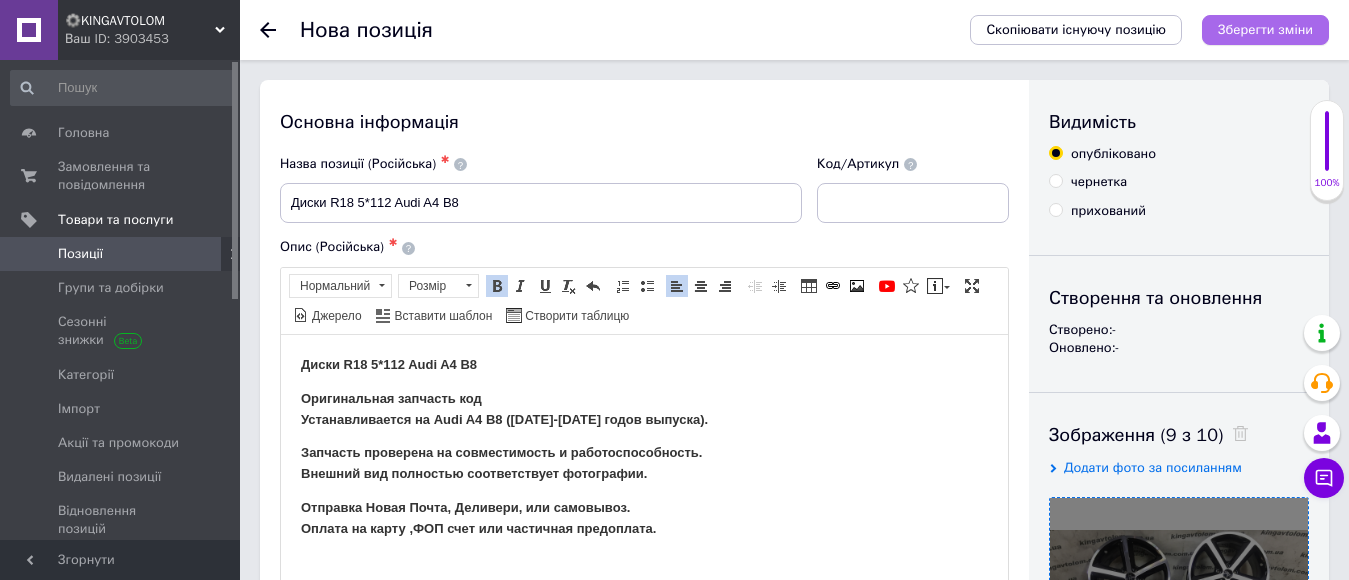 click on "Зберегти зміни" at bounding box center (1265, 29) 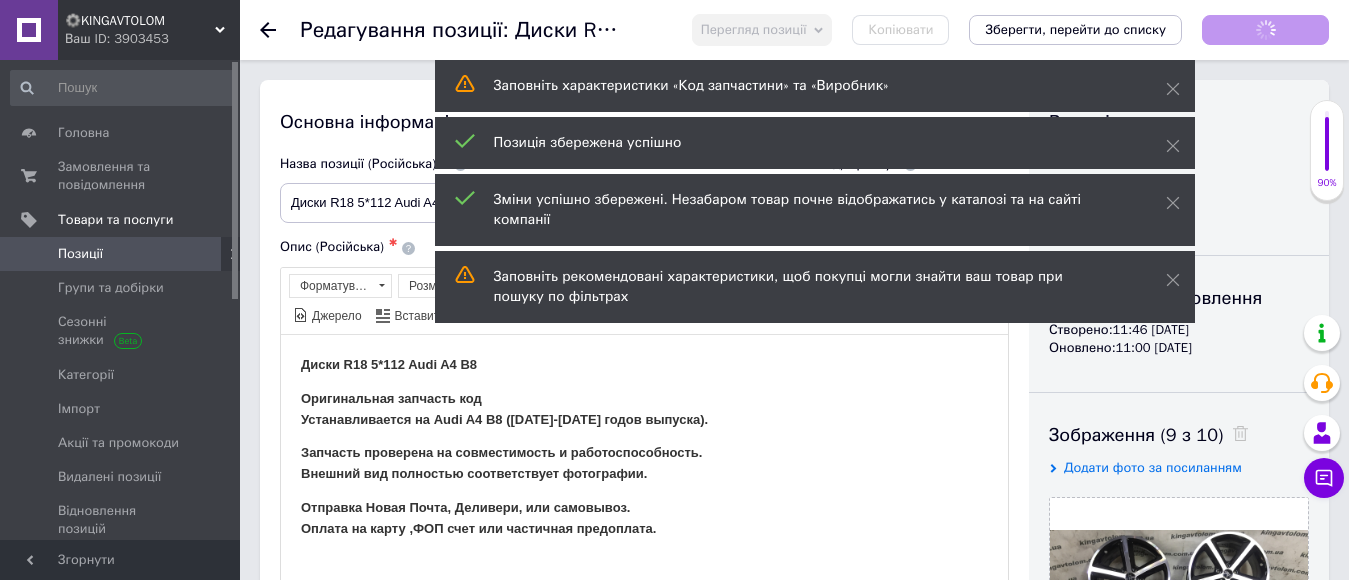 scroll, scrollTop: 0, scrollLeft: 0, axis: both 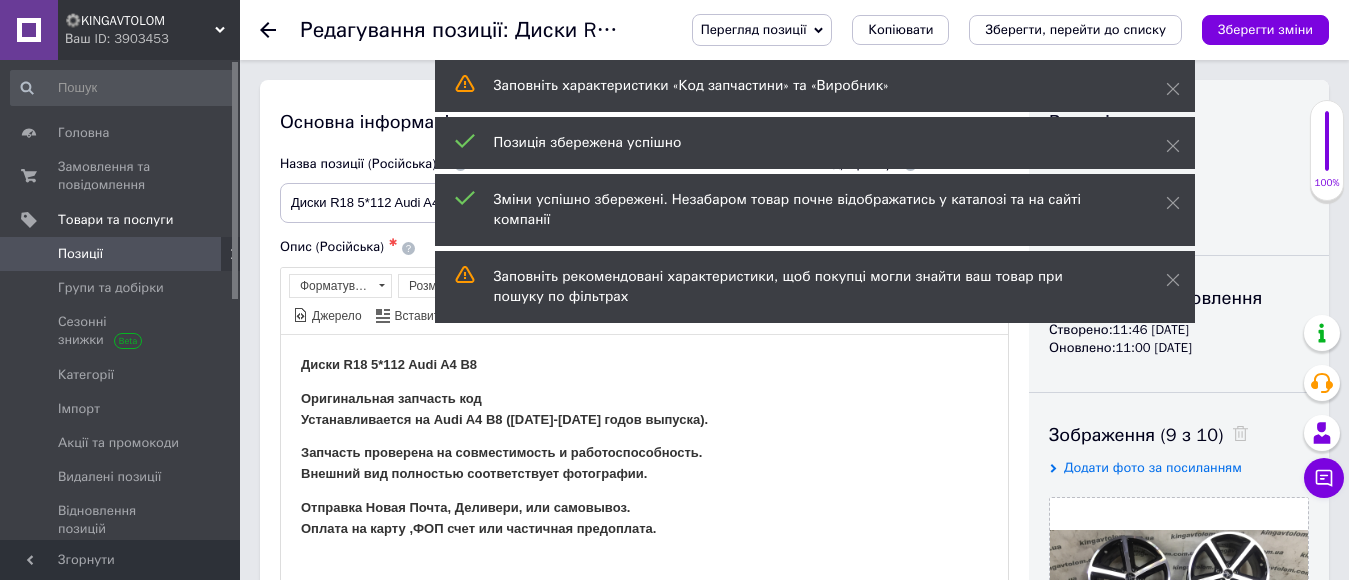 click on "Зберегти, перейти до списку" at bounding box center (1075, 29) 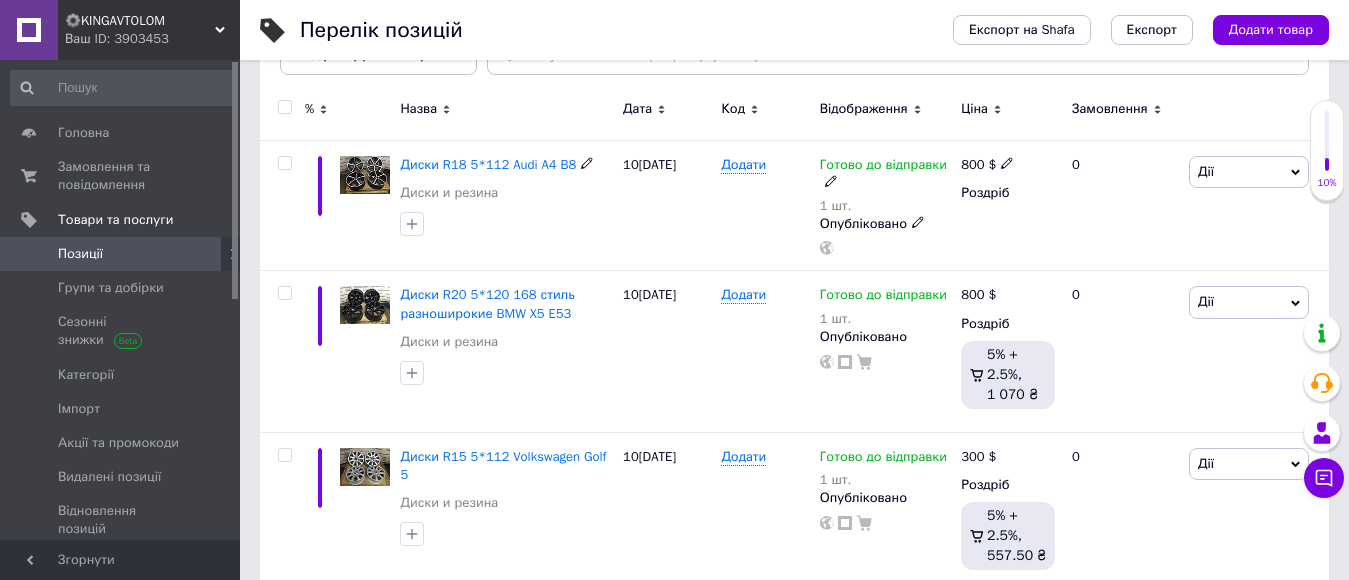 scroll, scrollTop: 300, scrollLeft: 0, axis: vertical 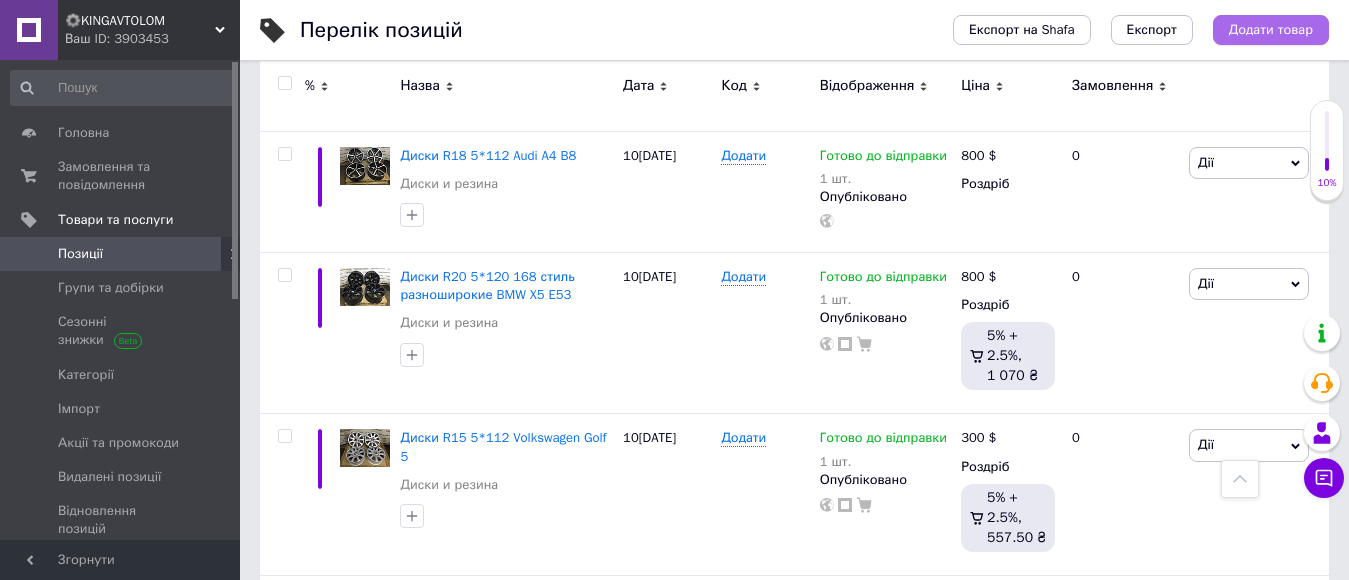 click on "Додати товар" at bounding box center [1271, 30] 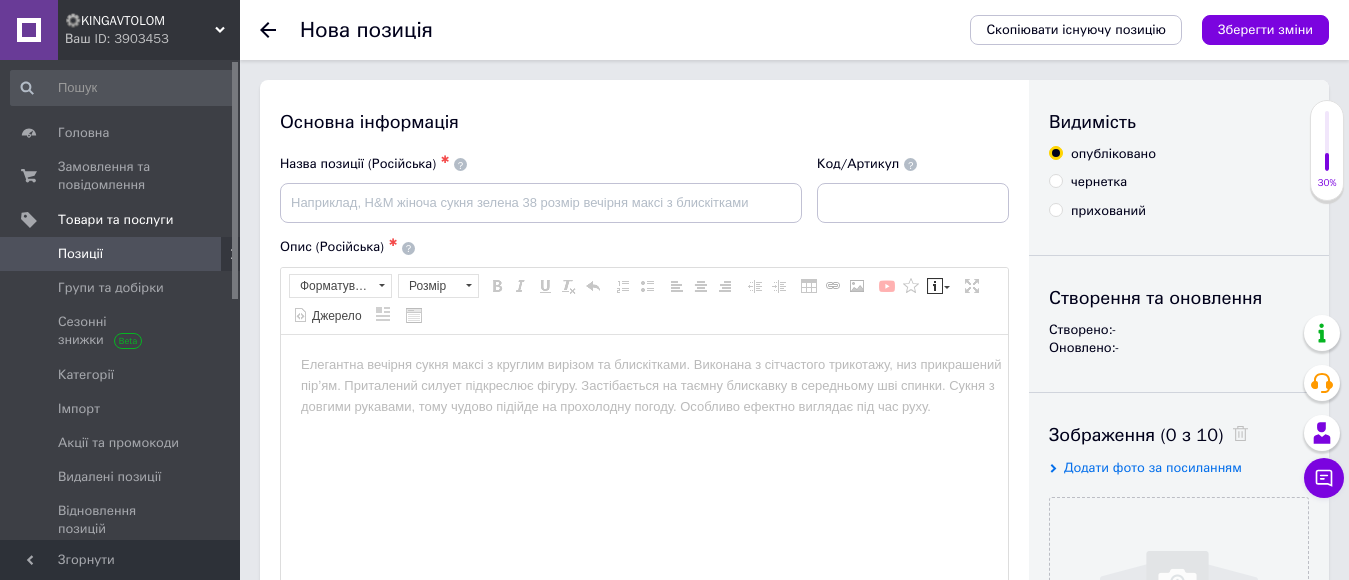scroll, scrollTop: 0, scrollLeft: 0, axis: both 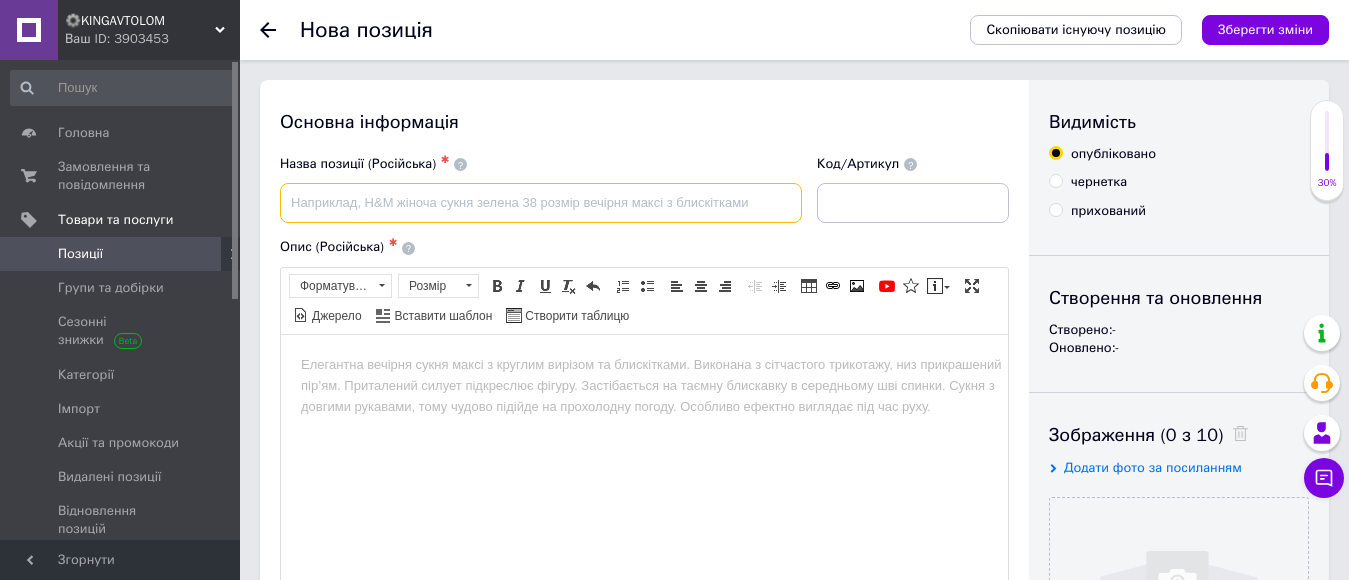 click at bounding box center [541, 203] 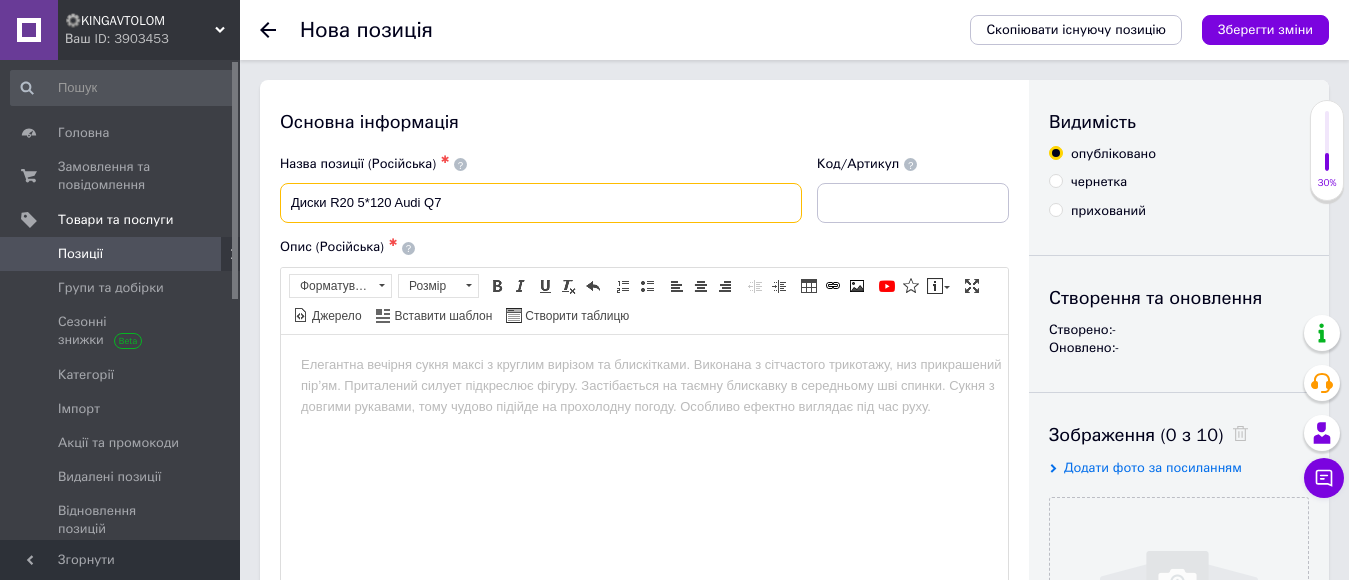 drag, startPoint x: 459, startPoint y: 207, endPoint x: 284, endPoint y: 207, distance: 175 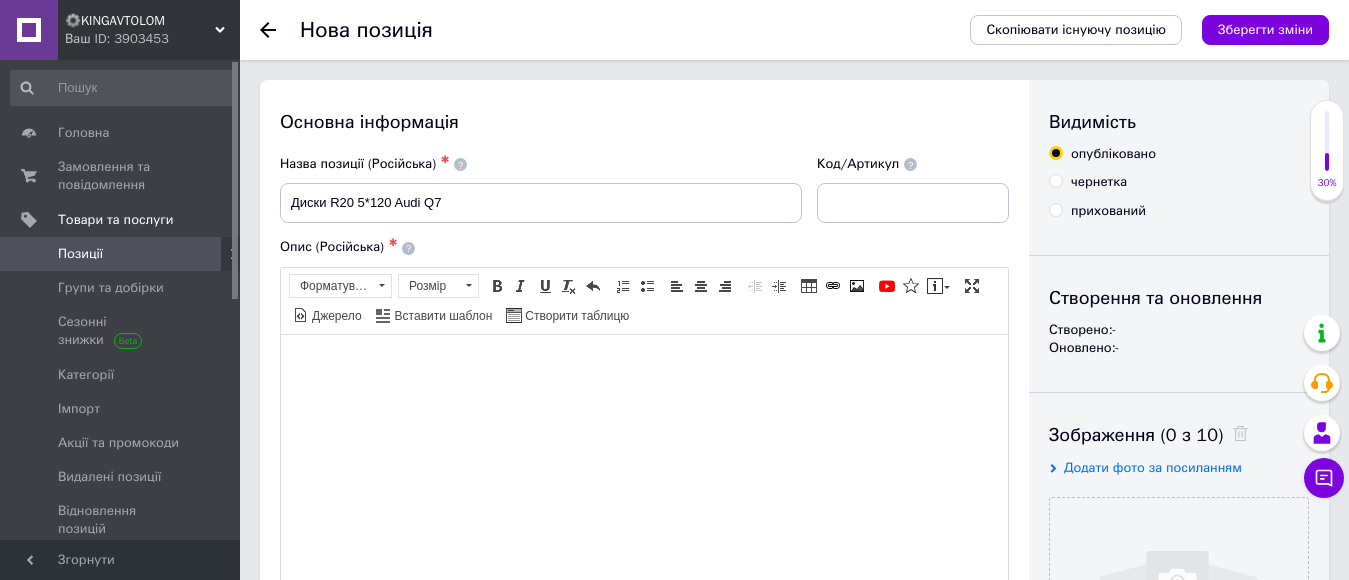 click at bounding box center (644, 364) 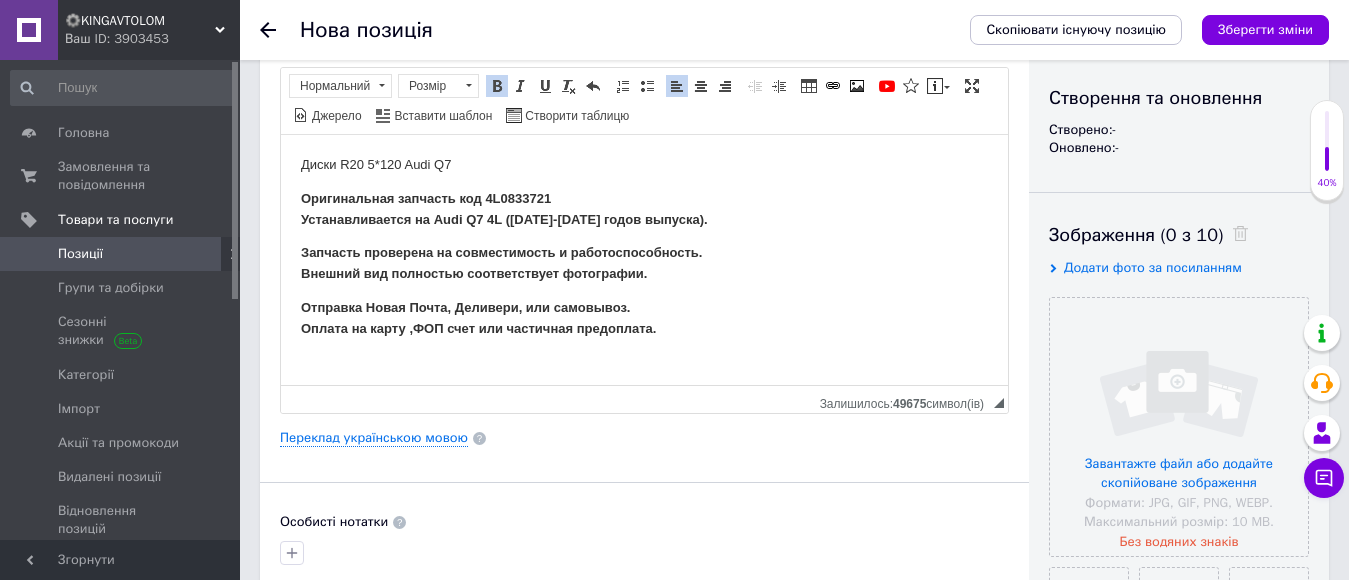 scroll, scrollTop: 100, scrollLeft: 0, axis: vertical 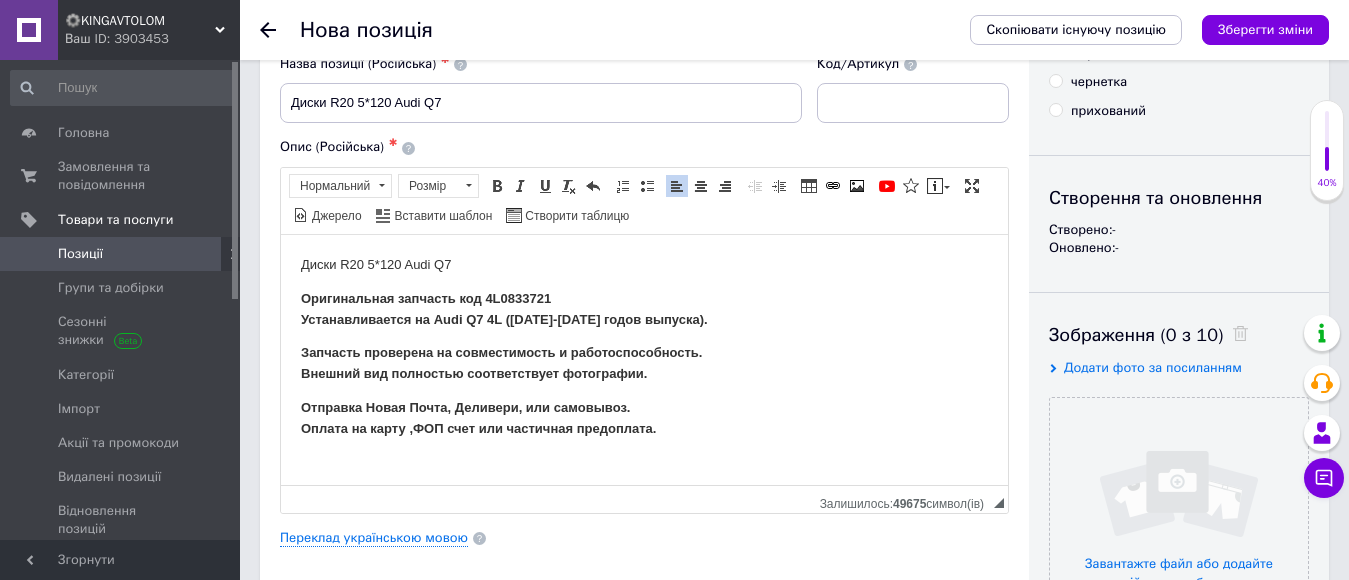 drag, startPoint x: 291, startPoint y: 261, endPoint x: 479, endPoint y: 256, distance: 188.06648 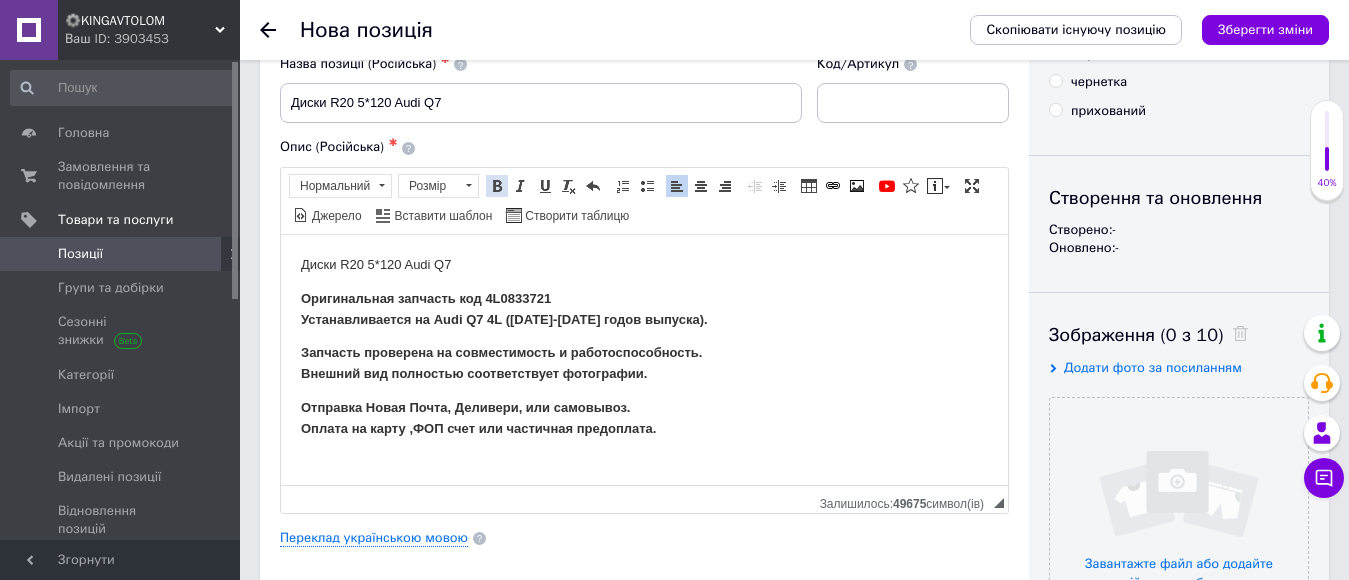 click at bounding box center (497, 186) 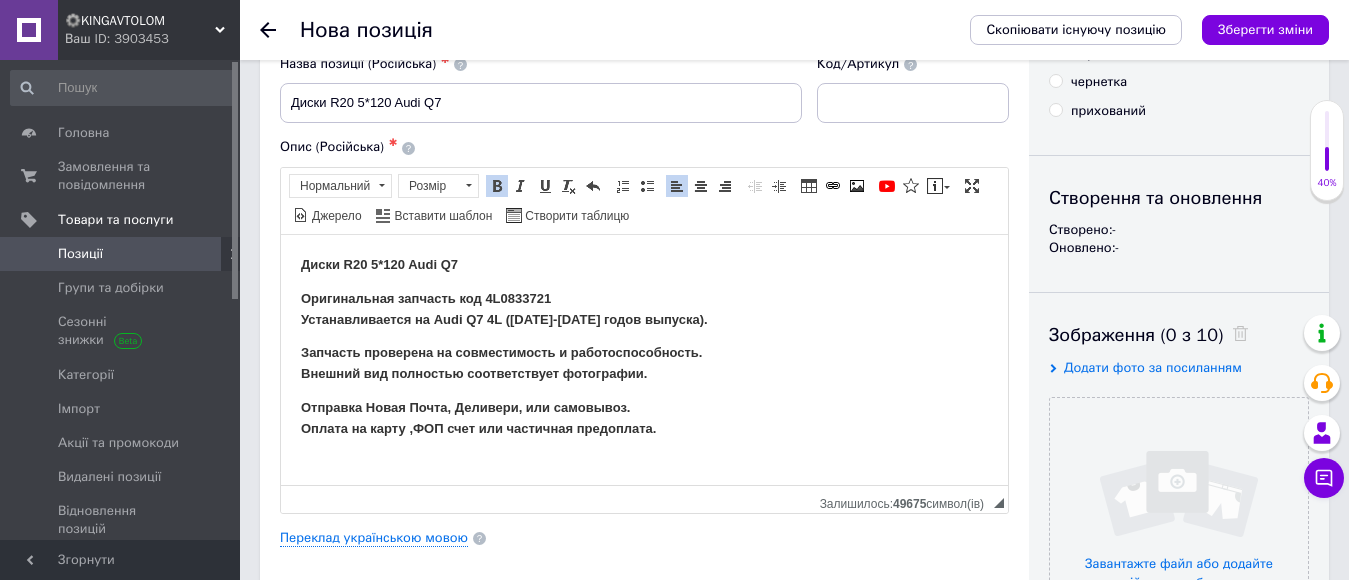 click on "Отправка Новая Почта, Деливери, или самовывоз. Оплата на карту ,ФОП счет или частичная предоплата." at bounding box center (644, 418) 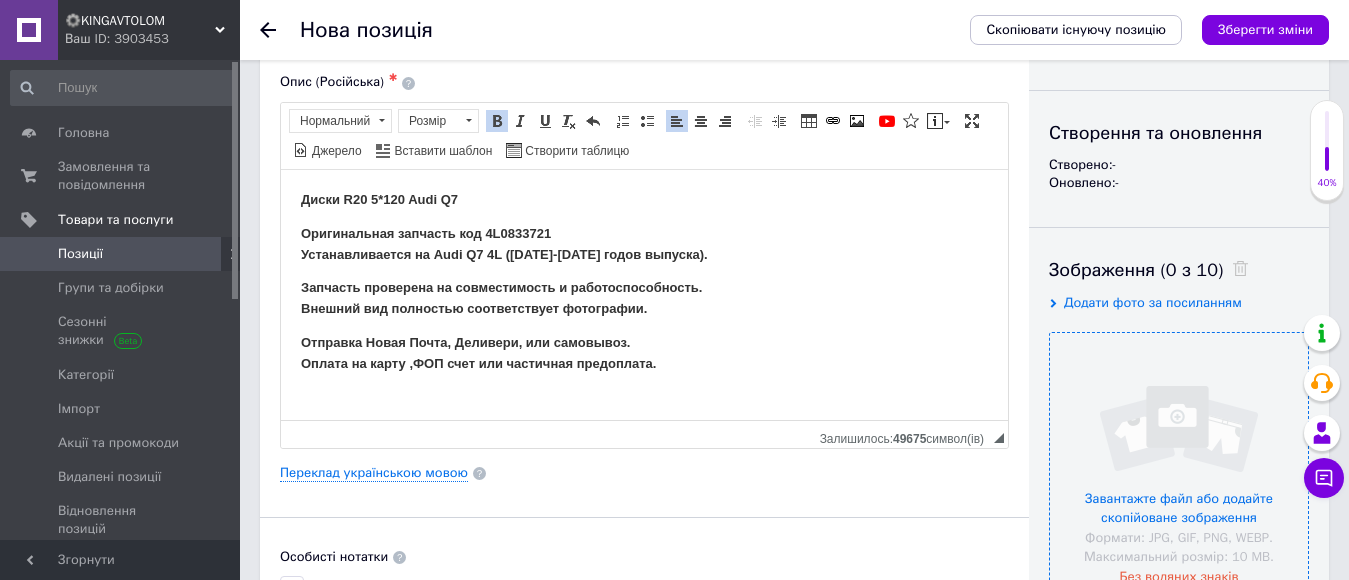 scroll, scrollTop: 200, scrollLeft: 0, axis: vertical 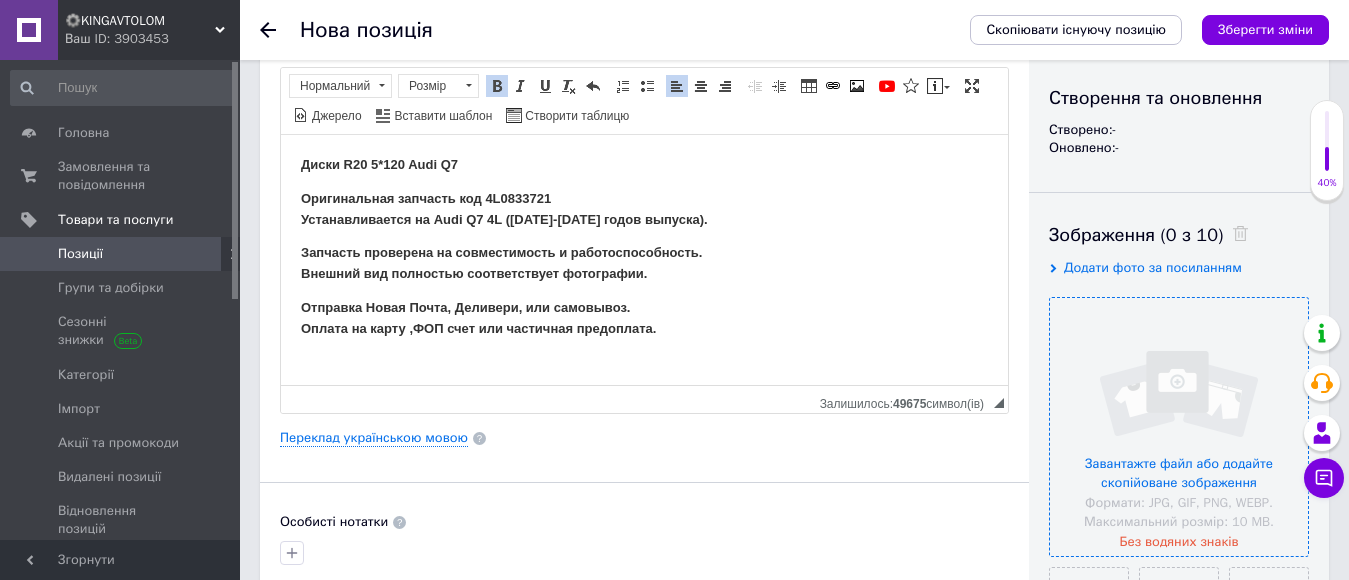 click at bounding box center (1179, 427) 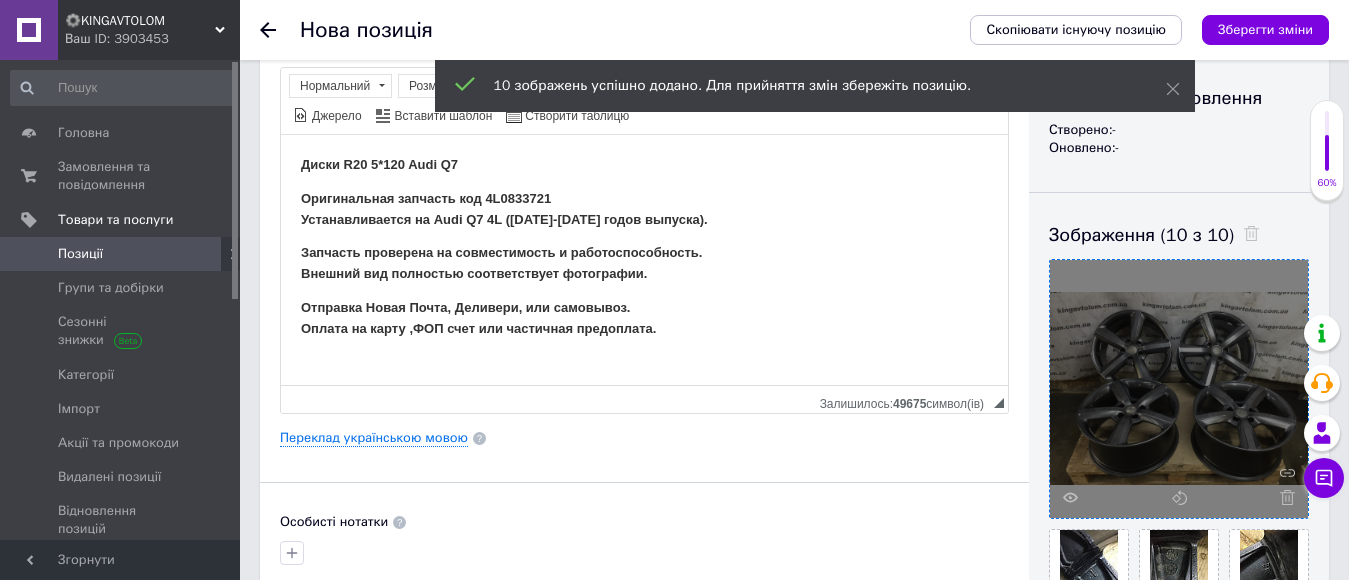scroll, scrollTop: 500, scrollLeft: 0, axis: vertical 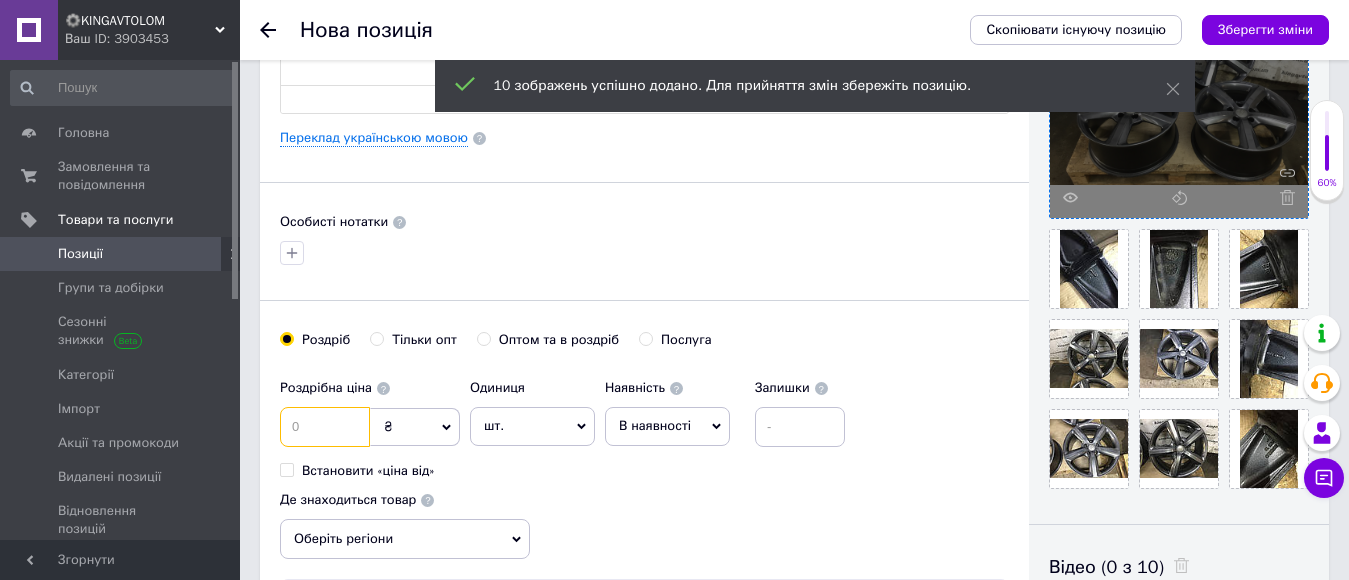 click at bounding box center [325, 427] 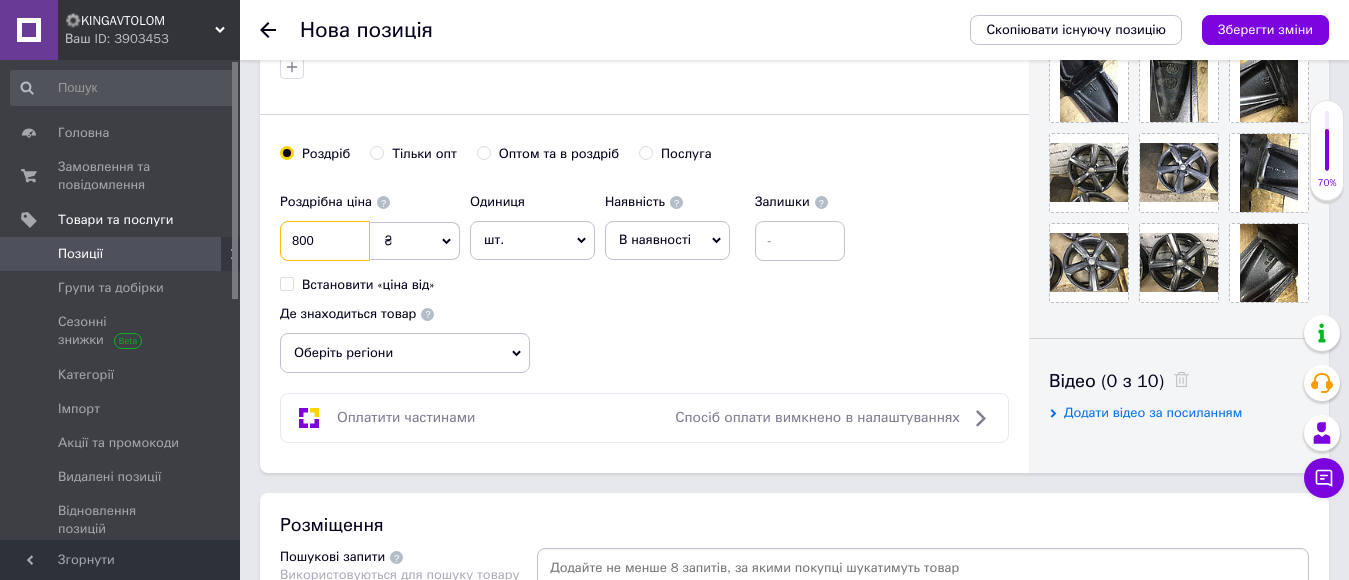 scroll, scrollTop: 700, scrollLeft: 0, axis: vertical 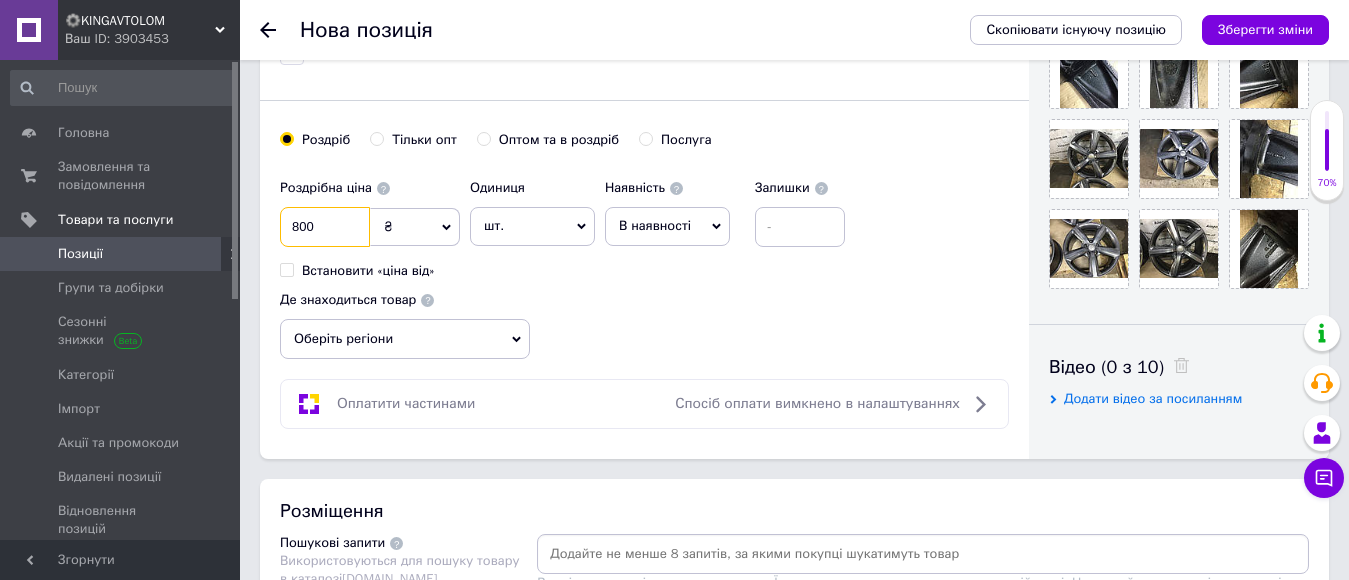 type on "800" 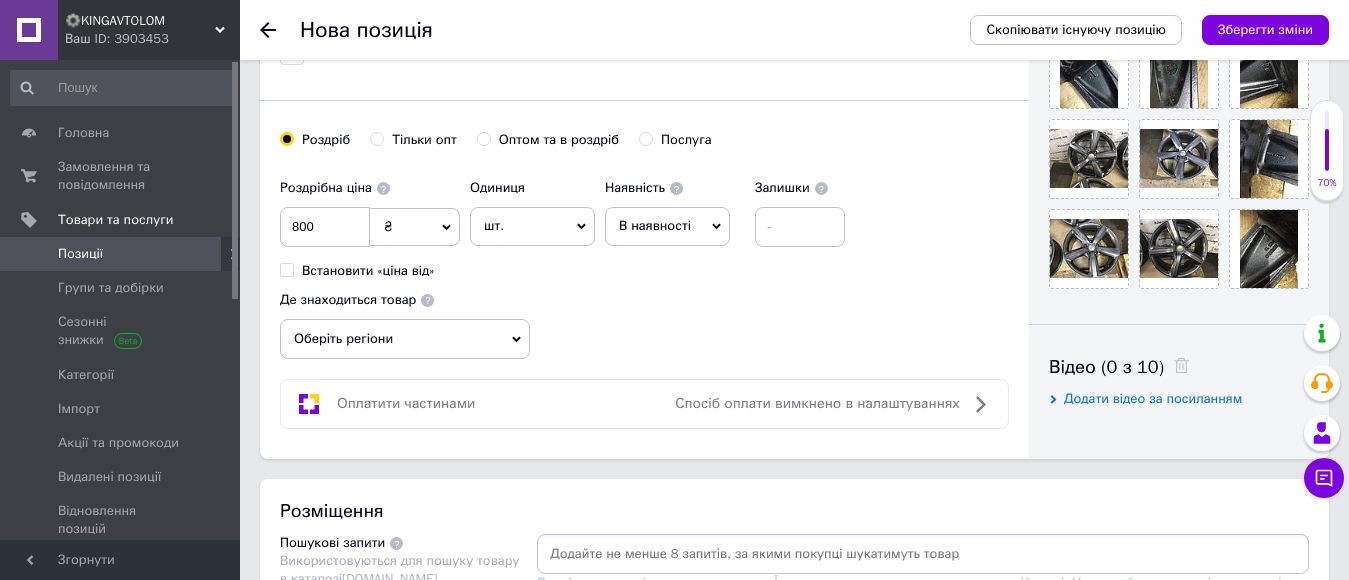 click on "₴" at bounding box center (415, 227) 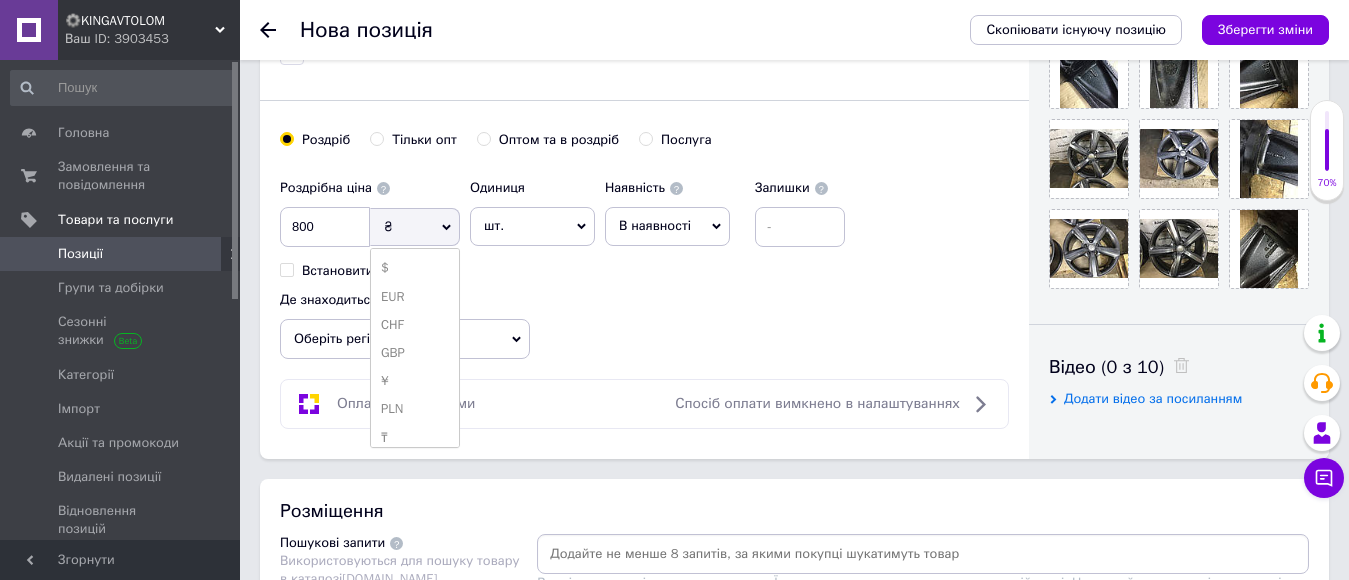 drag, startPoint x: 407, startPoint y: 267, endPoint x: 704, endPoint y: 227, distance: 299.6815 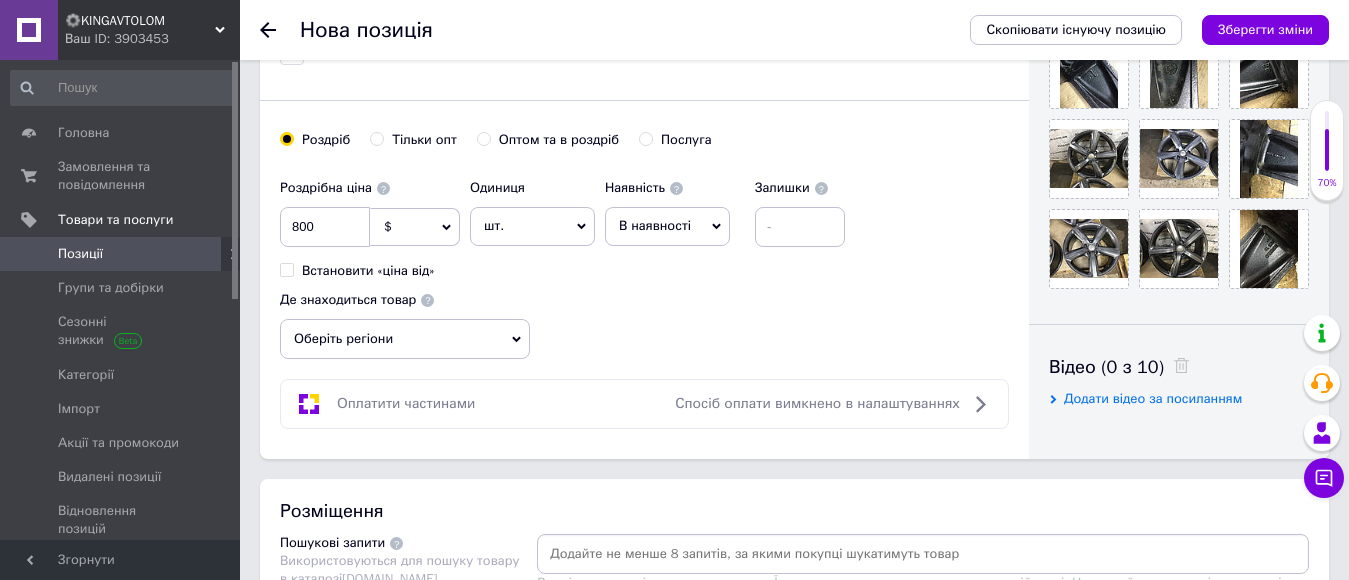 click on "Наявність В наявності Немає в наявності Під замовлення Готово до відправки" at bounding box center (675, 207) 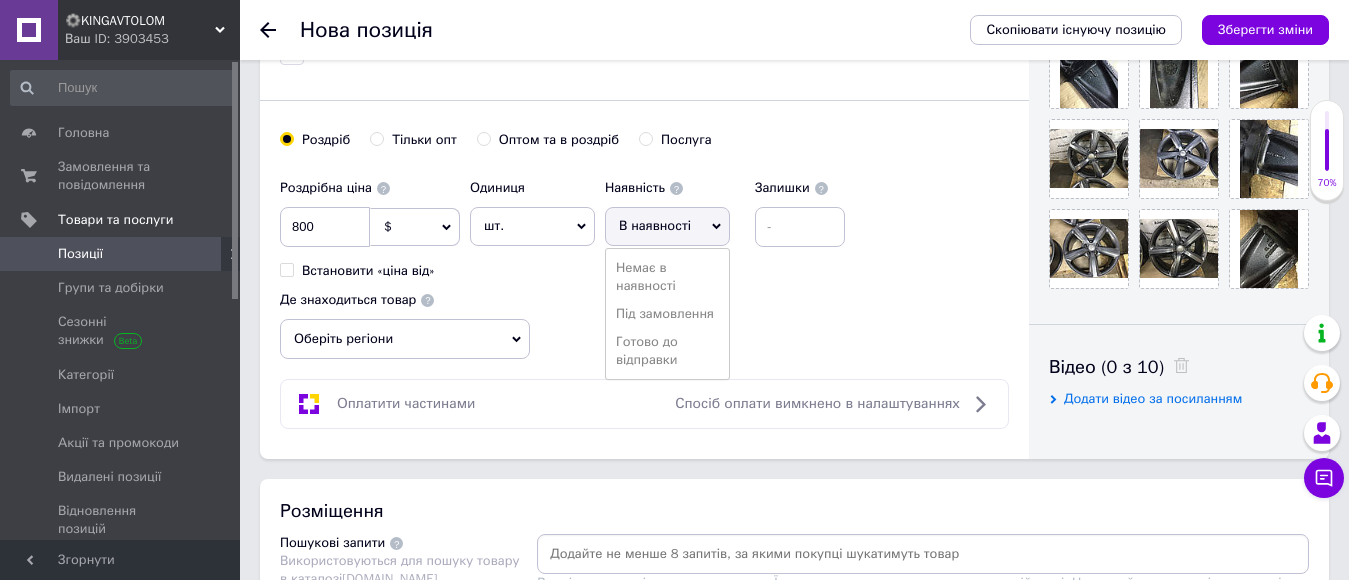 drag, startPoint x: 654, startPoint y: 362, endPoint x: 818, endPoint y: 243, distance: 202.62527 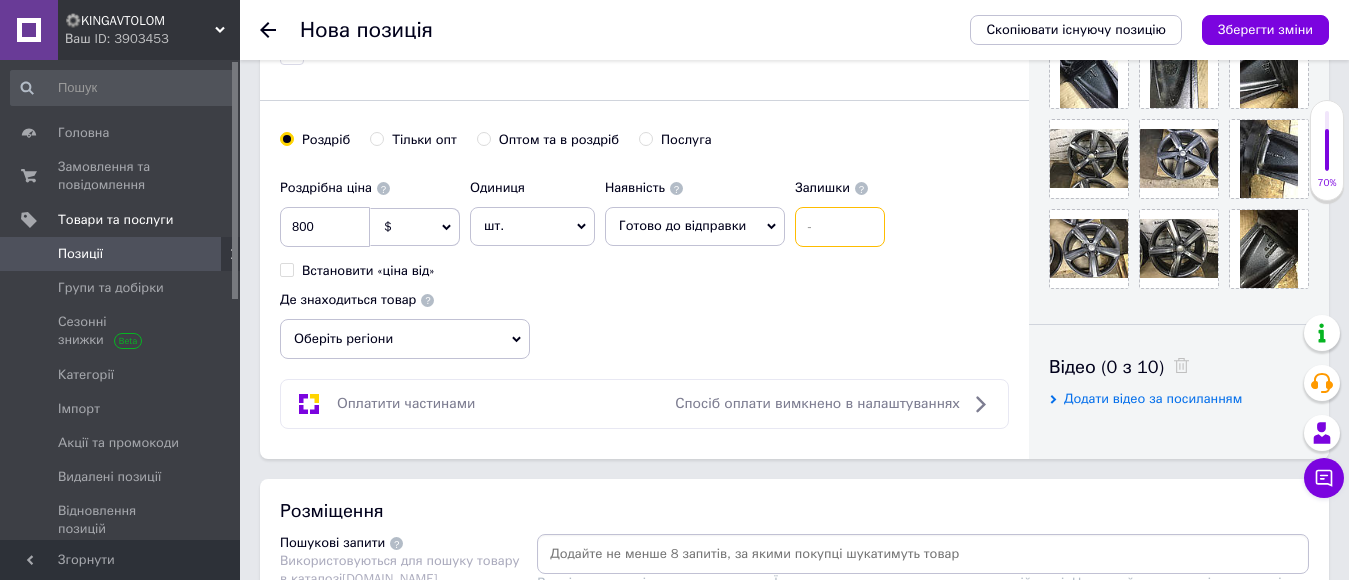 click at bounding box center [840, 227] 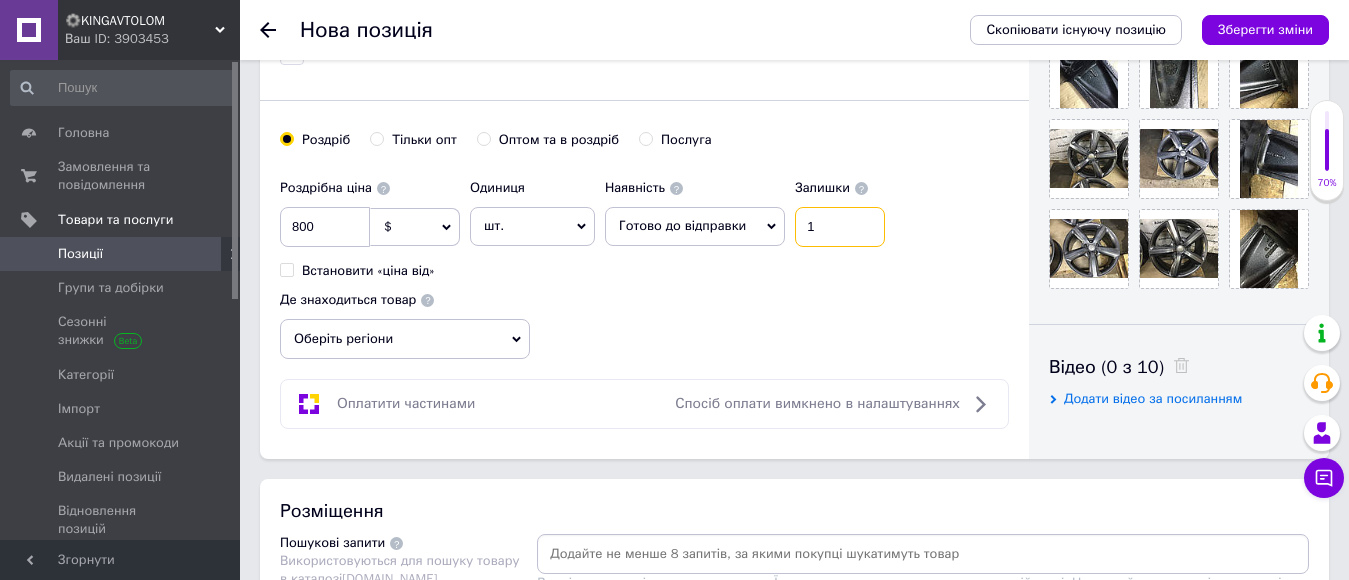 type on "1" 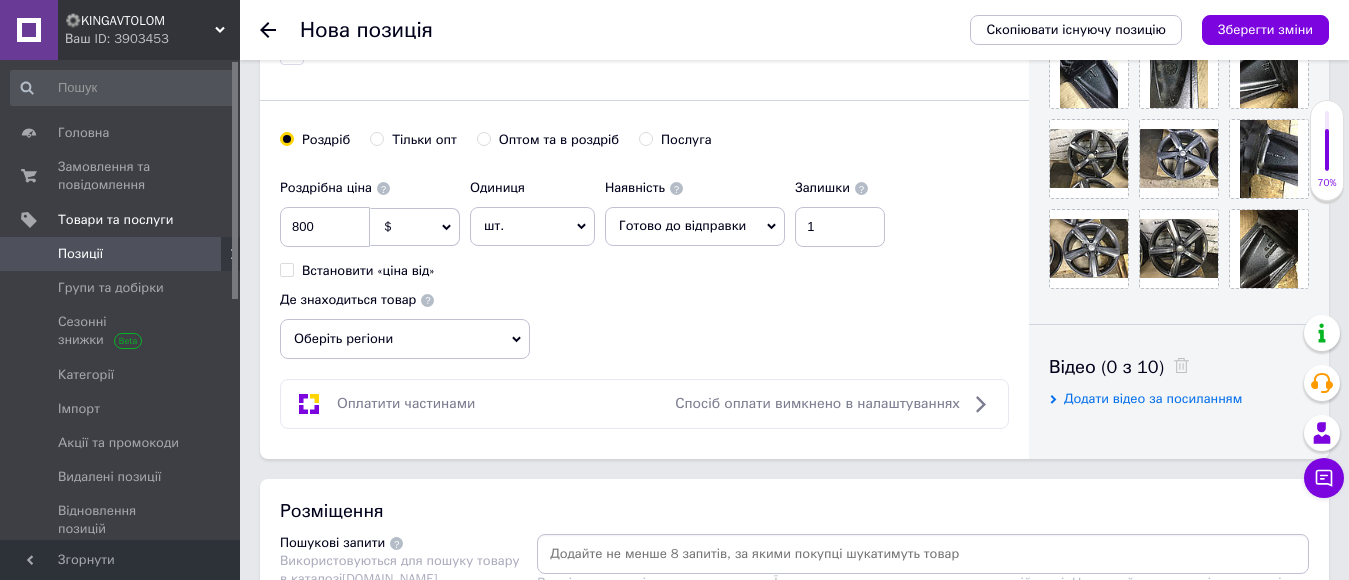 click on "Роздрібна ціна 800 $ EUR CHF ₴ GBP ¥ PLN ₸ MDL HUF KGS CNY TRY KRW lei Встановити «ціна від» Одиниця шт. Популярне комплект упаковка кв.м пара м кг пог.м послуга т а автоцистерна ампула б балон банка блістер бобіна бочка [PERSON_NAME] бухта в ват виїзд відро г г га година гр/кв.м гігакалорія д дав два місяці день доба доза є єврокуб з зміна к кВт каністра карат кв.дм кв.м кв.см кв.фут квартал кг кг/кв.м км колесо комплект коробка куб.дм куб.м л л лист м м мВт мл мм моток місяць мішок н набір номер о об'єкт од. п палетомісце пара партія пач пог.м послуга посівна одиниця птахомісце півроку пігулка" at bounding box center (644, 264) 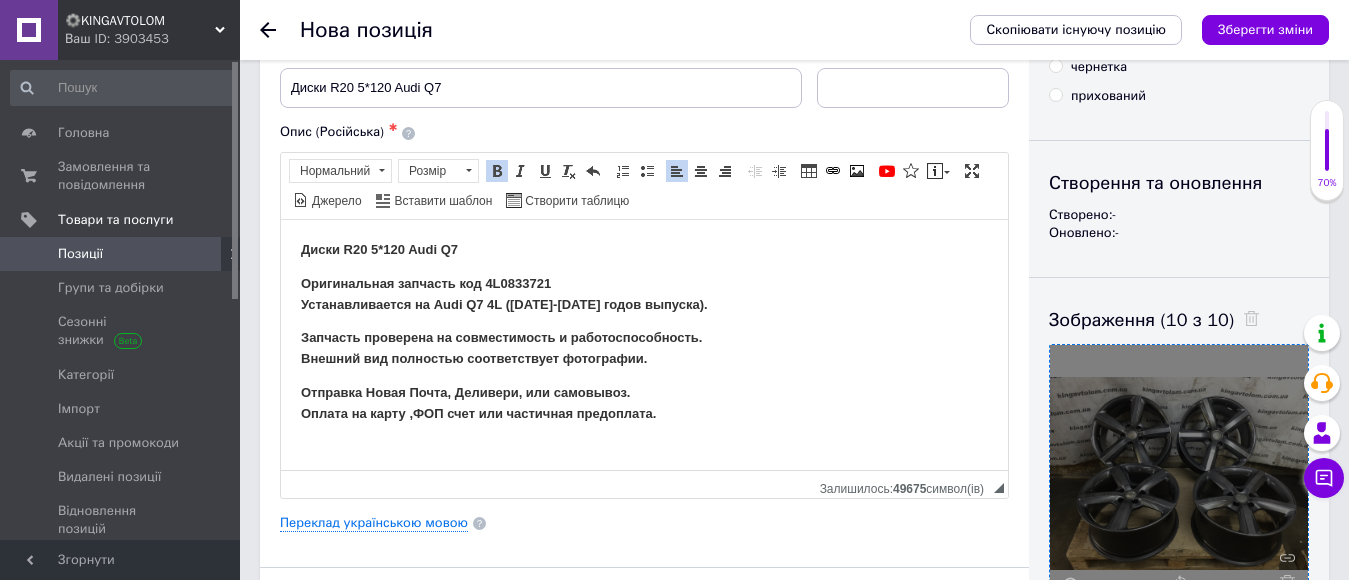 scroll, scrollTop: 0, scrollLeft: 0, axis: both 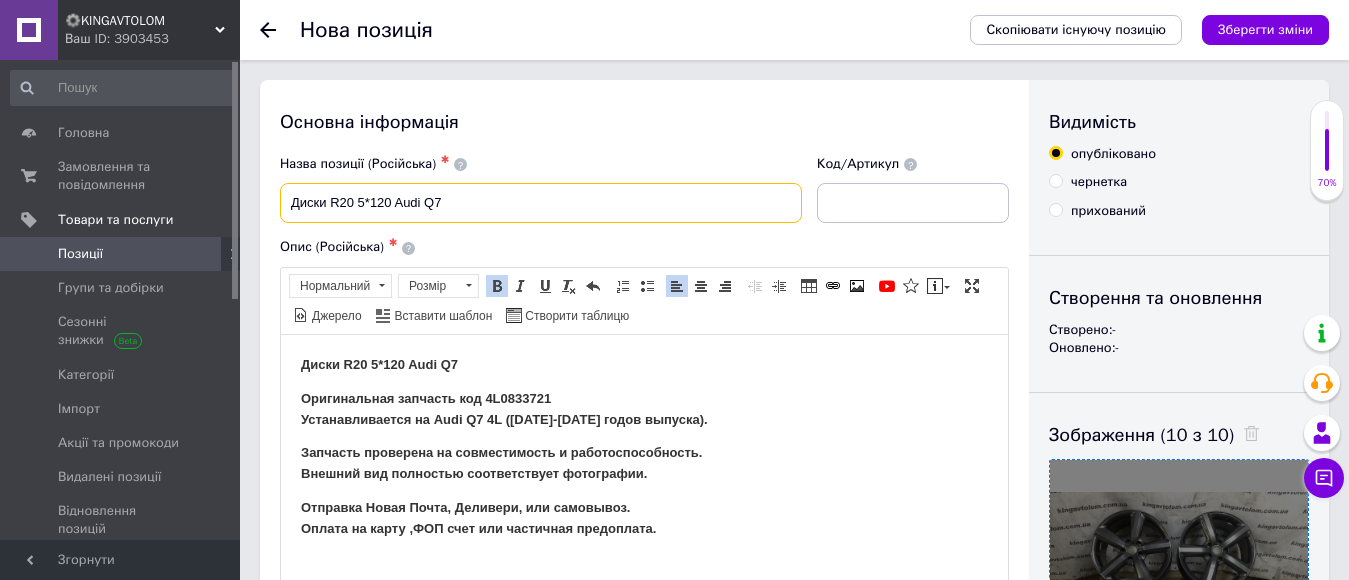 drag, startPoint x: 503, startPoint y: 196, endPoint x: 243, endPoint y: 208, distance: 260.27676 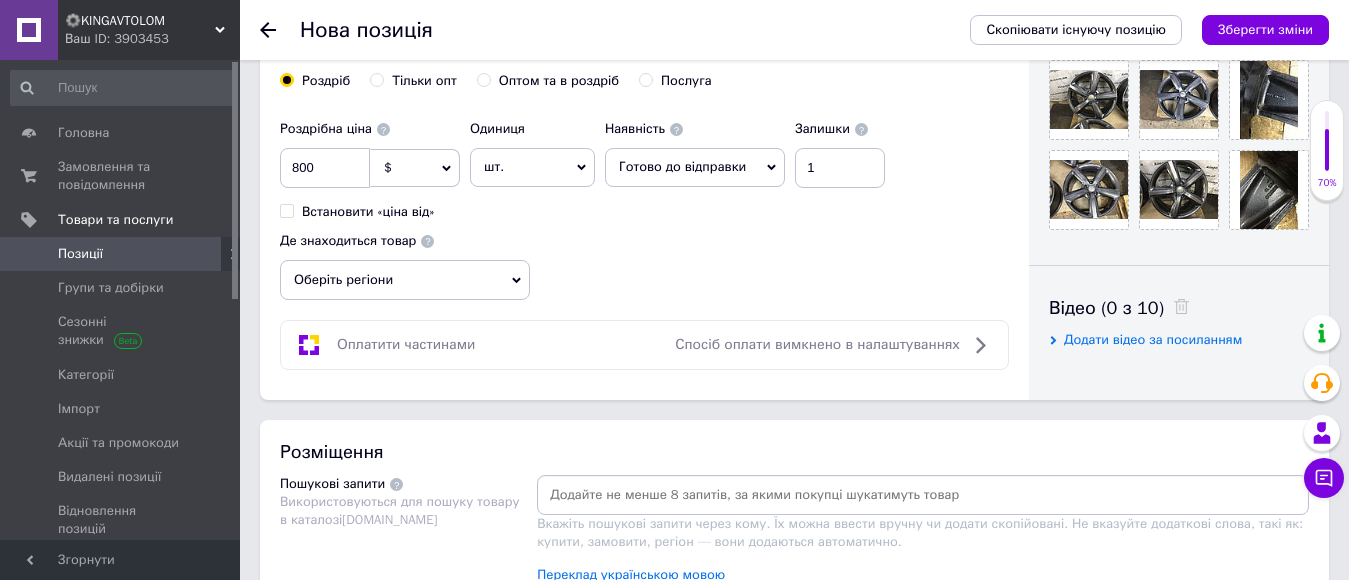 scroll, scrollTop: 900, scrollLeft: 0, axis: vertical 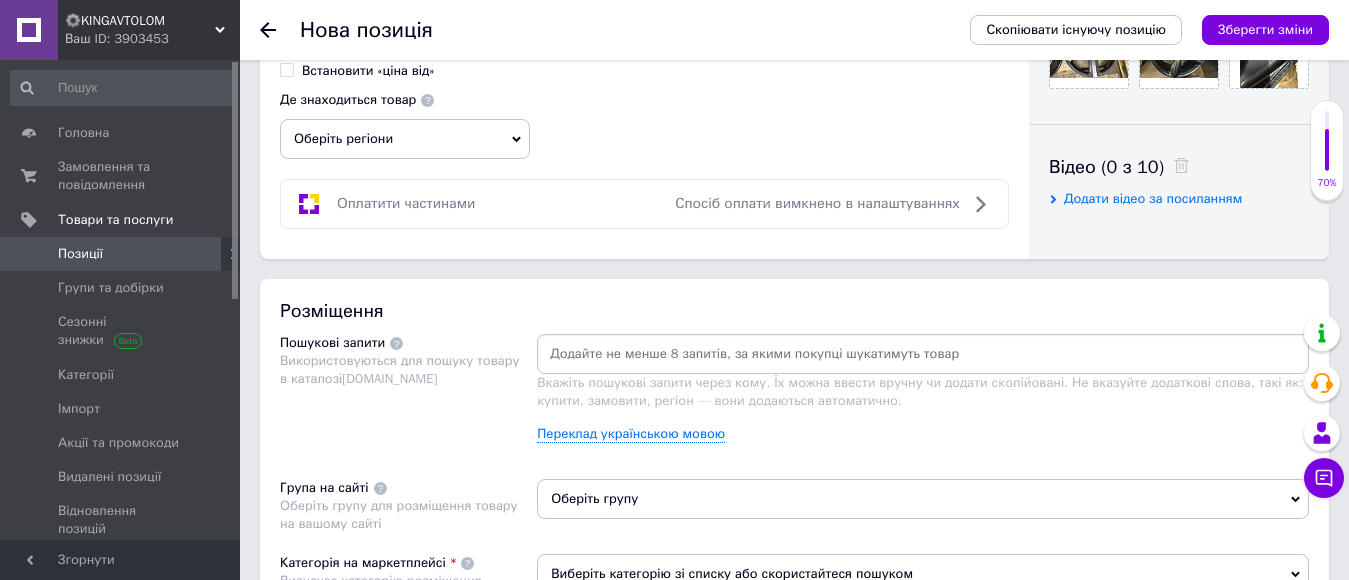 click at bounding box center (923, 354) 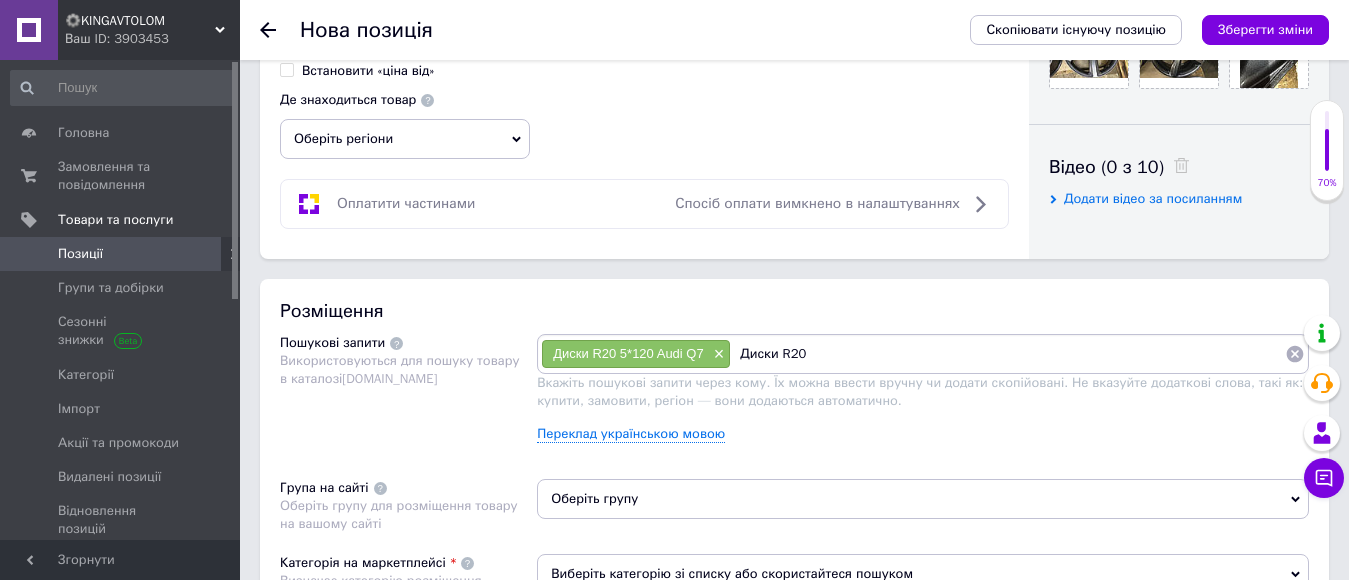 type on "Диски R20" 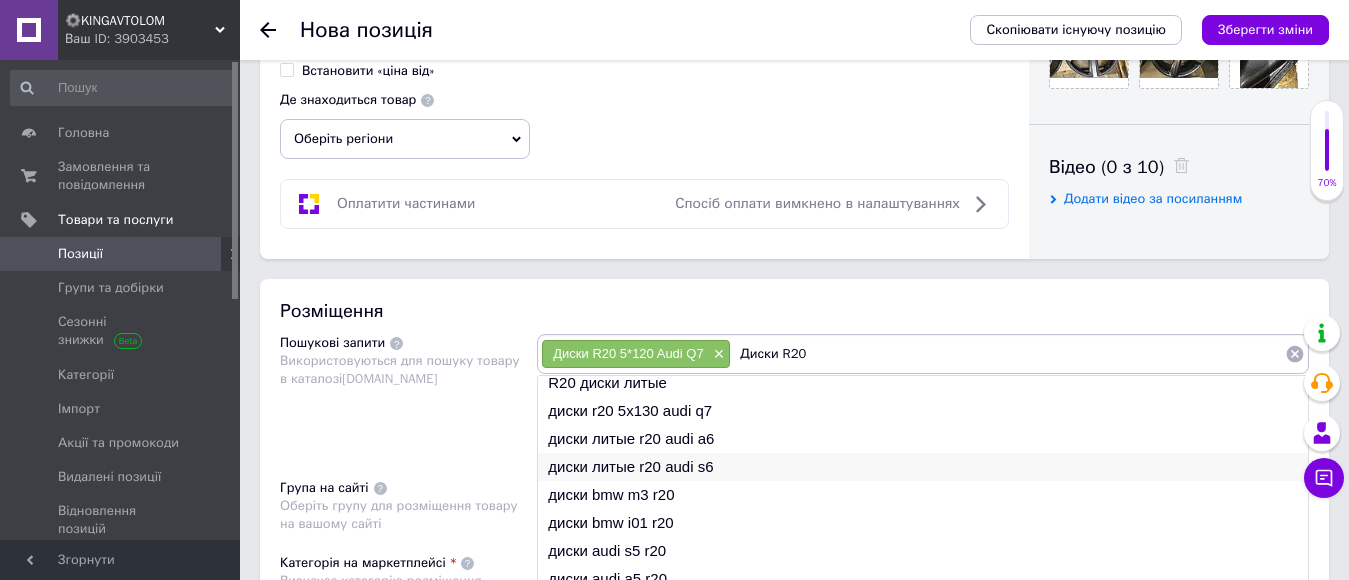 scroll, scrollTop: 0, scrollLeft: 0, axis: both 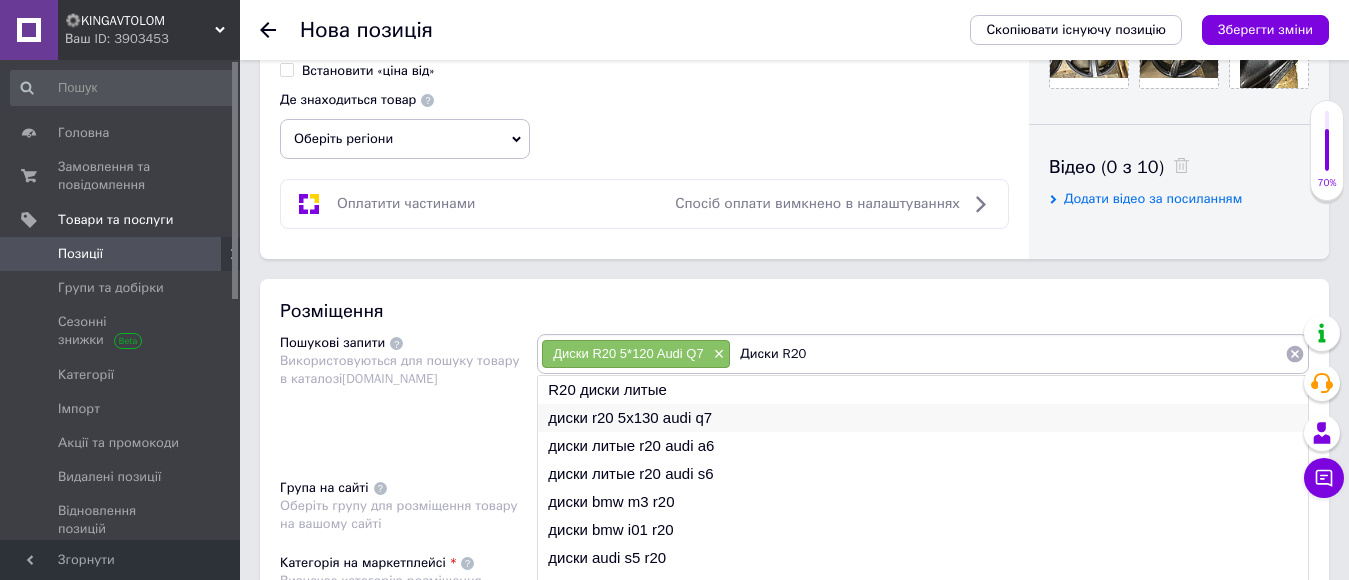 click on "диски r20 5x130 audi q7" at bounding box center [923, 418] 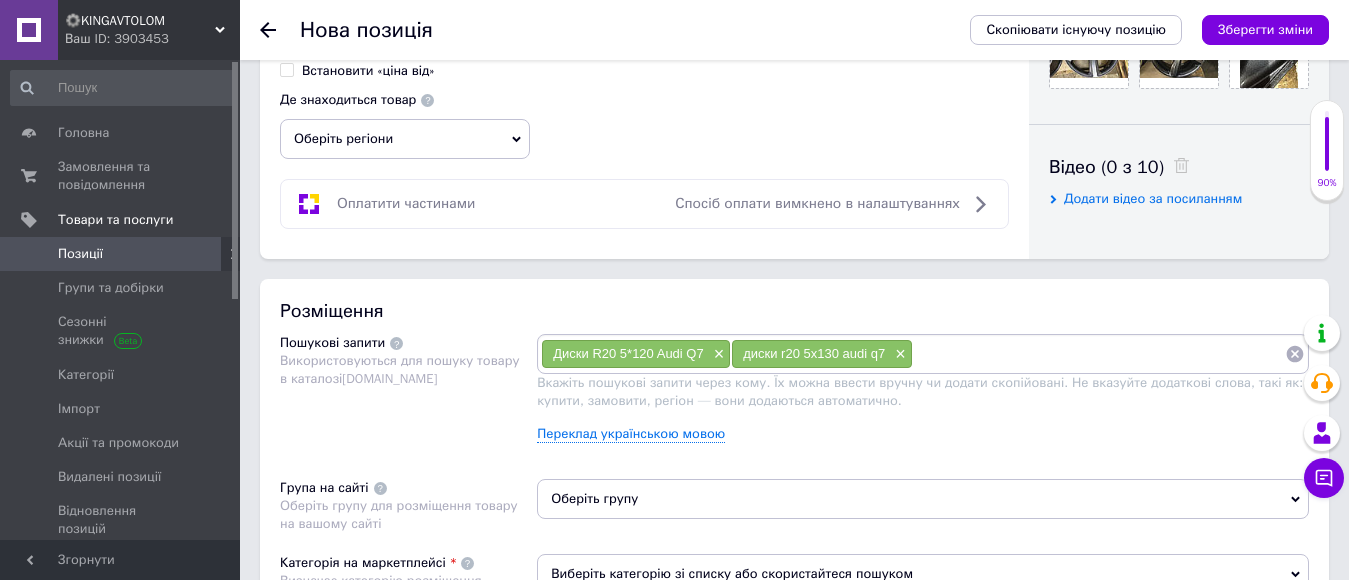 click at bounding box center [1099, 354] 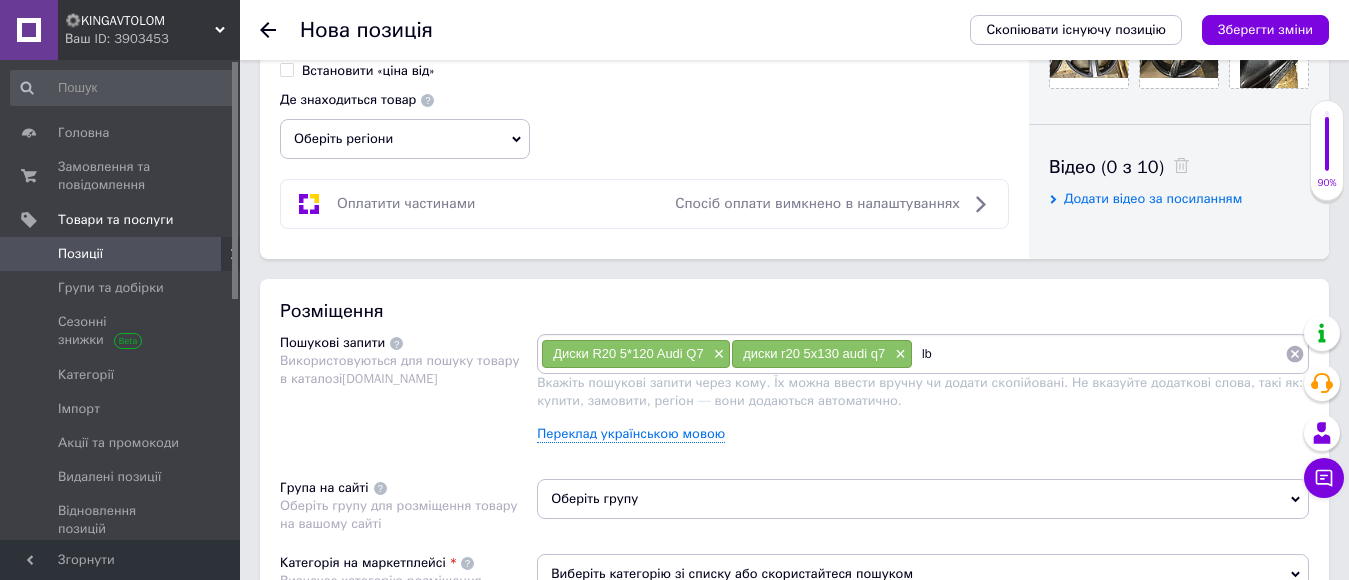 type on "l" 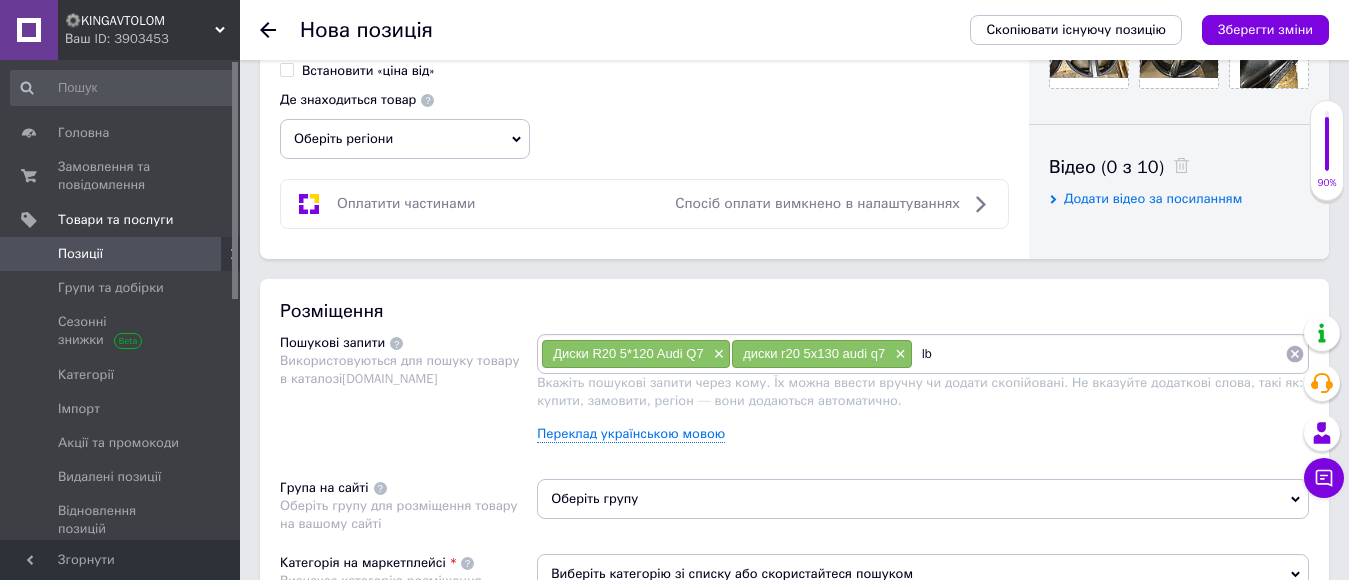 type on "l" 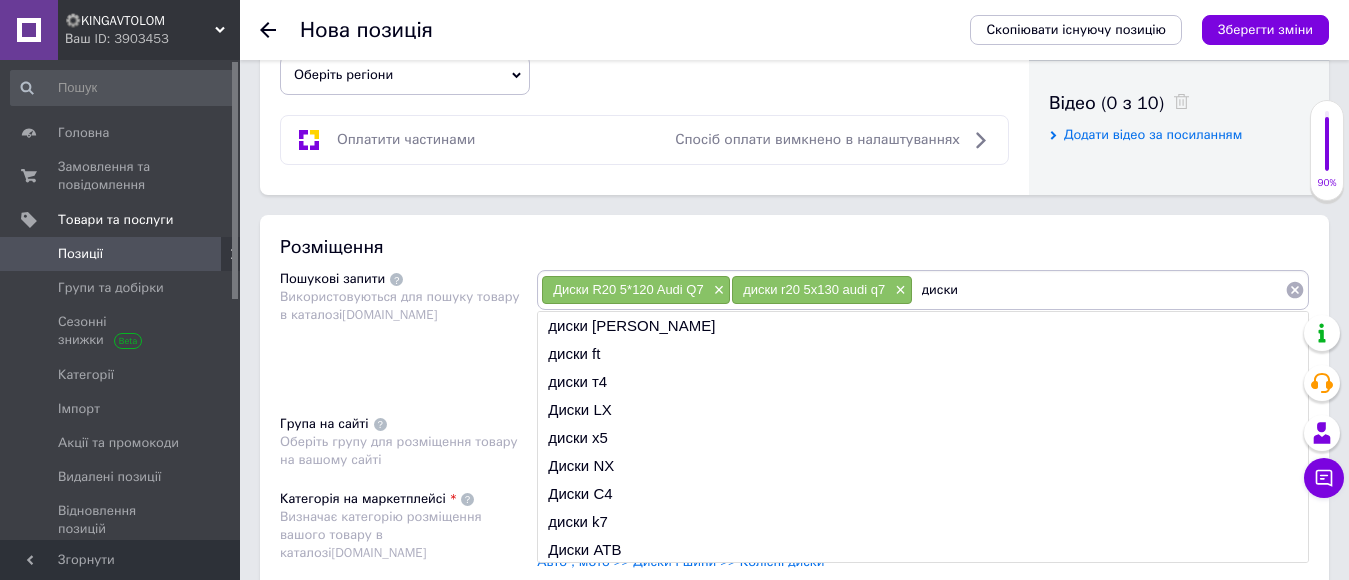 scroll, scrollTop: 1000, scrollLeft: 0, axis: vertical 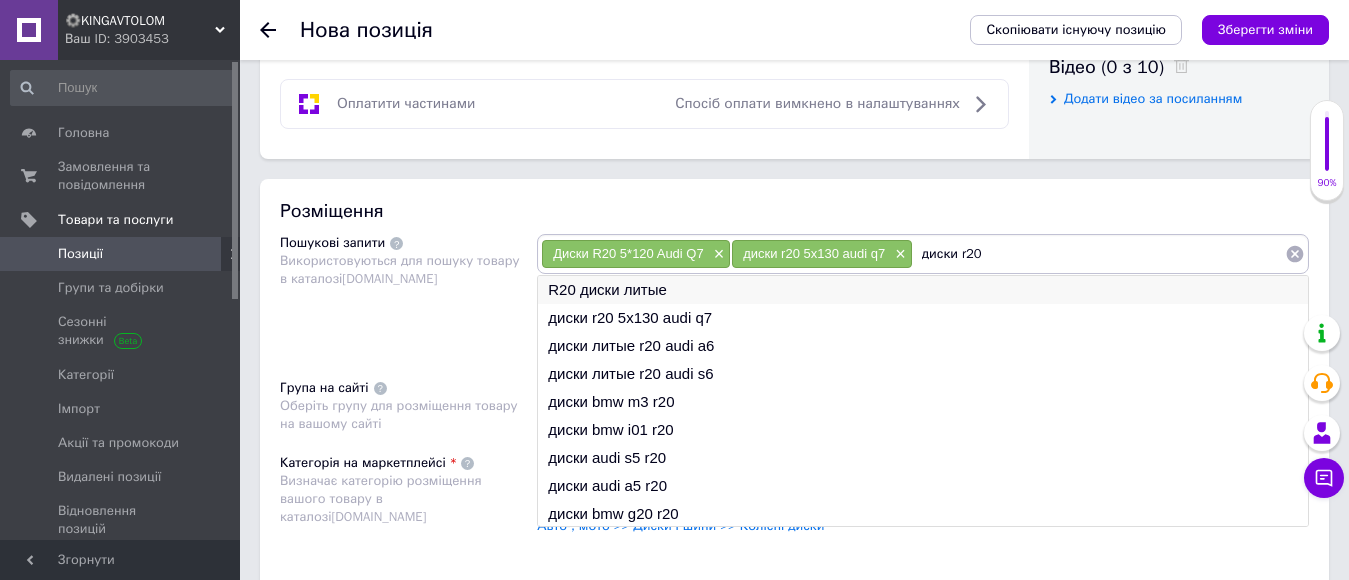type on "диски r20" 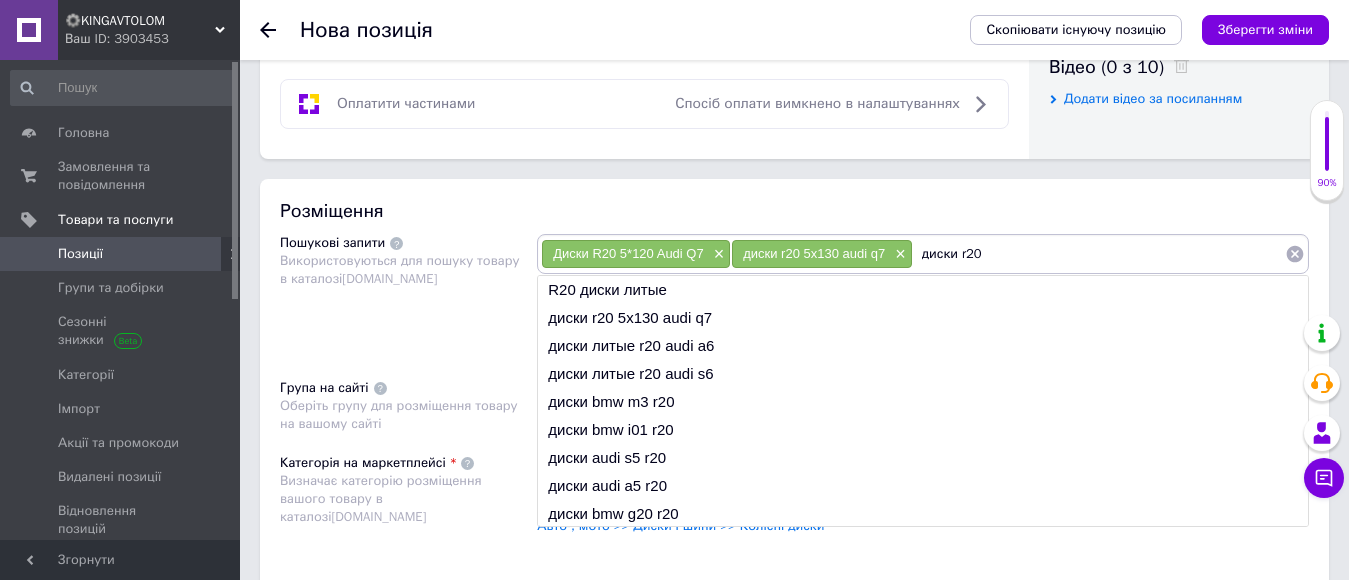 type 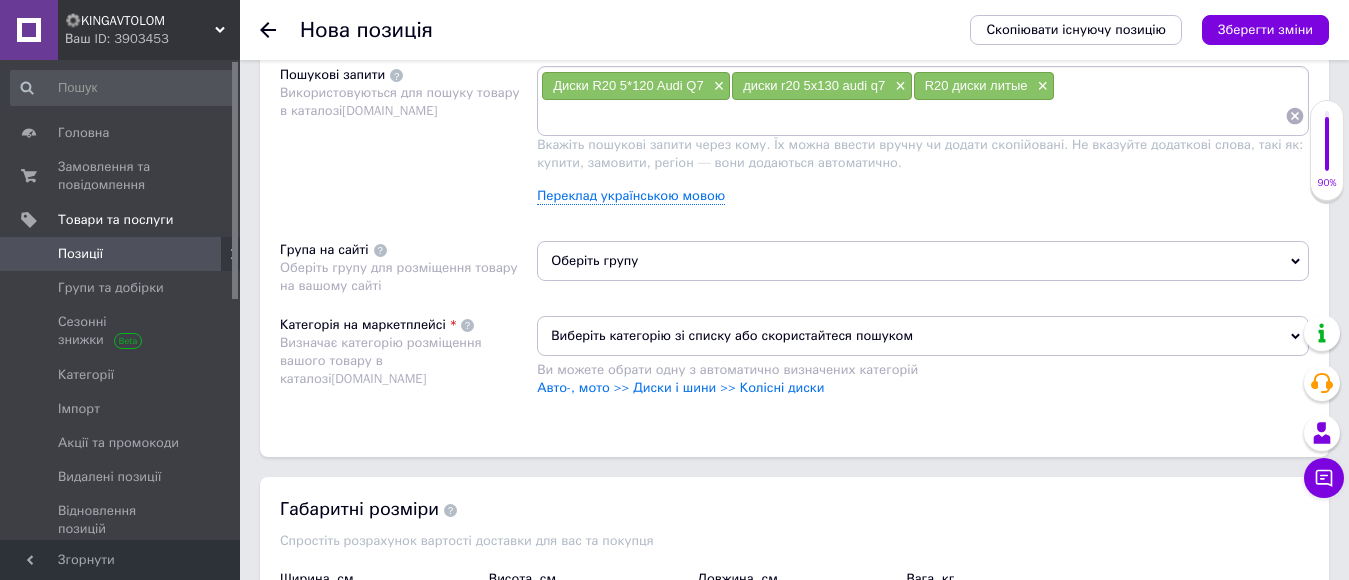 scroll, scrollTop: 1300, scrollLeft: 0, axis: vertical 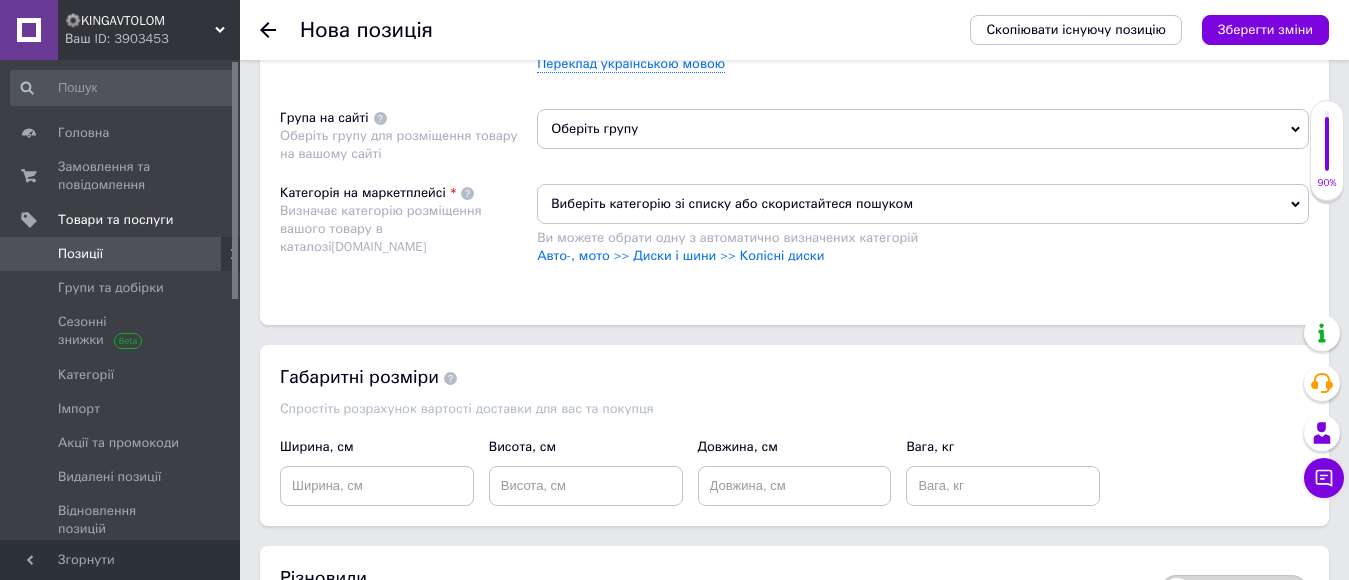 click on "Оберіть групу" at bounding box center [923, 129] 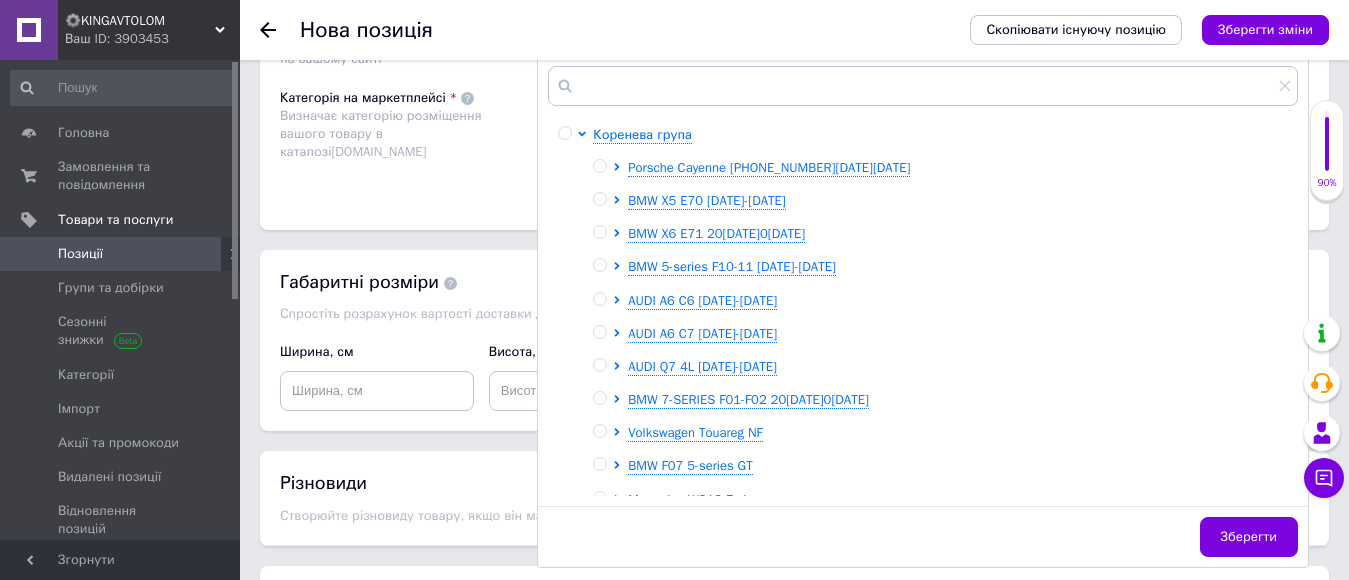 scroll, scrollTop: 1500, scrollLeft: 0, axis: vertical 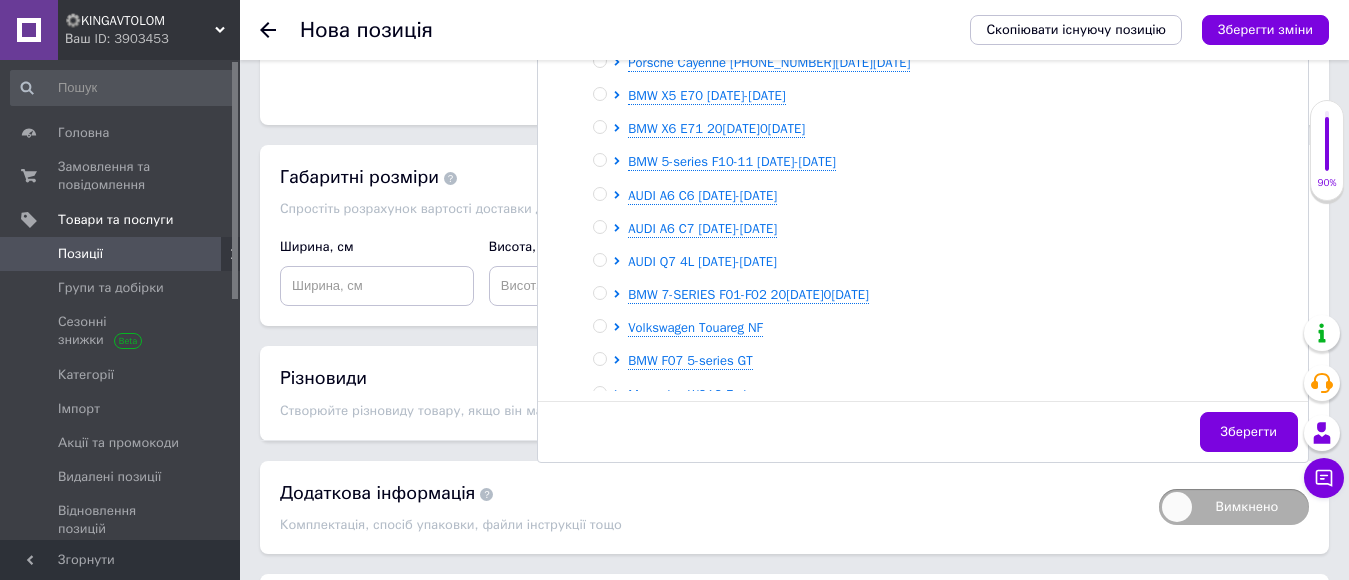 click on "AUDI Q7 4L  [DATE]-[DATE]" at bounding box center (702, 261) 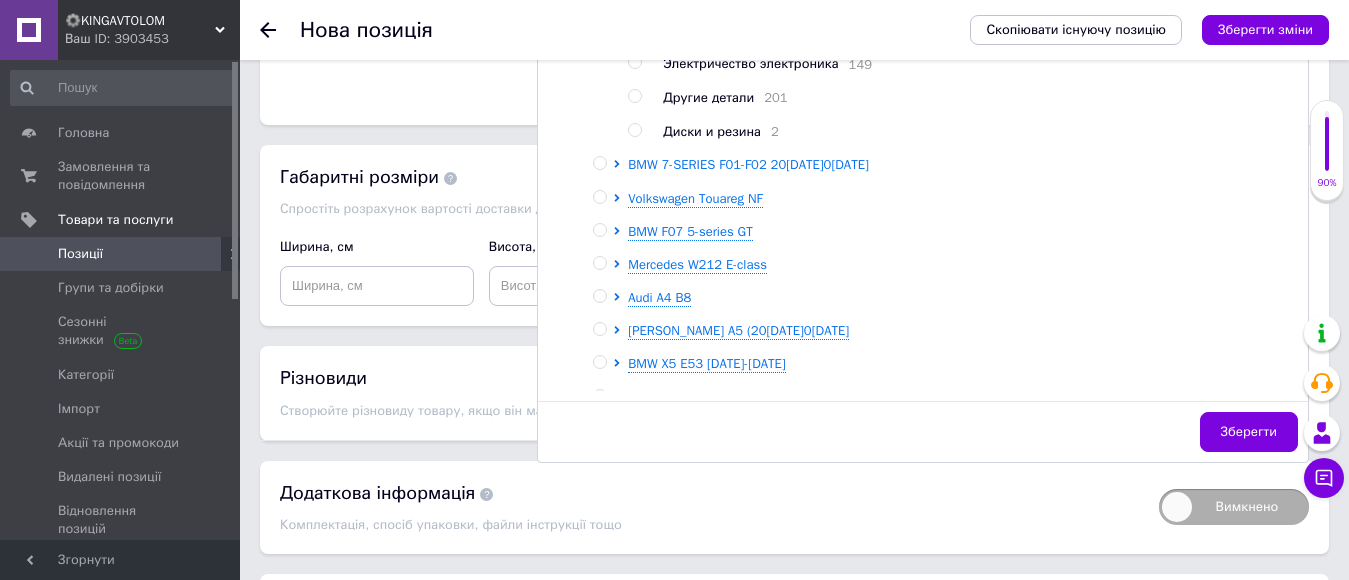 scroll, scrollTop: 200, scrollLeft: 0, axis: vertical 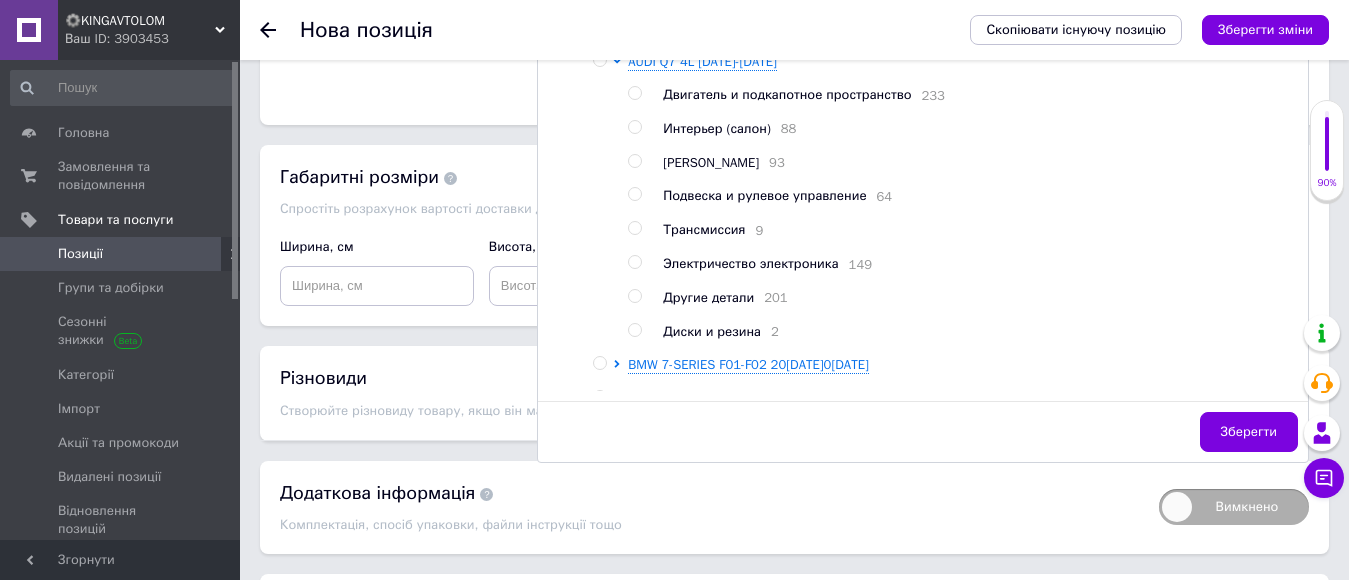 click at bounding box center (634, 330) 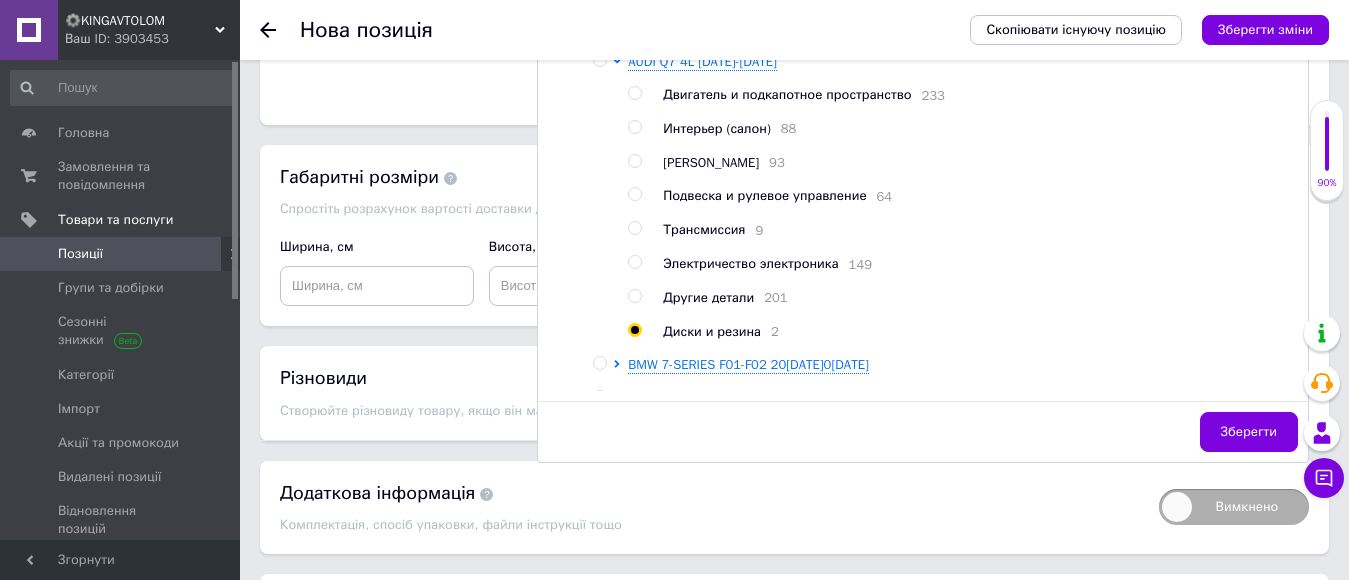 radio on "true" 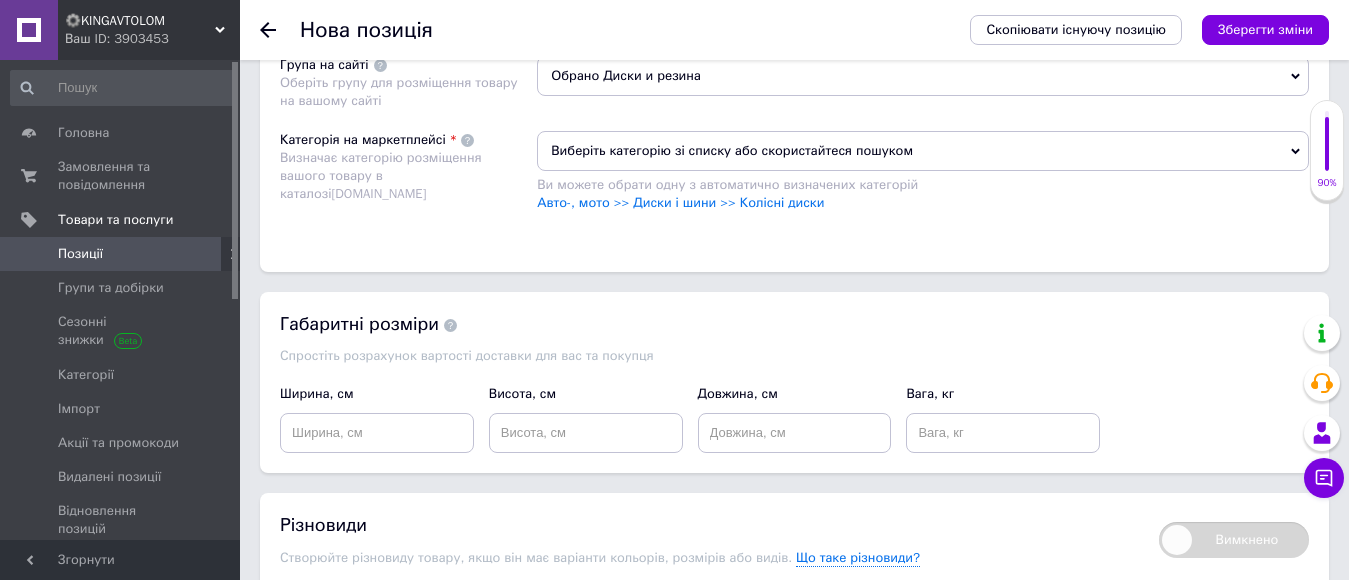 scroll, scrollTop: 1200, scrollLeft: 0, axis: vertical 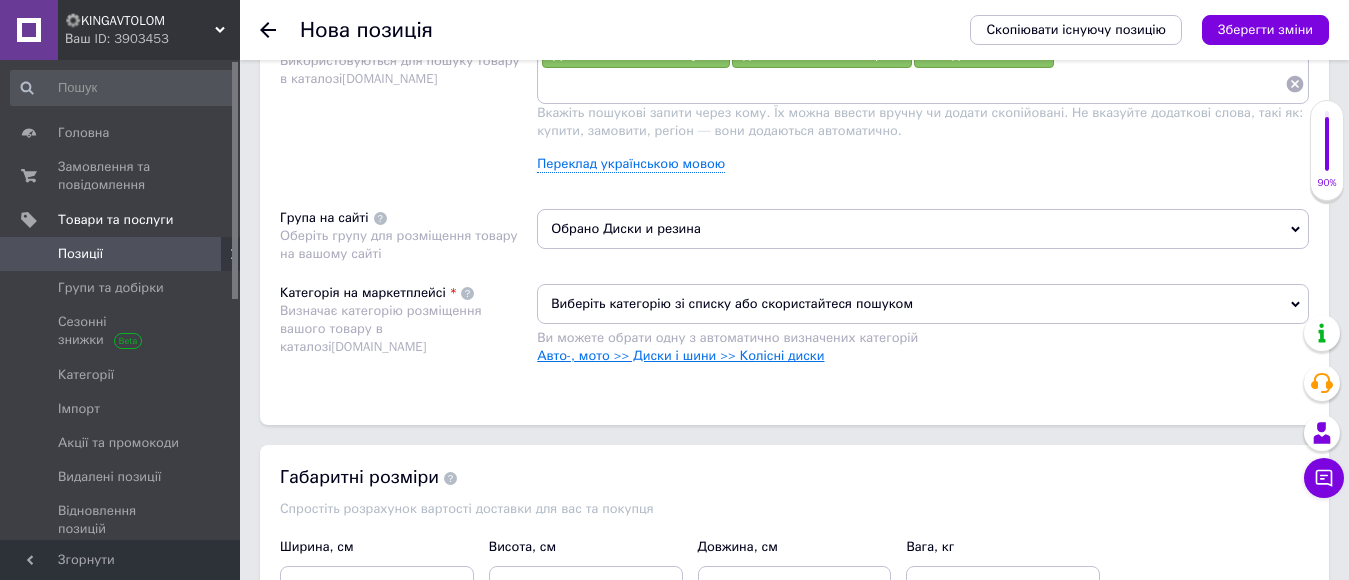 click on "Авто-, мото >> Диски і шини >> Колісні диски" at bounding box center [680, 355] 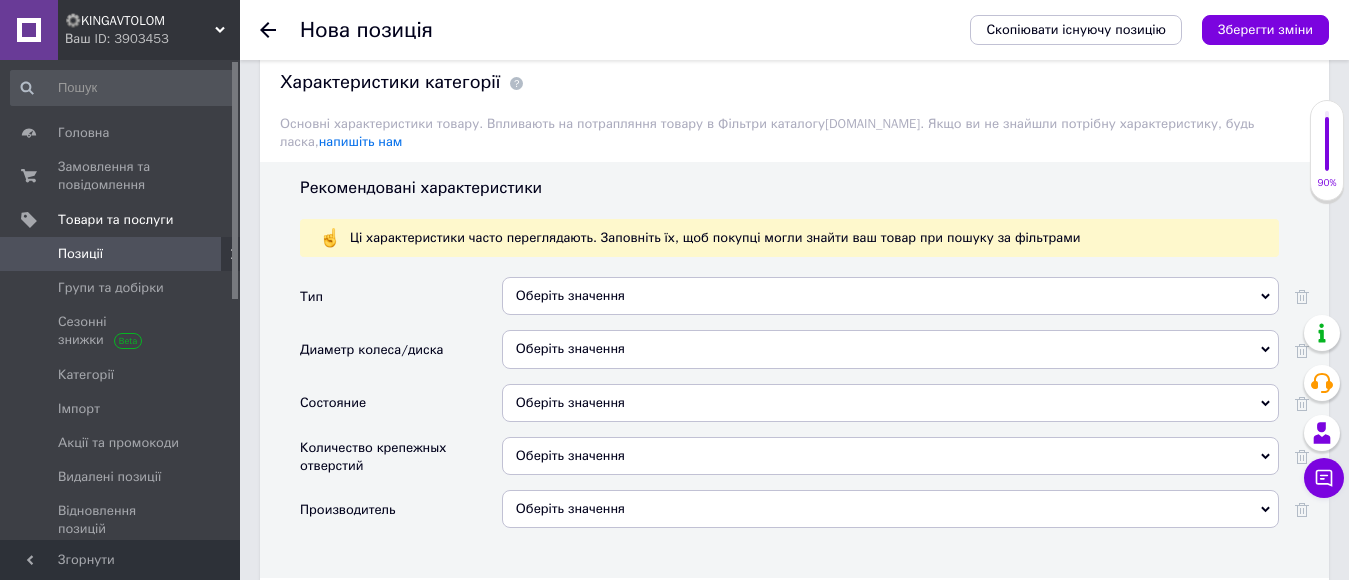 scroll, scrollTop: 1700, scrollLeft: 0, axis: vertical 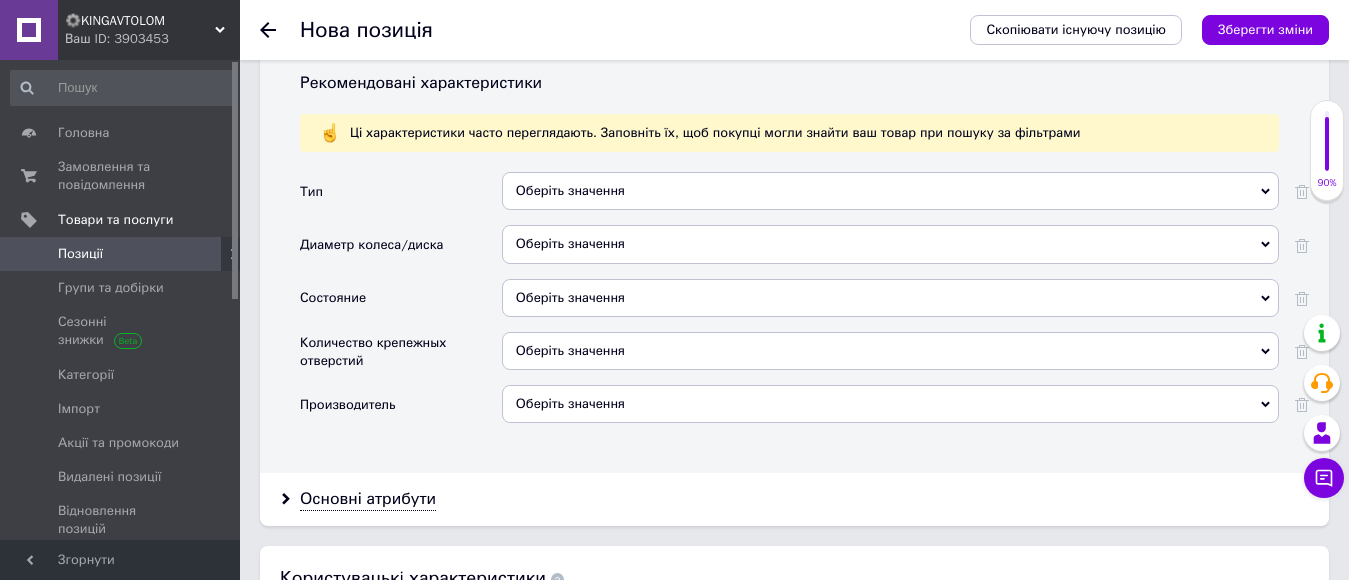 click on "Оберіть значення" at bounding box center (890, 191) 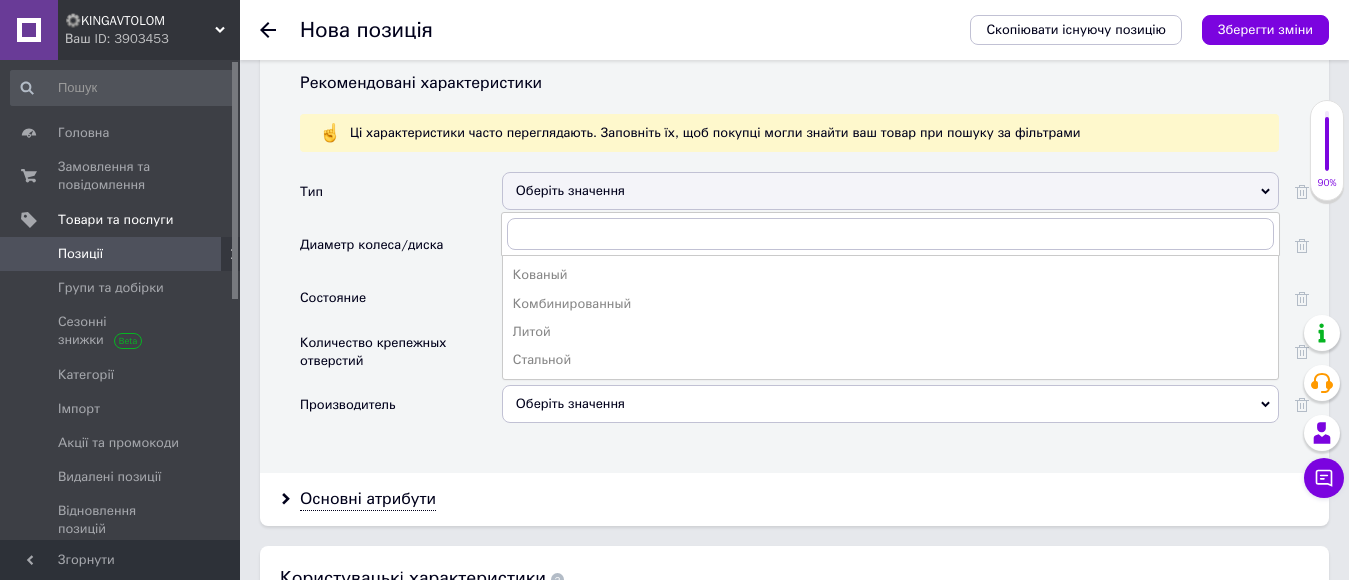 click on "Литой" at bounding box center (890, 332) 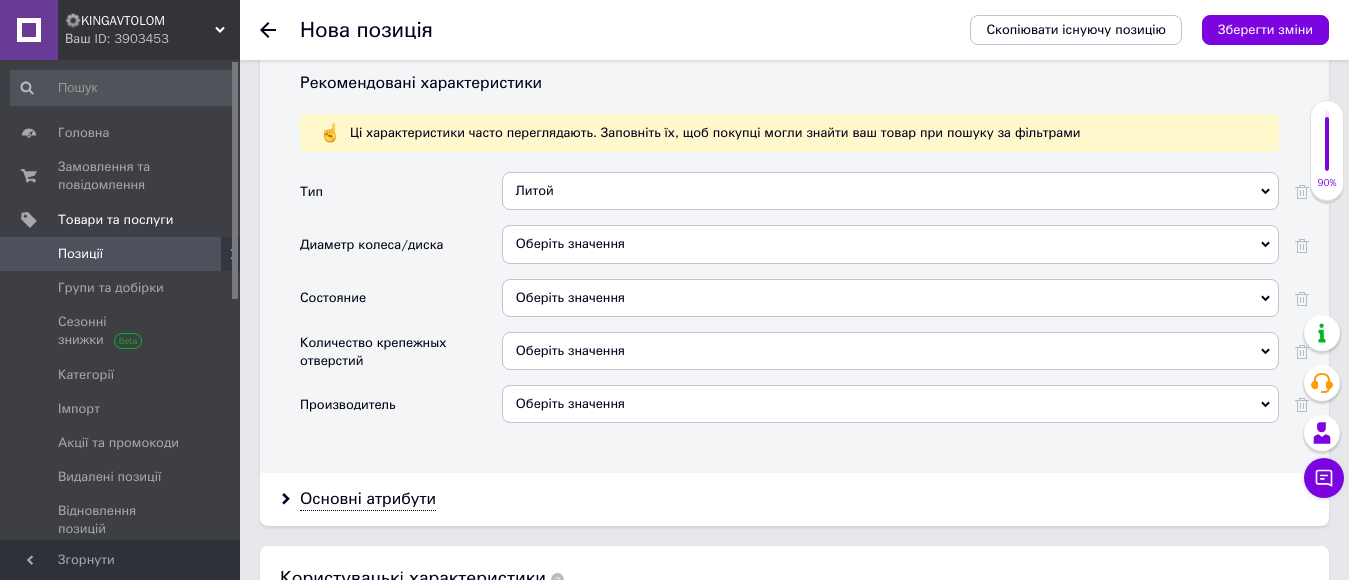 click on "Оберіть значення" at bounding box center [890, 298] 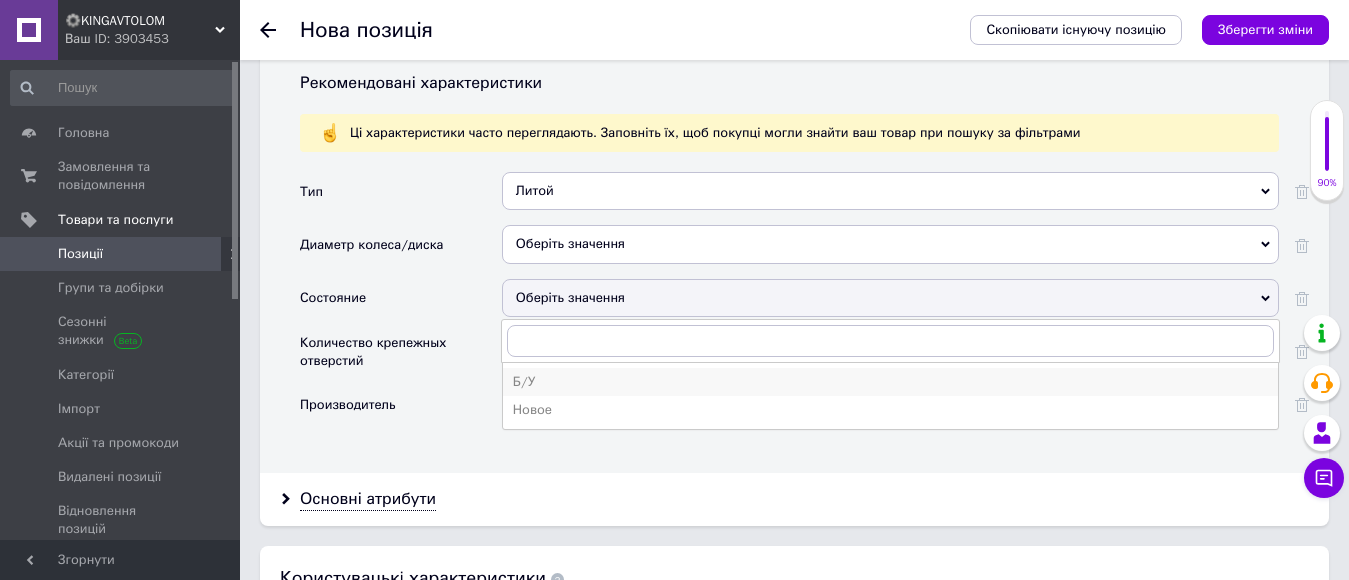 click on "Б/У" at bounding box center (890, 382) 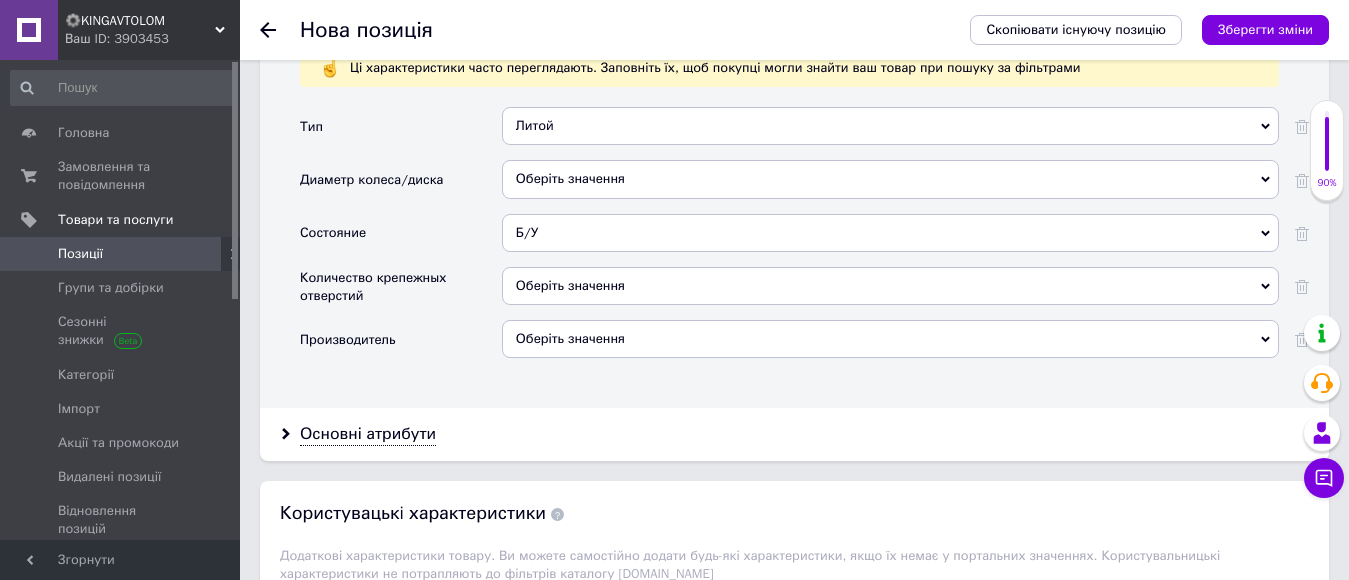 scroll, scrollTop: 1800, scrollLeft: 0, axis: vertical 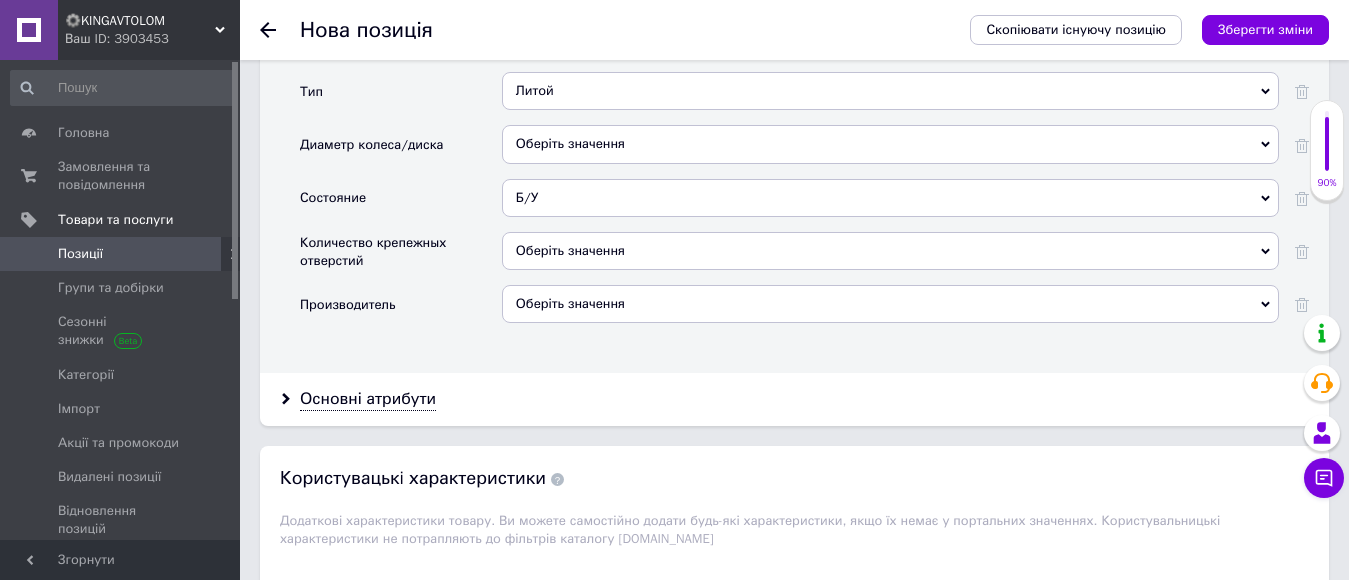 click on "Оберіть значення" at bounding box center (890, 251) 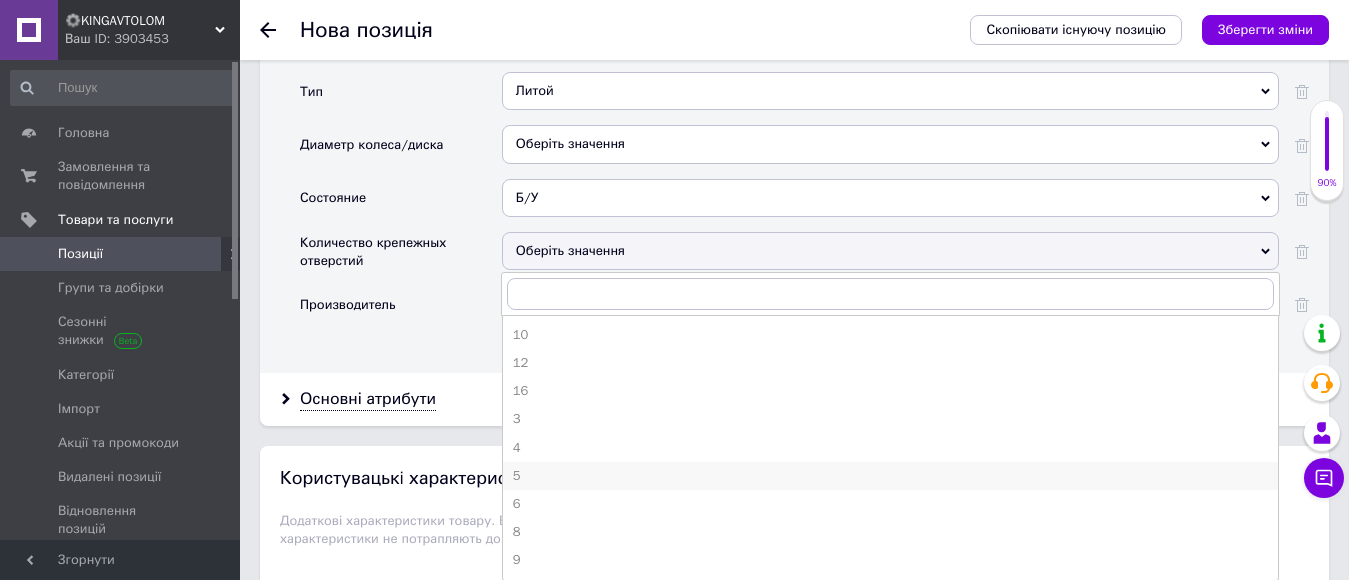 click on "5" at bounding box center (890, 476) 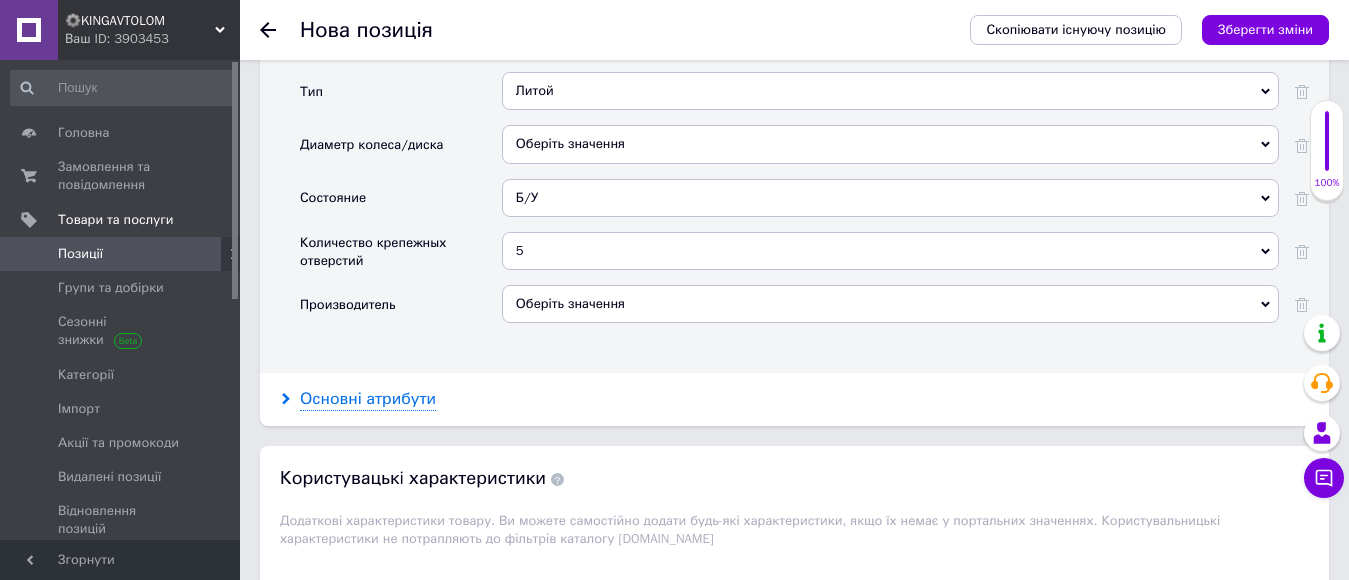 click on "Основні атрибути" at bounding box center (368, 399) 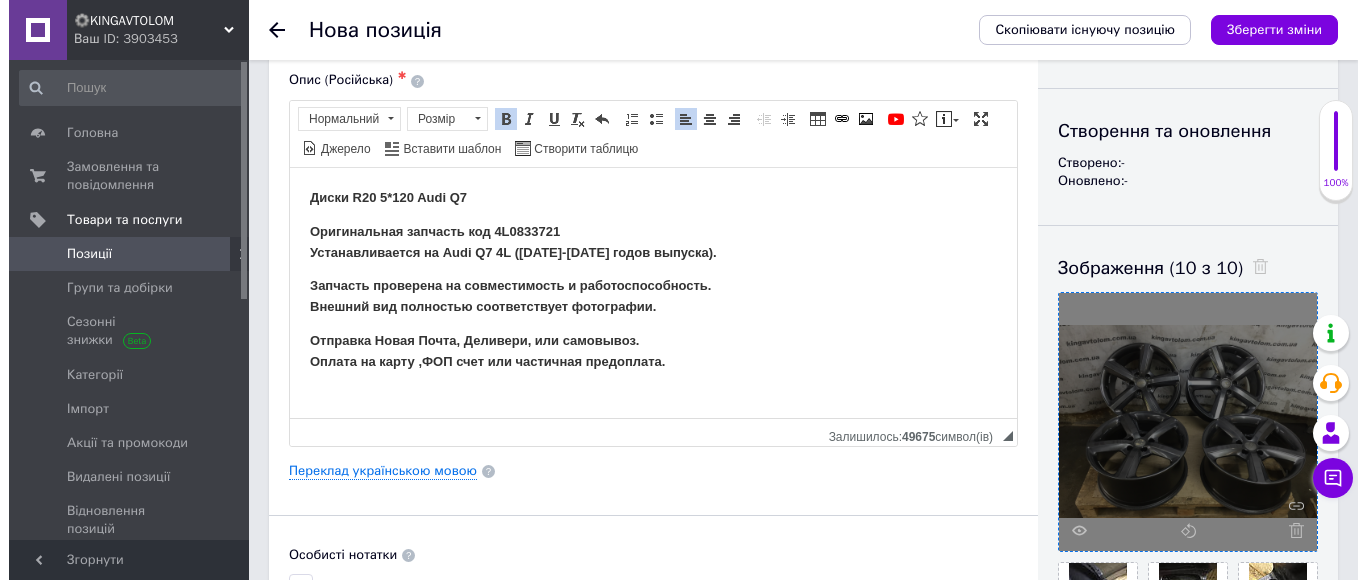 scroll, scrollTop: 200, scrollLeft: 0, axis: vertical 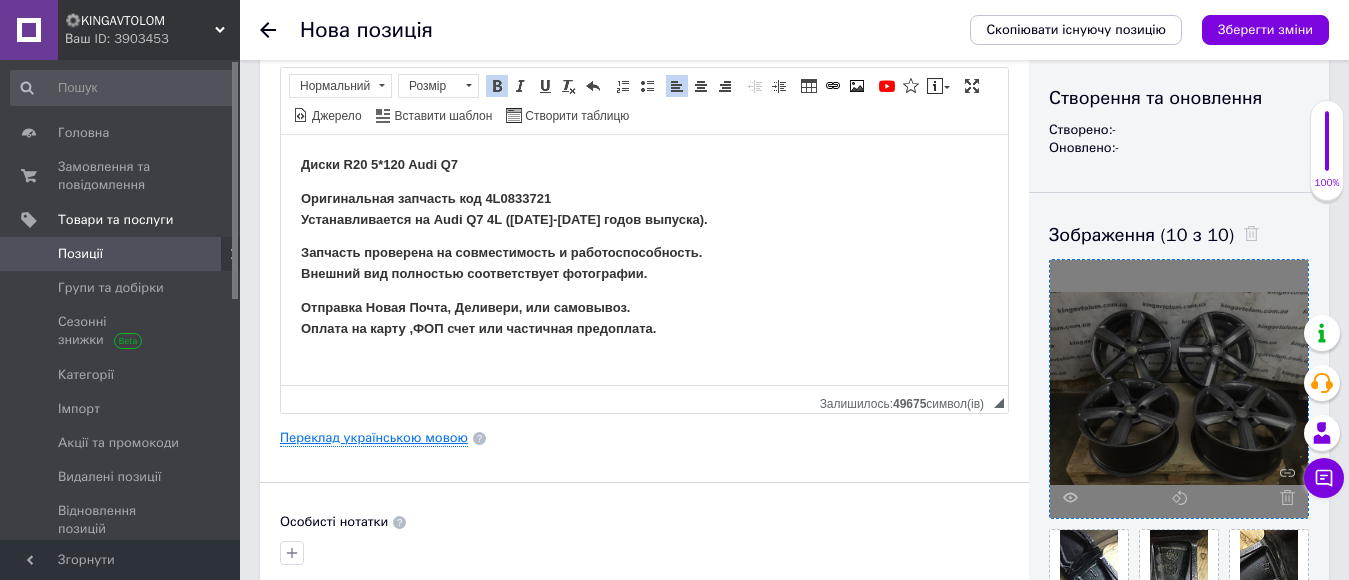 click on "Переклад українською мовою" at bounding box center [374, 438] 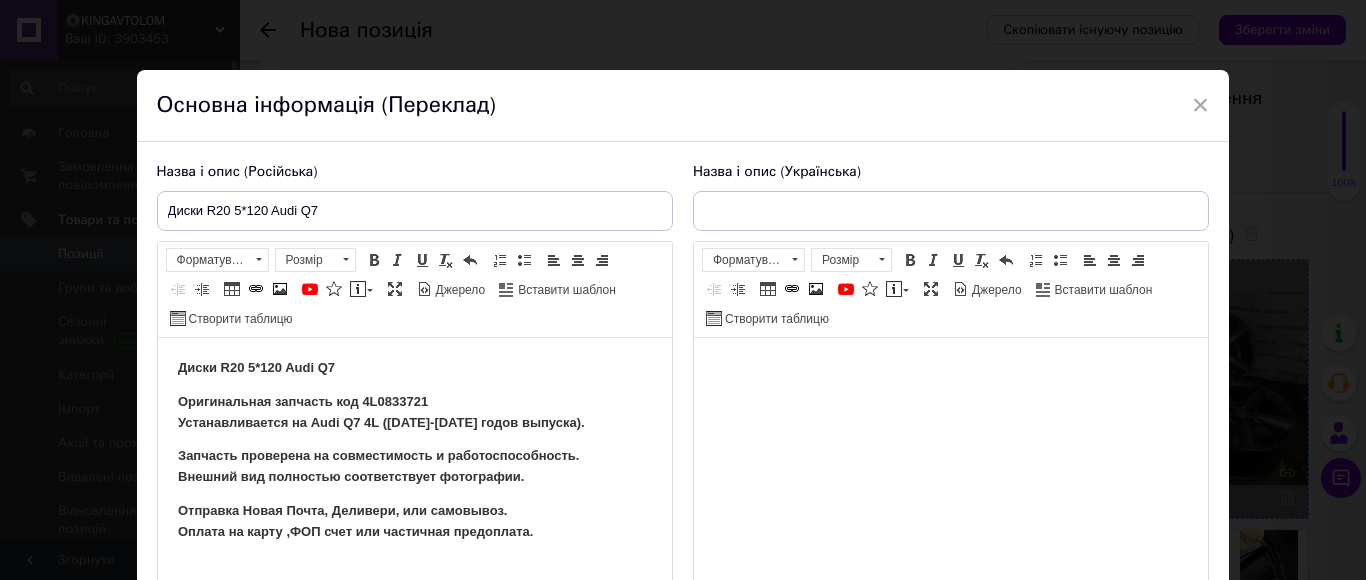 scroll, scrollTop: 0, scrollLeft: 0, axis: both 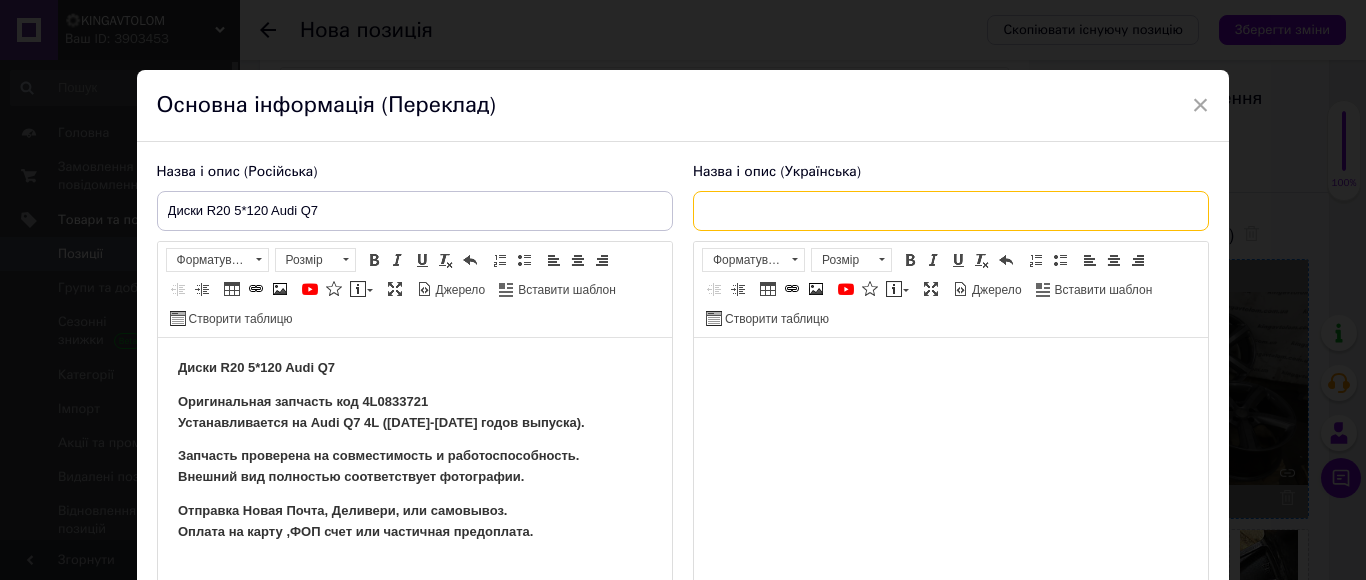 click at bounding box center (951, 211) 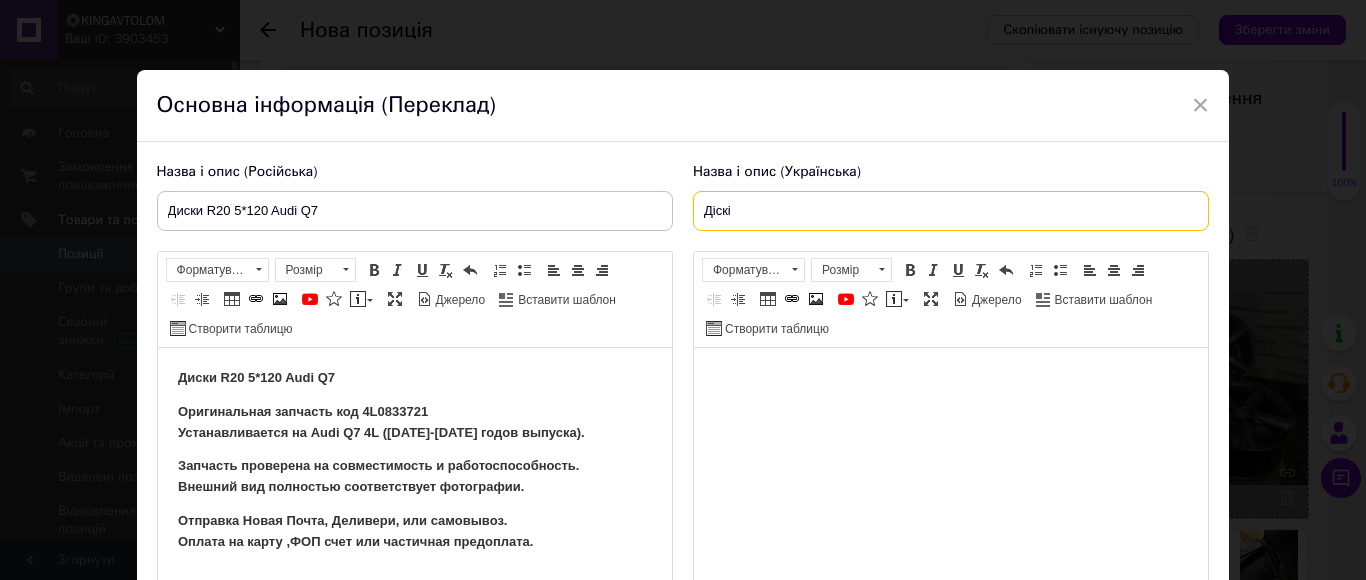 paste on "Audi Q7 4L 4L0833721" 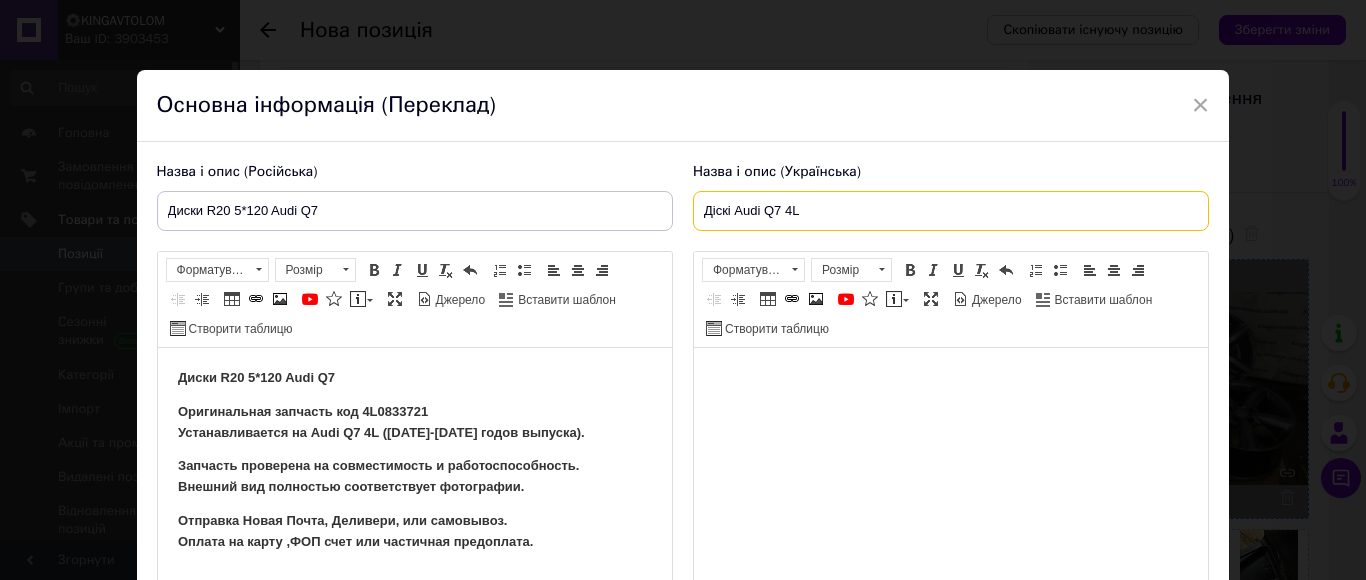 click on "Діскі Audi Q7 4L" at bounding box center [951, 211] 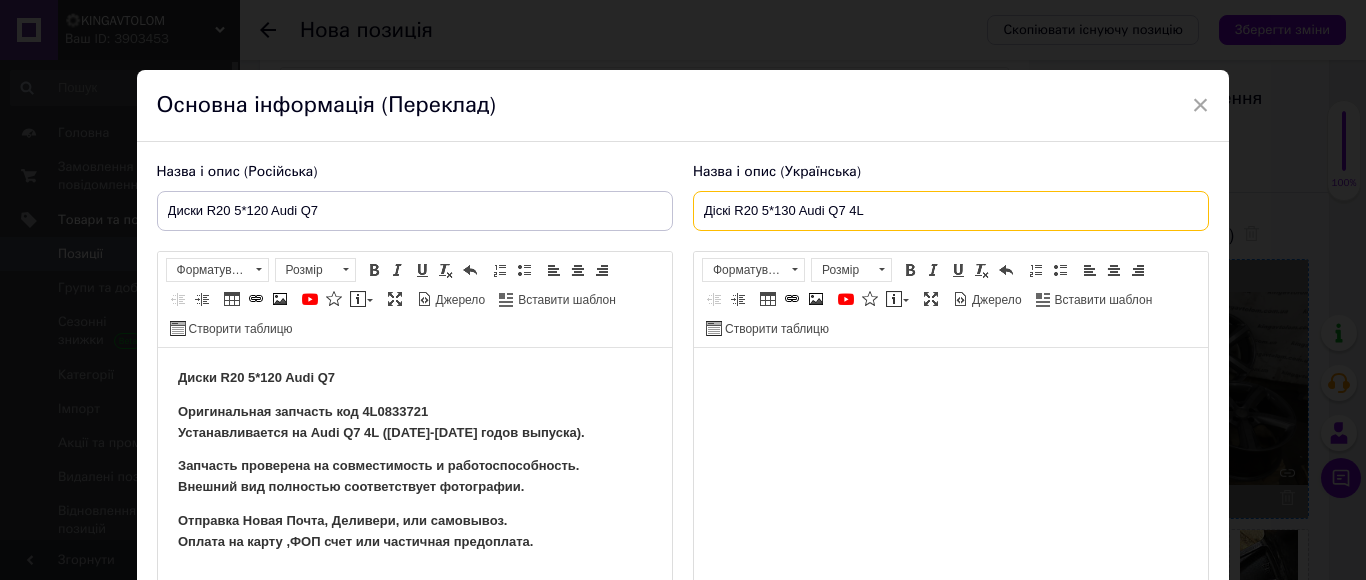 type on "Діскі R20 5*130 Audi Q7 4L" 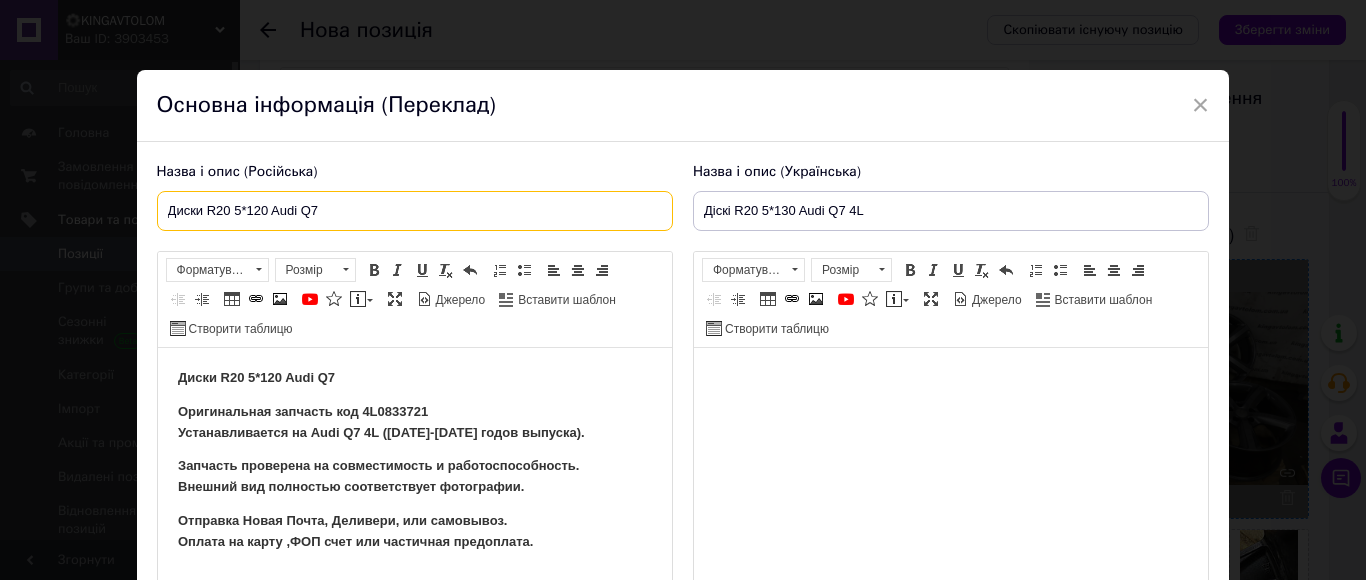 click on "Диски R20 5*120 Audi Q7" at bounding box center (415, 211) 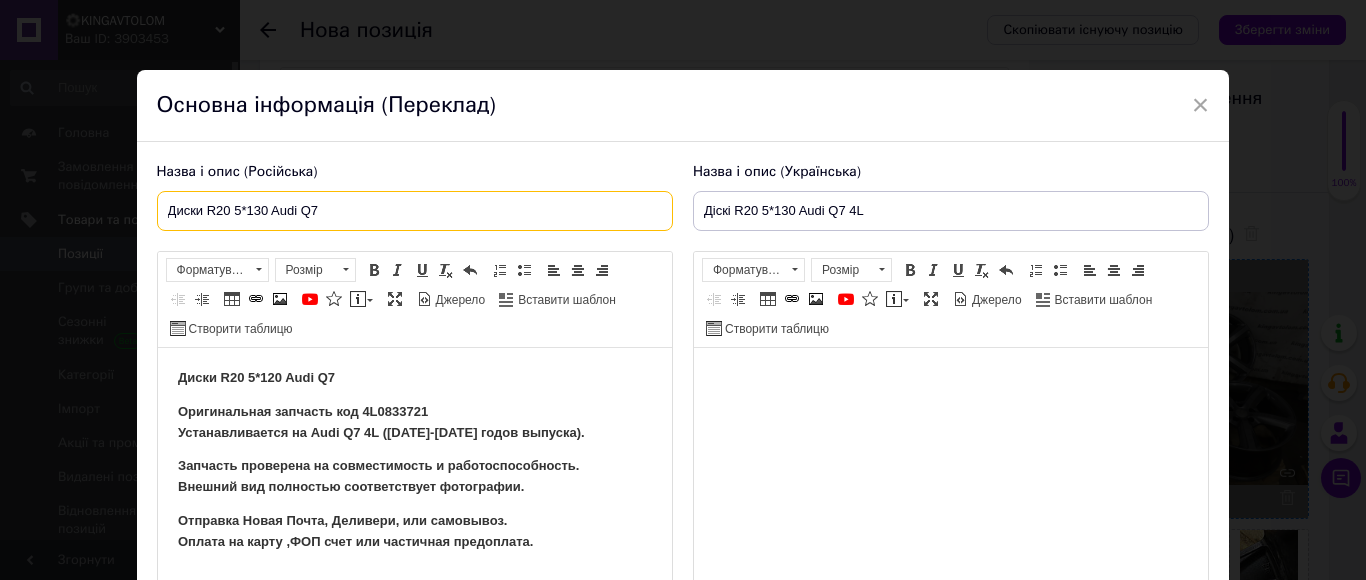 type on "Диски R20 5*130 Audi Q7" 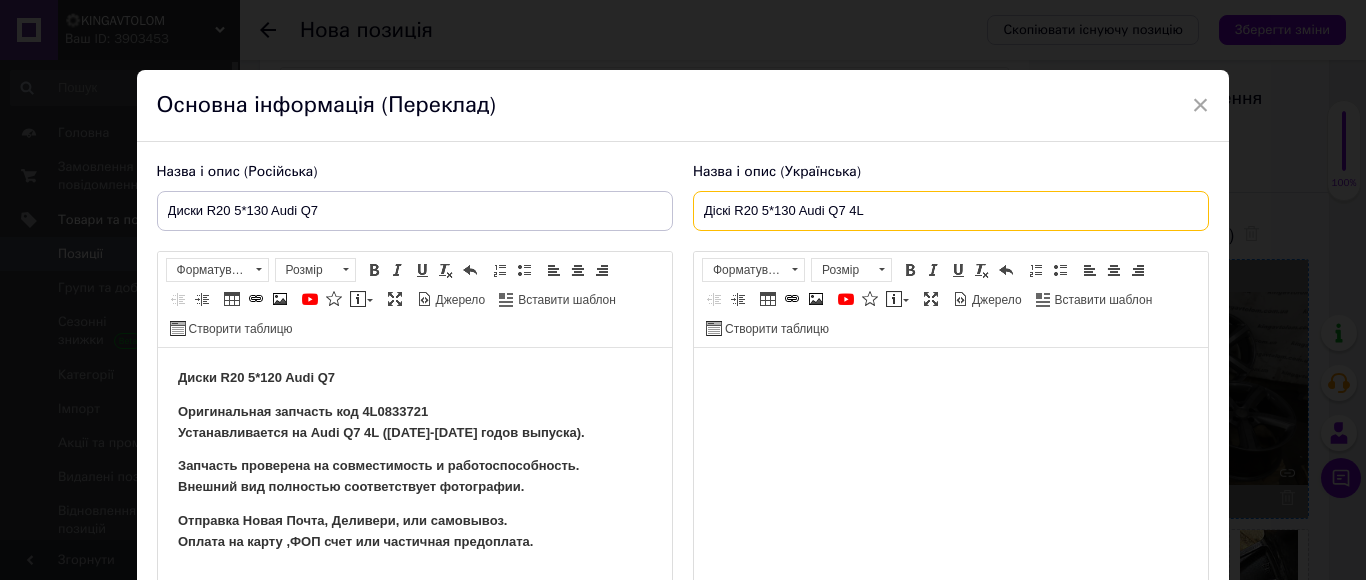 click on "Діскі R20 5*130 Audi Q7 4L" at bounding box center (951, 211) 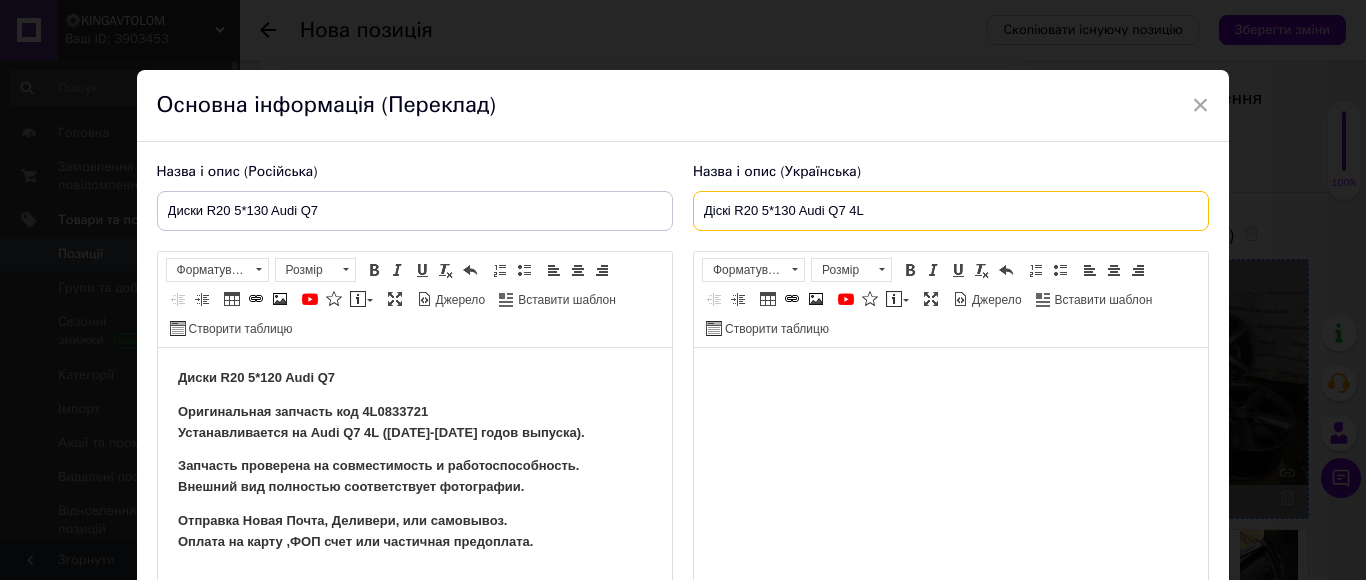 drag, startPoint x: 882, startPoint y: 208, endPoint x: 692, endPoint y: 211, distance: 190.02368 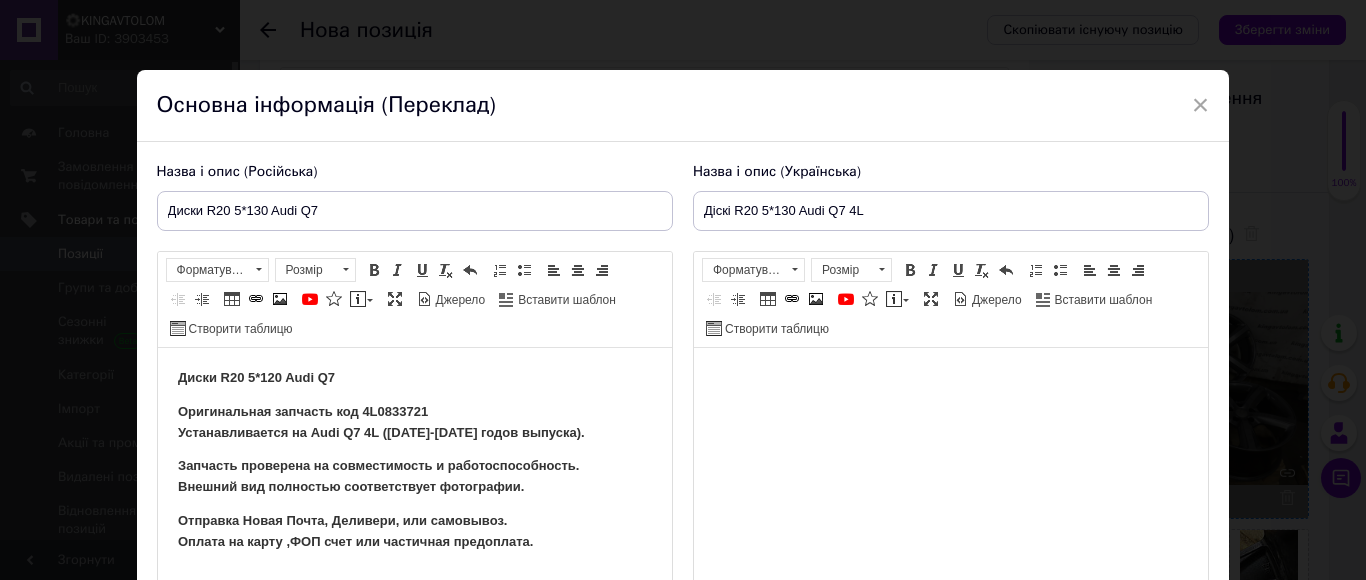 click at bounding box center (950, 378) 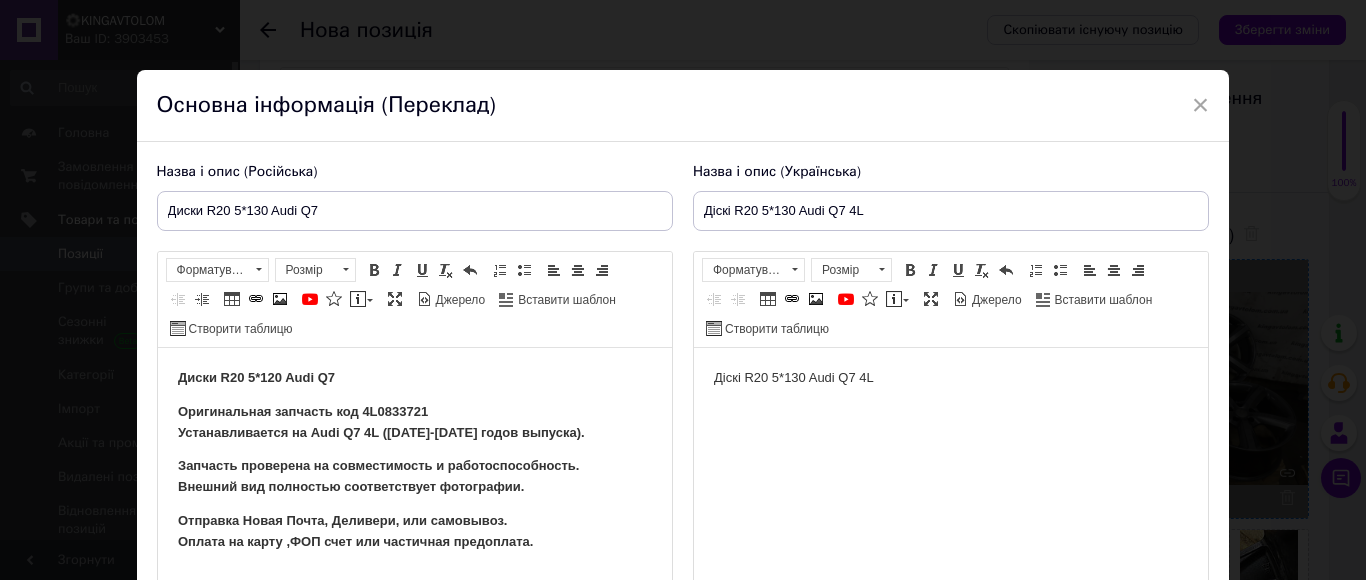 scroll, scrollTop: 100, scrollLeft: 0, axis: vertical 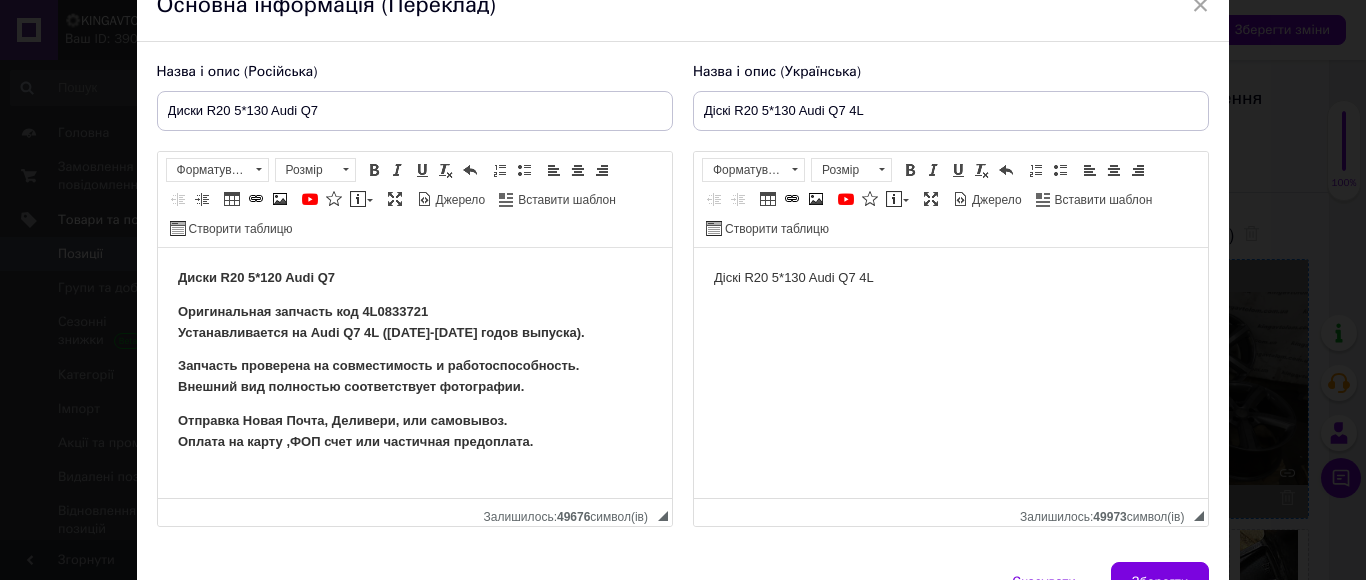 drag, startPoint x: 699, startPoint y: 274, endPoint x: 880, endPoint y: 290, distance: 181.70581 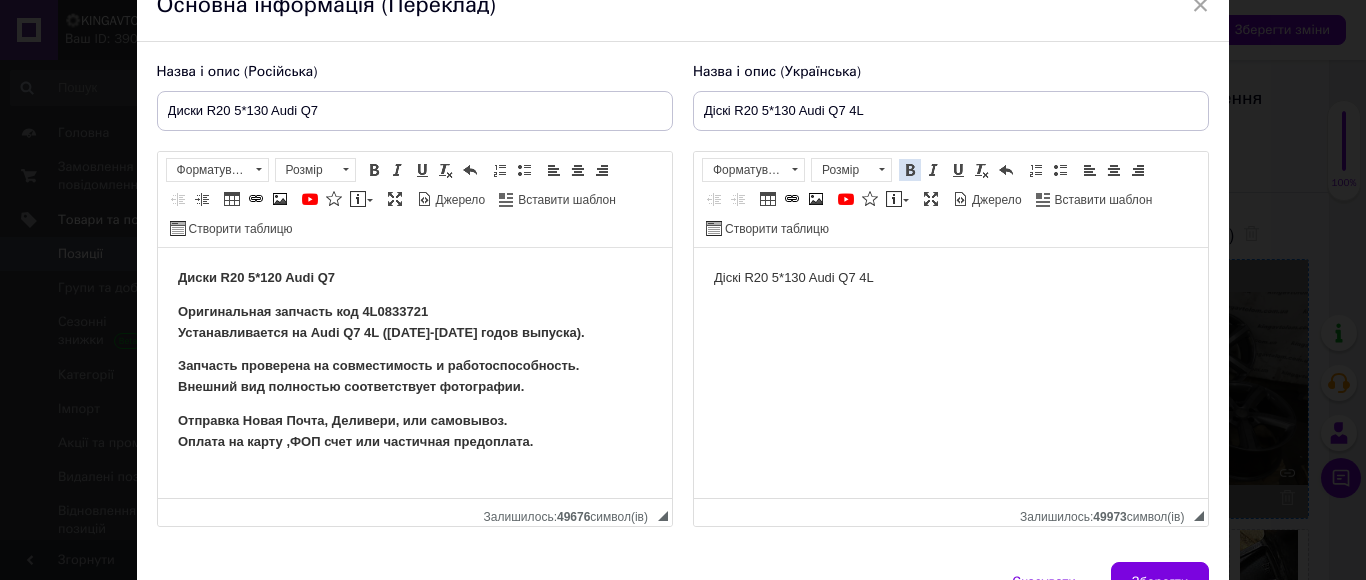 click at bounding box center [910, 170] 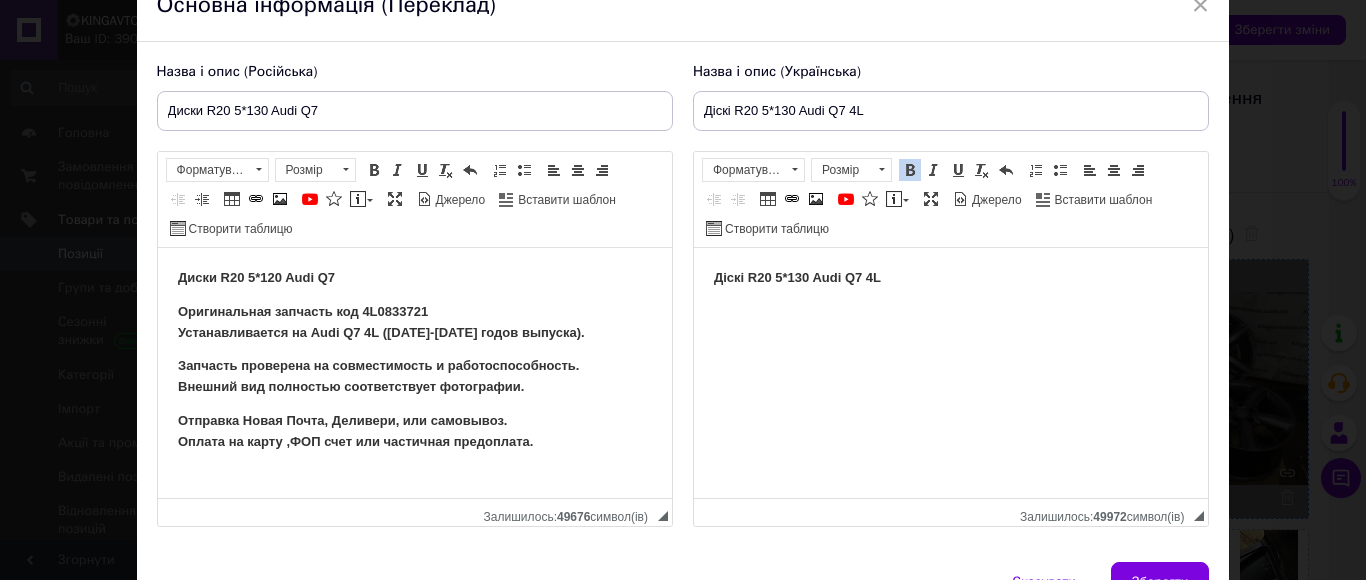click on "Діскі R20 5*130 Audi Q7 4L" at bounding box center (950, 278) 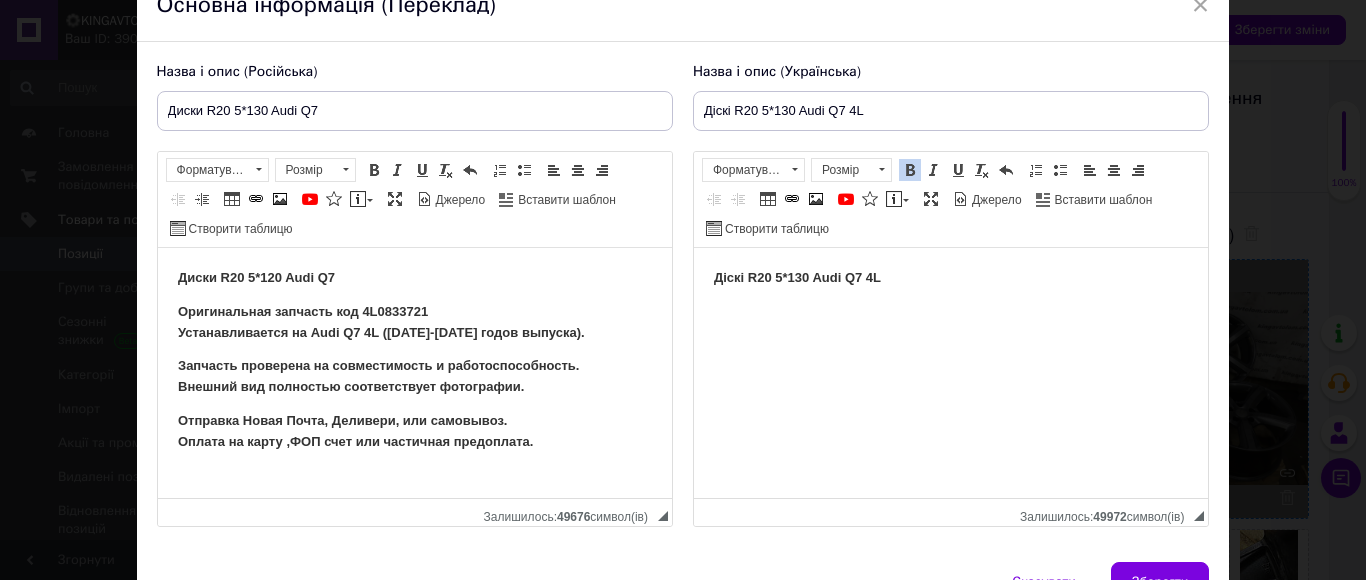 click on "Діскі R20 5*130 Audi Q7 4L" at bounding box center [950, 278] 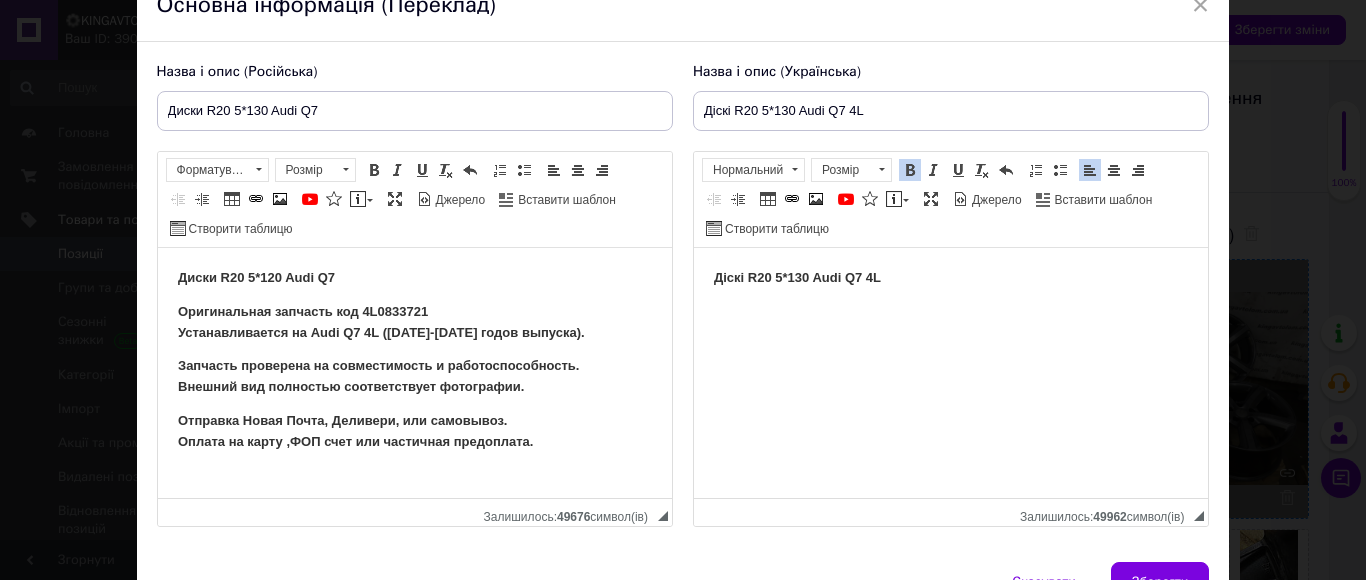 paste 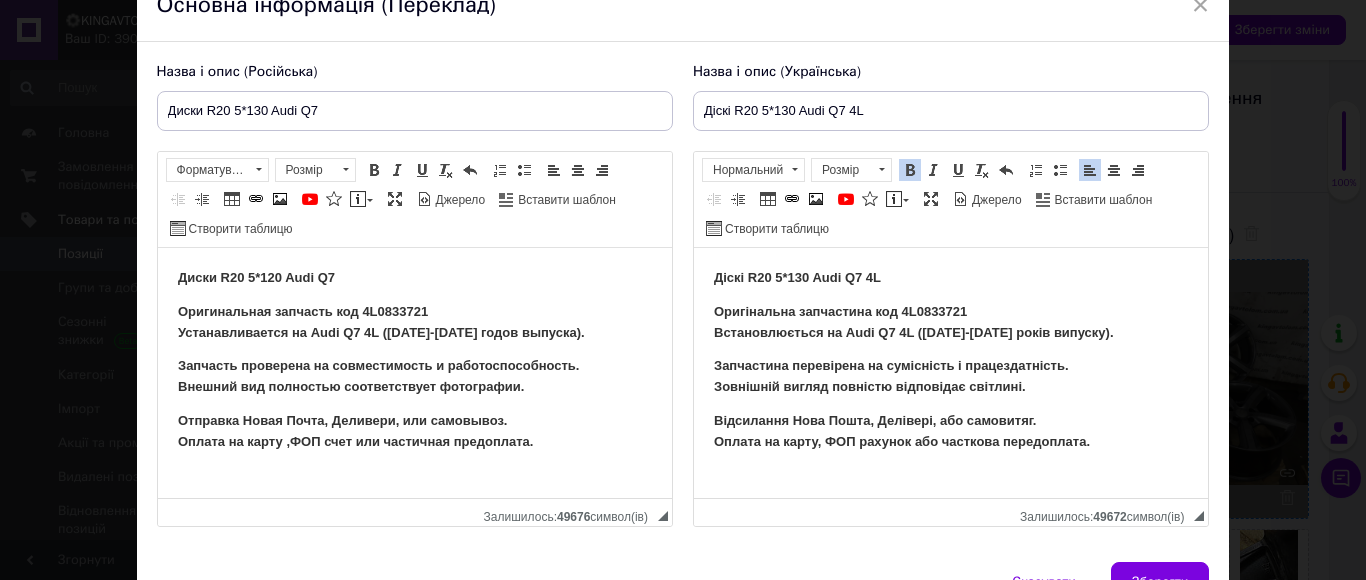 click on "Оригінальна запчастина код 4L0833721 Встановлюється на Audi Q7 4L (20[DATE]0[DATE]�ків випуску)." at bounding box center (950, 323) 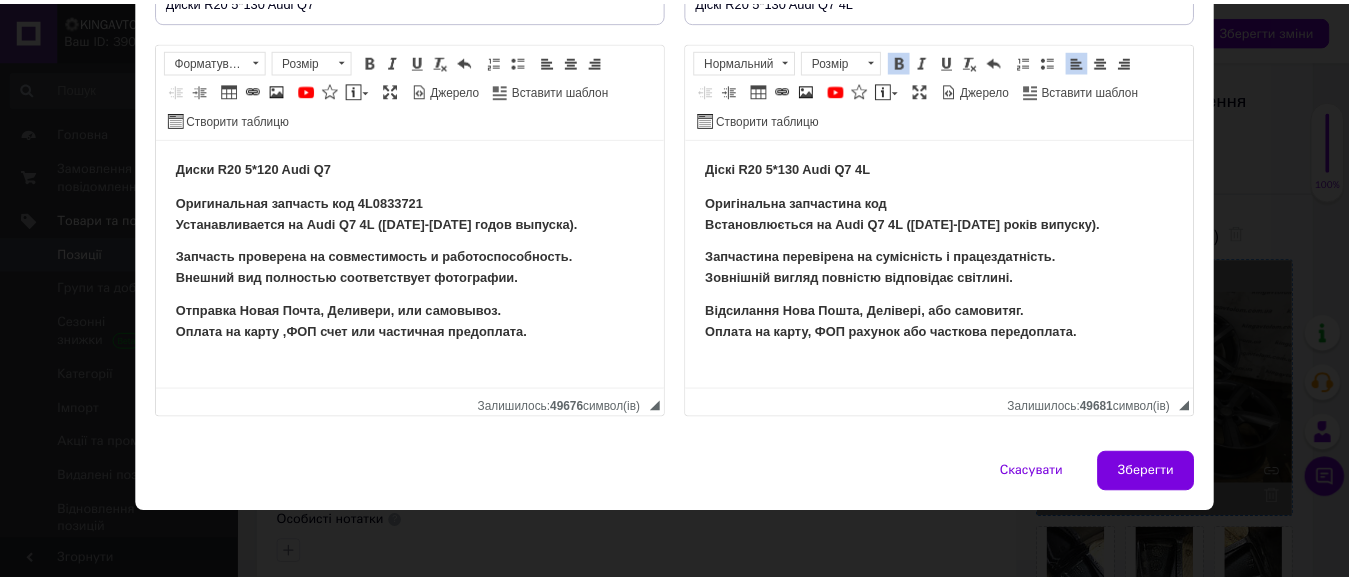 scroll, scrollTop: 212, scrollLeft: 0, axis: vertical 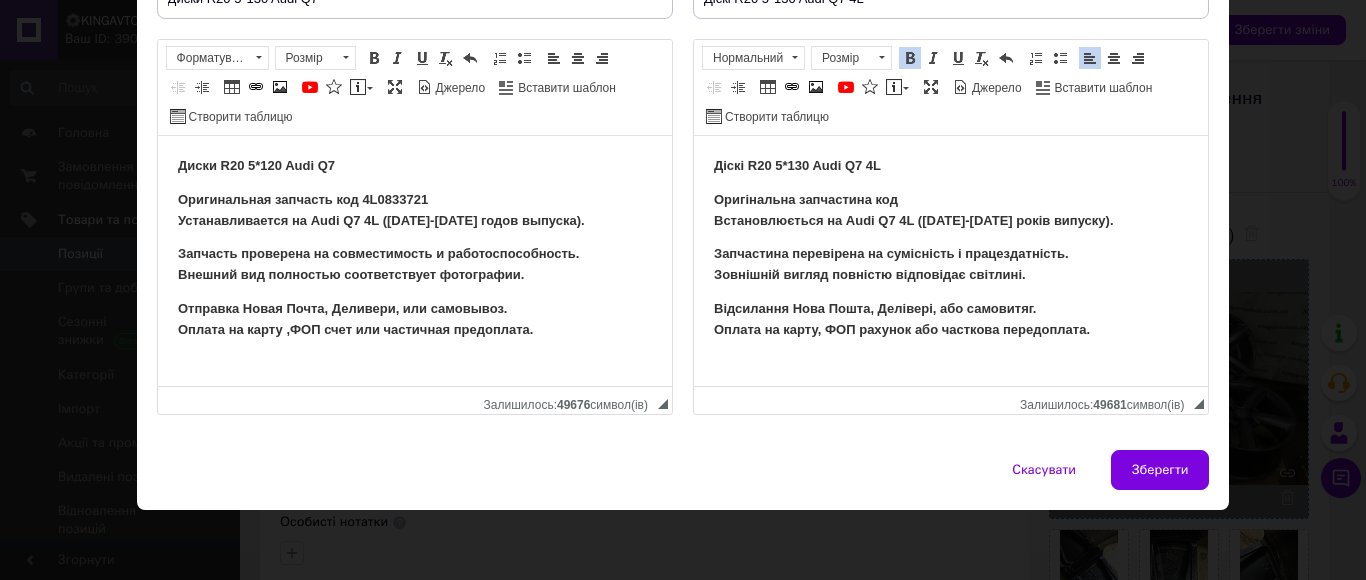 click on "Запчастина перевірена на сумісність і працездатність. Зовнішній вигляд повністю відповідає світлині." at bounding box center (950, 265) 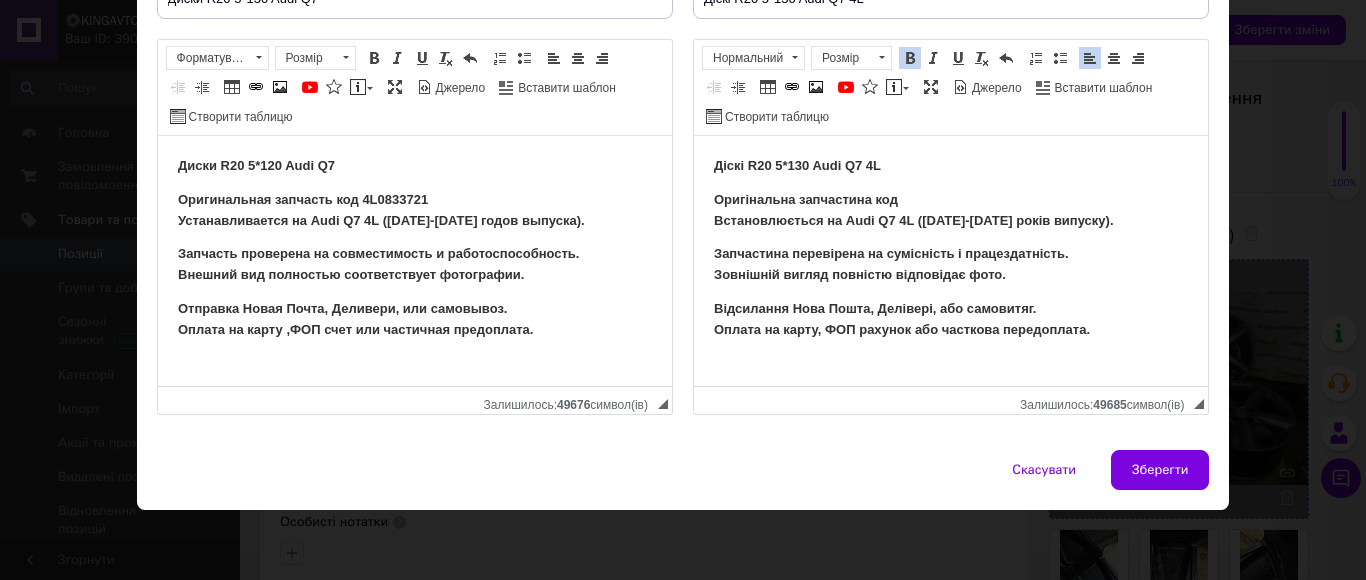 click on "Діскі R20 5*130 Audi Q7 4L  Оригінальна запчастина код  Встановлюється на Audi Q7 4L ([DATE]-[DATE] років випуску). Запчастина перевірена на сумісність і працездатність. Зовнішній вигляд повністю відповідає фото. Відсилання Нова Пошта, Делівері, або самовитяг. Оплата на карту, ФОП рахунок або часткова передоплата." at bounding box center [950, 248] 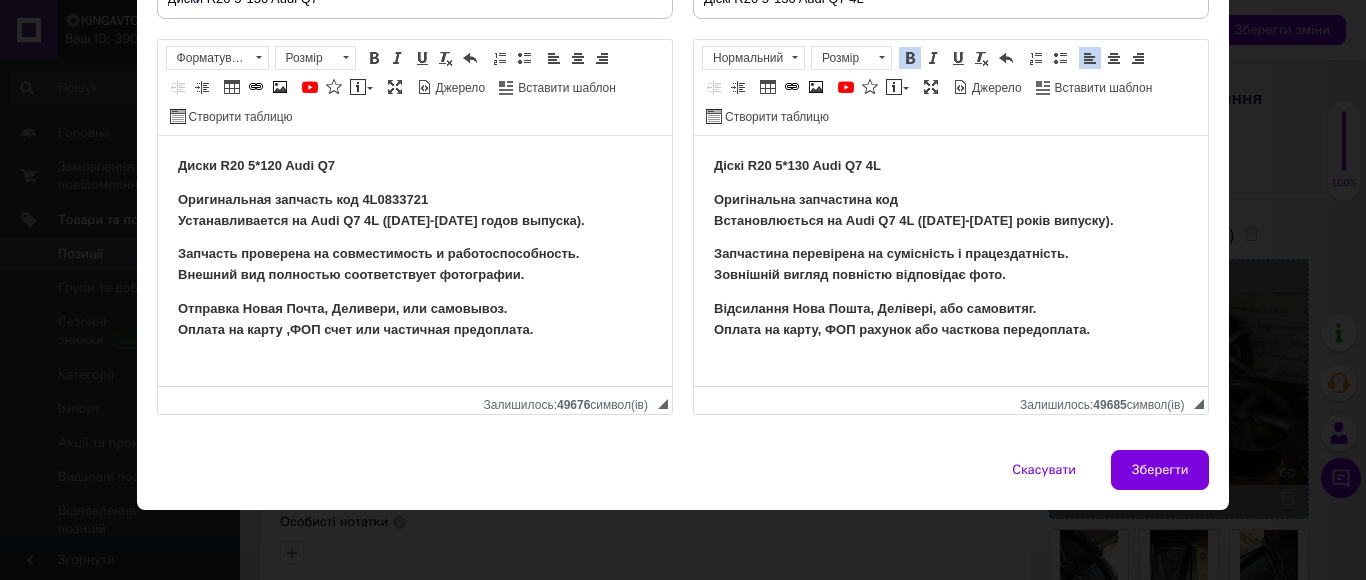 click on "Відсилання Нова Пошта, Делівері, або самовитяг. Оплата на карту, ФОП рахунок або часткова передоплата." at bounding box center (901, 319) 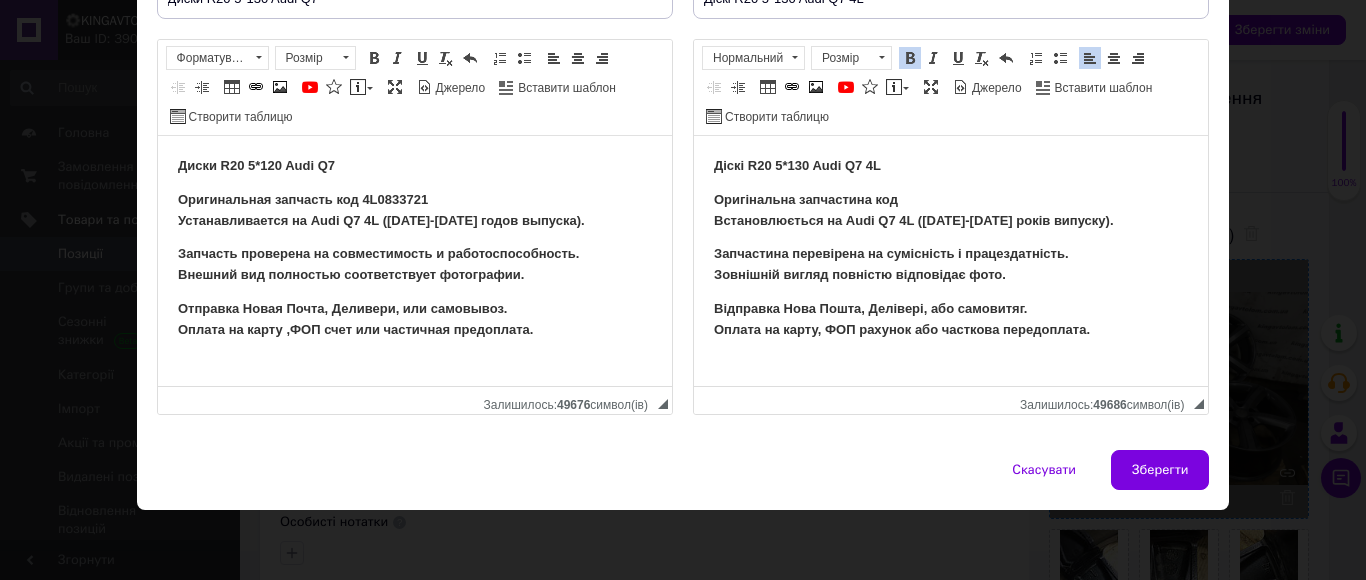 click on "Відправка Нова Пошта, Делівері, або самовитяг. Оплата на карту, ФОП рахунок або часткова передоплата." at bounding box center (950, 320) 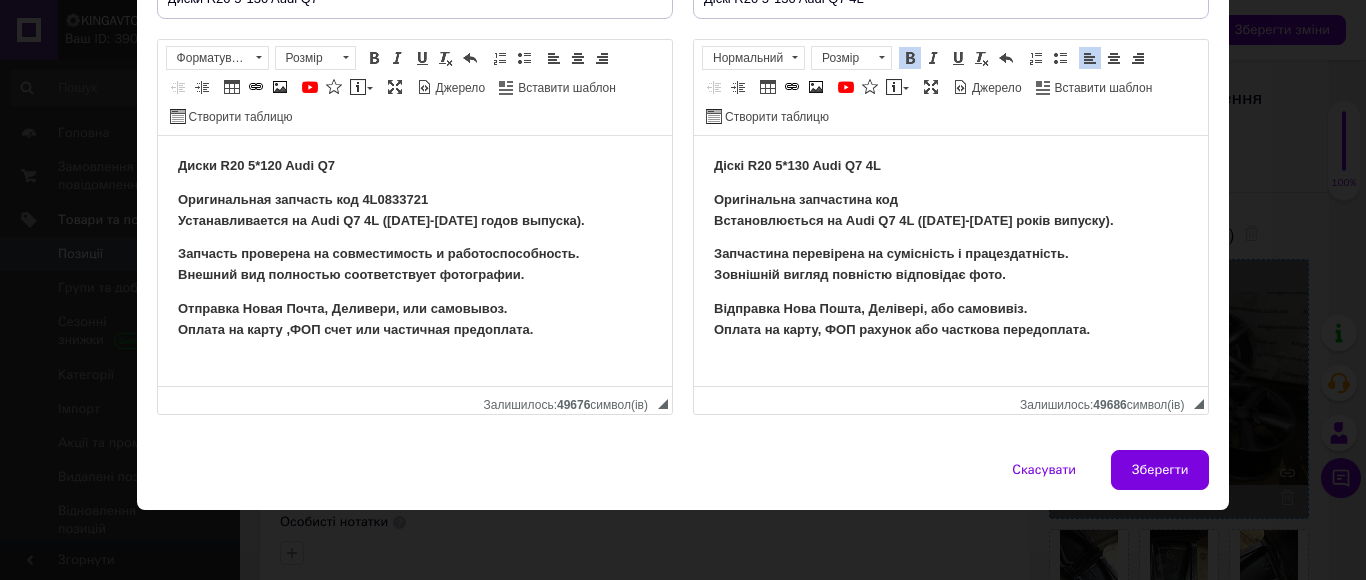 click on "Діскі R20 5*130 Audi Q7 4L  Оригінальна запчастина код  Встановлюється на Audi Q7 4L ([DATE]-[DATE] років випуску). Запчастина перевірена на сумісність і працездатність. Зовнішній вигляд повністю відповідає фото. Відправка [GEOGRAPHIC_DATA], [GEOGRAPHIC_DATA], або самовивіз. Оплата на карту, ФОП рахунок або часткова передоплата." at bounding box center [950, 248] 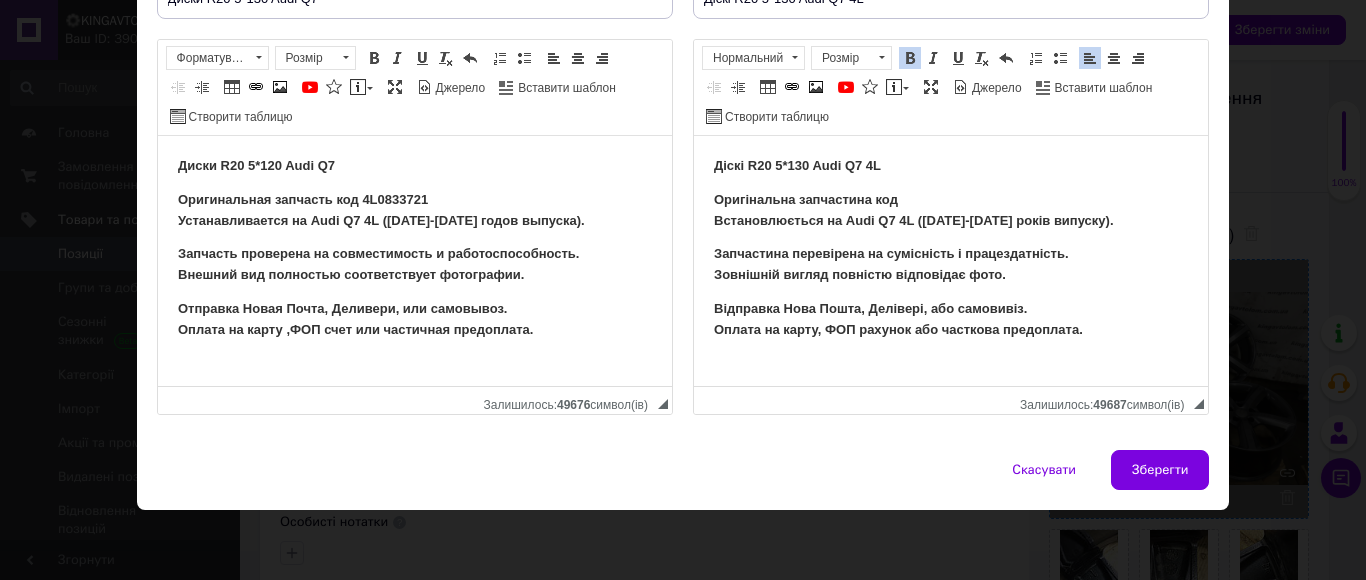 click on "Діскі R20 5*130 Audi Q7 4L  Оригінальна запчастина код  Встановлюється на Audi Q7 4L ([DATE]-[DATE] років випуску). Запчастина перевірена на сумісність і працездатність. Зовнішній вигляд повністю відповідає фото. Відправка [GEOGRAPHIC_DATA], [GEOGRAPHIC_DATA], або самовивіз. Оплата на карту, ФОП рахунок або часткова предоплата." at bounding box center [950, 248] 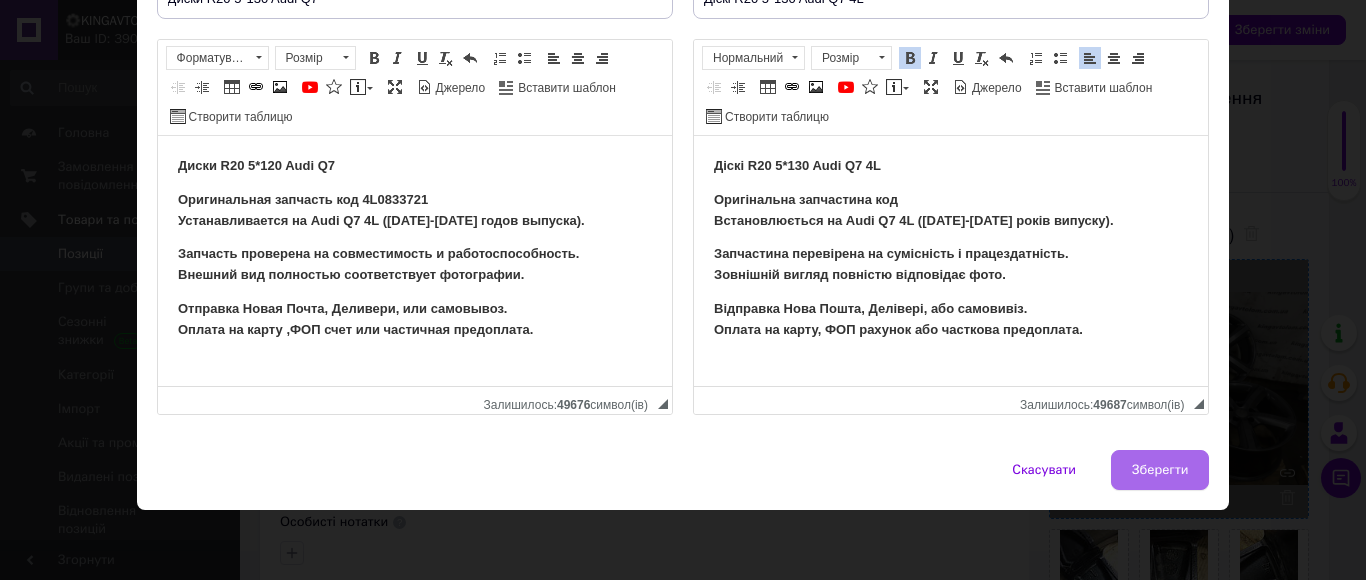 click on "Зберегти" at bounding box center [1160, 470] 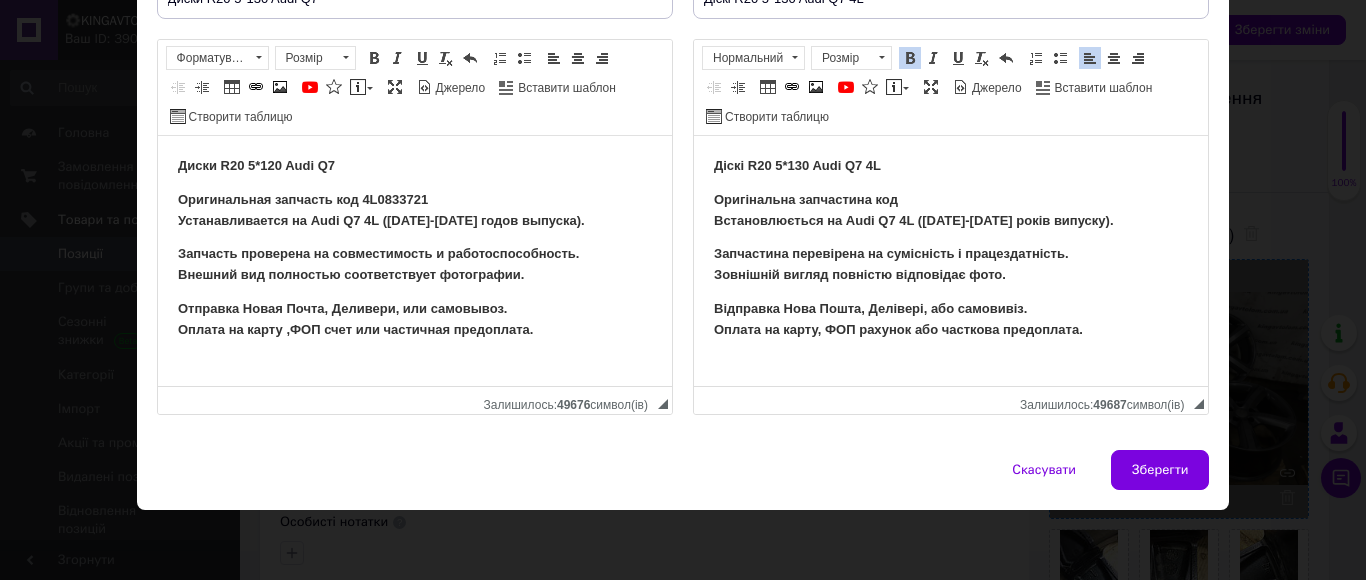 type on "Диски R20 5*130 Audi Q7" 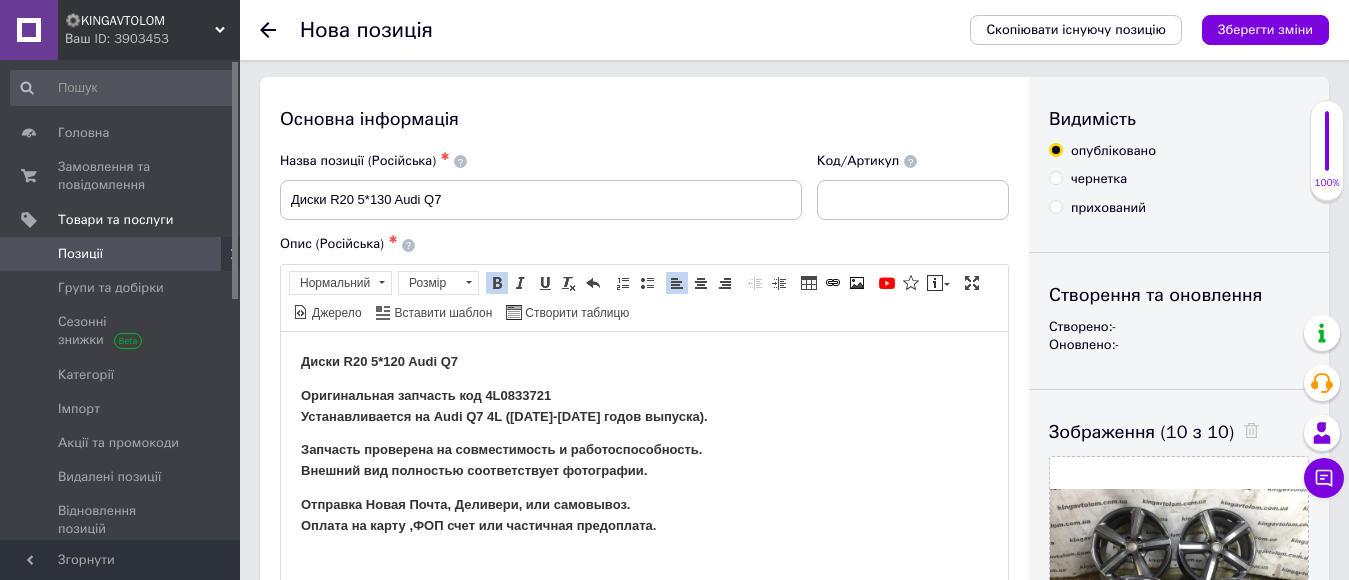 scroll, scrollTop: 0, scrollLeft: 0, axis: both 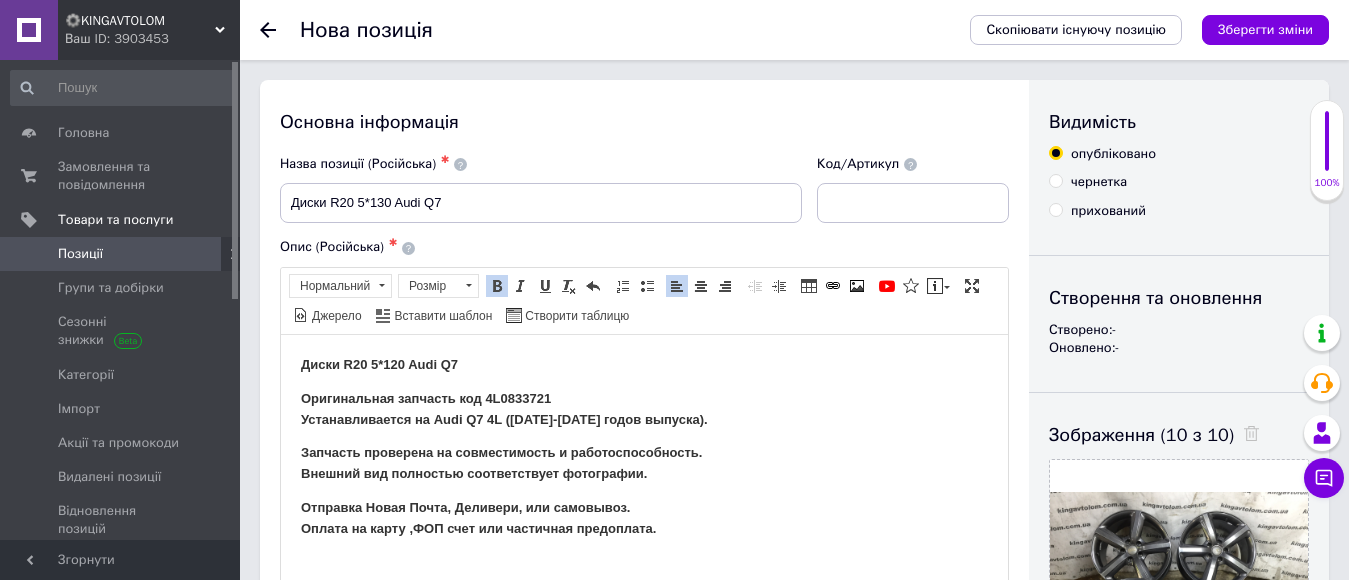 click on "Оригинальная запчасть код 4L0833721 Устанавливается на Audi Q7 4L ([DATE]-[DATE] годов выпуска)." at bounding box center [644, 409] 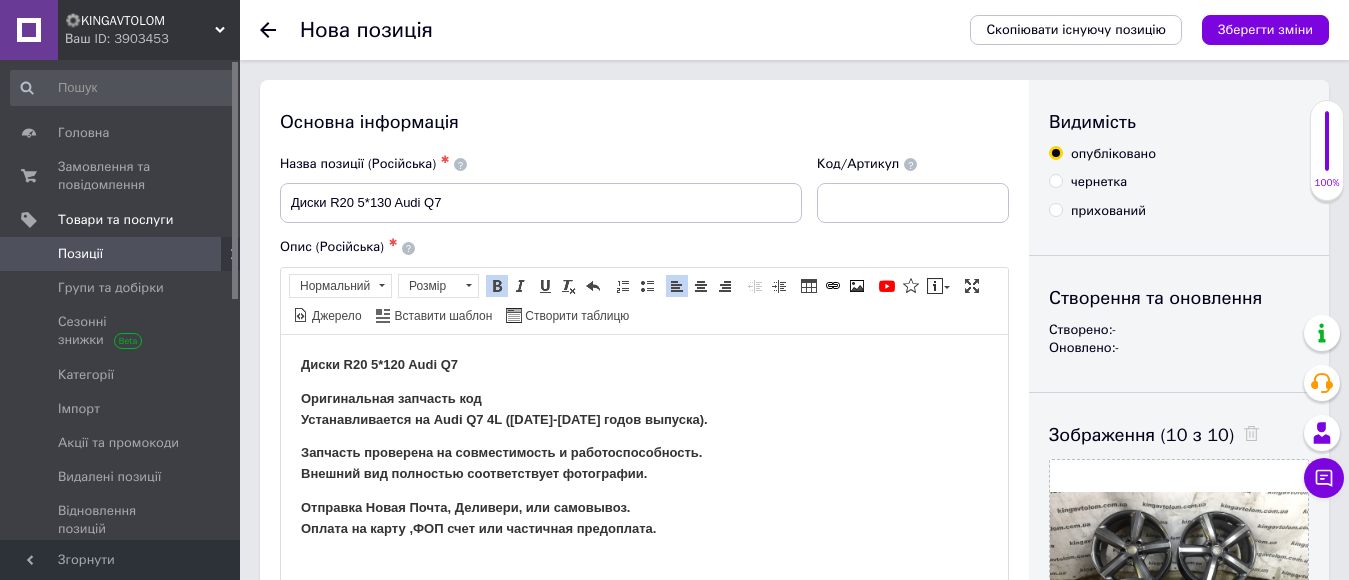 click on "Оригинальная запчасть код  Устанавливается на Audi Q7 4L (20[DATE]0[DATE]�дов выпуска)." at bounding box center (644, 409) 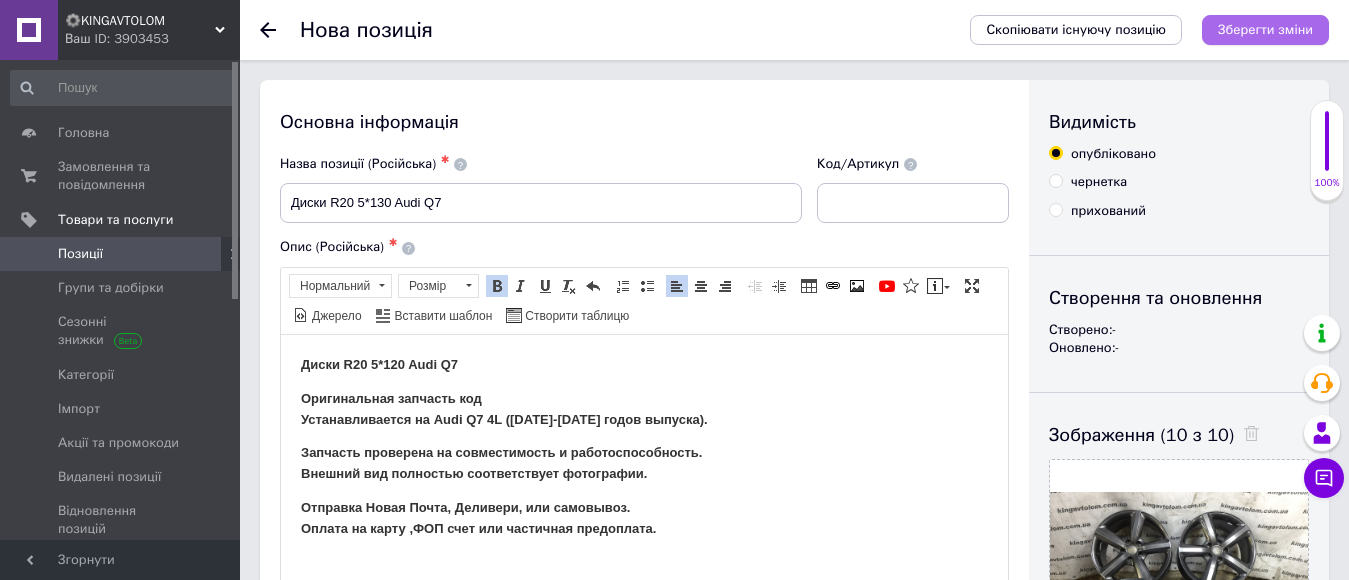 click on "Зберегти зміни" at bounding box center [1265, 29] 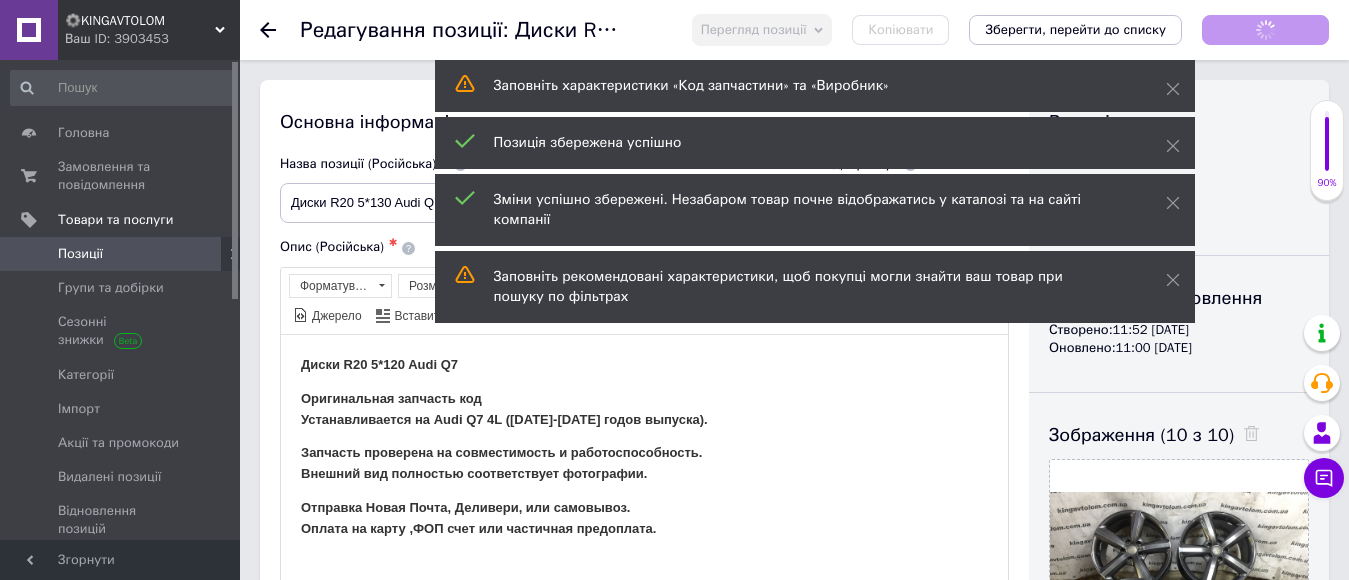 scroll, scrollTop: 0, scrollLeft: 0, axis: both 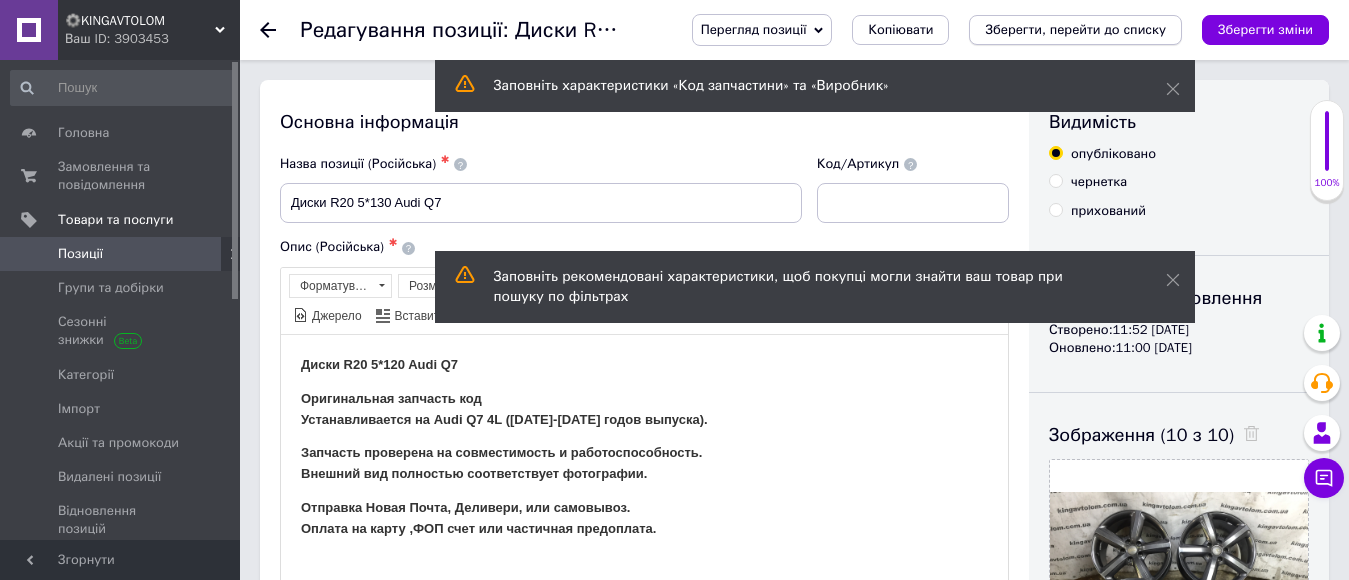 click on "Зберегти, перейти до списку" at bounding box center (1075, 29) 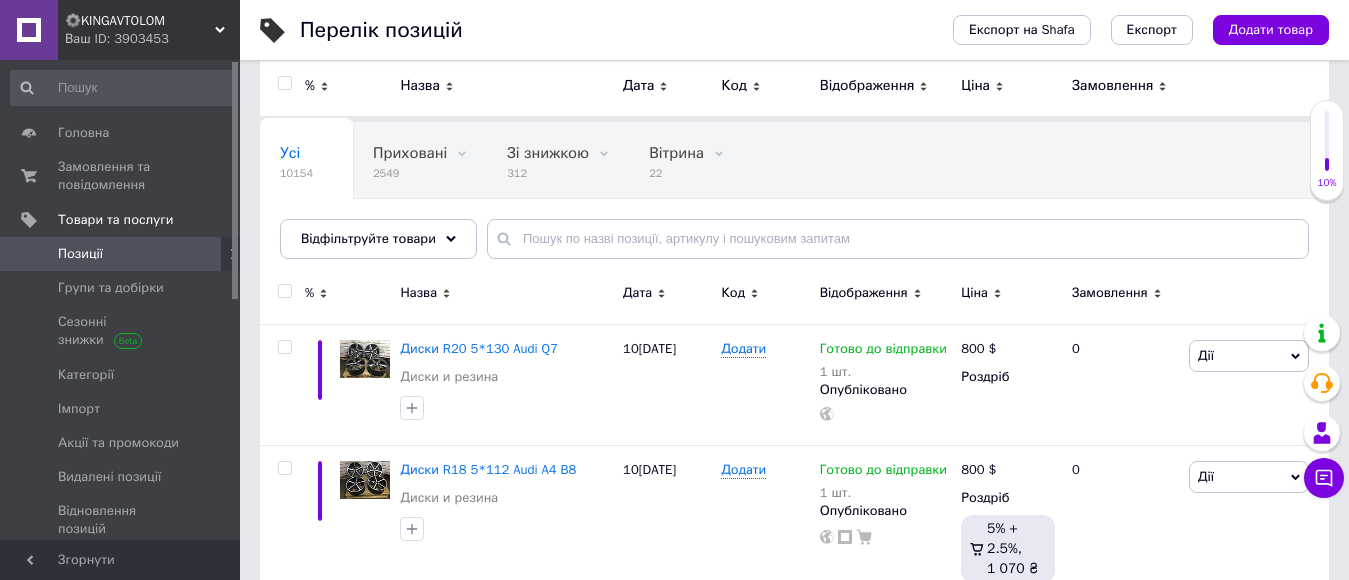 scroll, scrollTop: 0, scrollLeft: 0, axis: both 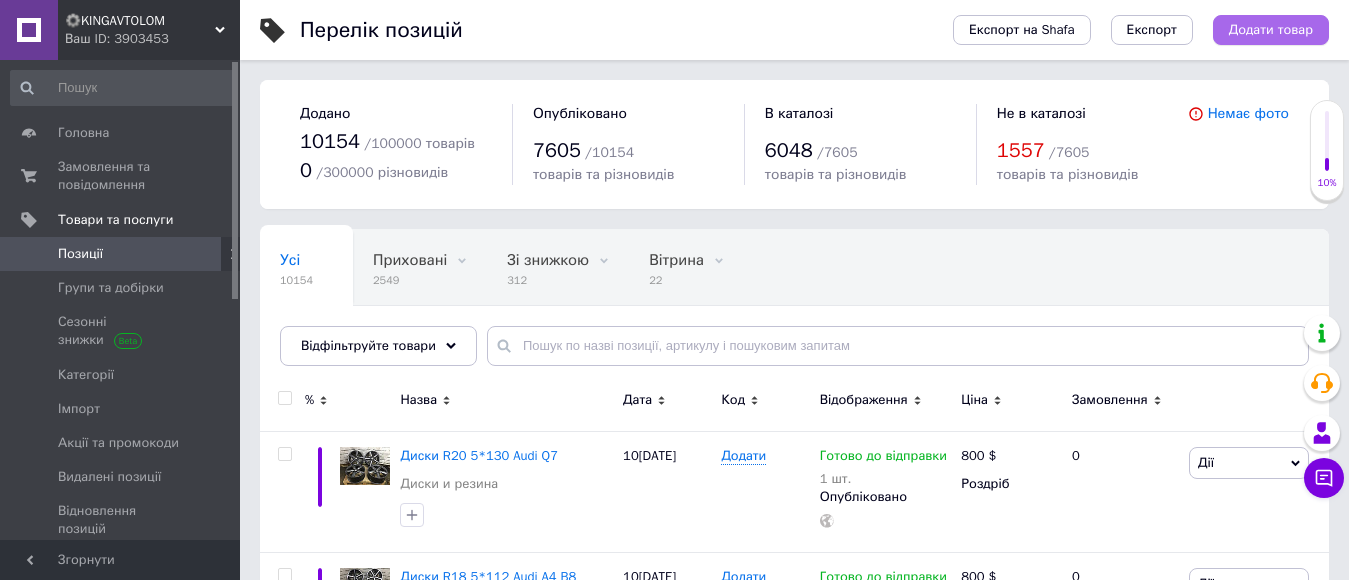 click on "Додати товар" at bounding box center (1271, 30) 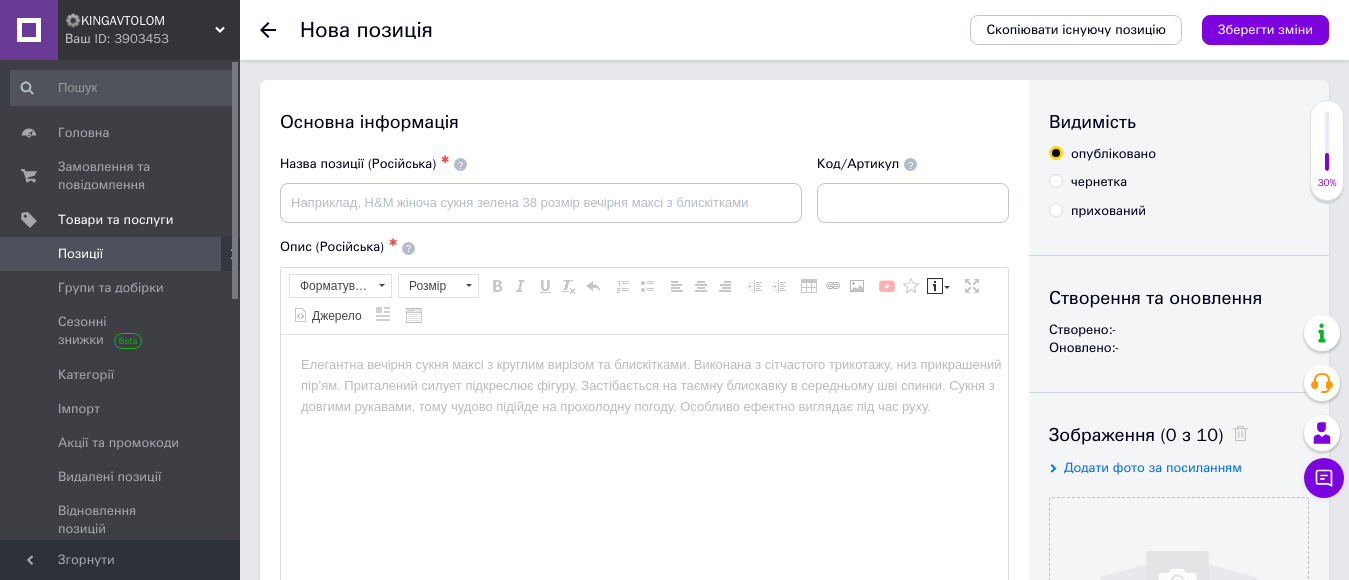 scroll, scrollTop: 0, scrollLeft: 0, axis: both 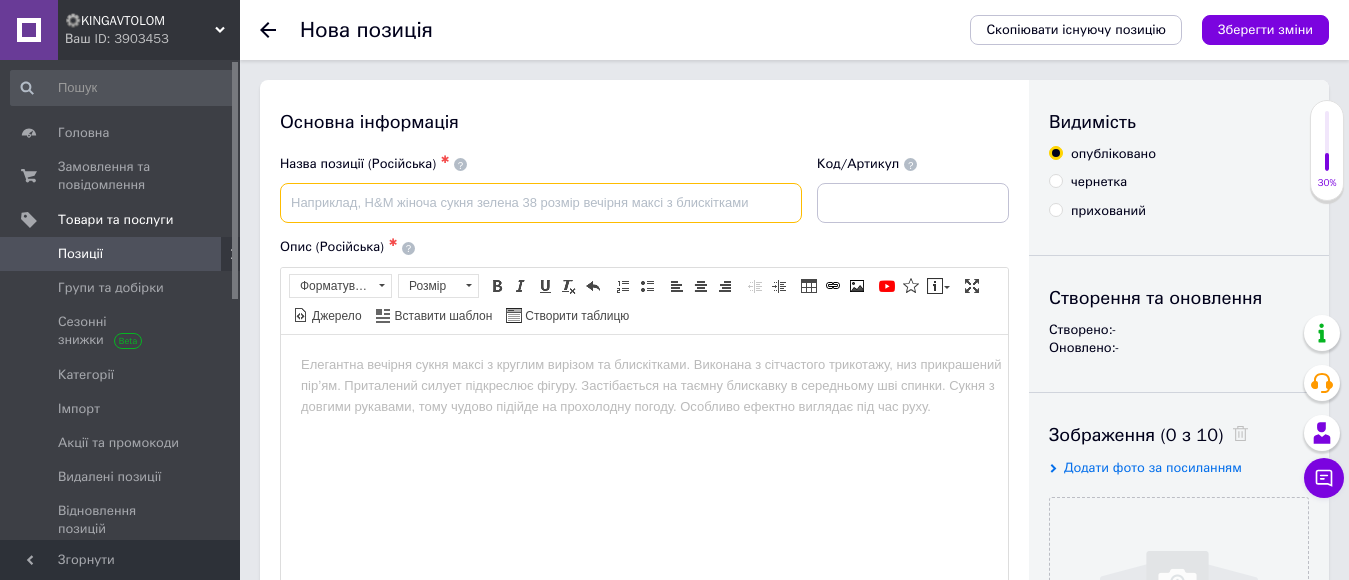 click at bounding box center [541, 203] 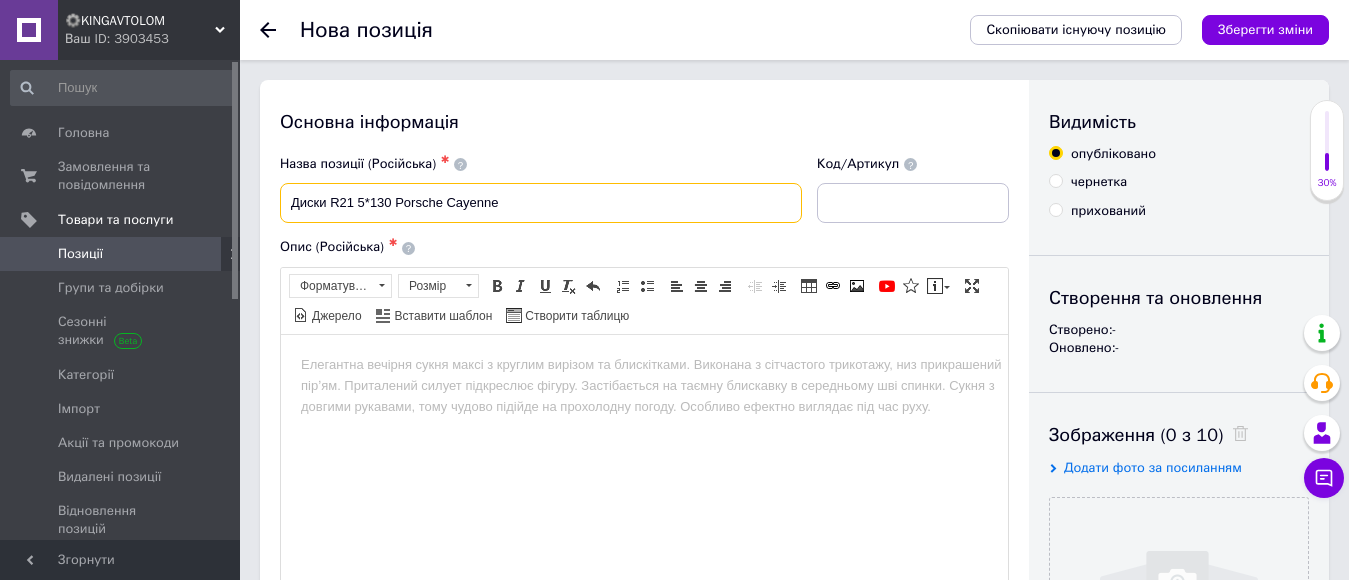 scroll, scrollTop: 100, scrollLeft: 0, axis: vertical 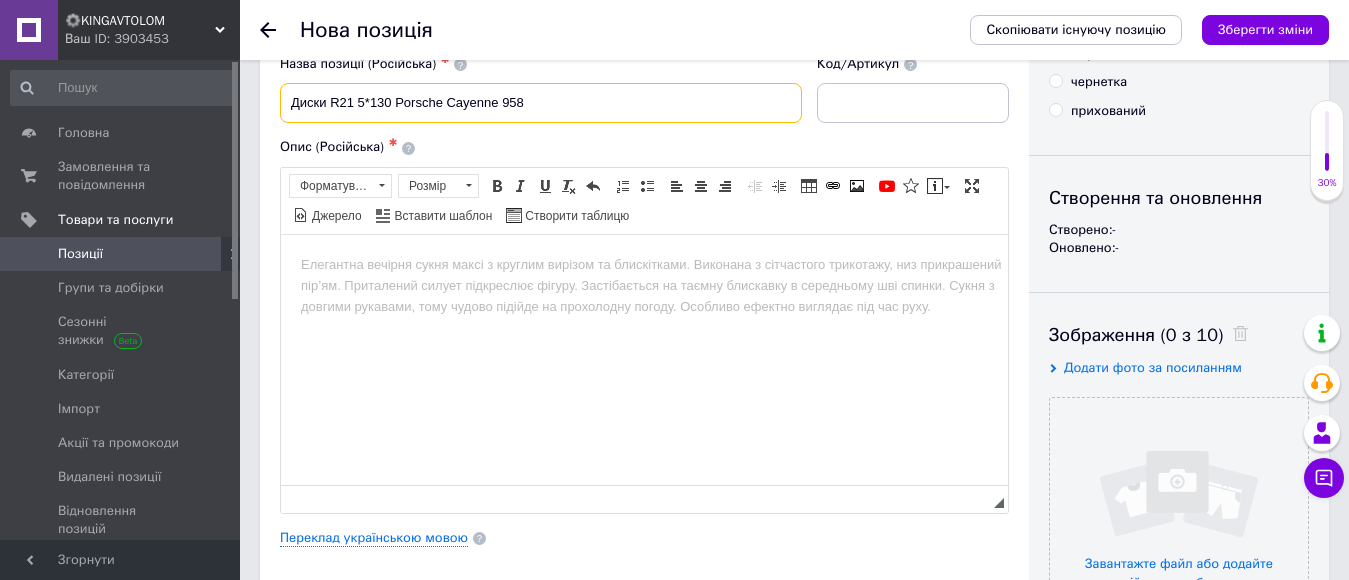 type on "Диски R21 5*130 Porsche Cayenne 958" 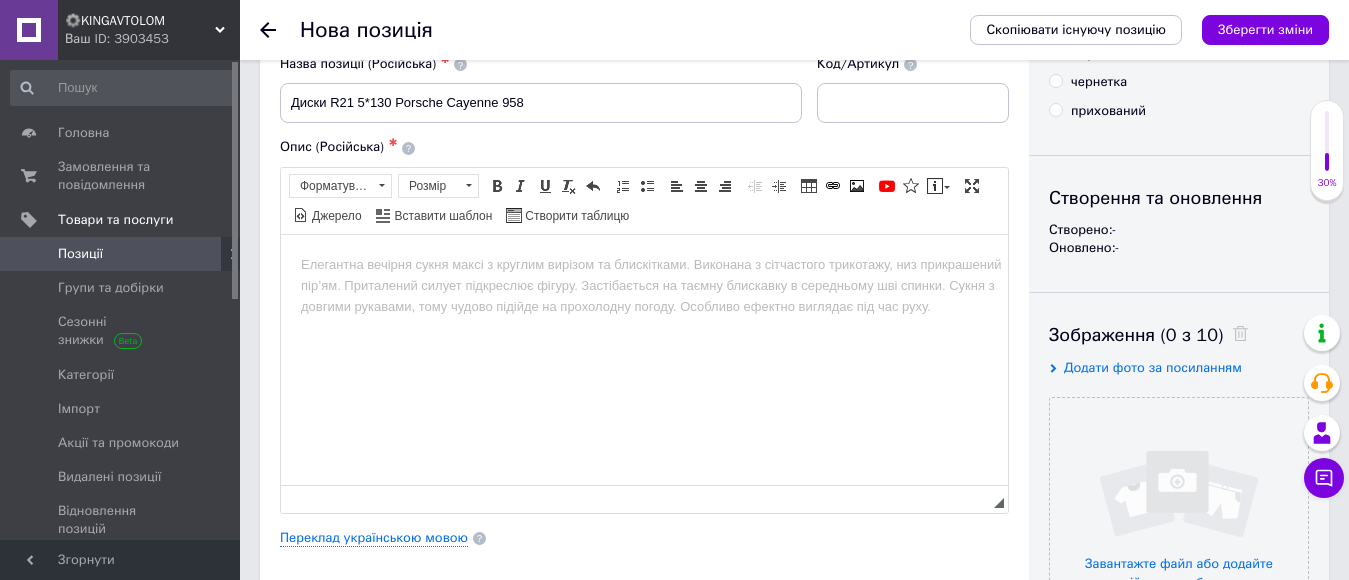 click at bounding box center [644, 264] 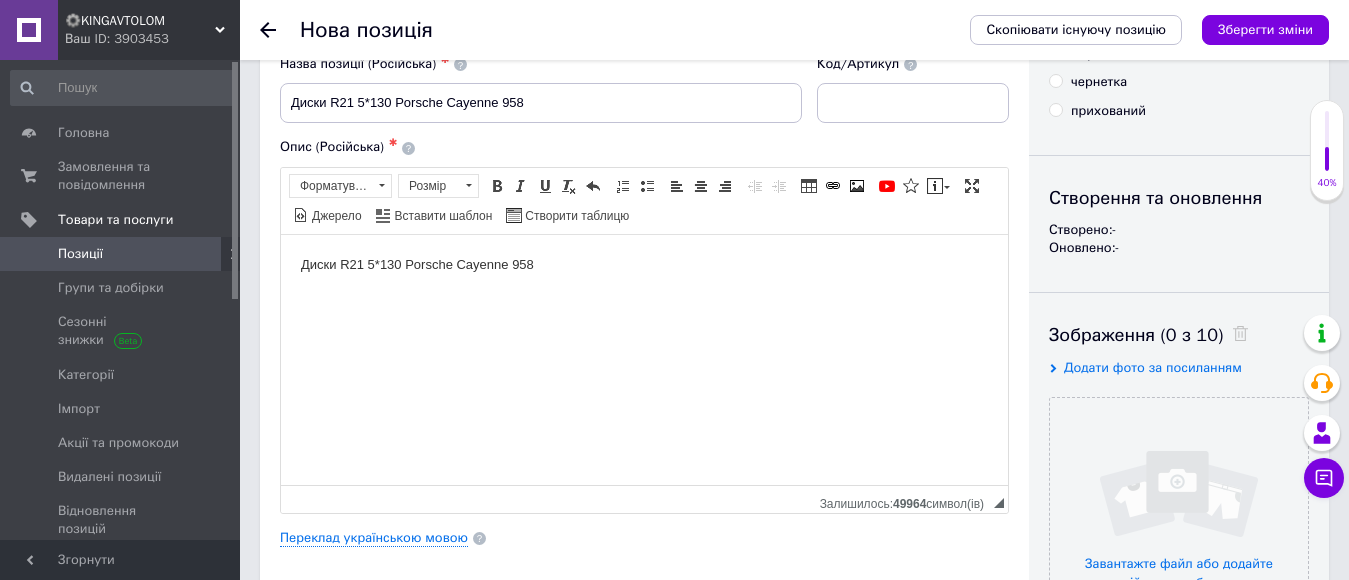 drag, startPoint x: 586, startPoint y: 278, endPoint x: 288, endPoint y: 272, distance: 298.0604 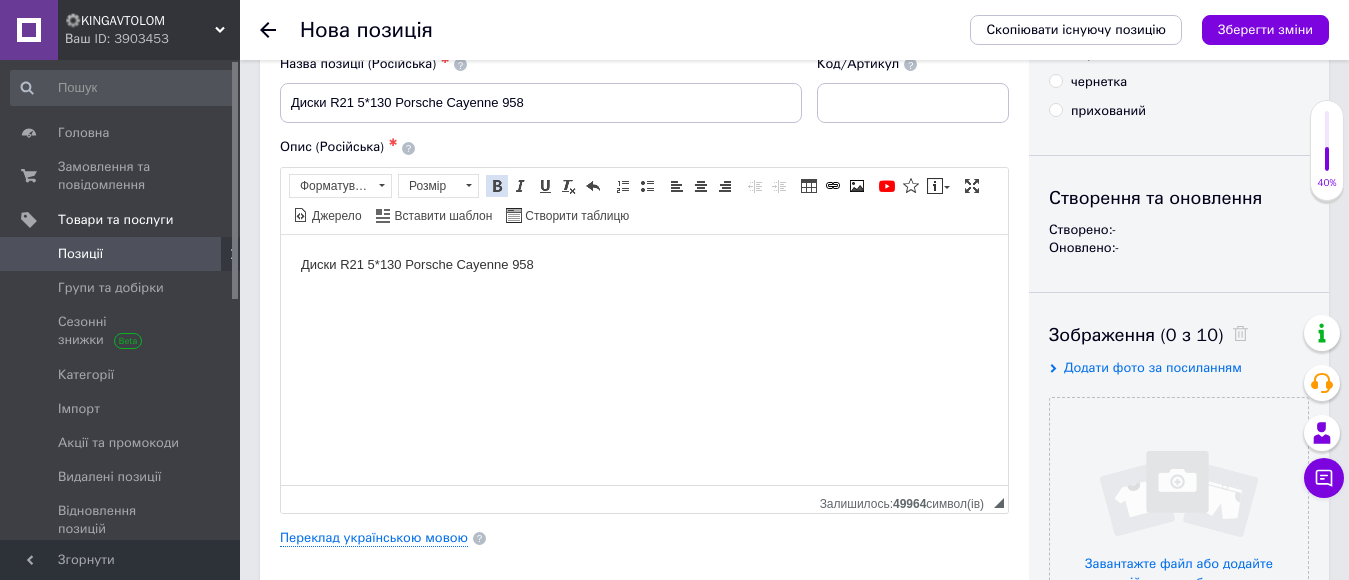 click at bounding box center [497, 186] 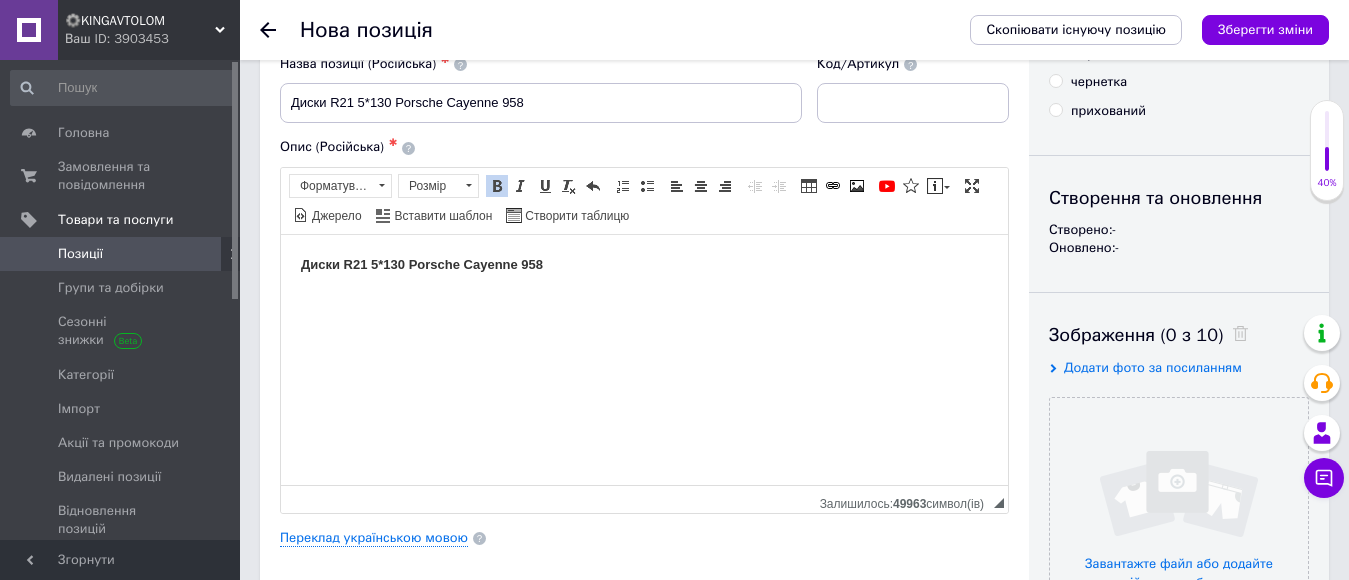 click on "Диски R21 5*130 Porsche Cayenne 958" at bounding box center (644, 264) 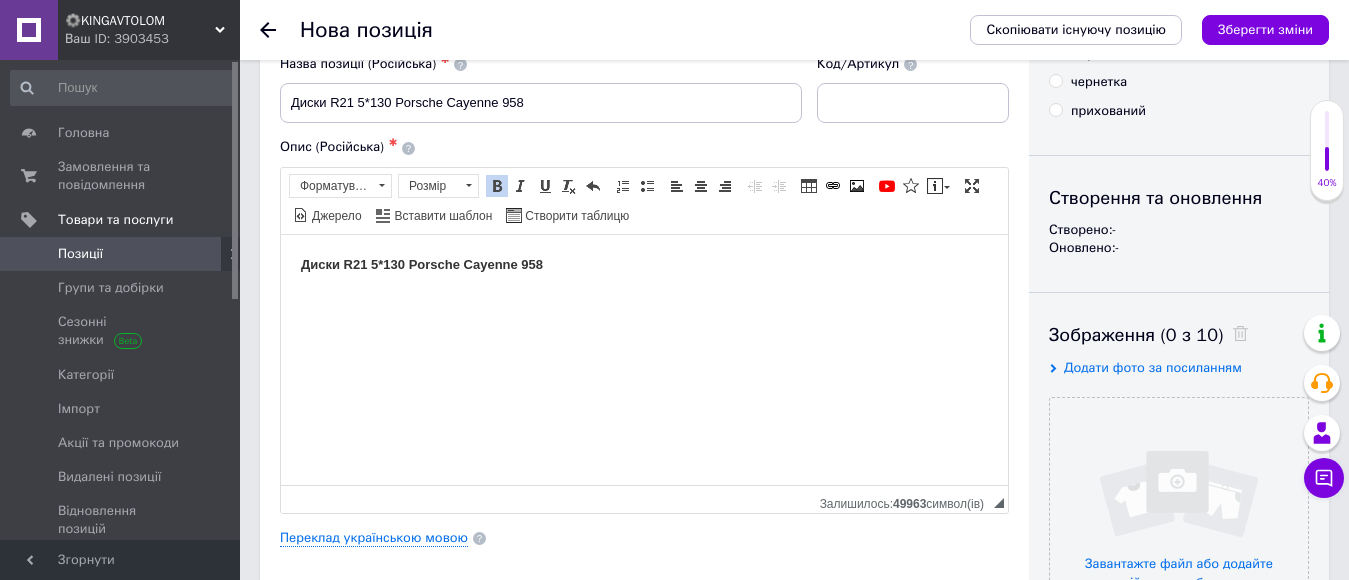 click on "Диски R21 5*130 Porsche Cayenne 958" at bounding box center (644, 264) 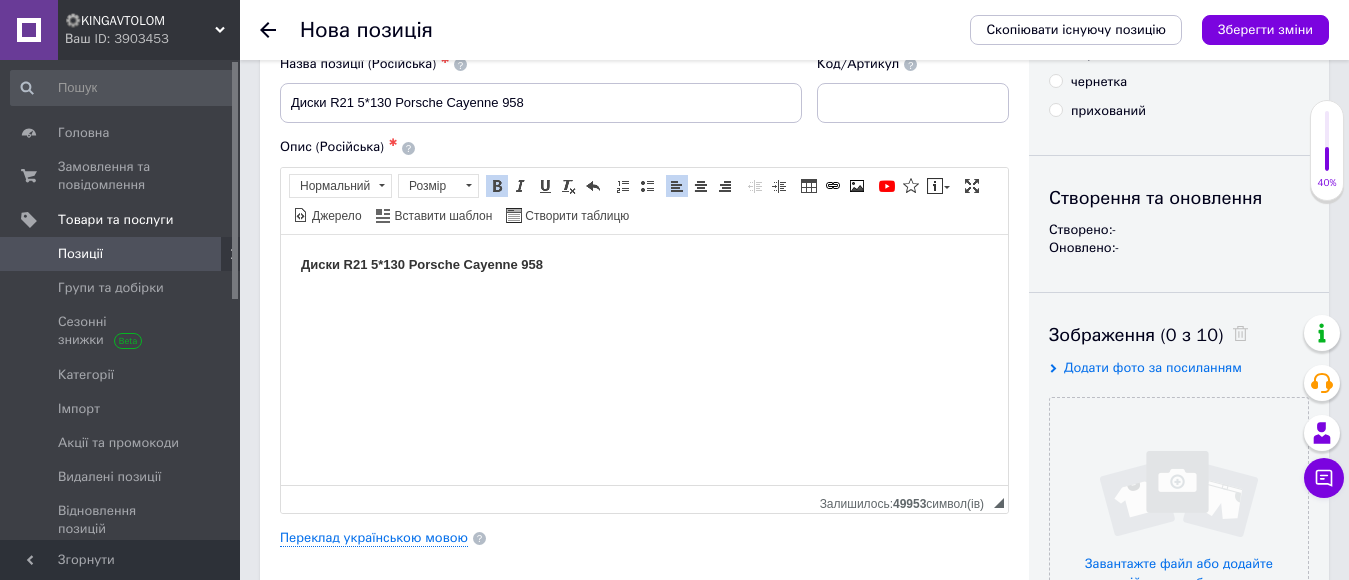 paste 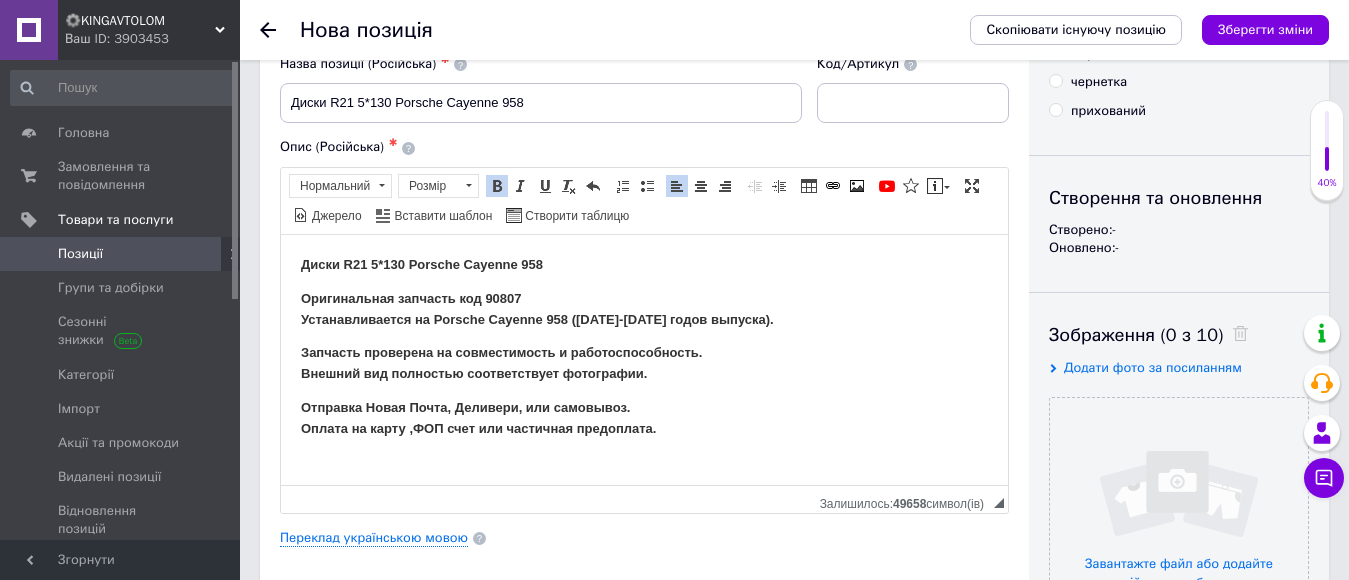 click on "Оригинальная запчасть код 90807 Устанавливается на Porsche Cayenne 958 ([DATE]-[DATE] годов выпуска)." at bounding box center [644, 309] 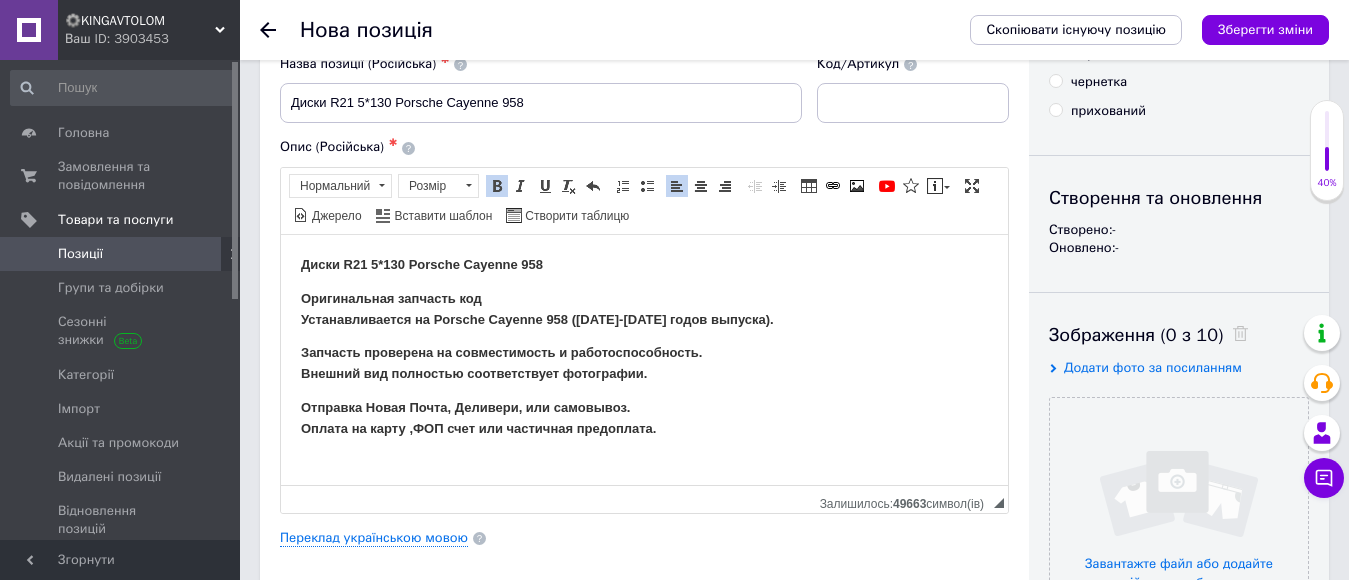 click on "Оригинальная запчасть код  Устанавливается на Porsche Cayenne 958 ([DATE]-[DATE] годов выпуска)." at bounding box center (644, 309) 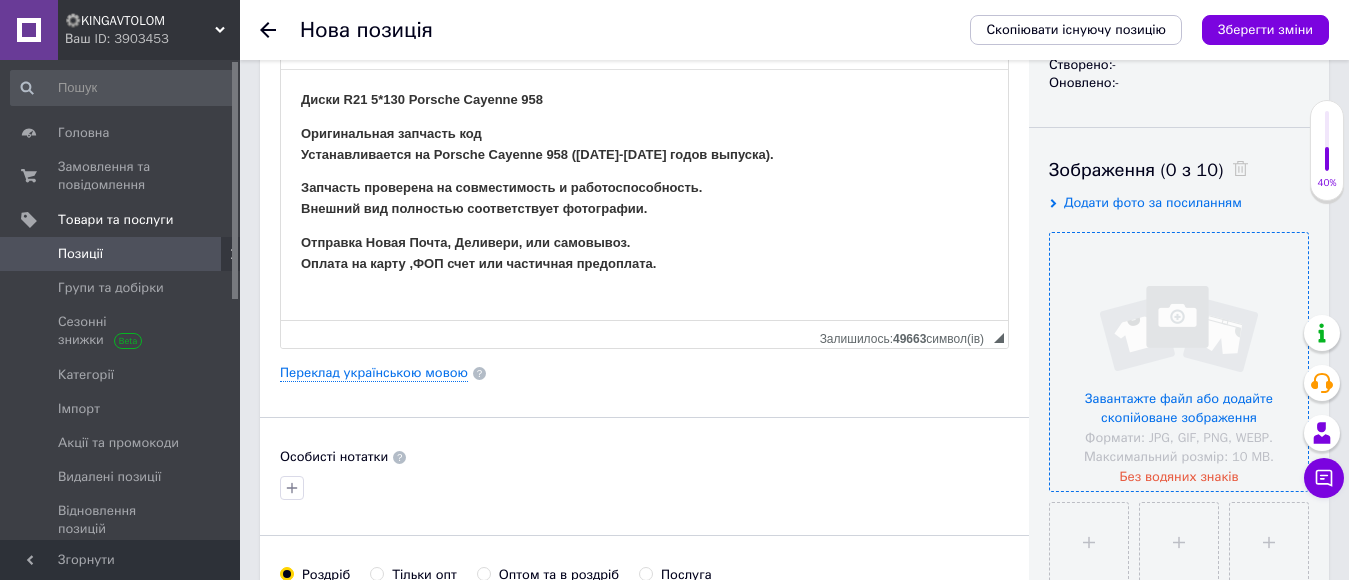 scroll, scrollTop: 300, scrollLeft: 0, axis: vertical 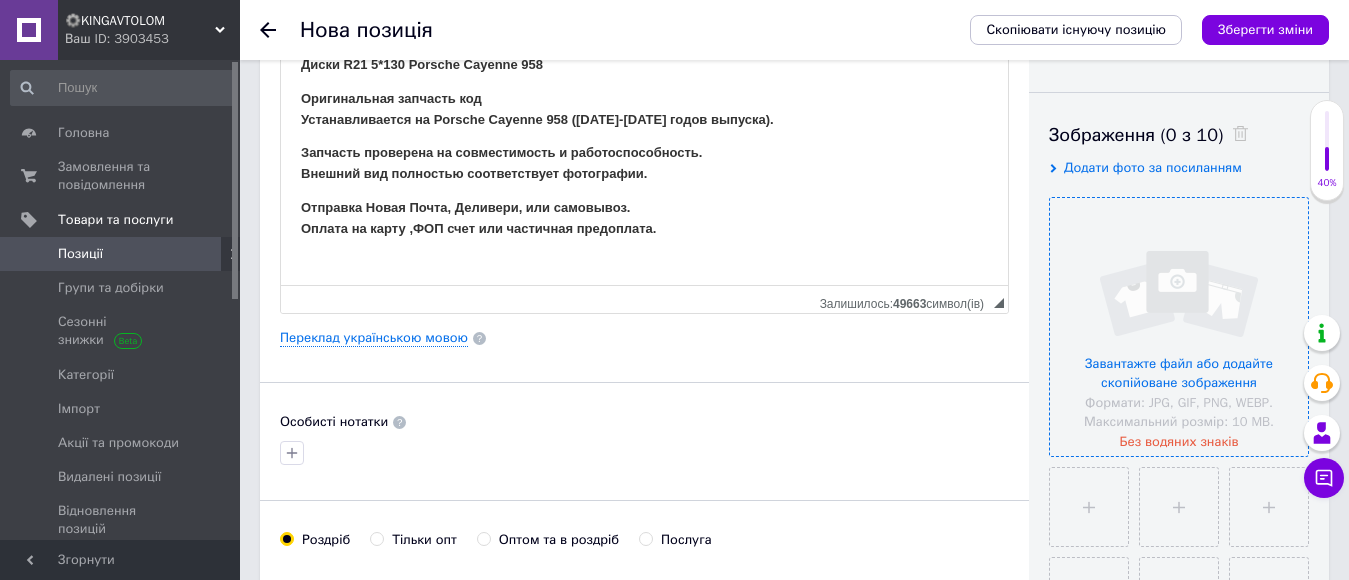 click at bounding box center (1179, 327) 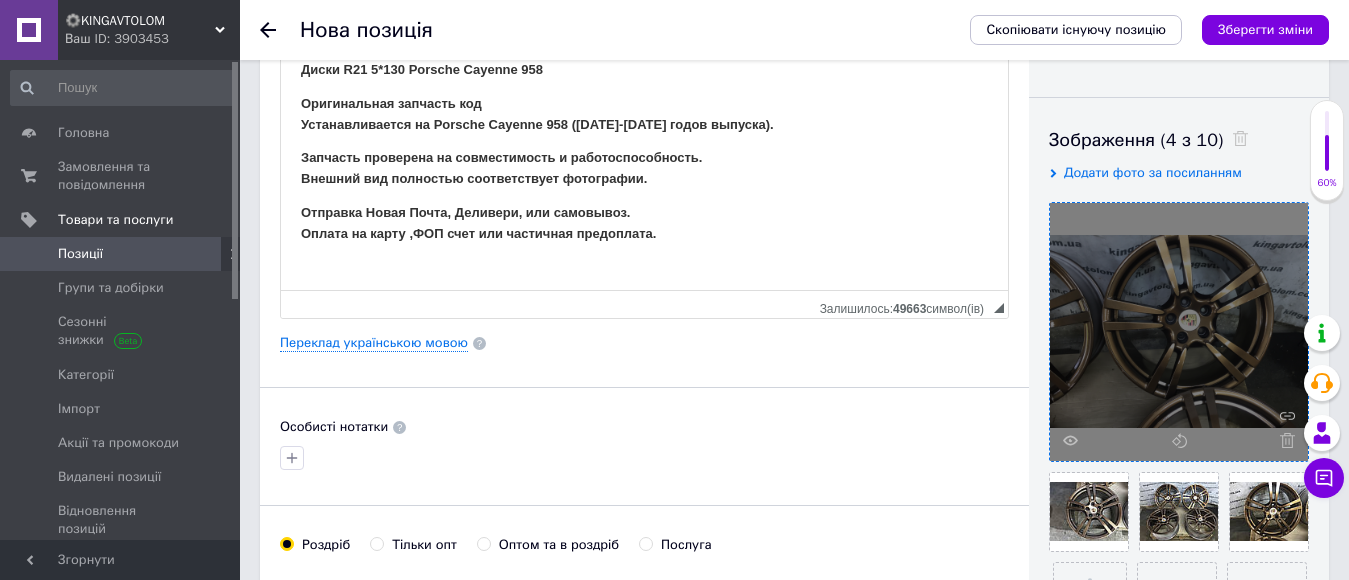 scroll, scrollTop: 400, scrollLeft: 0, axis: vertical 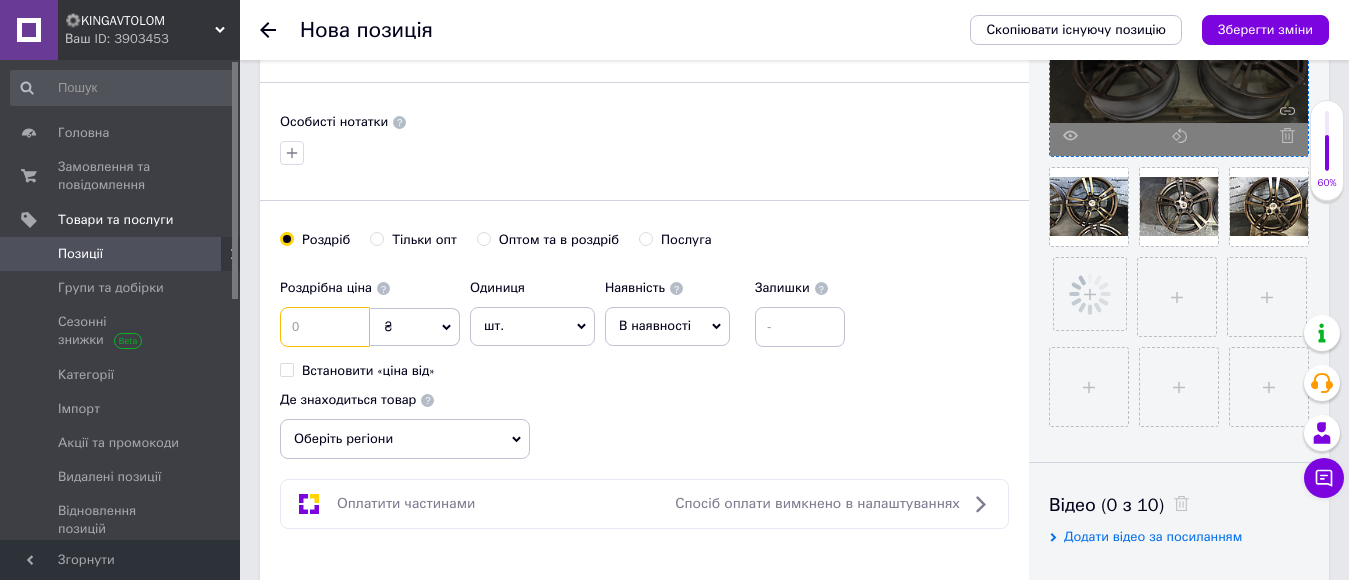 click at bounding box center [325, 327] 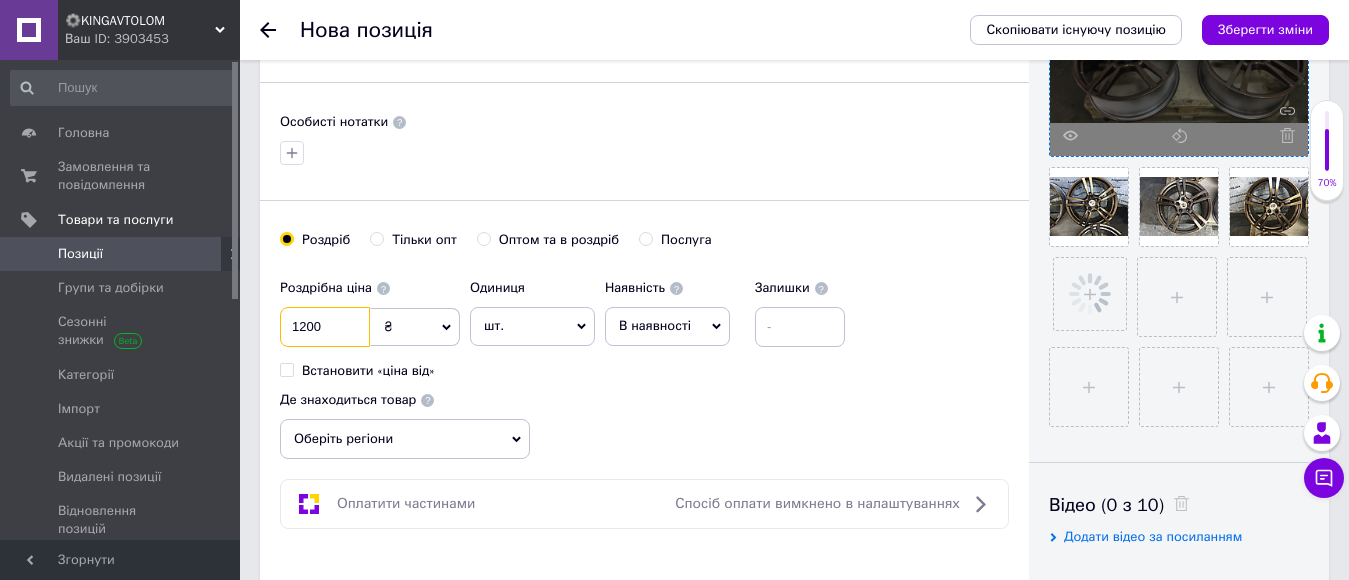 type on "1200" 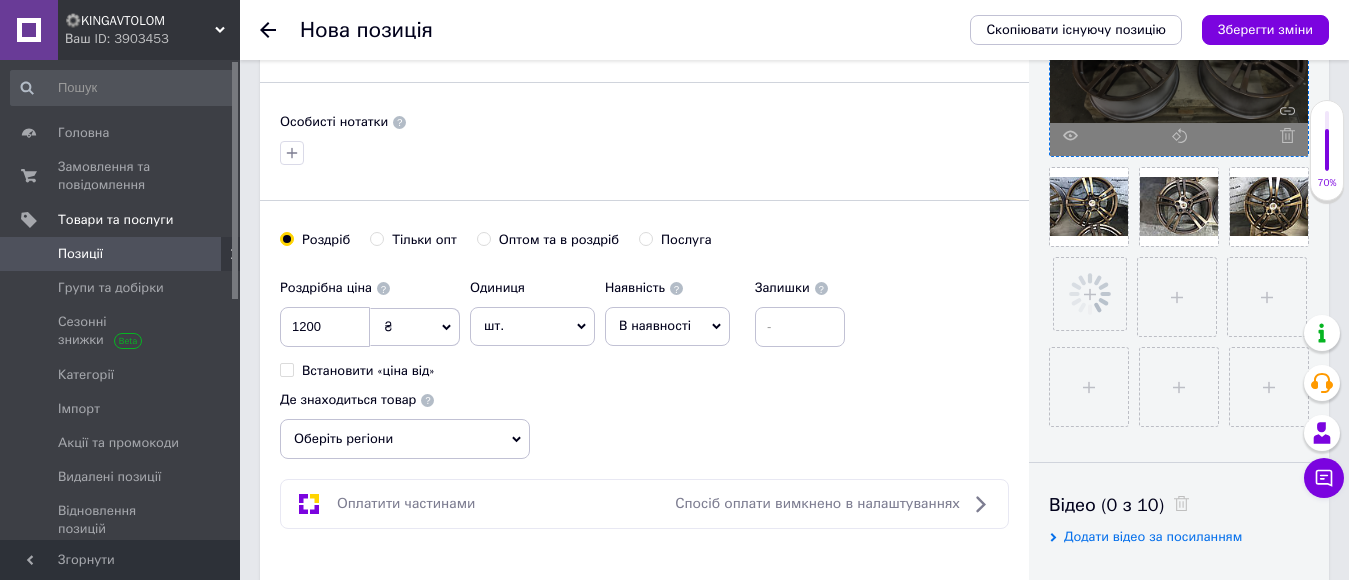 click on "₴" at bounding box center (415, 327) 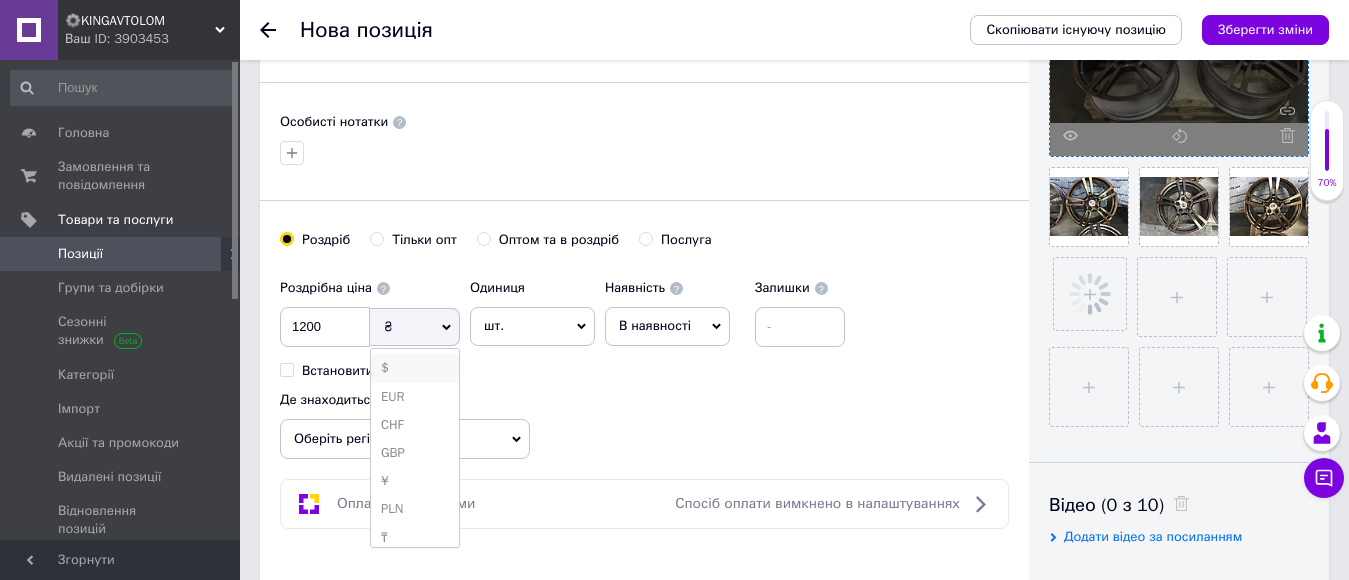 click on "$" at bounding box center (415, 368) 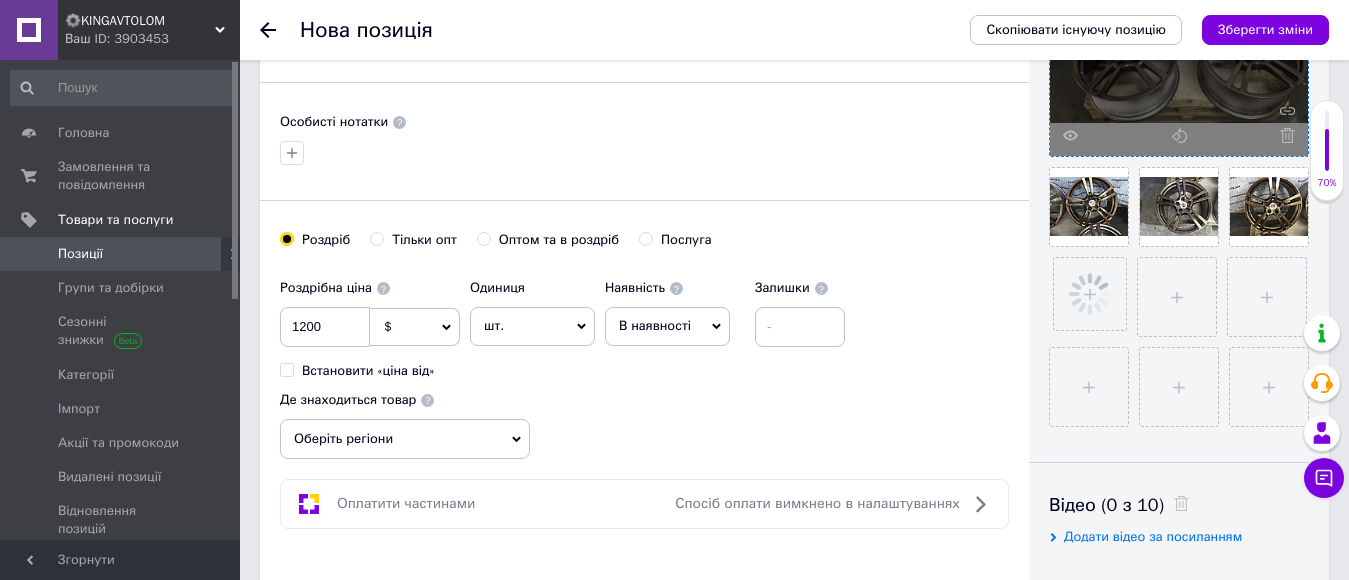 click on "В наявності" at bounding box center (667, 326) 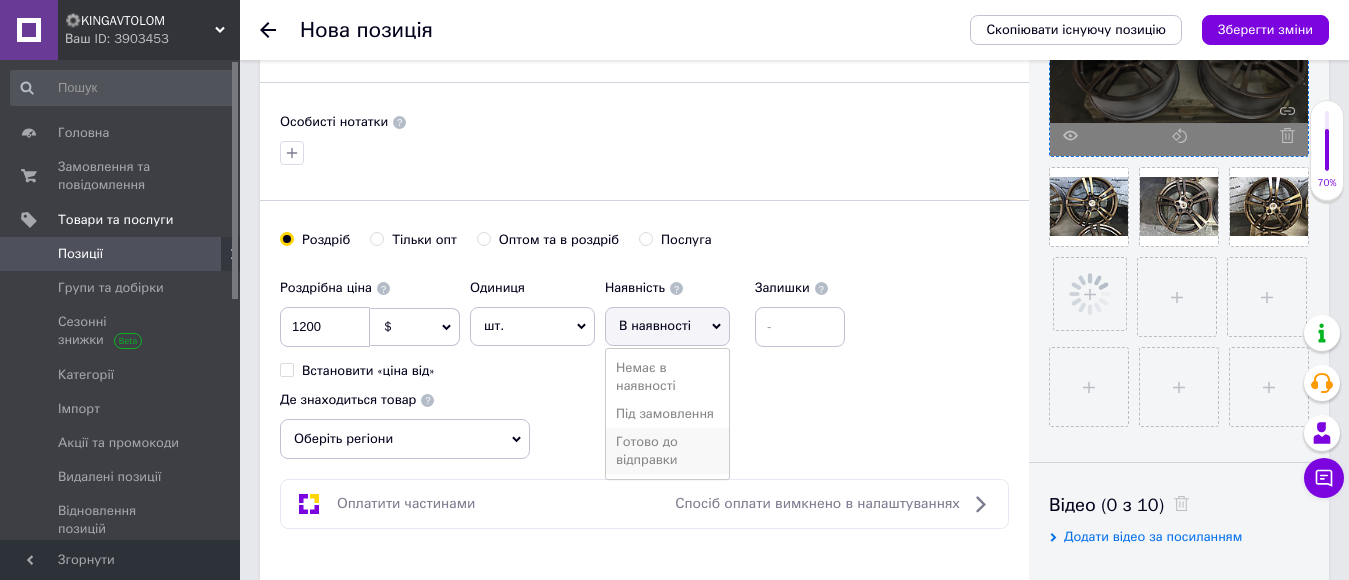 click on "Готово до відправки" at bounding box center (667, 451) 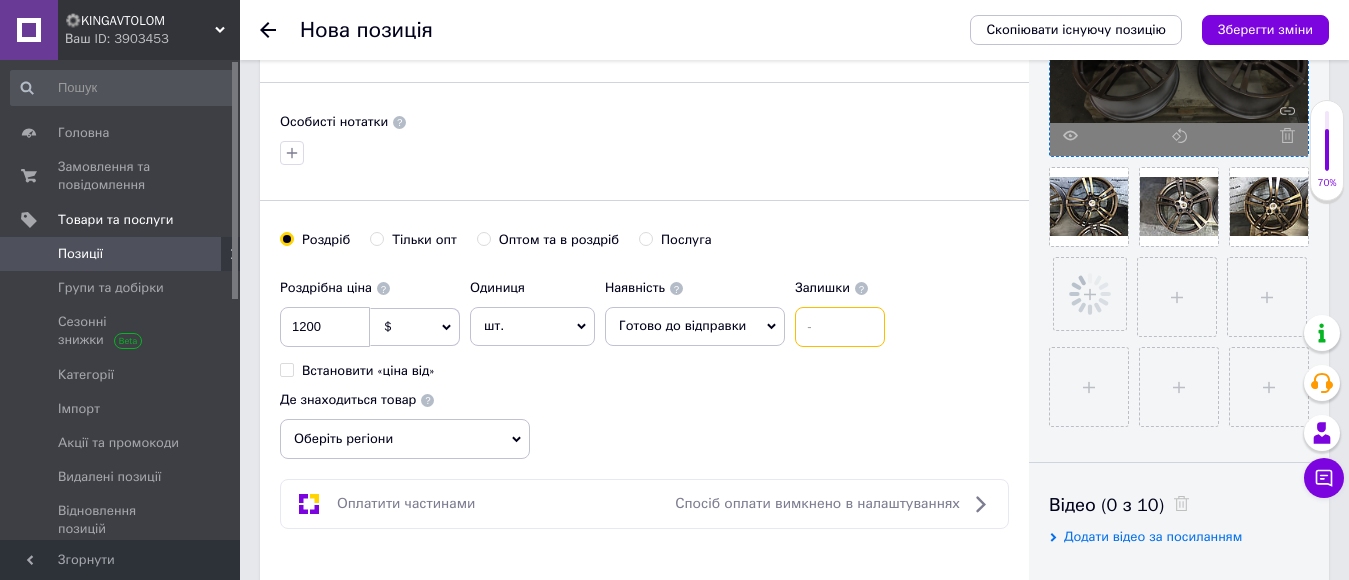 click at bounding box center [840, 327] 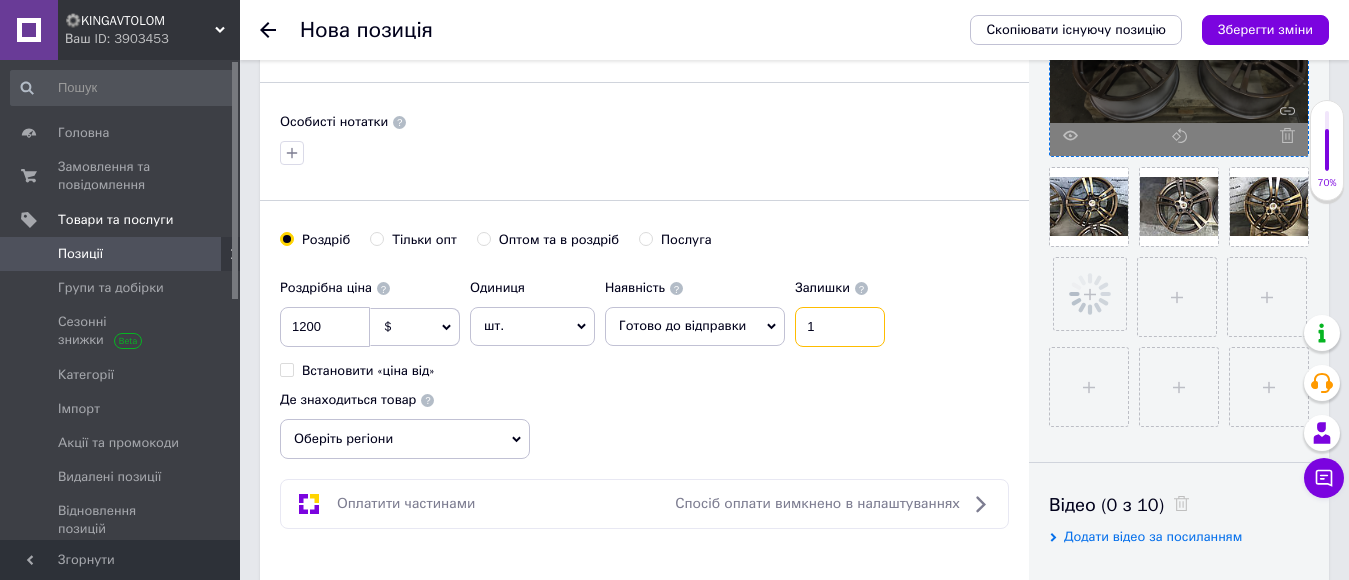 type on "1" 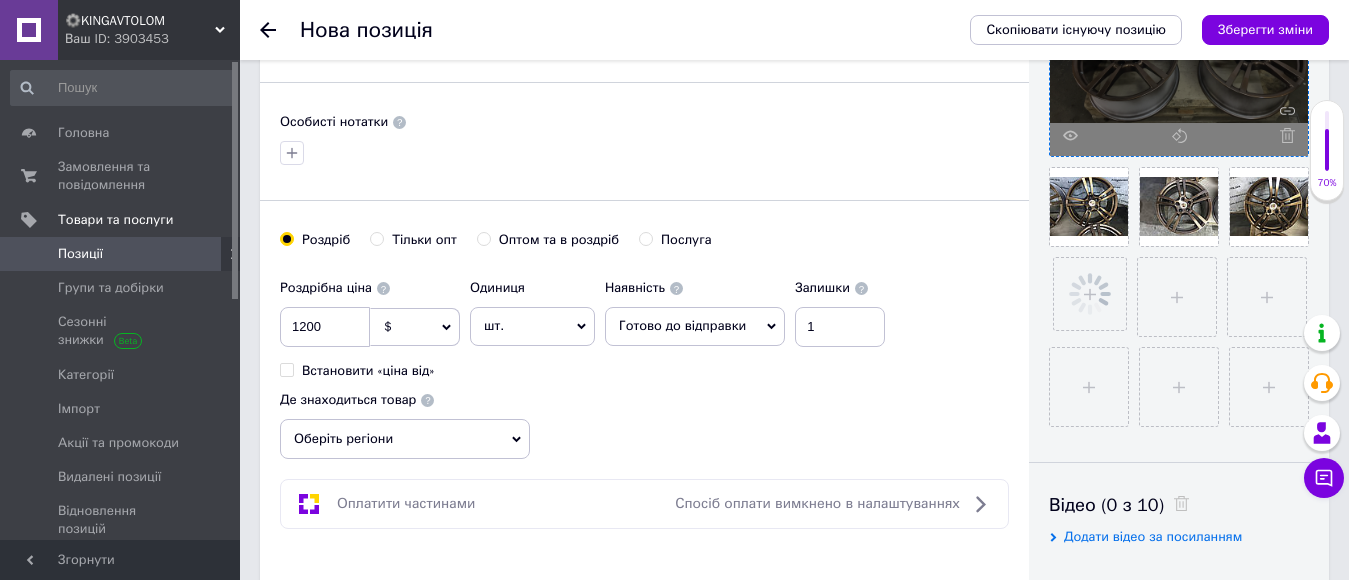 click on "Роздрібна ціна 1200 $ EUR CHF ₴ GBP ¥ PLN ₸ MDL HUF KGS CNY TRY KRW lei Встановити «ціна від» Одиниця шт. Популярне комплект упаковка кв.м пара м кг пог.м послуга т а автоцистерна ампула б балон банка блістер бобіна бочка [PERSON_NAME] бухта в ват виїзд відро г г га година гр/кв.м гігакалорія д дав два місяці день доба доза є єврокуб з зміна к кВт каністра карат кв.дм кв.м кв.см кв.фут квартал кг кг/кв.м км колесо комплект коробка куб.дм куб.м л л лист м м мВт мл мм моток місяць мішок н набір номер о об'єкт од. п палетомісце пара партія пач пог.м послуга посівна одиниця птахомісце півроку пігулка" at bounding box center (587, 324) 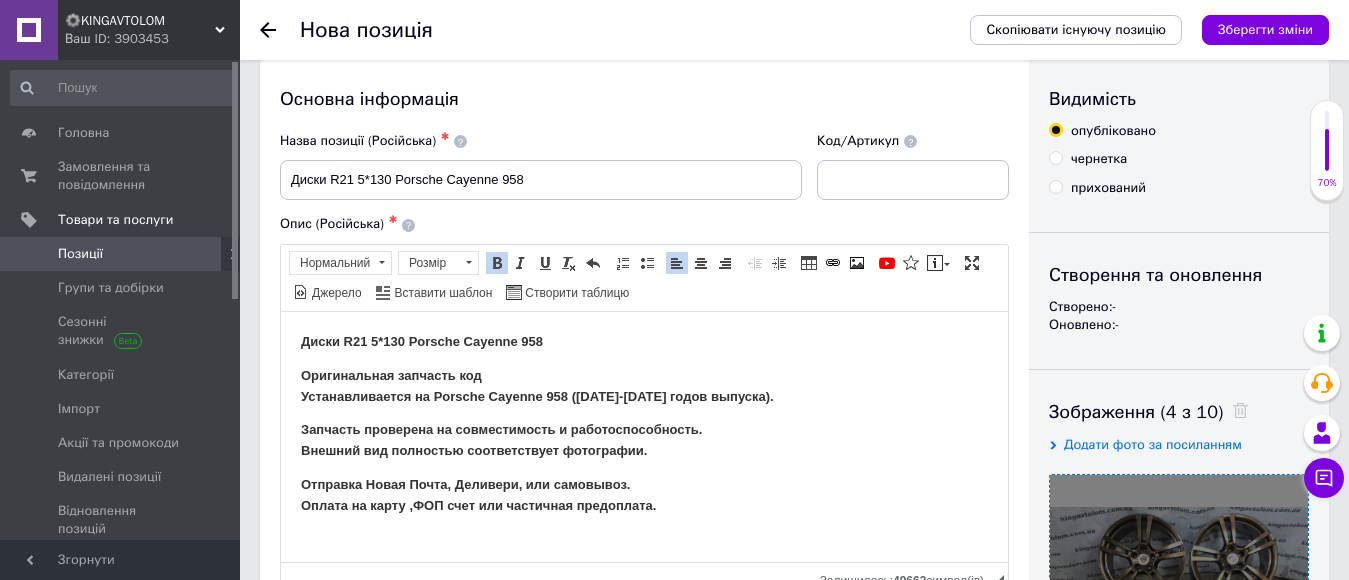 scroll, scrollTop: 0, scrollLeft: 0, axis: both 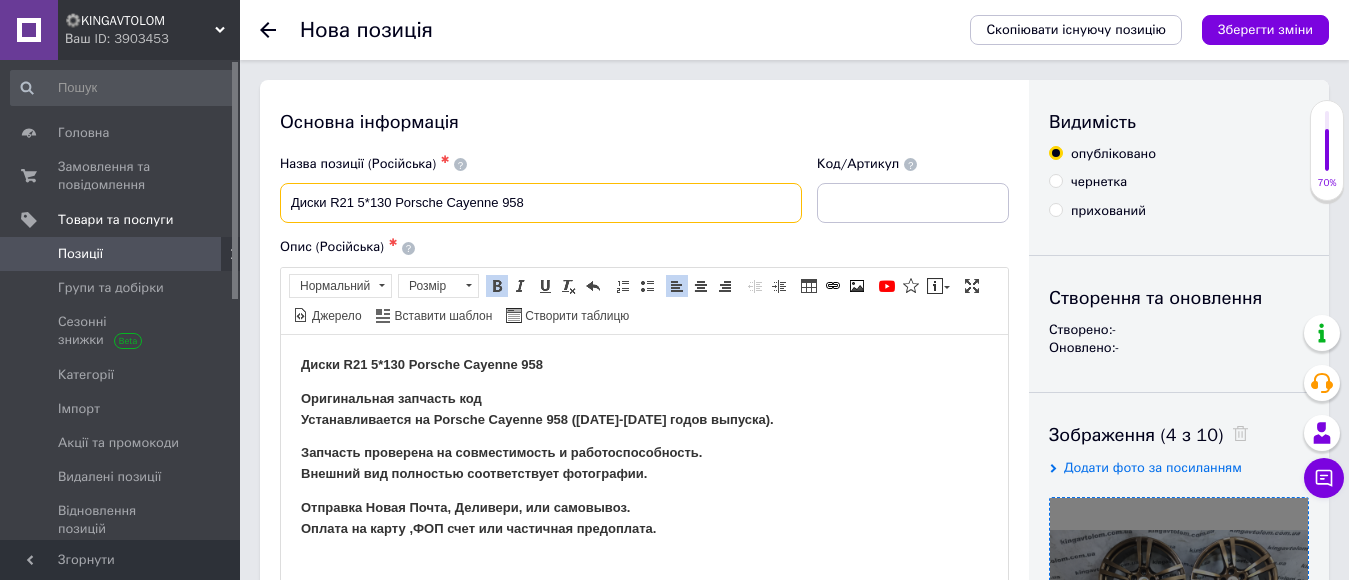 drag, startPoint x: 536, startPoint y: 194, endPoint x: 323, endPoint y: 201, distance: 213.11499 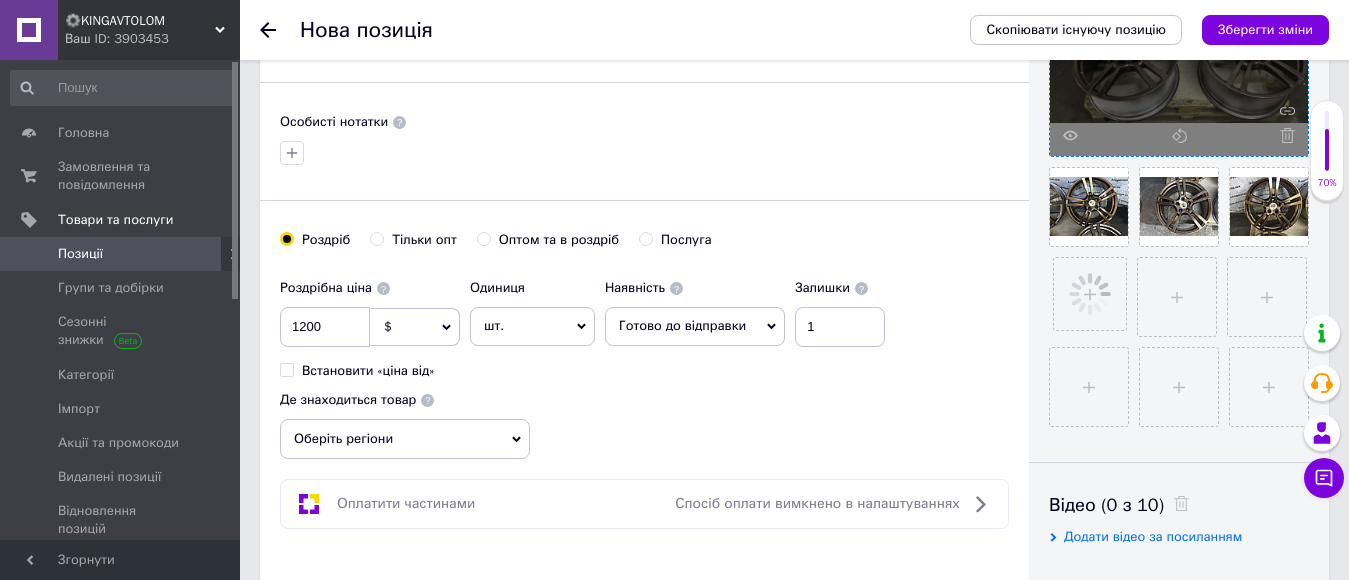 scroll, scrollTop: 1100, scrollLeft: 0, axis: vertical 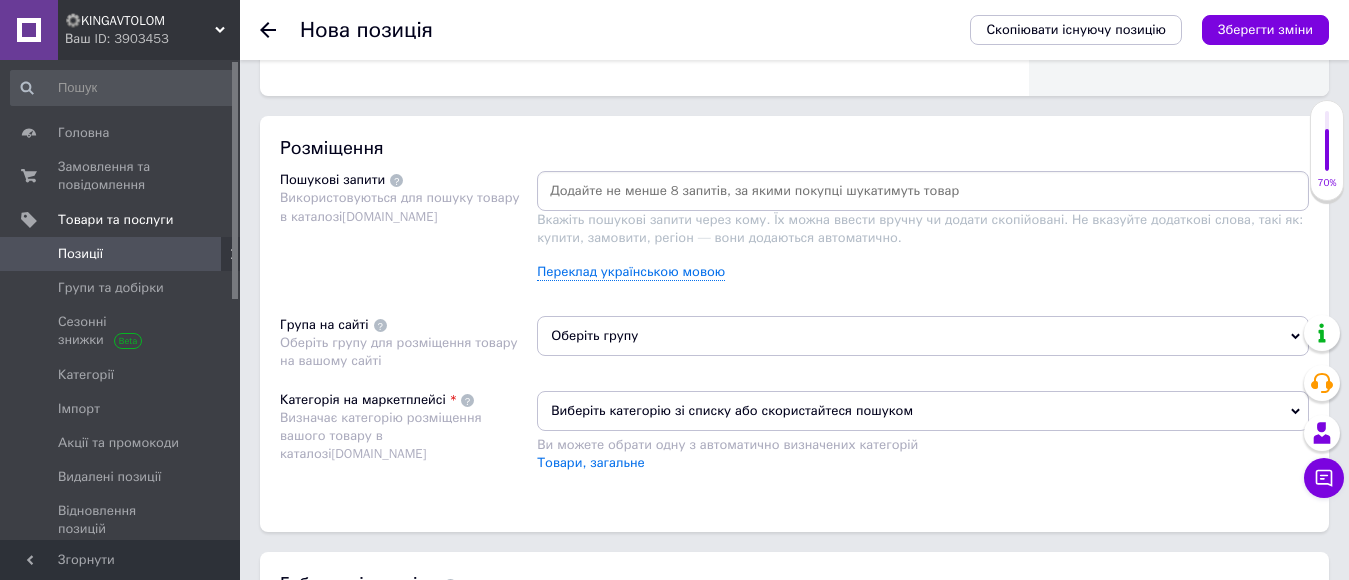 click at bounding box center [923, 191] 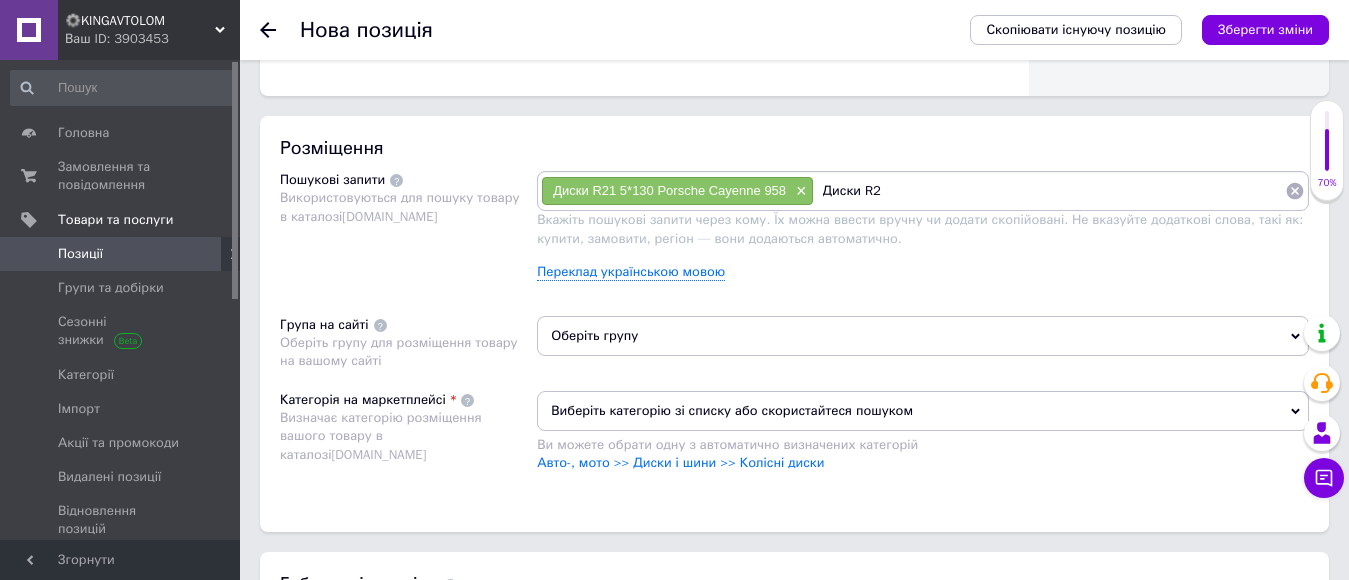 type on "Диски R21" 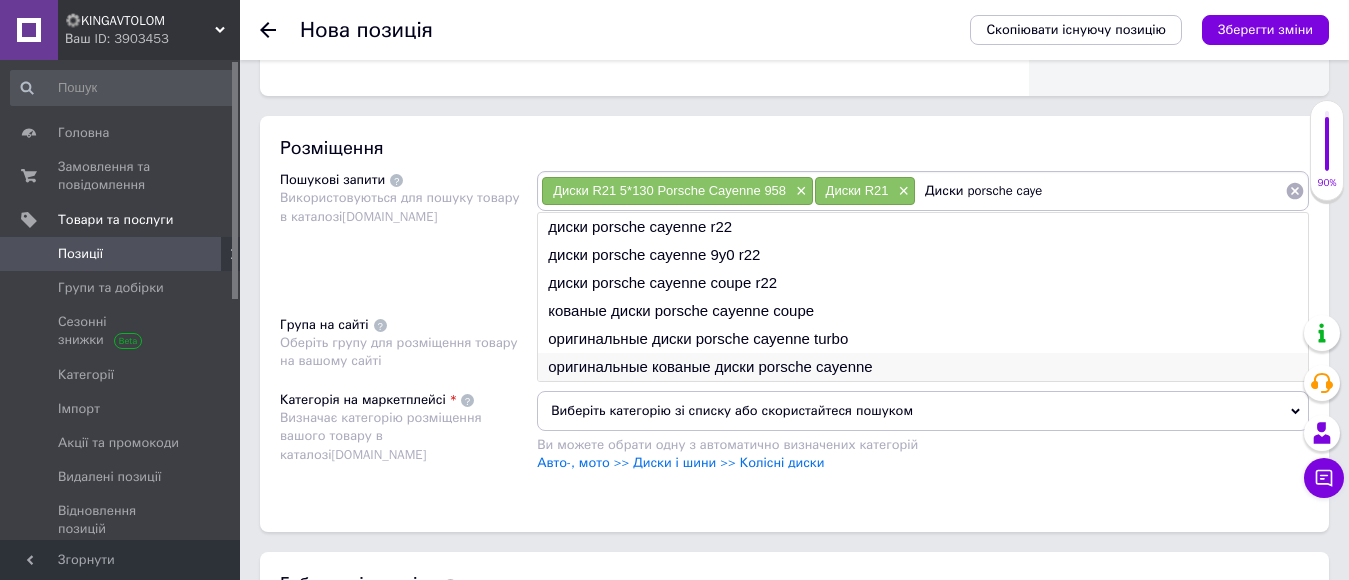 type on "Диски porsche caye" 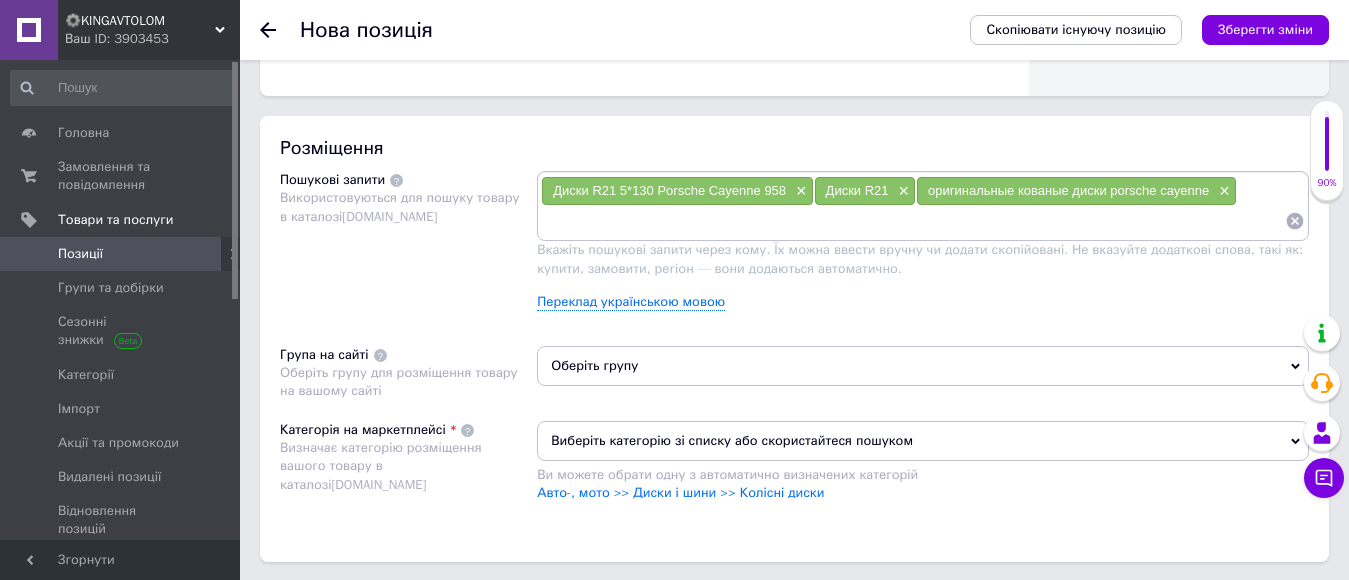 click at bounding box center [913, 221] 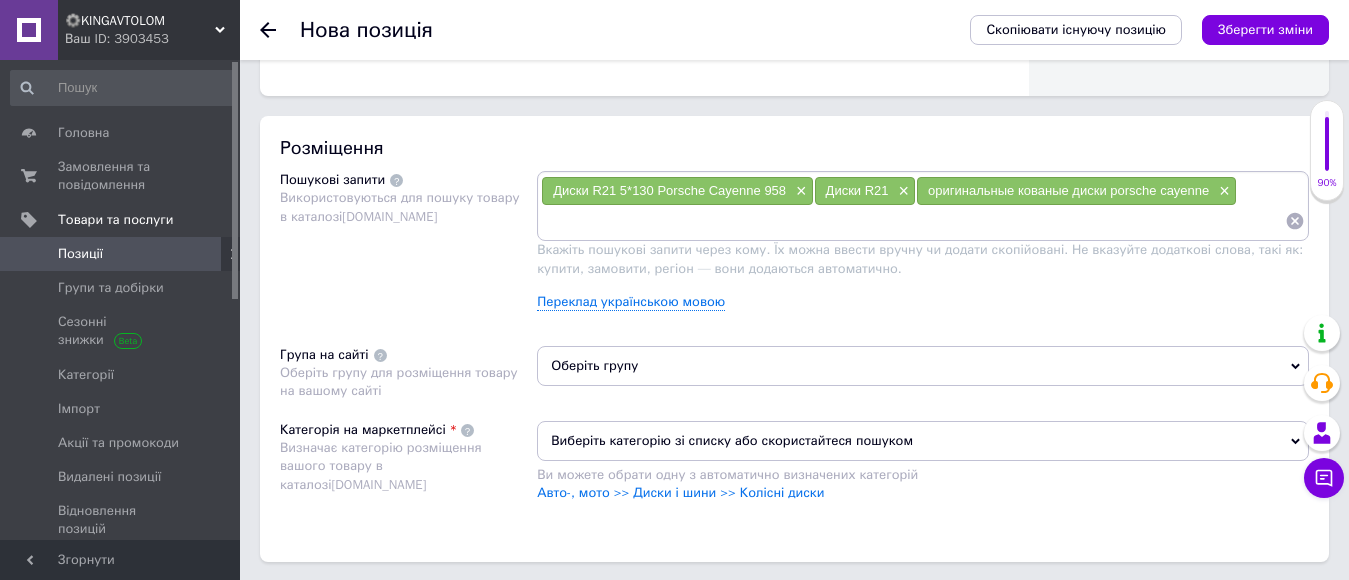 type on "L" 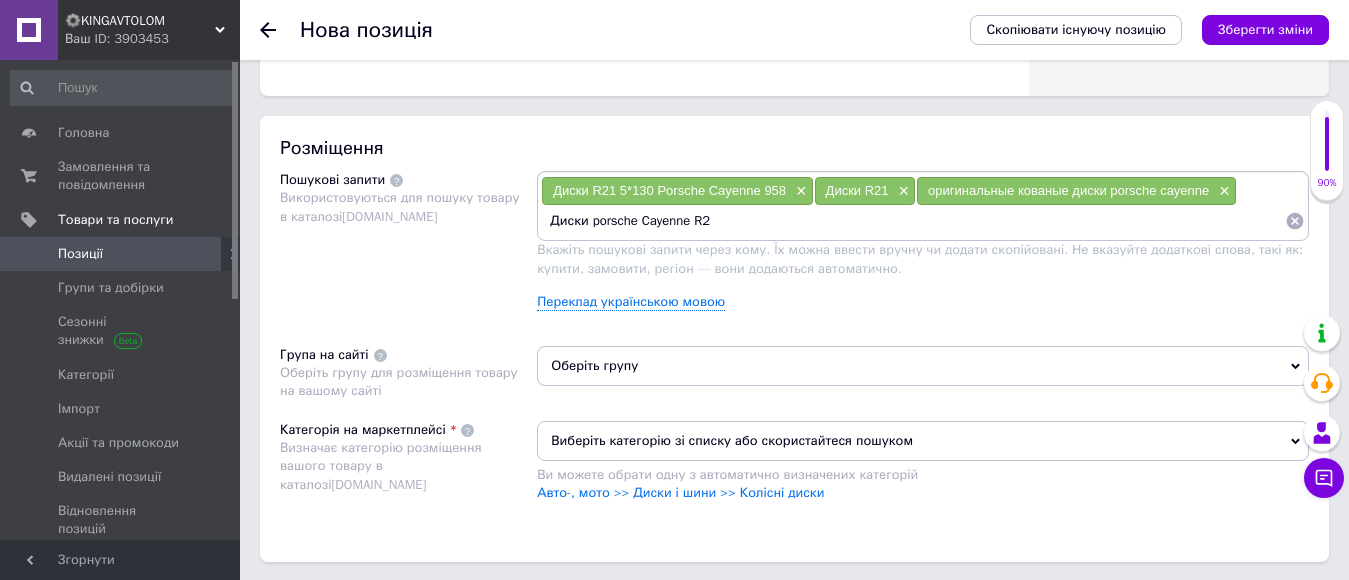 type on "Диски porsche Cayenne R21" 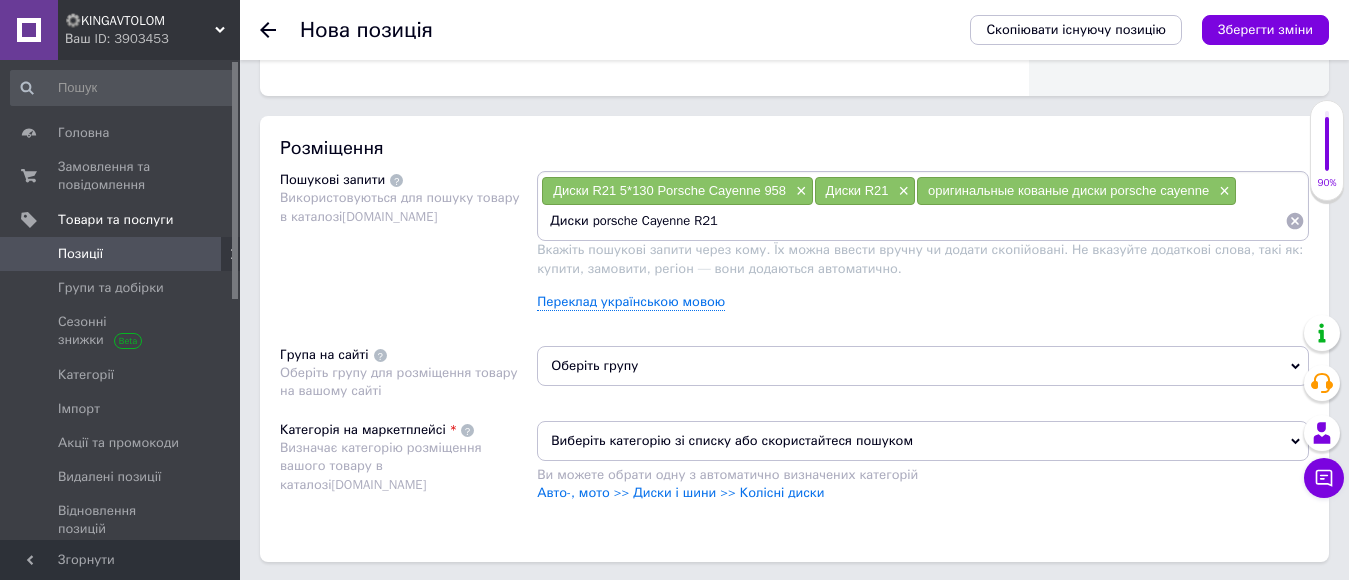 type 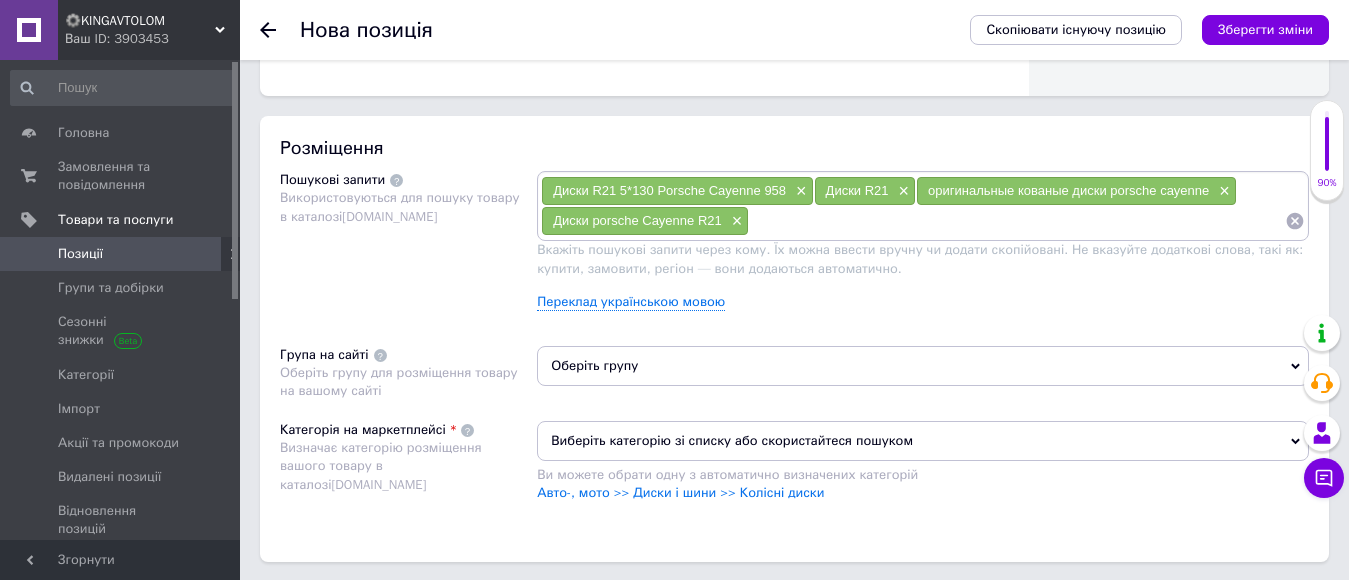 scroll, scrollTop: 1200, scrollLeft: 0, axis: vertical 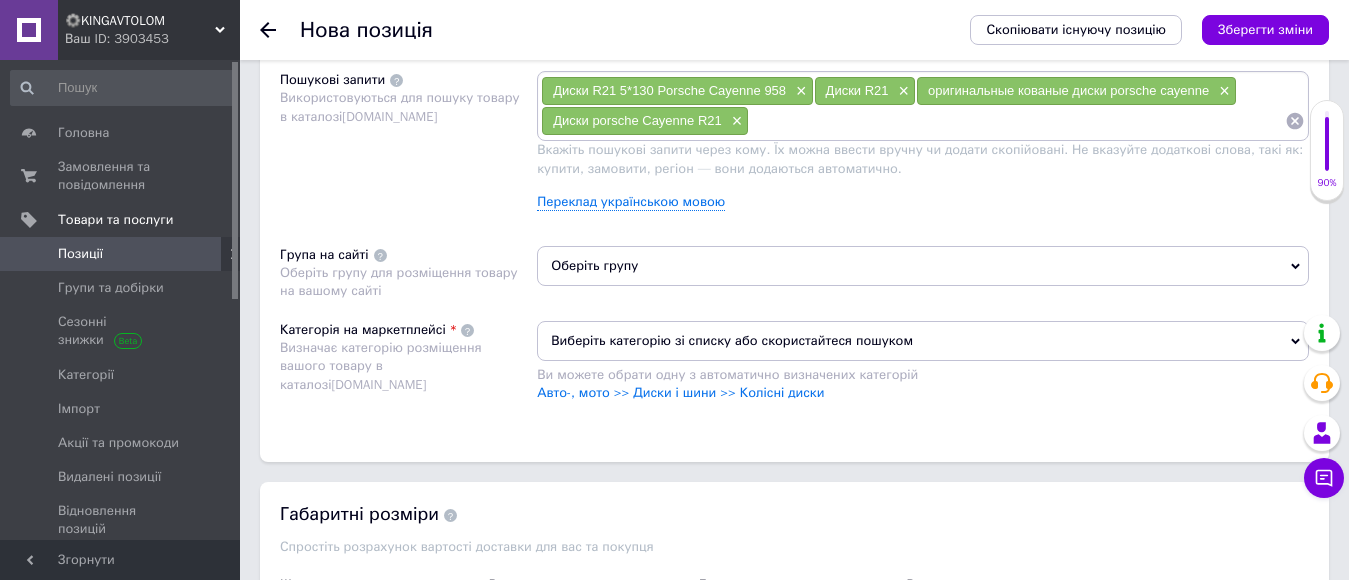 click on "Оберіть групу" at bounding box center [923, 266] 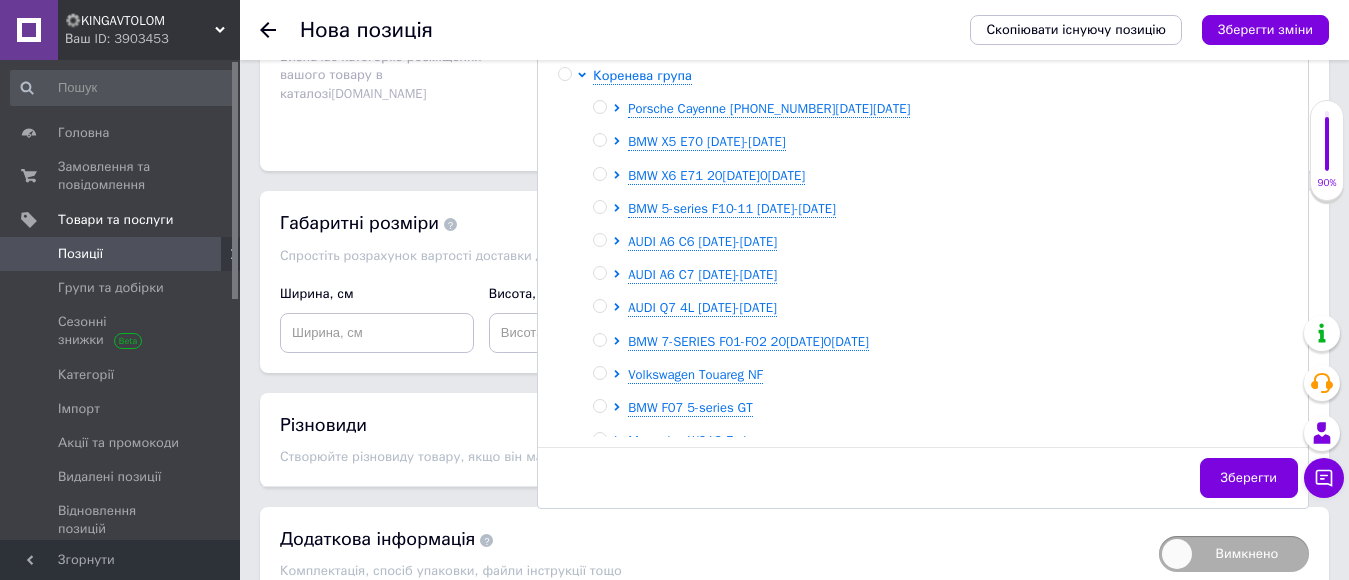 scroll, scrollTop: 1300, scrollLeft: 0, axis: vertical 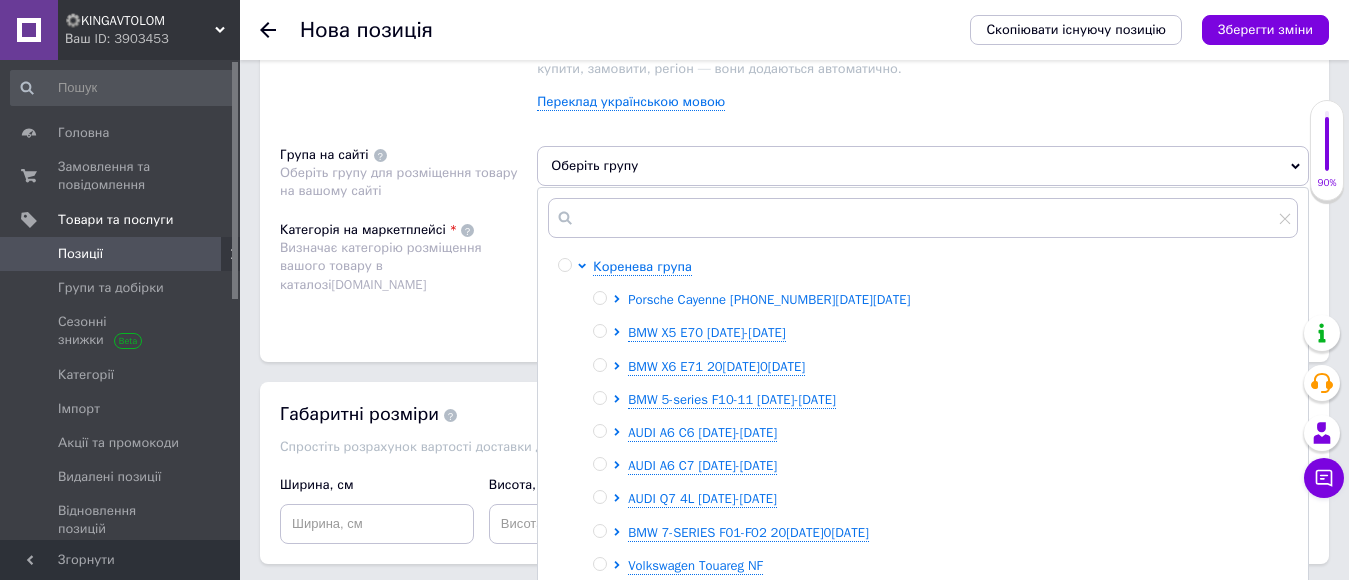 click on "Porsche Cayenne [PHONE_NUMBER][DATE][DATE]" at bounding box center (769, 299) 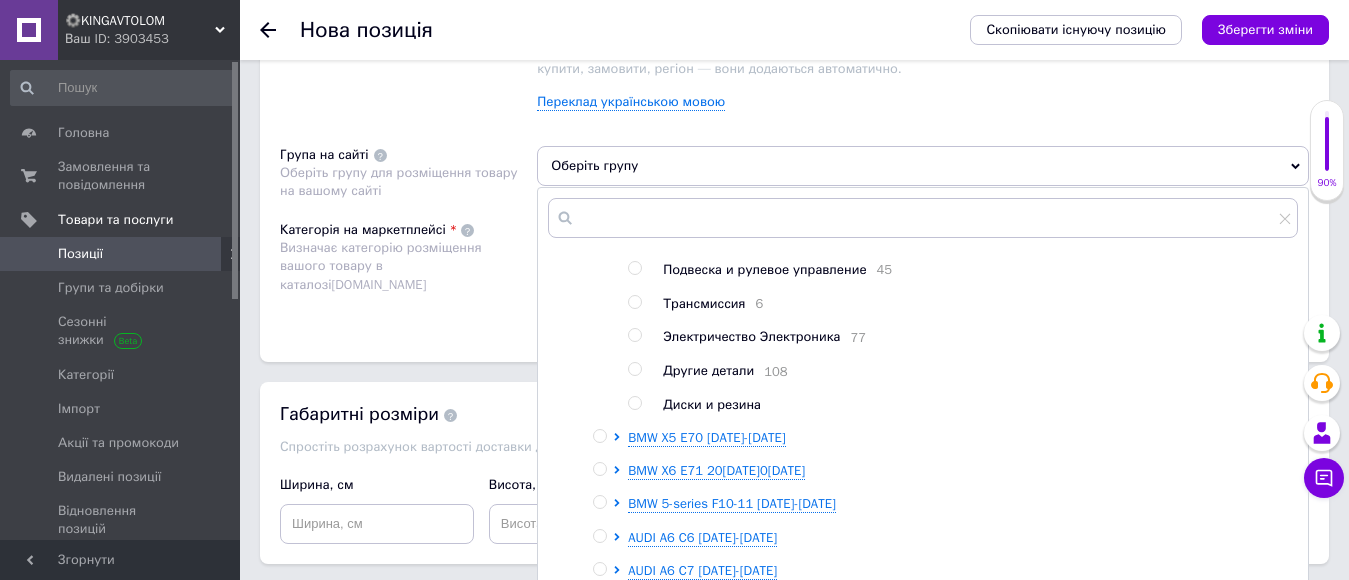 scroll, scrollTop: 200, scrollLeft: 0, axis: vertical 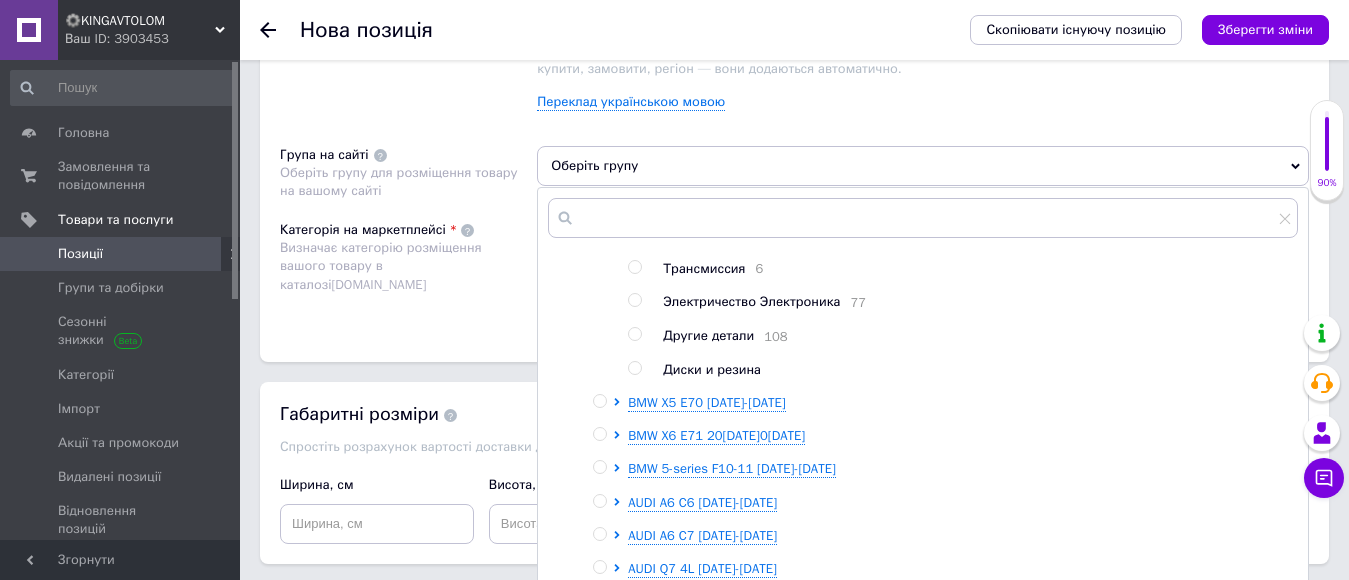 click at bounding box center (634, 368) 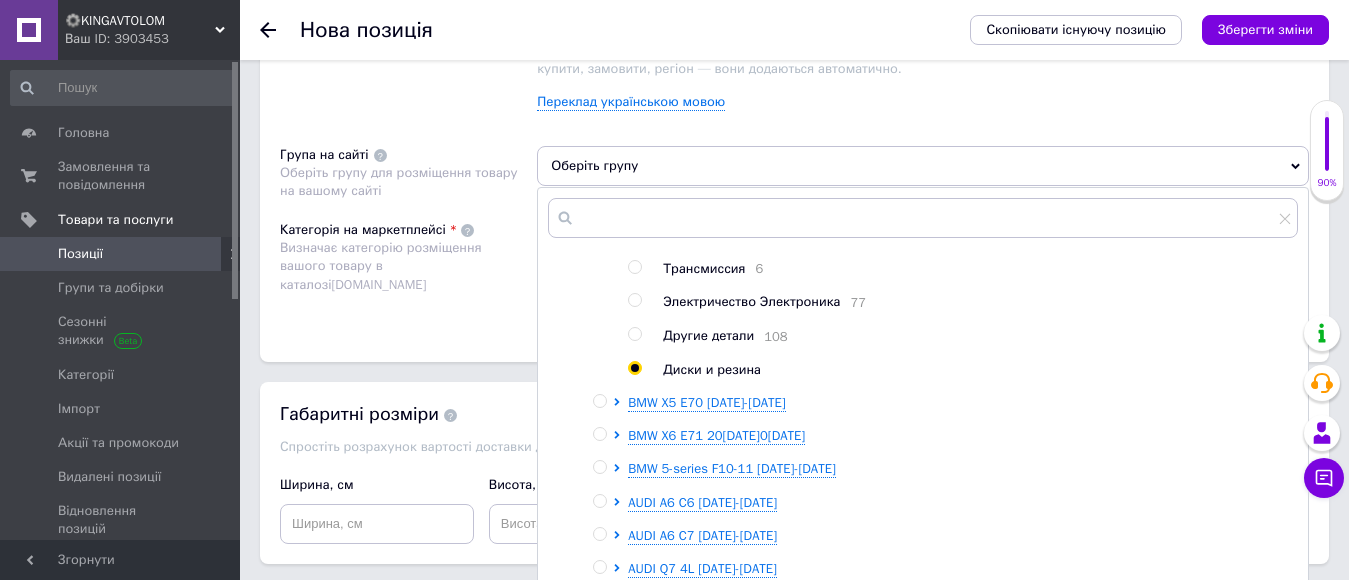 radio on "true" 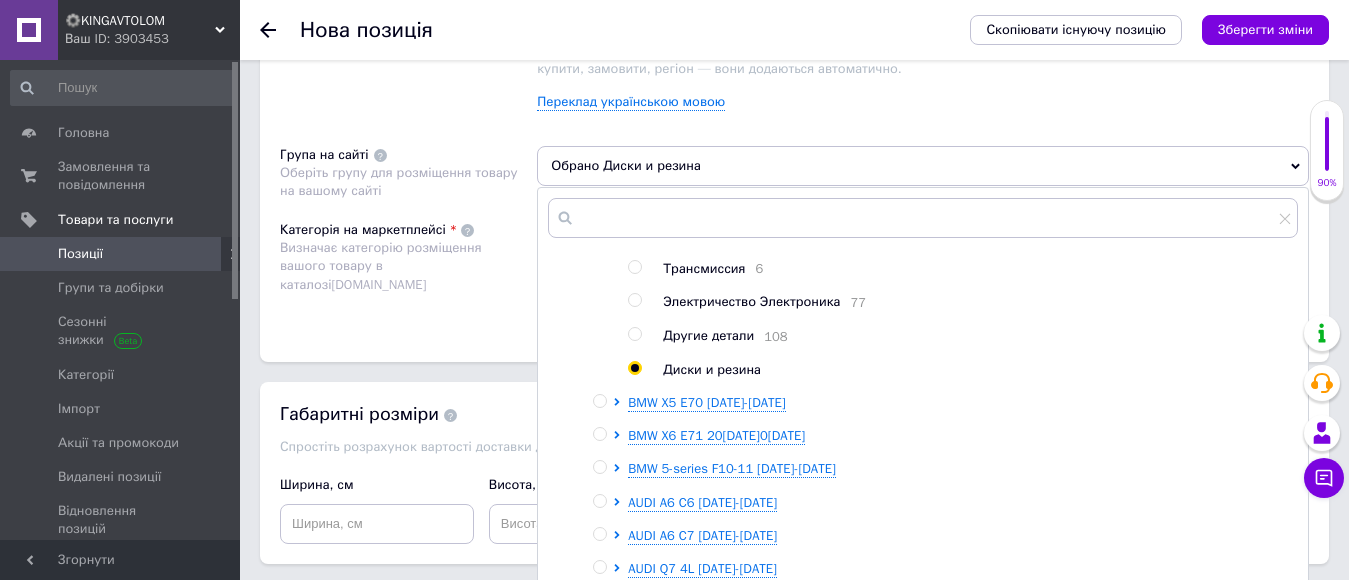 click on "Розміщення Пошукові запити Використовуються для пошуку товару в каталозі  [DOMAIN_NAME] Диски R21 5*130 Porsche Cayenne 958 × Диски R21 × оригинальные кованые диски porsche cayenne × Диски porsche Cayenne R21 × Вкажіть пошукові запити через кому. Їх можна ввести вручну чи додати скопійовані. Не вказуйте додаткові слова, такі як: купити, замовити, регіон — вони додаються автоматично. Переклад українською мовою Група на сайті Оберіть групу для розміщення товару на вашому сайті Обрано Диски и резина  Коренева група  Porsche Cayenne [PHONE_NUMBER][DATE][DATE] Двигатель и подкапотное пространство 149 Интерьер салон 83 Кузов  77" at bounding box center (794, 139) 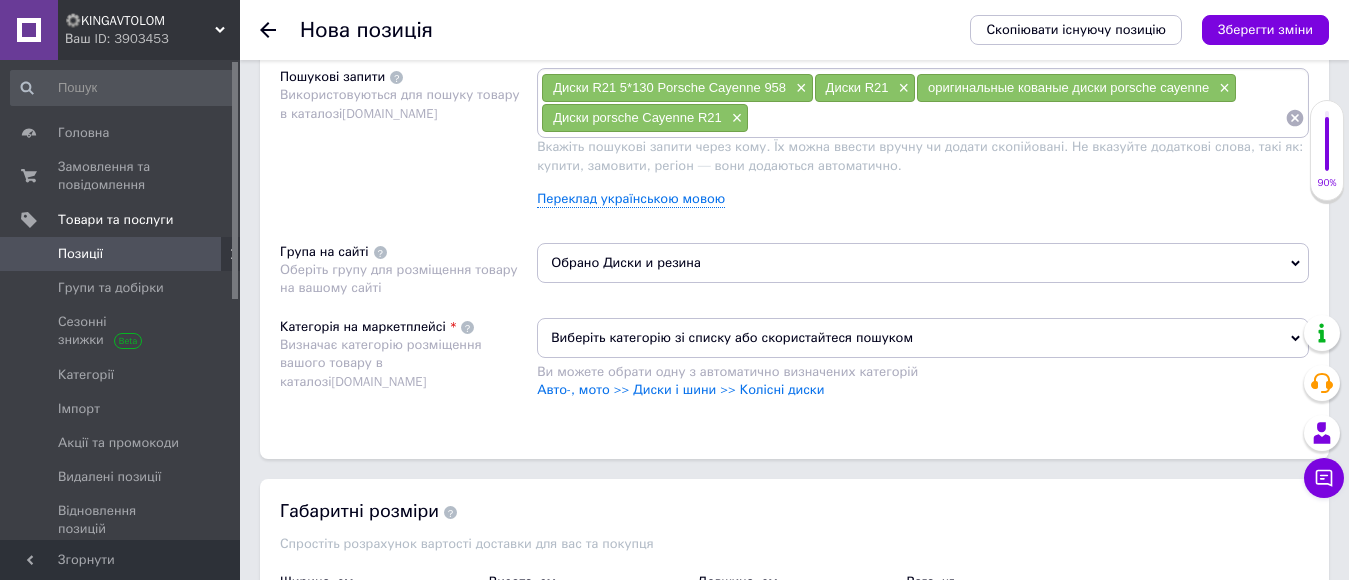 scroll, scrollTop: 1300, scrollLeft: 0, axis: vertical 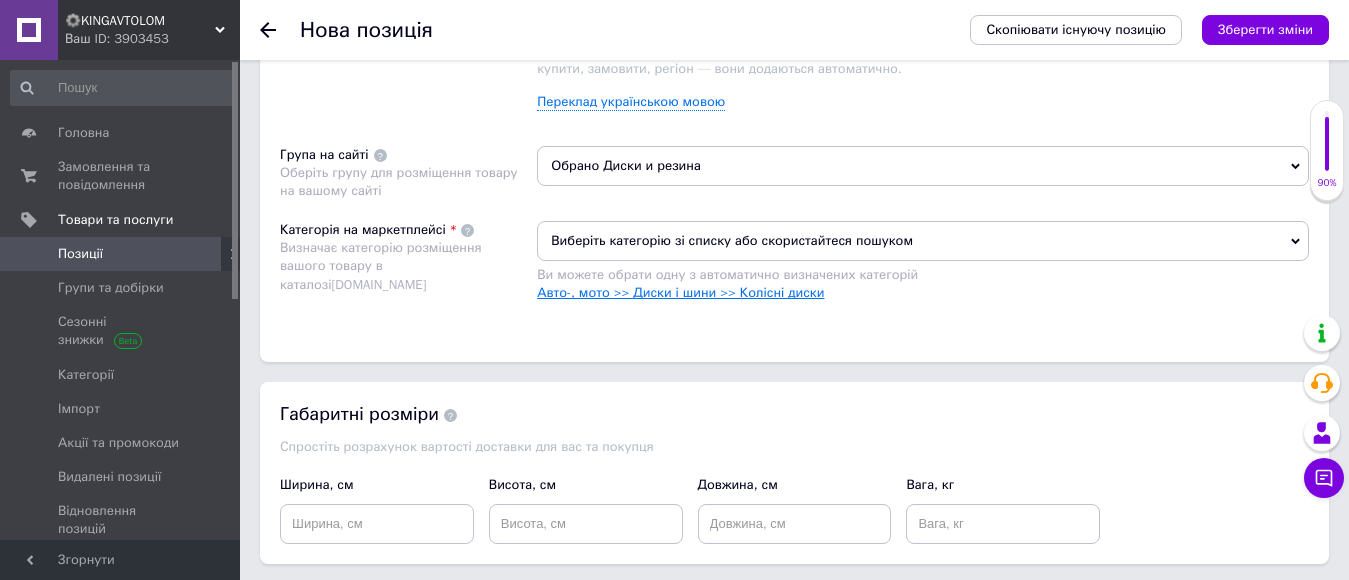 click on "Авто-, мото >> Диски і шини >> Колісні диски" at bounding box center [680, 292] 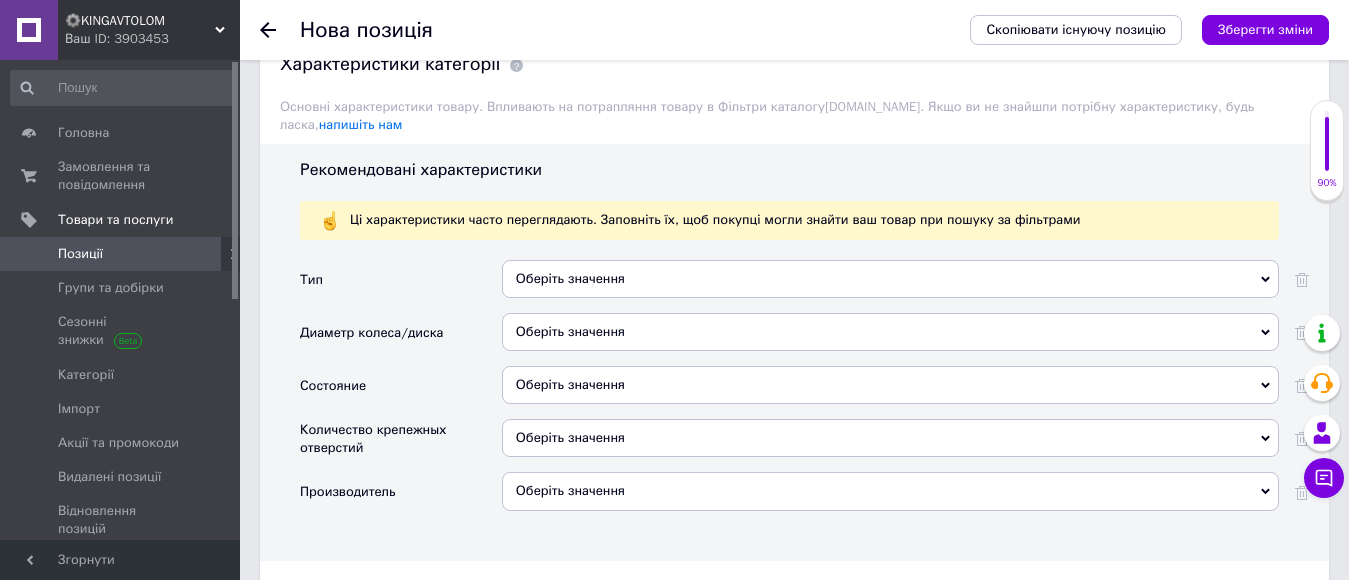 scroll, scrollTop: 1800, scrollLeft: 0, axis: vertical 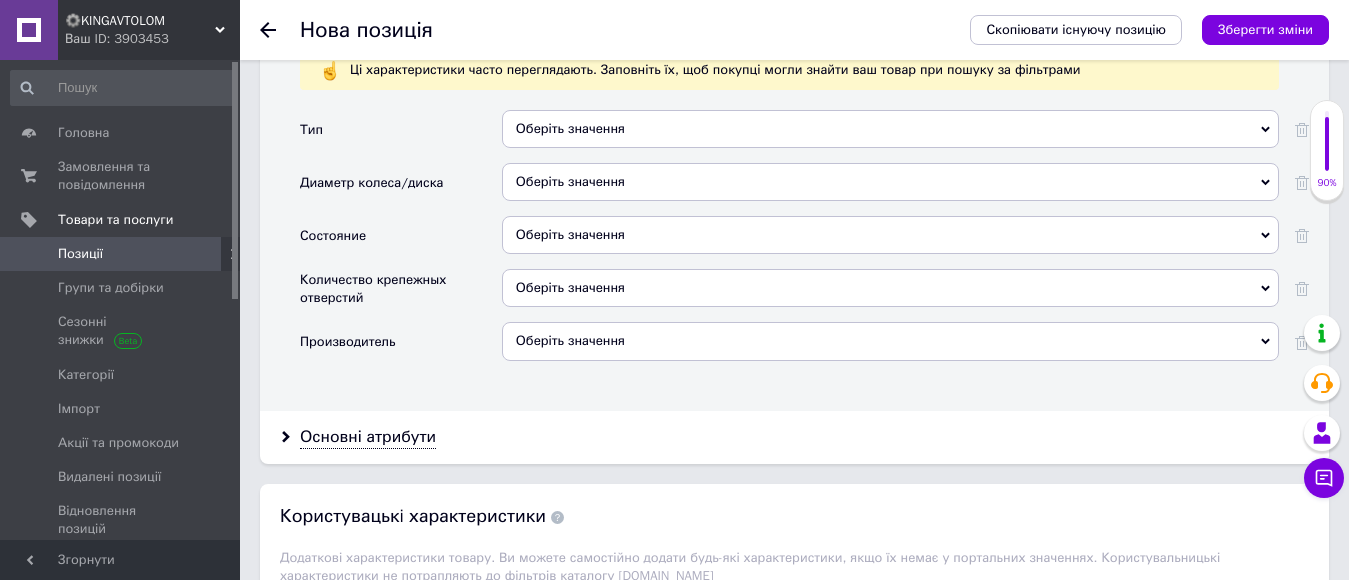 click on "Оберіть значення" at bounding box center [890, 129] 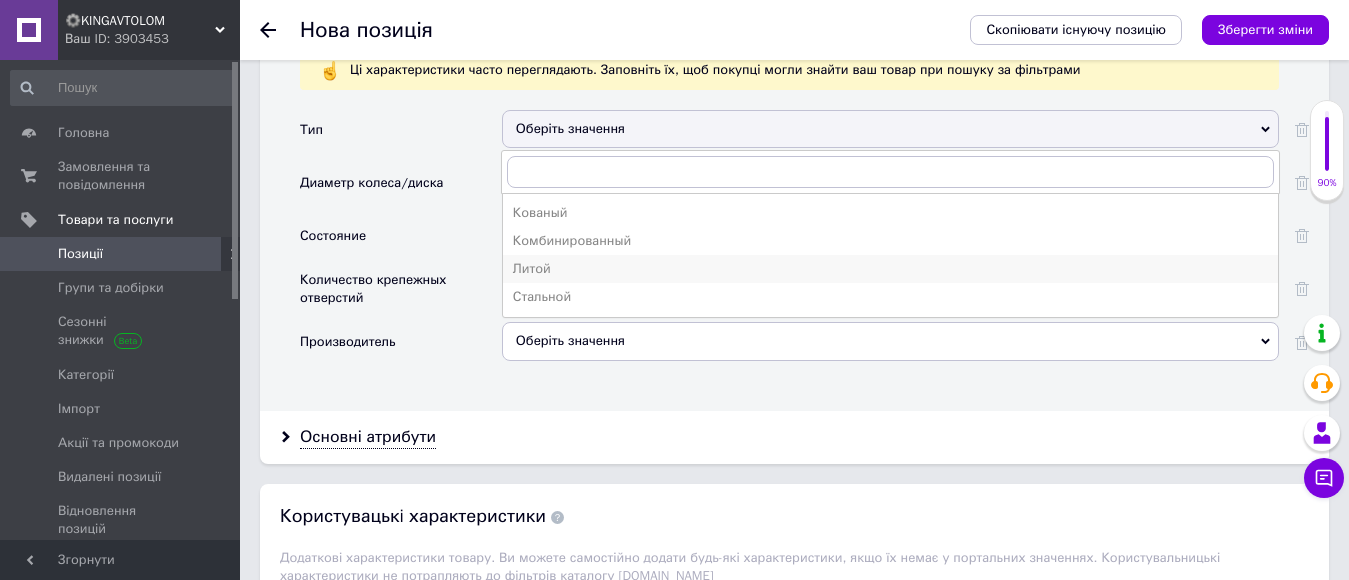 click on "Литой" at bounding box center (890, 269) 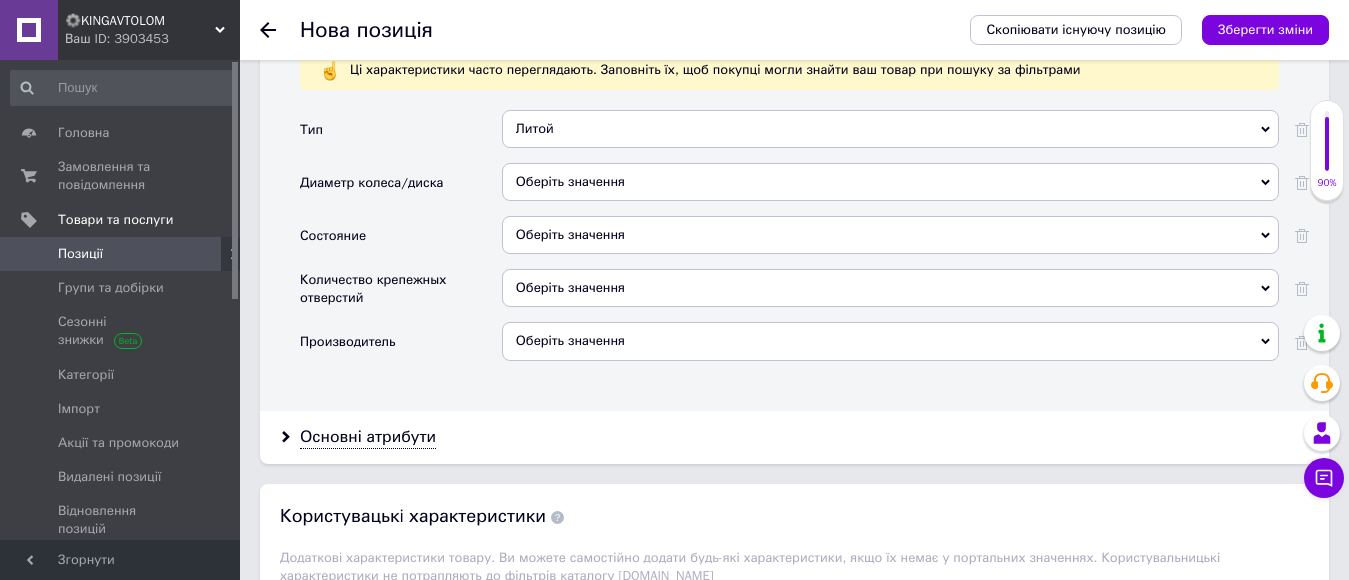 click on "Оберіть значення" at bounding box center [890, 235] 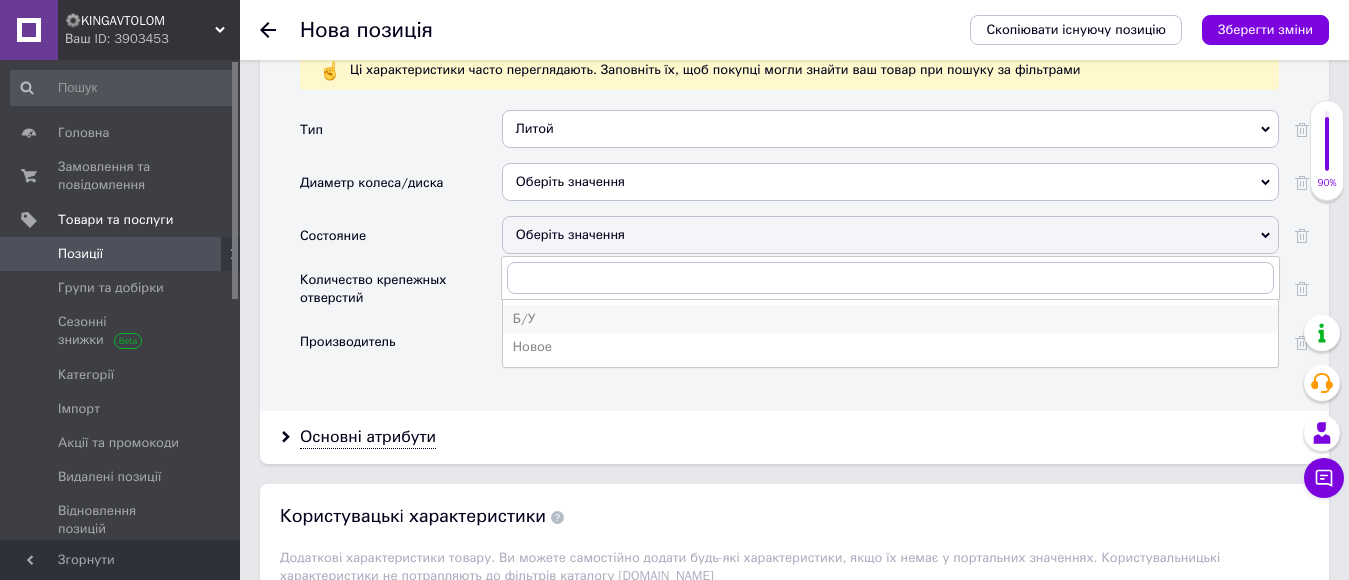 click on "Б/У" at bounding box center (890, 319) 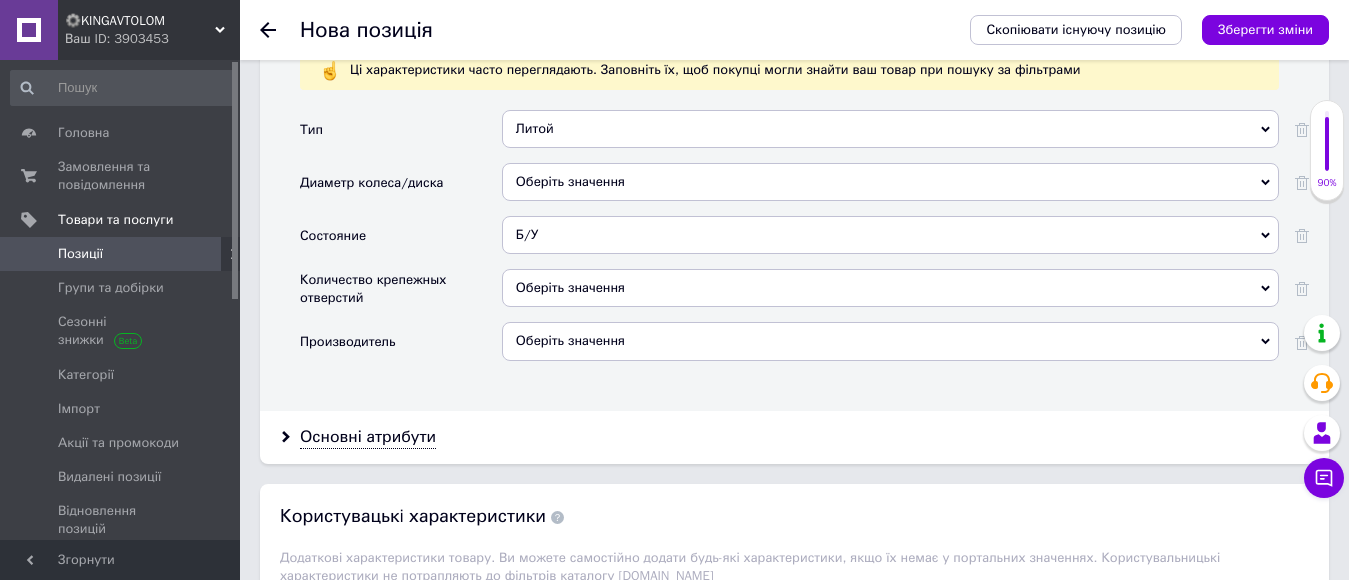 click on "Количество крепежных отверстий" at bounding box center (401, 295) 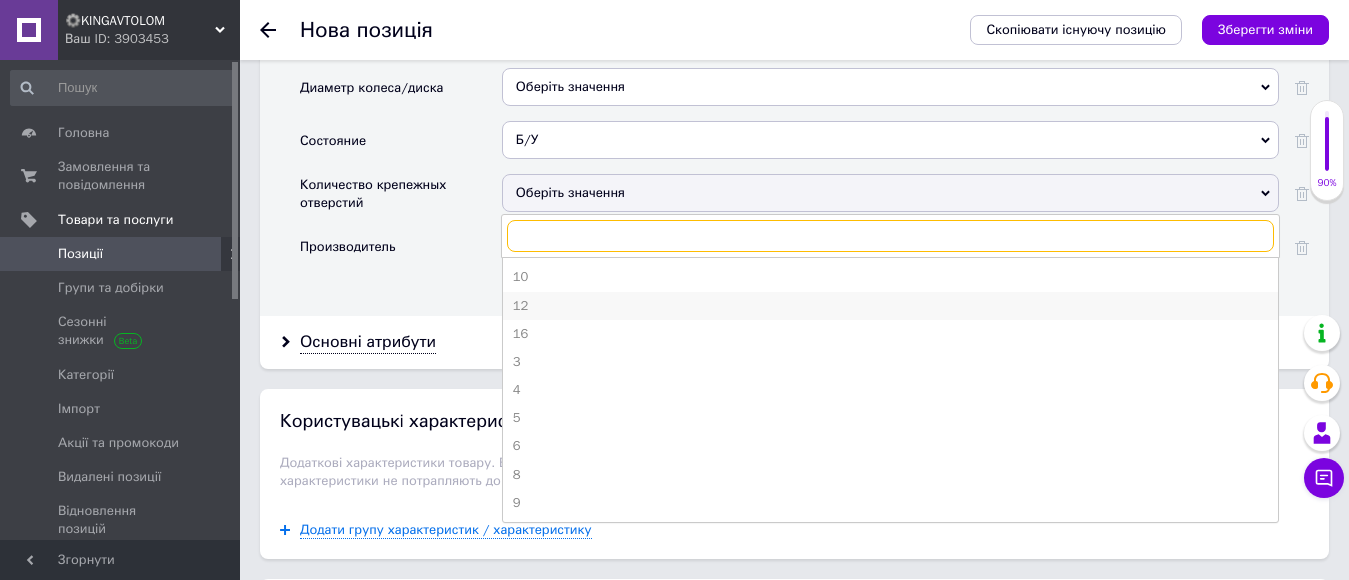 scroll, scrollTop: 1900, scrollLeft: 0, axis: vertical 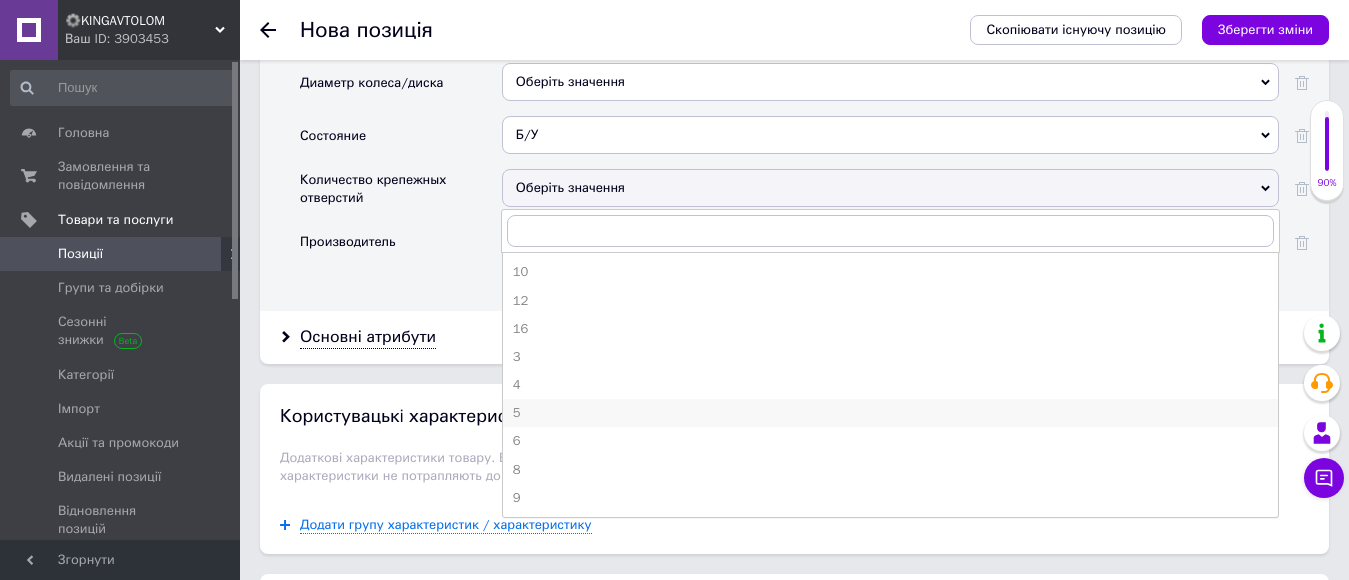 click on "5" at bounding box center [890, 413] 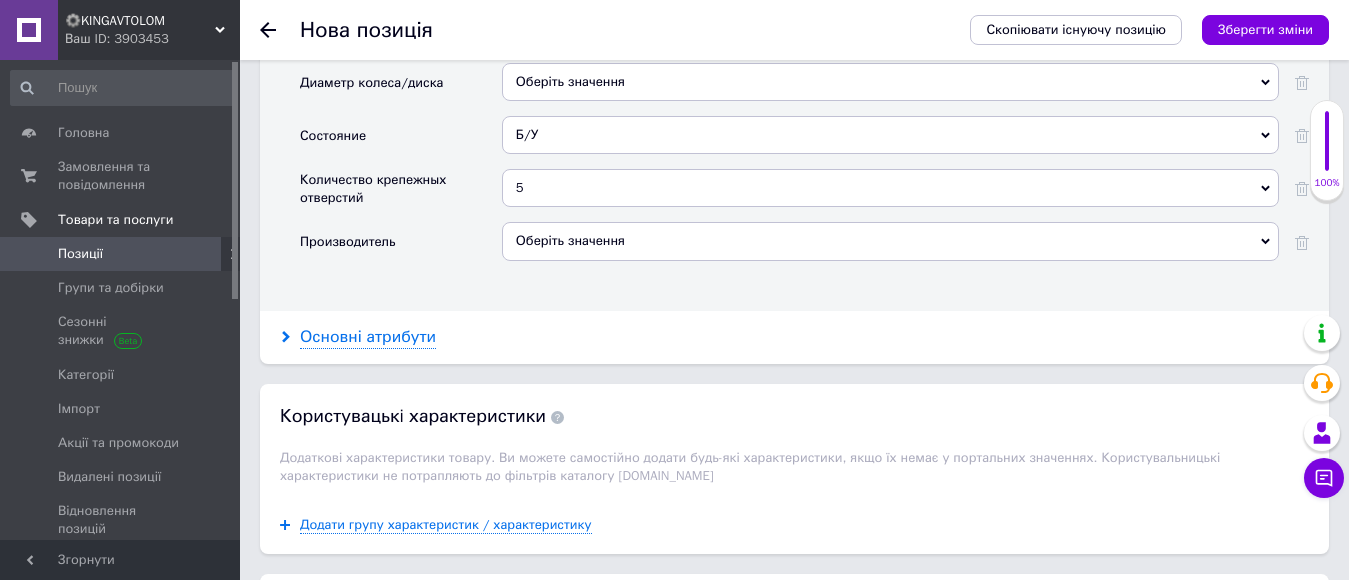 click on "Основні атрибути" at bounding box center [368, 337] 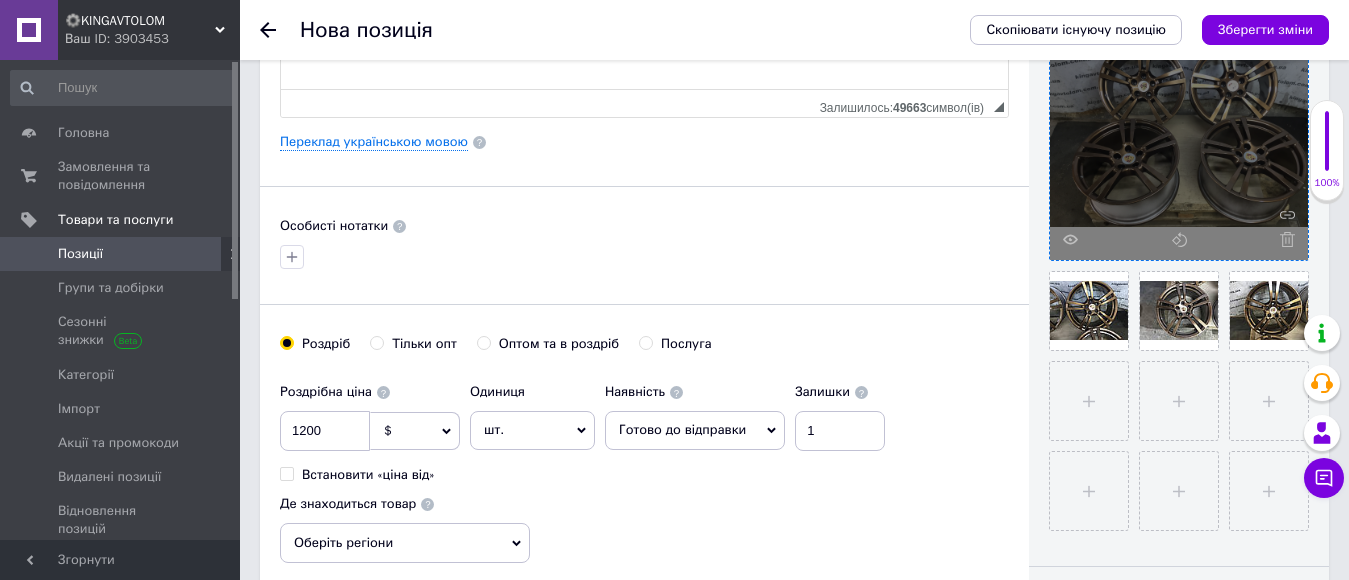scroll, scrollTop: 0, scrollLeft: 0, axis: both 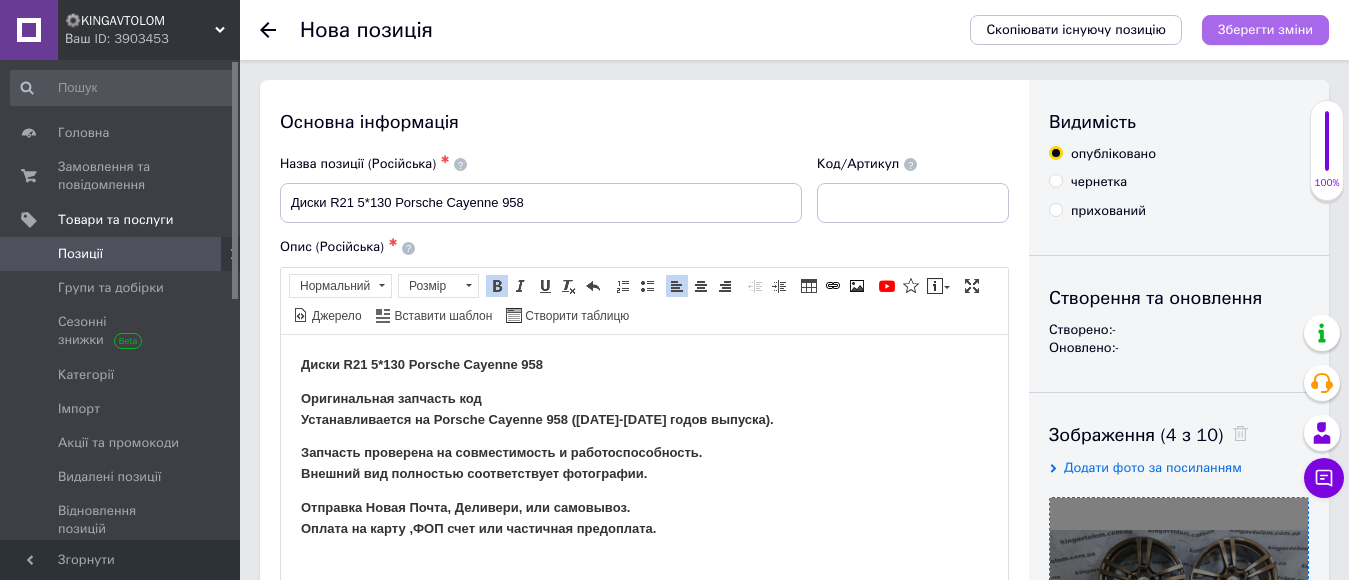 click on "Зберегти зміни" at bounding box center [1265, 29] 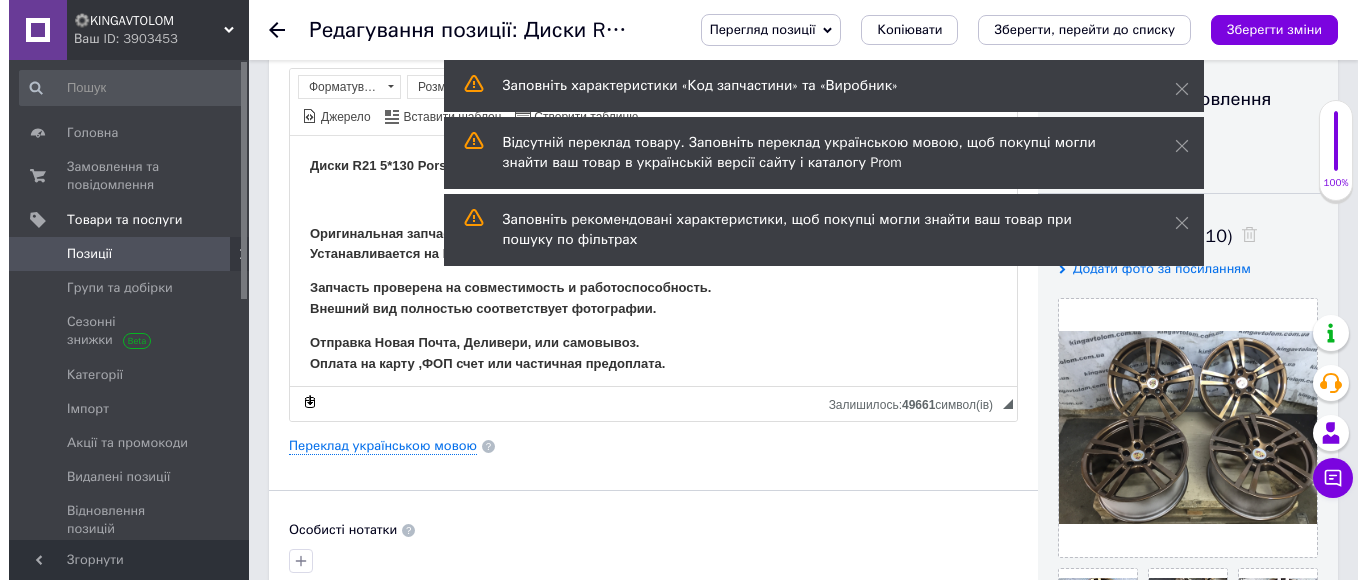 scroll, scrollTop: 200, scrollLeft: 0, axis: vertical 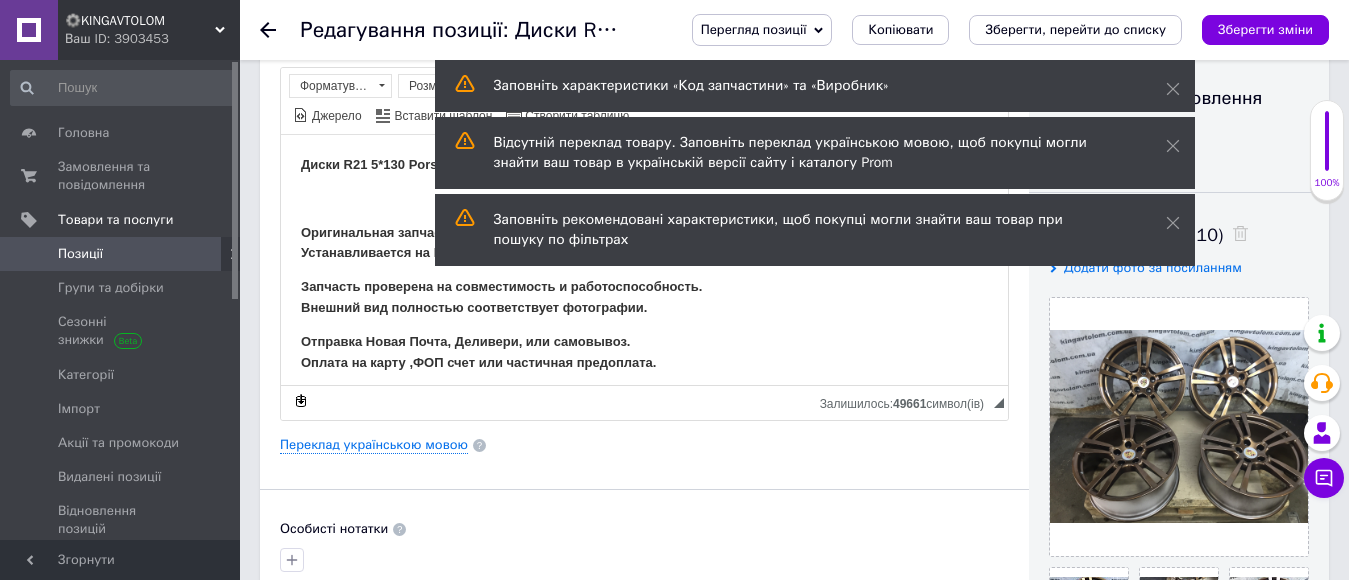 click on "Диски R21 5*130 Porsche Cayenne 958  Оригинальная запчасть код  Устанавливается на Porsche Cayenne 958 ([DATE]-[DATE] годов выпуска). Запчасть проверена на совместимость и работоспособность. Внешний вид полностью соответствует фотографии. Отправка Новая Почта, Деливери, или самовывоз. Оплата на карту ,ФОП счет или частичная предоплата." at bounding box center [644, 263] 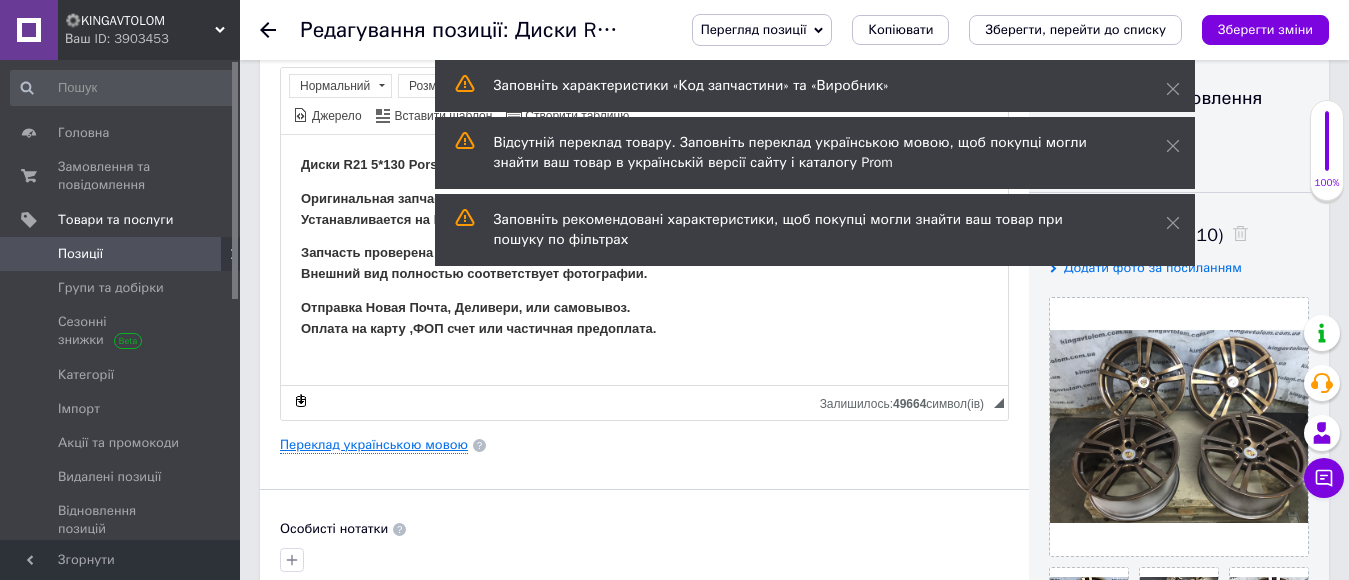 click on "Переклад українською мовою" at bounding box center [374, 445] 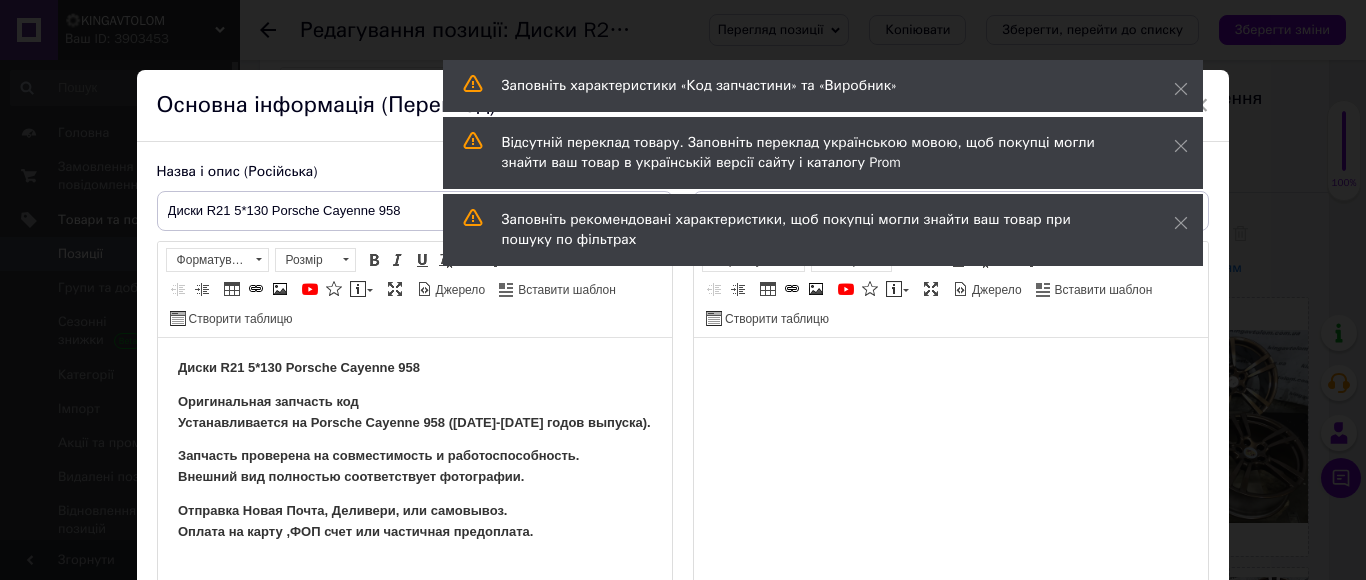 scroll, scrollTop: 0, scrollLeft: 0, axis: both 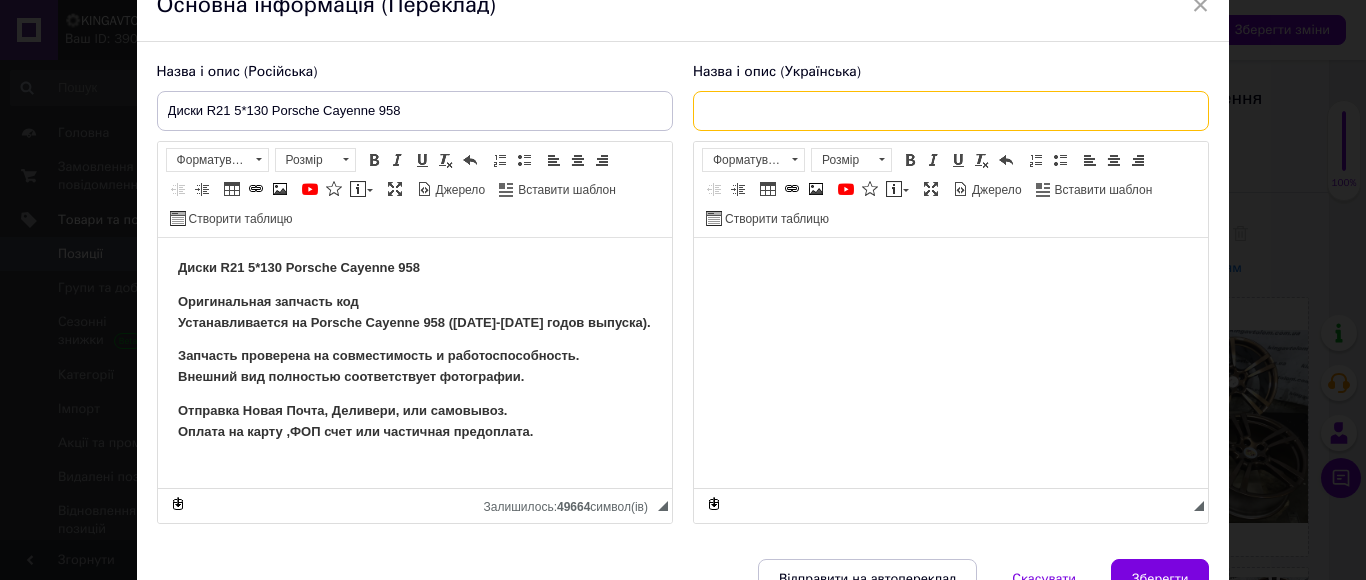 click at bounding box center [951, 111] 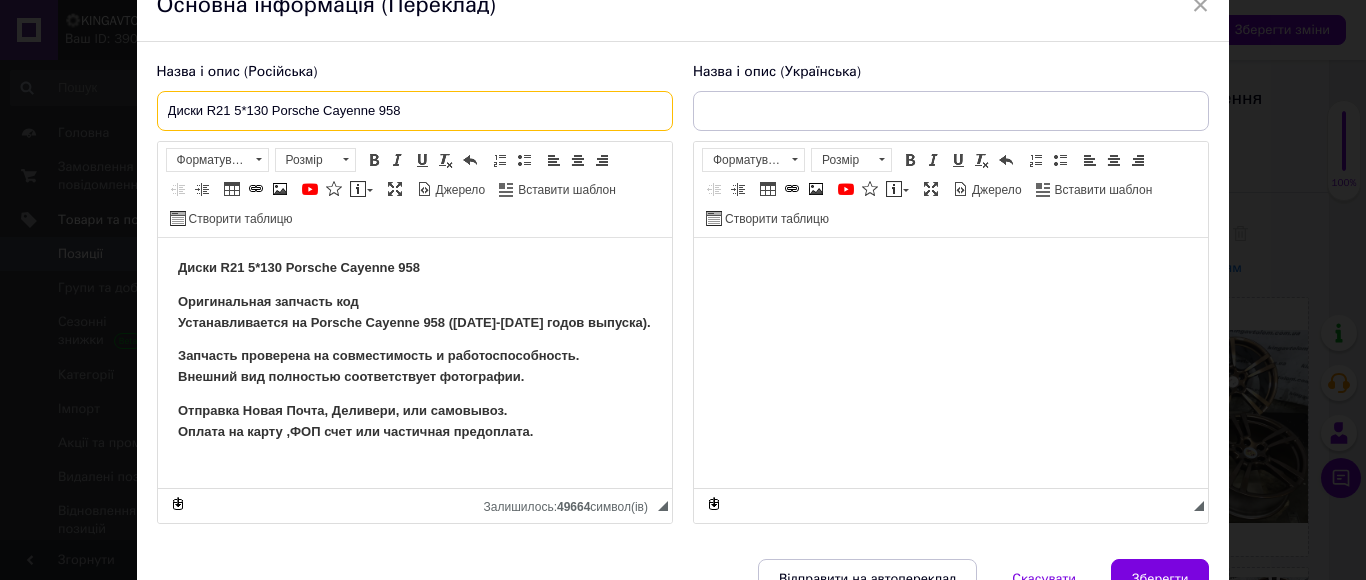 drag, startPoint x: 461, startPoint y: 108, endPoint x: 199, endPoint y: 108, distance: 262 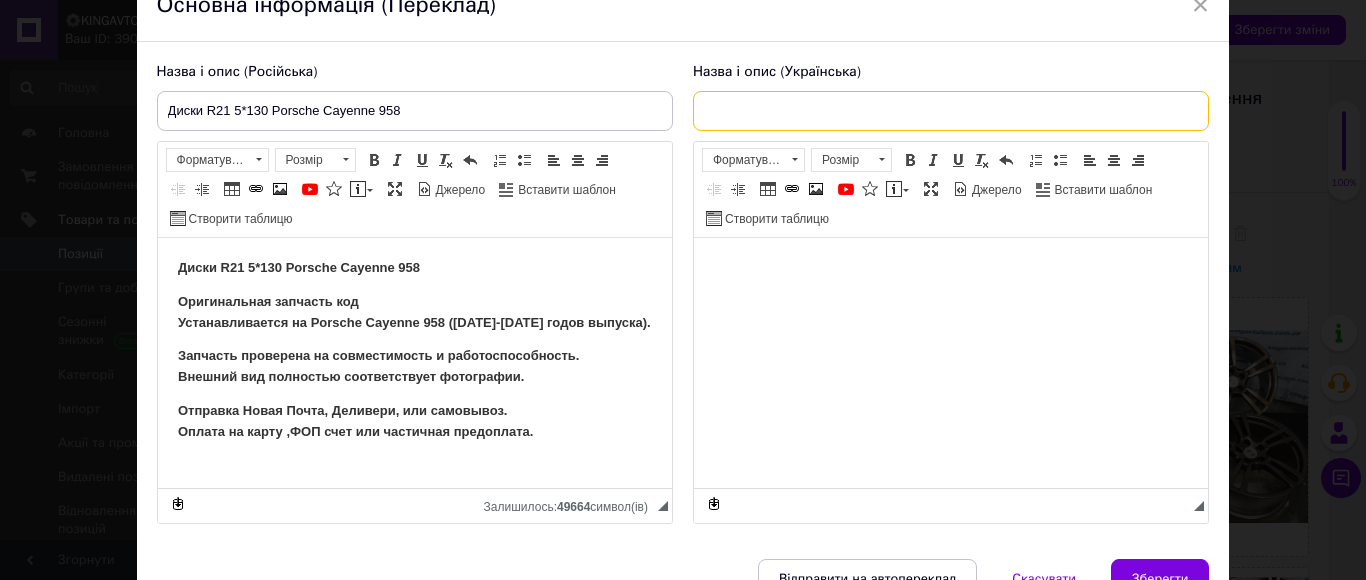 click at bounding box center [951, 111] 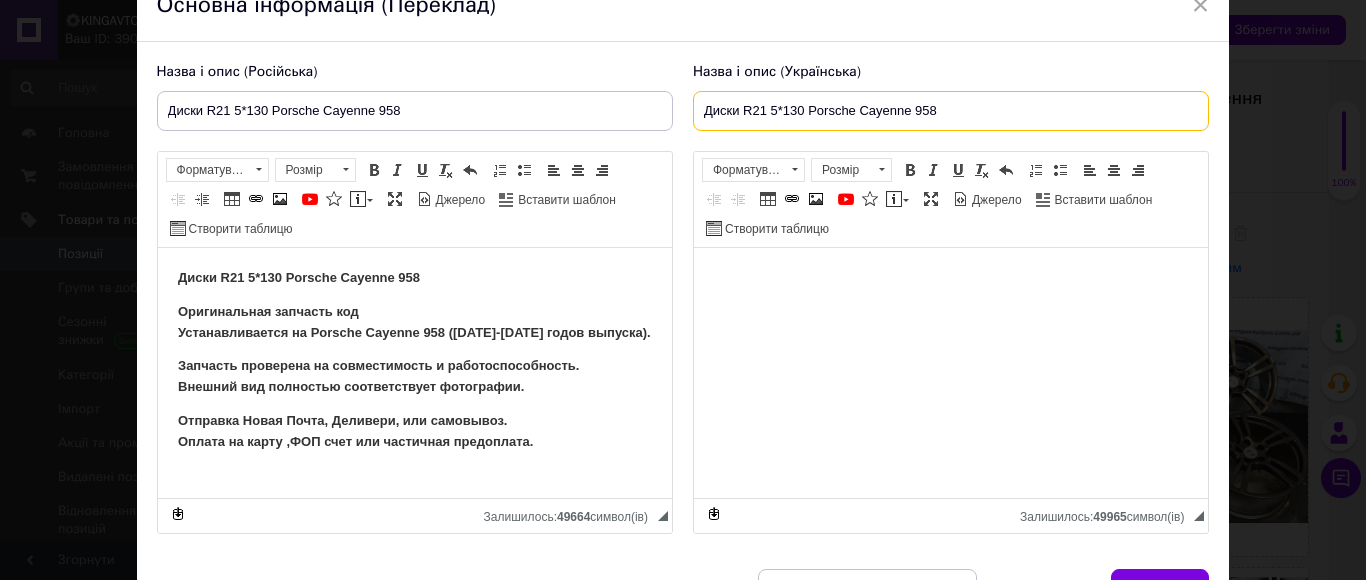 click on "Диски R21 5*130 Porsche Cayenne 958" at bounding box center [951, 111] 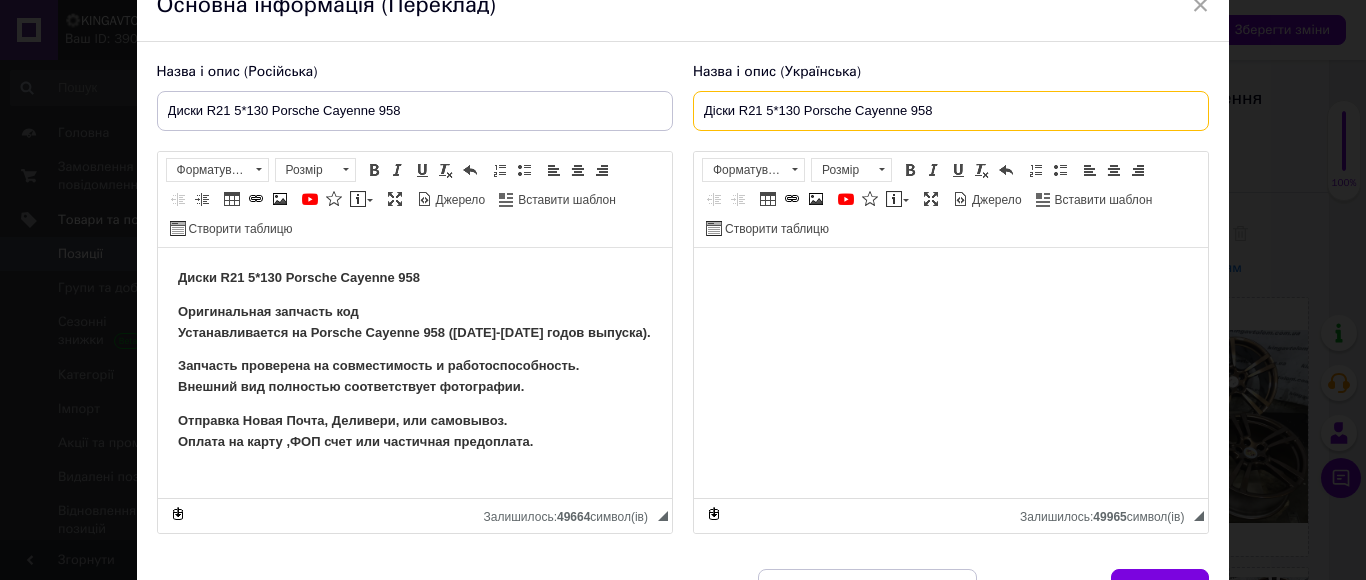 type on "Діски R21 5*130 Porsche Cayenne 958" 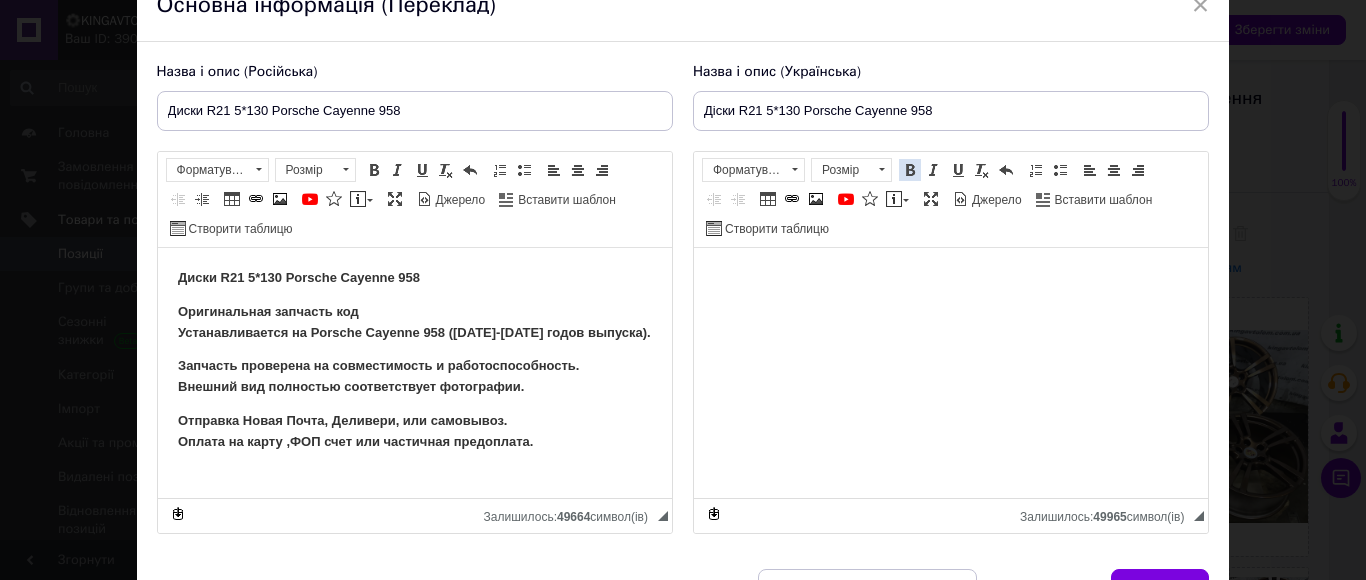 click at bounding box center [910, 170] 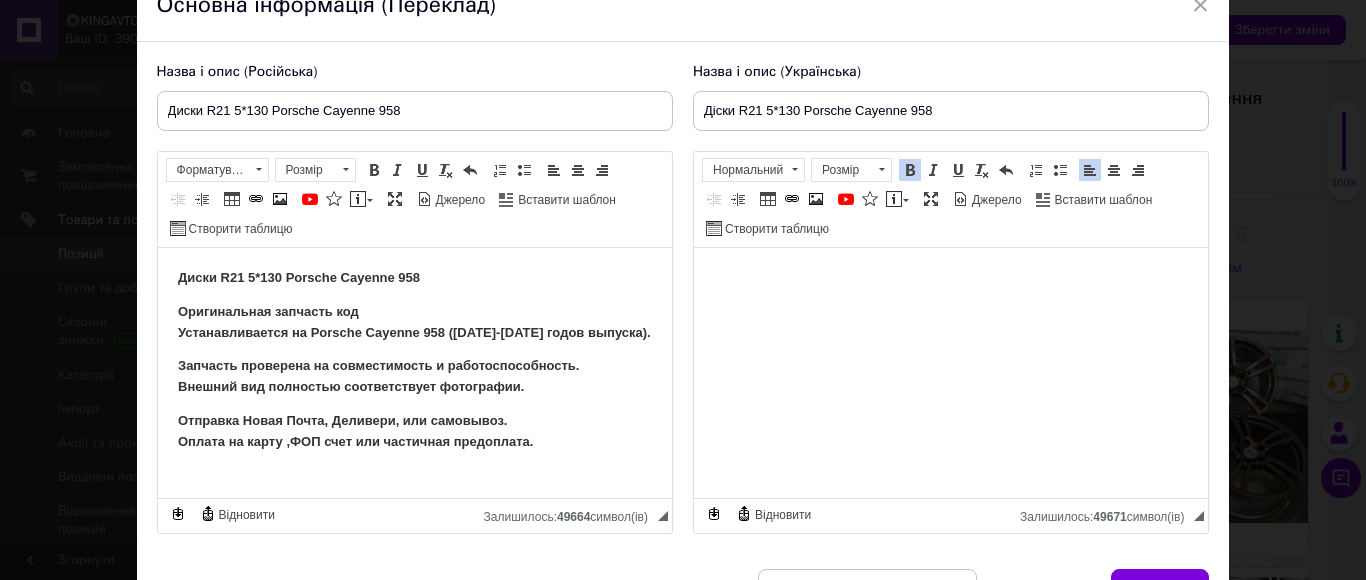 click on "Назва і опис (Російська) Диски R21 5*130 Porsche Cayenne 958 Диски R21 5*130 Porsche Cayenne 958
Оригинальная запчасть код
Устанавливается на Porsche Cayenne 958 (20[DATE]0[DATE]�дов выпуска).
Запчасть проверена на совместимость и работоспособность.
Внешний вид полностью соответствует фотографии.
Отправка Новая Почта, Деливери, или самовывоз.
Оплата на карту ,ФОП счет или частичная предоплата.
Розширений текстовий редактор, EC4902E7-3BD7-4376-BB1E-200030AC3550 Панель інструментів редактора Форматування Форматування Розмір Розмір   Жирний  Сполучення клавіш Ctrl+B   Курсив  Сполучення клавіш Ctrl+I" at bounding box center [415, 298] 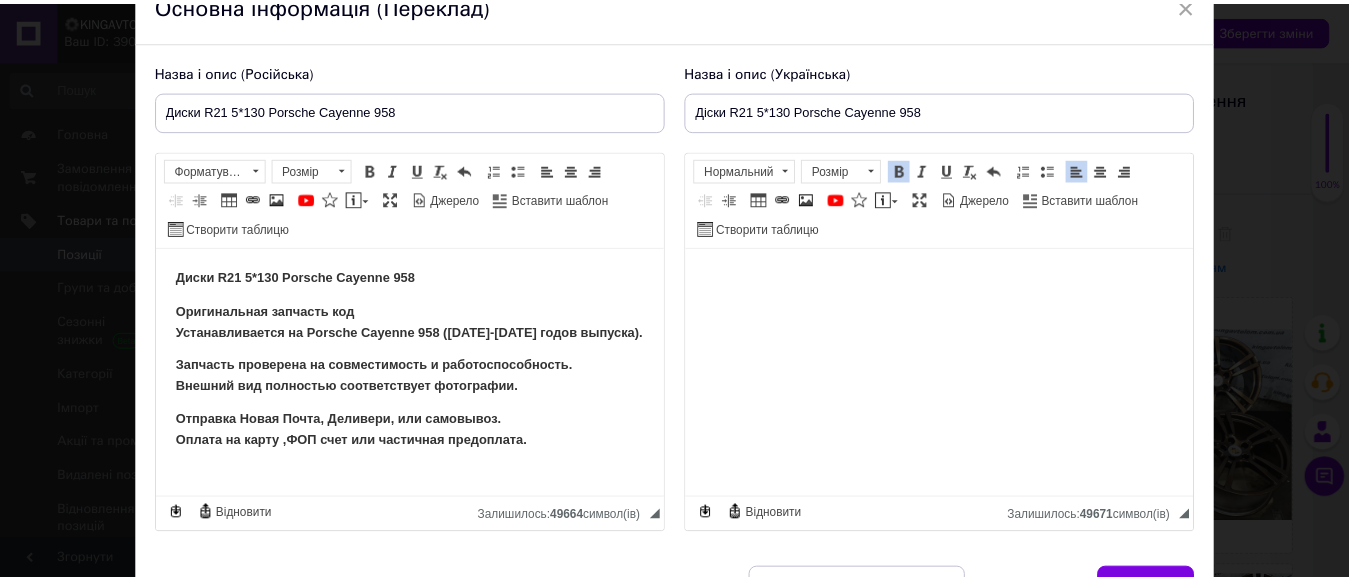 scroll, scrollTop: 200, scrollLeft: 0, axis: vertical 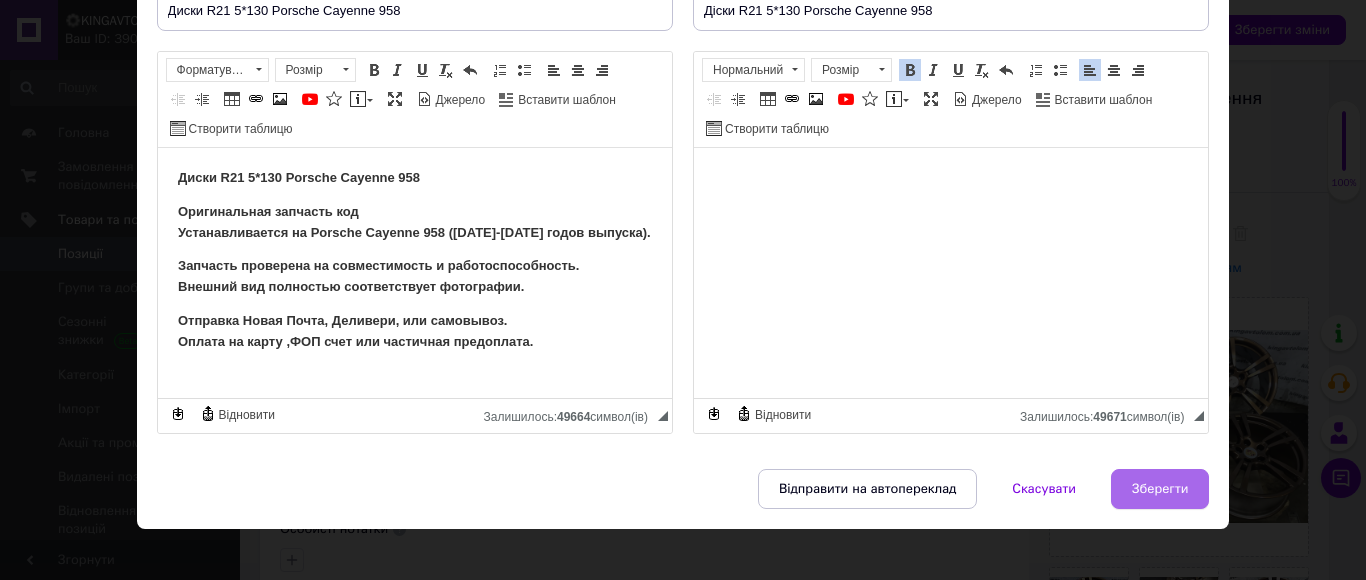 click on "Зберегти" at bounding box center (1160, 489) 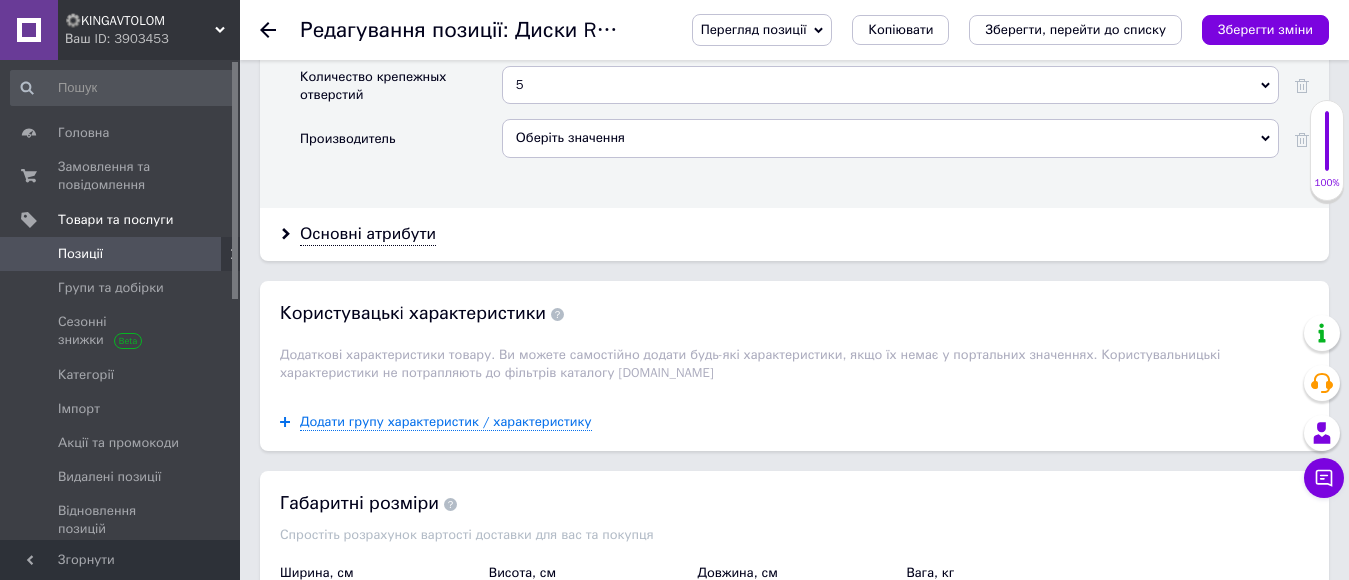 scroll, scrollTop: 2100, scrollLeft: 0, axis: vertical 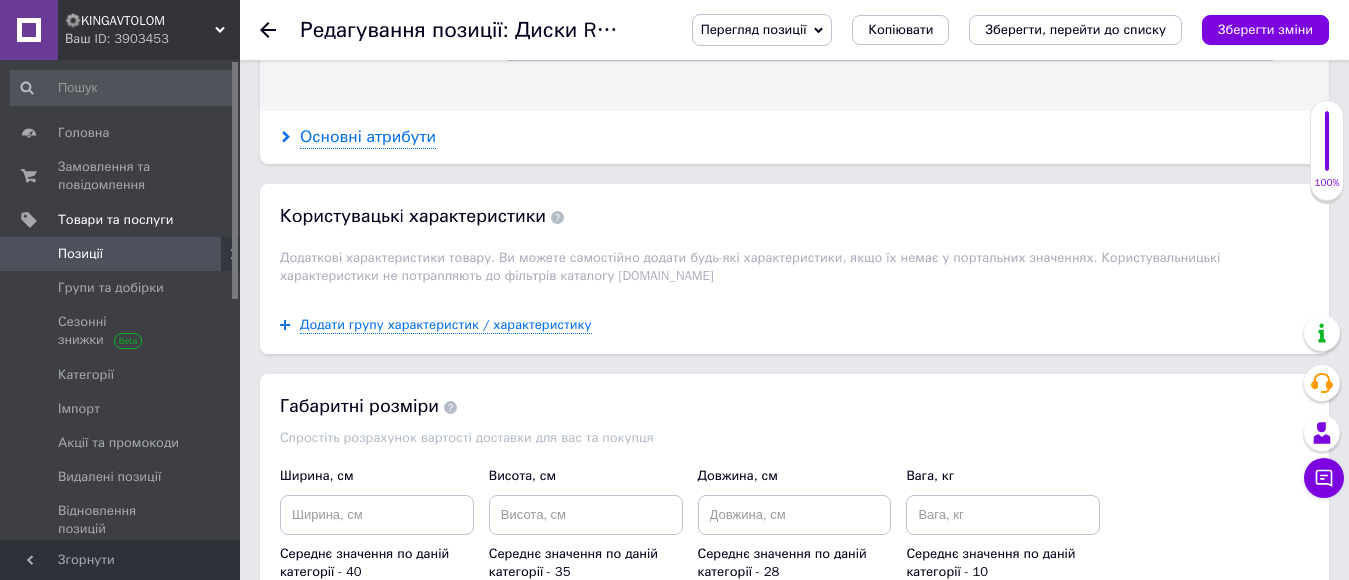 click on "Основні атрибути" at bounding box center (368, 137) 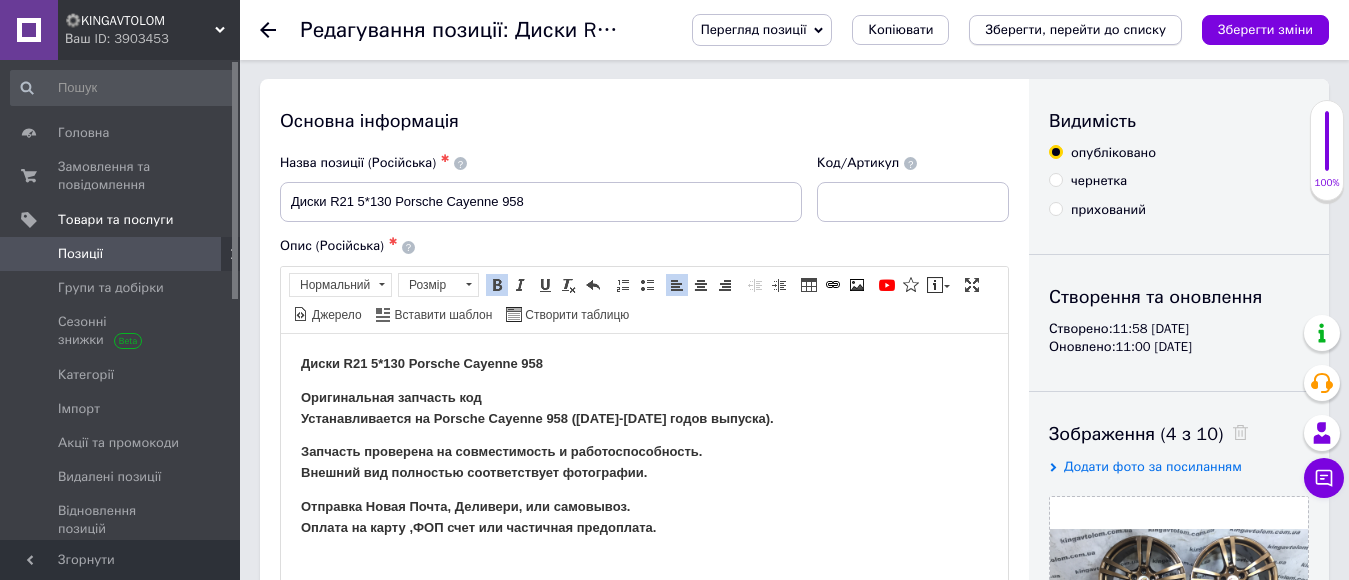 scroll, scrollTop: 0, scrollLeft: 0, axis: both 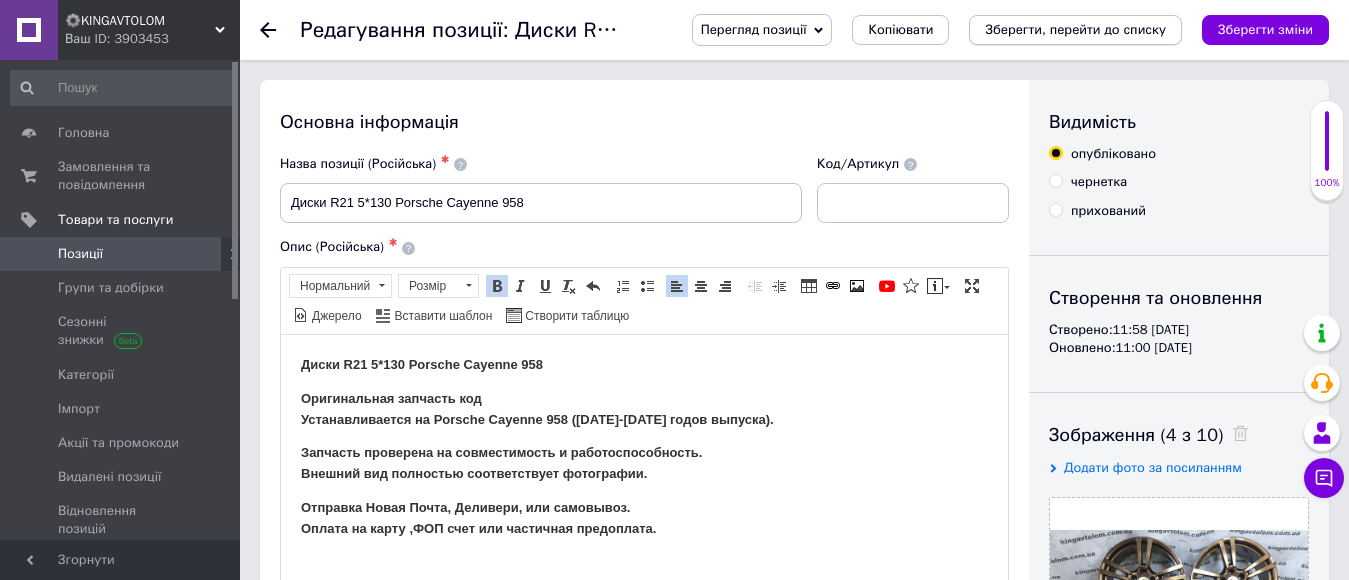 click on "Зберегти, перейти до списку" at bounding box center [1075, 29] 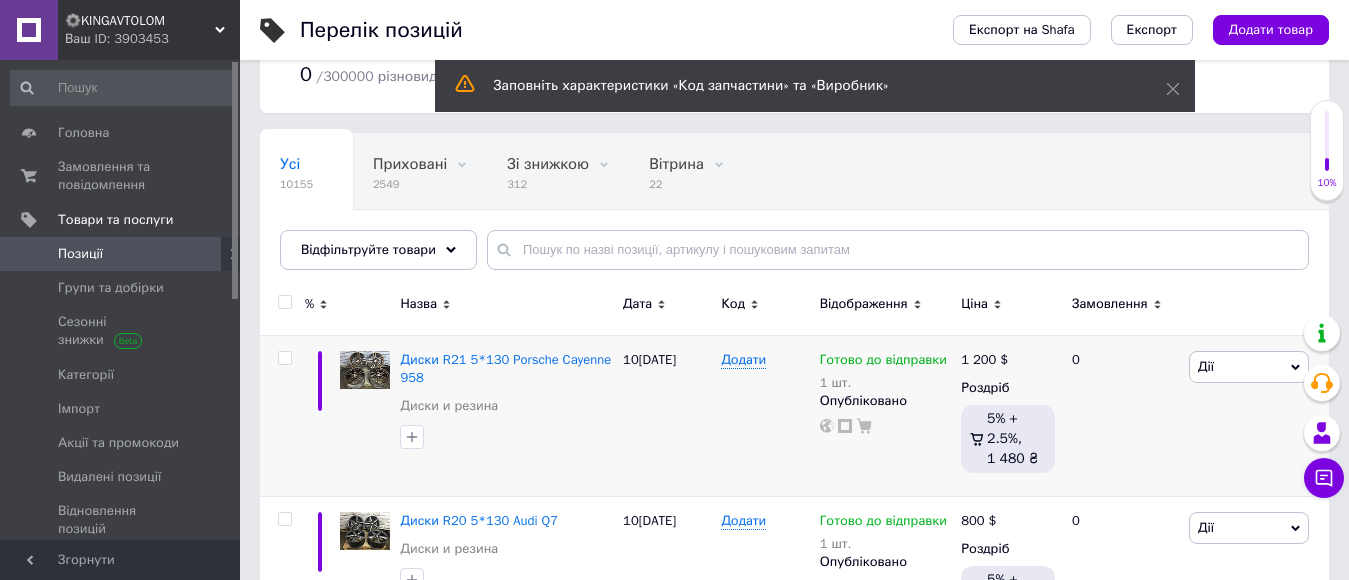 scroll, scrollTop: 200, scrollLeft: 0, axis: vertical 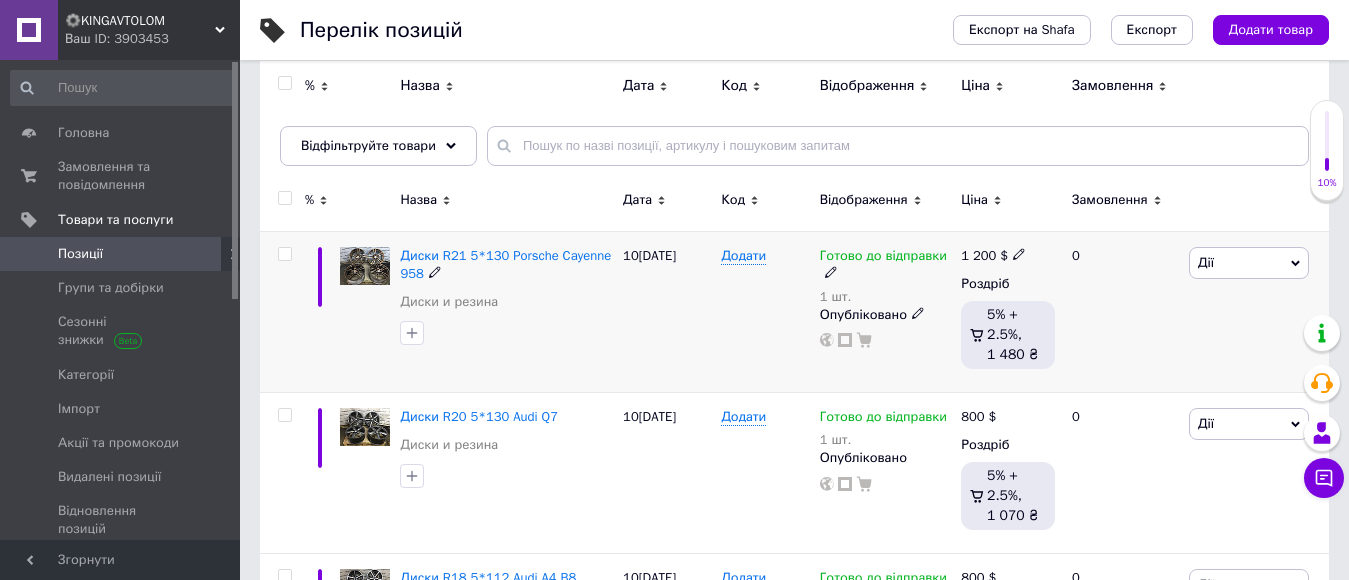 click at bounding box center [284, 254] 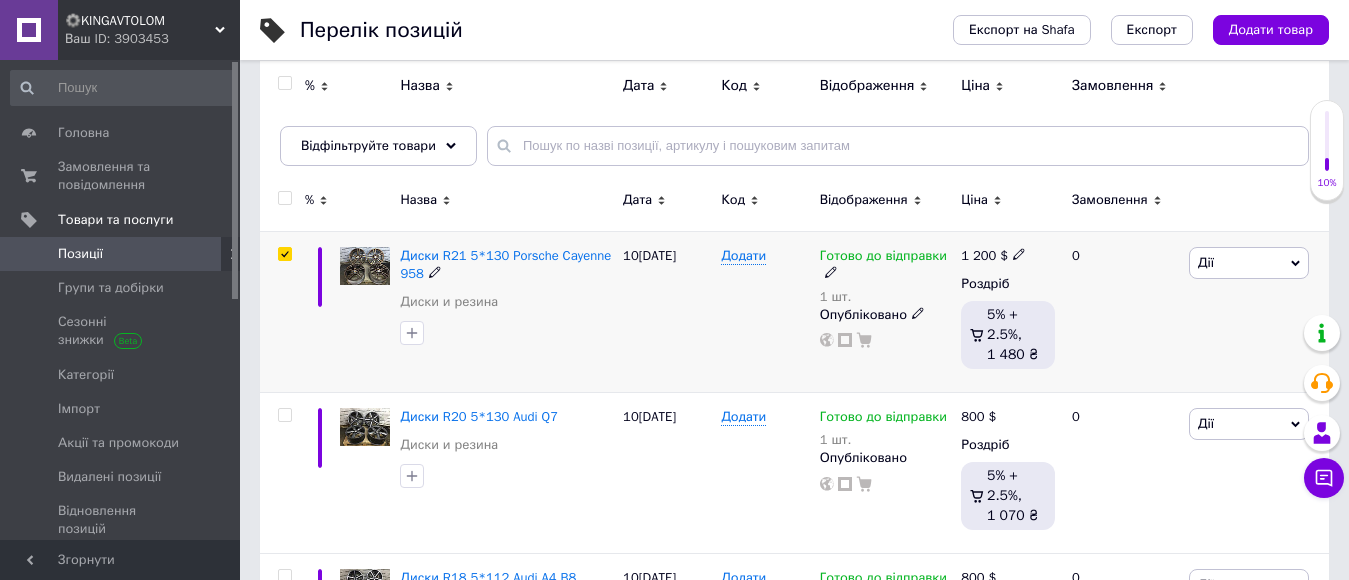 checkbox on "true" 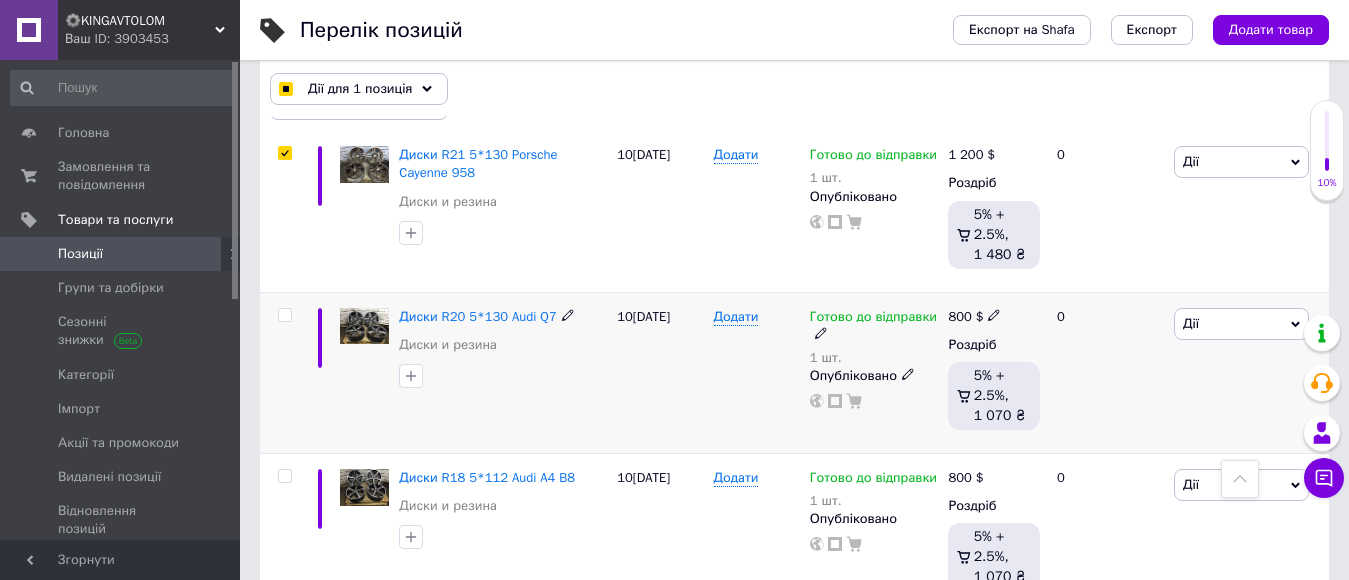 click at bounding box center [284, 315] 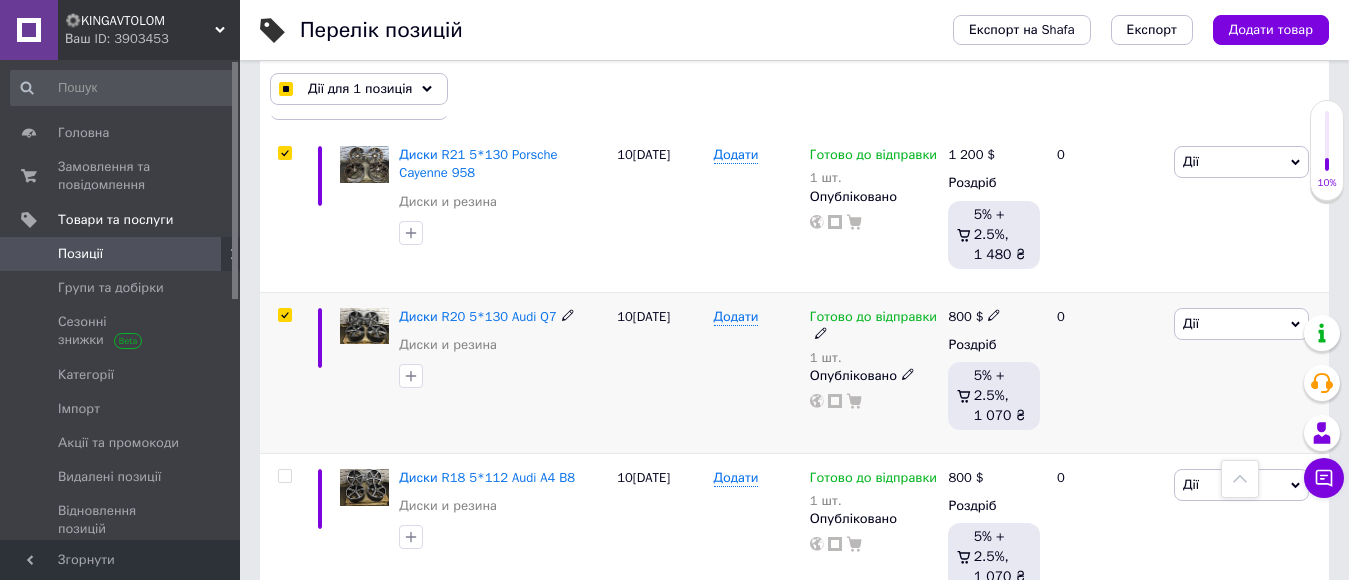 checkbox on "true" 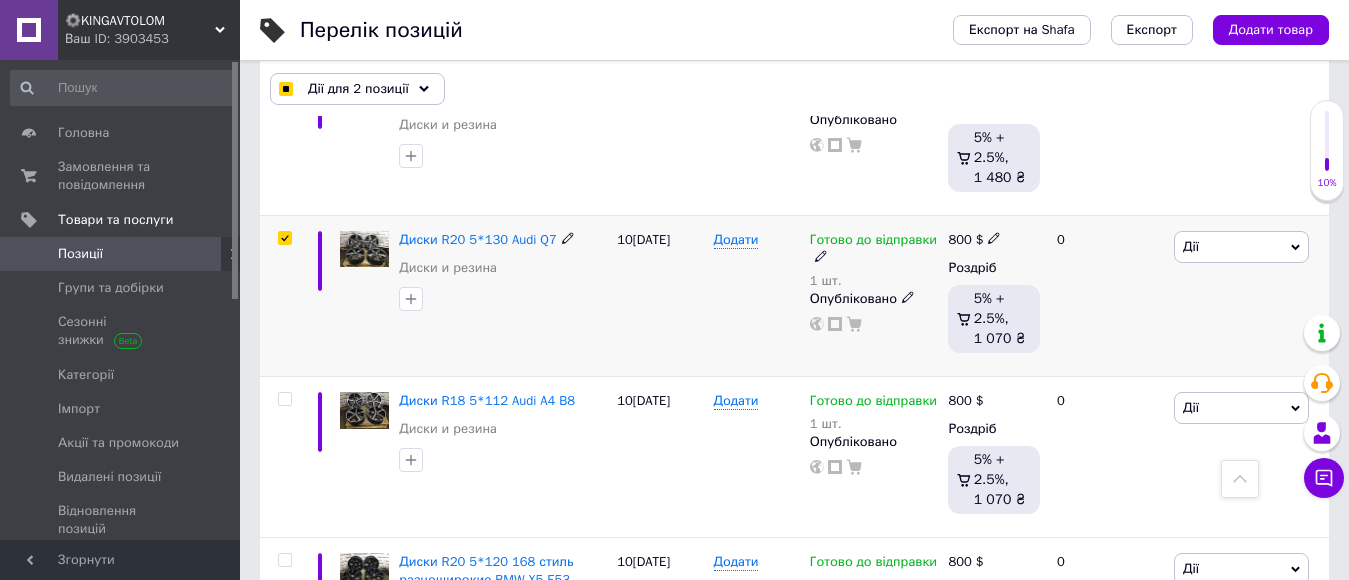scroll, scrollTop: 400, scrollLeft: 0, axis: vertical 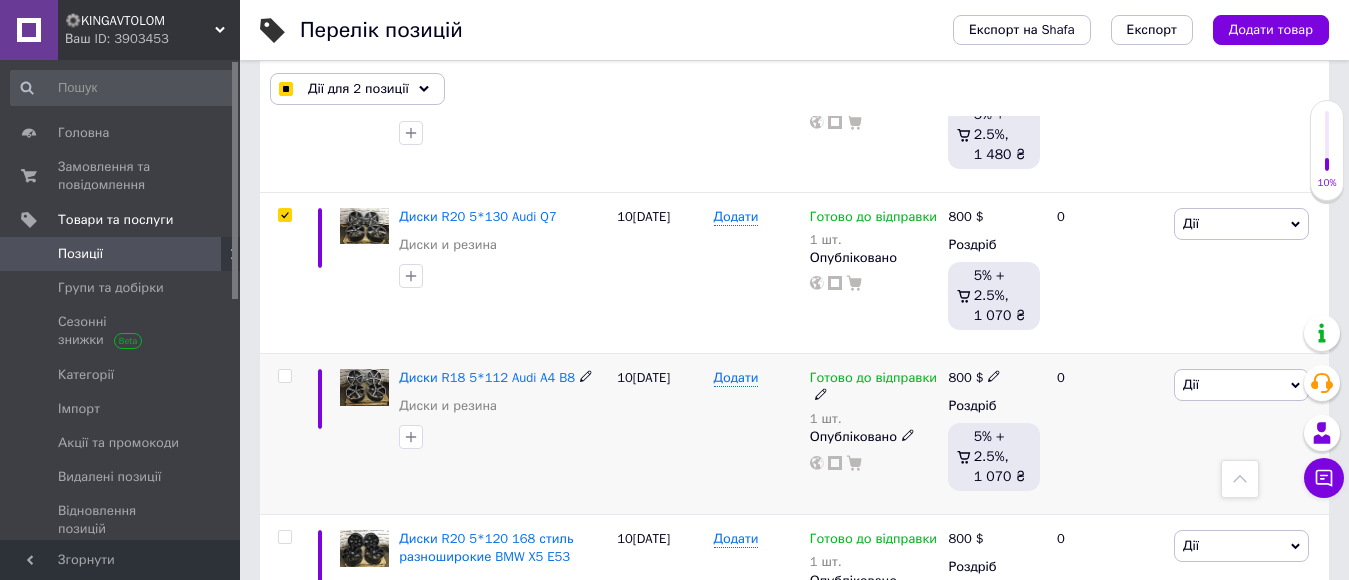 click at bounding box center (282, 433) 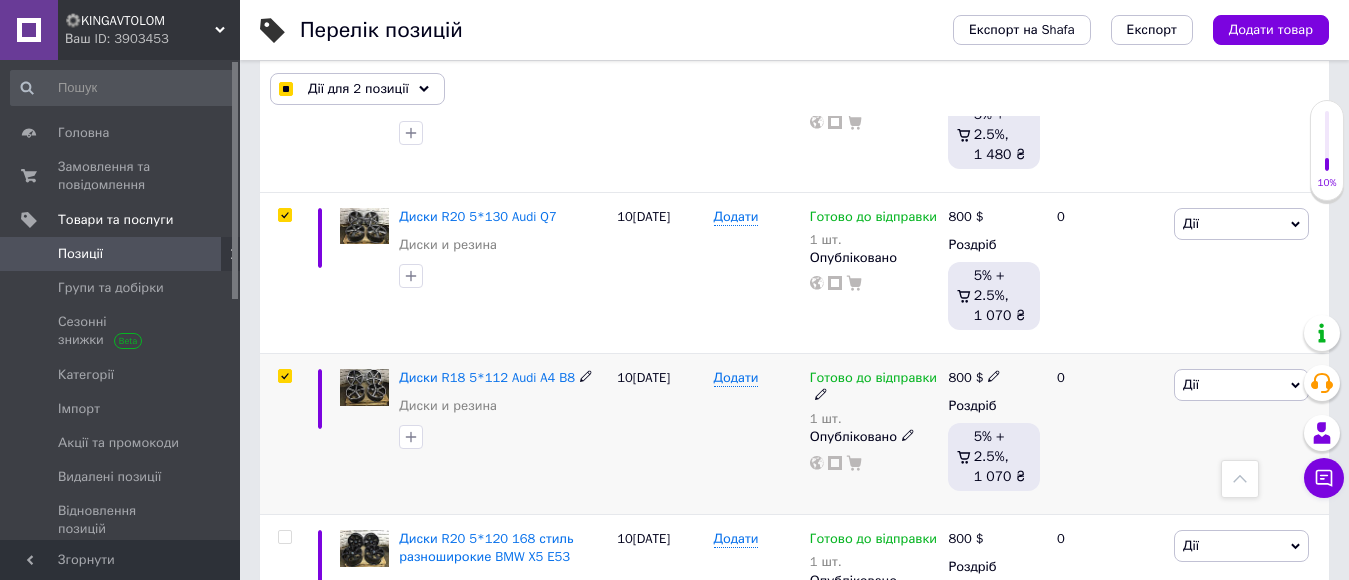 checkbox on "true" 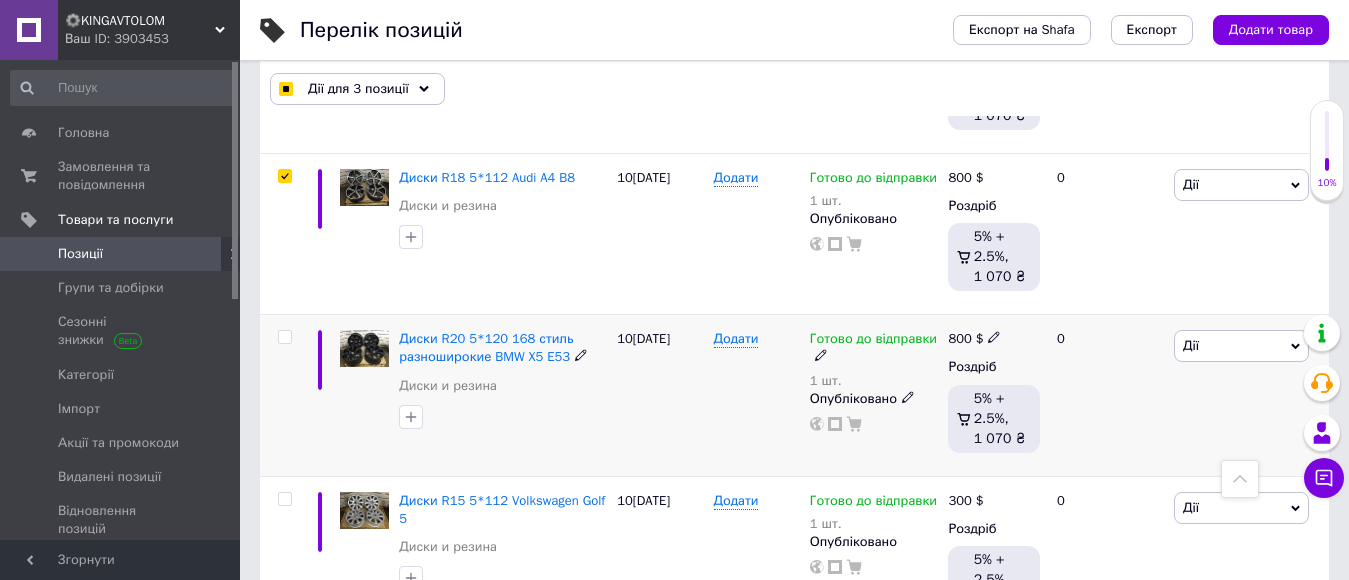 click at bounding box center (284, 337) 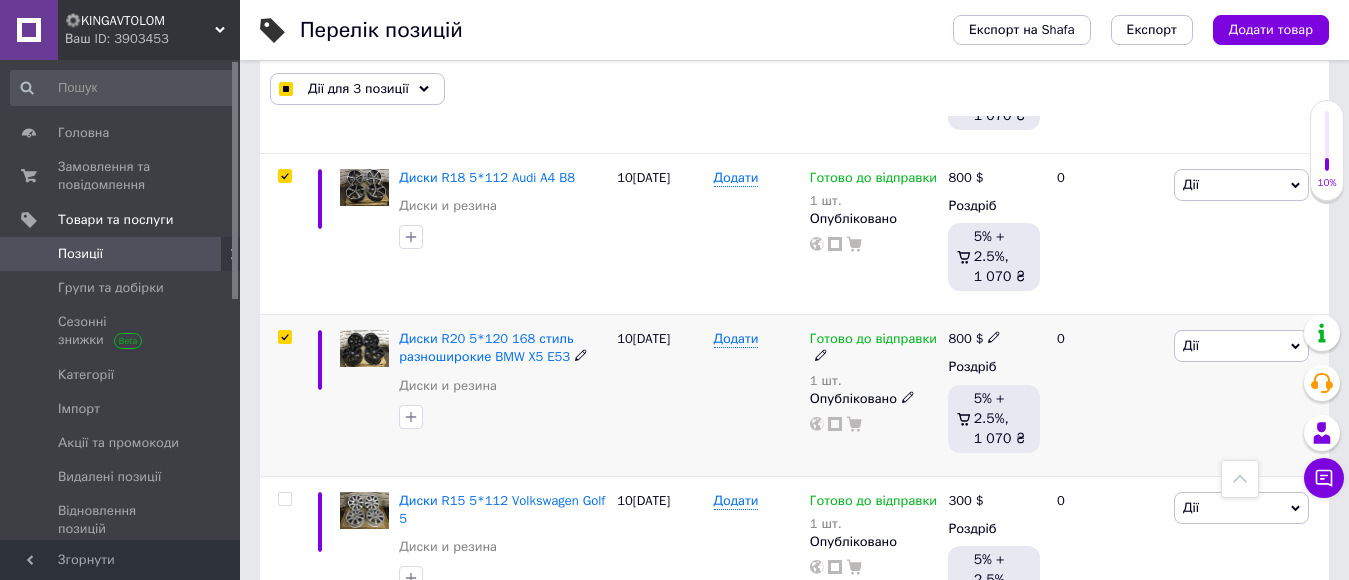 checkbox on "true" 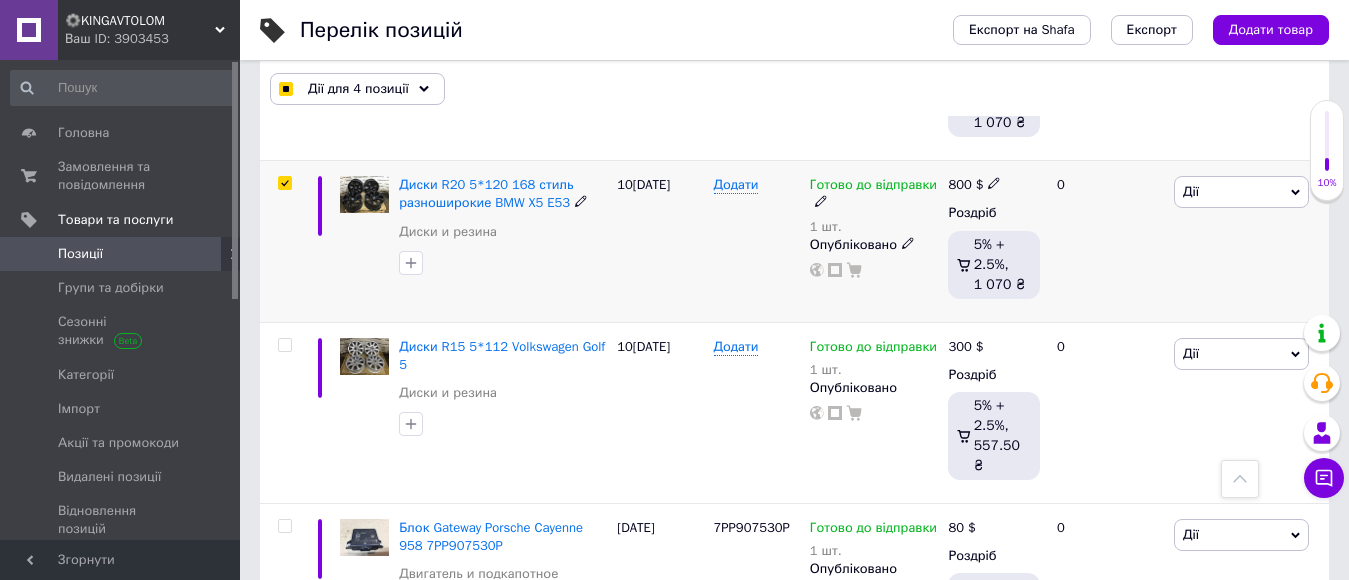 scroll, scrollTop: 800, scrollLeft: 0, axis: vertical 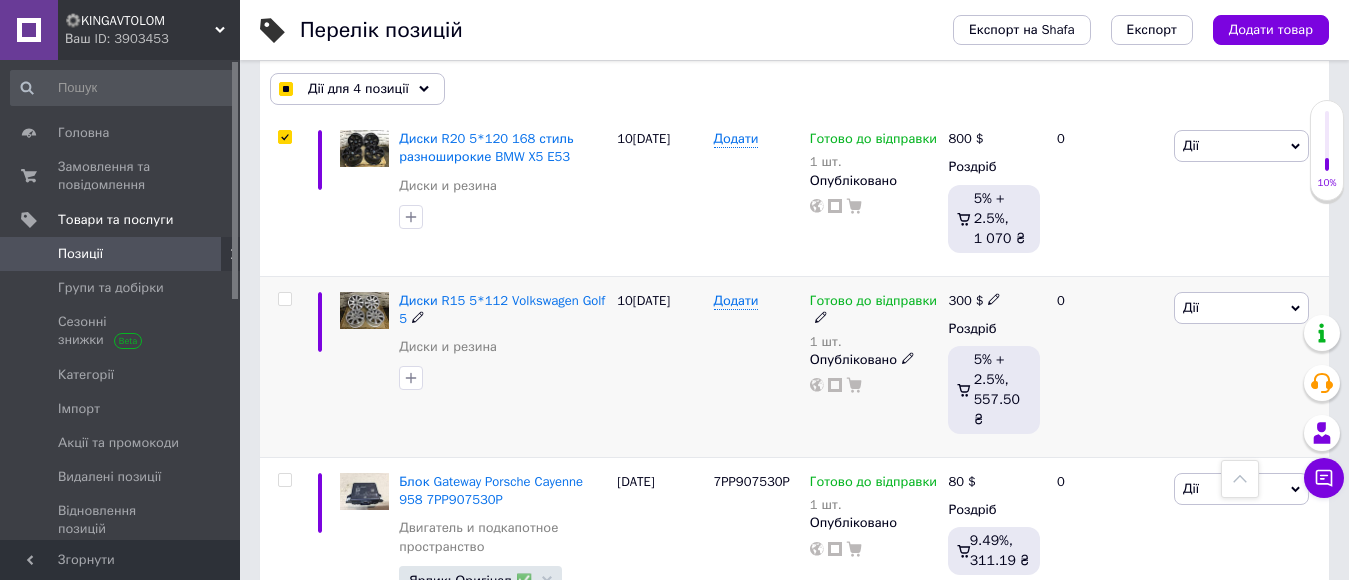 click at bounding box center (284, 299) 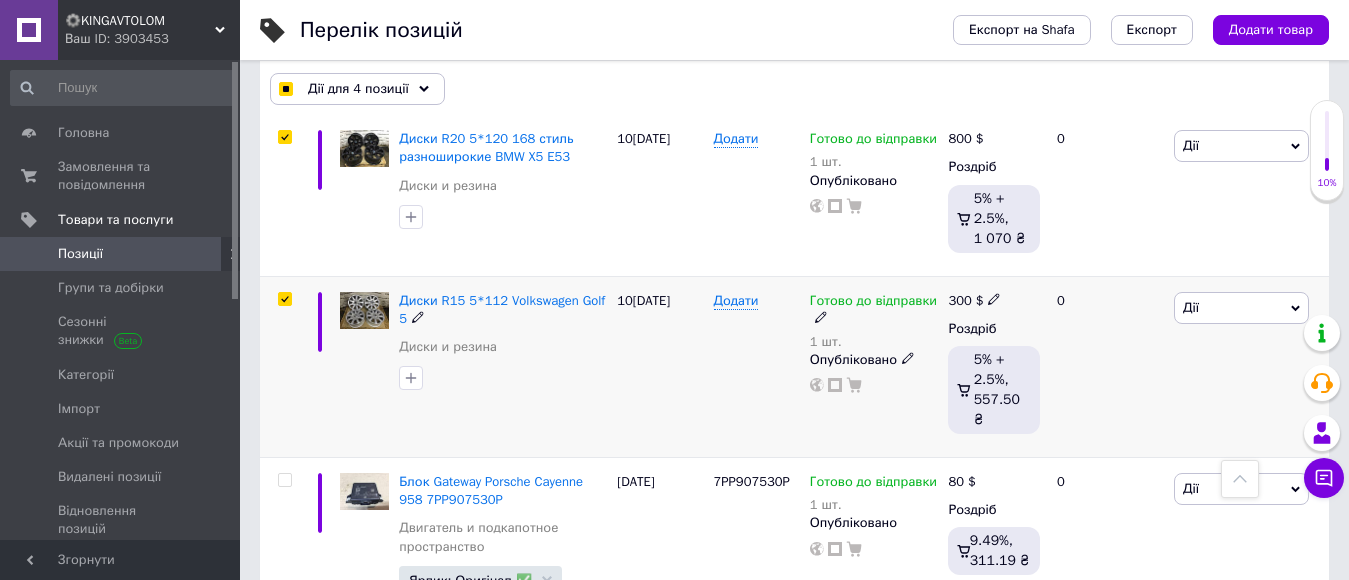 checkbox on "true" 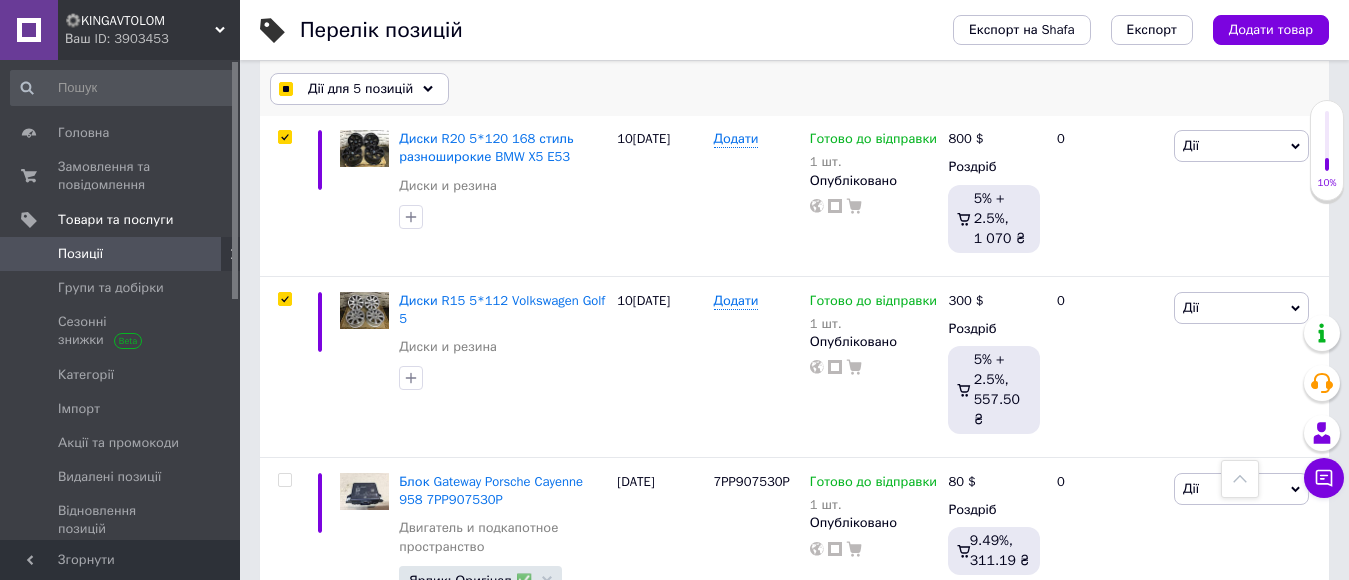 click on "Дії для 5 позицій" at bounding box center (360, 89) 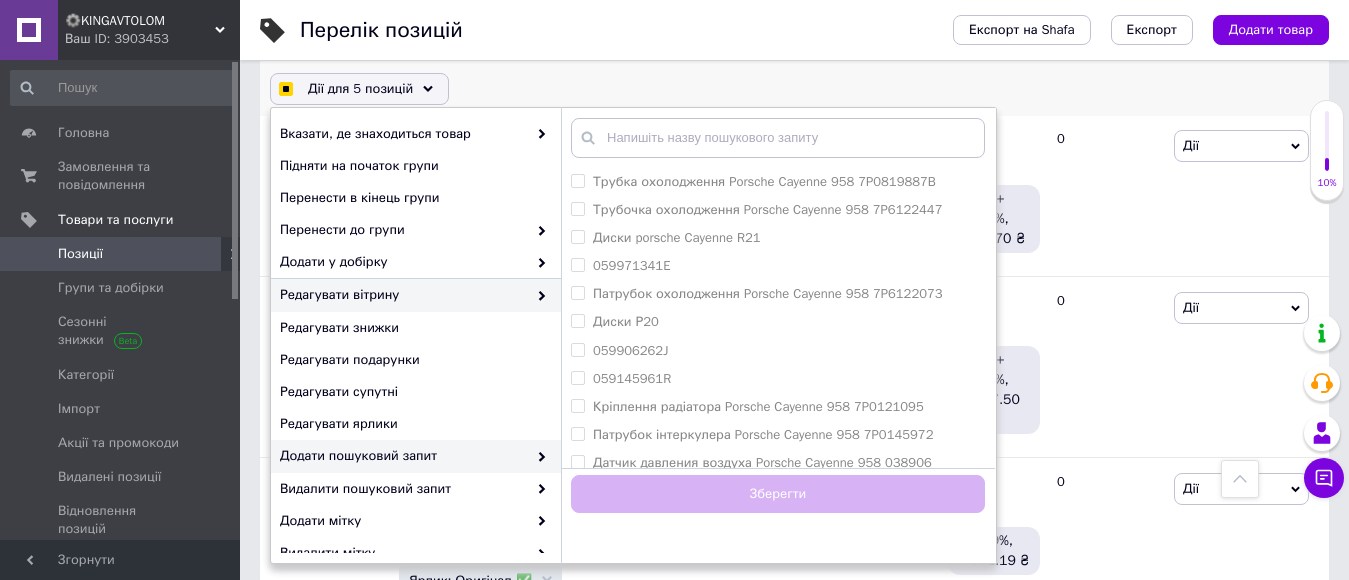 checkbox on "true" 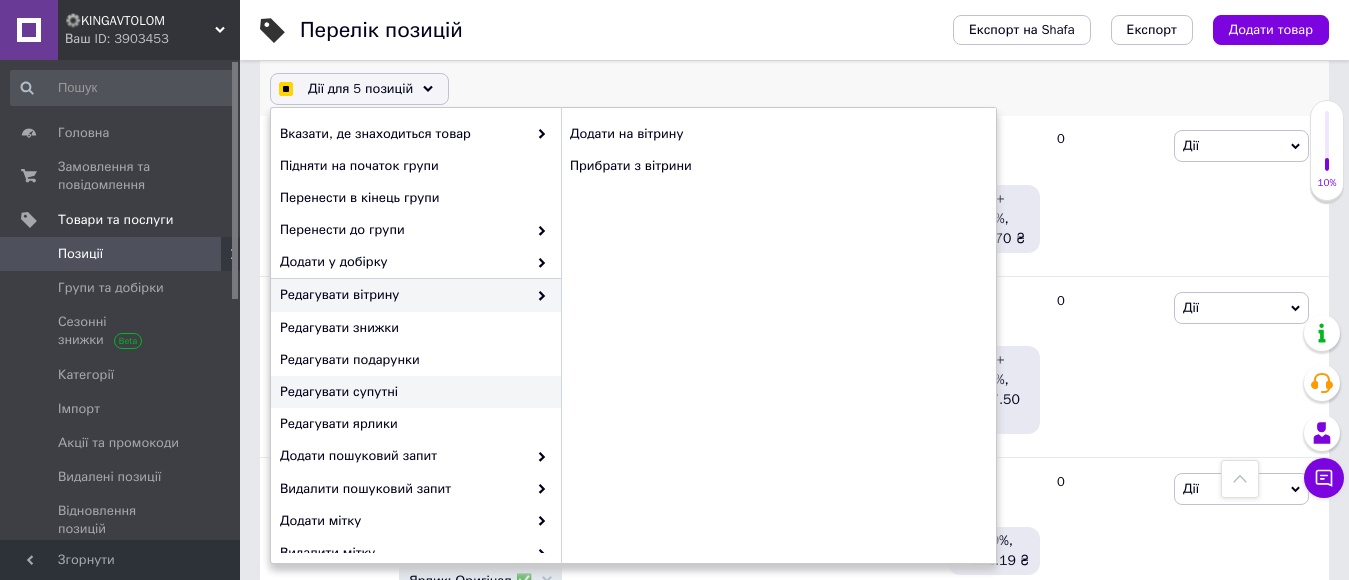 scroll, scrollTop: 100, scrollLeft: 0, axis: vertical 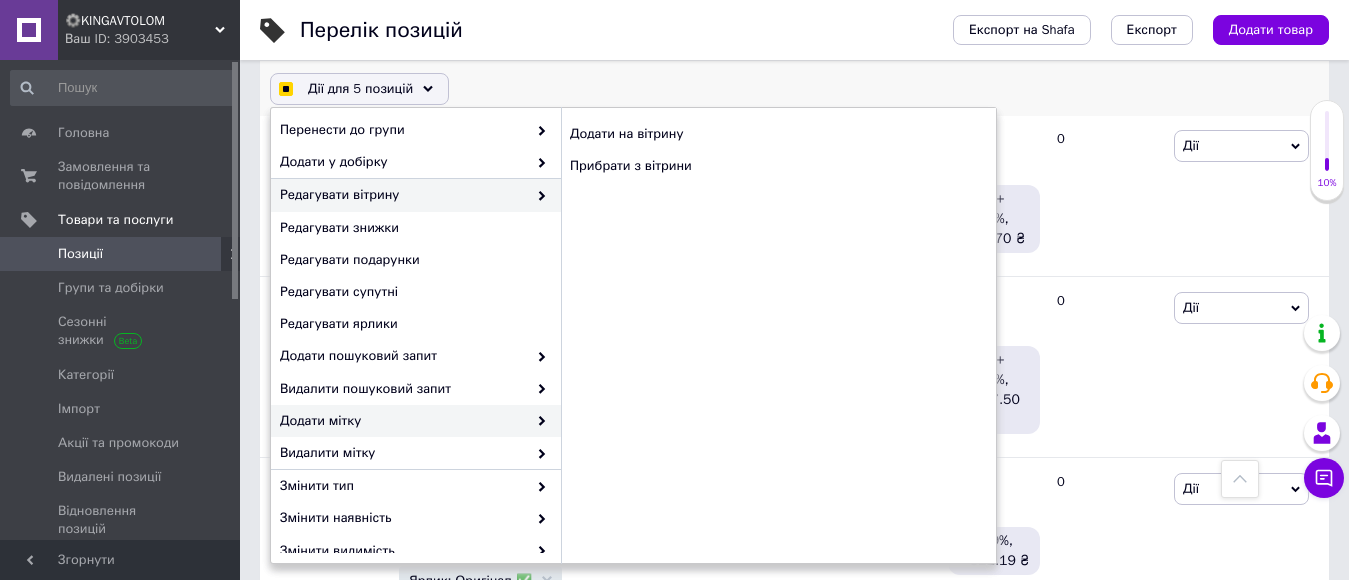 click on "Додати мітку" at bounding box center (403, 421) 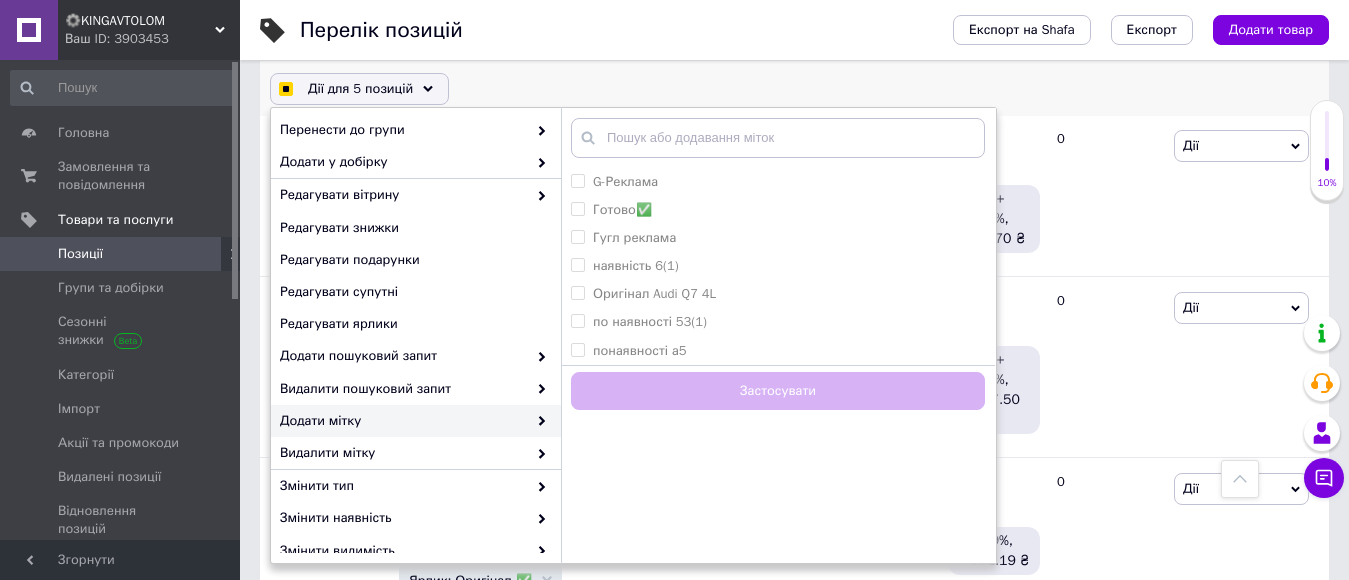 click on "Додати мітку" at bounding box center (403, 421) 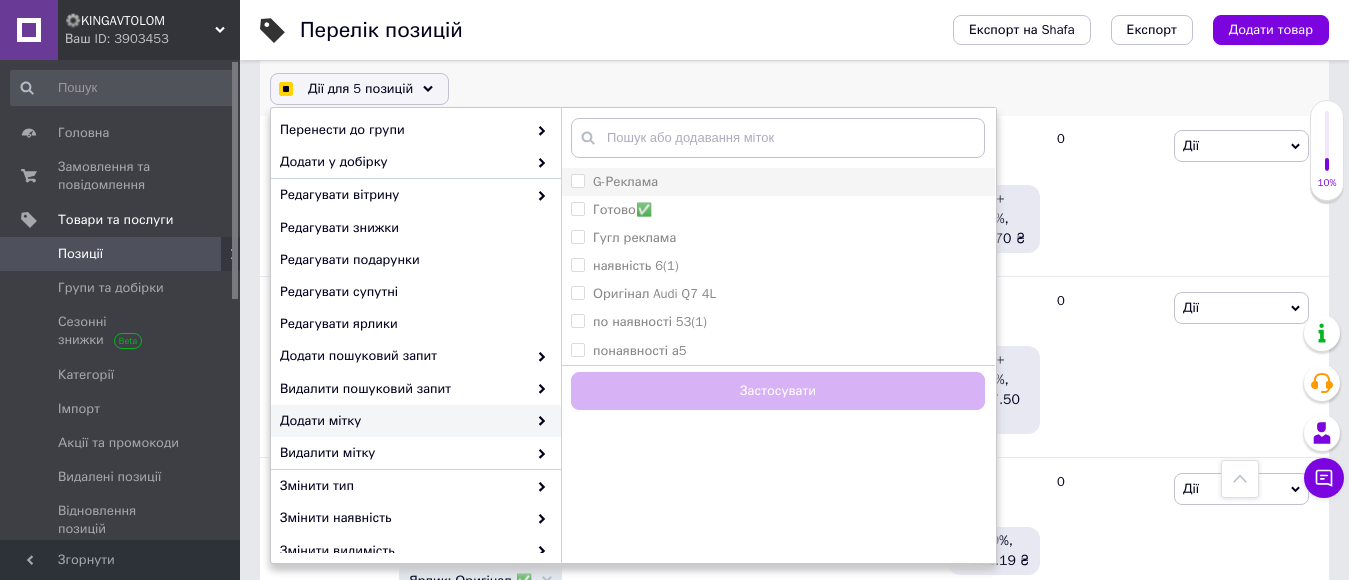 checkbox on "true" 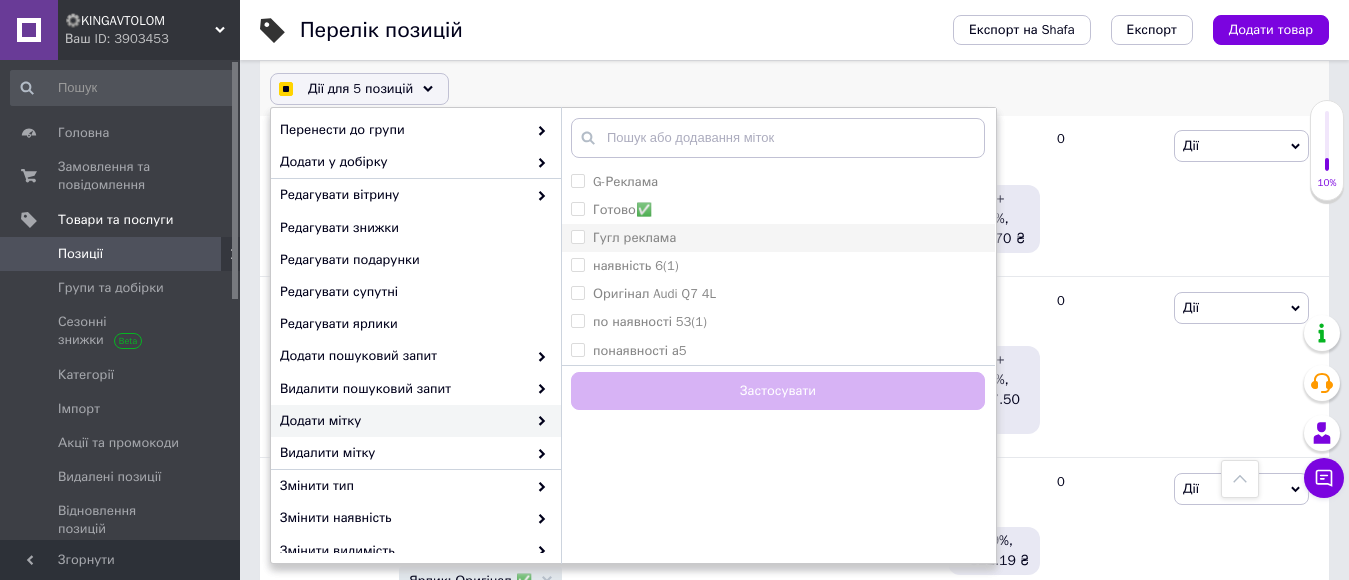 click on "Гугл реклама" at bounding box center (577, 236) 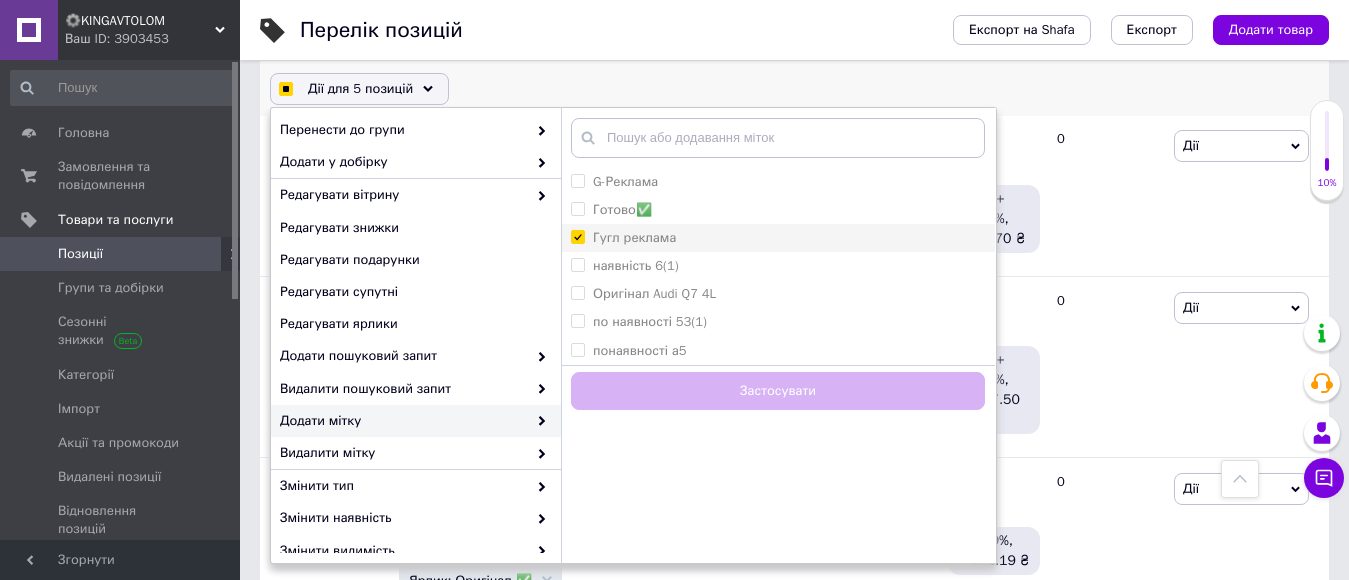 checkbox on "true" 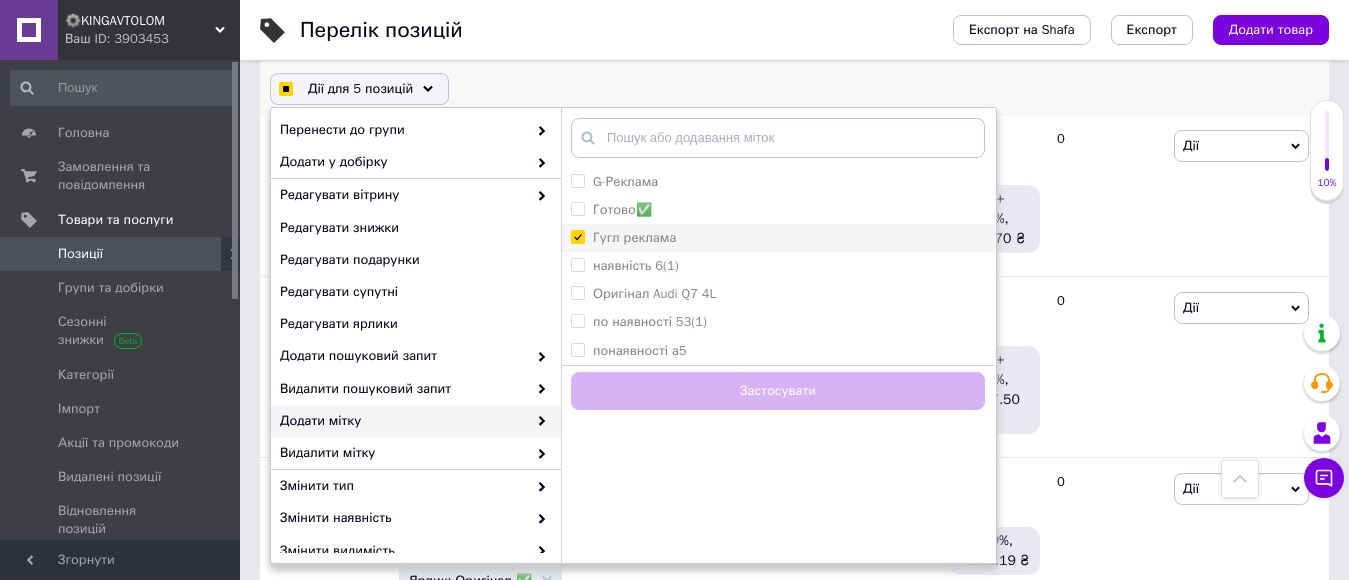 checkbox on "true" 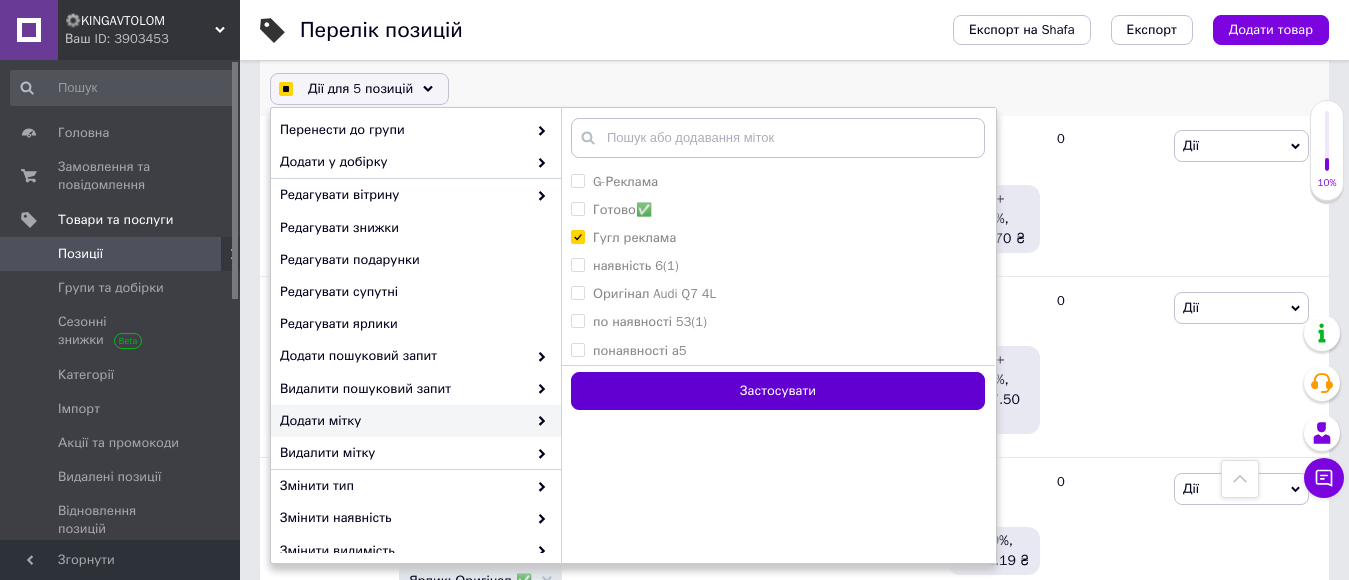checkbox on "true" 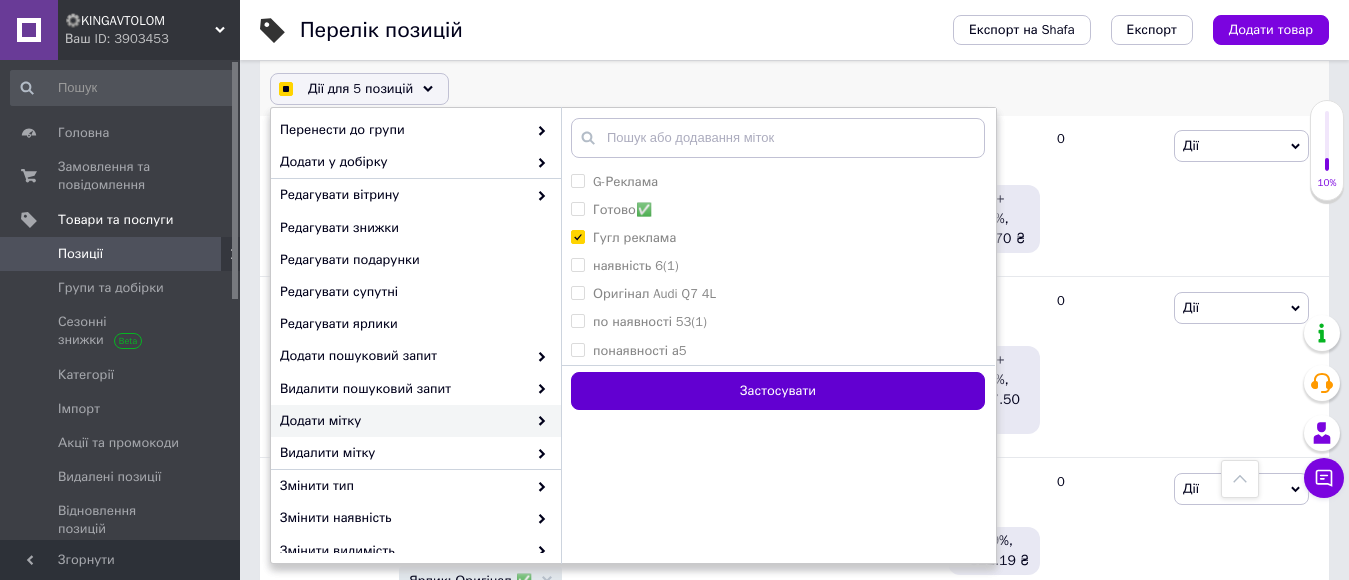 click on "Застосувати" at bounding box center (778, 391) 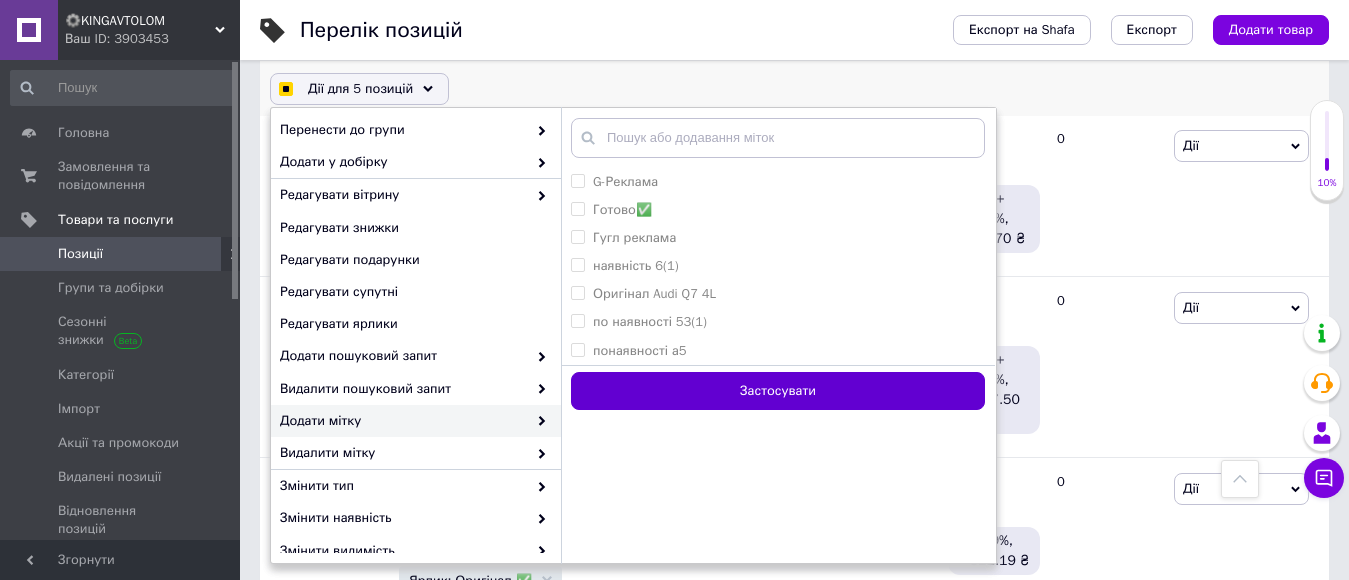 checkbox on "false" 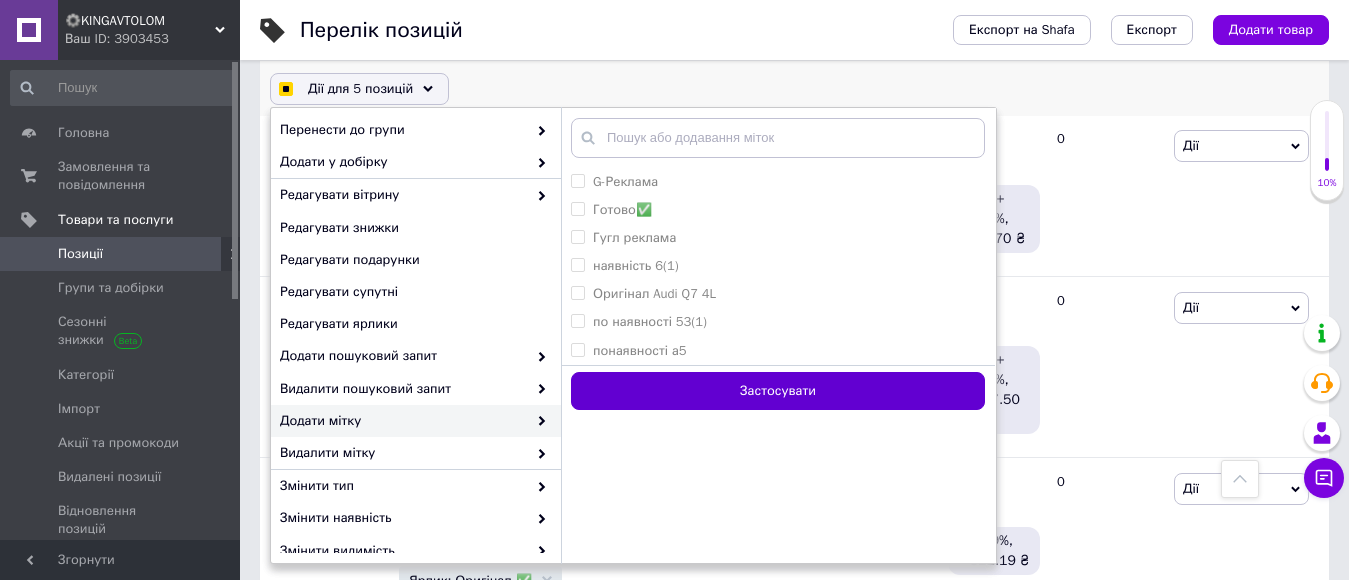 checkbox on "false" 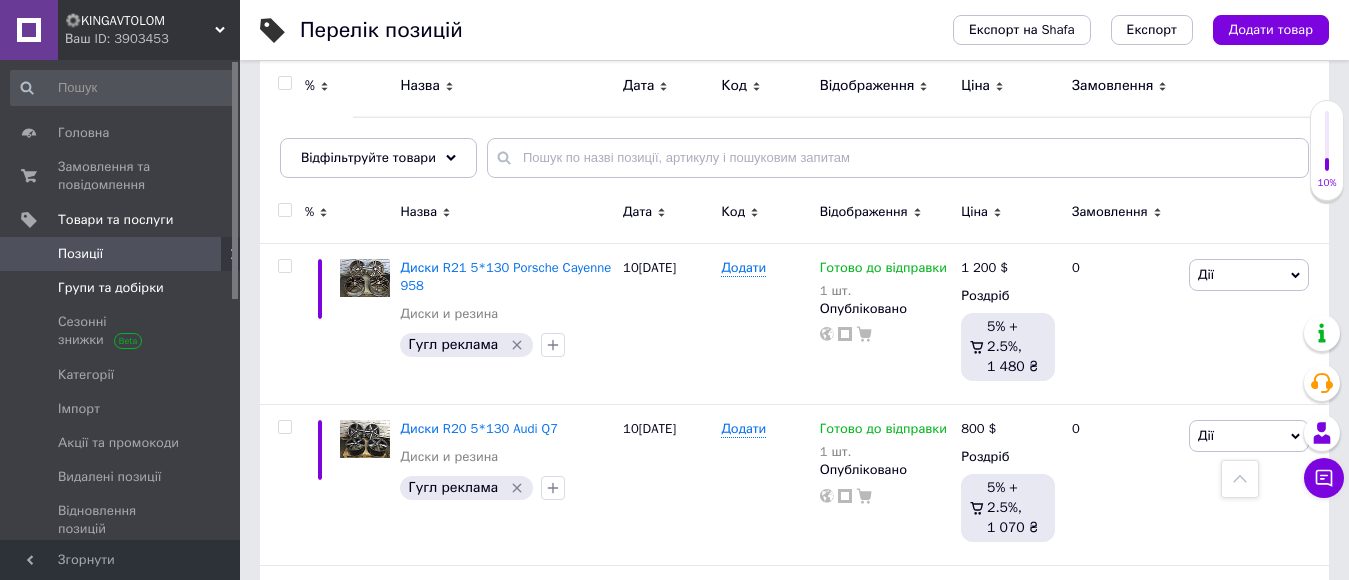 scroll, scrollTop: 0, scrollLeft: 0, axis: both 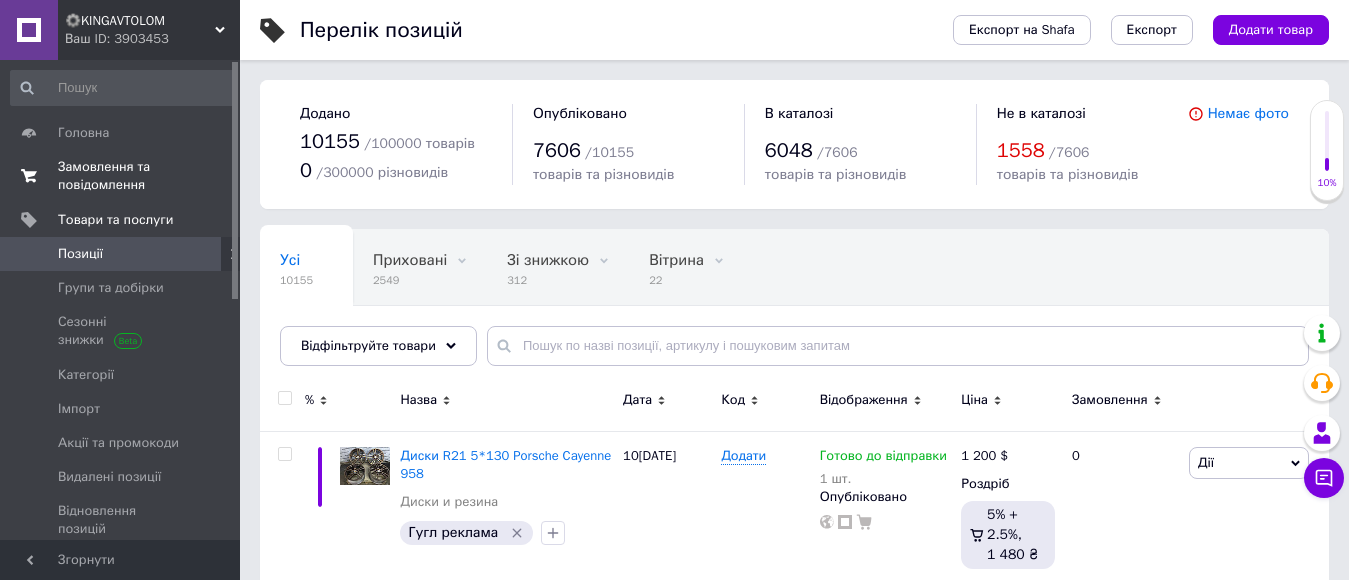 click on "Замовлення та повідомлення" at bounding box center (121, 176) 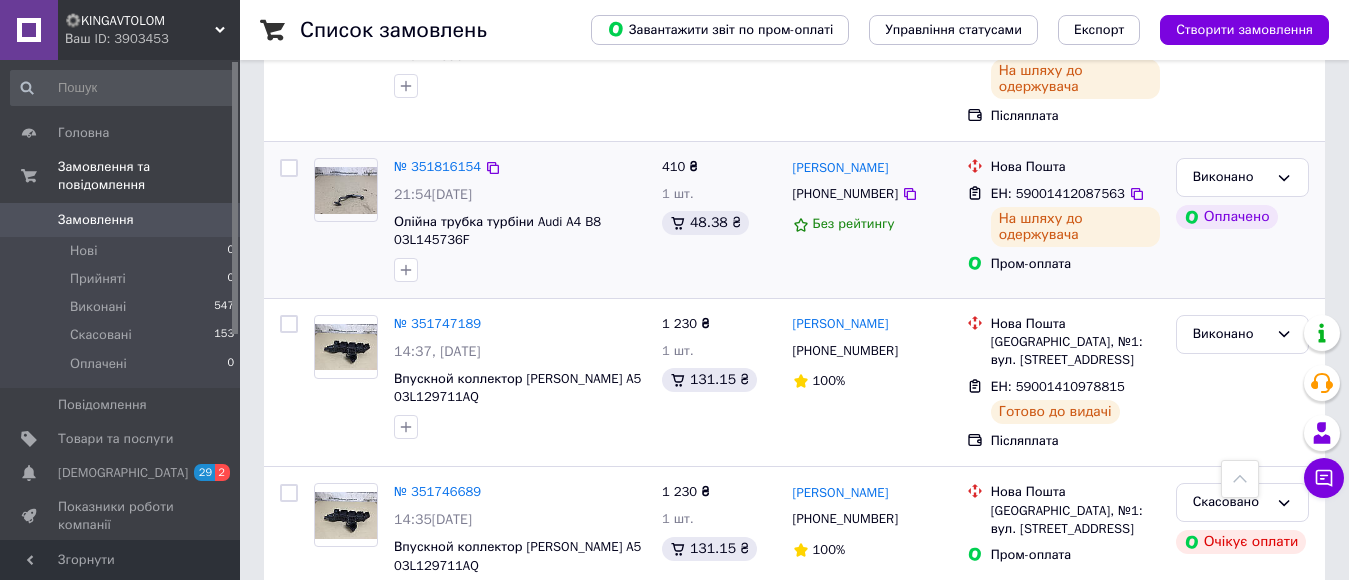 scroll, scrollTop: 700, scrollLeft: 0, axis: vertical 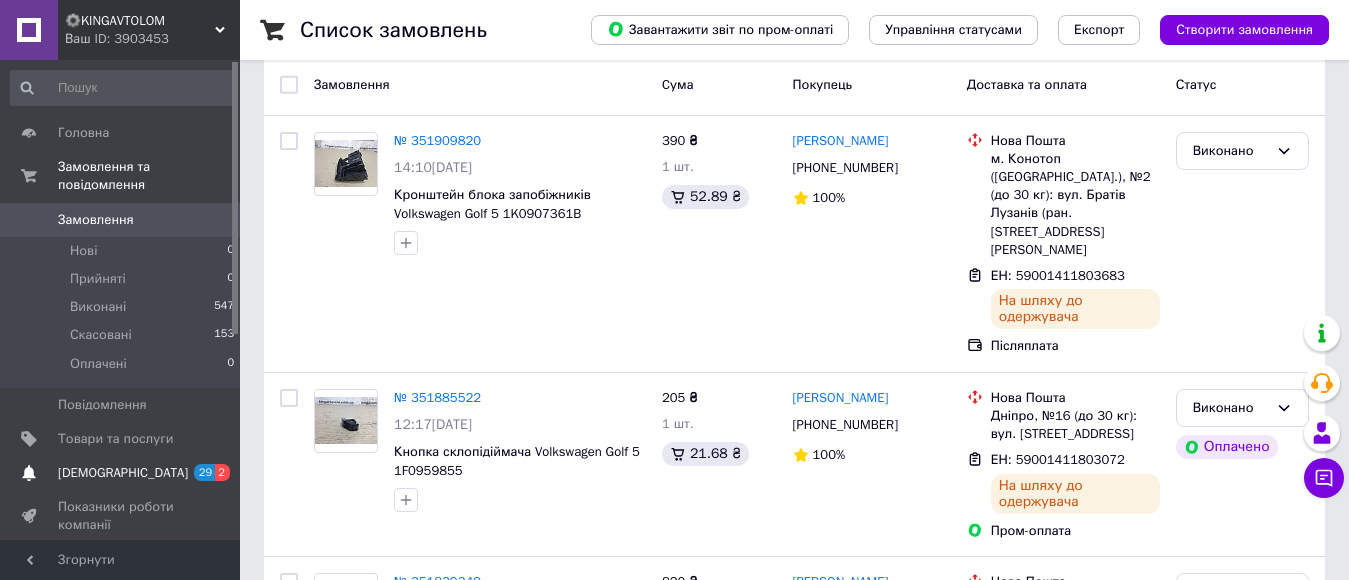 click on "[DEMOGRAPHIC_DATA]" at bounding box center [121, 473] 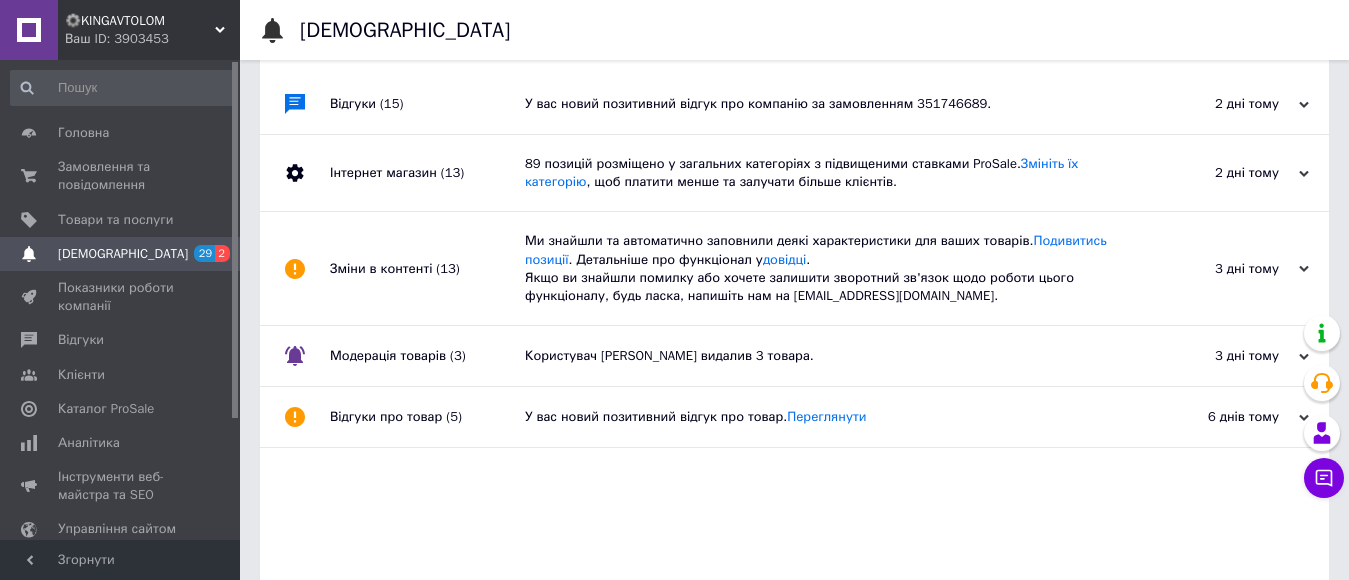scroll, scrollTop: 0, scrollLeft: 0, axis: both 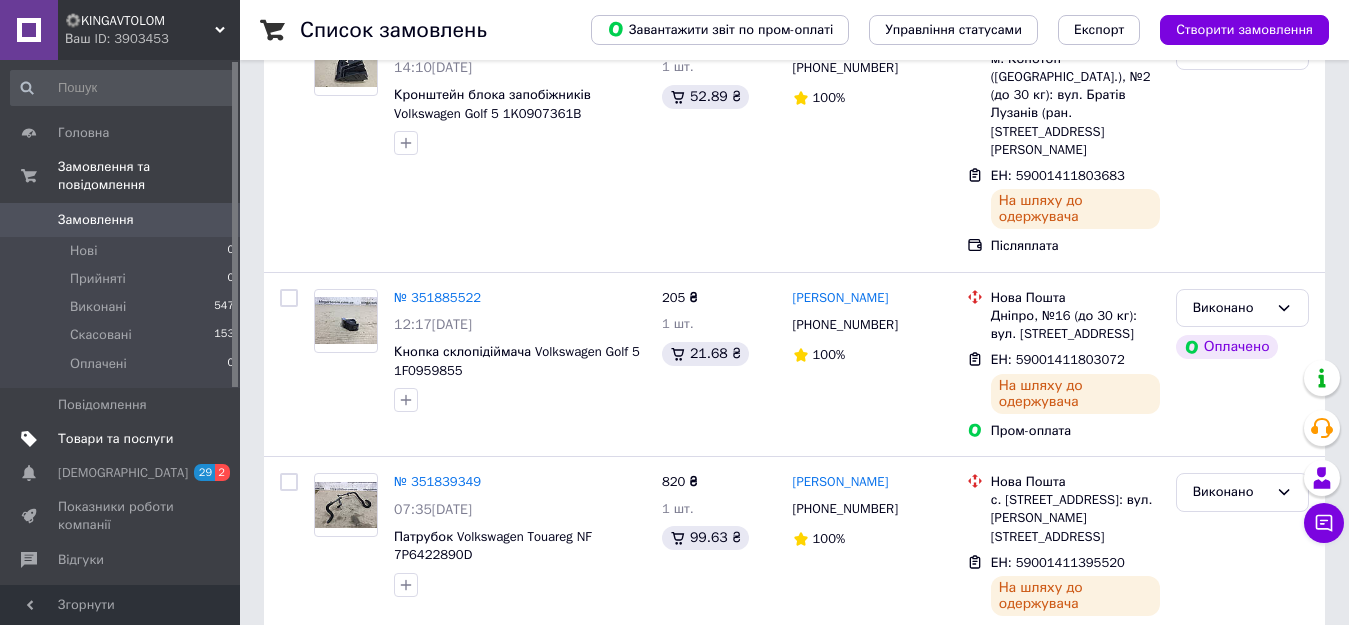 click on "Товари та послуги" at bounding box center (123, 439) 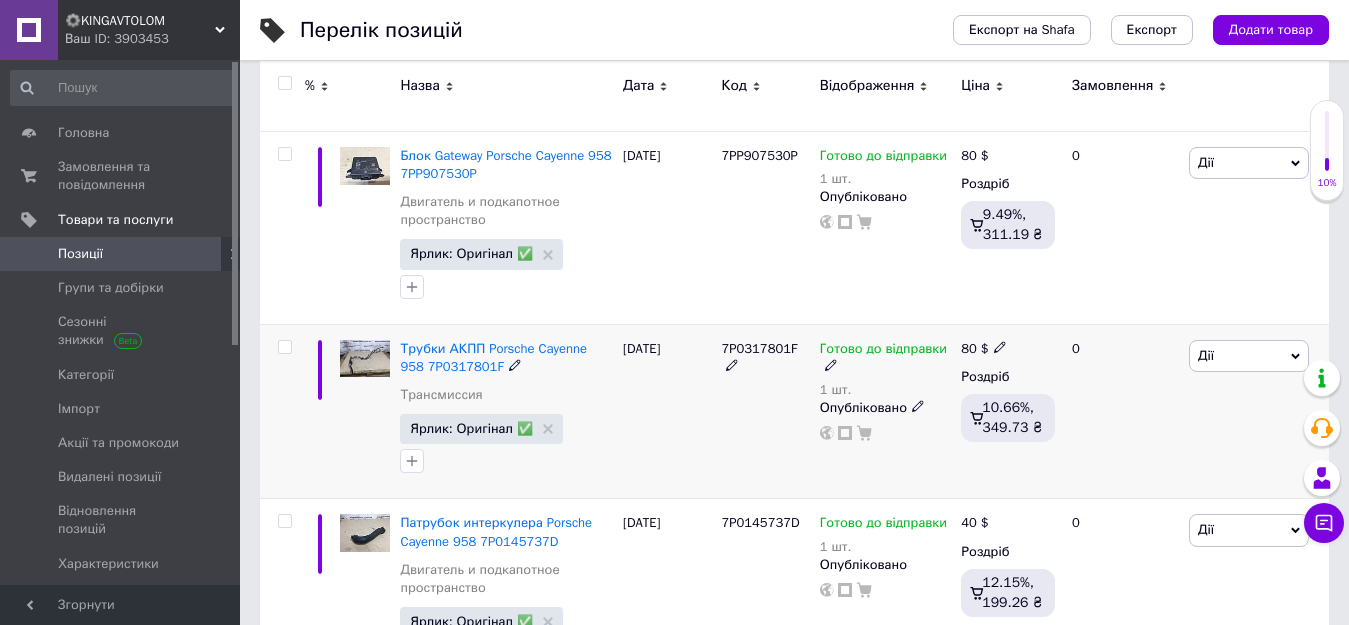 scroll, scrollTop: 100, scrollLeft: 0, axis: vertical 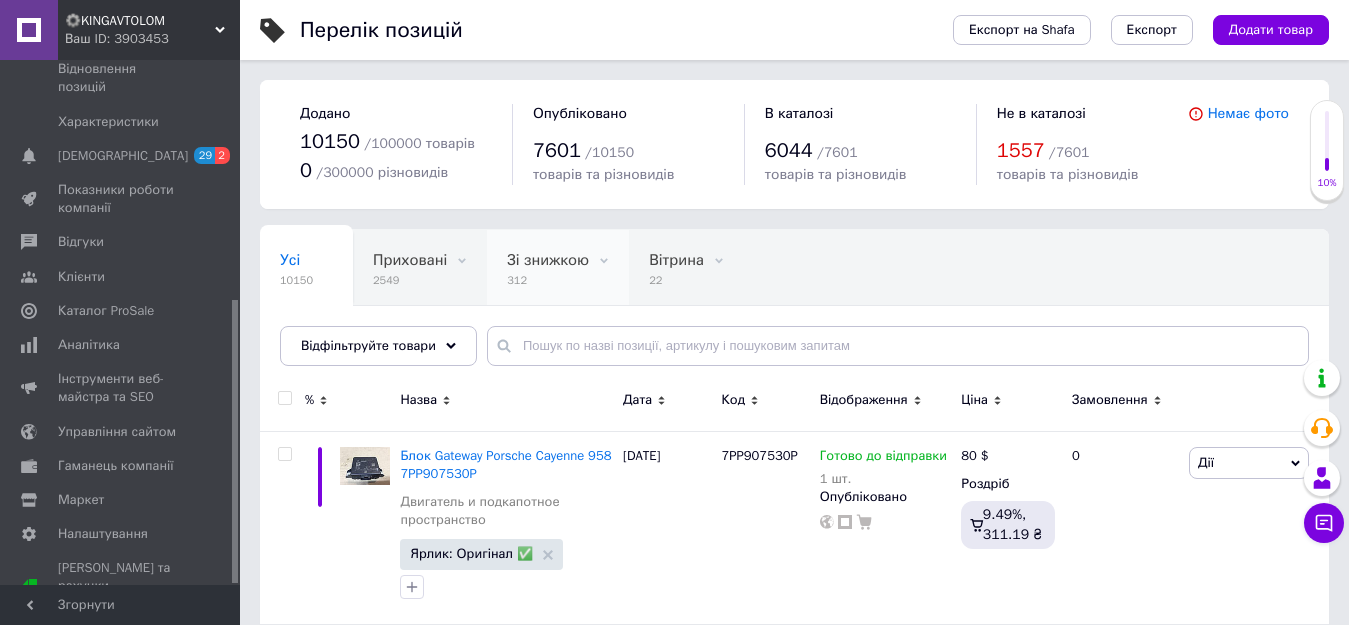 click on "Зі знижкою" at bounding box center (548, 260) 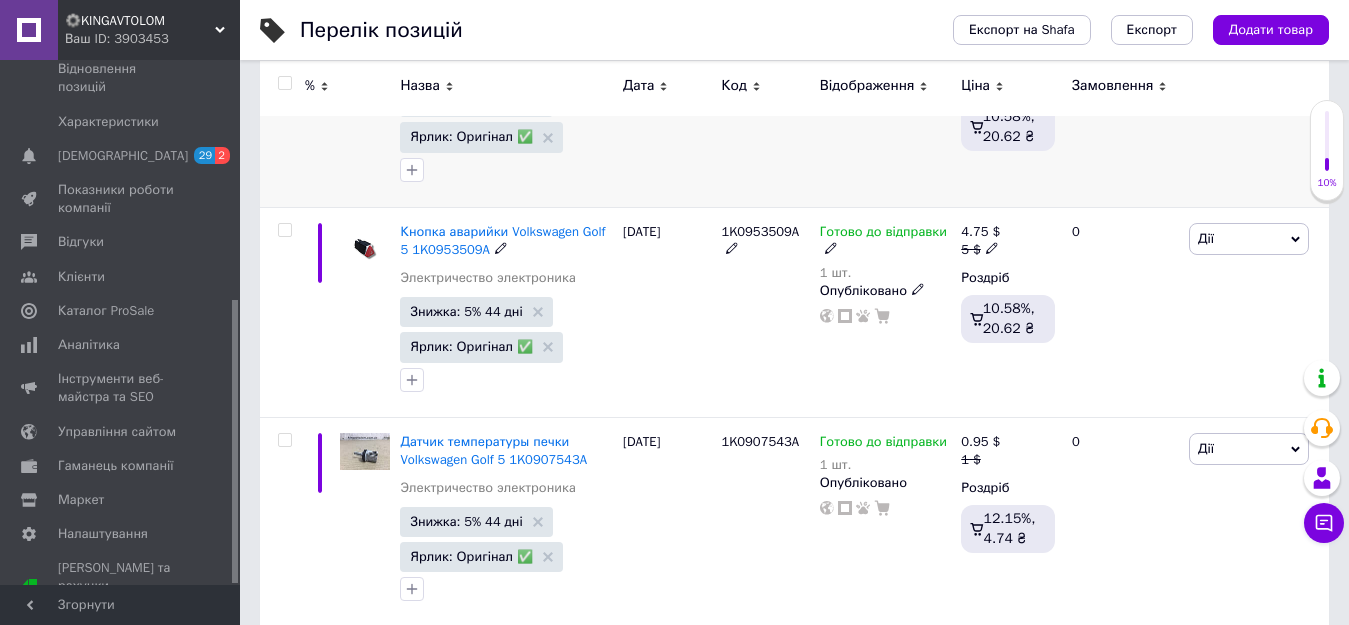 scroll, scrollTop: 500, scrollLeft: 0, axis: vertical 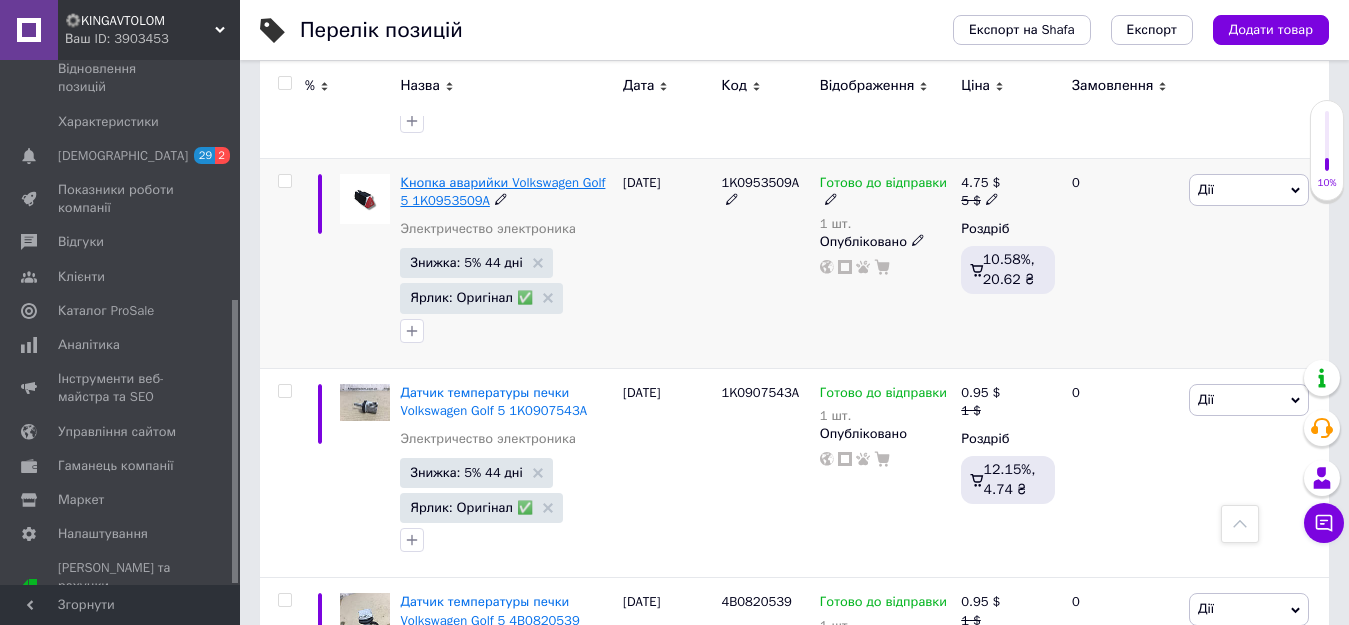 click on "Кнопка аварийки Volkswagen Golf 5 1K0953509A" at bounding box center (502, 191) 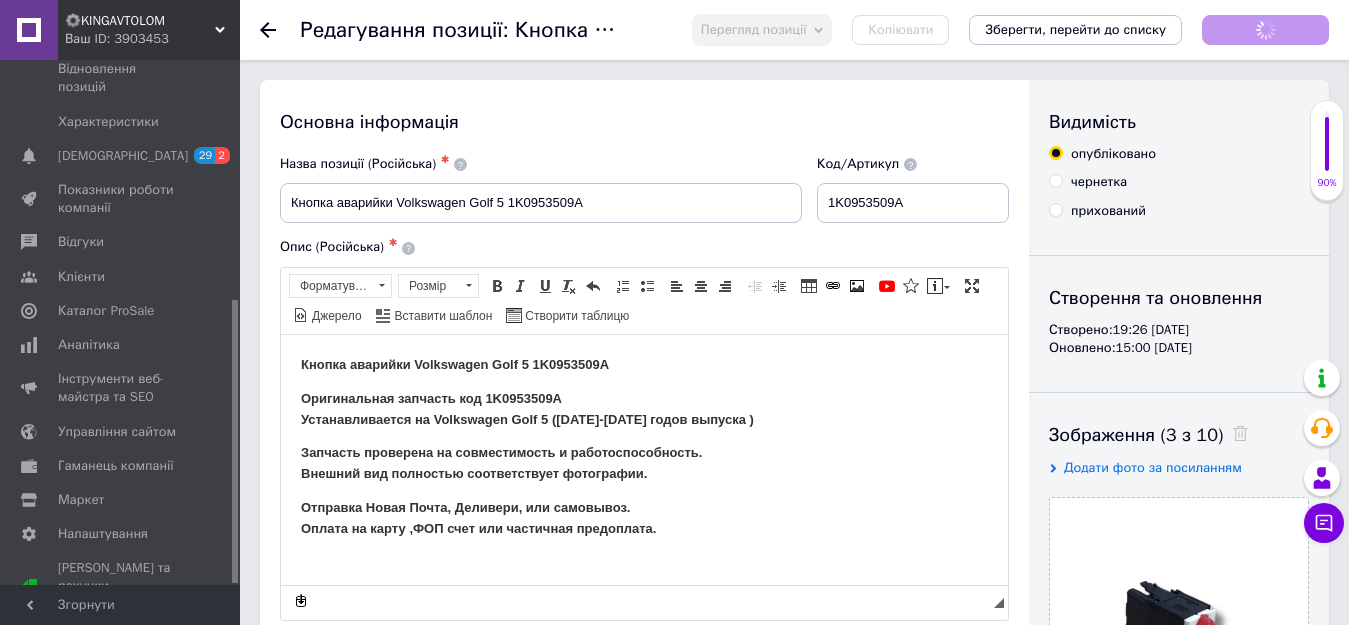 scroll, scrollTop: 0, scrollLeft: 0, axis: both 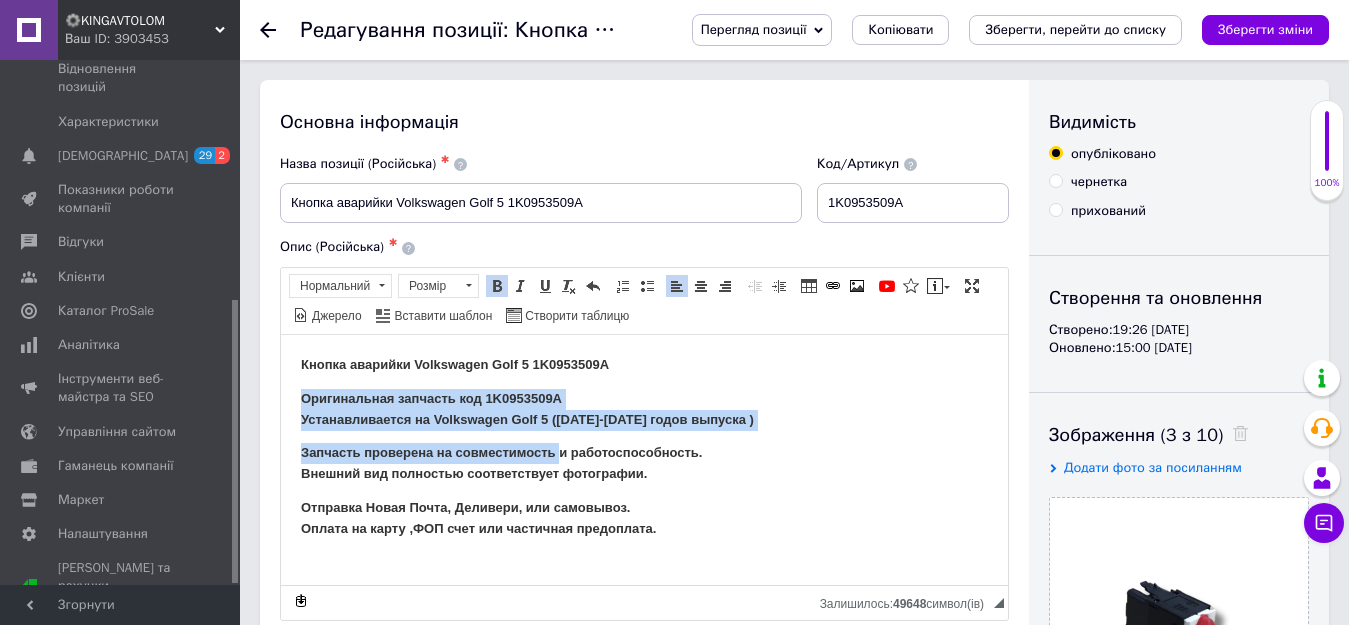 drag, startPoint x: 288, startPoint y: 396, endPoint x: 561, endPoint y: 457, distance: 279.73203 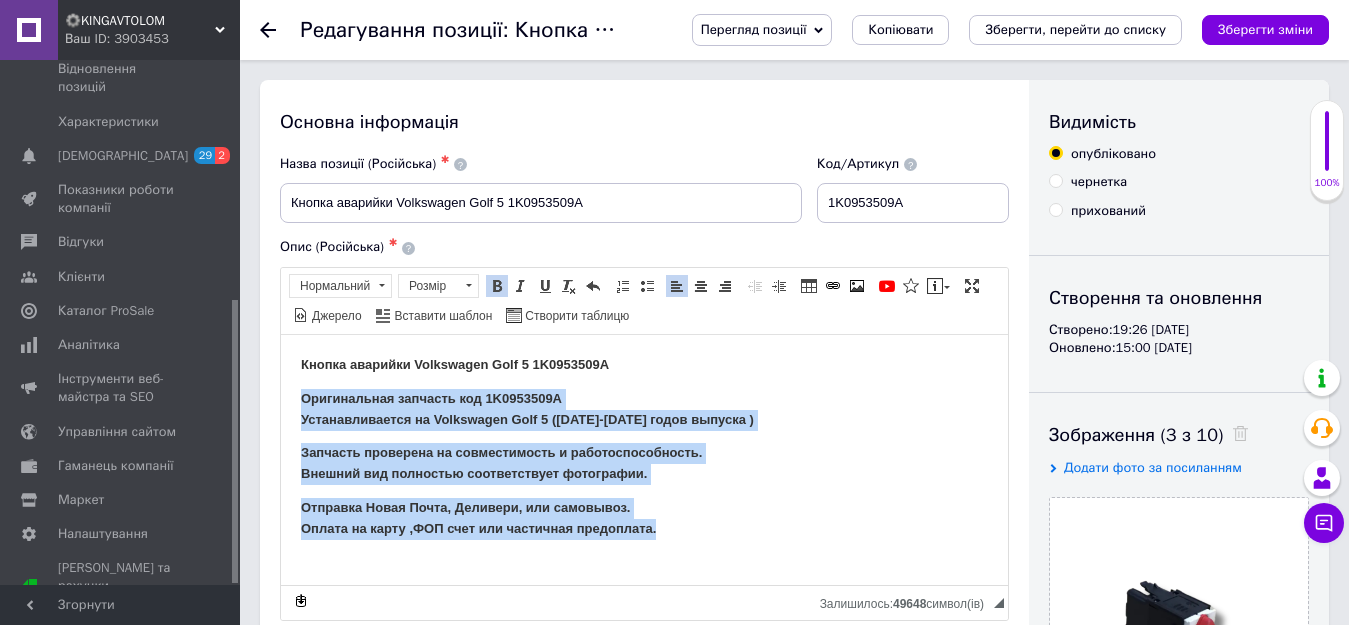 drag, startPoint x: 292, startPoint y: 401, endPoint x: 657, endPoint y: 544, distance: 392.01276 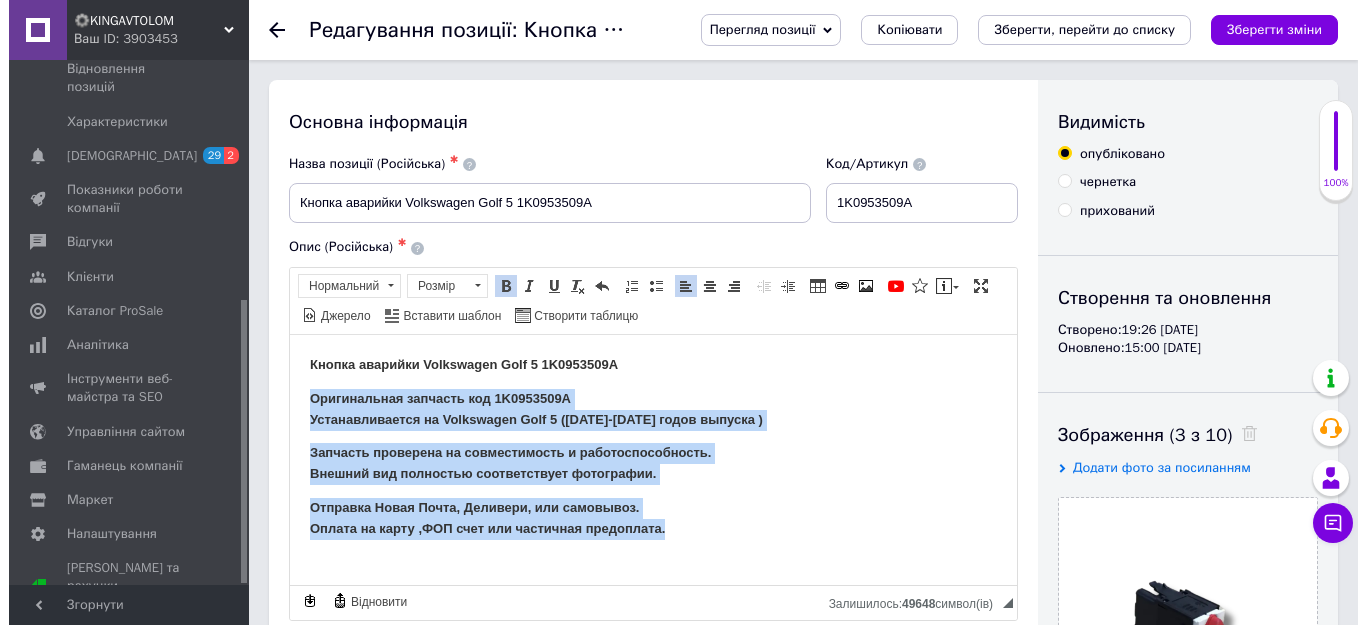 scroll, scrollTop: 100, scrollLeft: 0, axis: vertical 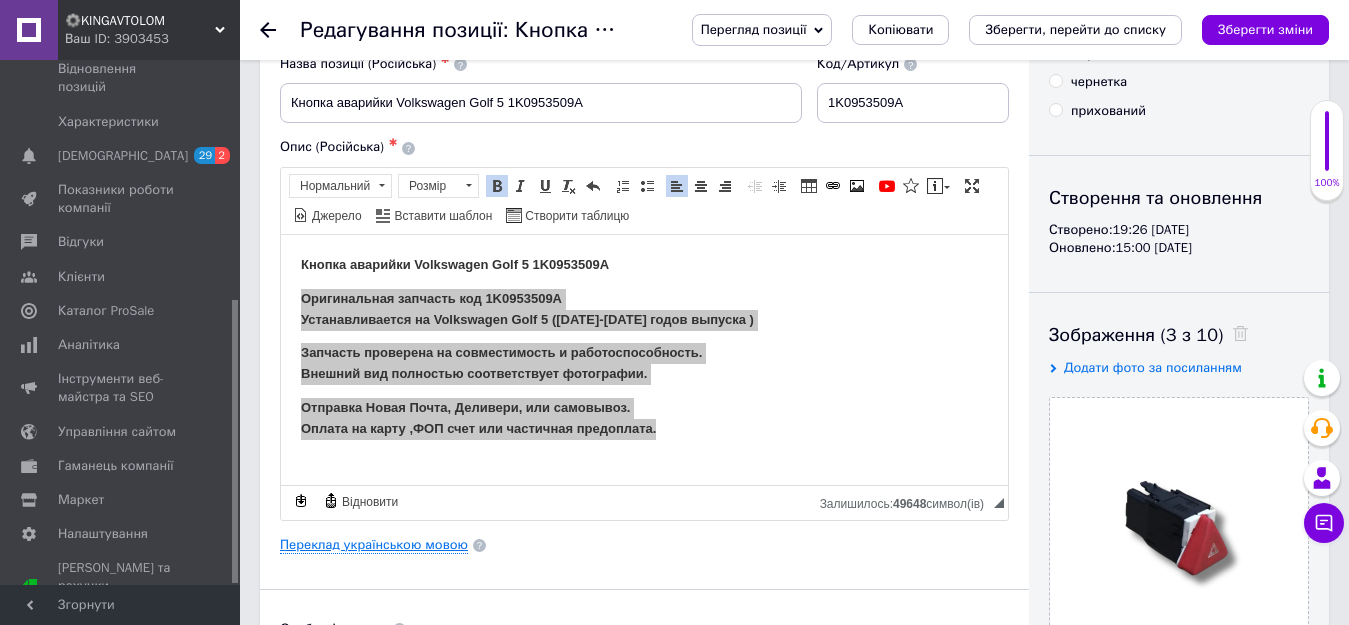 click on "Переклад українською мовою" at bounding box center (374, 545) 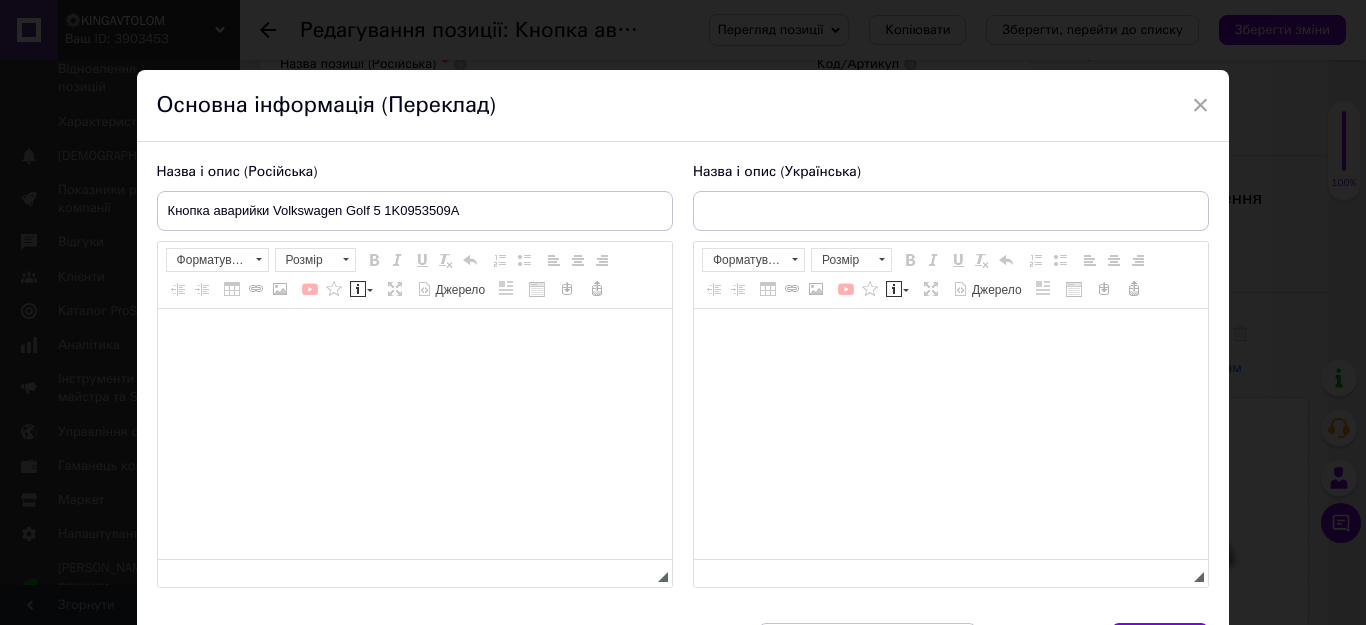 checkbox on "true" 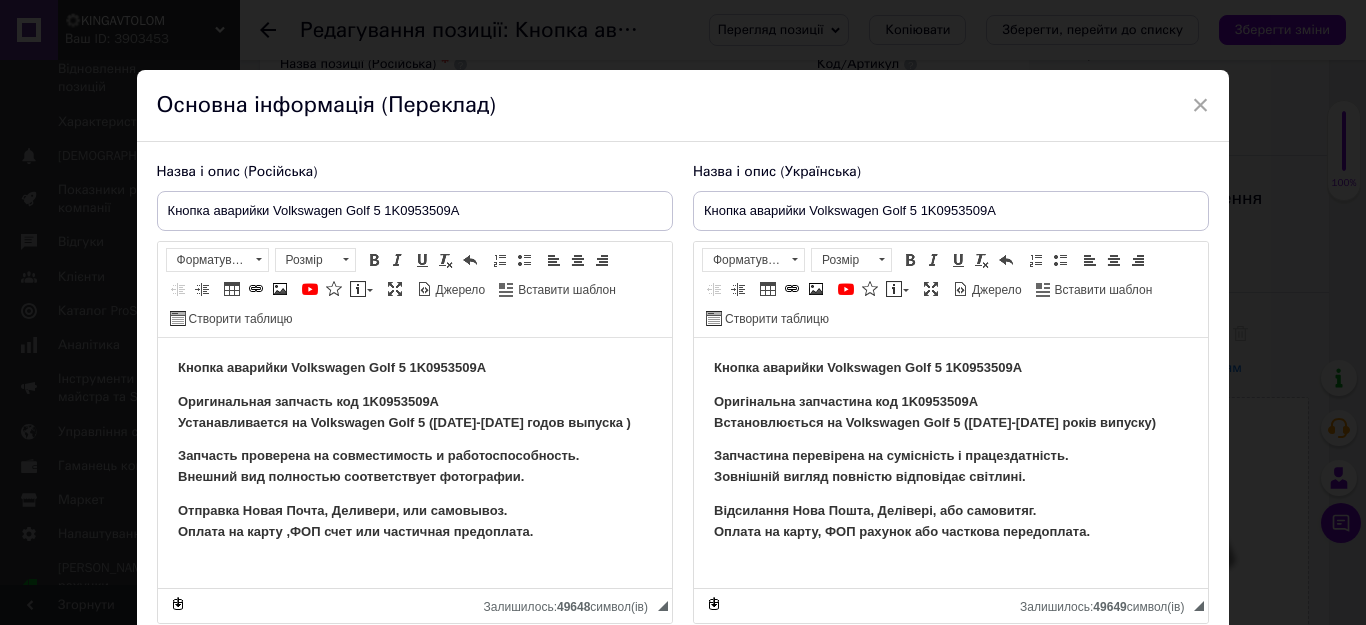 scroll, scrollTop: 0, scrollLeft: 0, axis: both 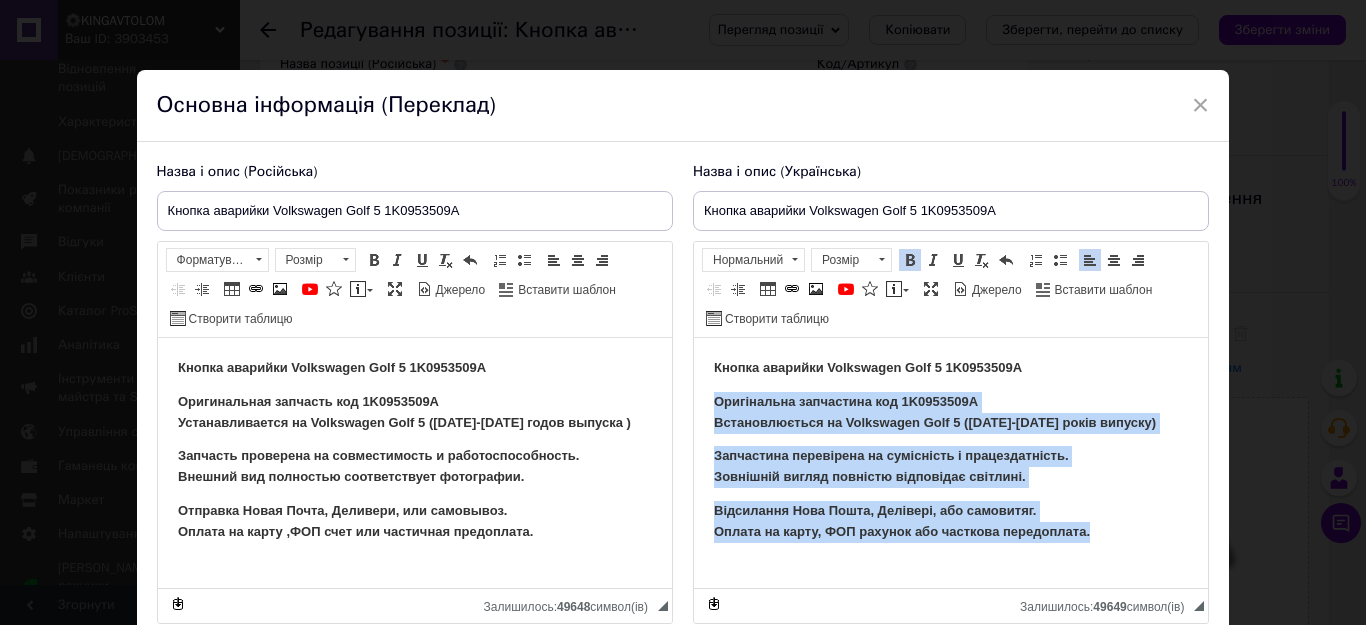 drag, startPoint x: 708, startPoint y: 404, endPoint x: 1109, endPoint y: 522, distance: 418.0012 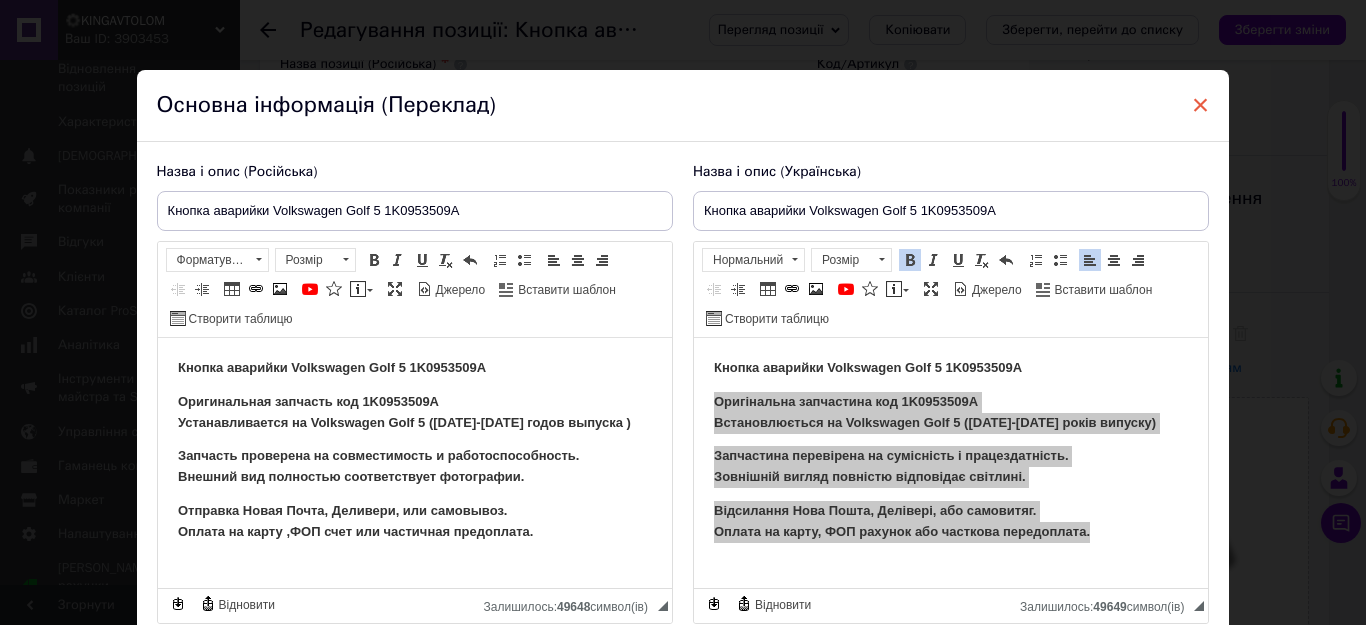 click on "×" at bounding box center (1201, 105) 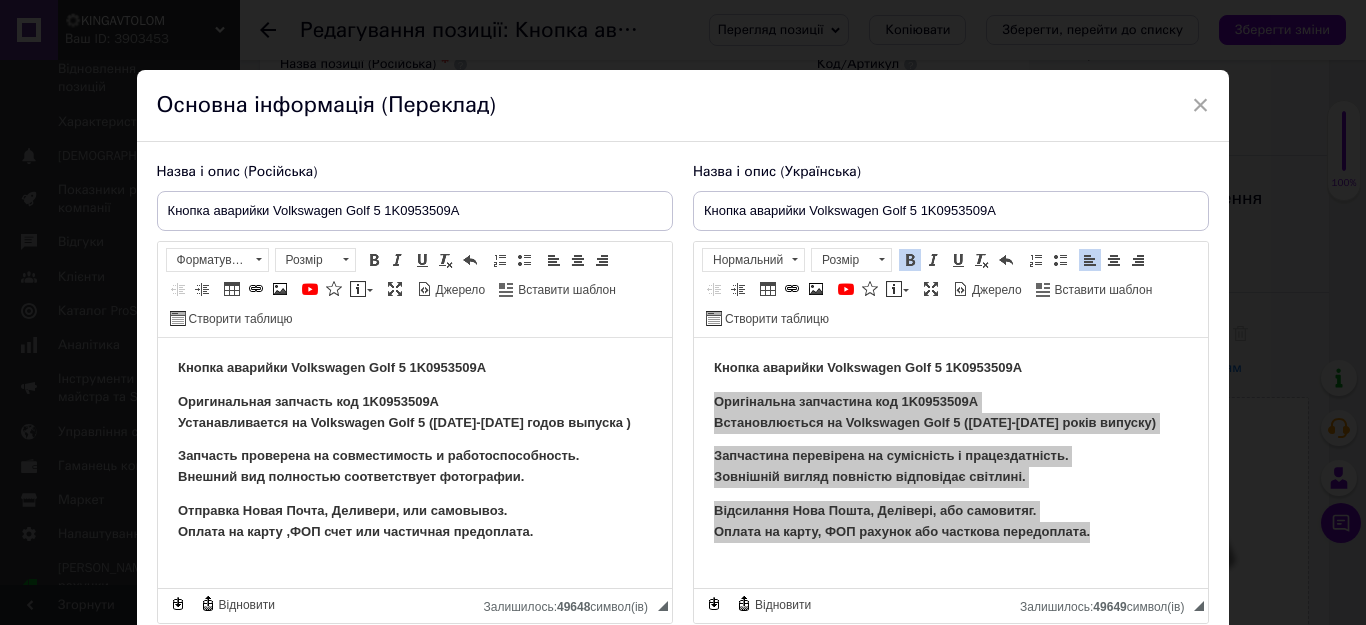 checkbox on "true" 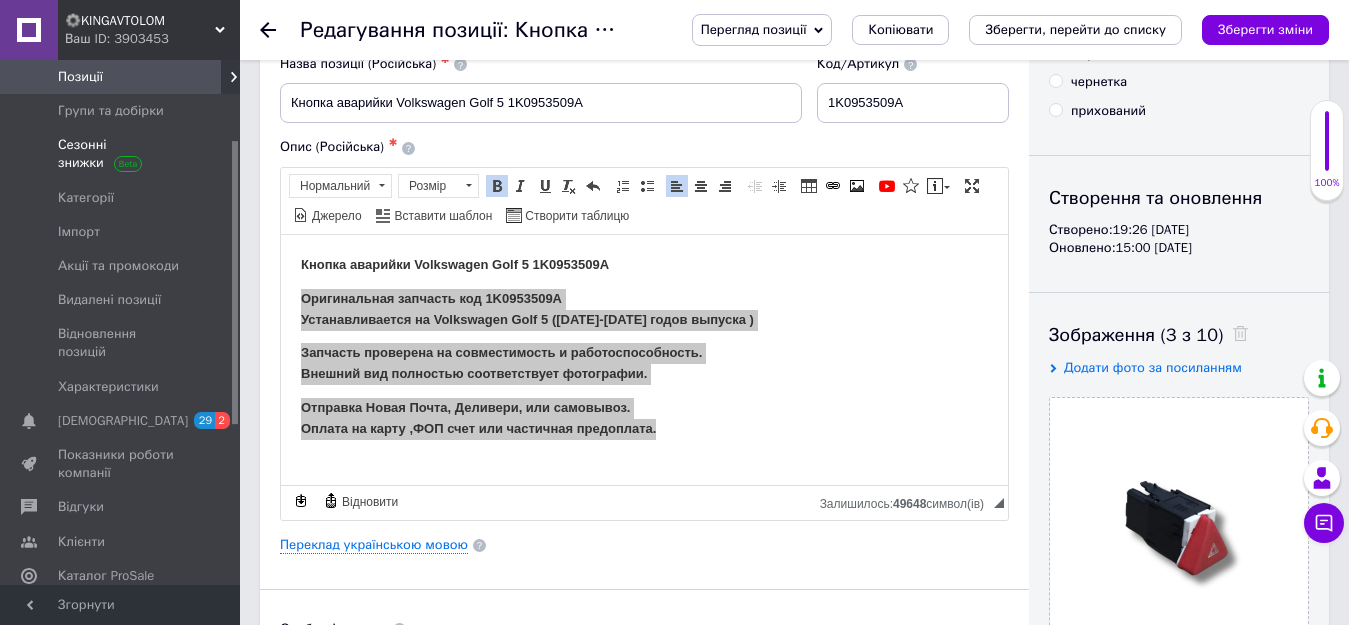 scroll, scrollTop: 142, scrollLeft: 0, axis: vertical 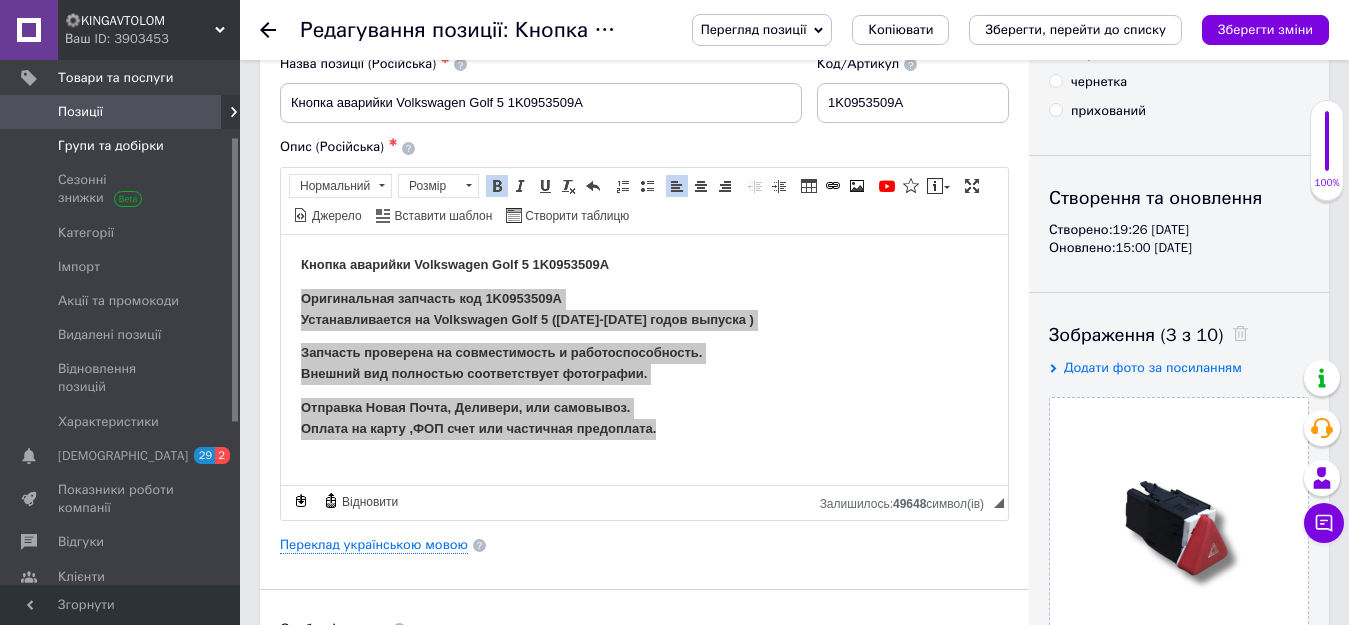 click on "Групи та добірки" at bounding box center [111, 146] 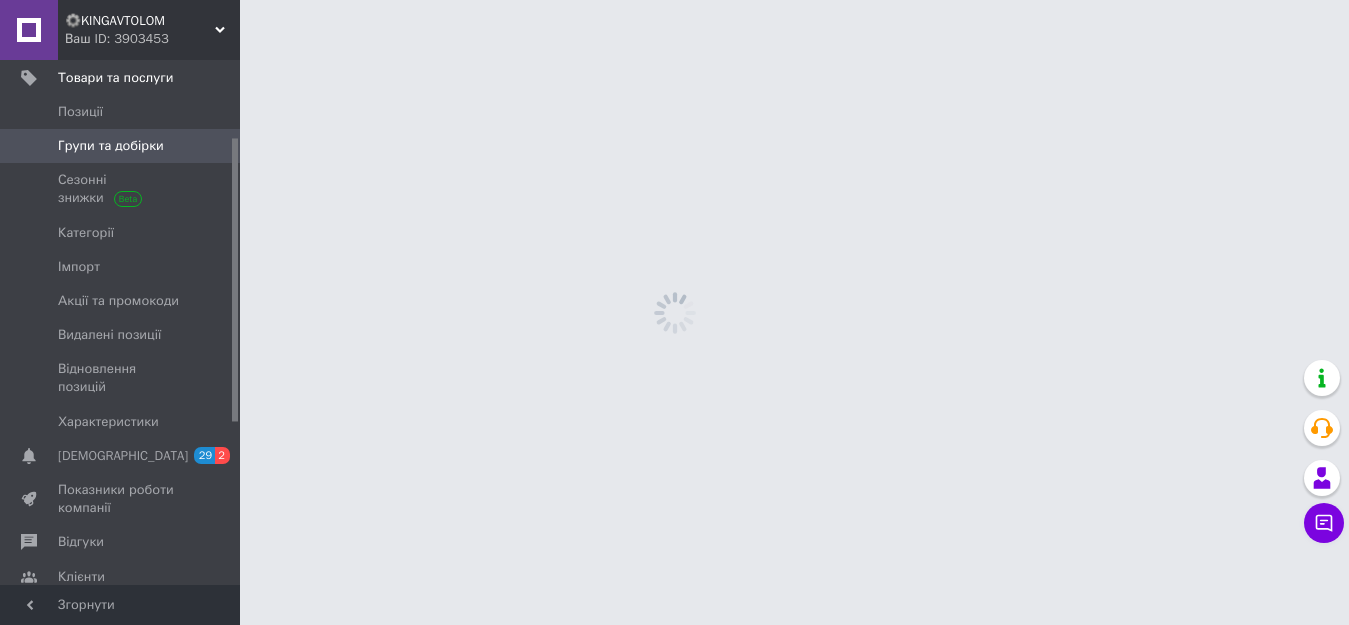 scroll, scrollTop: 0, scrollLeft: 0, axis: both 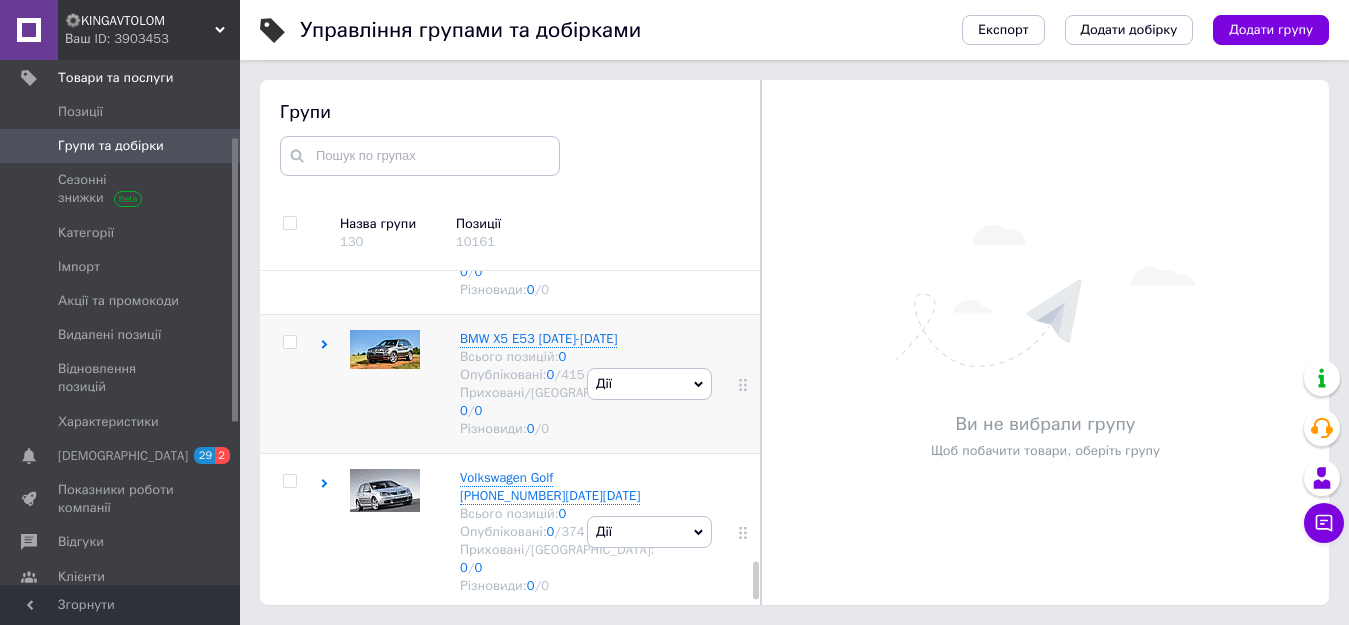 click 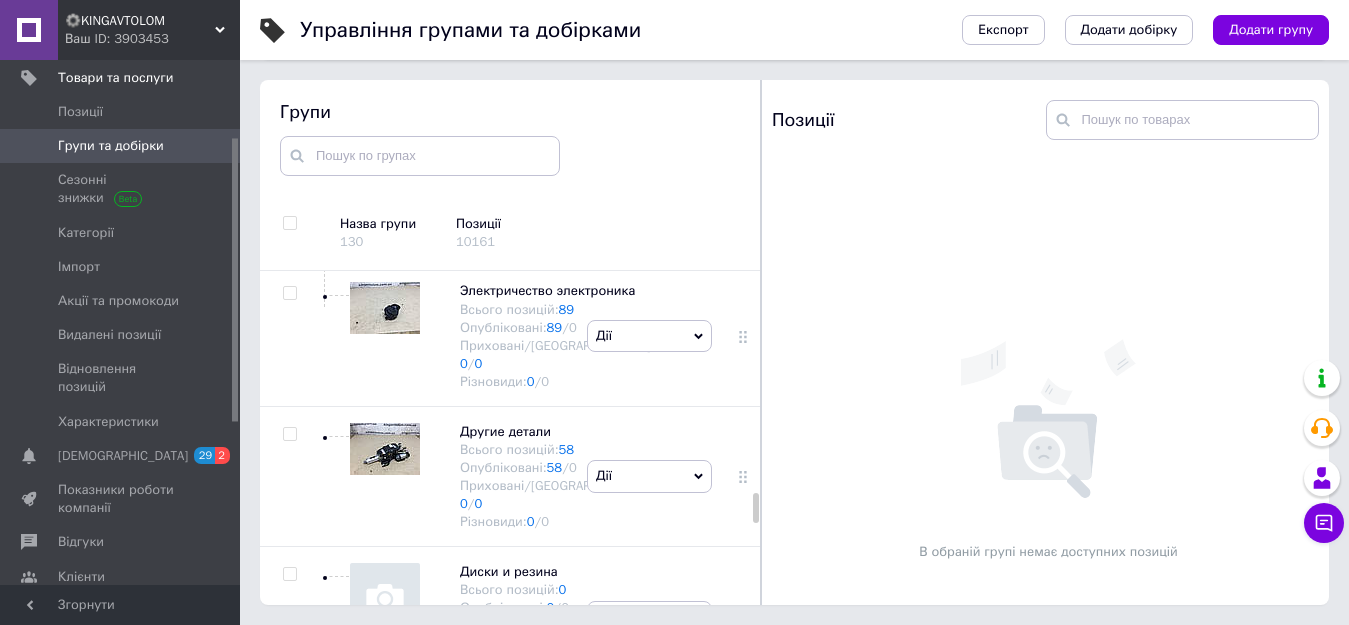 scroll, scrollTop: 2982, scrollLeft: 0, axis: vertical 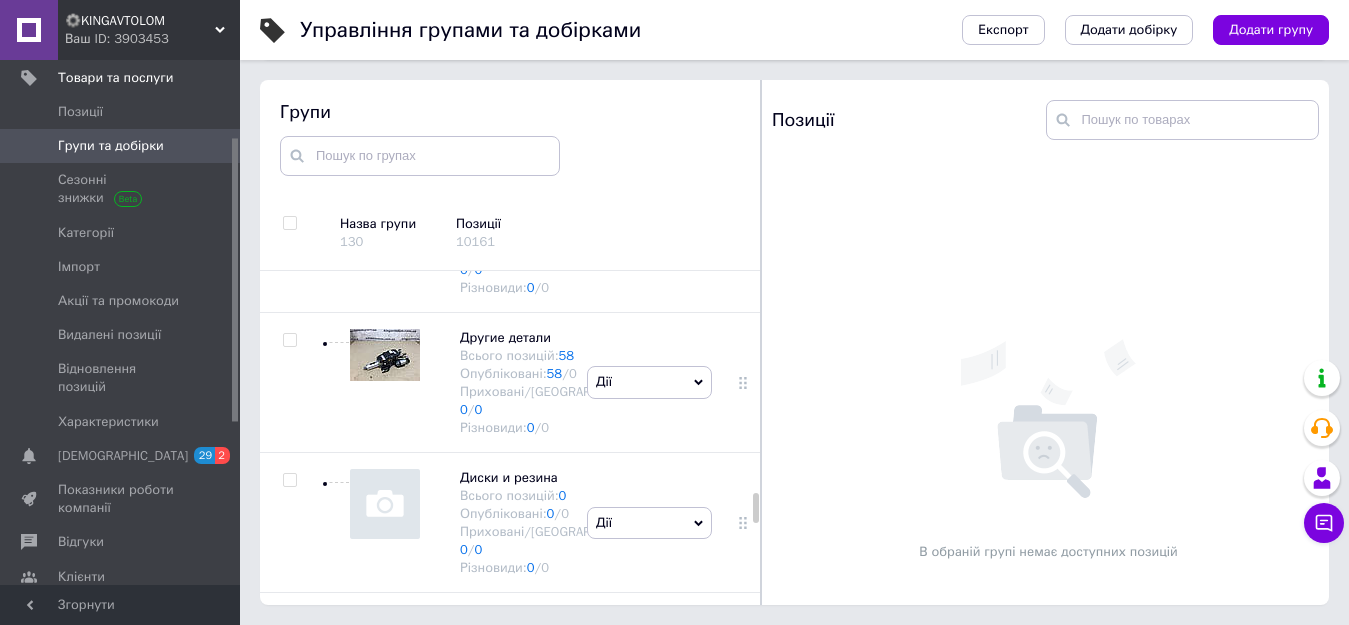 click on "Дії Приховати групу Редагувати групу Додати підгрупу Додати товар Видалити групу" at bounding box center (649, -197) 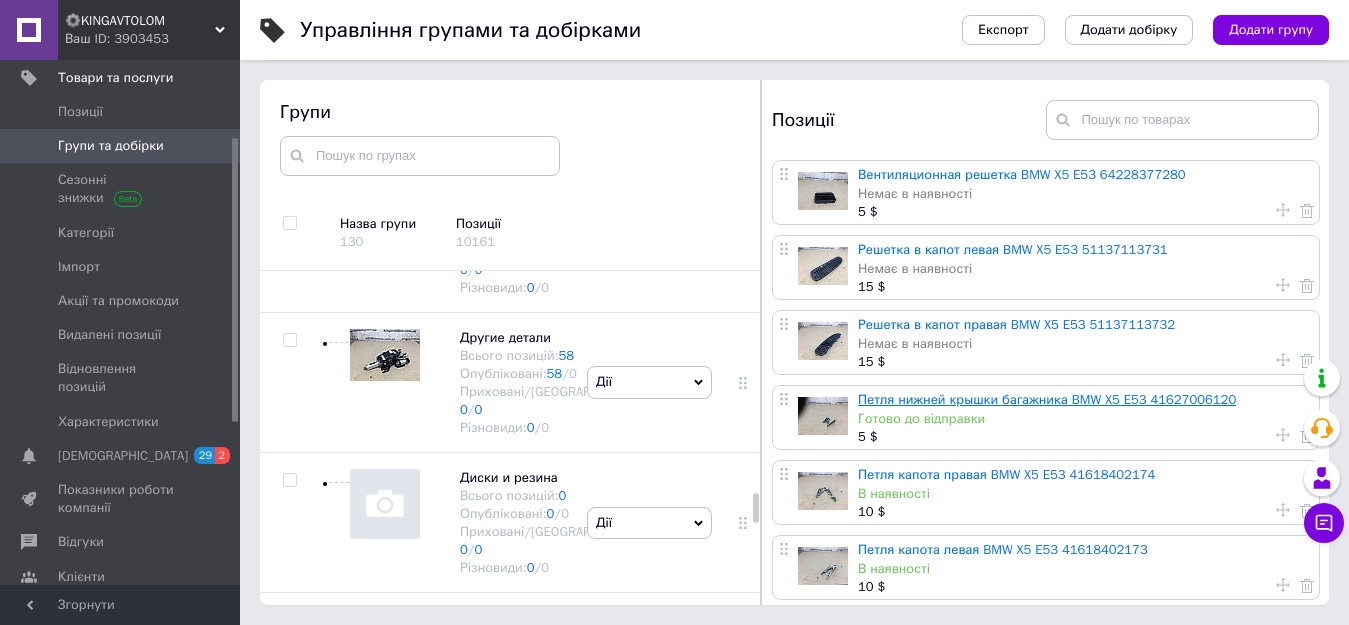 click on "Петля нижней крышки багажника BMW X5 E53  41627006120" at bounding box center (1047, 399) 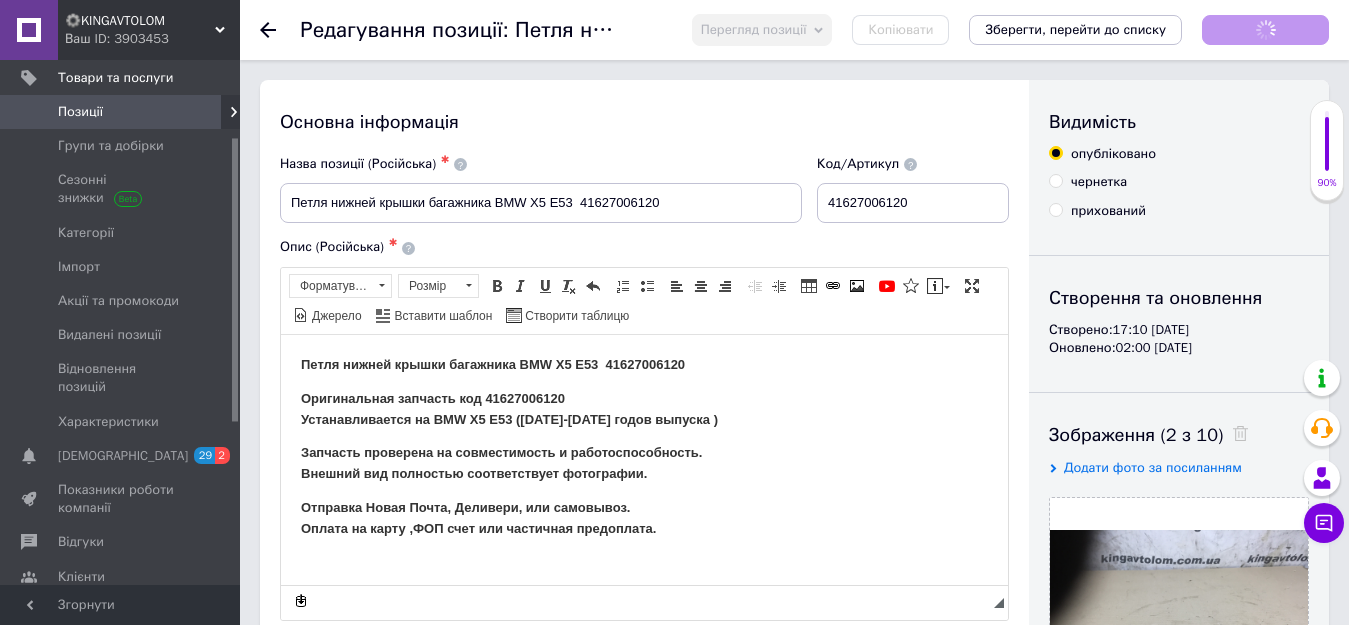 scroll, scrollTop: 0, scrollLeft: 0, axis: both 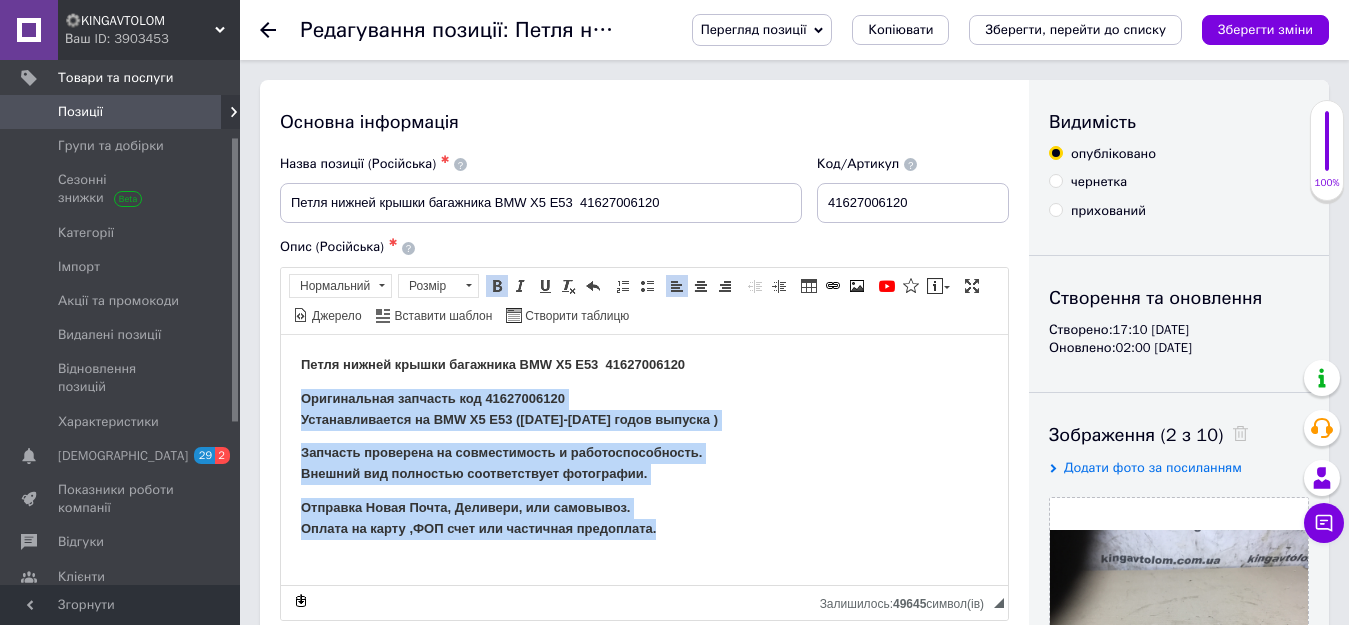 drag, startPoint x: 299, startPoint y: 397, endPoint x: 695, endPoint y: 523, distance: 415.56226 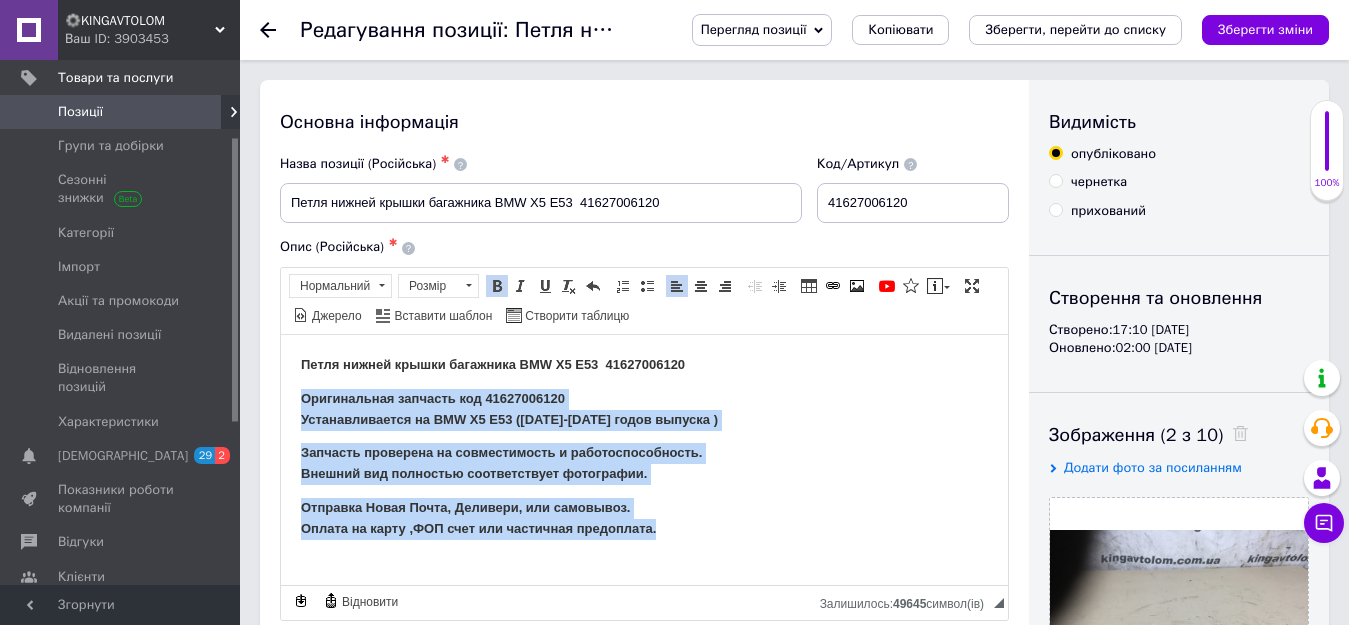copy on "Оригинальная запчасть код 41627006120 Устанавливается на BMW X5 E53 (1999-2006 годов выпуска ) Запчасть проверена на совместимость и работоспособность. Внешний вид полностью соответствует фотографии. Отправка Новая Почта, Деливери, или самовывоз. Оплата на карту ,ФОП счет или частичная предоплата." 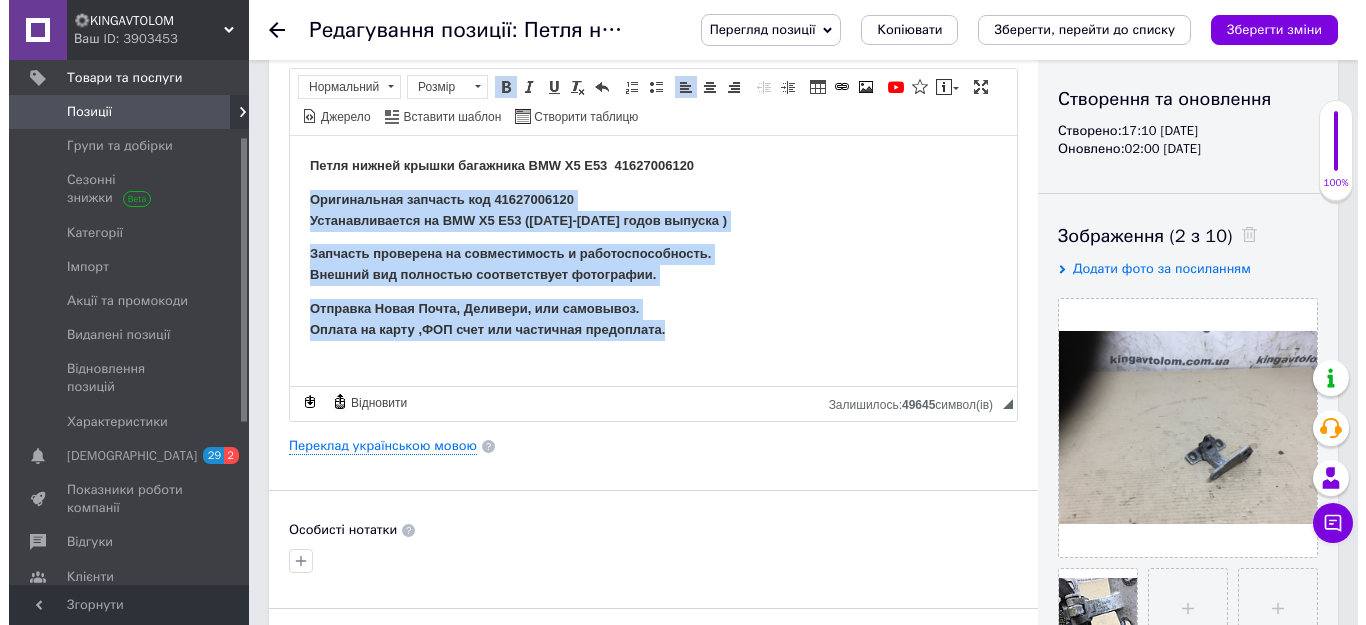 scroll, scrollTop: 200, scrollLeft: 0, axis: vertical 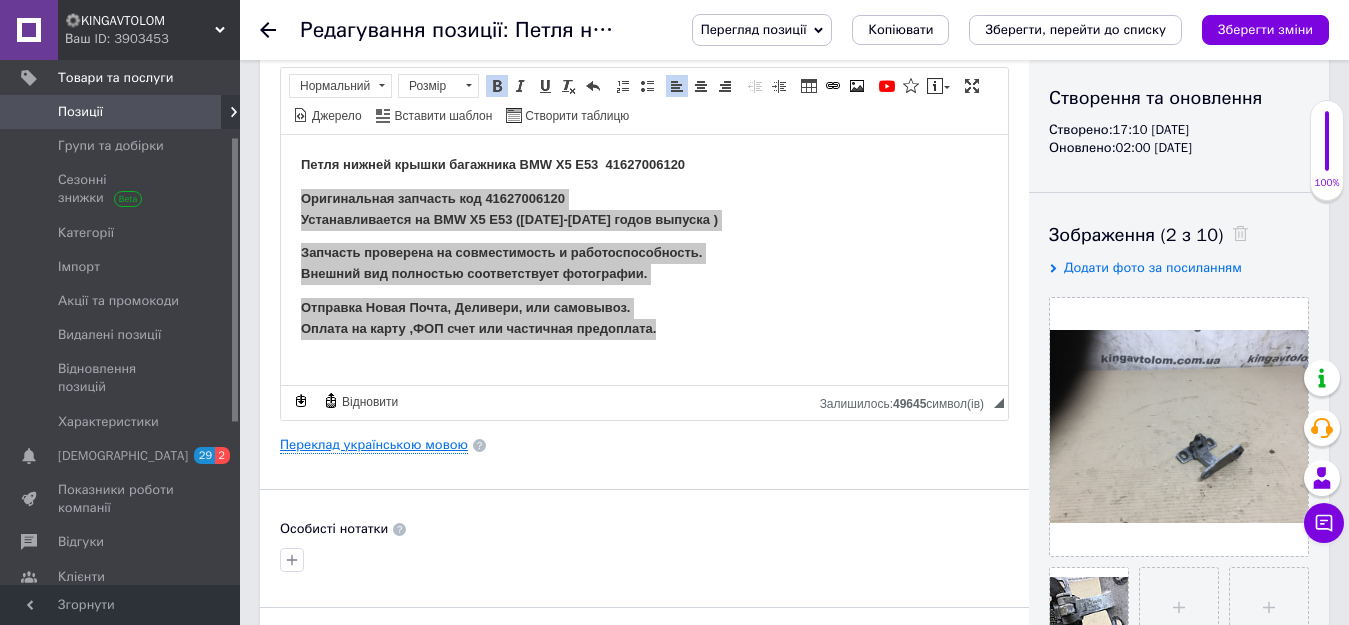 click on "Переклад українською мовою" at bounding box center [374, 445] 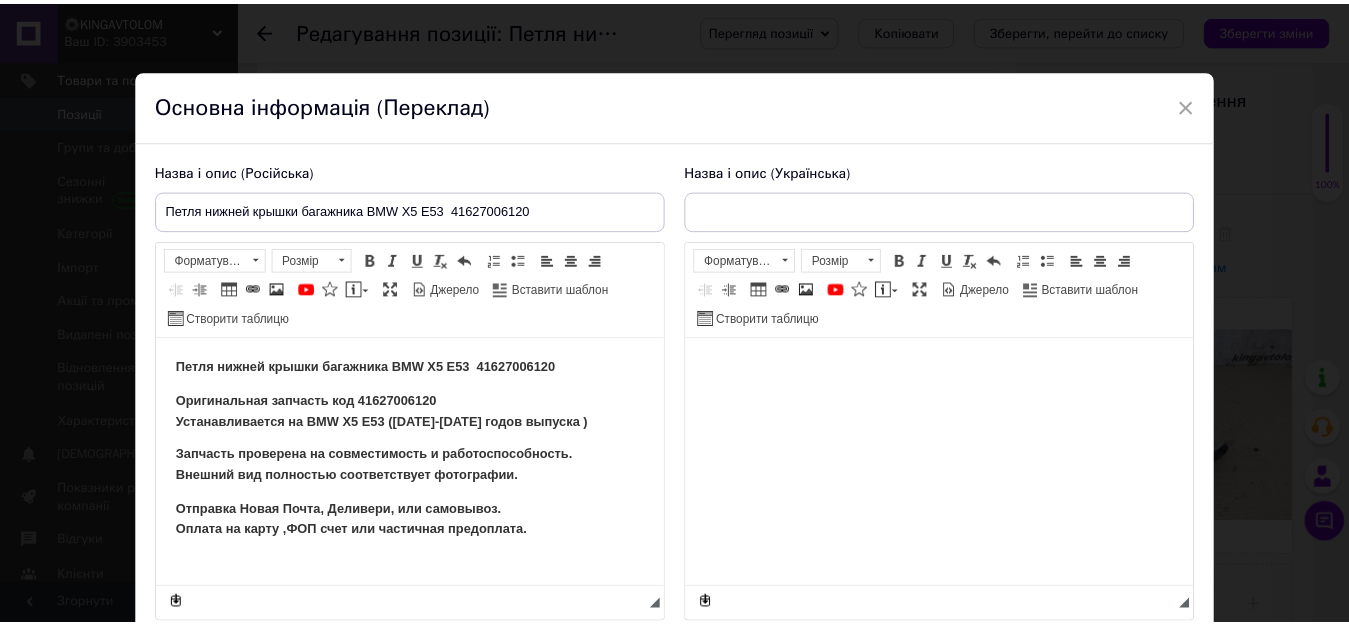 scroll, scrollTop: 0, scrollLeft: 0, axis: both 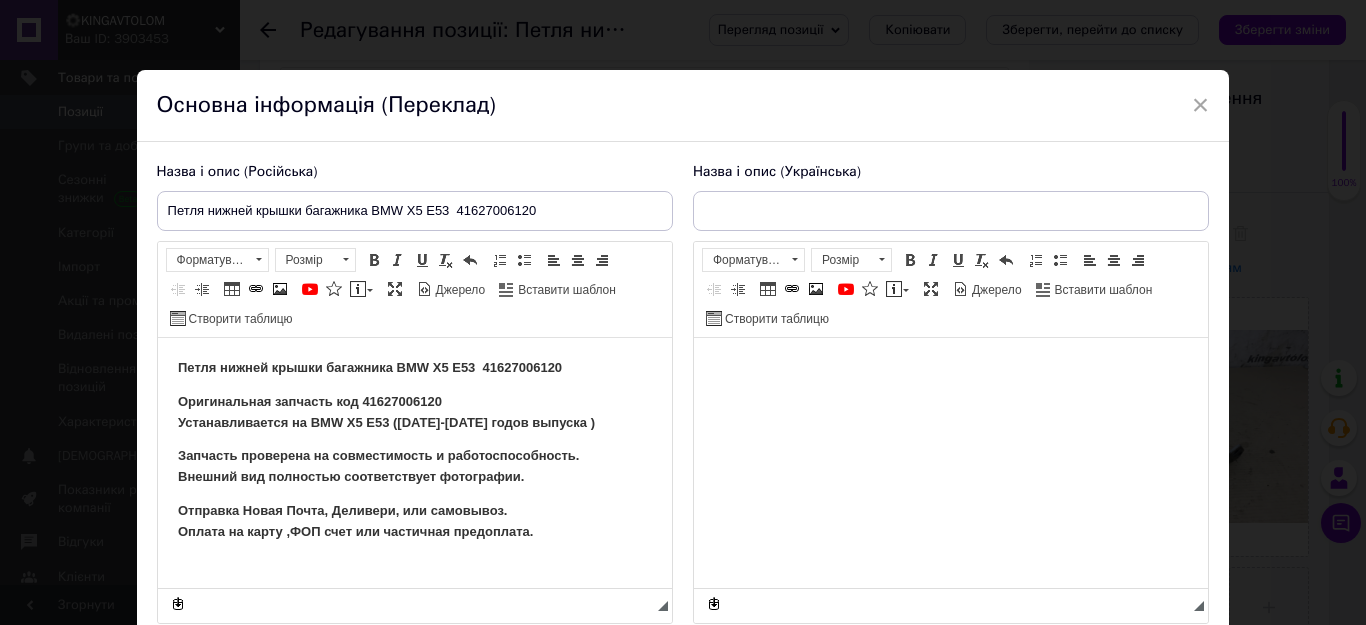 type on "Петля нижньої кришки багажника BMW X5 E53 41627006120" 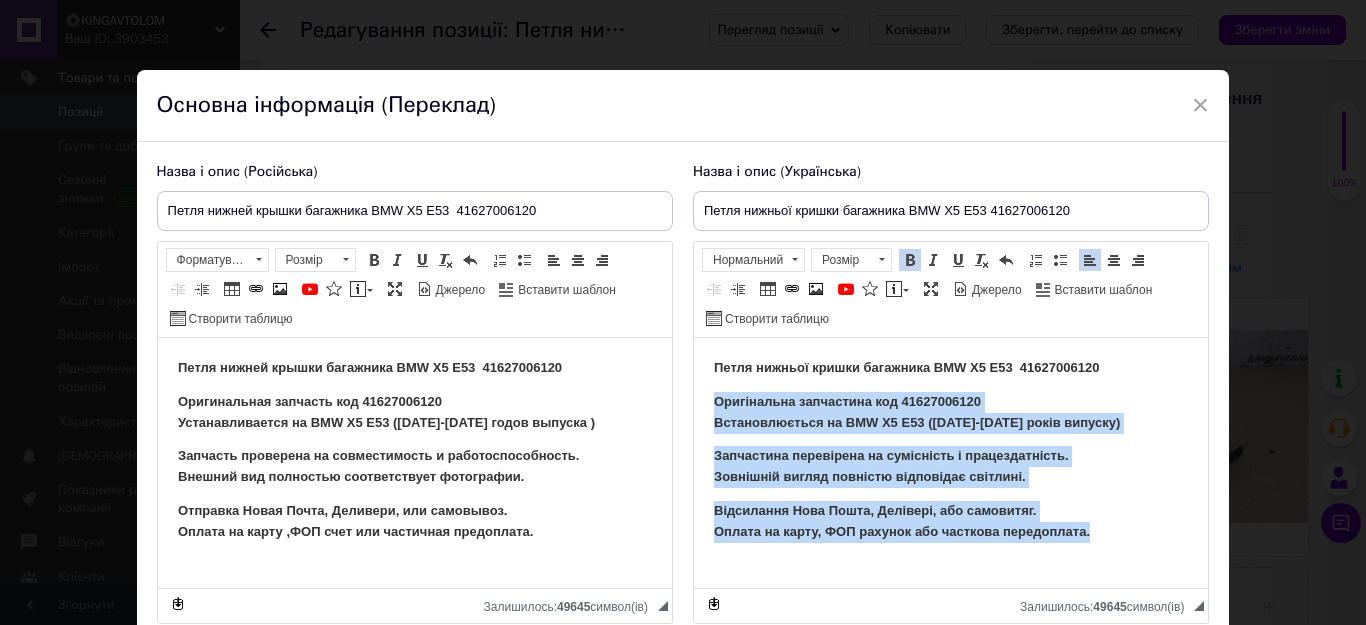 drag, startPoint x: 709, startPoint y: 405, endPoint x: 1100, endPoint y: 539, distance: 413.32434 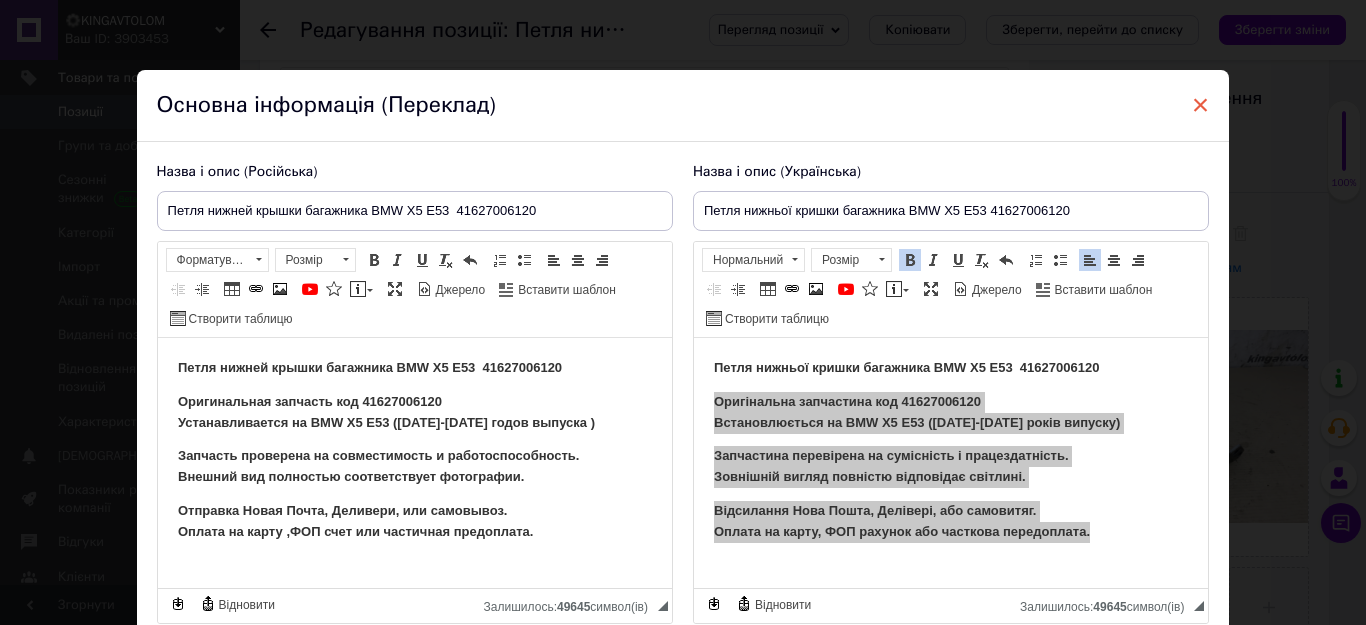 click on "×" at bounding box center (1201, 105) 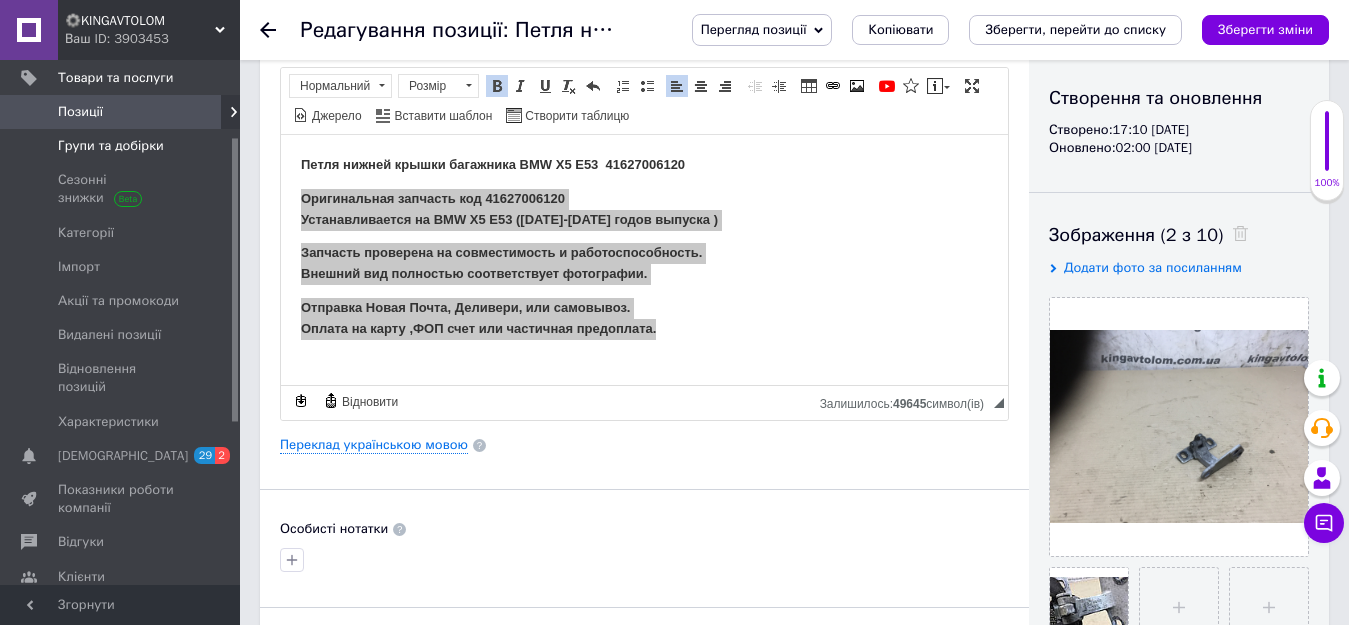 click on "Групи та добірки" at bounding box center (111, 146) 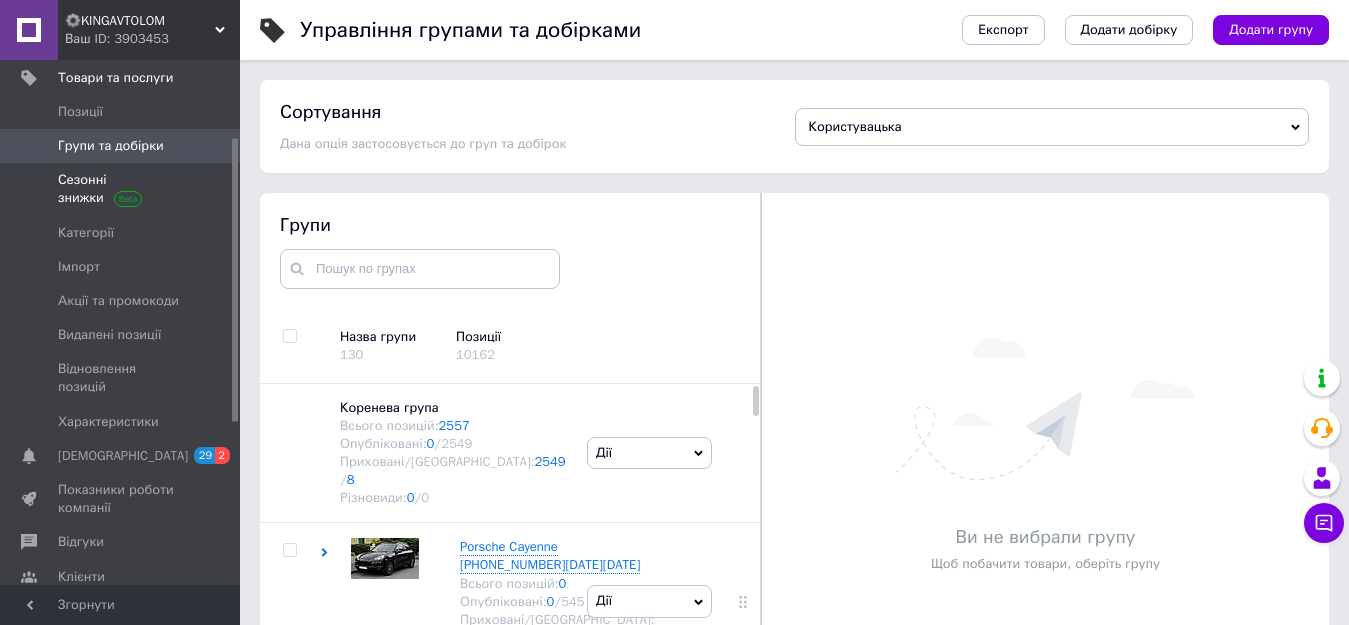 scroll, scrollTop: 113, scrollLeft: 0, axis: vertical 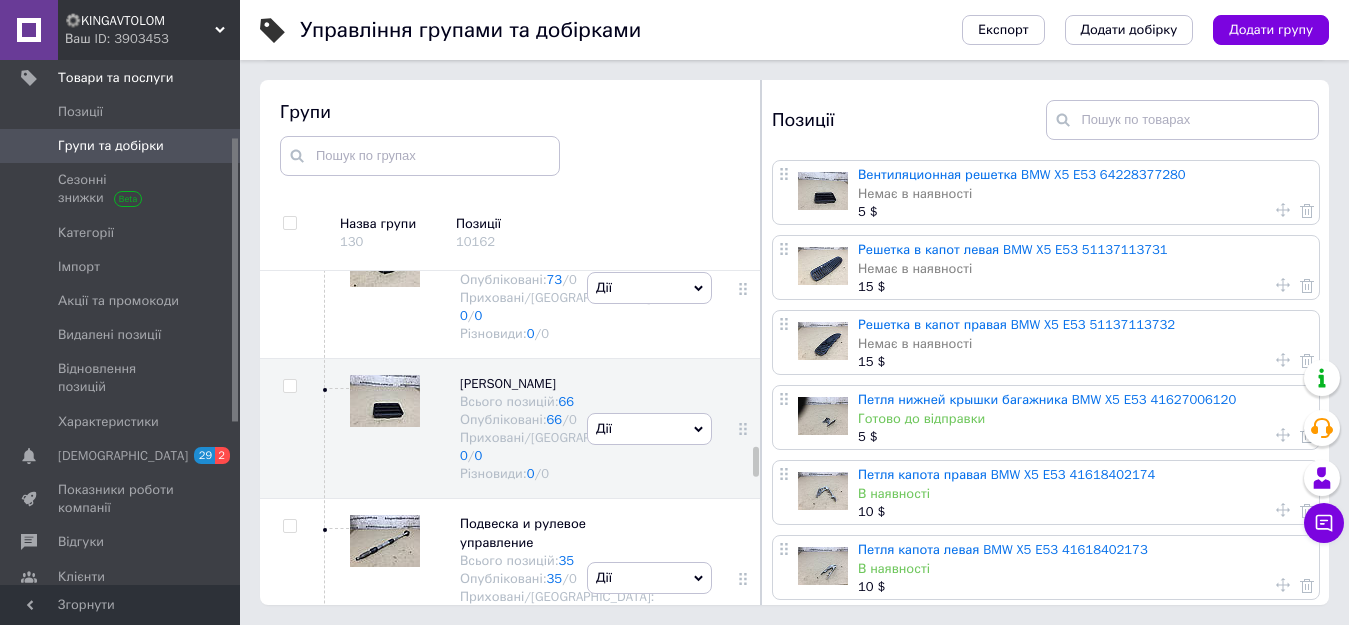 click at bounding box center (290, -11) 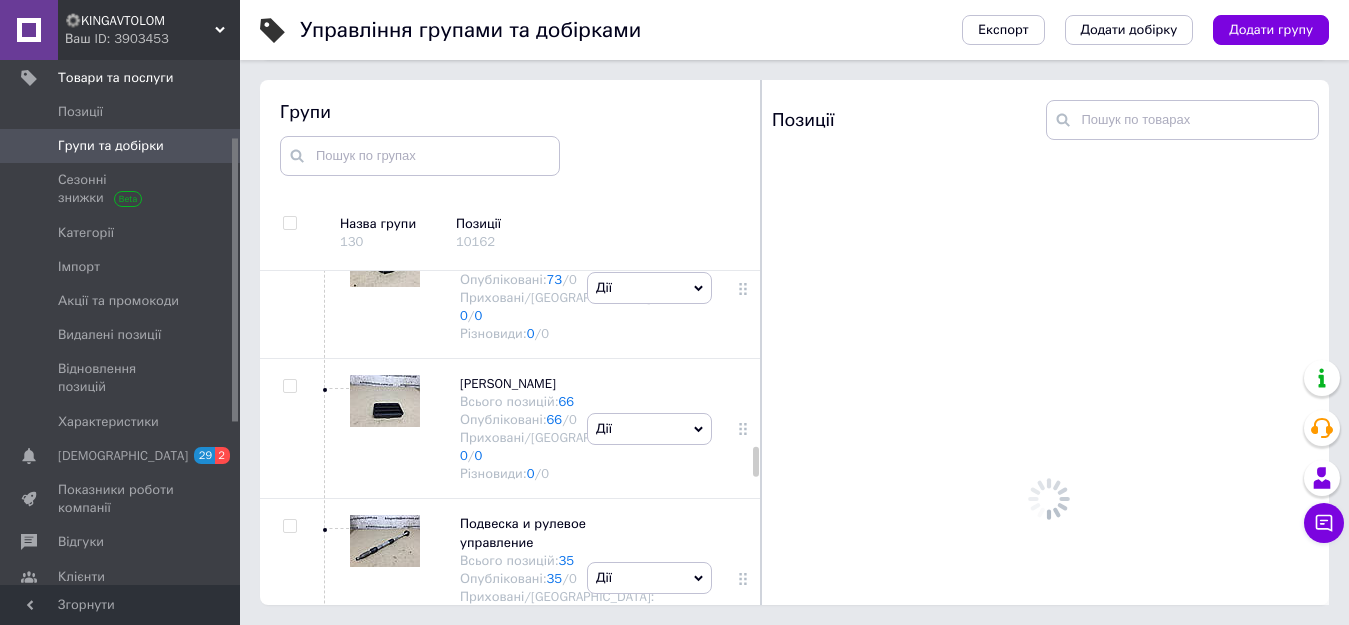 click 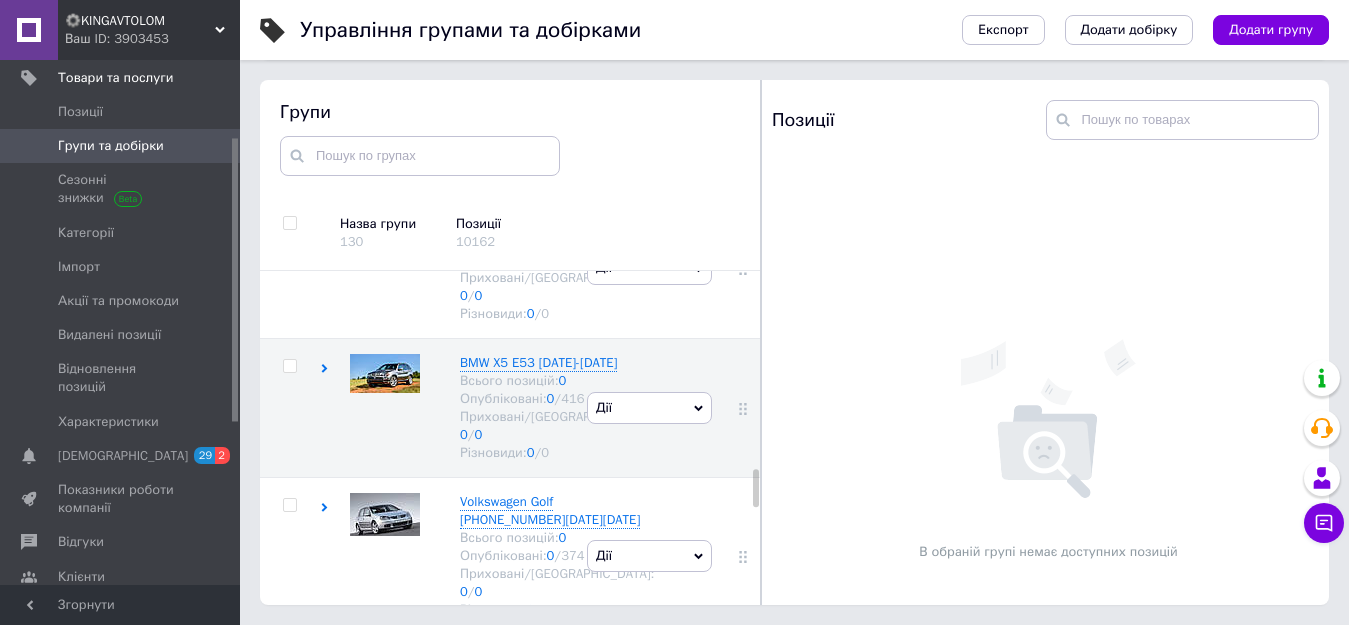 scroll, scrollTop: 2056, scrollLeft: 0, axis: vertical 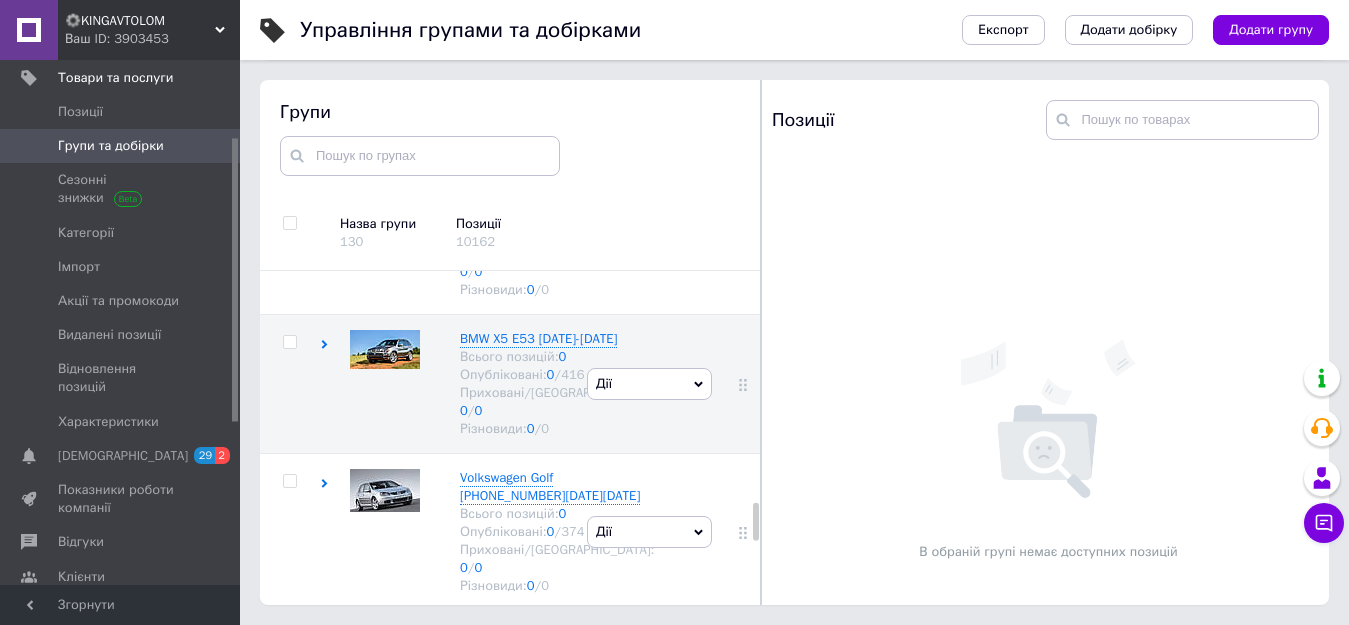 click on "Audi A4 B8" at bounding box center [491, 59] 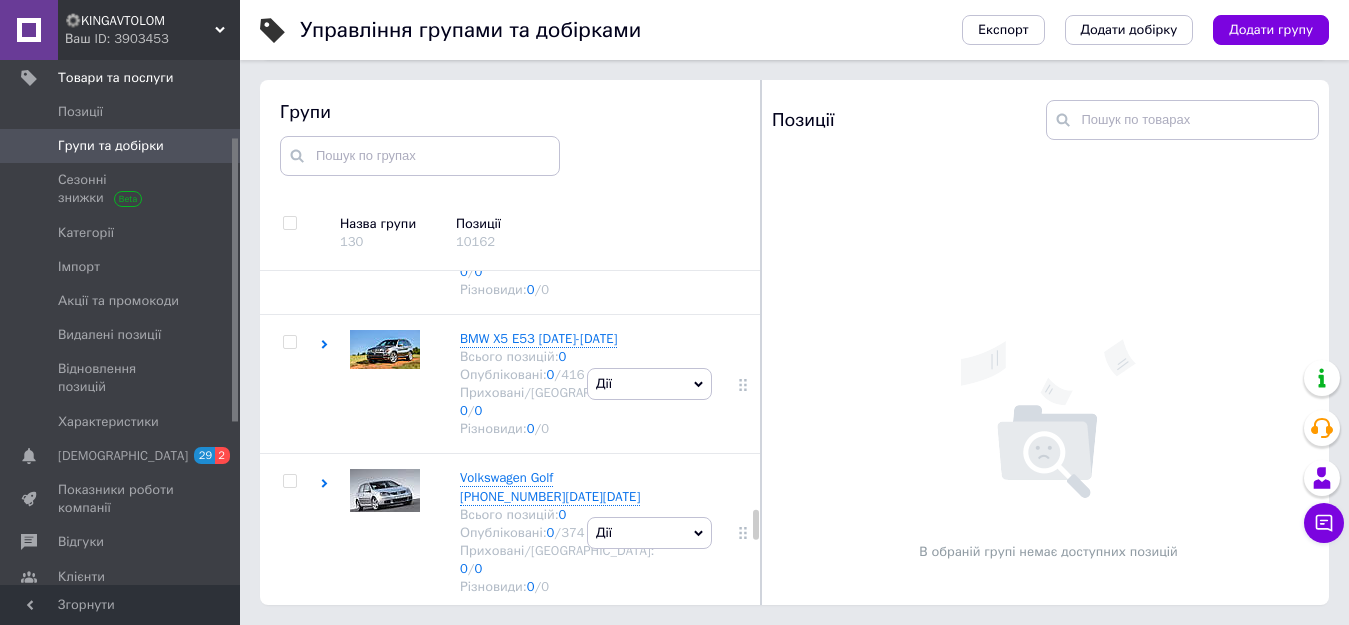 scroll, scrollTop: 3110, scrollLeft: 0, axis: vertical 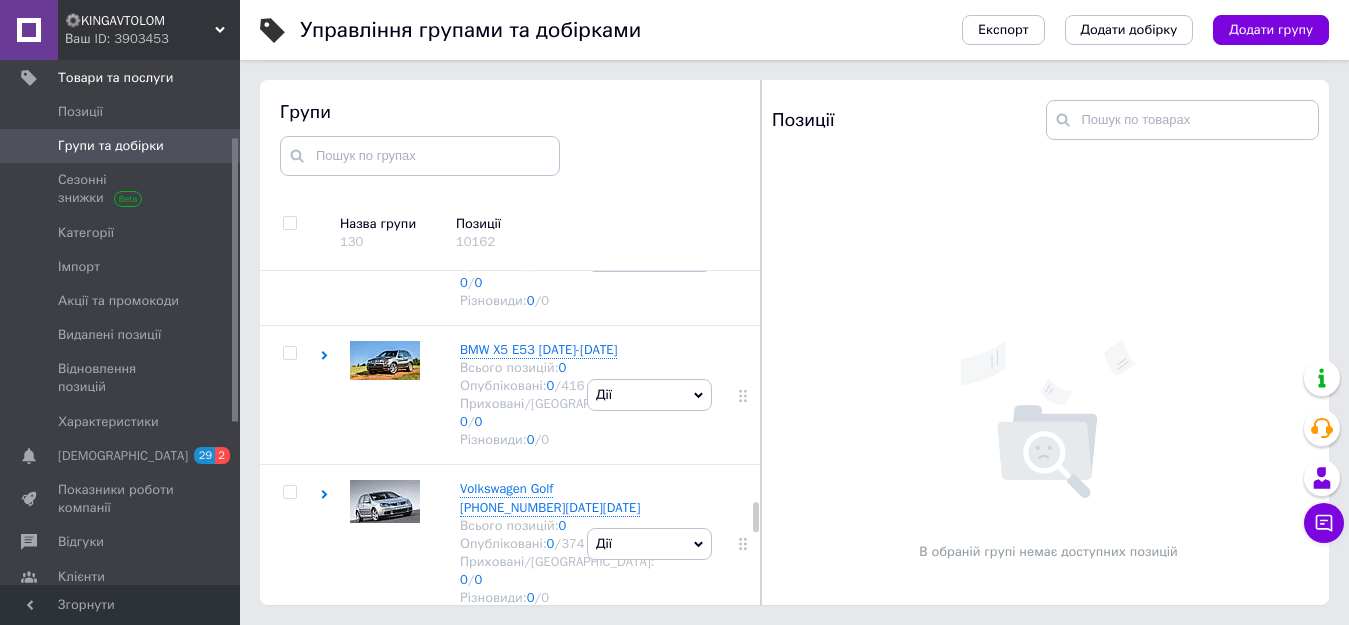 click on "Дії Приховати групу Редагувати групу Додати підгрупу Додати товар Видалити групу" at bounding box center (649, -305) 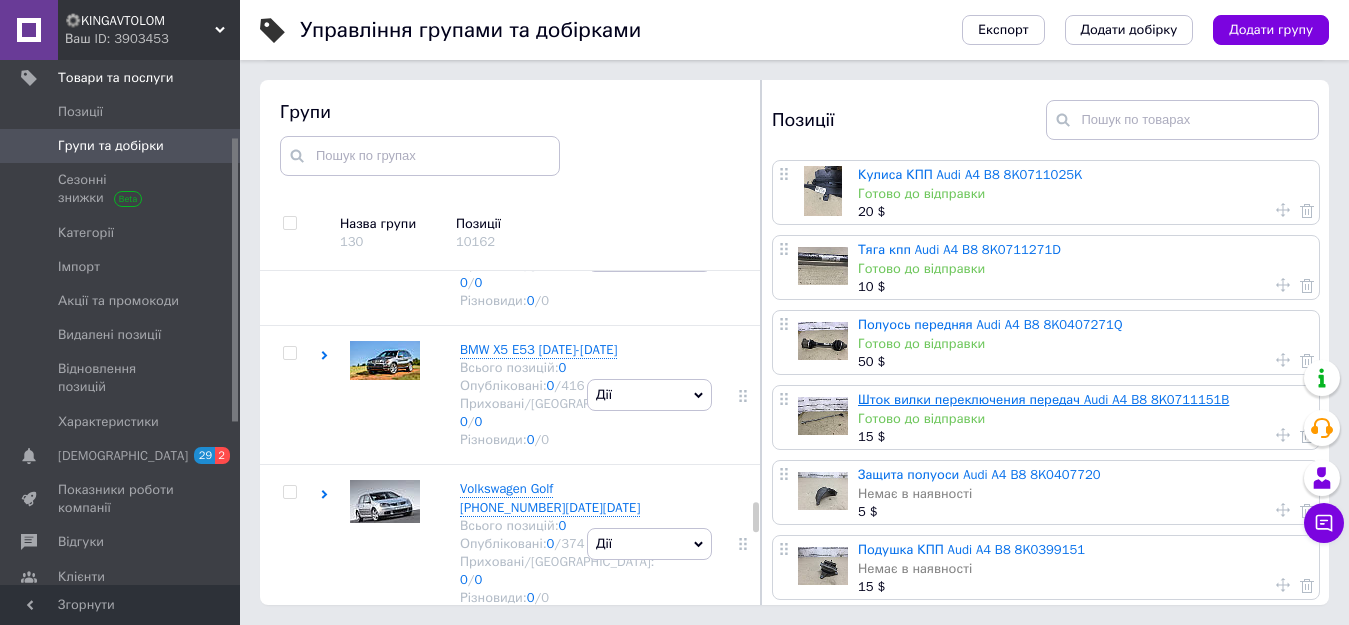 click on "Шток вилки переключения передач Audi A4 B8 8K0711151B" at bounding box center [1043, 399] 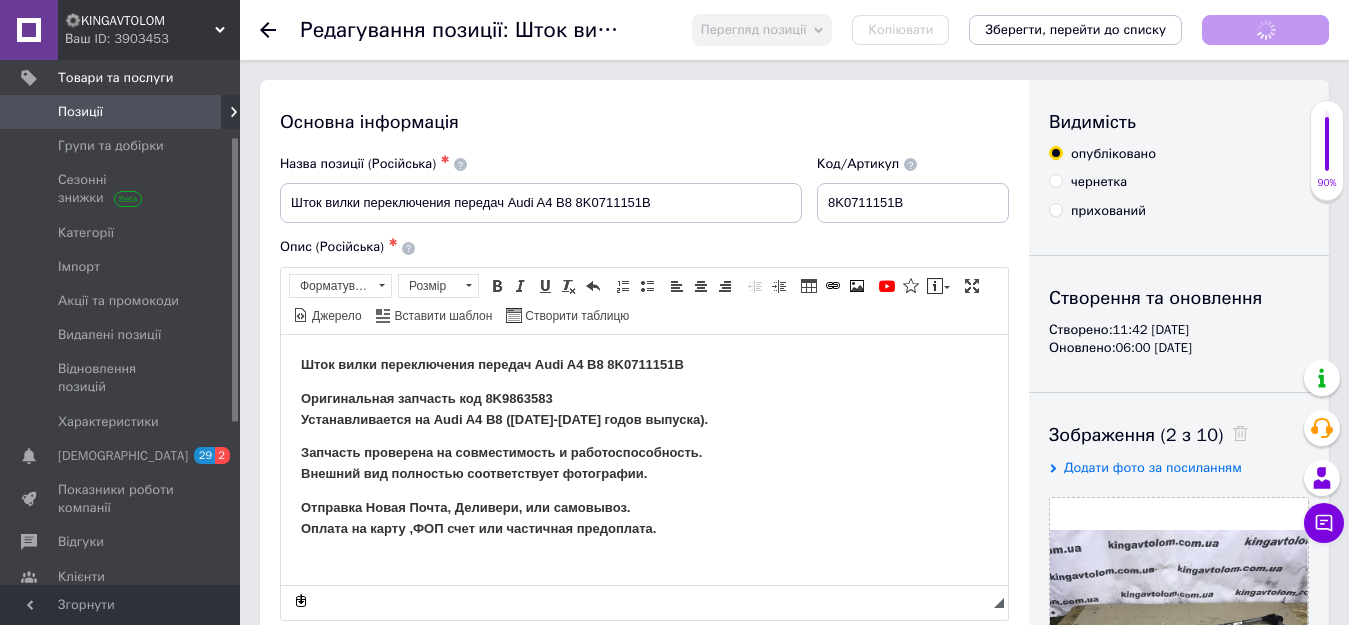 scroll, scrollTop: 0, scrollLeft: 0, axis: both 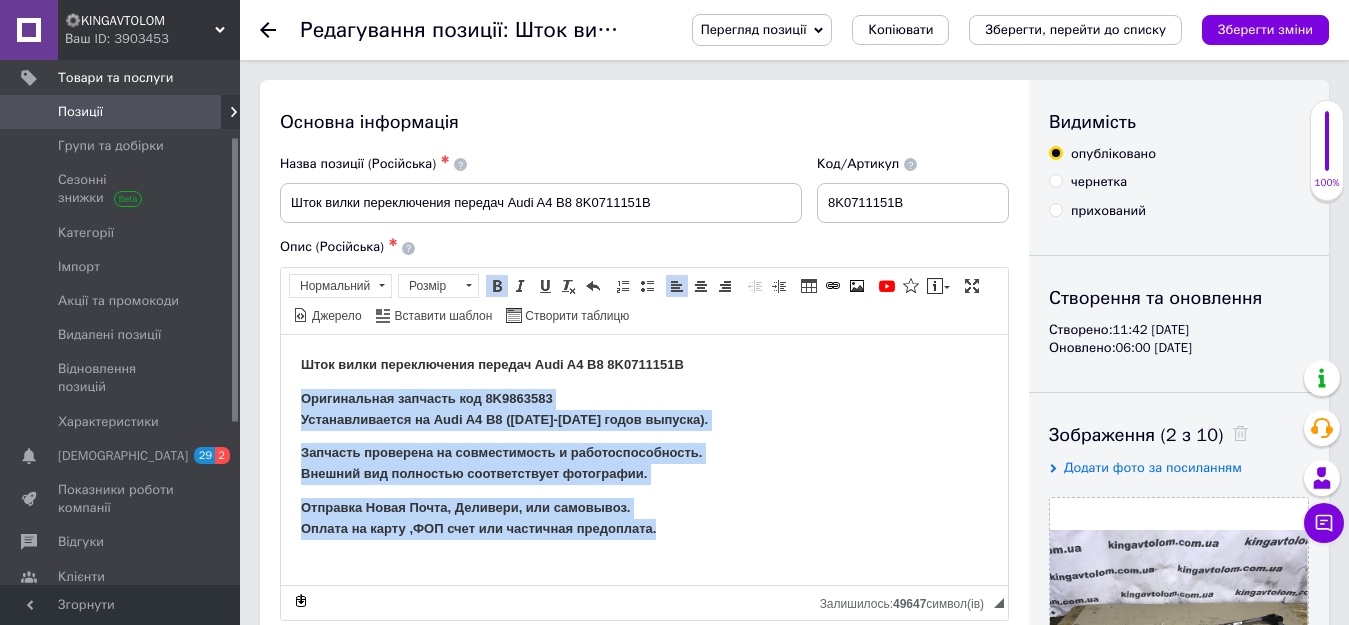drag, startPoint x: 297, startPoint y: 397, endPoint x: 665, endPoint y: 542, distance: 395.53635 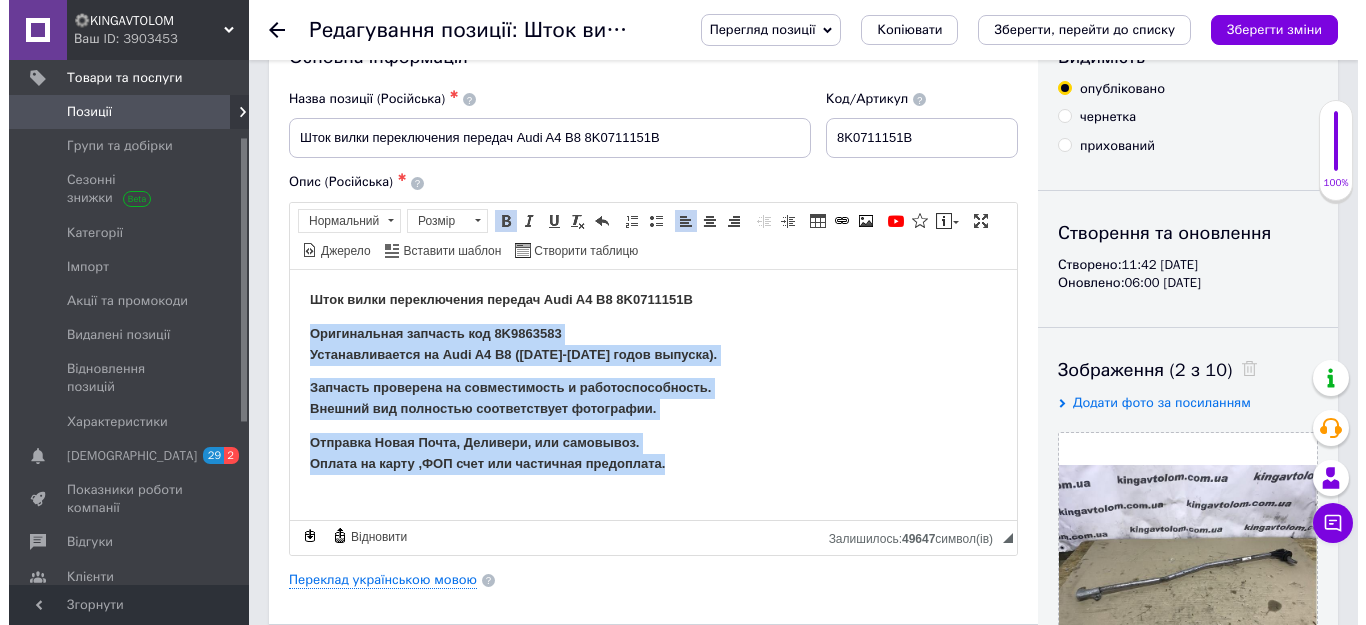 scroll, scrollTop: 100, scrollLeft: 0, axis: vertical 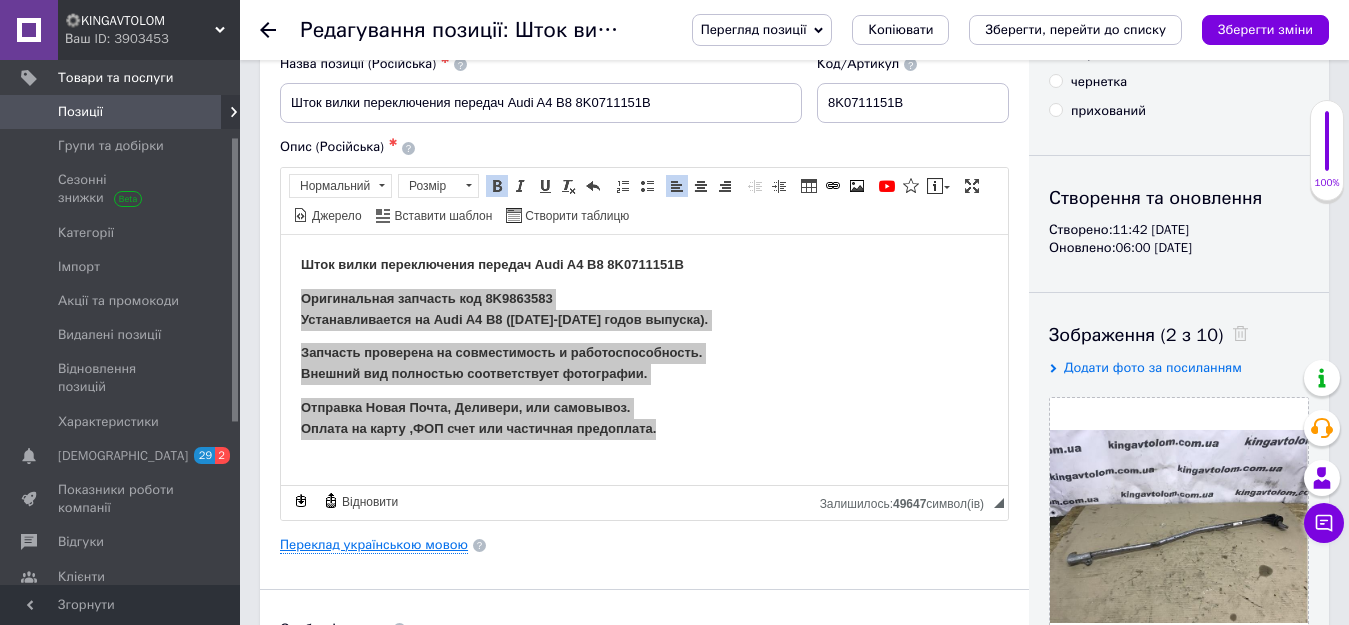 click on "Переклад українською мовою" at bounding box center [374, 545] 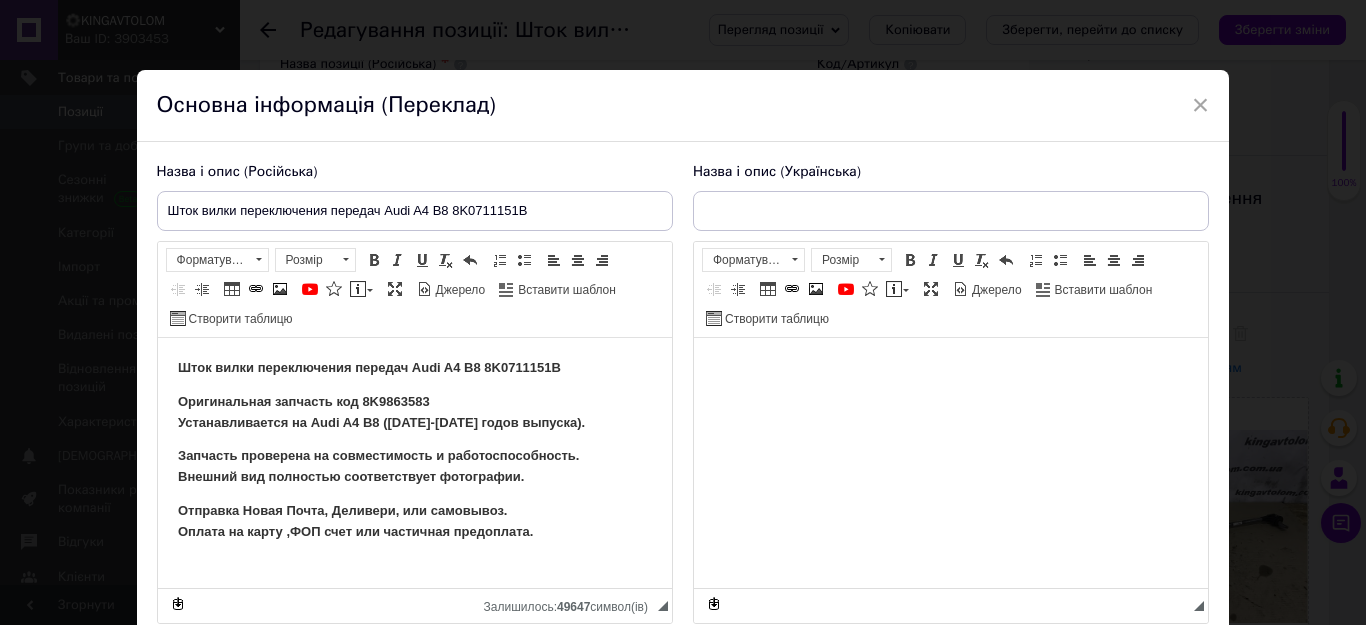 scroll, scrollTop: 0, scrollLeft: 0, axis: both 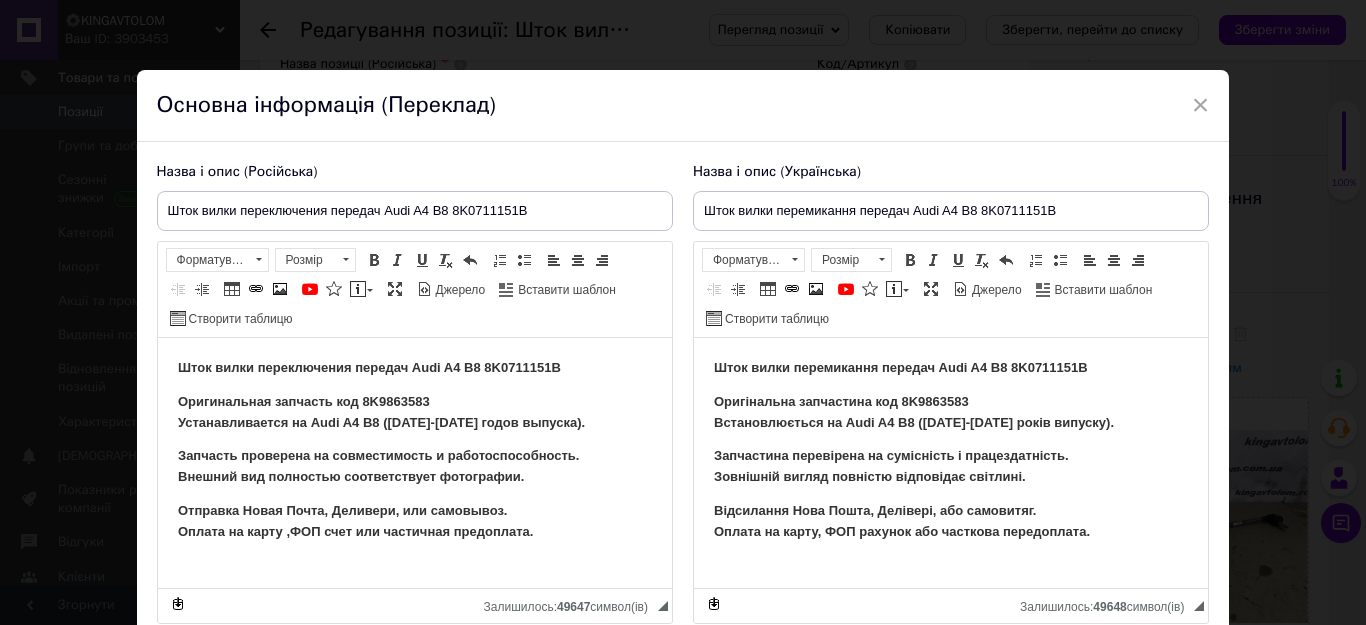 drag, startPoint x: 1379, startPoint y: 731, endPoint x: 707, endPoint y: 403, distance: 747.7754 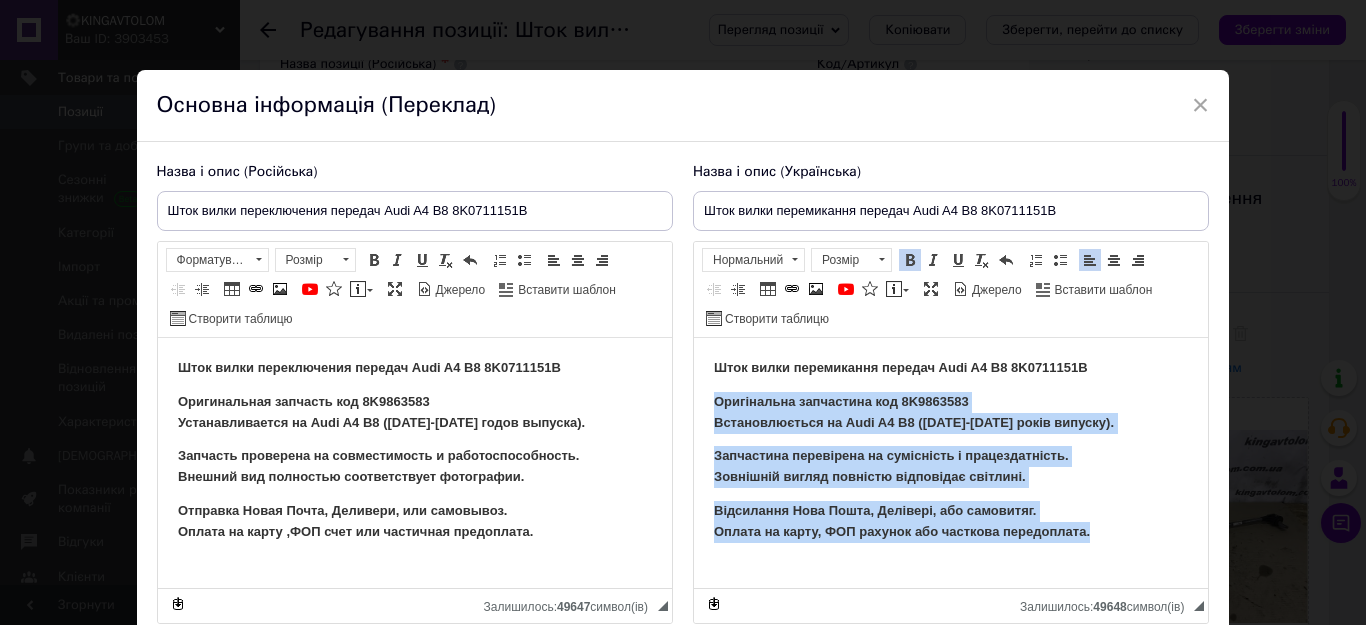 drag, startPoint x: 710, startPoint y: 402, endPoint x: 1103, endPoint y: 548, distance: 419.24338 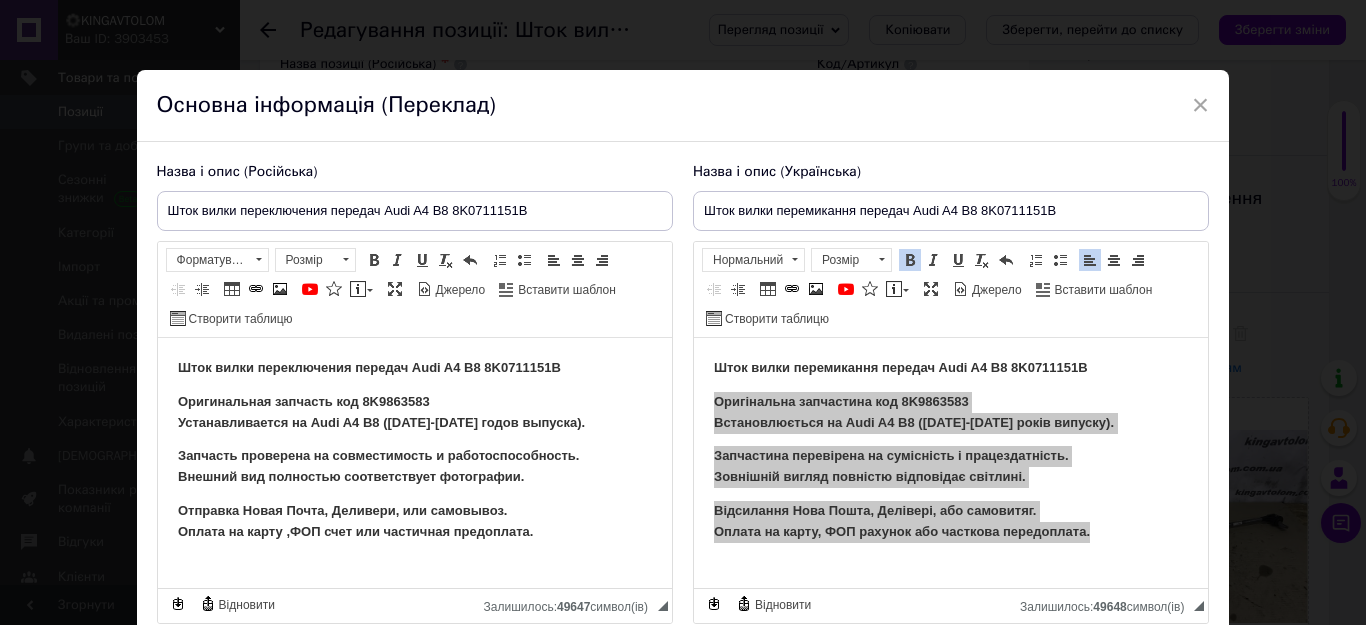 click on "×" at bounding box center [1201, 105] 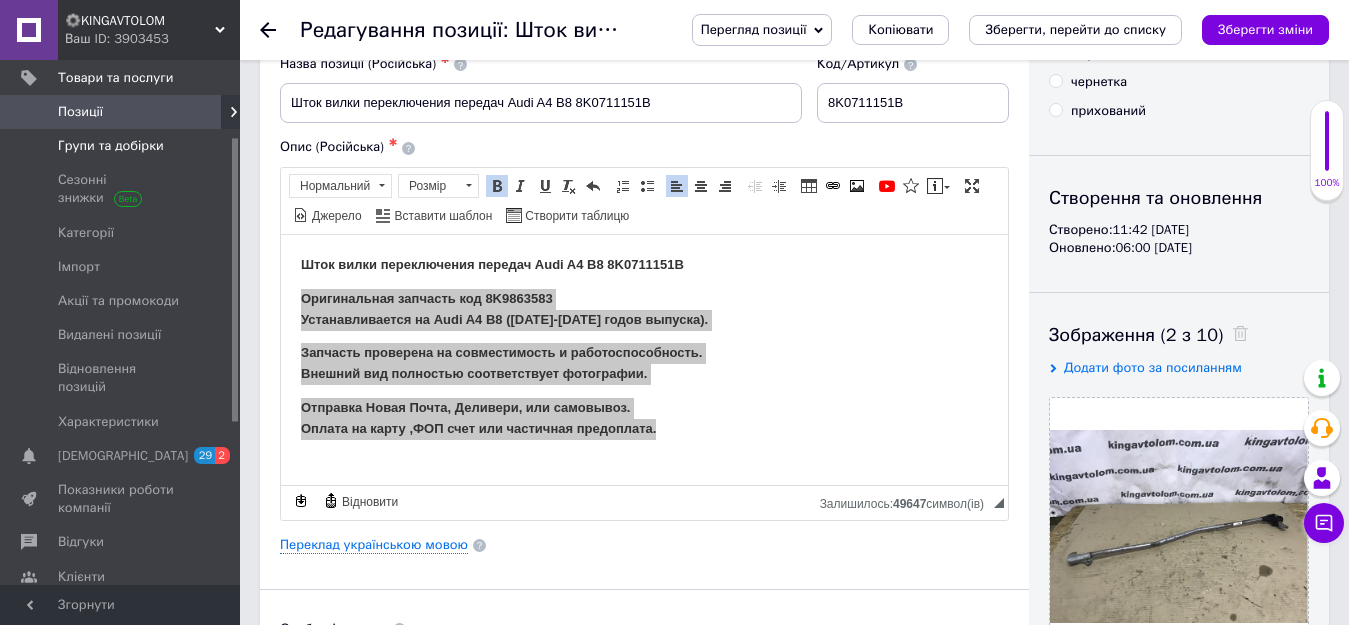 click on "Групи та добірки" at bounding box center (111, 146) 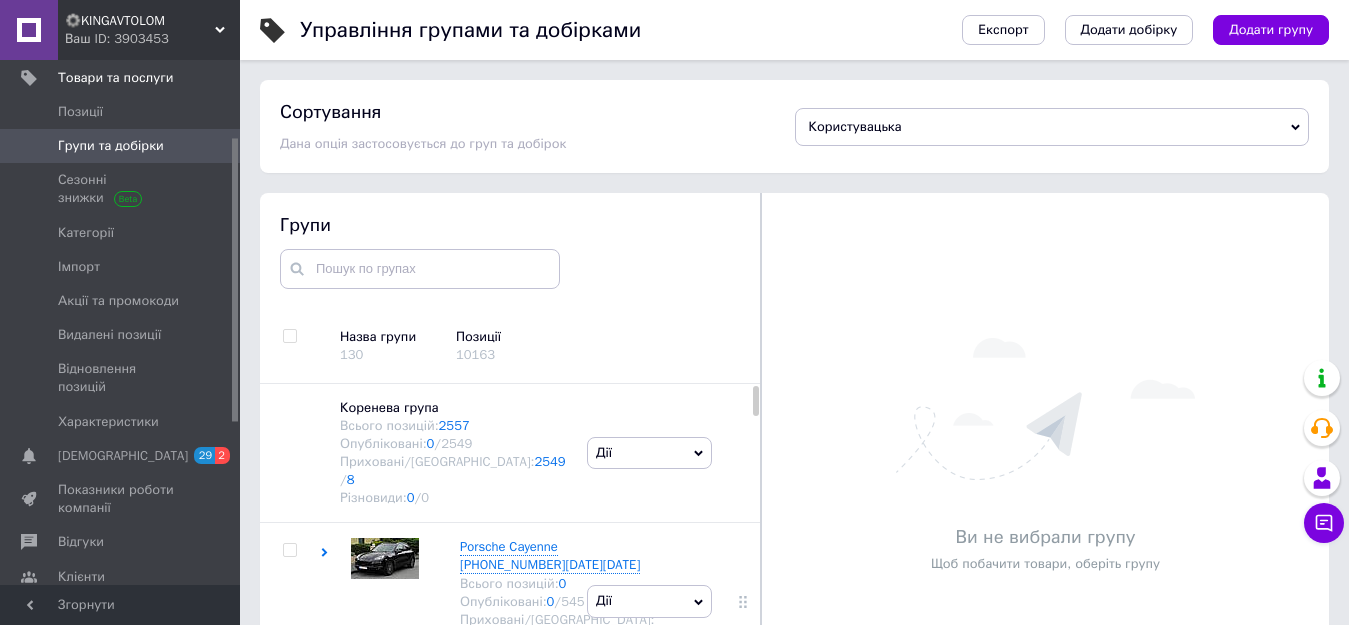 scroll, scrollTop: 113, scrollLeft: 0, axis: vertical 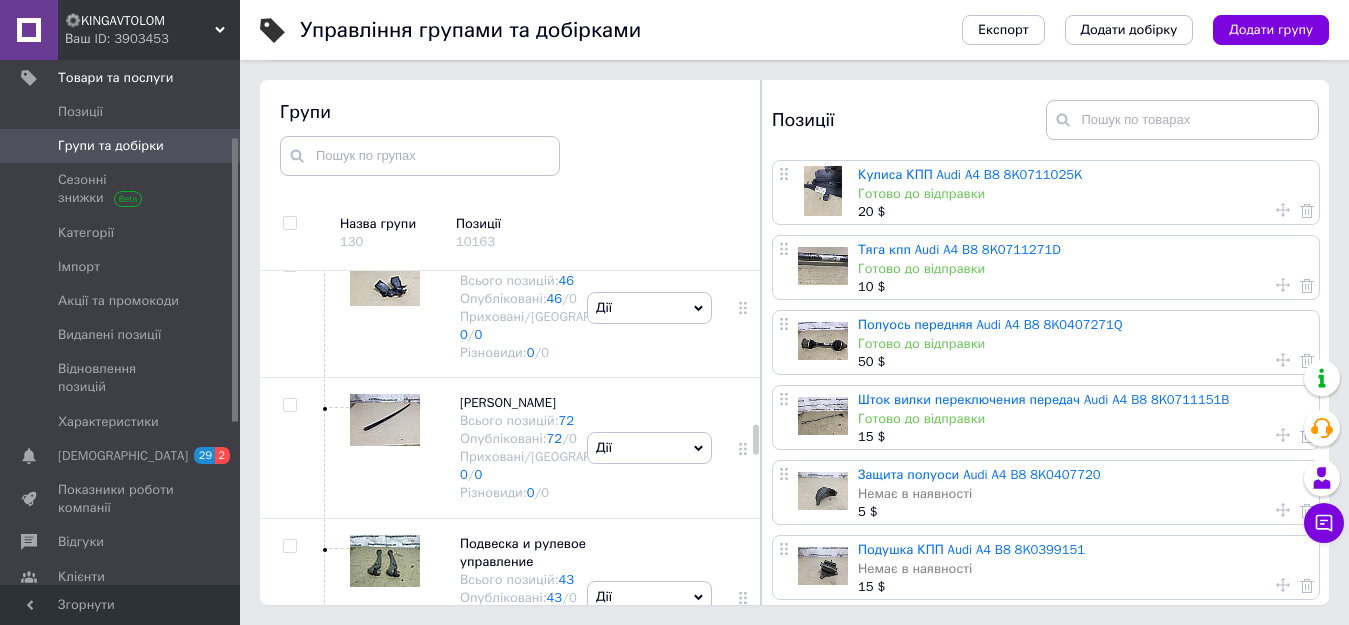 click 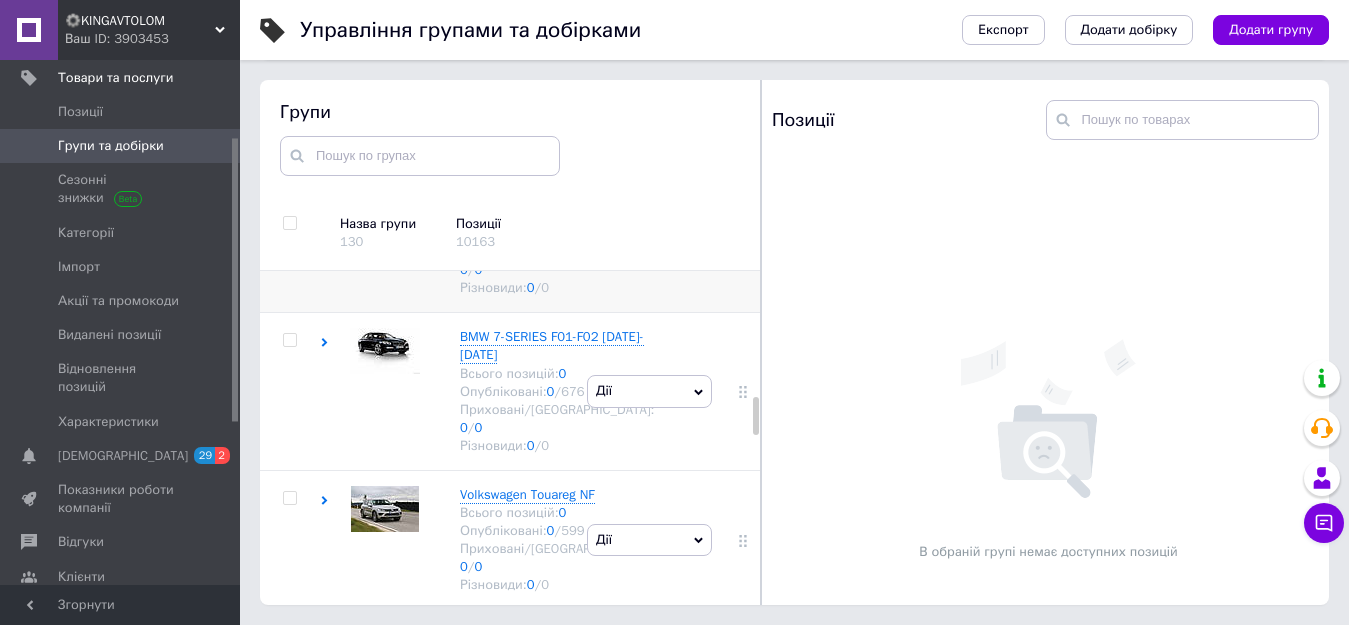 scroll, scrollTop: 1214, scrollLeft: 0, axis: vertical 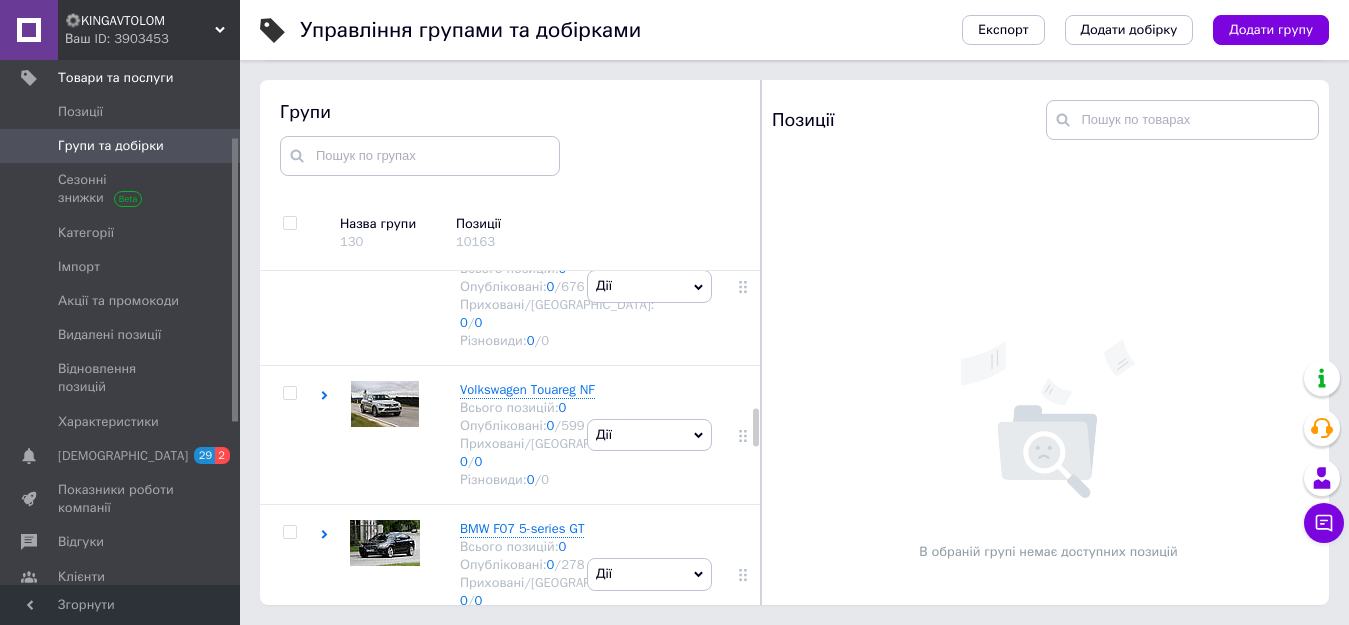 click 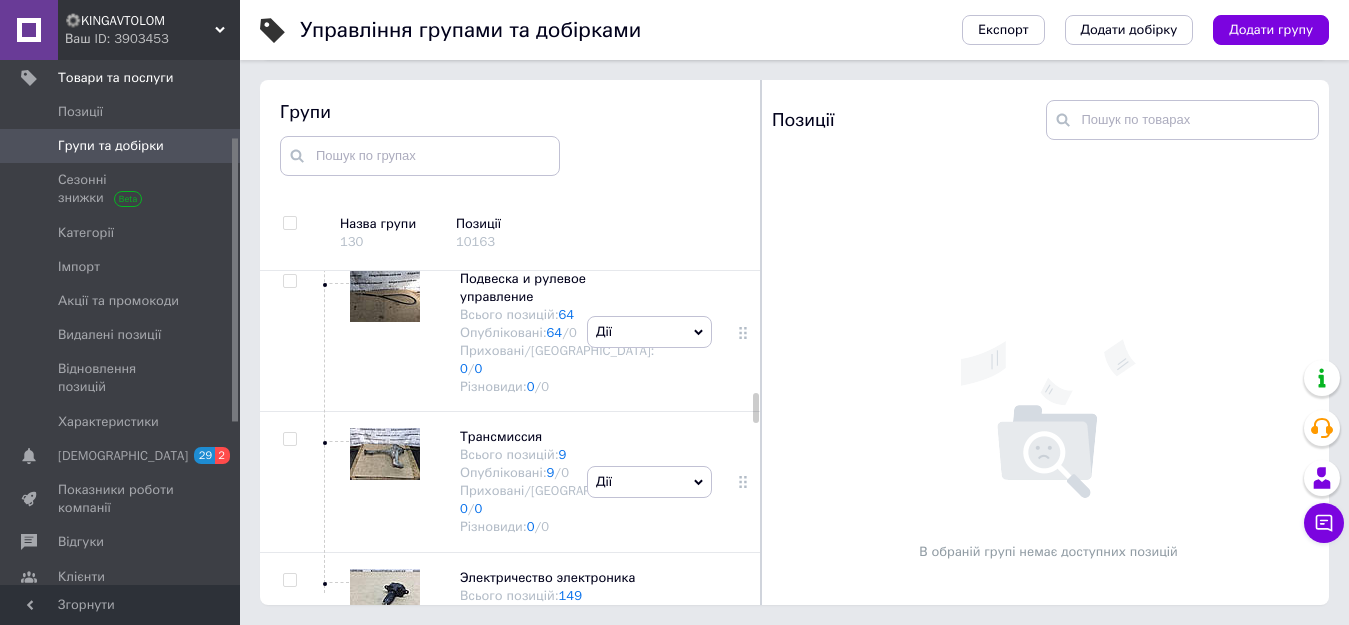 scroll, scrollTop: 1714, scrollLeft: 0, axis: vertical 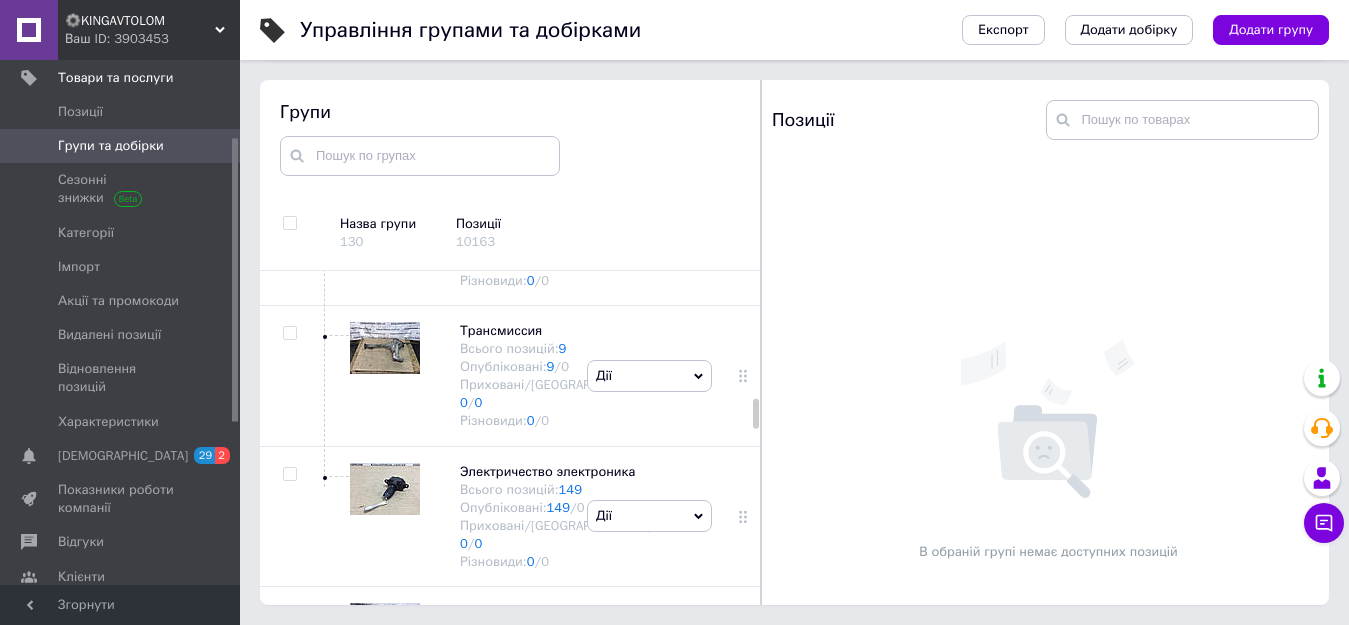 click on "Дії Приховати групу Редагувати групу Додати підгрупу Додати товар Видалити групу" at bounding box center (649, 77) 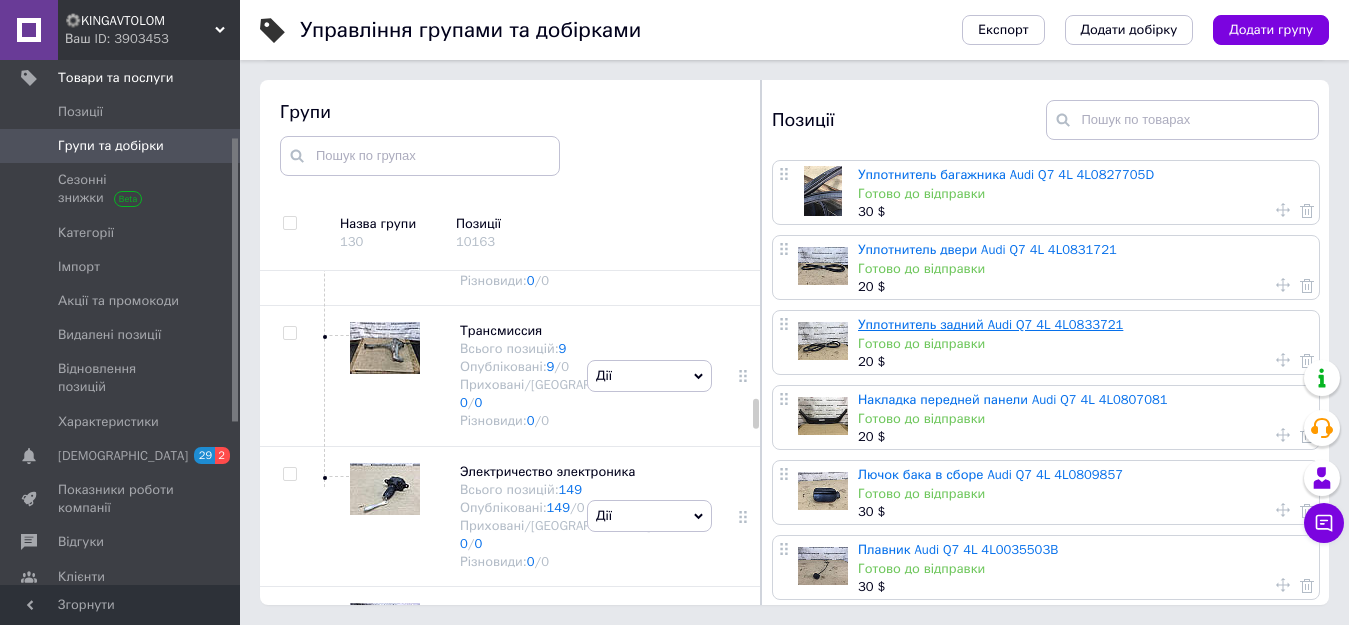 click on "Уплотнитель задний Audi Q7 4L 4L0833721" at bounding box center (990, 324) 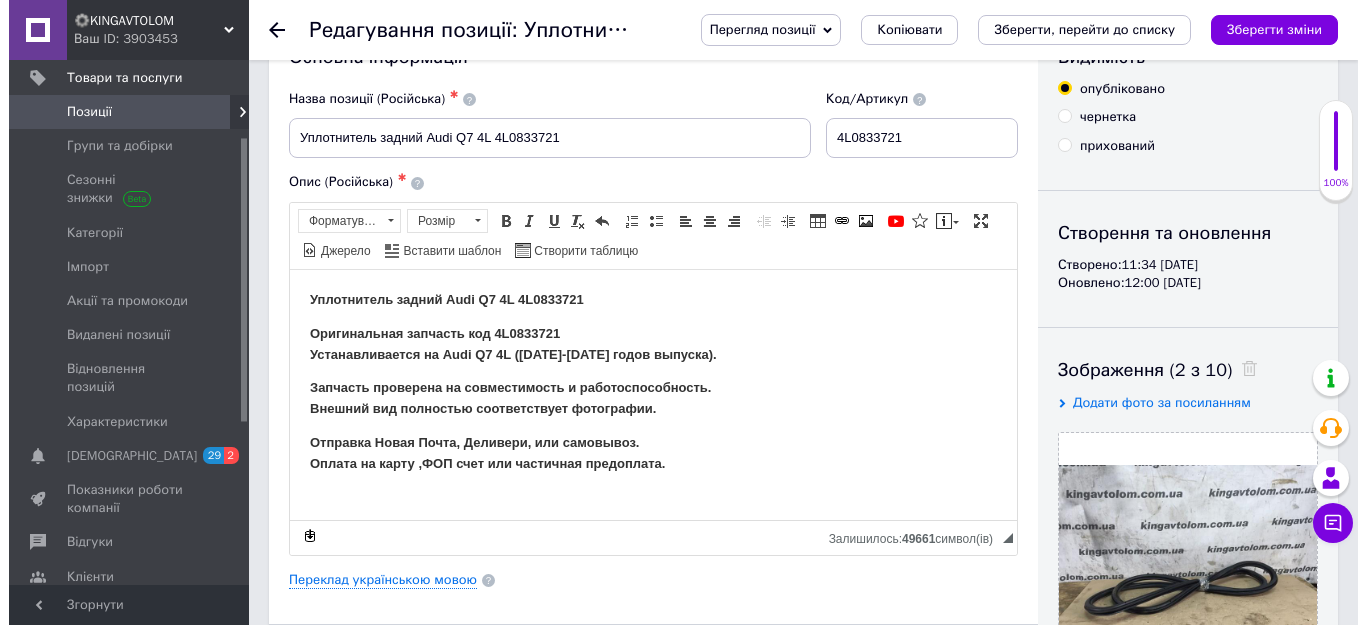 scroll, scrollTop: 100, scrollLeft: 0, axis: vertical 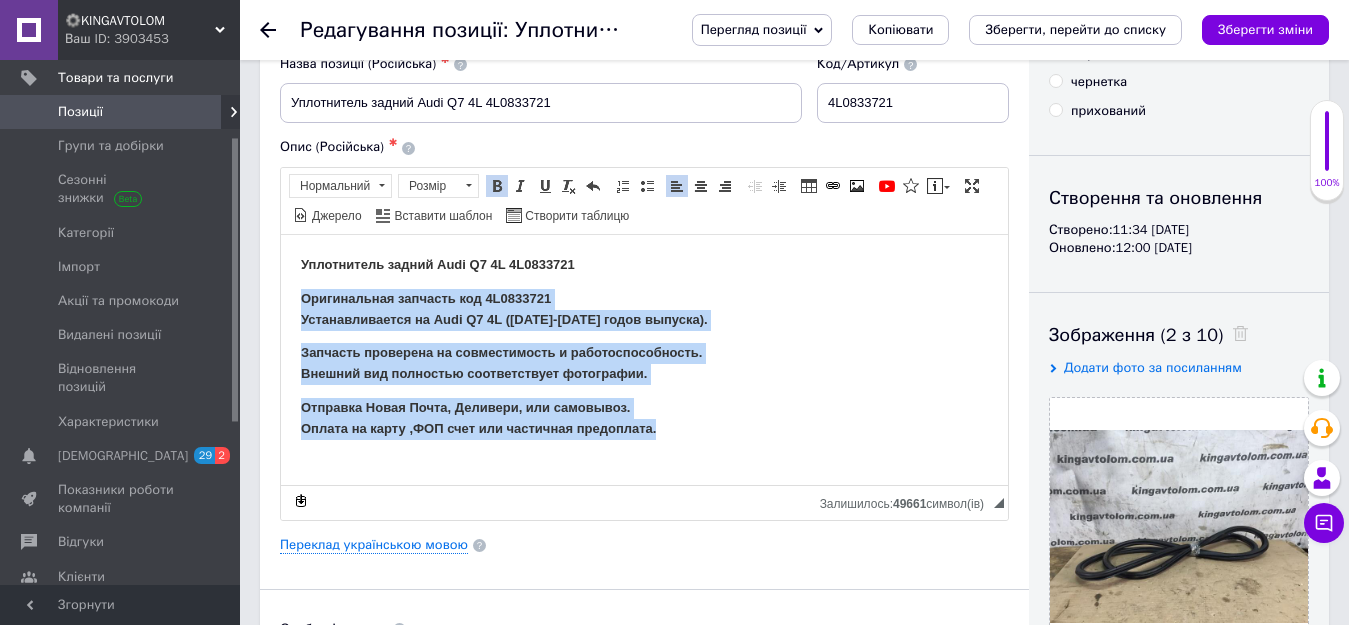drag, startPoint x: 297, startPoint y: 293, endPoint x: 672, endPoint y: 423, distance: 396.8942 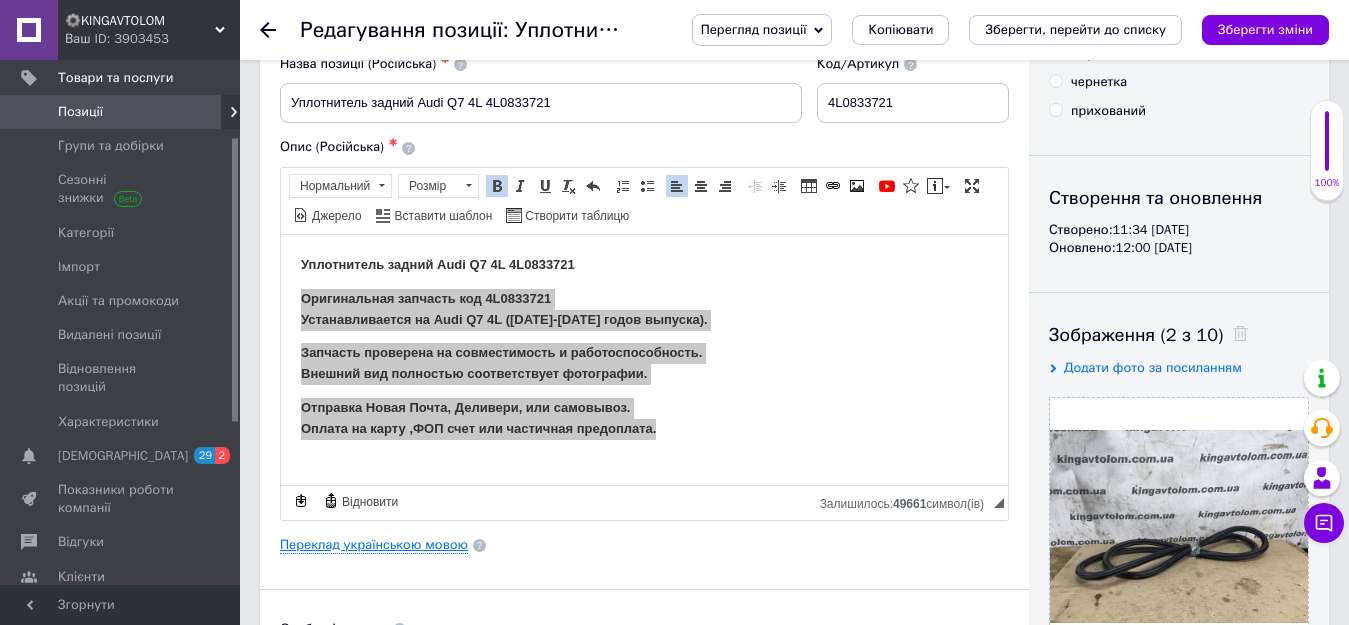click on "Переклад українською мовою" at bounding box center [374, 545] 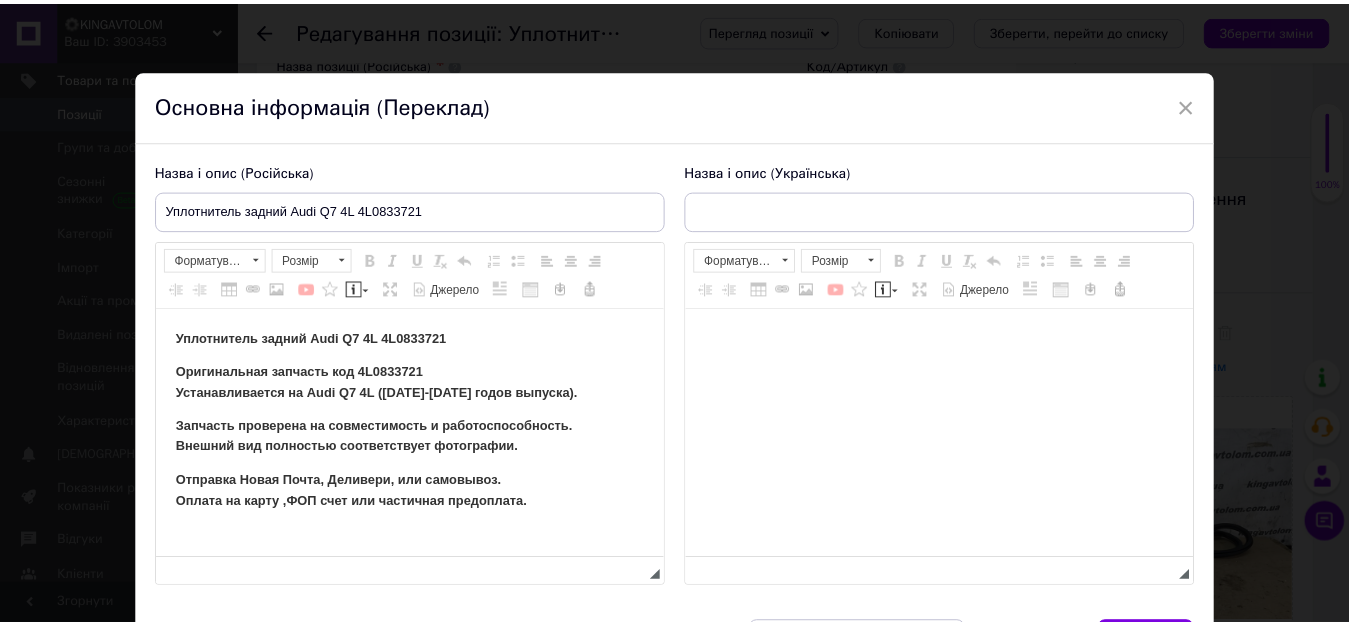 scroll, scrollTop: 0, scrollLeft: 0, axis: both 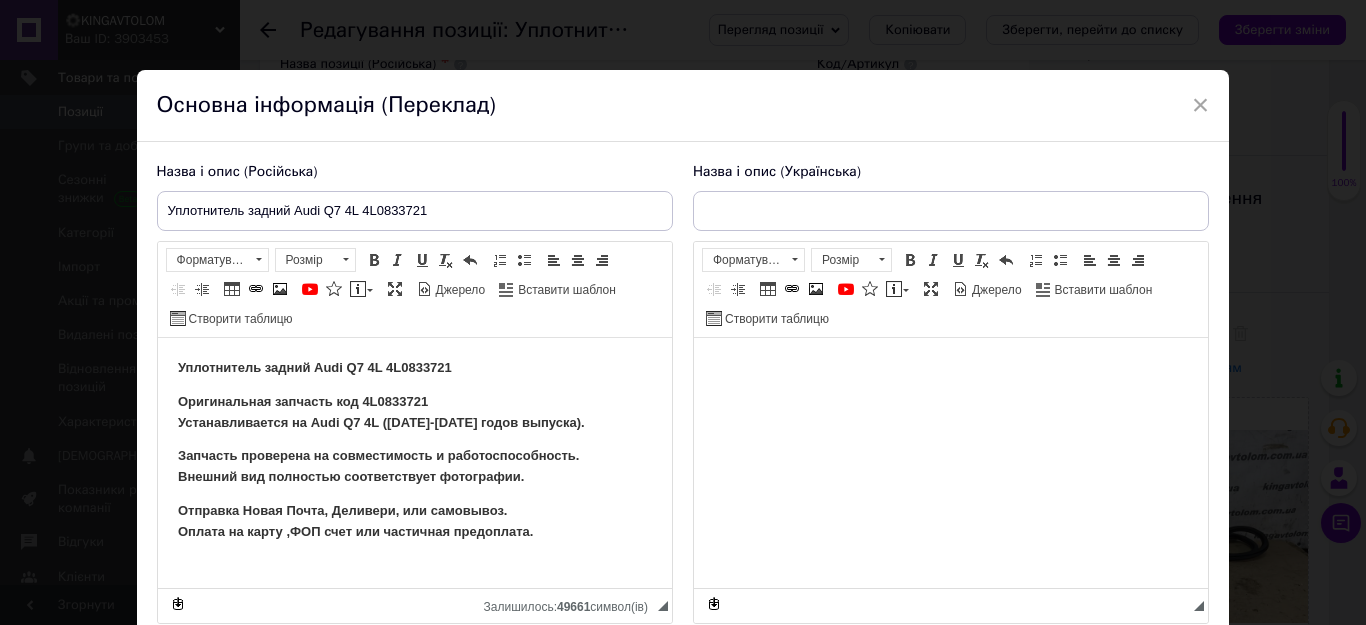 type on "Ущільнювач задній Audi Q7 4L 4L0833721" 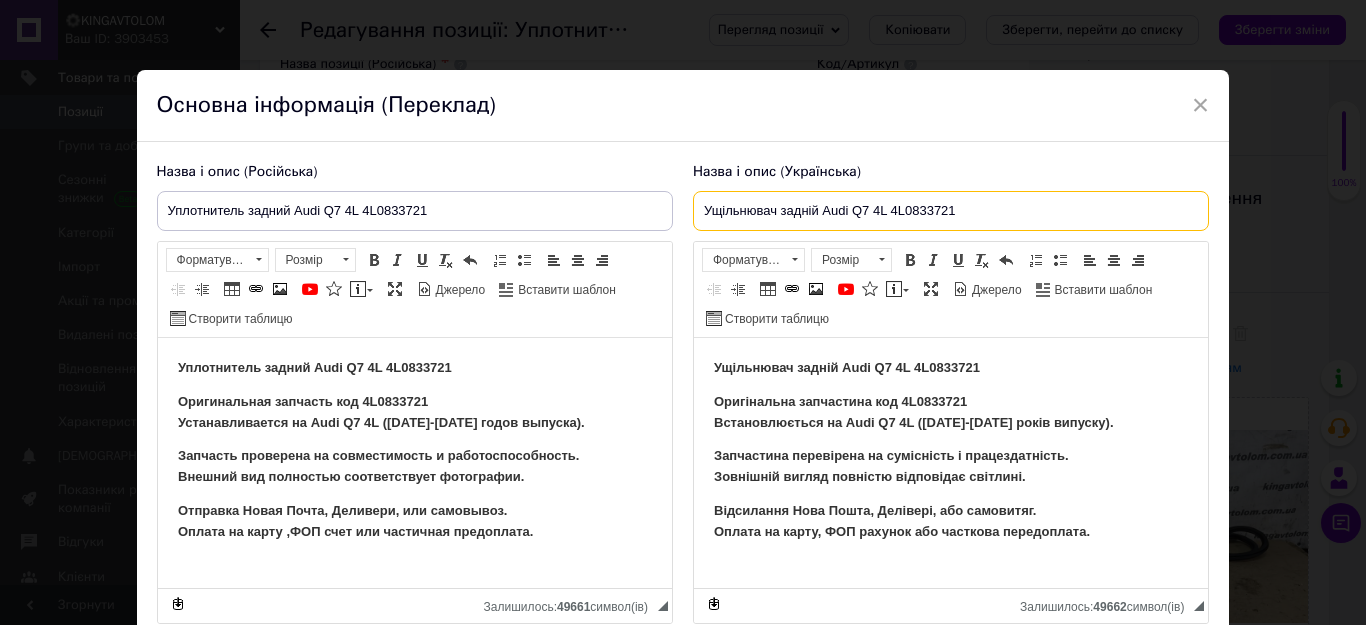 drag, startPoint x: 963, startPoint y: 214, endPoint x: 820, endPoint y: 218, distance: 143.05594 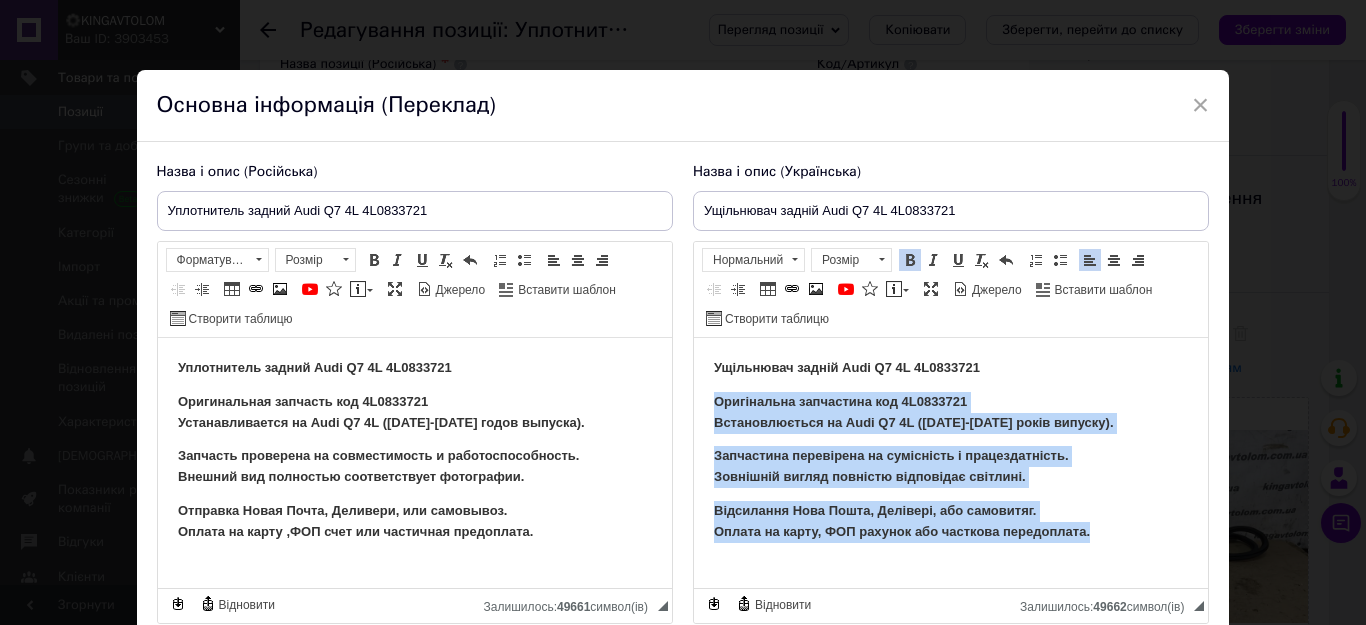 drag, startPoint x: 712, startPoint y: 402, endPoint x: 1093, endPoint y: 526, distance: 400.6707 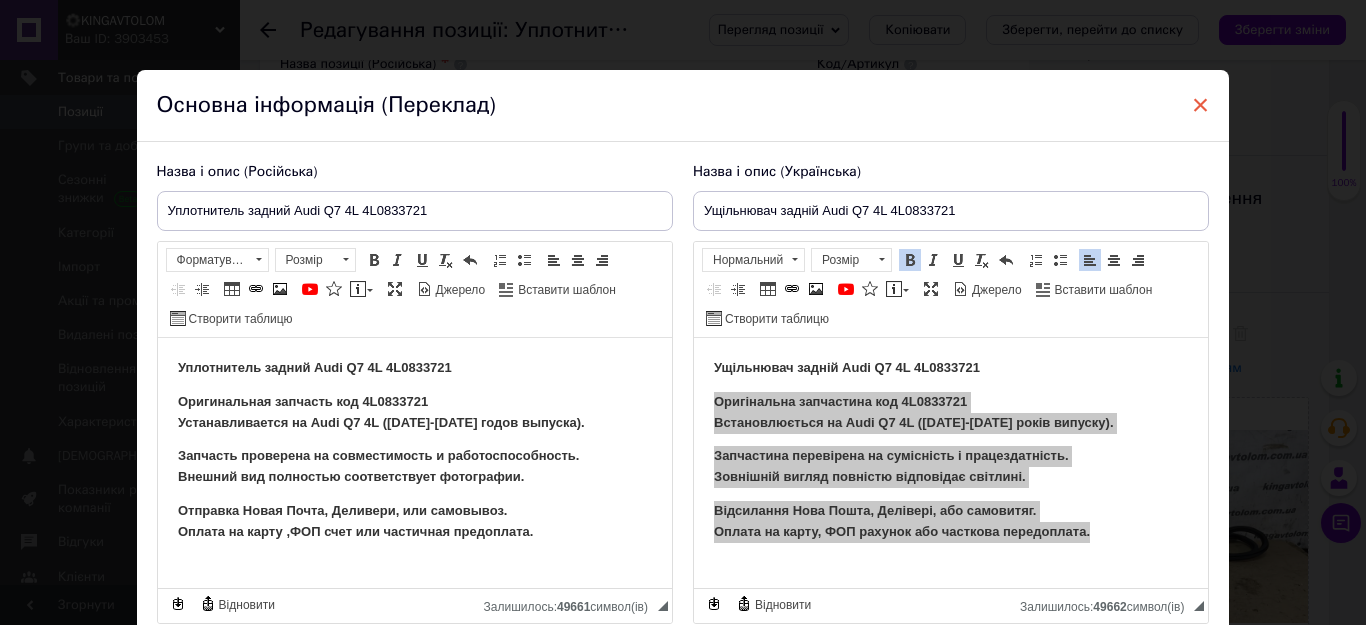 drag, startPoint x: 1193, startPoint y: 103, endPoint x: 57, endPoint y: 60, distance: 1136.8135 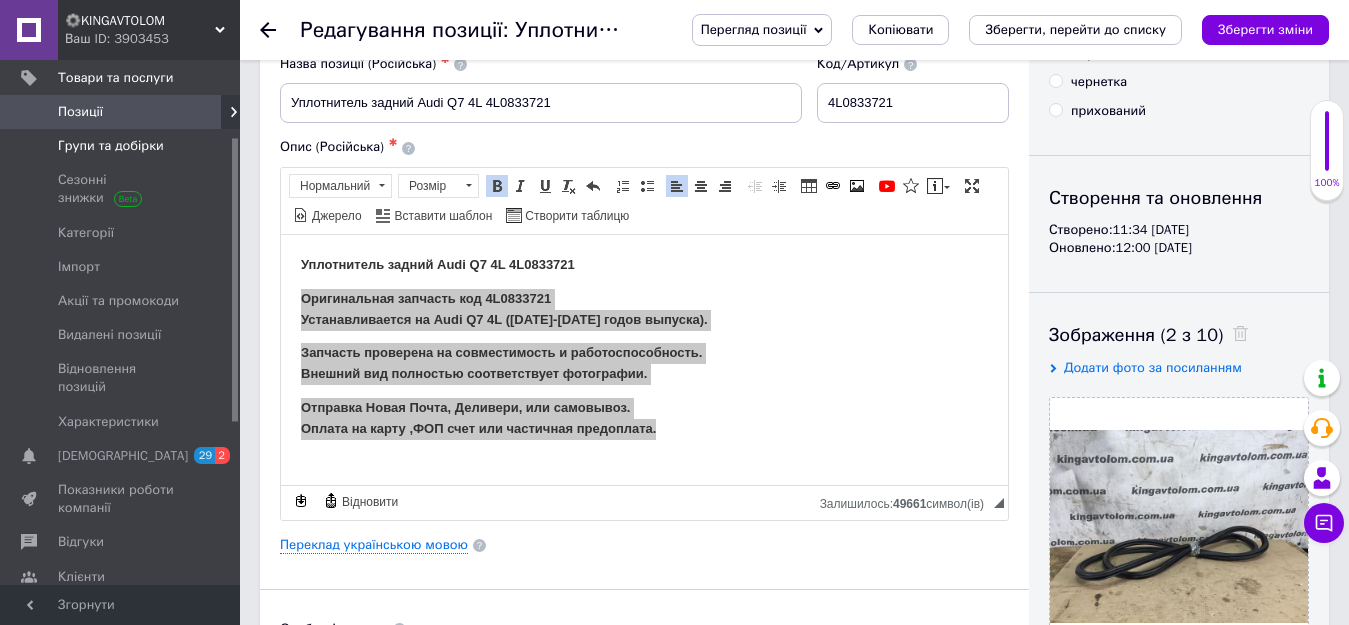 click on "Групи та добірки" at bounding box center (111, 146) 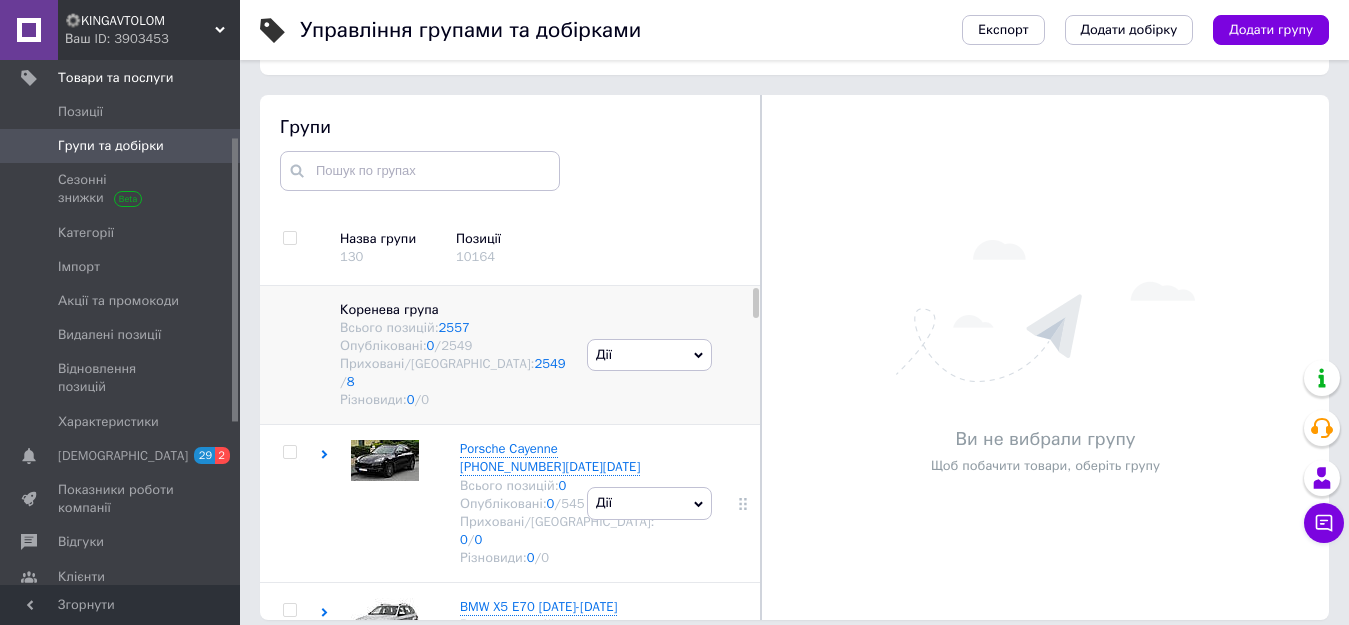 scroll, scrollTop: 113, scrollLeft: 0, axis: vertical 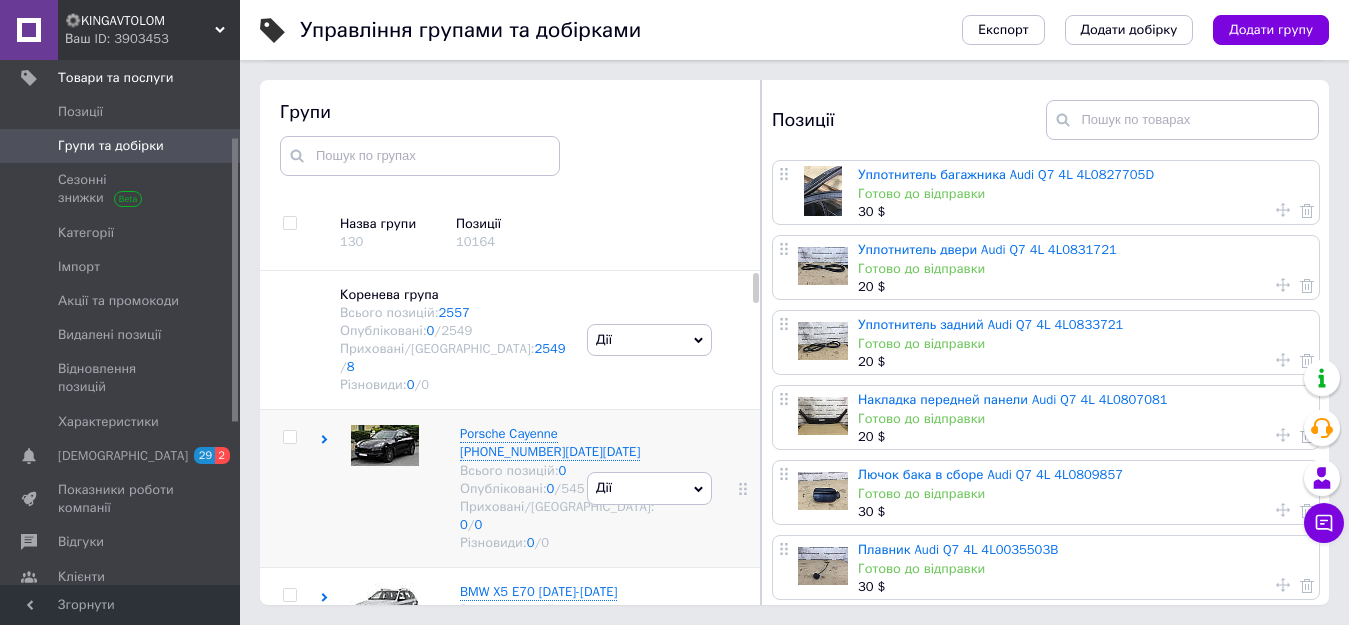 click on "Дії Приховати групу Редагувати групу Додати підгрупу Додати товар Видалити групу" at bounding box center [649, 489] 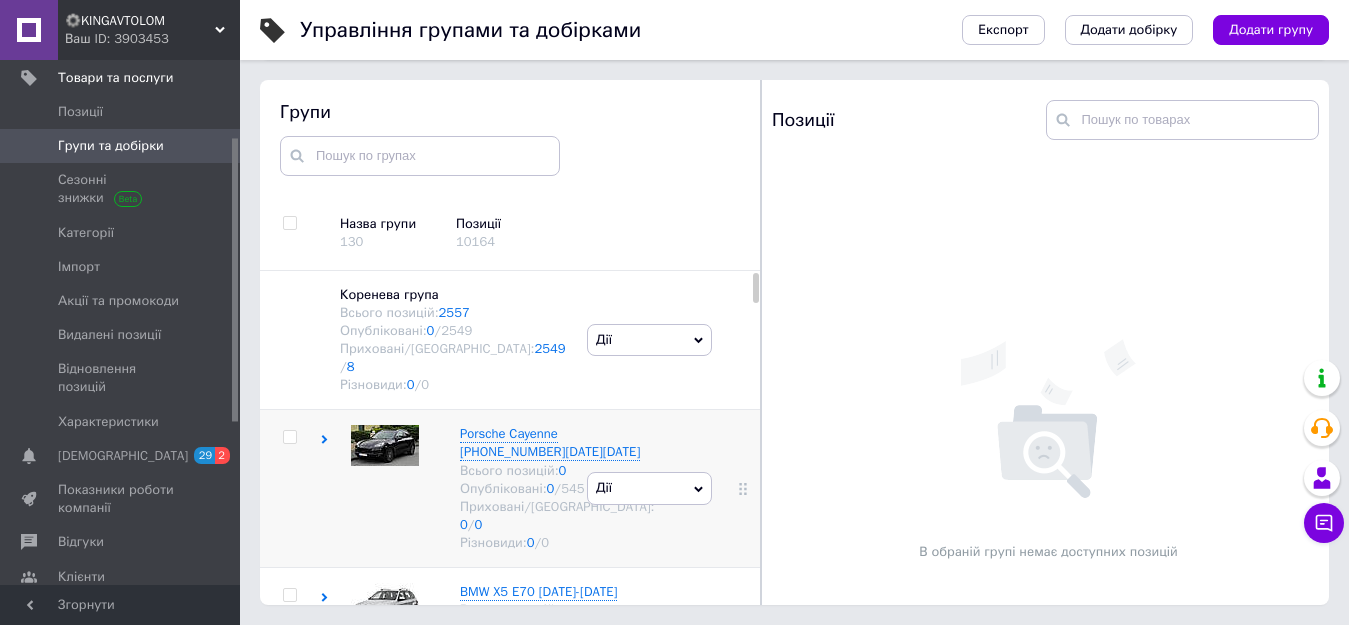 scroll, scrollTop: 100, scrollLeft: 0, axis: vertical 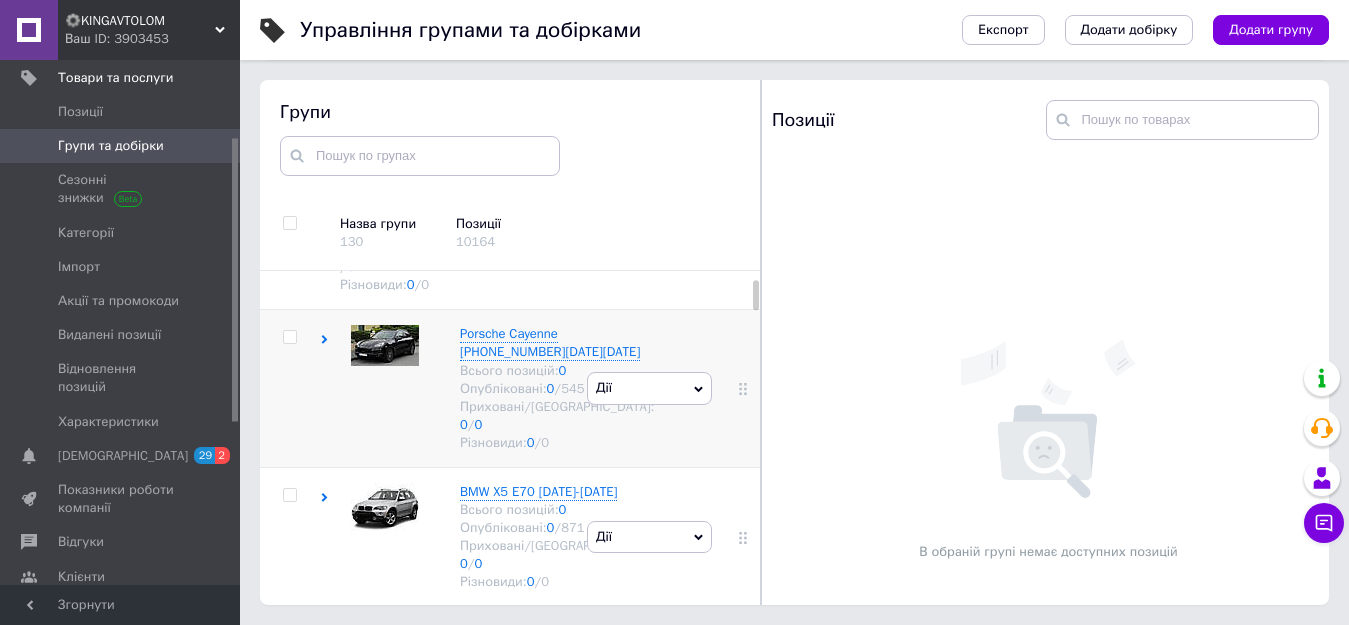 click 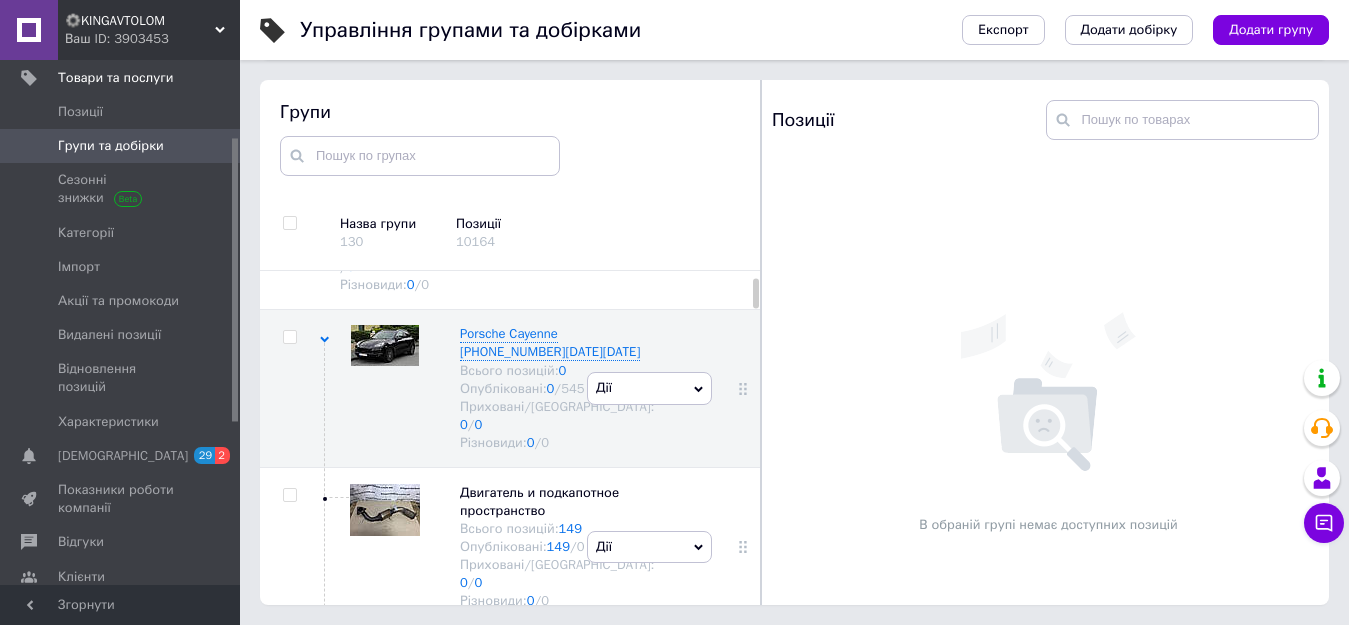 scroll, scrollTop: 35, scrollLeft: 0, axis: vertical 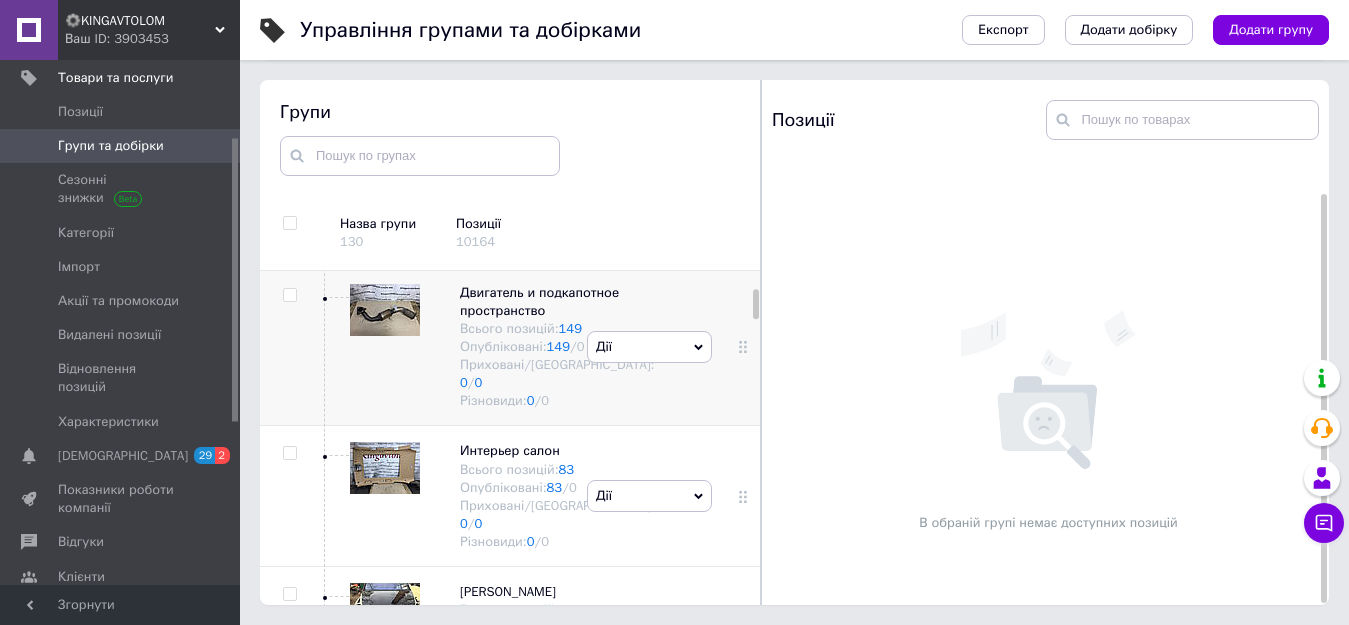click on "Дії Приховати групу Редагувати групу Додати підгрупу Додати товар Видалити групу" at bounding box center (649, 346) 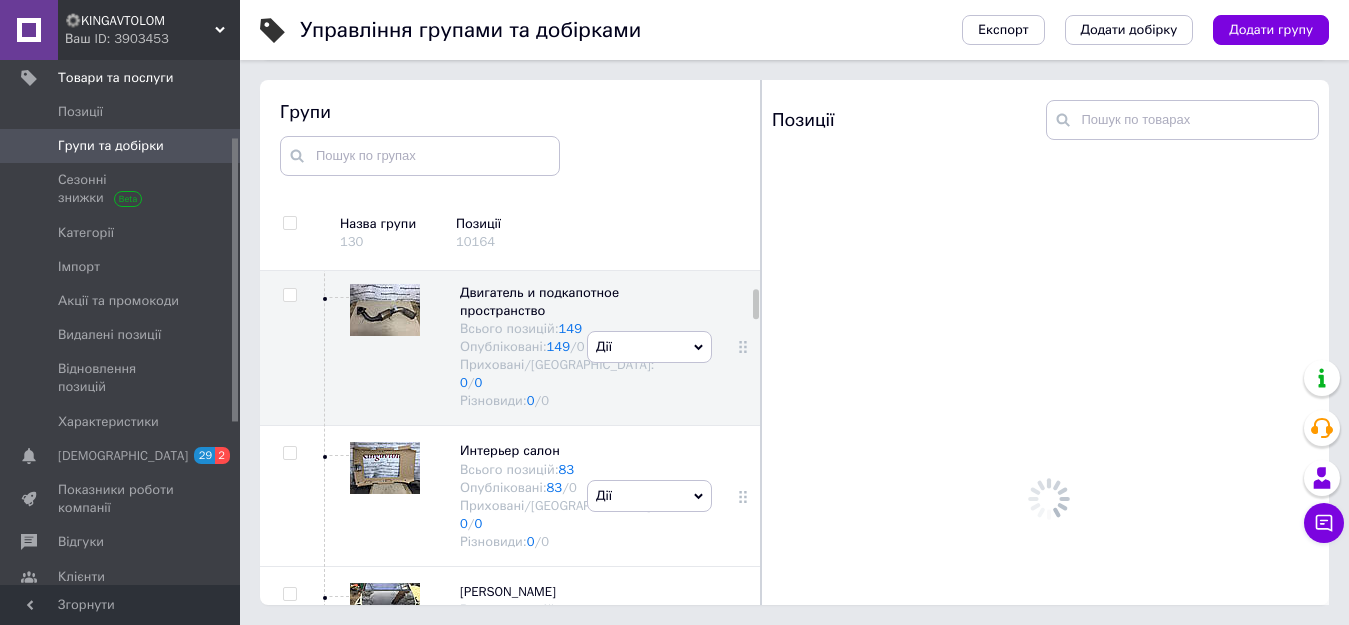 scroll, scrollTop: 0, scrollLeft: 0, axis: both 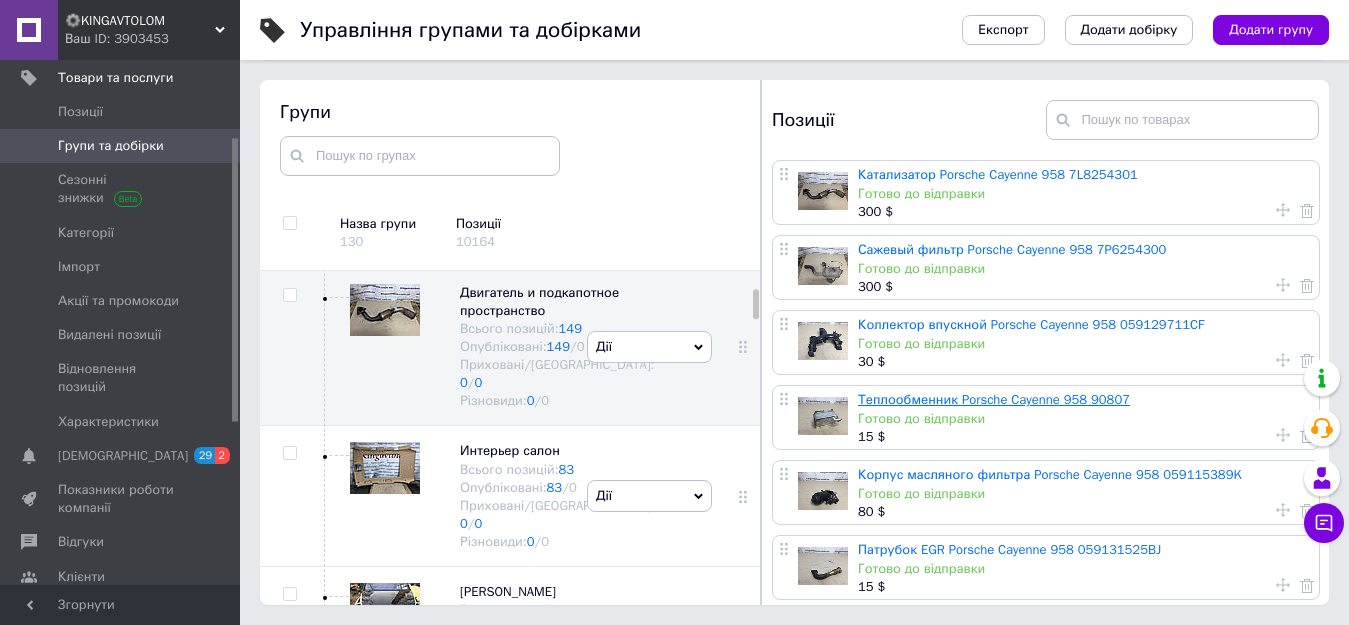 click on "Теплообменник Porsche Cayenne 958 90807" at bounding box center [994, 399] 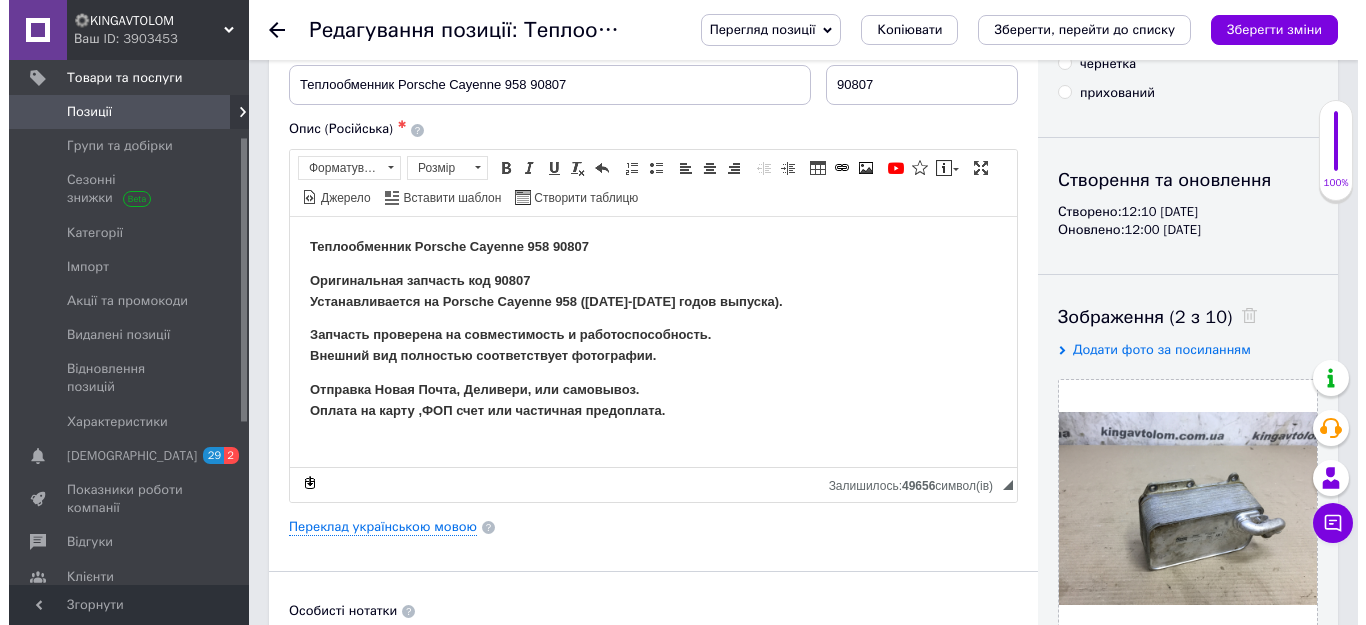 scroll, scrollTop: 200, scrollLeft: 0, axis: vertical 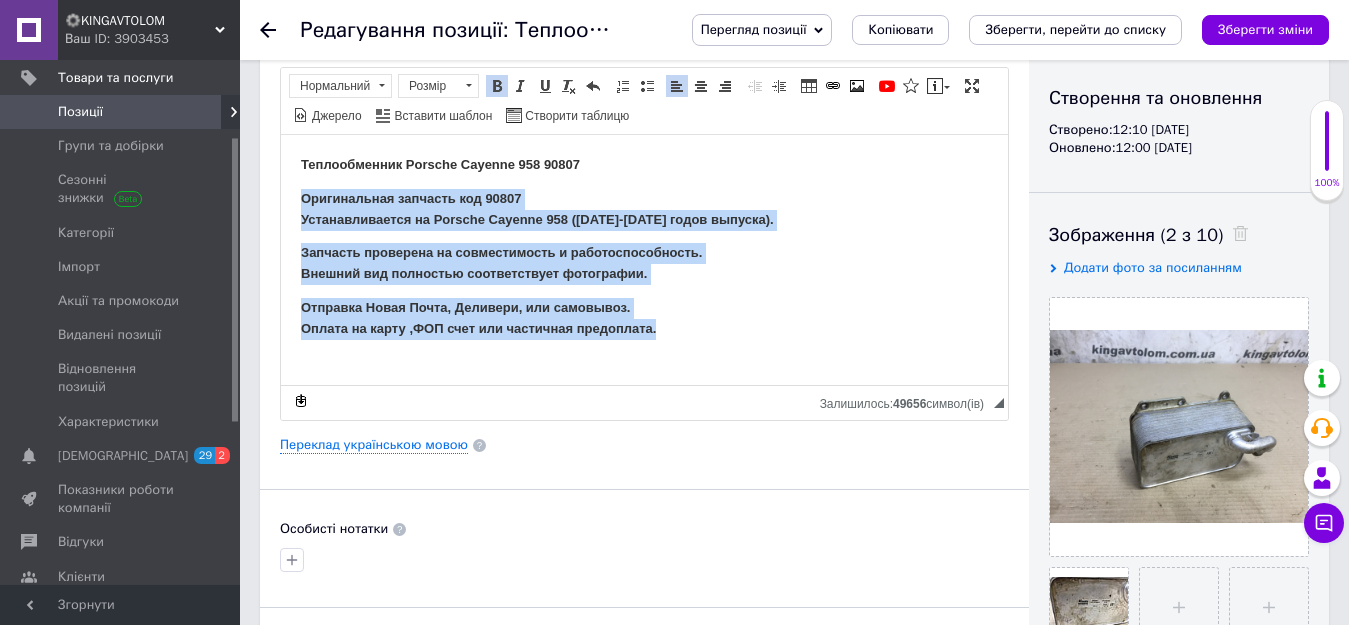 drag, startPoint x: 298, startPoint y: 198, endPoint x: 699, endPoint y: 331, distance: 422.48077 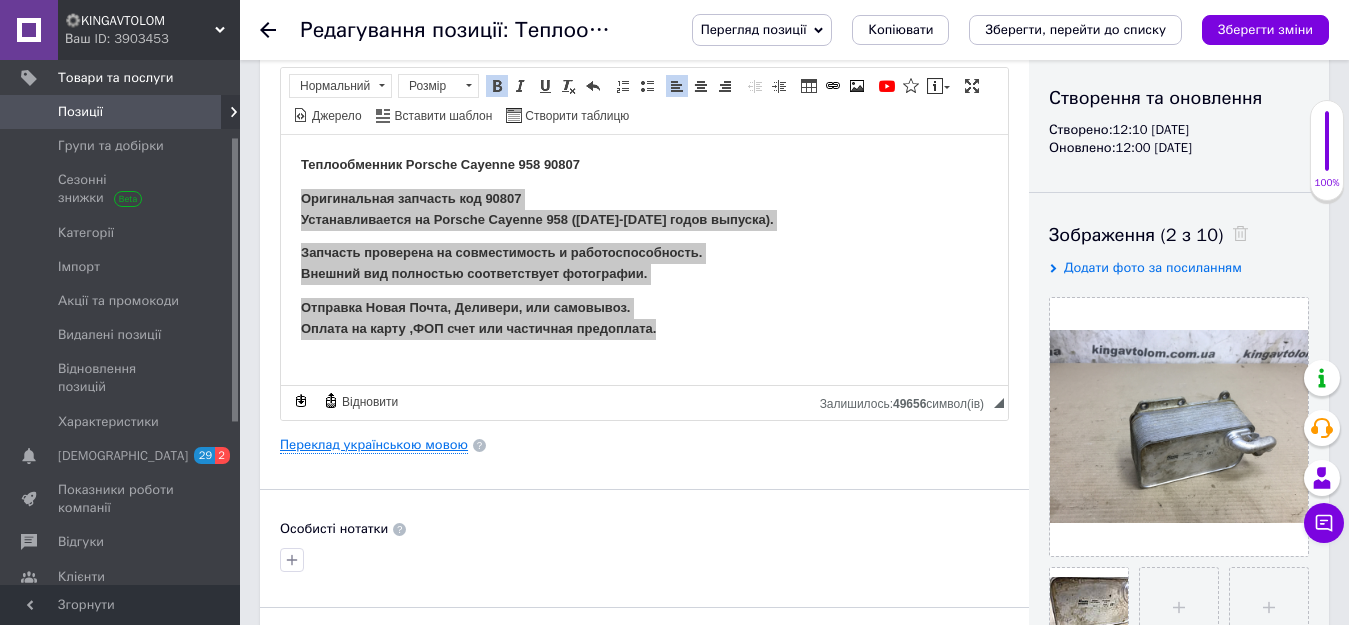 click on "Переклад українською мовою" at bounding box center (374, 445) 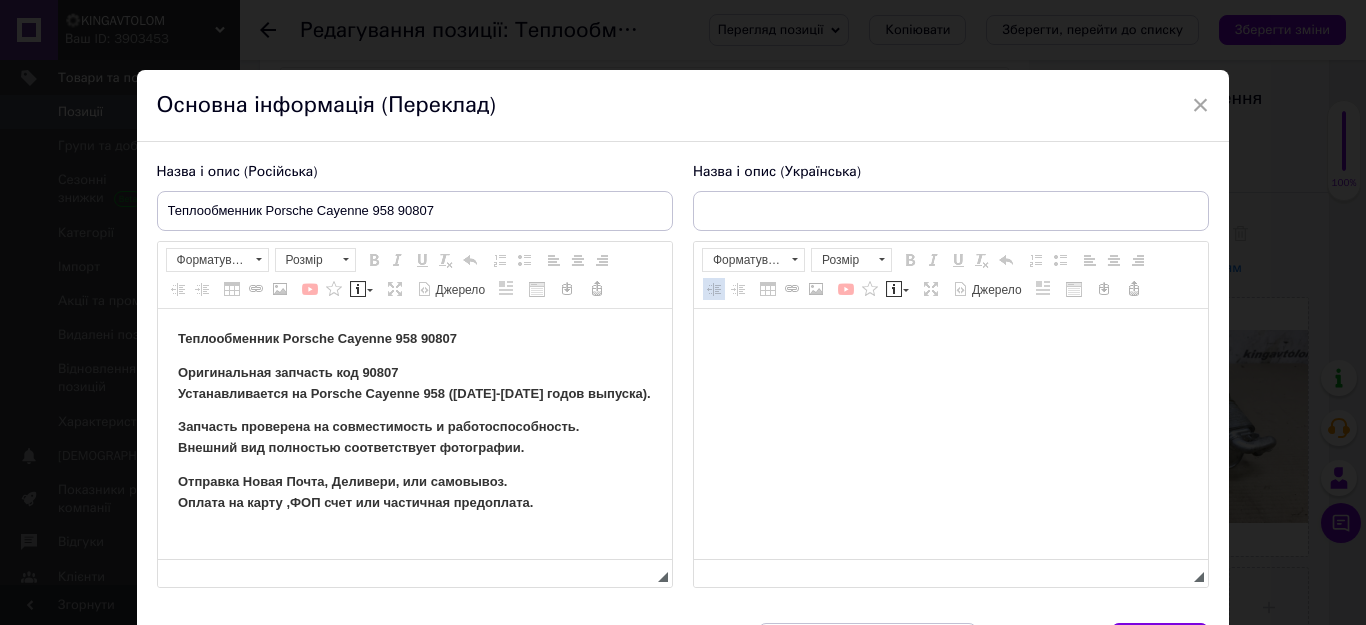 scroll, scrollTop: 0, scrollLeft: 0, axis: both 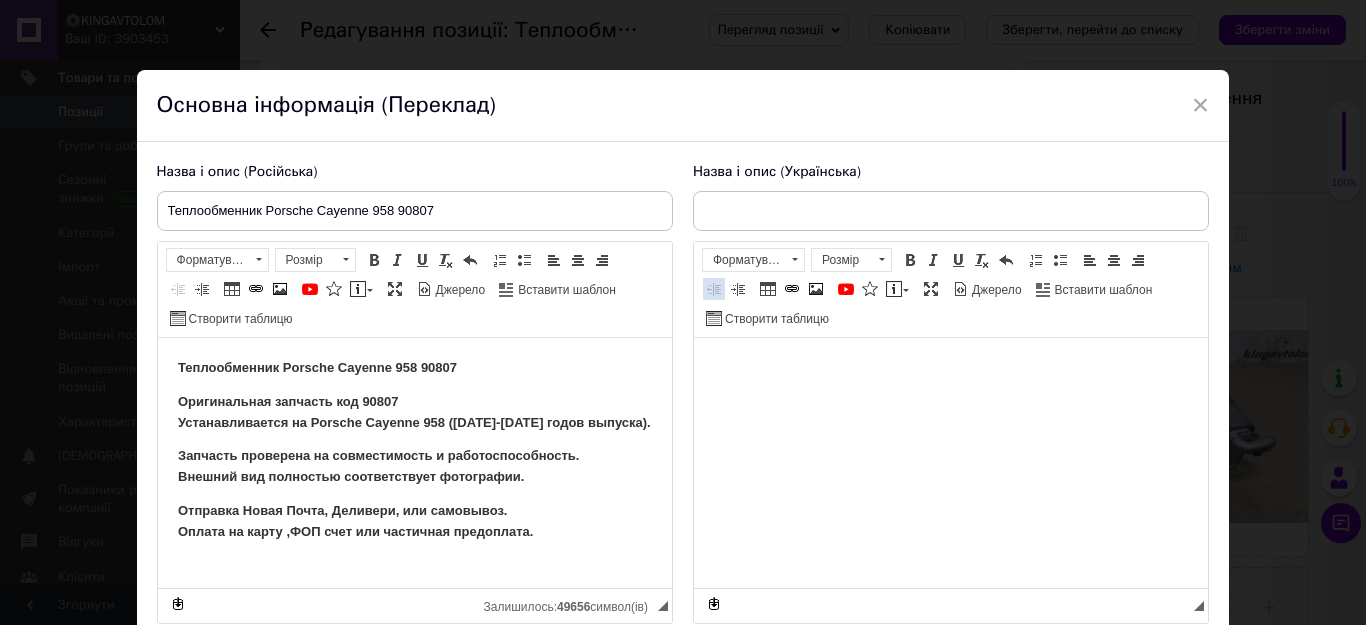 type on "Теплообмінник Porsche Cayenne 958 90807" 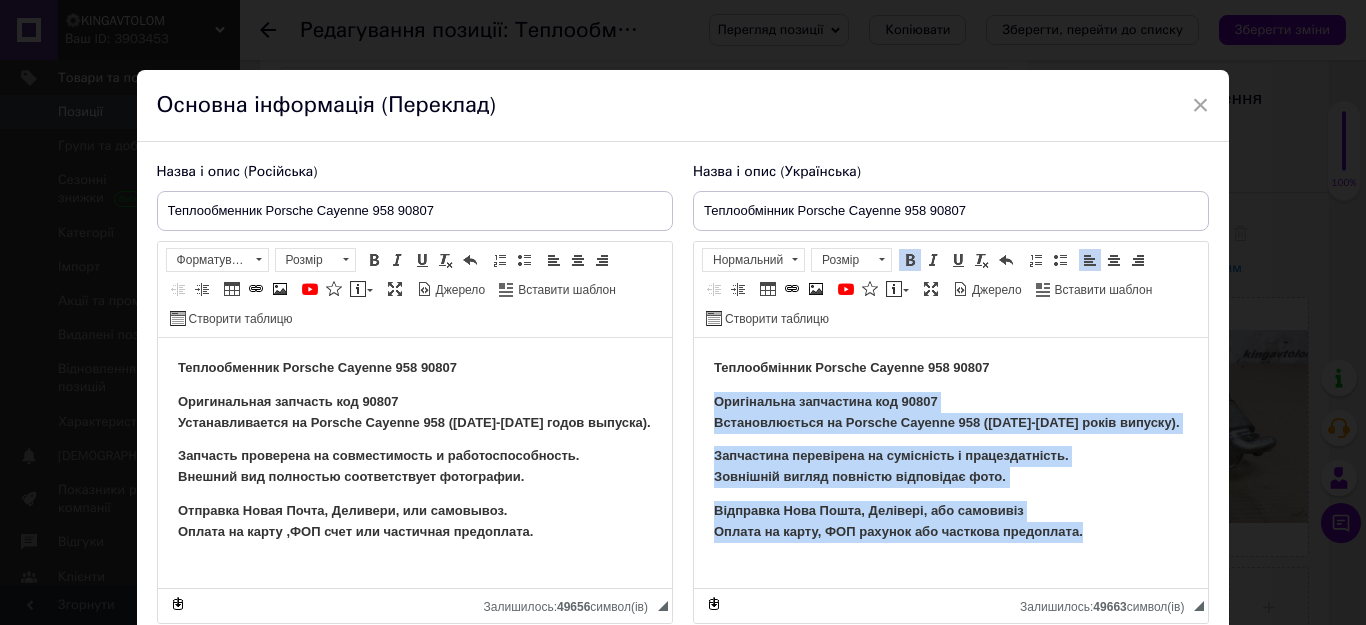 drag, startPoint x: 707, startPoint y: 403, endPoint x: 1099, endPoint y: 548, distance: 417.95813 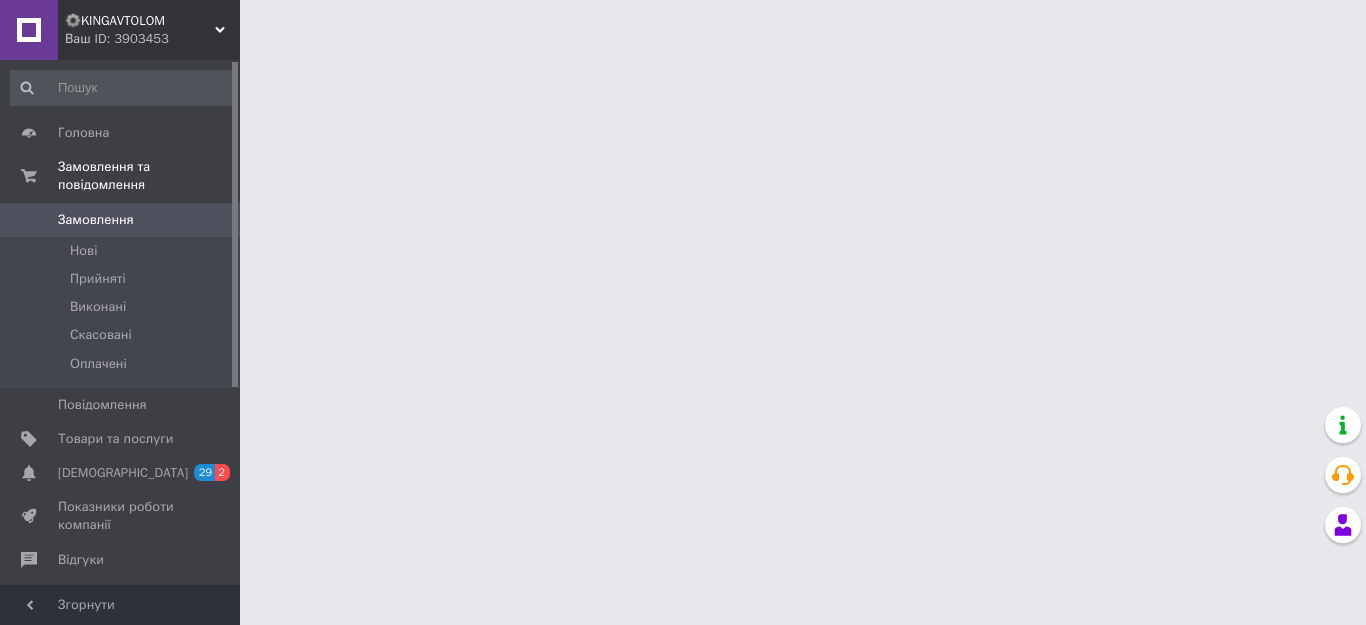 scroll, scrollTop: 0, scrollLeft: 0, axis: both 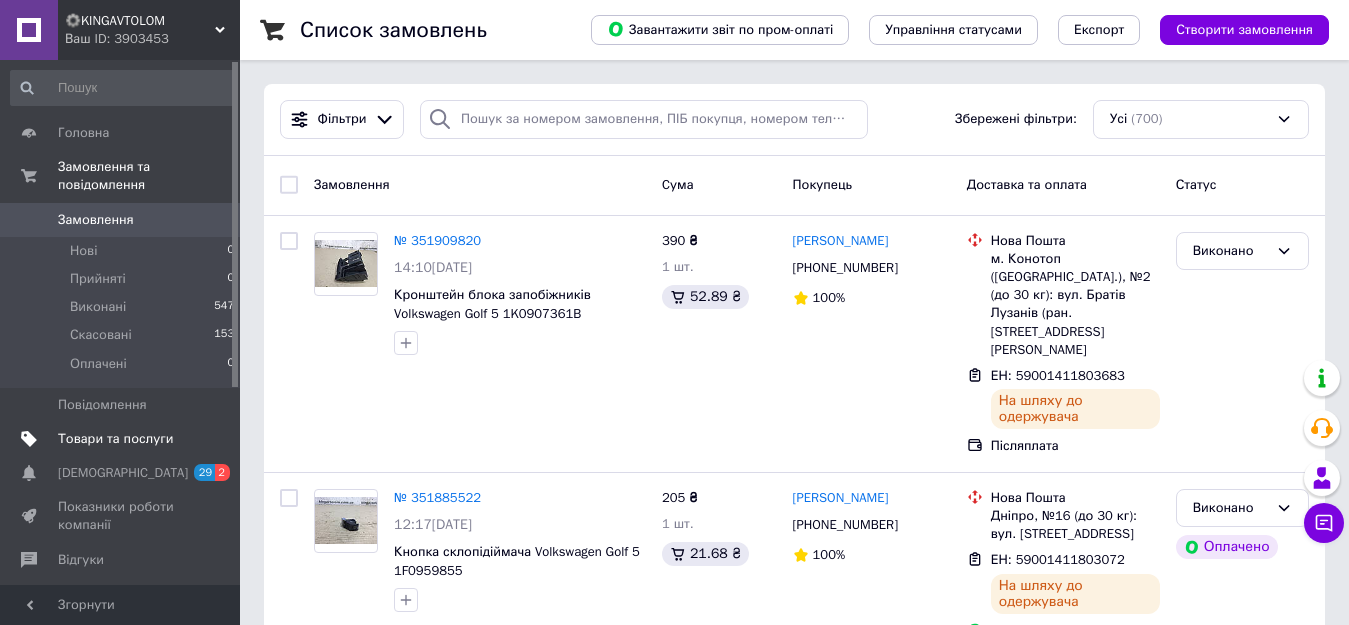 click on "Товари та послуги" at bounding box center (115, 439) 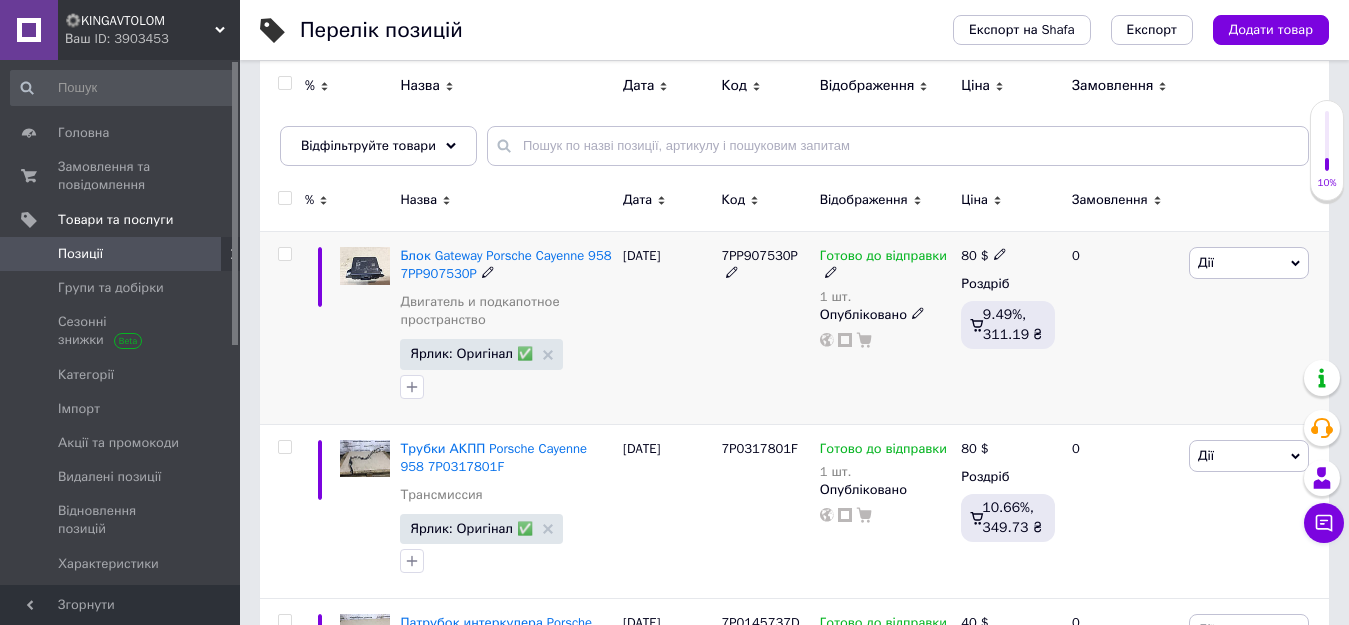 scroll, scrollTop: 0, scrollLeft: 0, axis: both 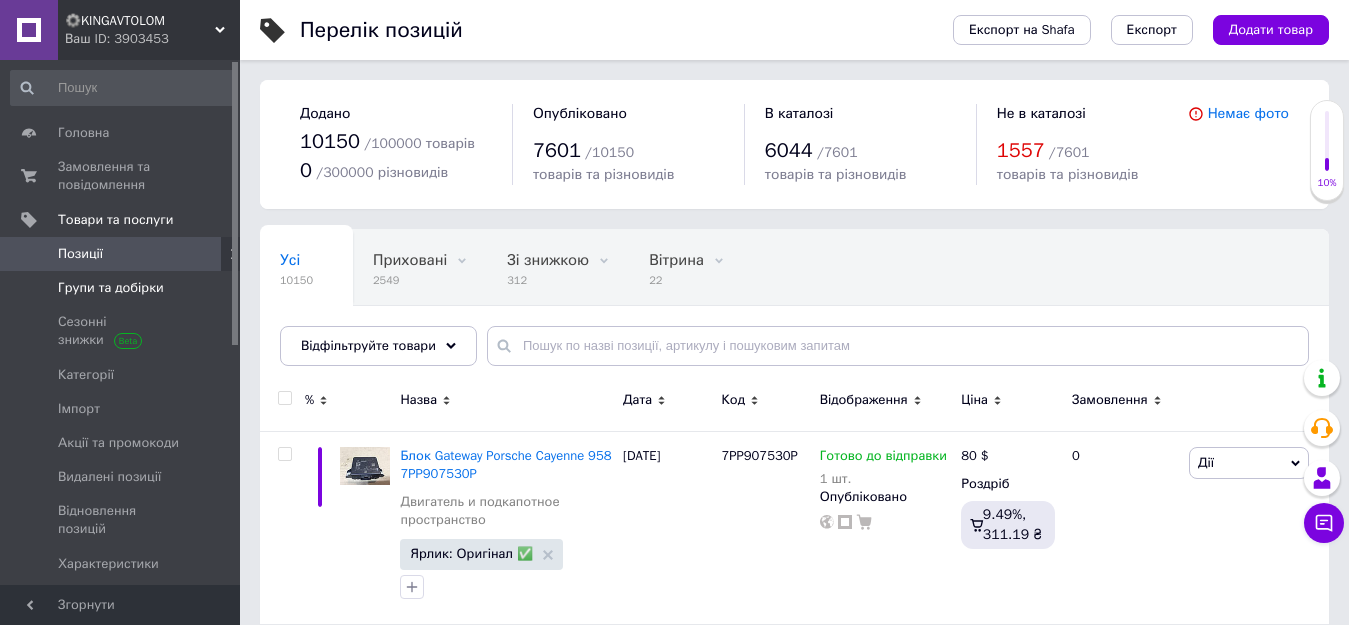 click on "Групи та добірки" at bounding box center [121, 288] 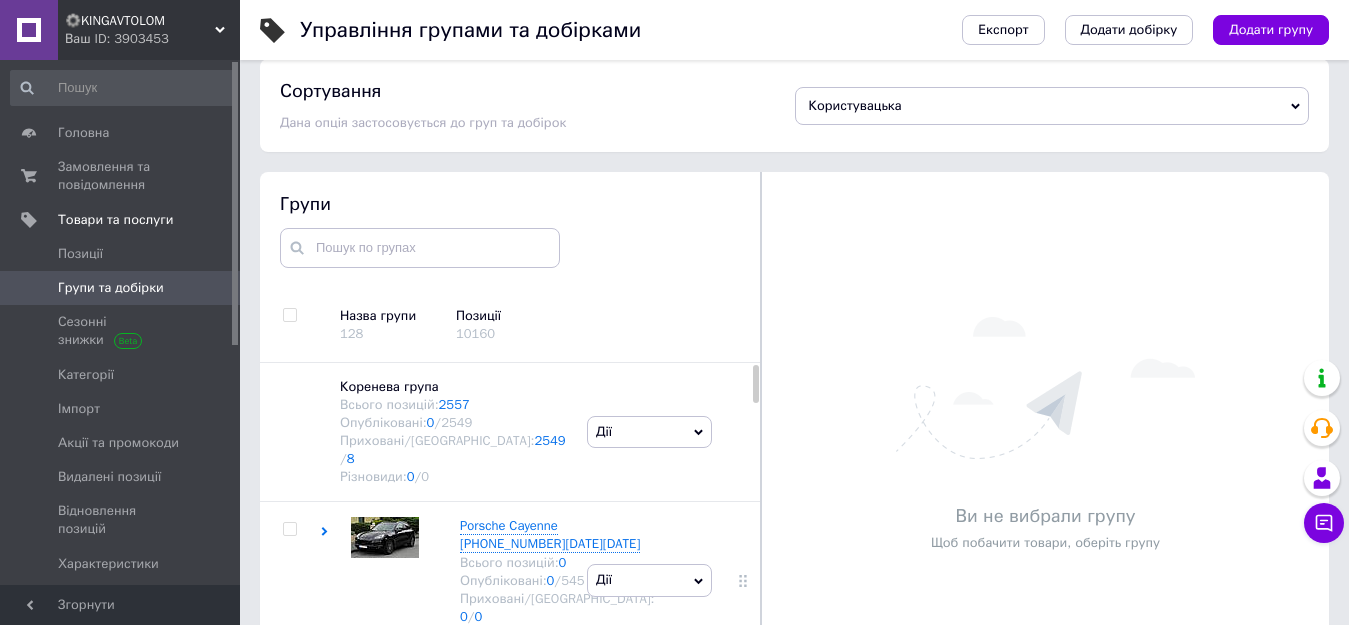 scroll, scrollTop: 113, scrollLeft: 0, axis: vertical 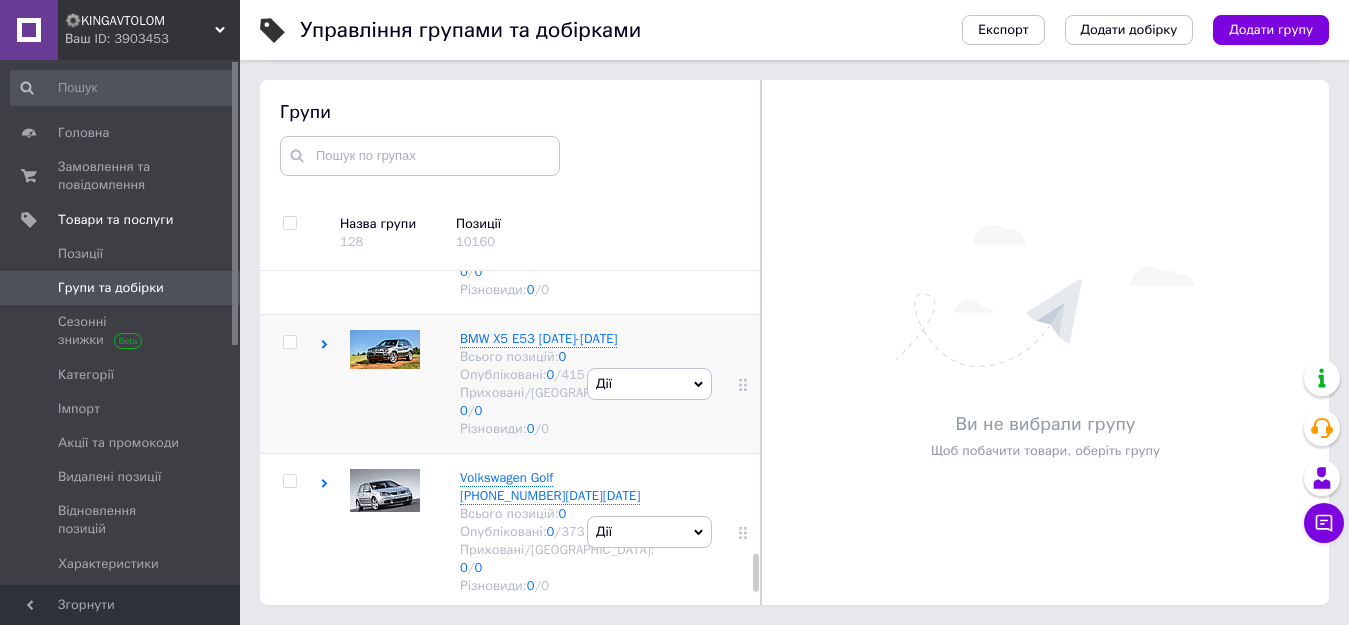 click 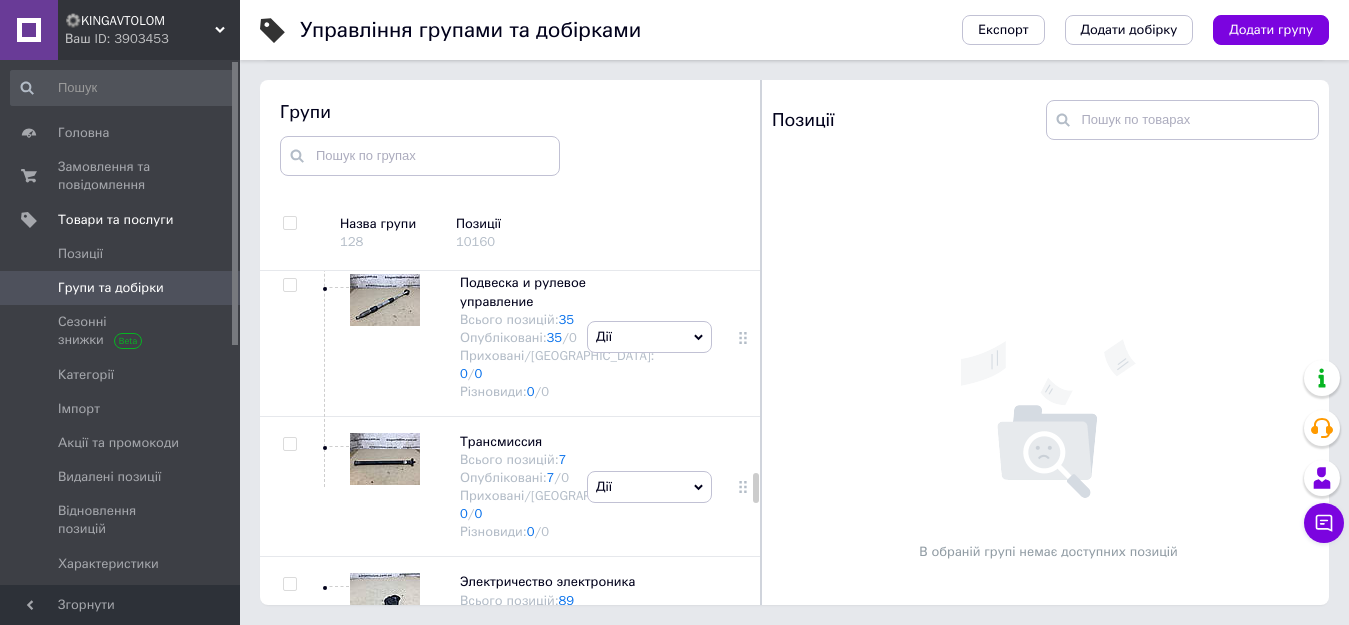 scroll, scrollTop: 2297, scrollLeft: 0, axis: vertical 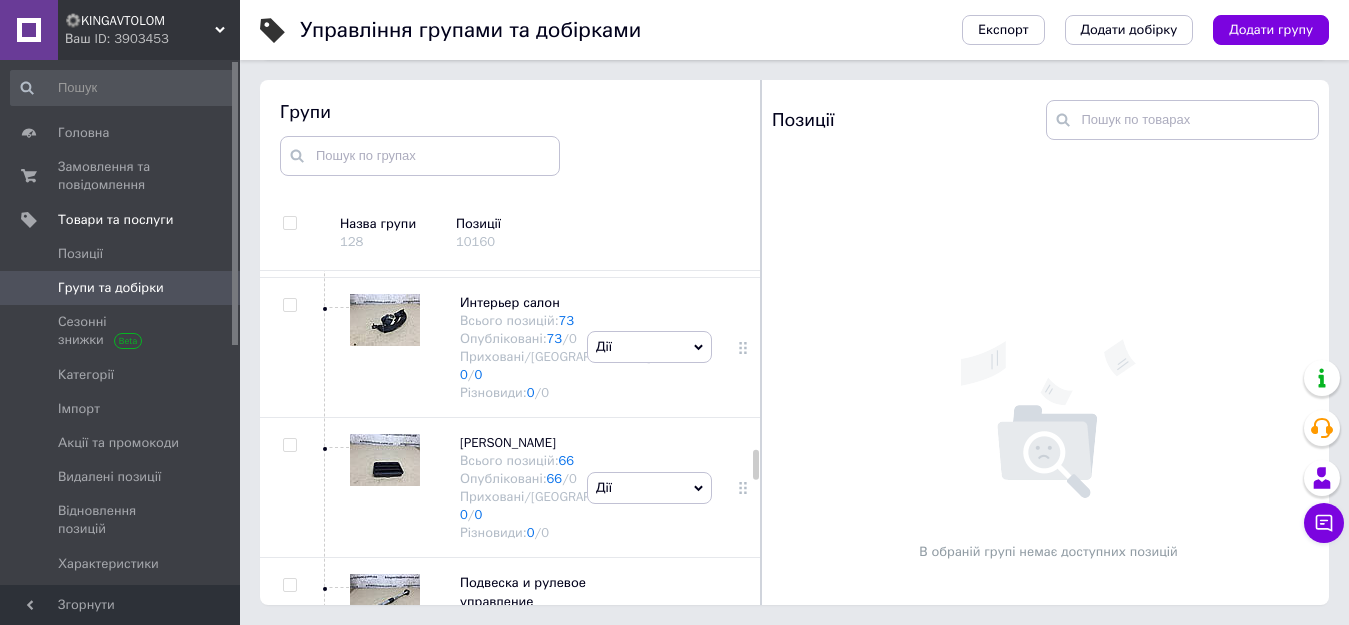 click on "Skoda Octavia A5 (2005-2013) Всього позицій:  0 Опубліковані:  0  /  306 Приховані/Видалені:  0  /  0 Різновиди:  0  /  0" at bounding box center [451, -91] 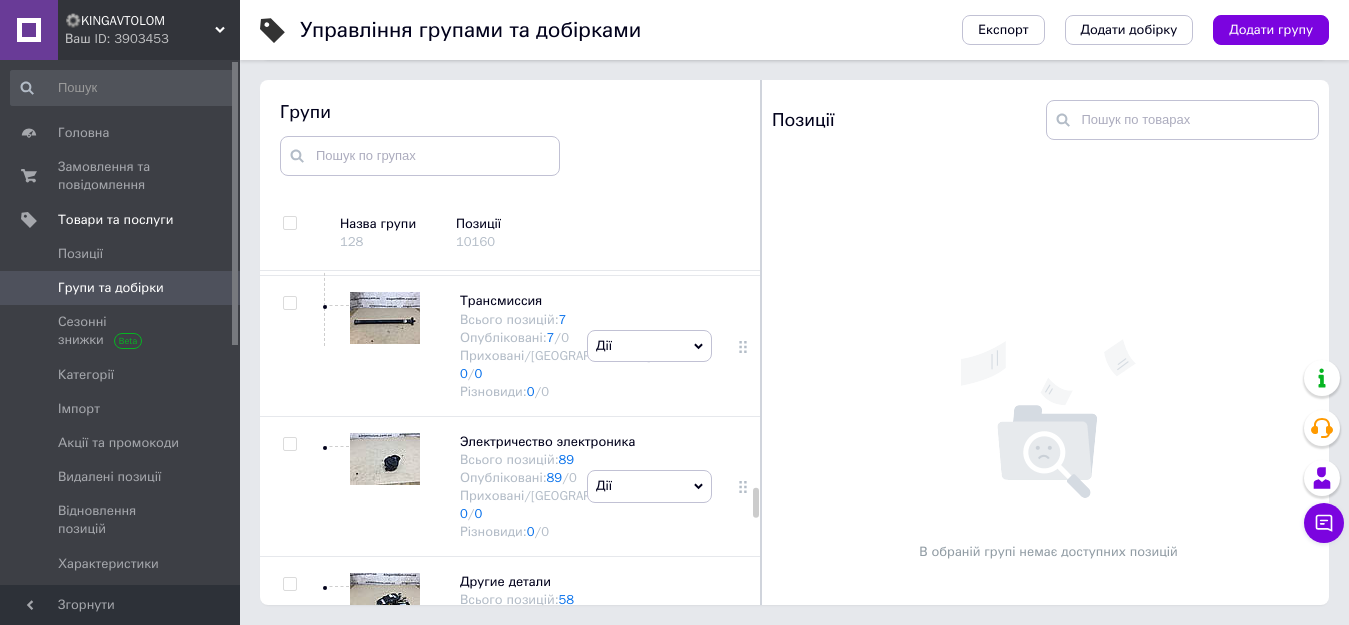 scroll, scrollTop: 3797, scrollLeft: 0, axis: vertical 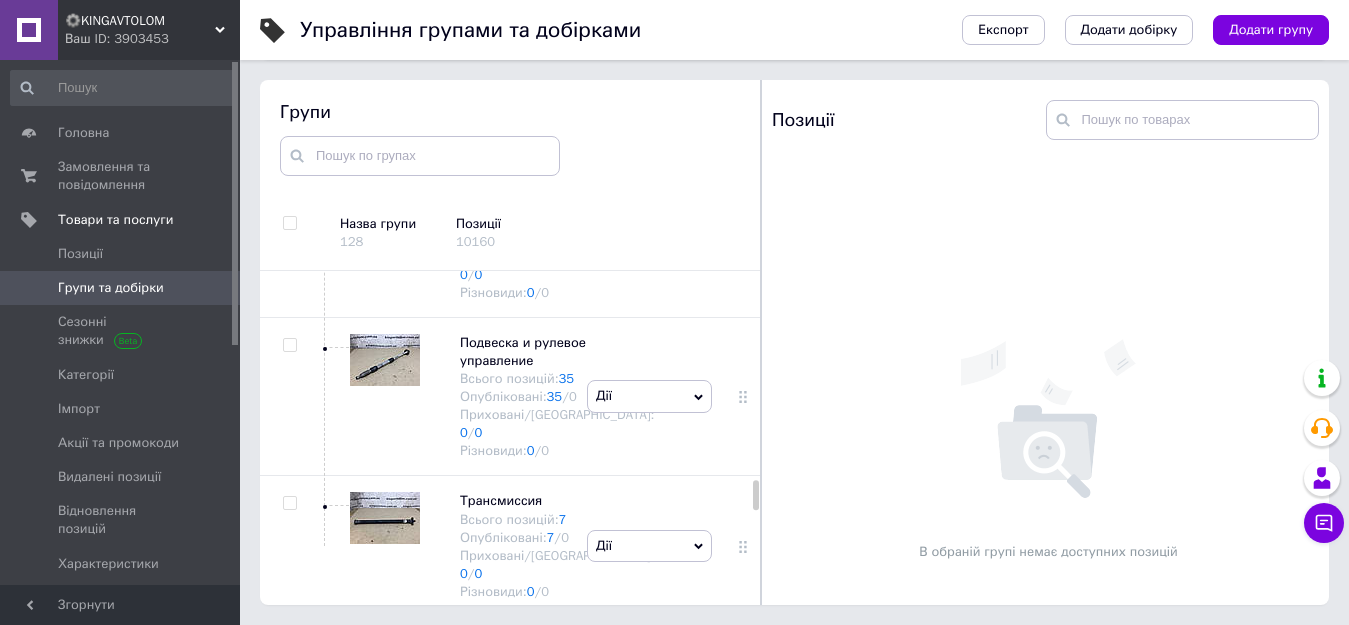 click on "Групи та добірки" at bounding box center (111, 288) 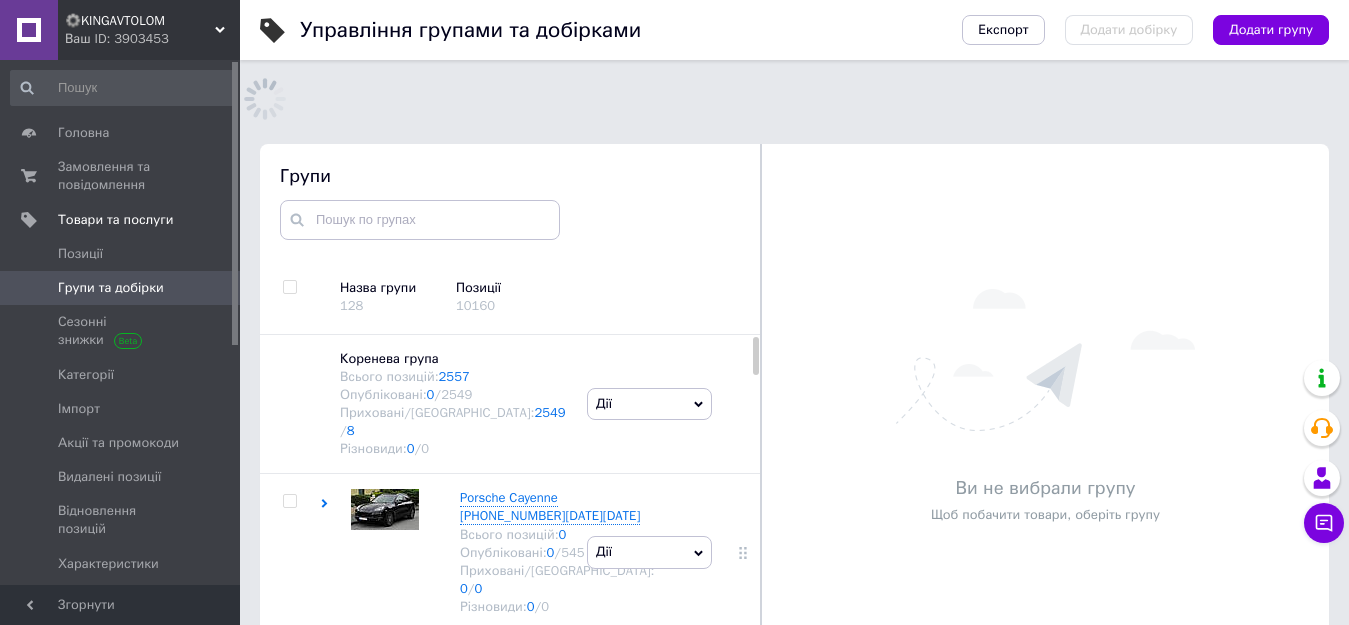 scroll, scrollTop: 183, scrollLeft: 0, axis: vertical 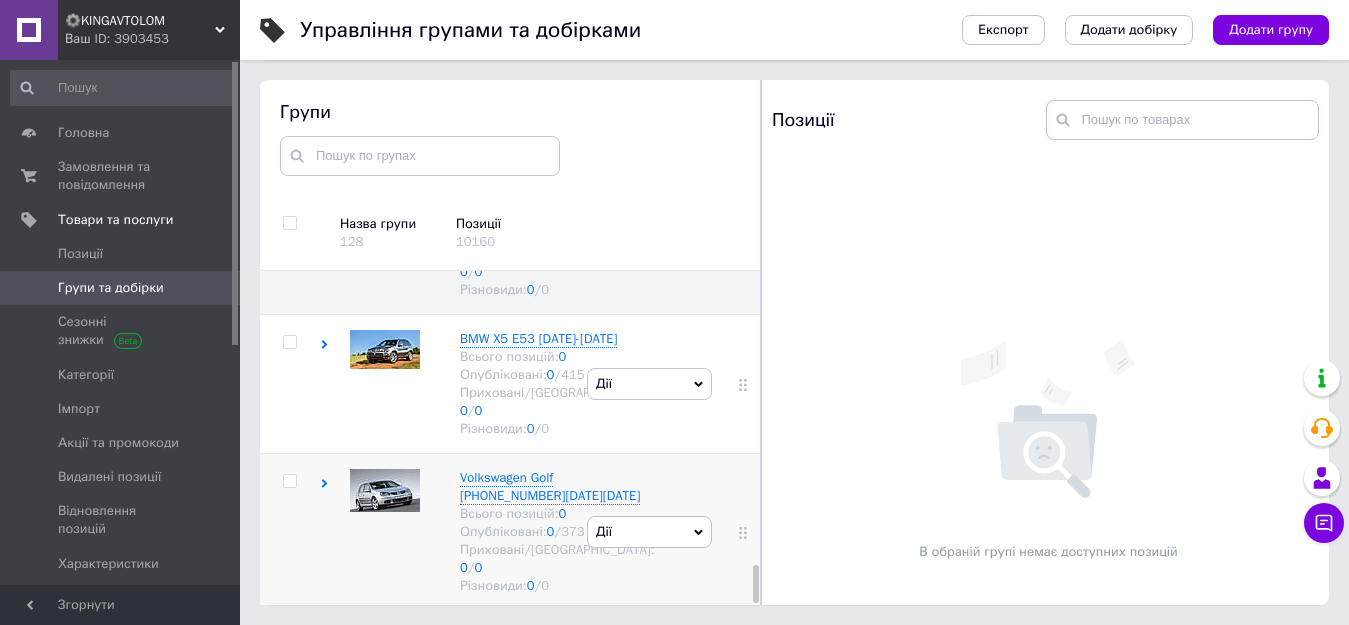 click 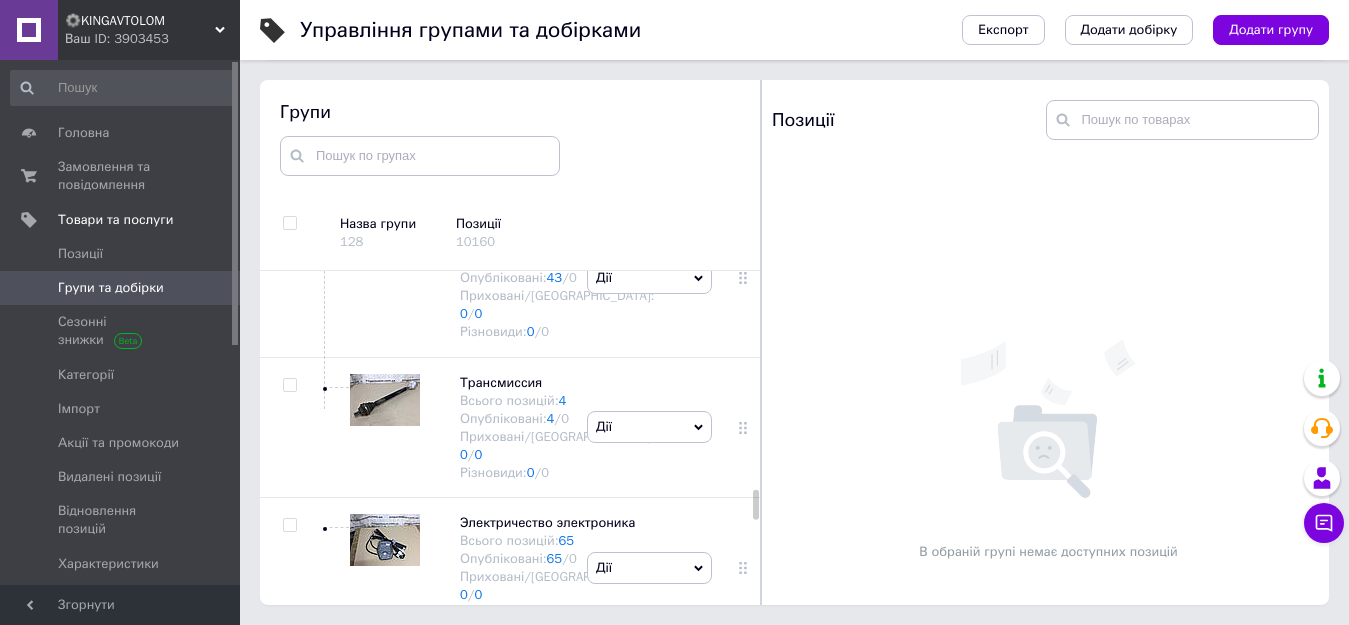 scroll, scrollTop: 2614, scrollLeft: 0, axis: vertical 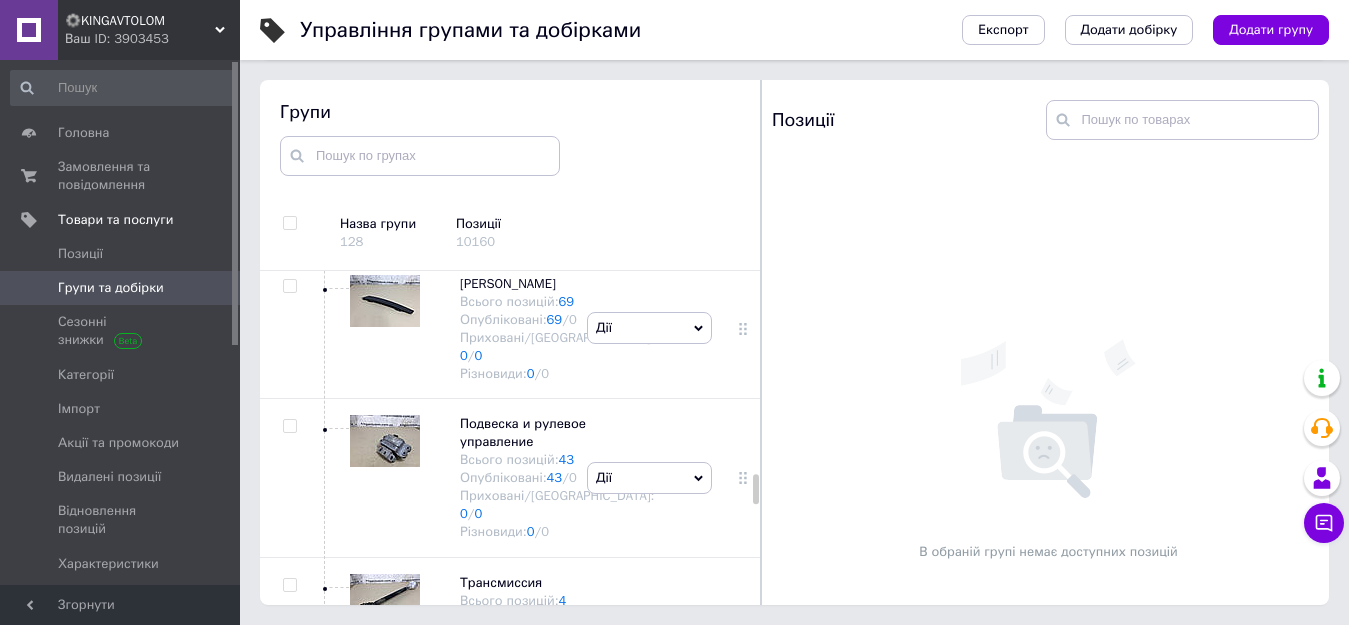 click on "Дії" at bounding box center (649, -120) 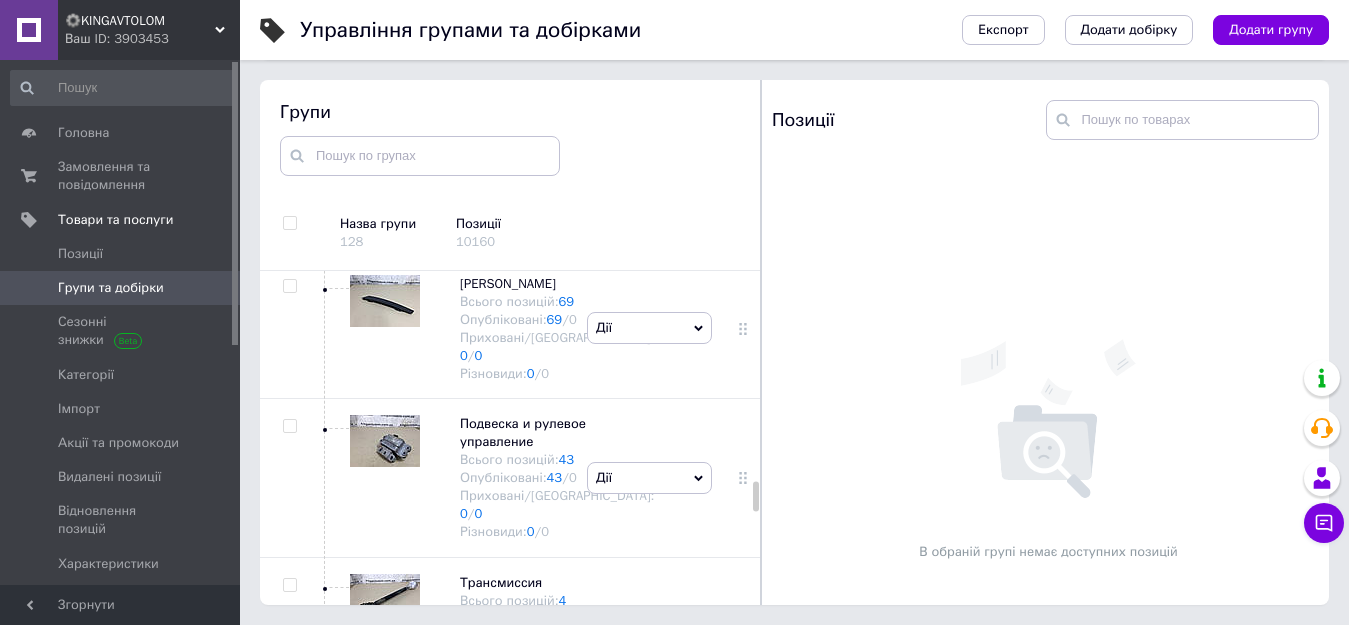 scroll, scrollTop: 2714, scrollLeft: 0, axis: vertical 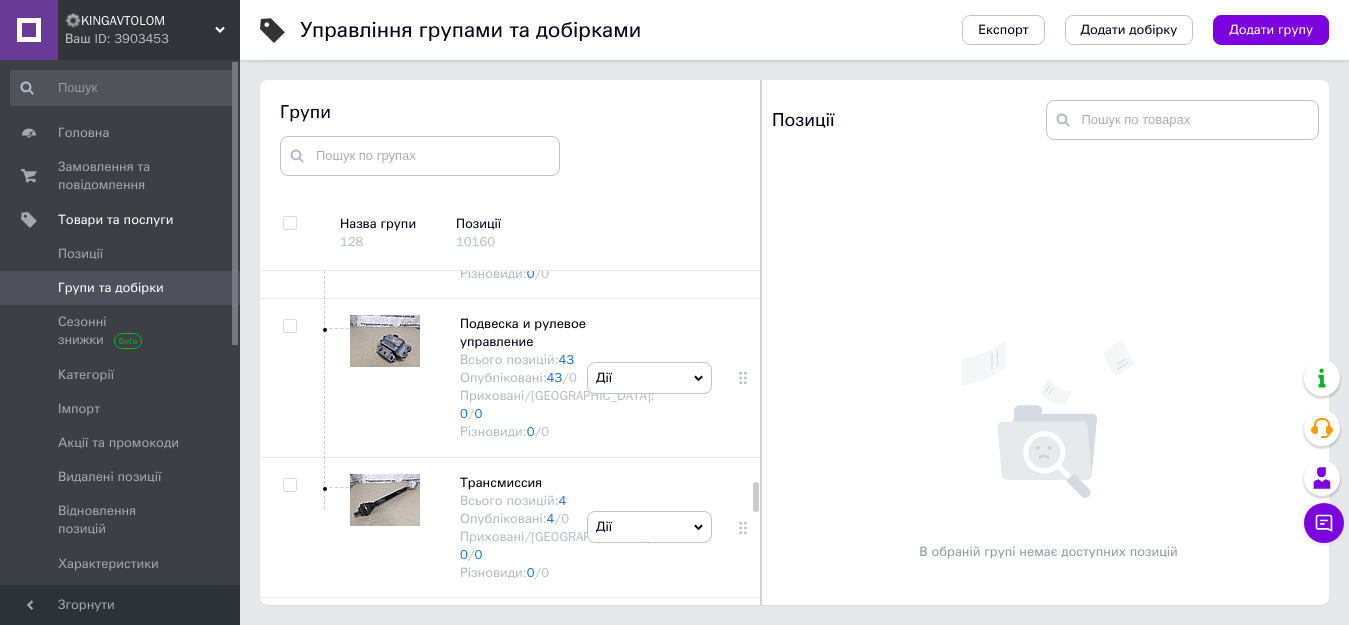 click on "Додати підгрупу" at bounding box center [649, -89] 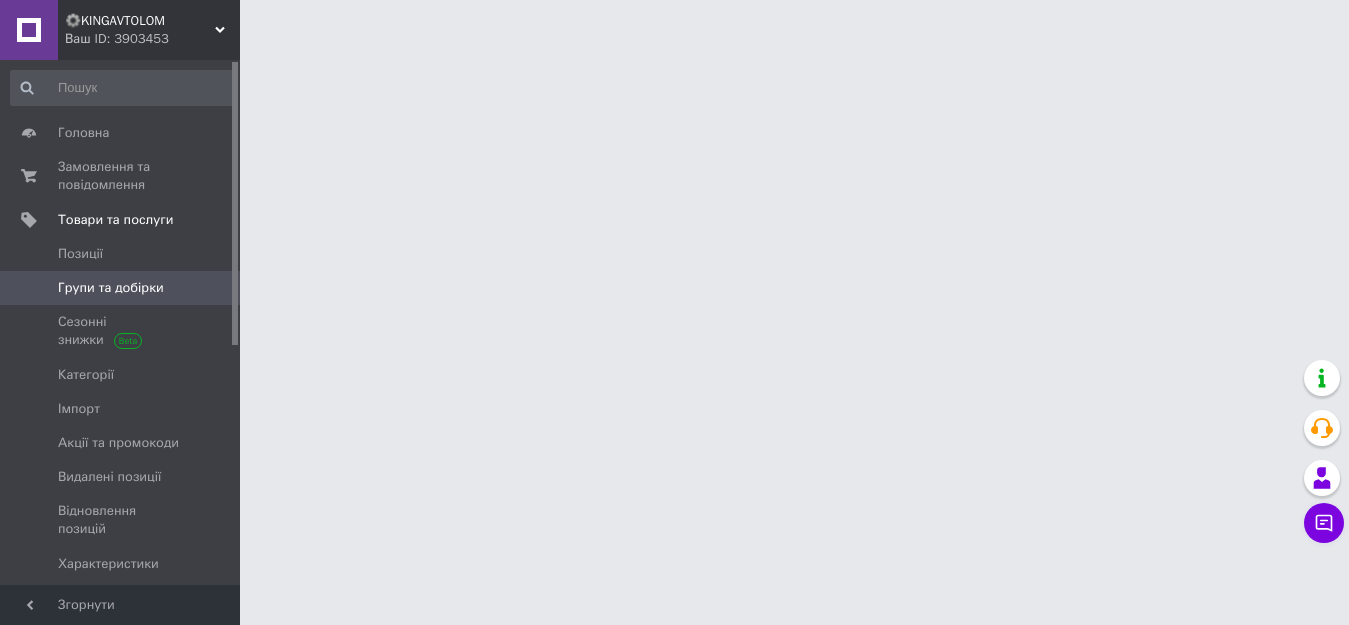 scroll, scrollTop: 0, scrollLeft: 0, axis: both 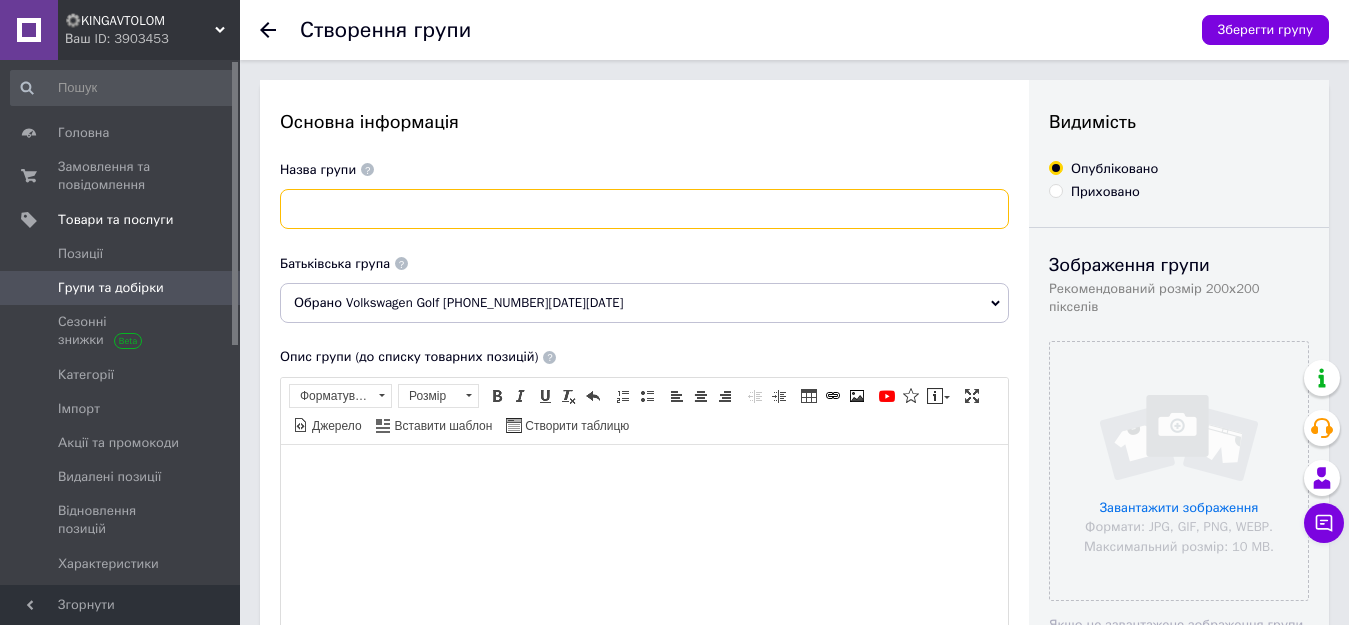 click at bounding box center (644, 209) 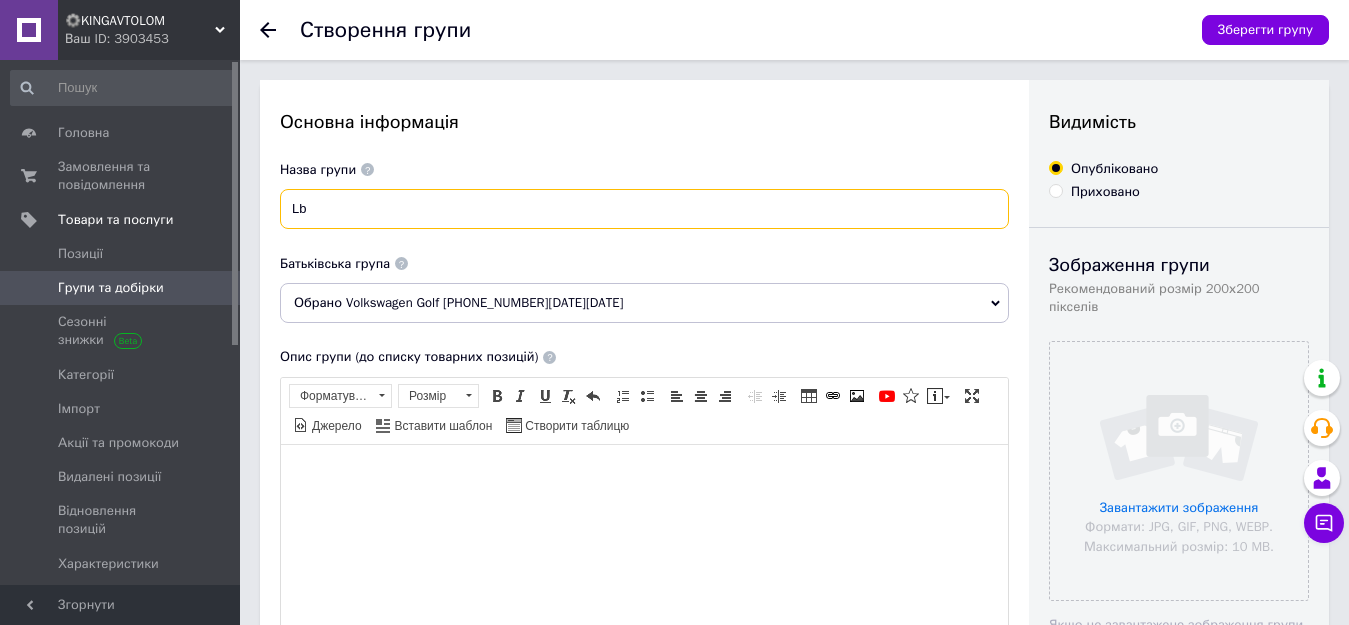 type on "L" 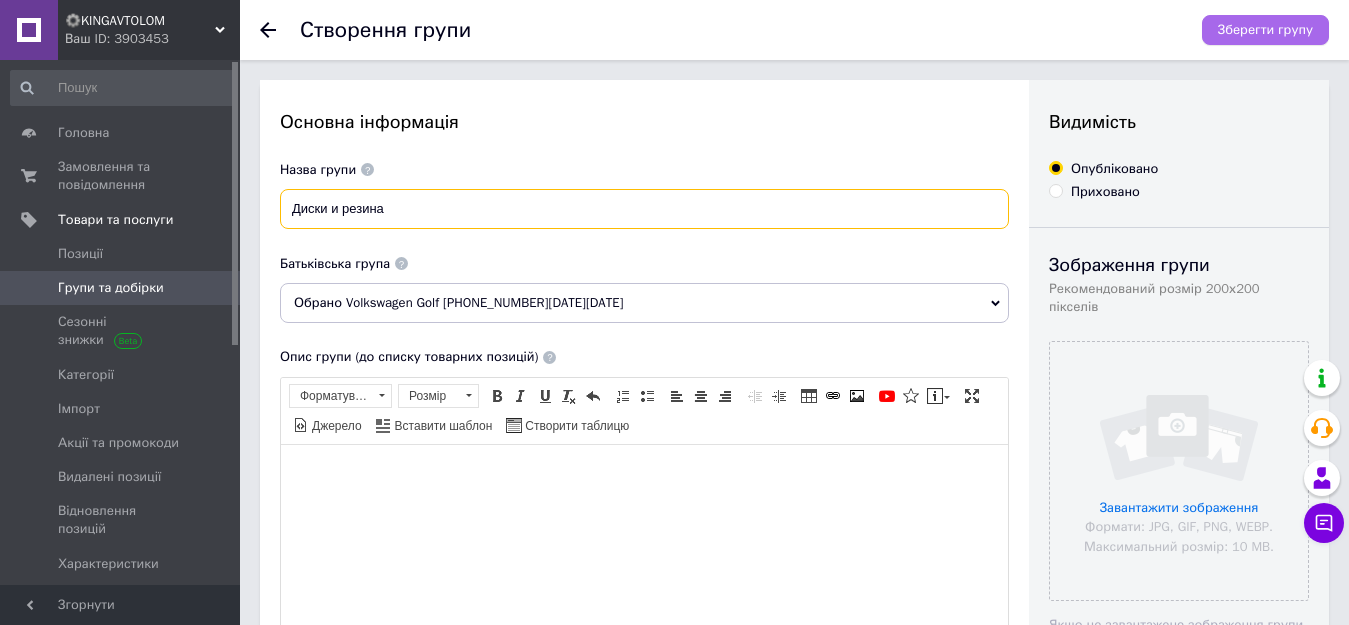 type on "Диски и резина" 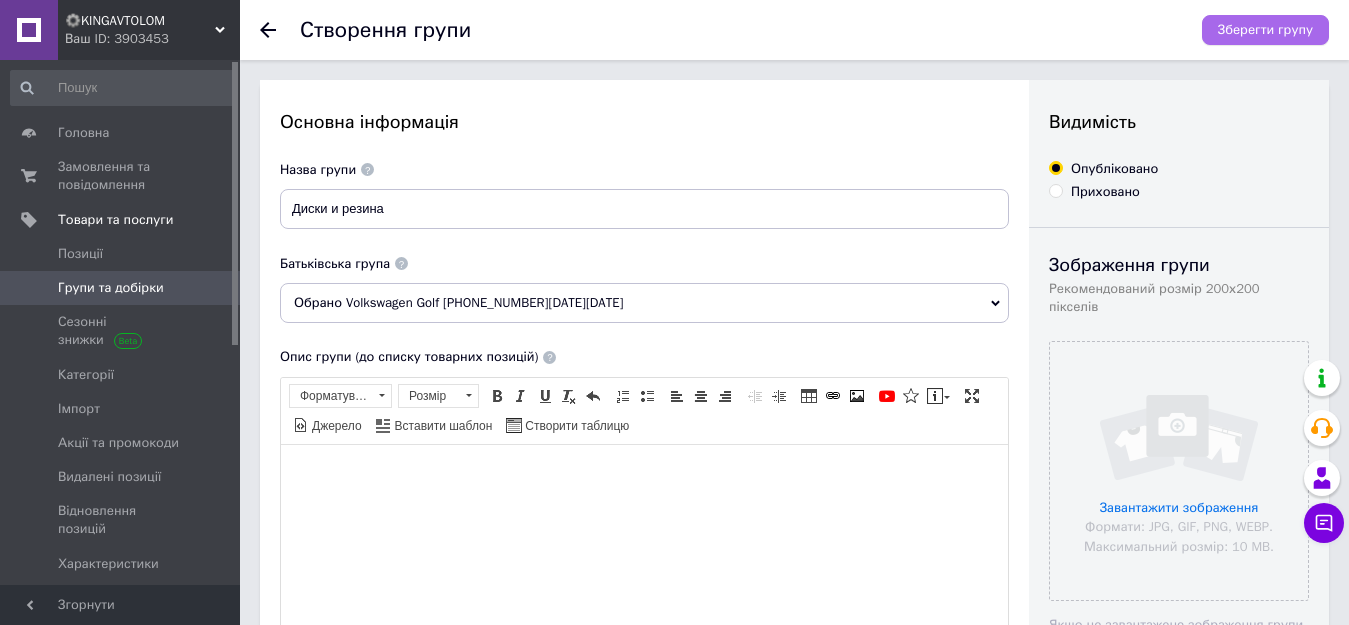 click on "Зберегти групу" at bounding box center [1265, 30] 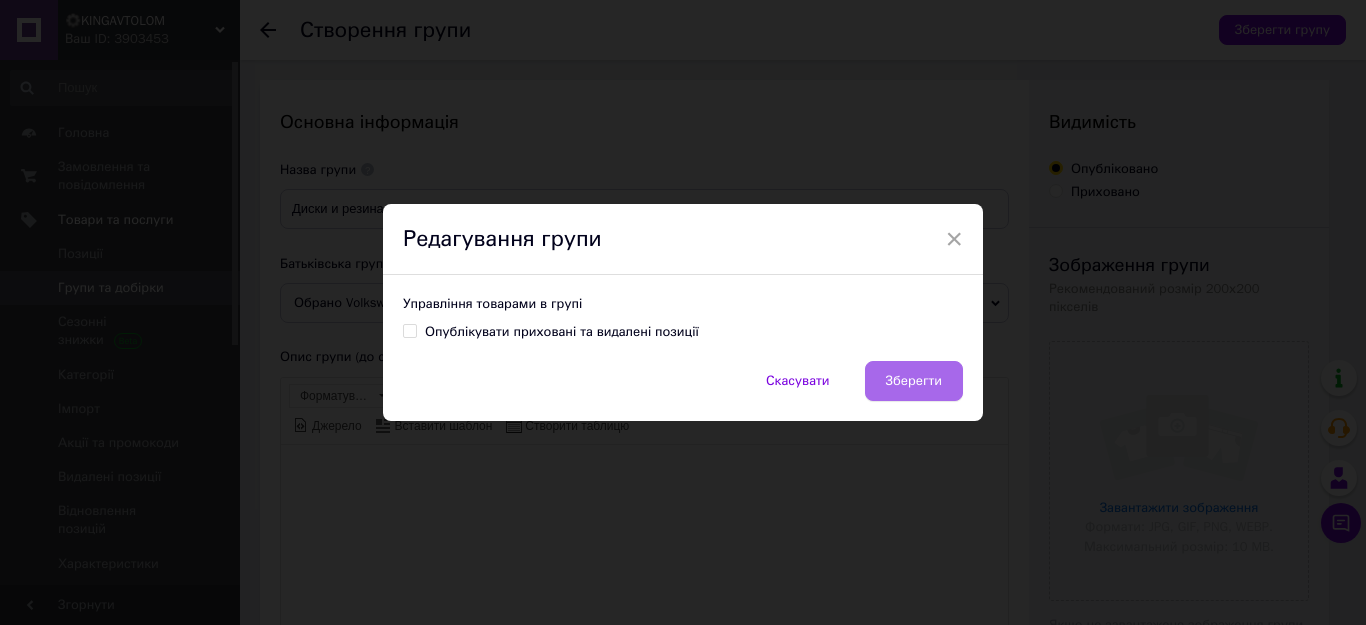 click on "Зберегти" at bounding box center [914, 381] 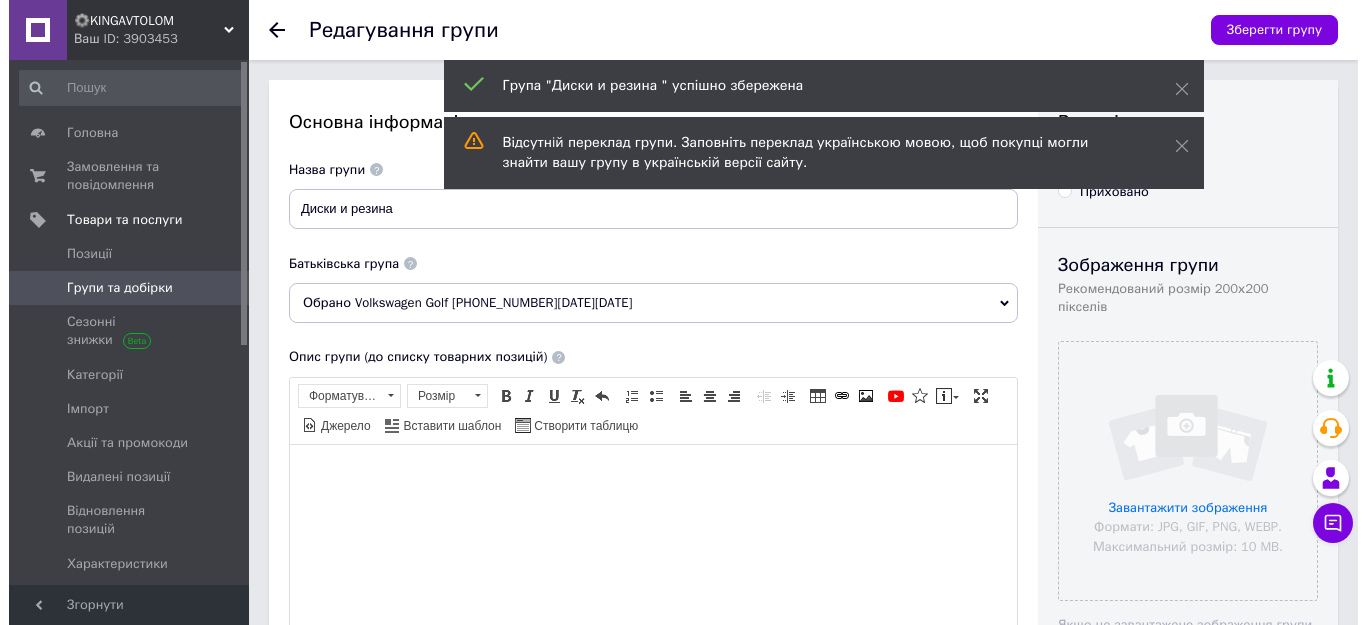 scroll, scrollTop: 0, scrollLeft: 0, axis: both 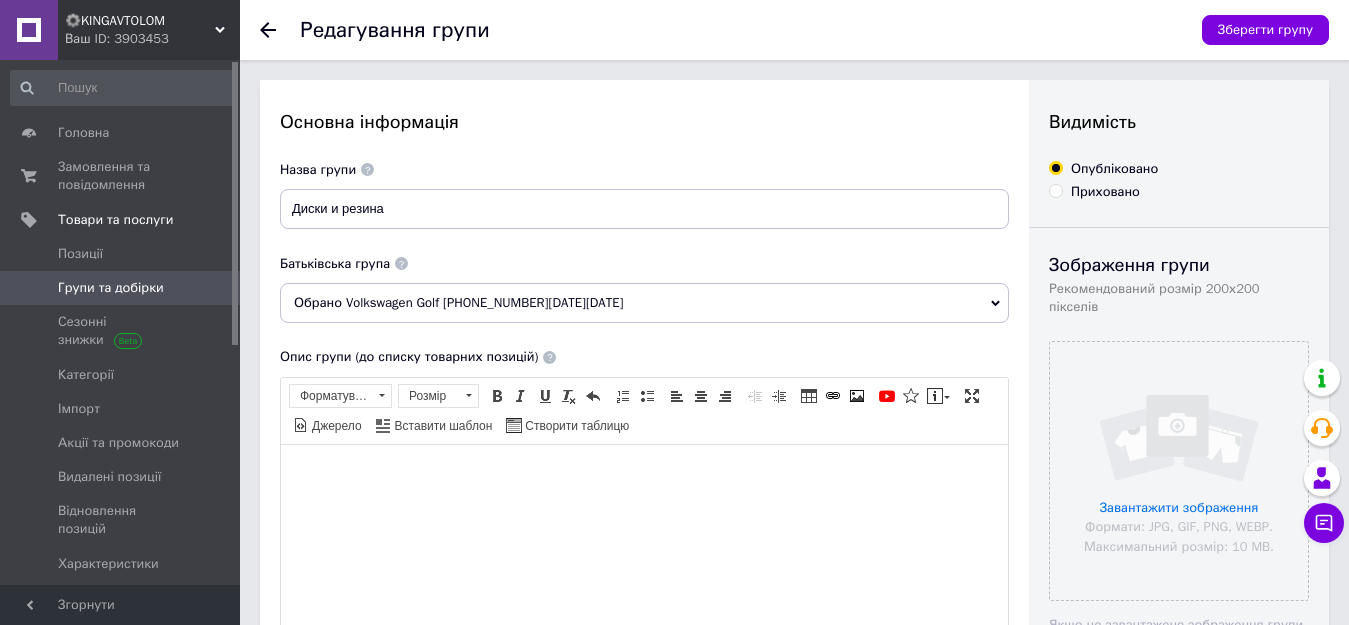 click on "Групи та добірки" at bounding box center [111, 288] 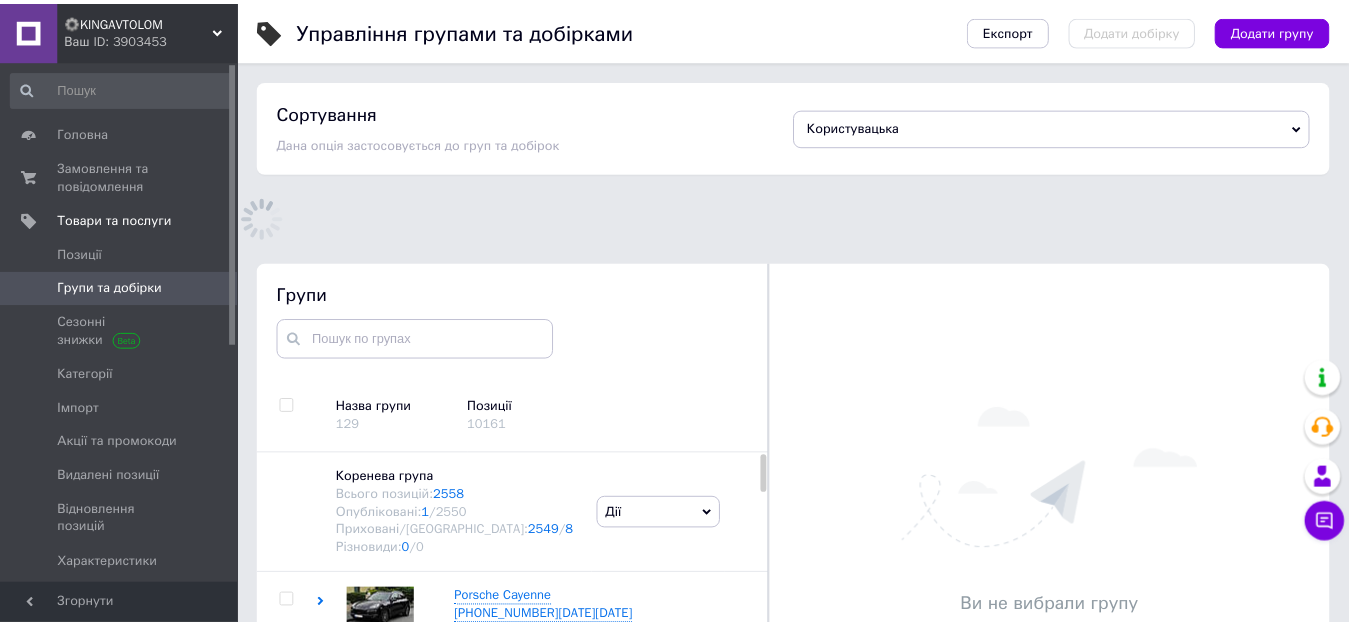 scroll, scrollTop: 183, scrollLeft: 0, axis: vertical 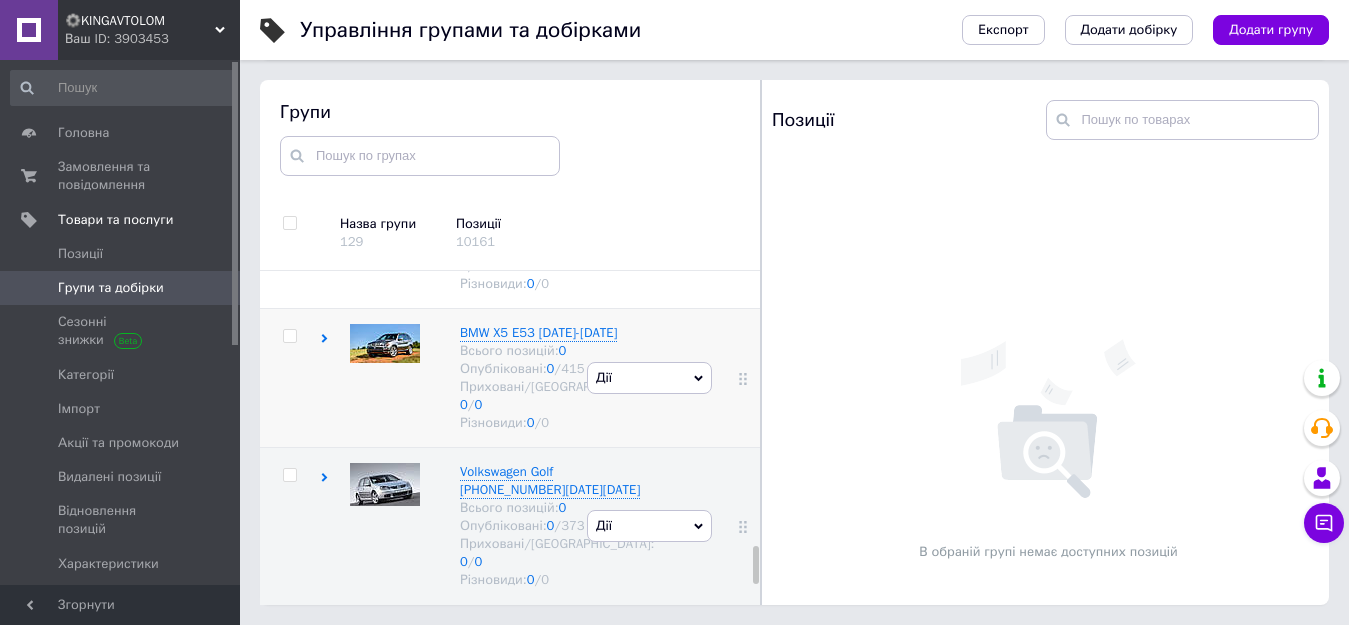 click 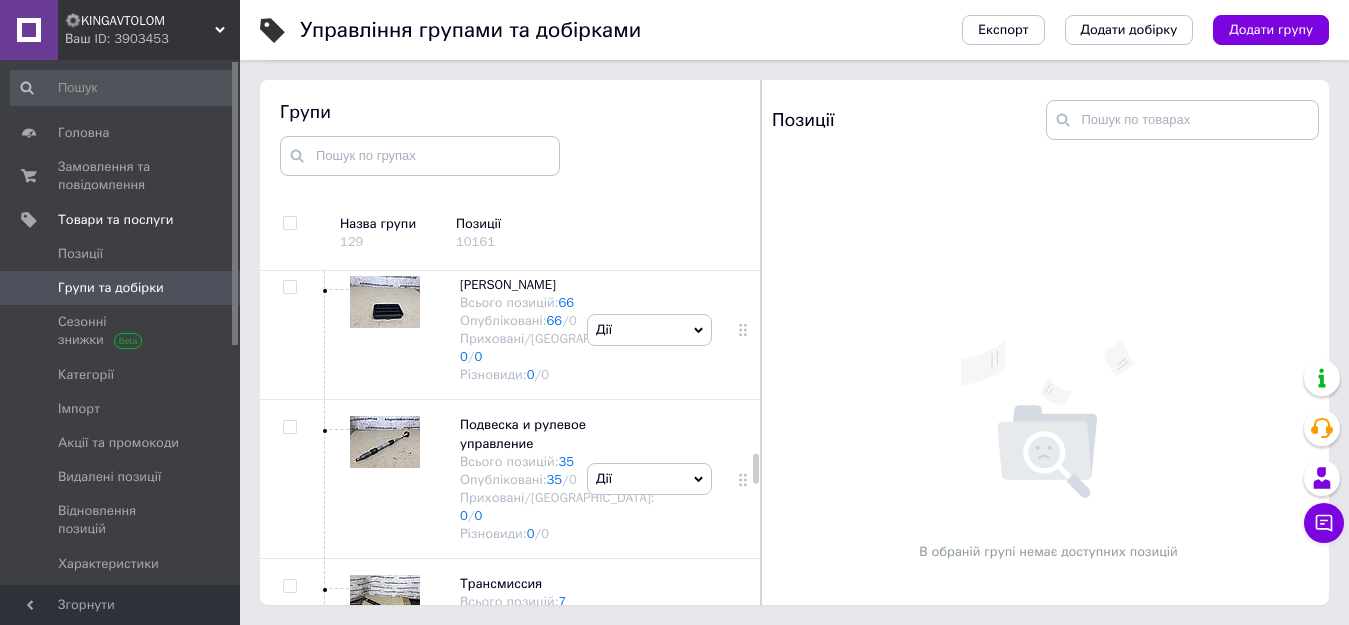 scroll, scrollTop: 2414, scrollLeft: 0, axis: vertical 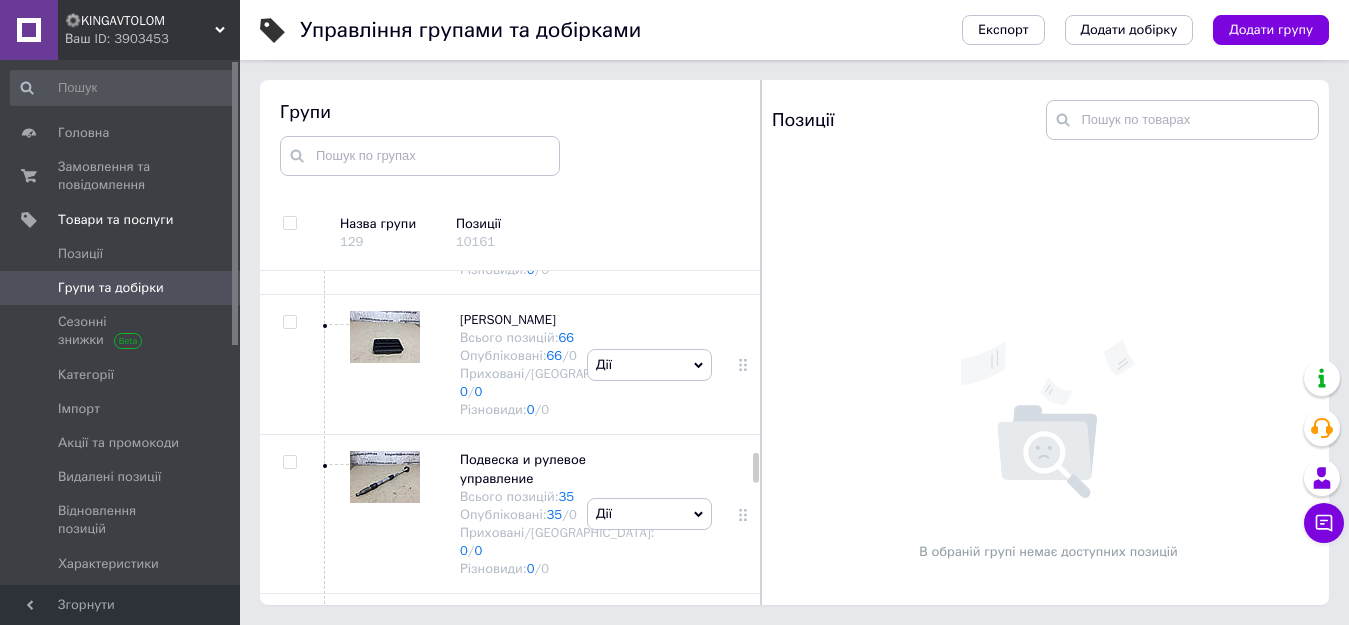 click on "Дії" at bounding box center [649, -74] 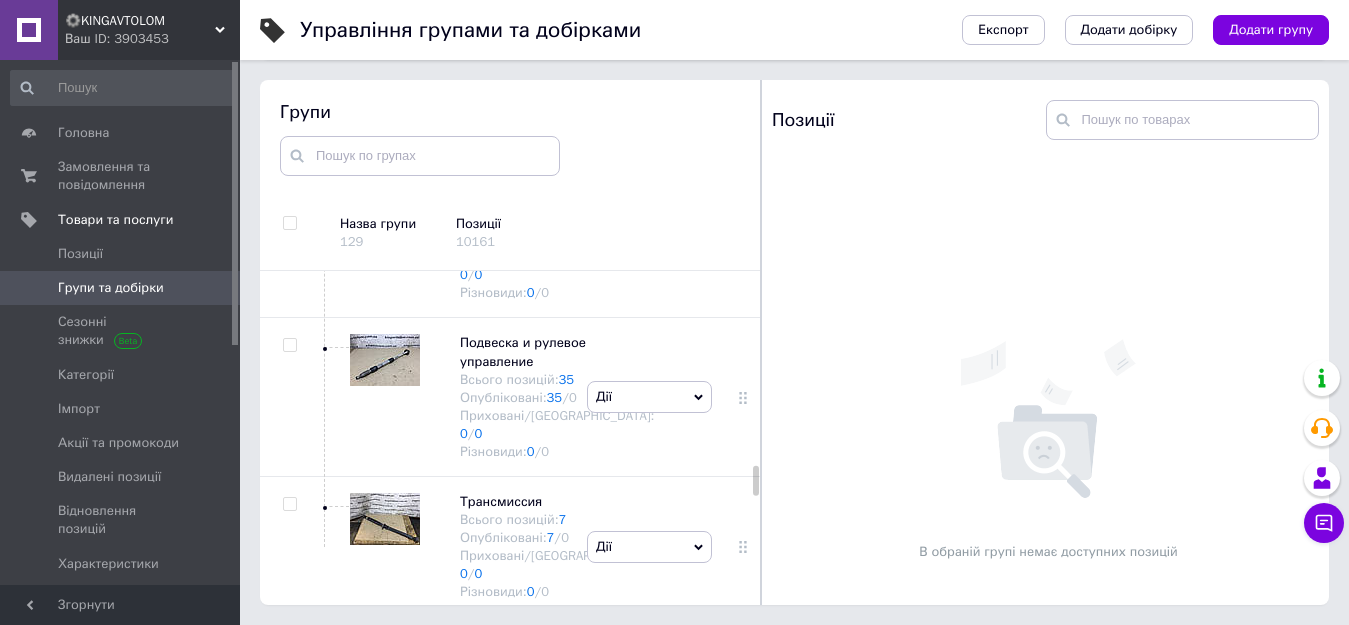scroll, scrollTop: 2614, scrollLeft: 0, axis: vertical 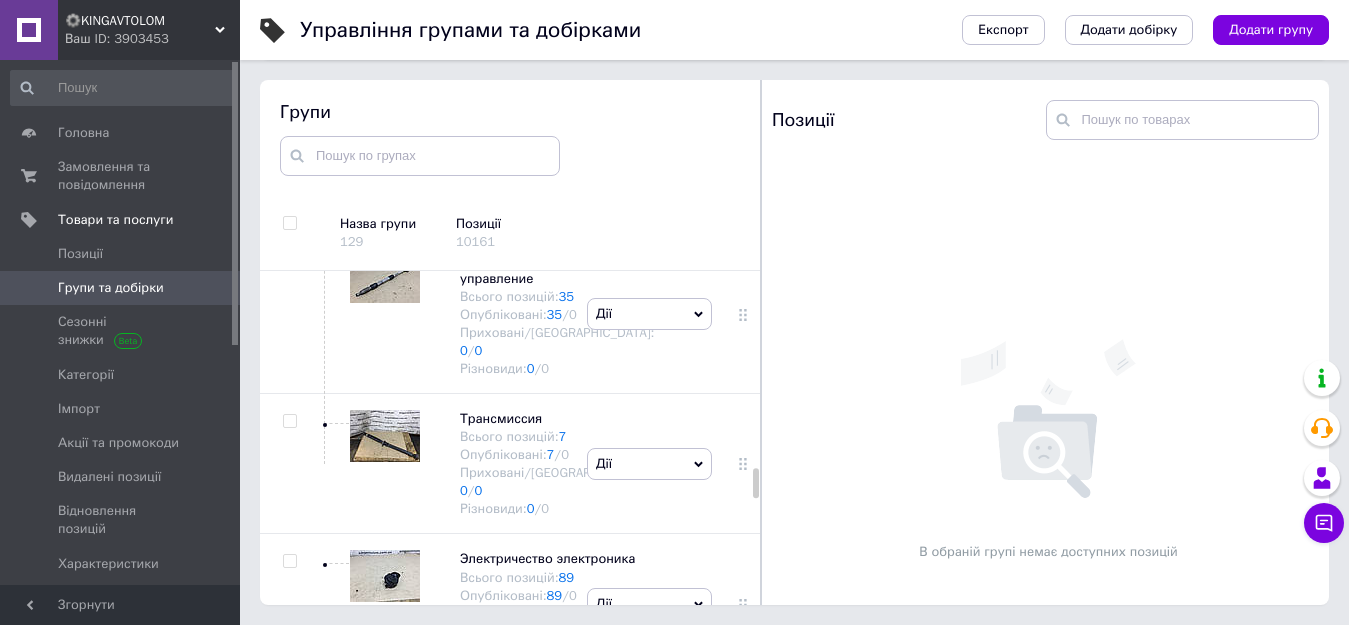 click on "Додати підгрупу" at bounding box center [649, -143] 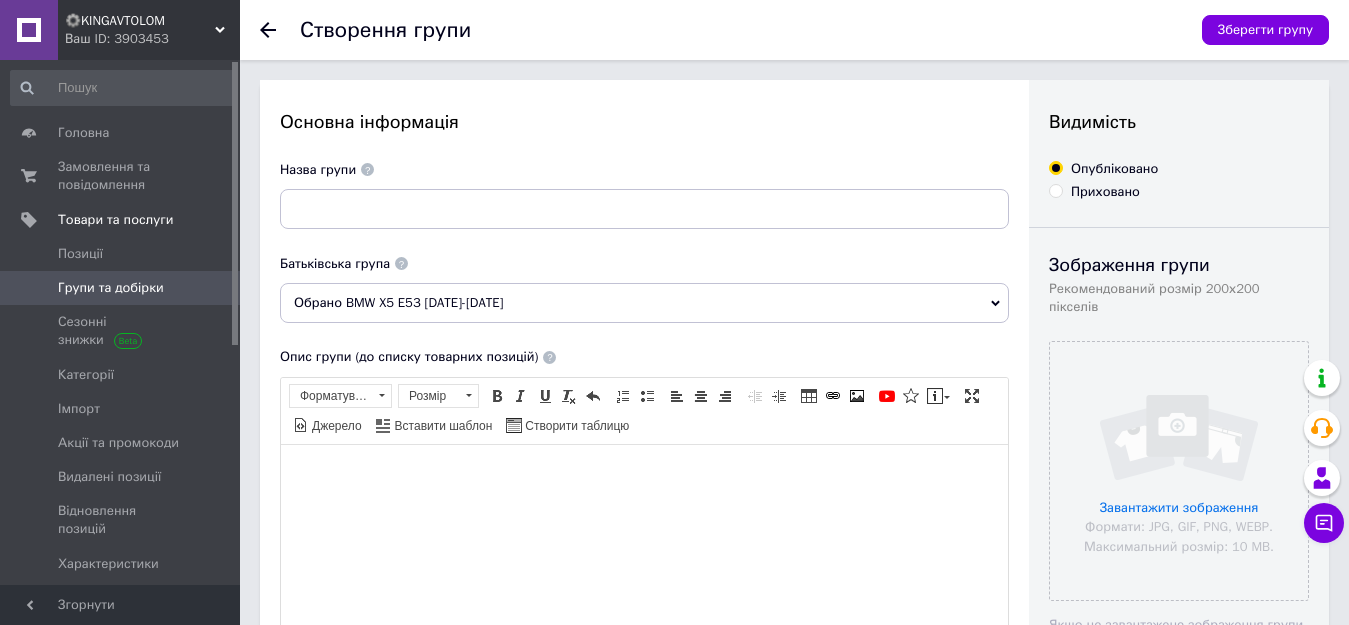 scroll, scrollTop: 0, scrollLeft: 0, axis: both 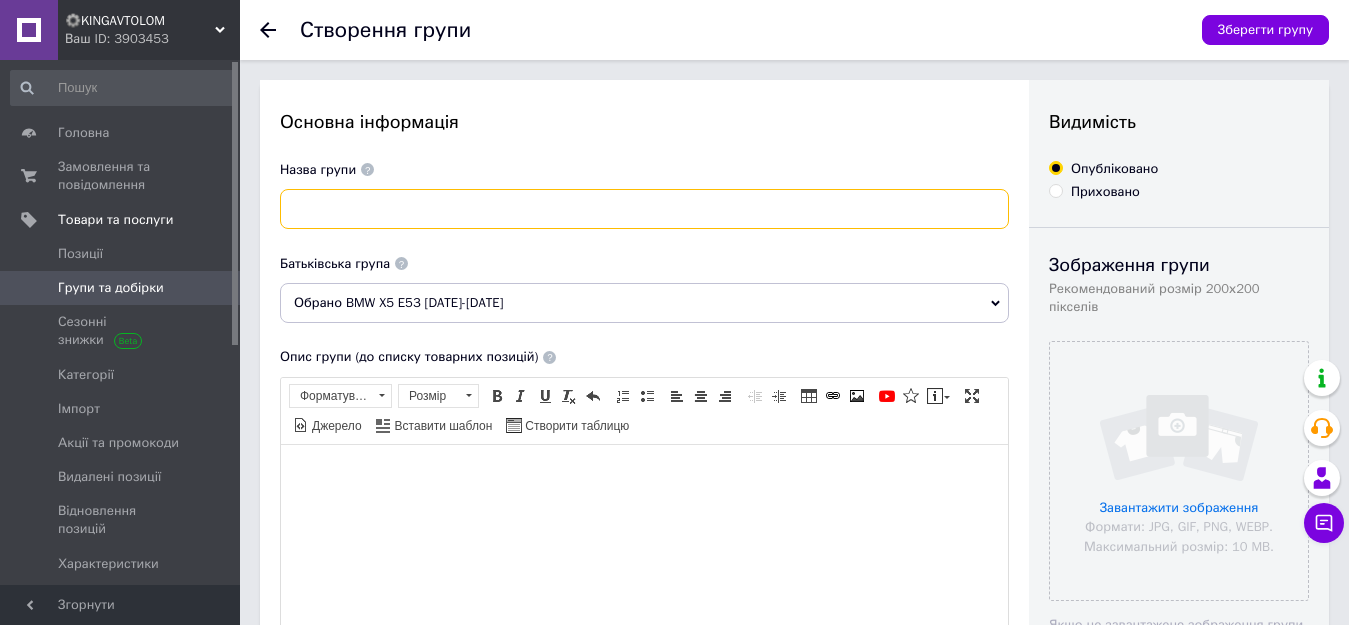 click at bounding box center (644, 209) 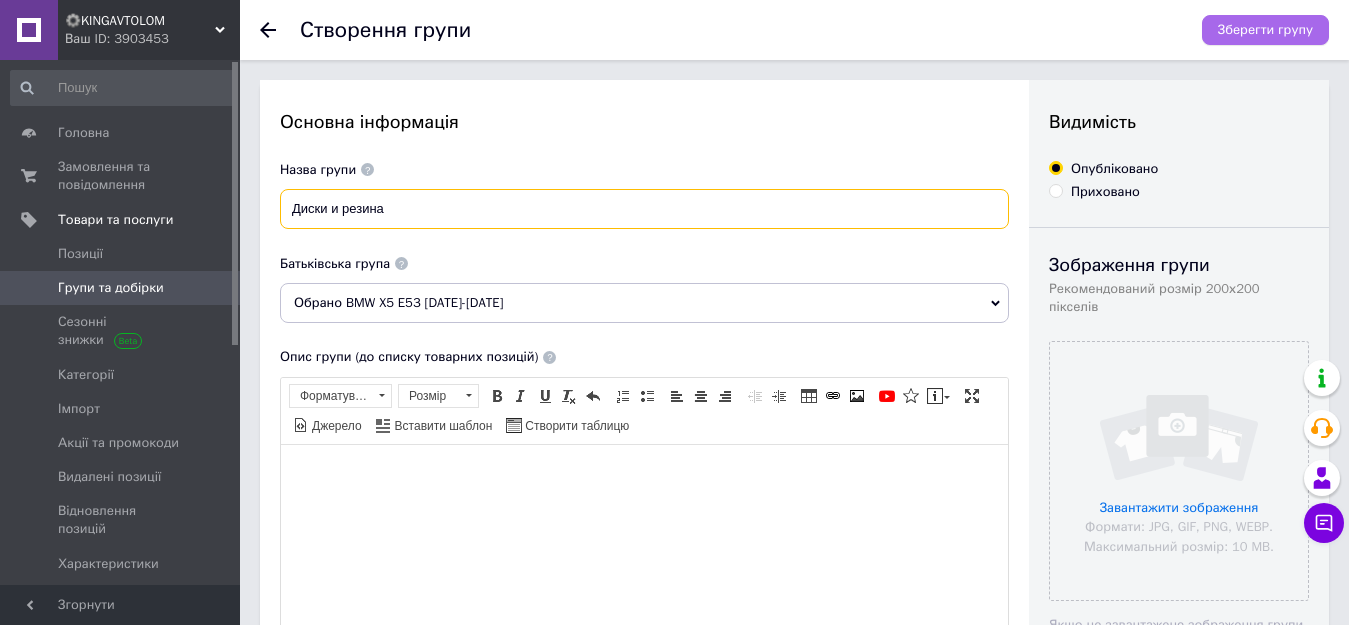 type on "Диски и резина" 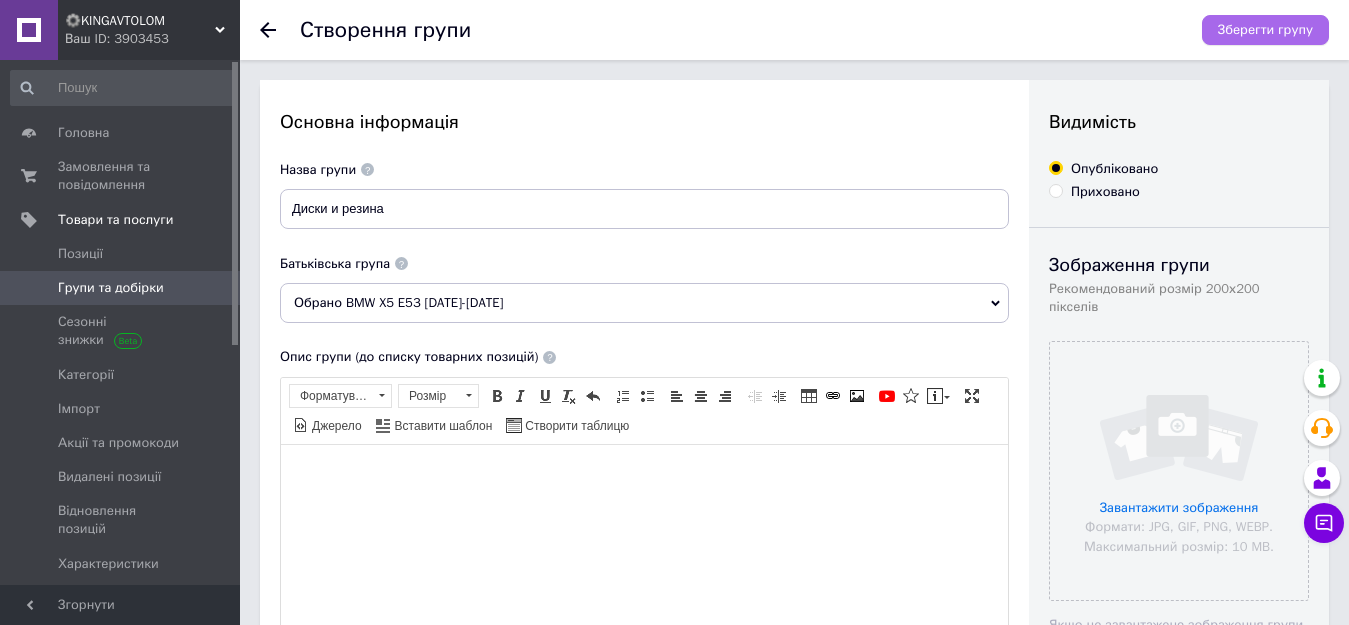 click on "Зберегти групу" at bounding box center [1265, 30] 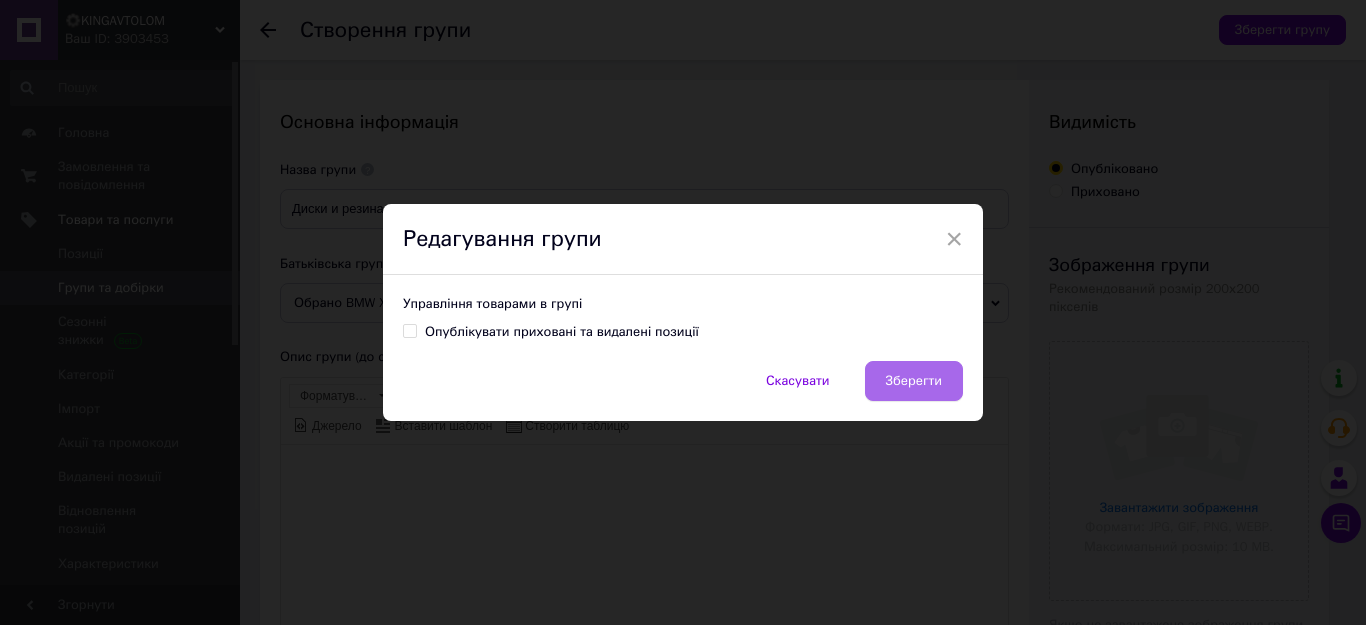 click on "Зберегти" at bounding box center (914, 381) 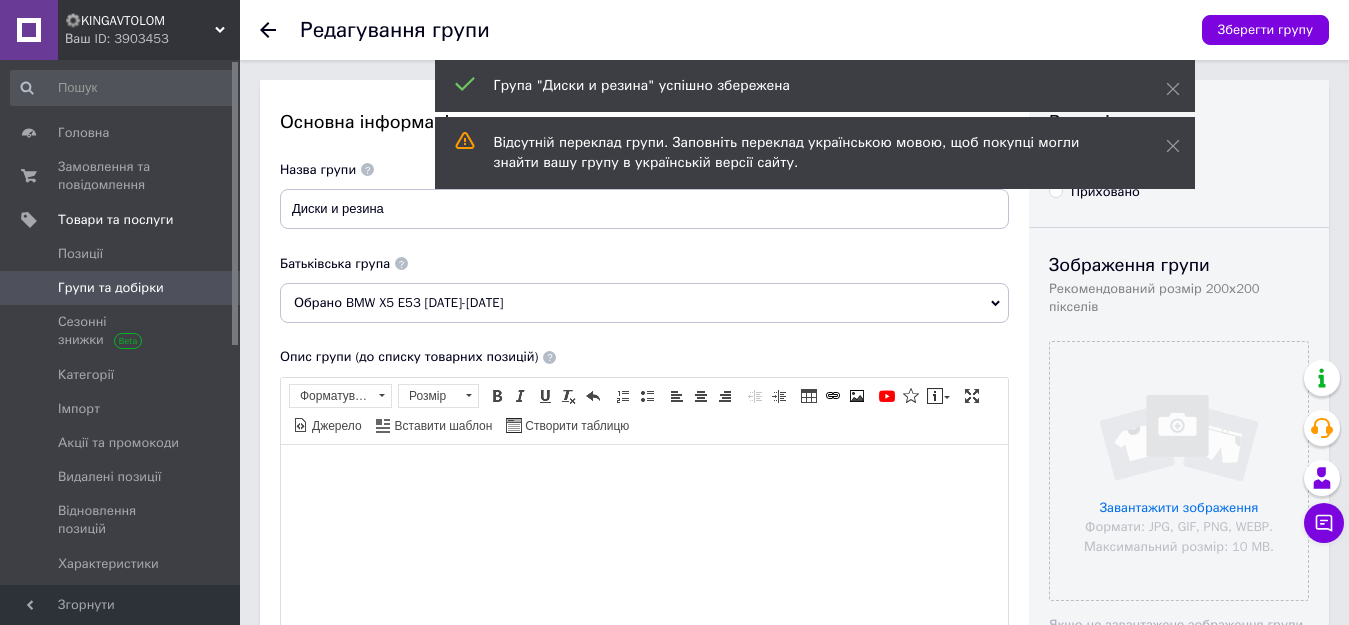 scroll, scrollTop: 0, scrollLeft: 0, axis: both 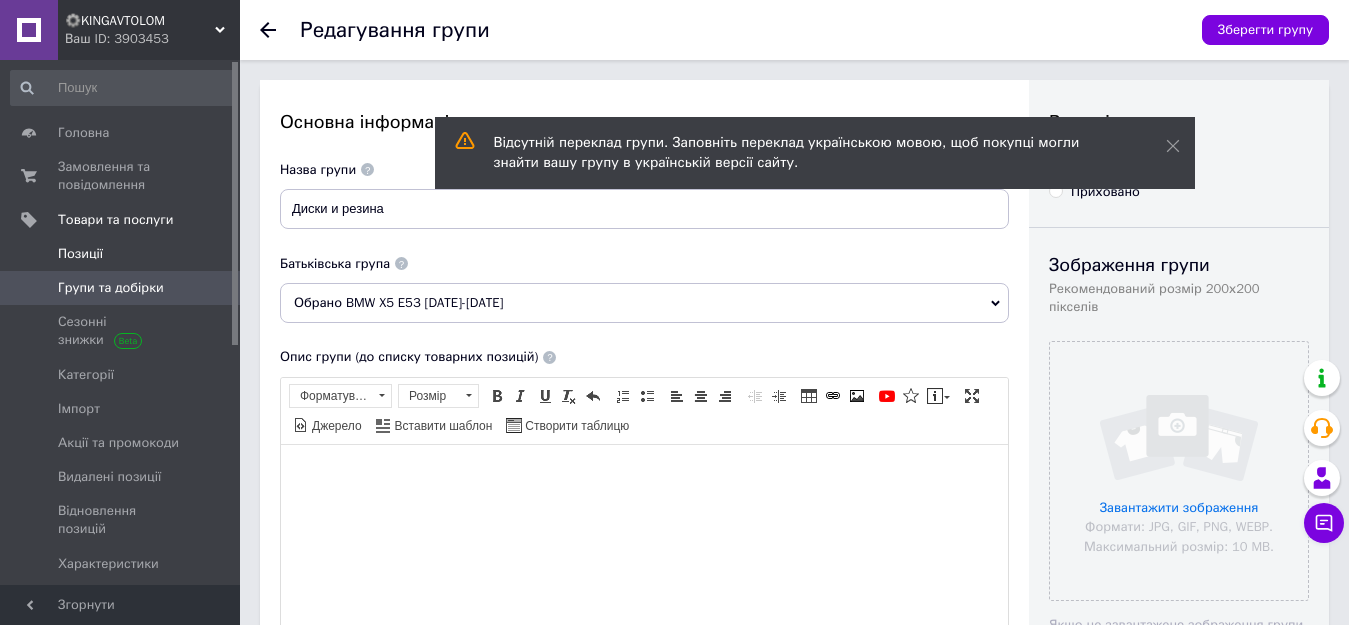 click on "Позиції" at bounding box center (121, 254) 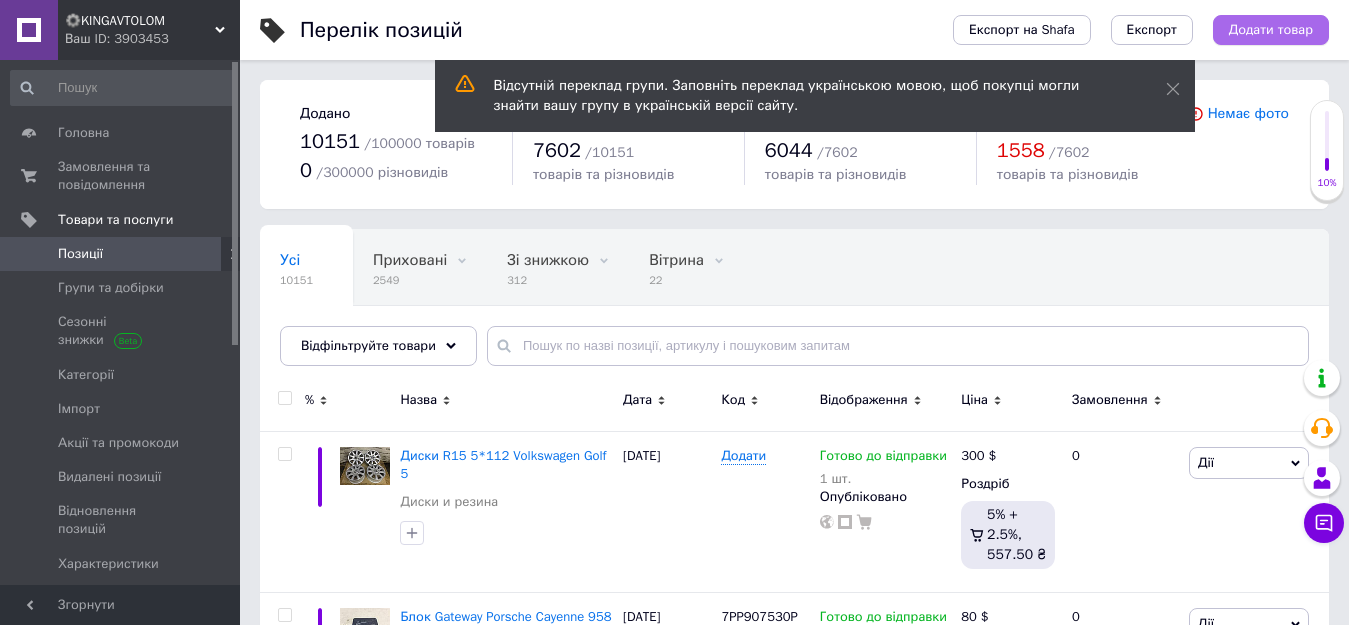 click on "Додати товар" at bounding box center [1271, 30] 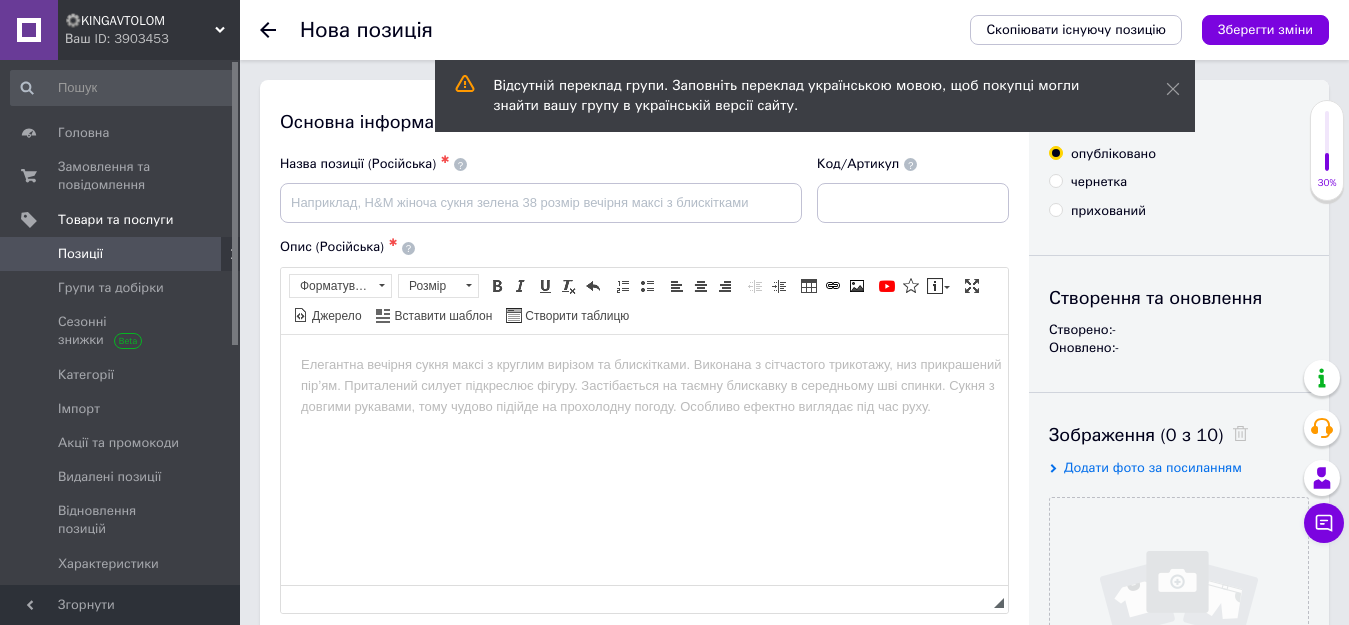 scroll, scrollTop: 0, scrollLeft: 0, axis: both 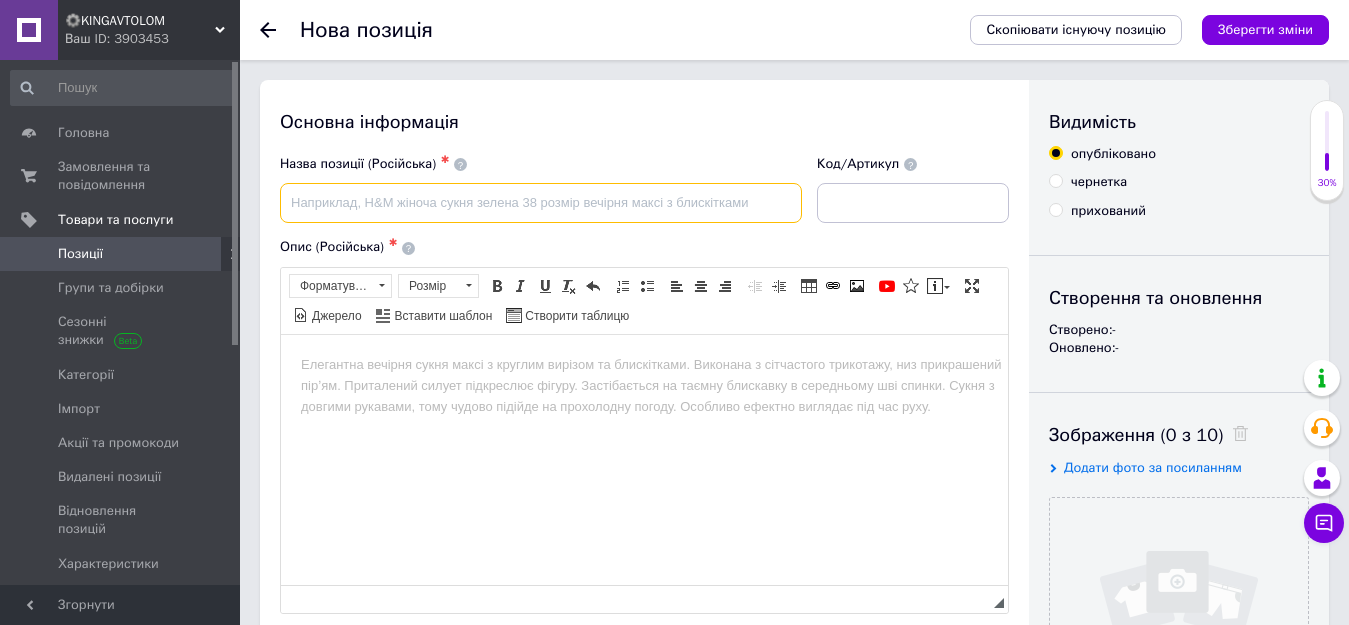 click at bounding box center [541, 203] 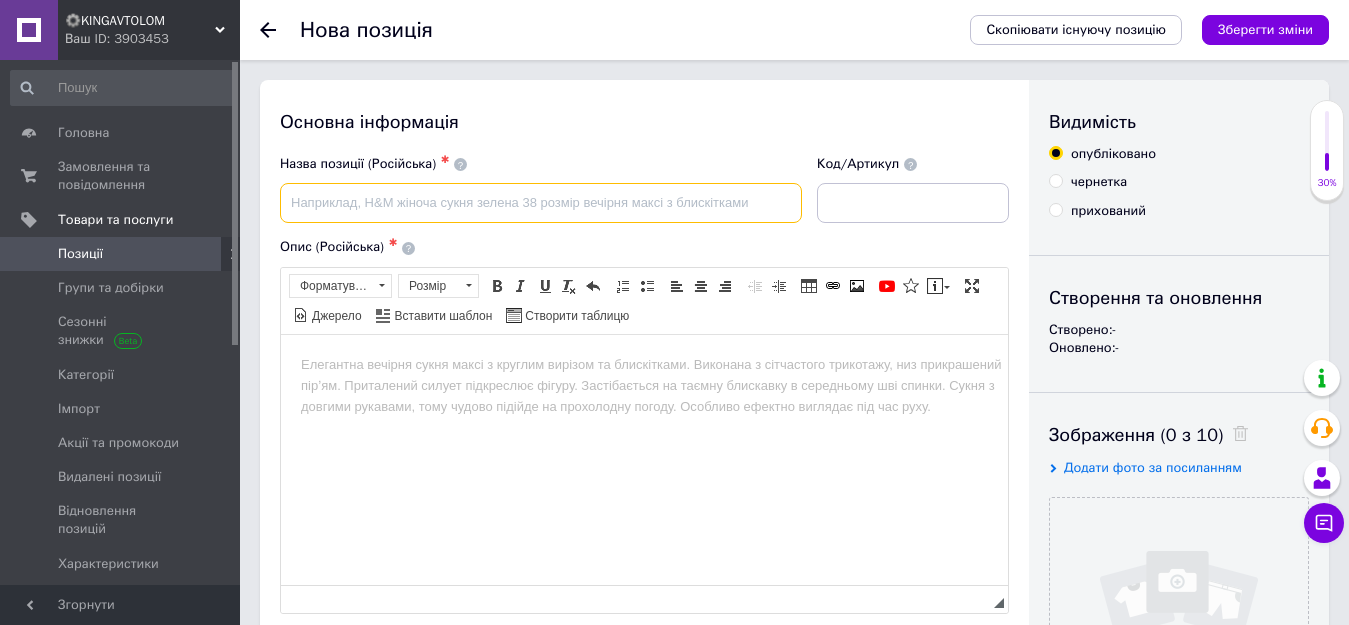 type on "Л" 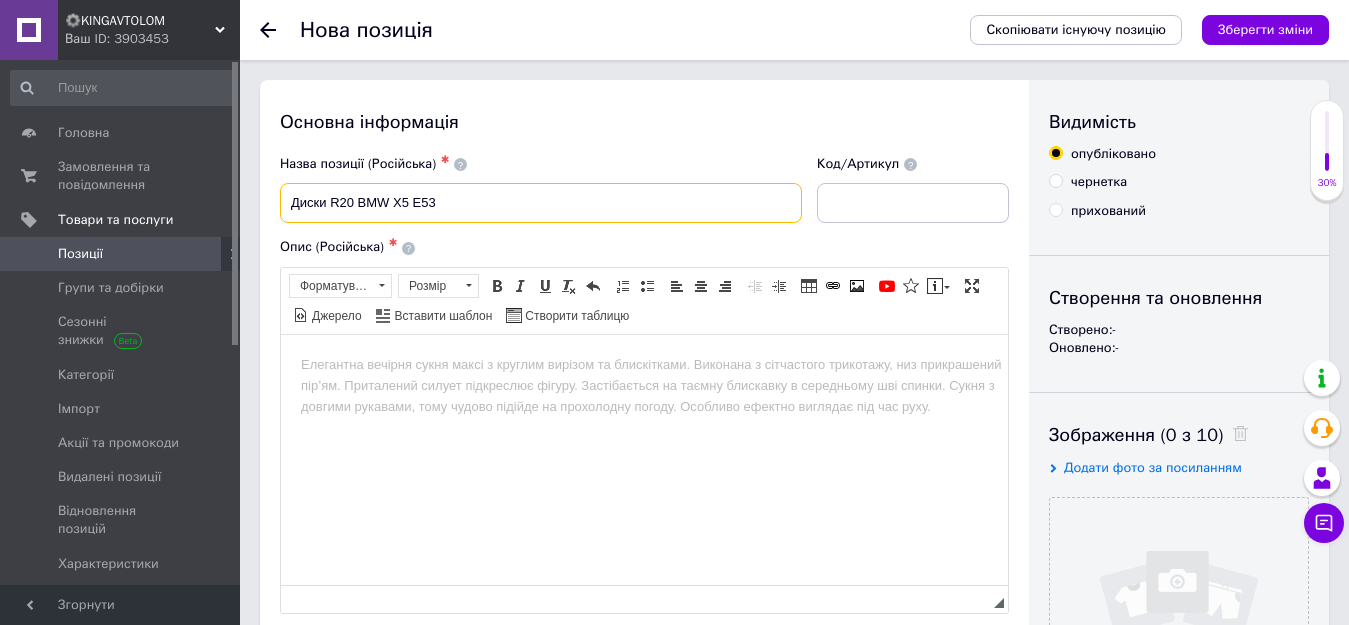 click on "Диски R20 BMW X5 E53" at bounding box center [541, 203] 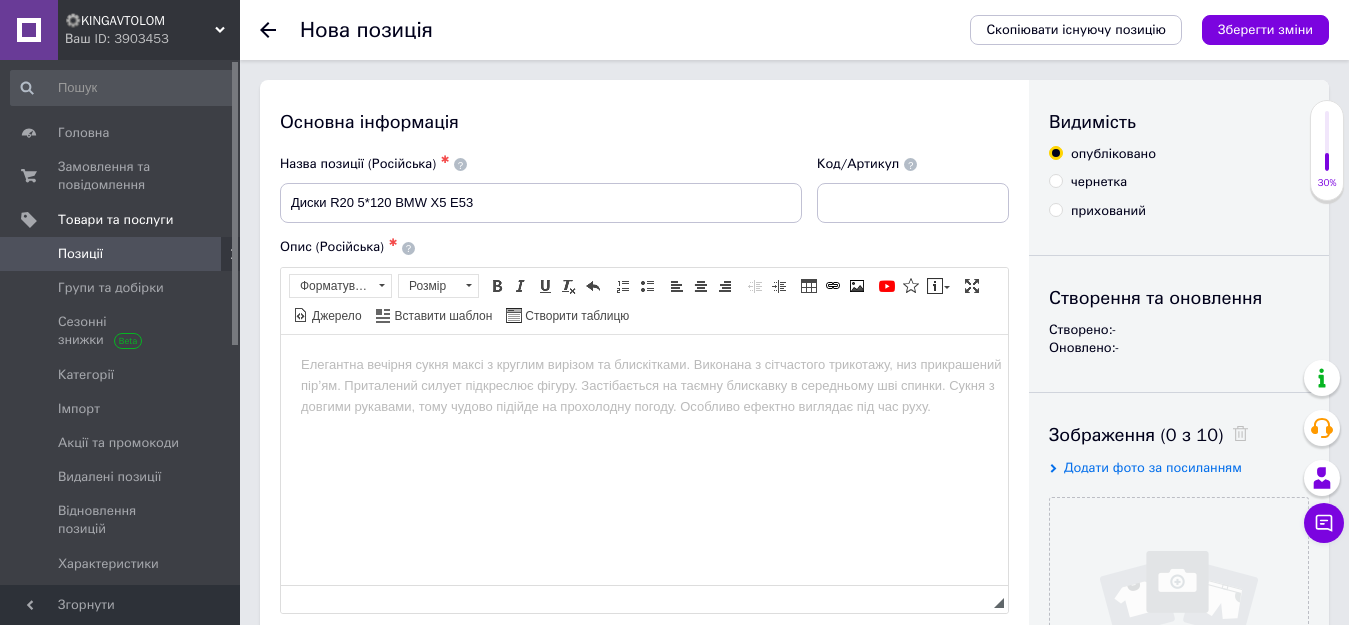 click on "Основна інформація" at bounding box center (644, 122) 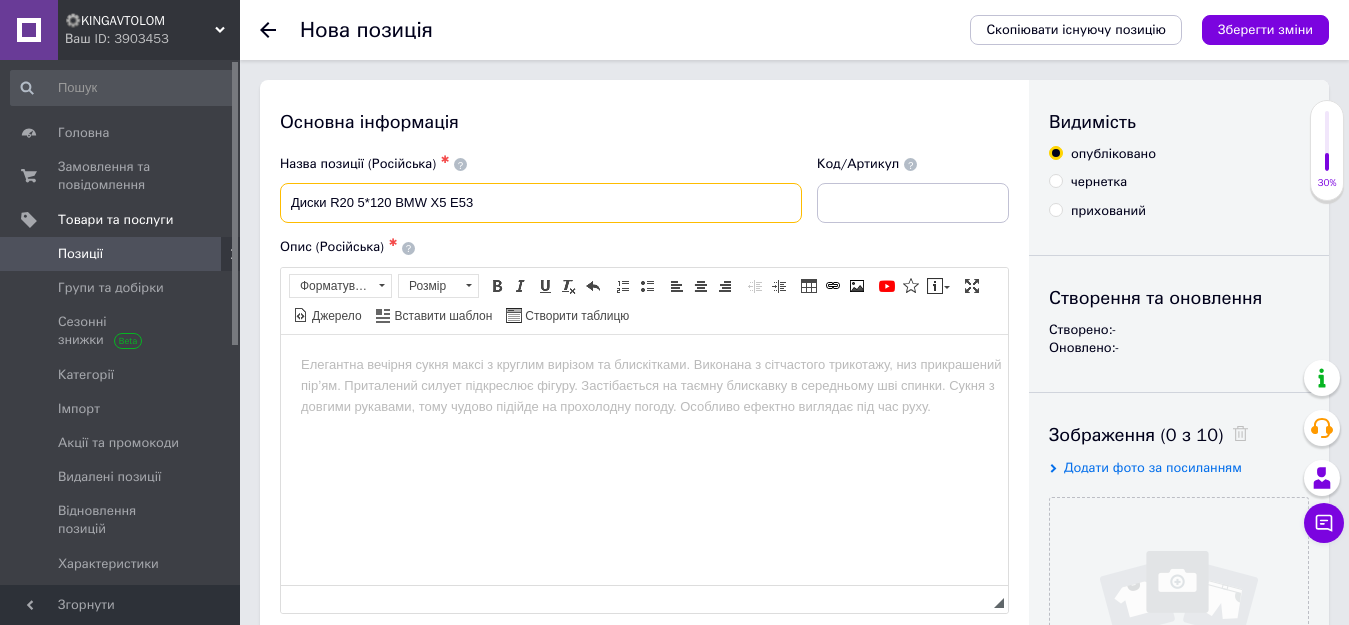 drag, startPoint x: 509, startPoint y: 200, endPoint x: 267, endPoint y: 207, distance: 242.10121 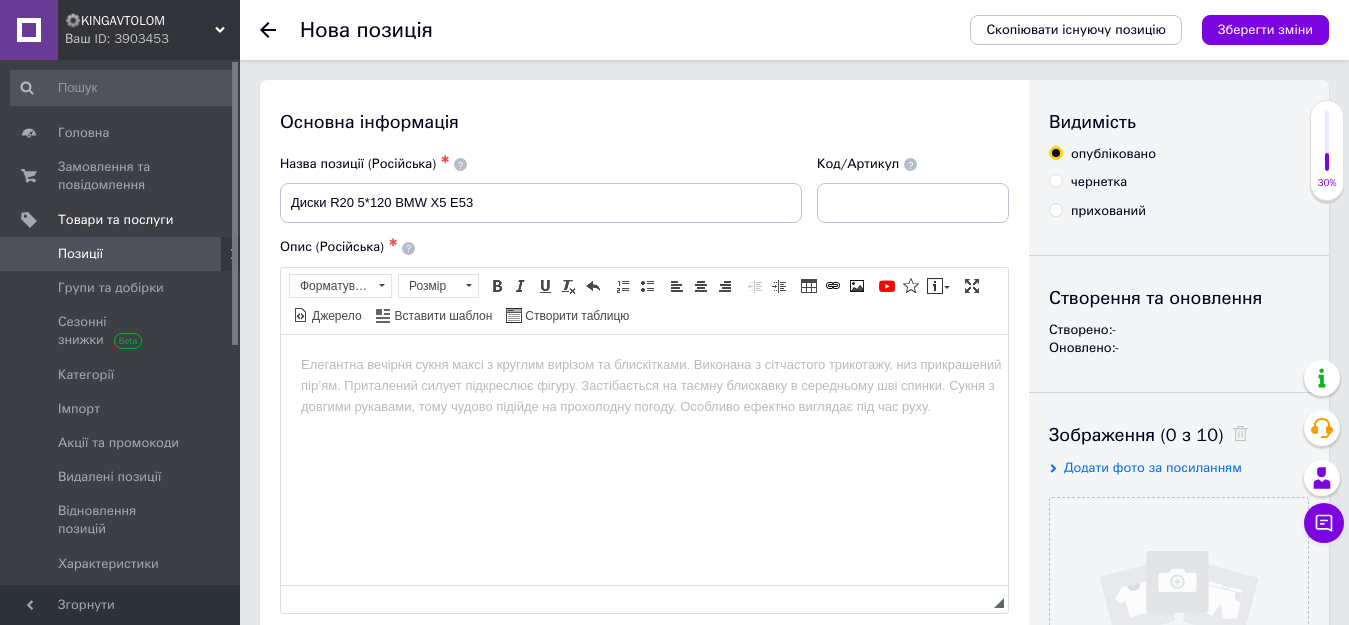 click at bounding box center [644, 364] 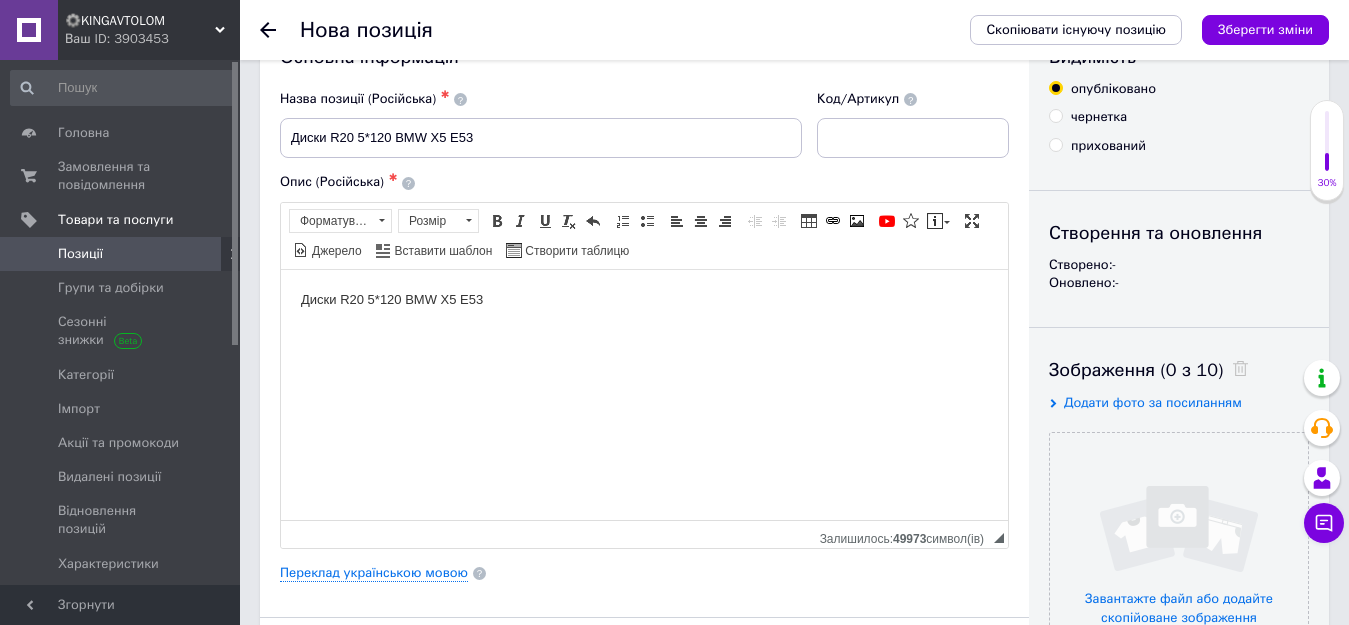 scroll, scrollTop: 100, scrollLeft: 0, axis: vertical 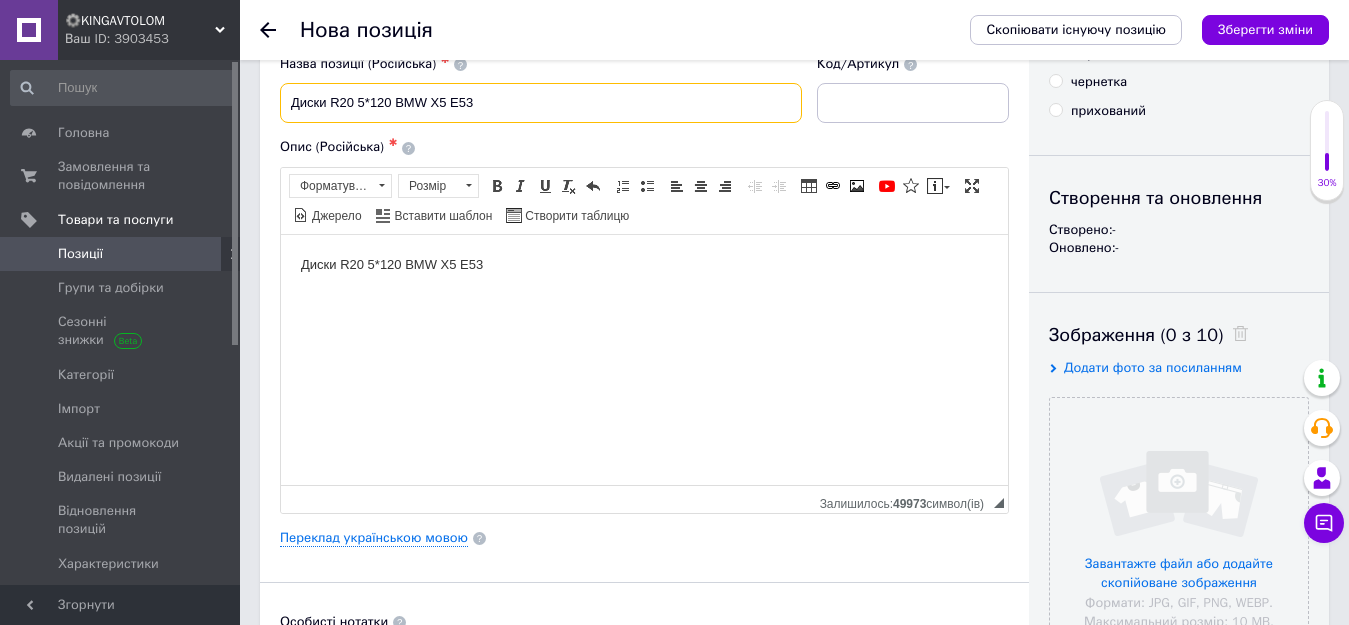 click on "Диски R20 5*120 BMW X5 E53" at bounding box center [541, 103] 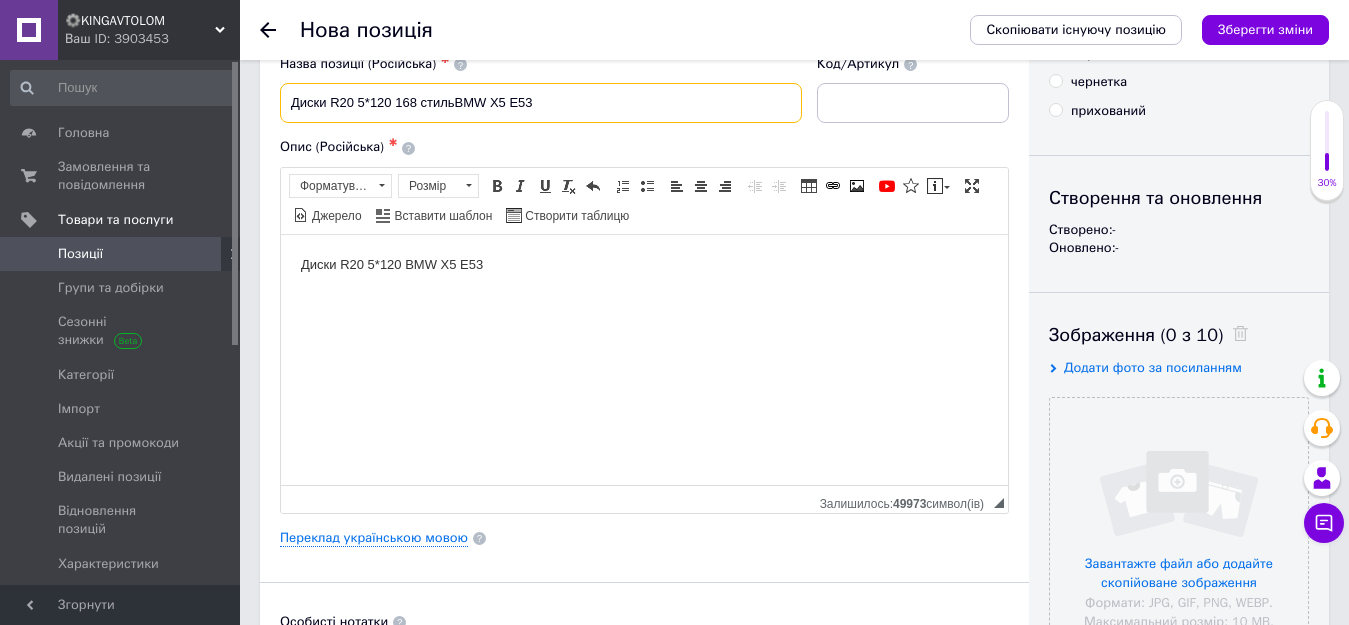type on "Диски R20 5*120 168 стиль BMW X5 E53" 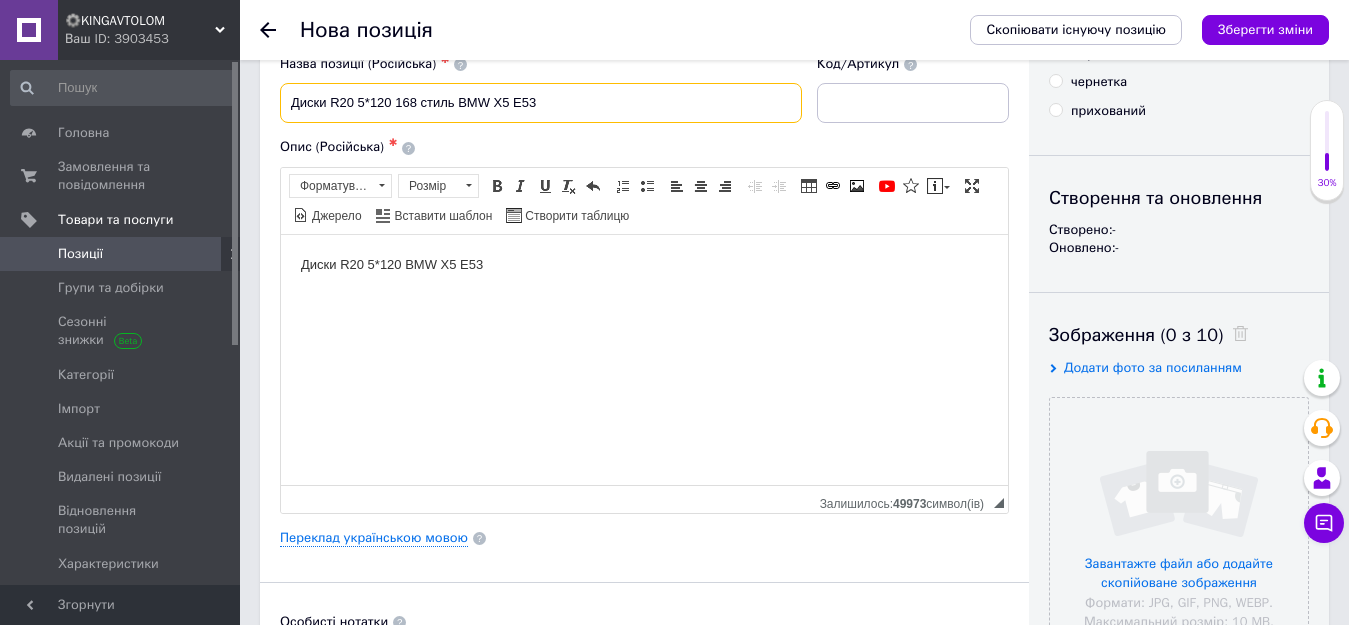drag, startPoint x: 547, startPoint y: 98, endPoint x: 292, endPoint y: 110, distance: 255.2822 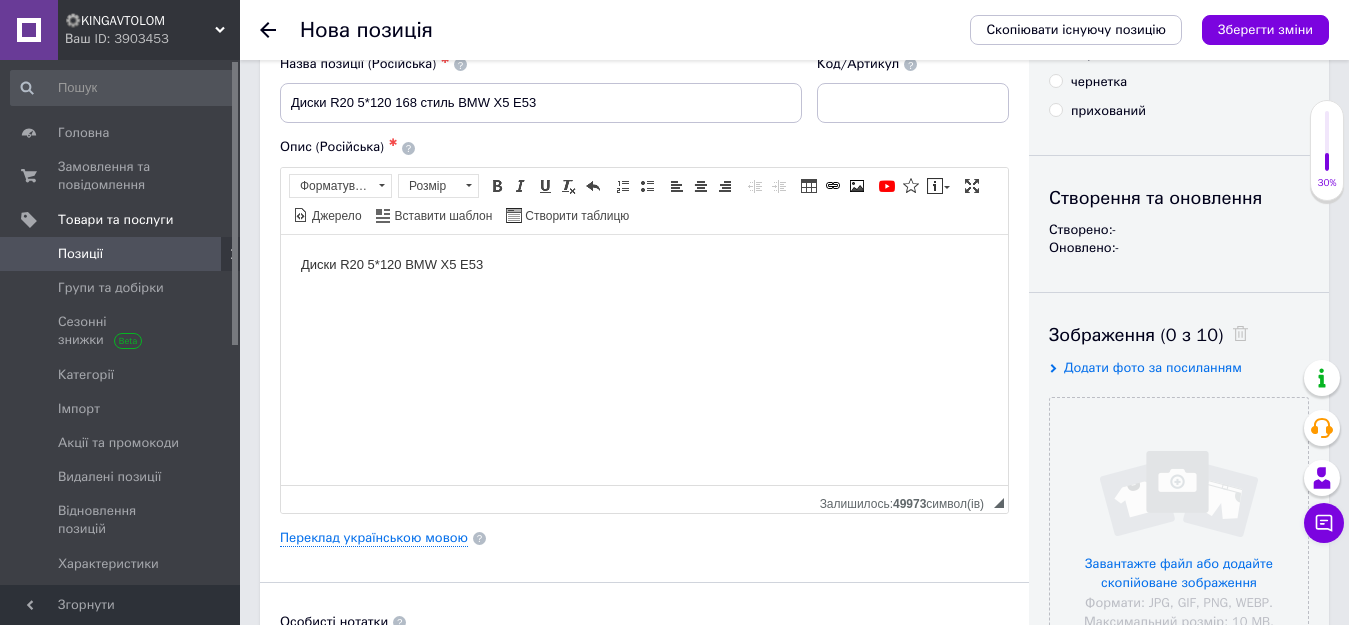 drag, startPoint x: 536, startPoint y: 286, endPoint x: 292, endPoint y: 280, distance: 244.07376 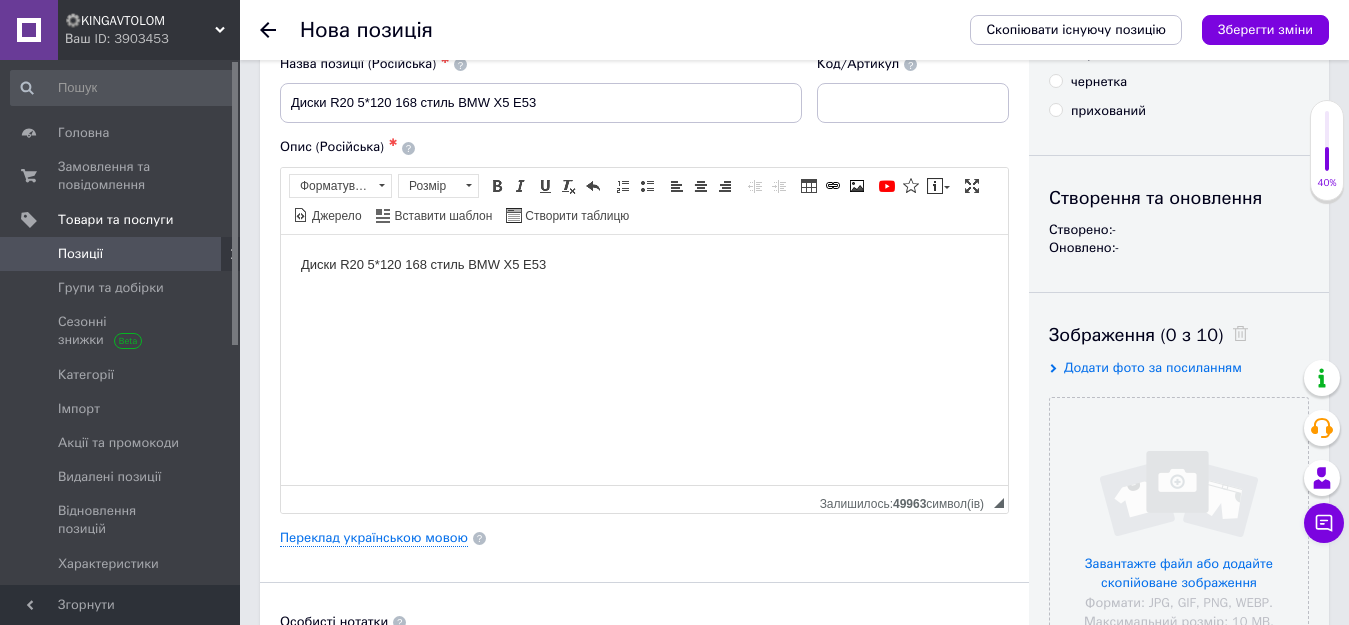 click on "Диски R20 5*120 168 стиль BMW X5 E53" at bounding box center [644, 264] 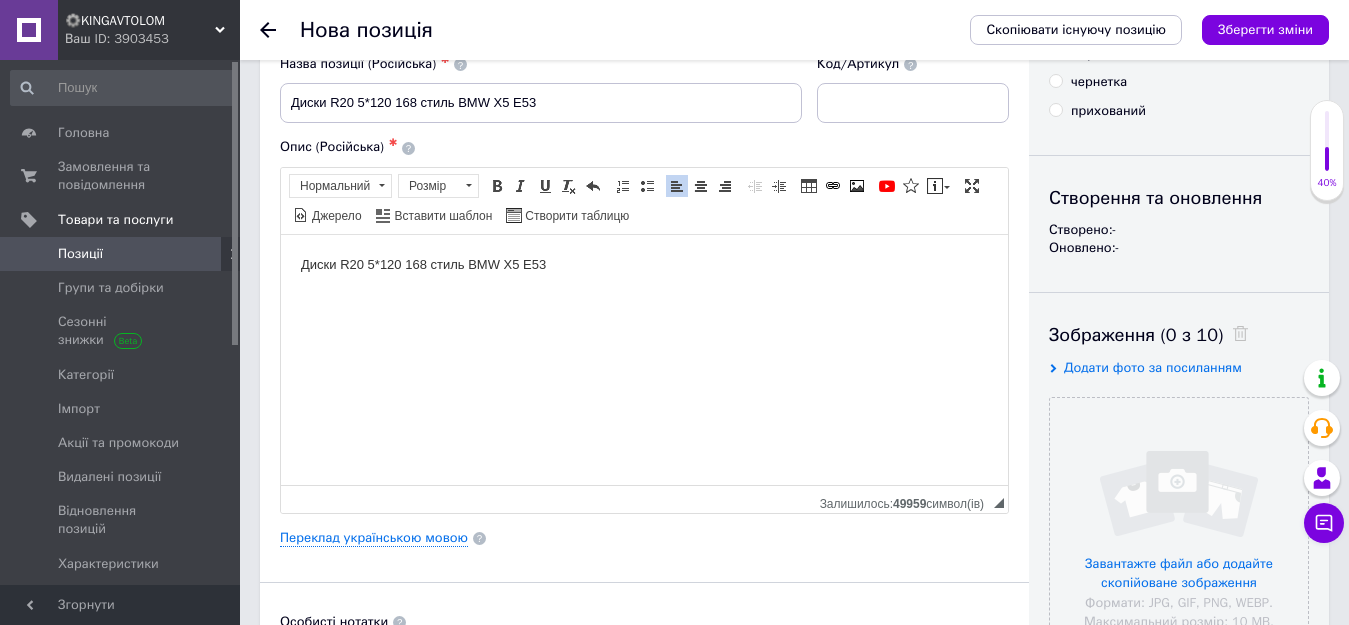 paste 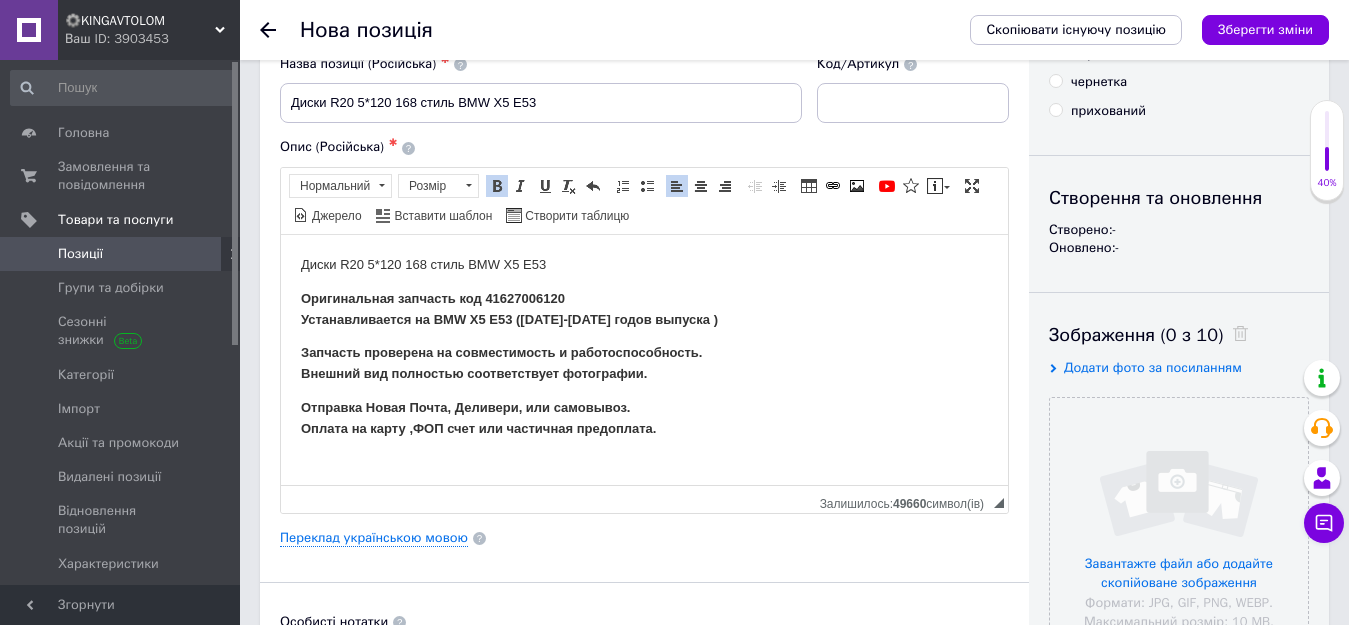 click on "Диски R20 5*120 168 стиль BMW X5 E53  Оригинальная запчасть код 41627006120 Устанавливается на BMW X5 E53 (1999-2006 годов выпуска ) Запчасть проверена на совместимость и работоспособность. Внешний вид полностью соответствует фотографии. Отправка Новая Почта, Деливери, или самовывоз. Оплата на карту ,ФОП счет или частичная предоплата." at bounding box center [644, 346] 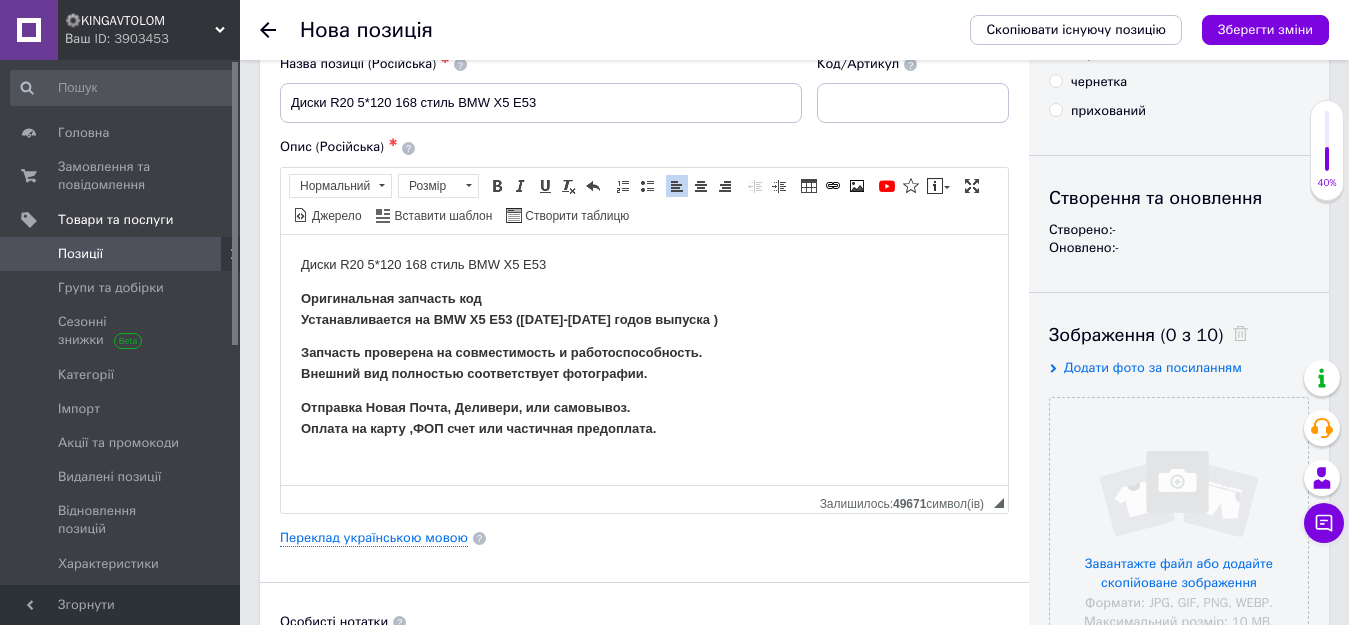 drag, startPoint x: 325, startPoint y: 261, endPoint x: 574, endPoint y: 267, distance: 249.07228 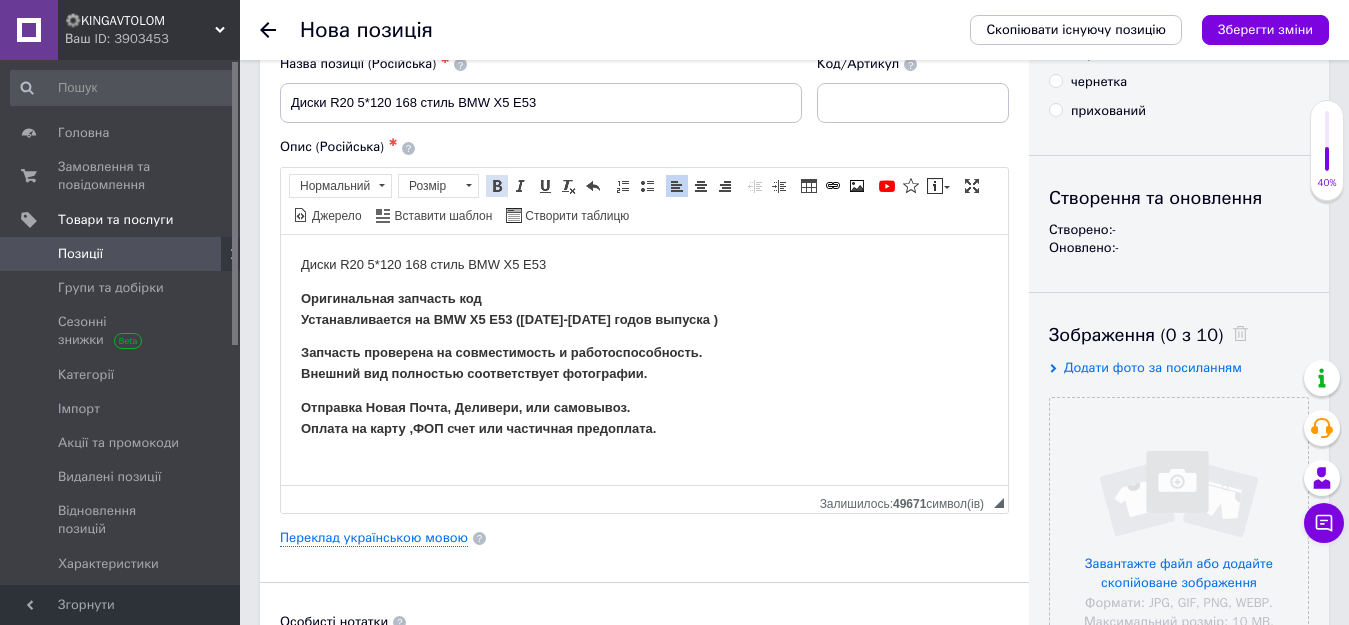 click at bounding box center [497, 186] 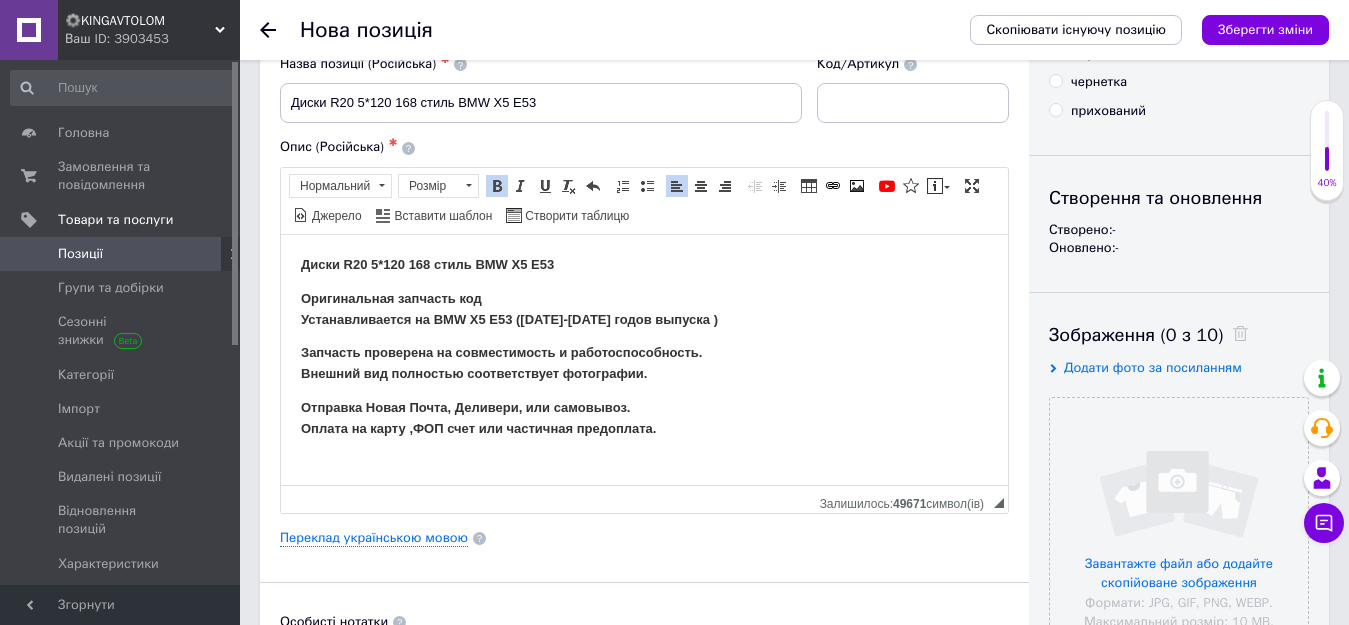click on "Запчасть проверена на совместимость и работоспособность. Внешний вид полностью соответствует фотографии." at bounding box center (644, 363) 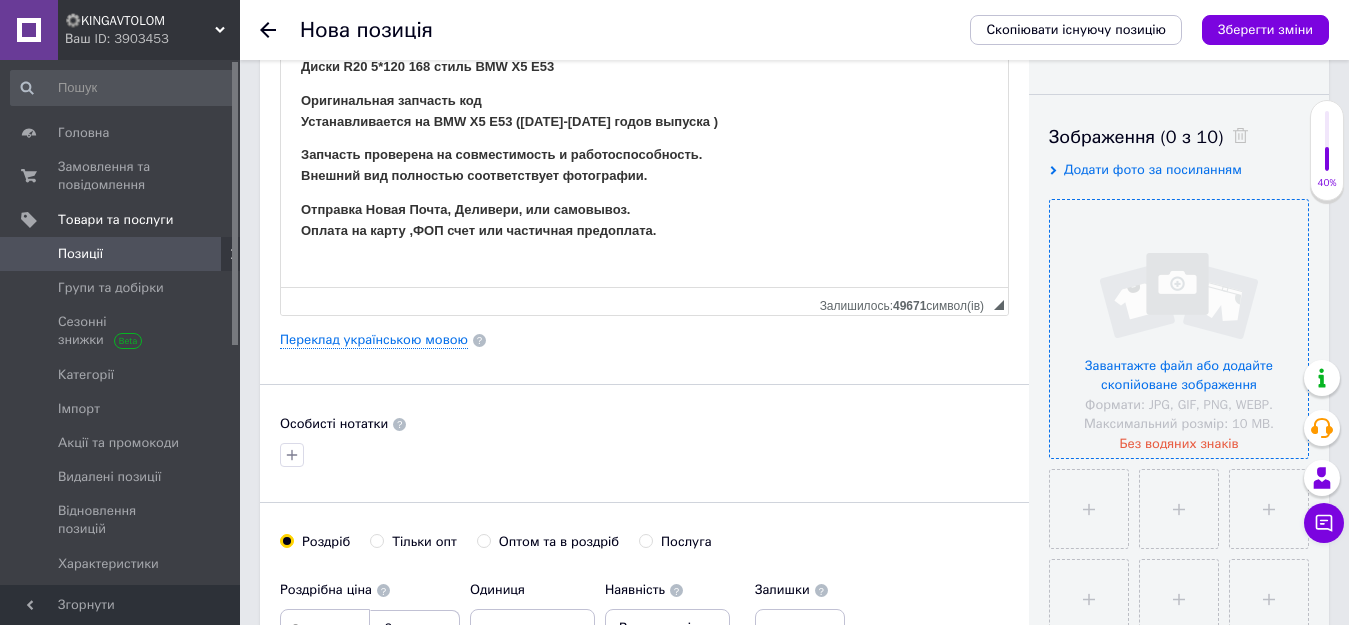 scroll, scrollTop: 300, scrollLeft: 0, axis: vertical 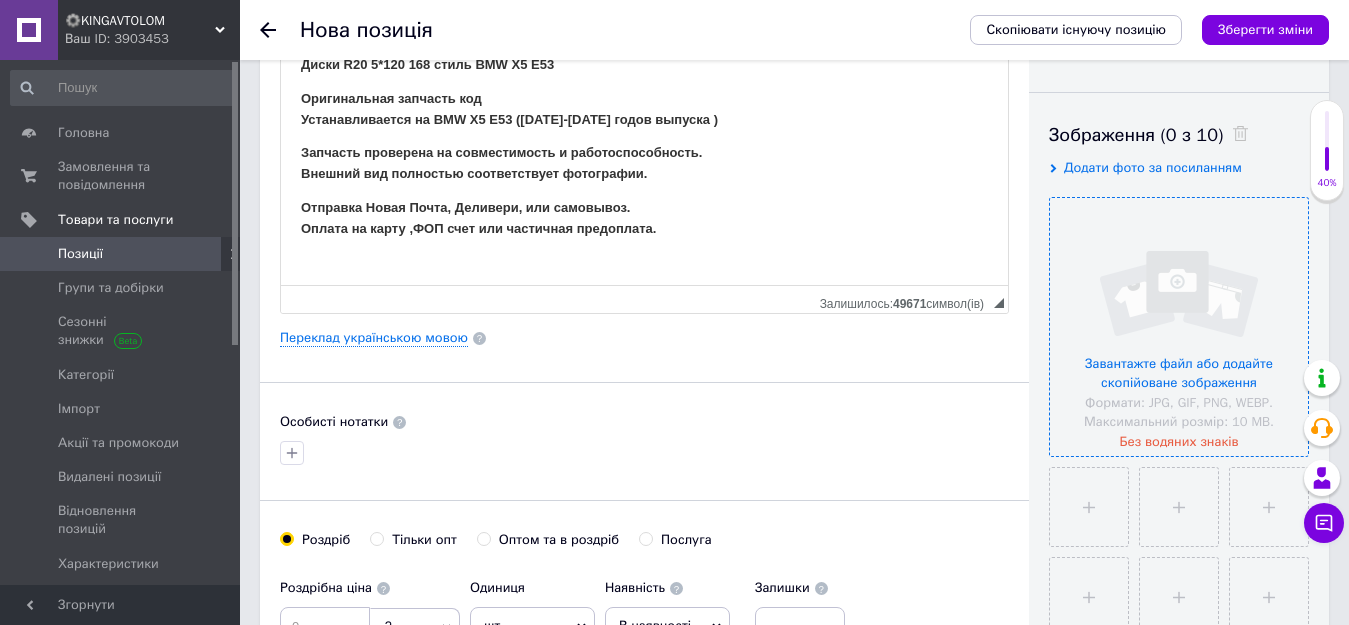 click at bounding box center [1179, 327] 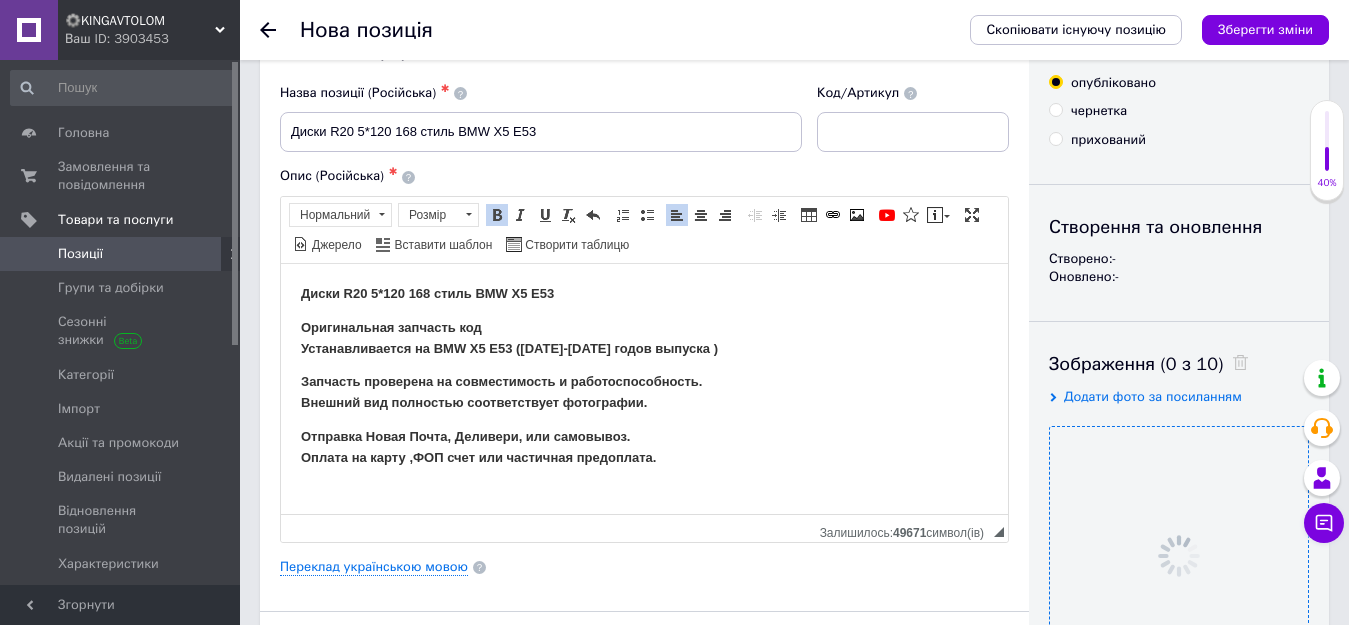 scroll, scrollTop: 0, scrollLeft: 0, axis: both 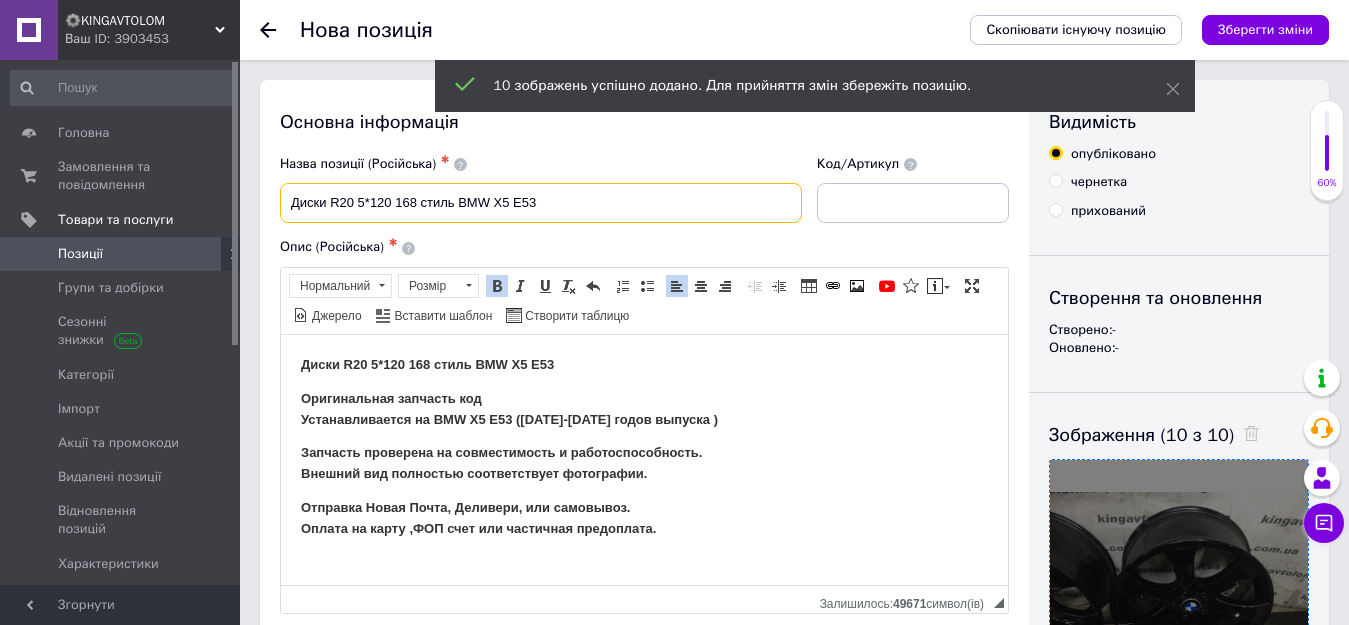 click on "Диски R20 5*120 168 стиль BMW X5 E53" at bounding box center [541, 203] 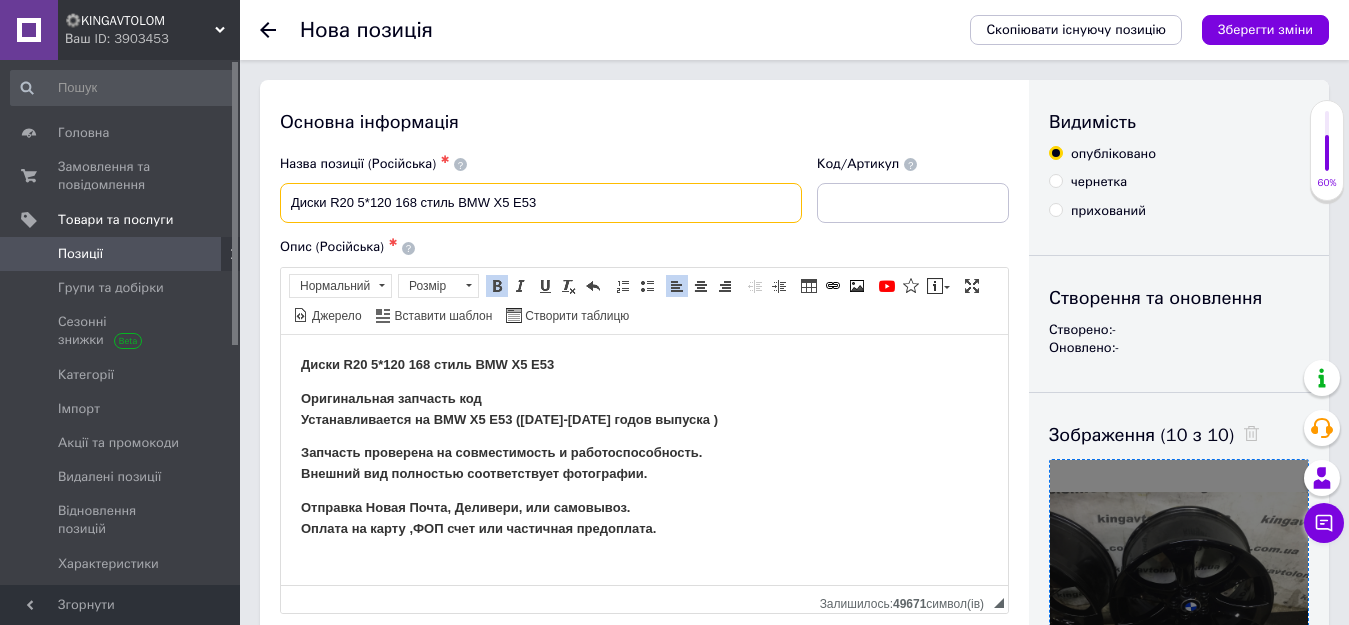 paste on "разноширокие" 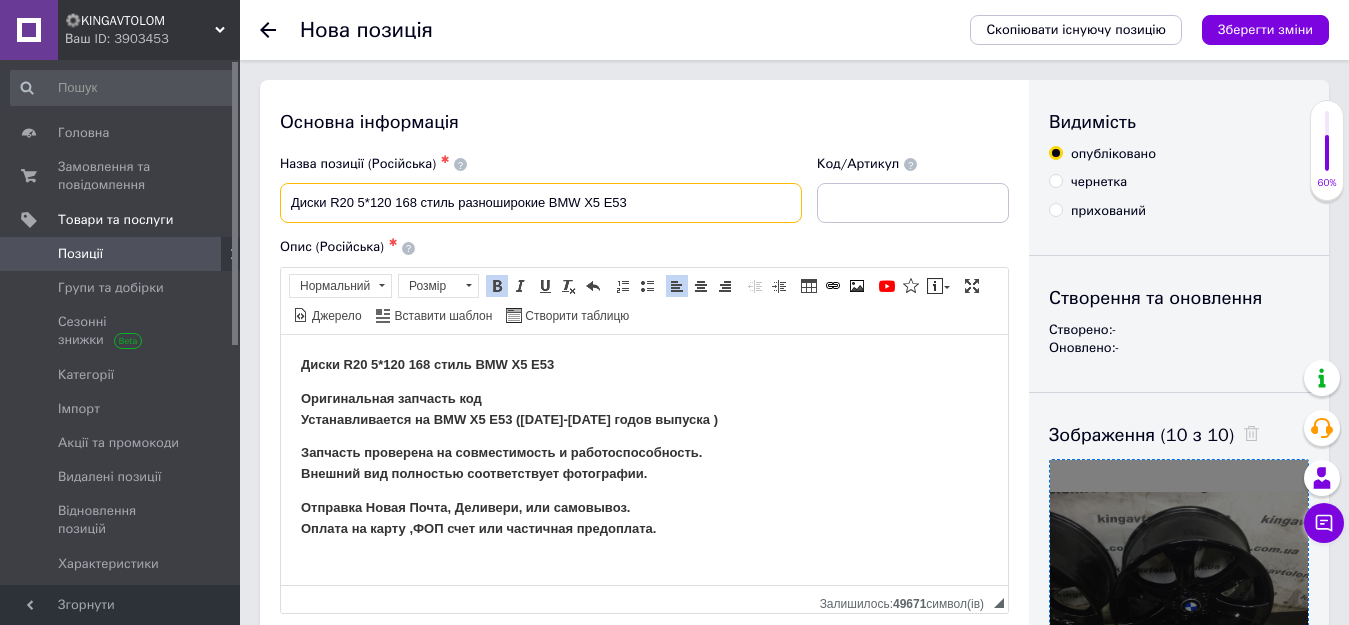 type on "Диски R20 5*120 168 стиль разноширокие BMW X5 E53" 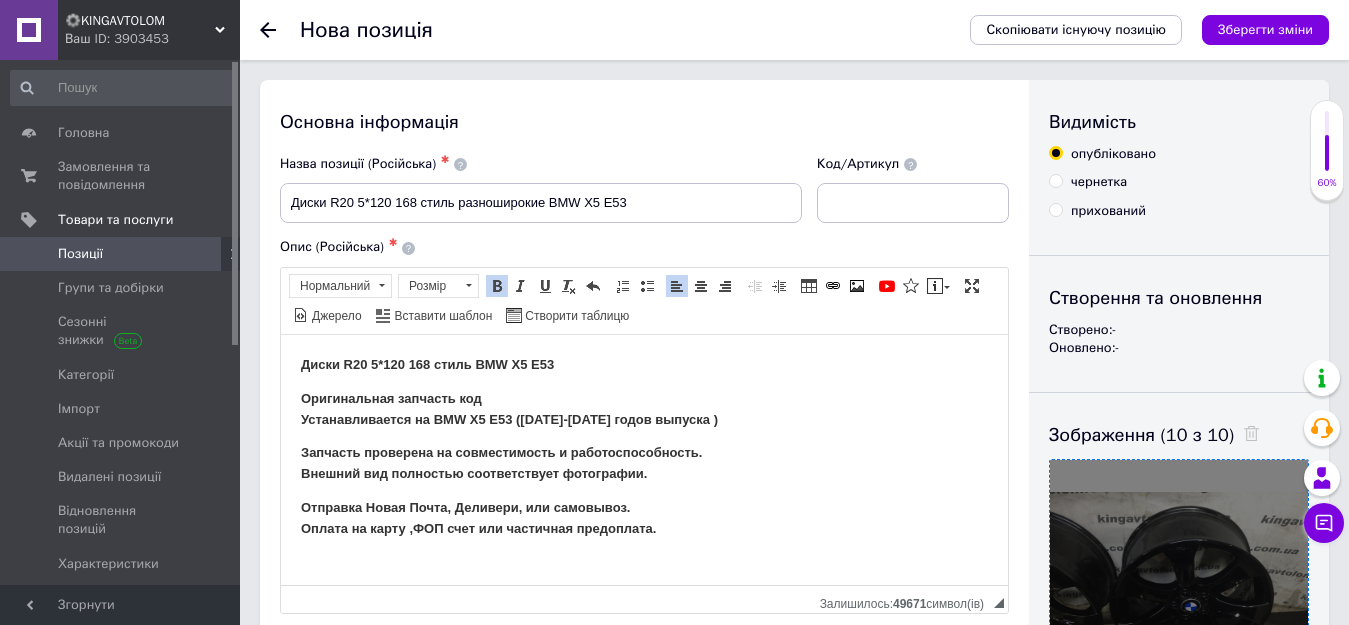 click on "Опис (Російська) ✱ Диски R20 5*120 168 стиль BMW X5 E53
Оригинальная запчасть код
Устанавливается на BMW X5 E53 (1999-2006 годов выпуска )
Запчасть проверена на совместимость и работоспособность.
Внешний вид полностью соответствует фотографии.
Отправка Новая Почта, Деливери, или самовывоз.
Оплата на карту ,ФОП счет или частичная предоплата.
Розширений текстовий редактор, BE37EAFA-E84E-4F7A-A3AD-4C9B50439FB8 Панель інструментів редактора Форматування Нормальний Розмір Розмір   Жирний  Сполучення клавіш Ctrl+B   Курсив  Сполучення клавіш Ctrl+I   Підкреслений  Сполучення клавіш Ctrl+U" at bounding box center (644, 425) 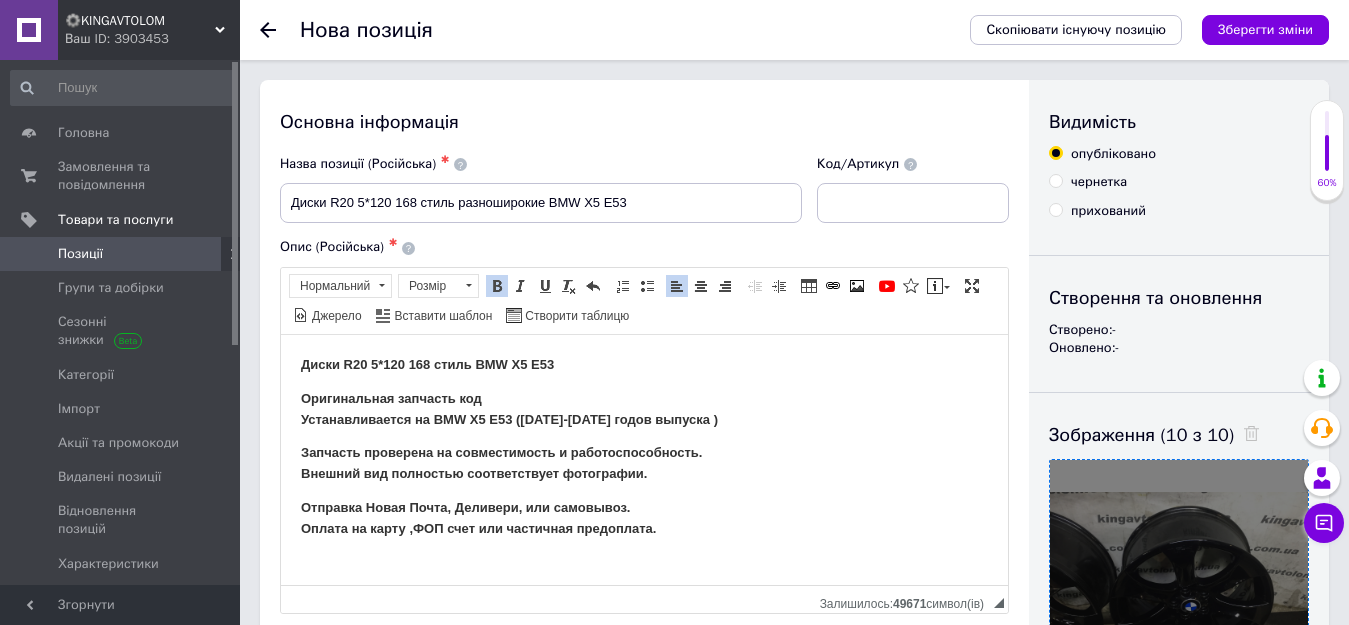 click on "Диски R20 5*120 168 стиль BMW X5 E53" at bounding box center (427, 363) 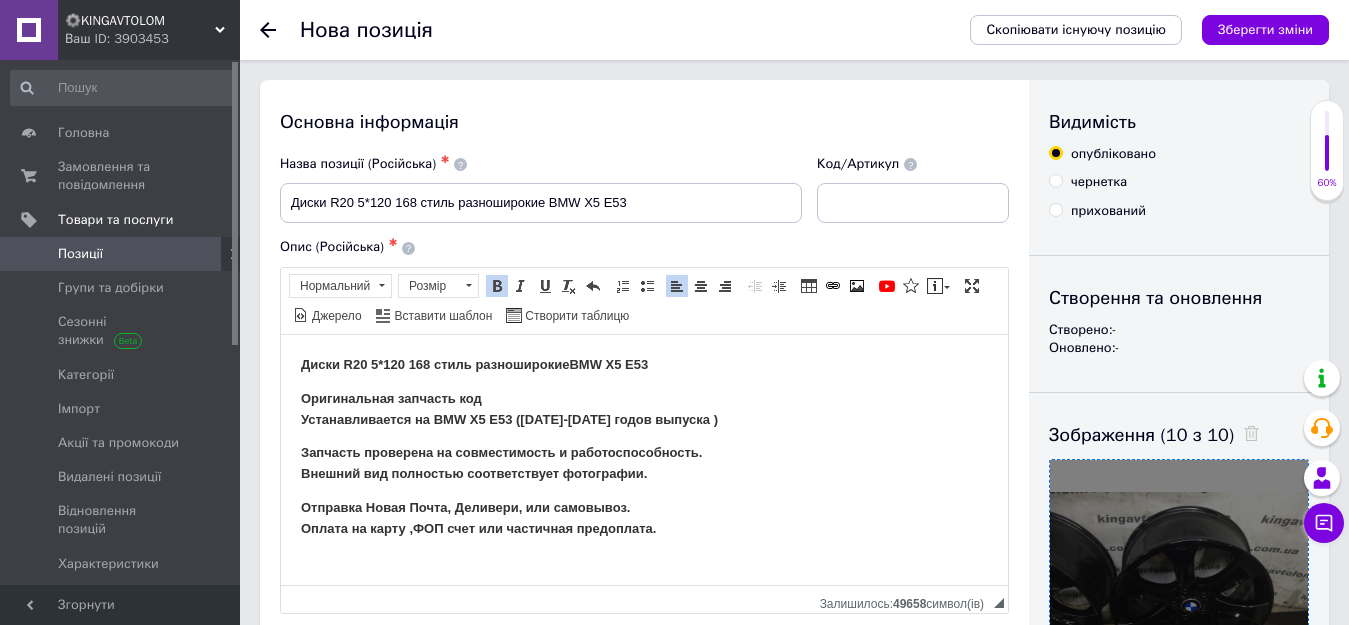 click on "Оригинальная запчасть код  Устанавливается на BMW X5 E53 (1999-2006 годов выпуска )" at bounding box center [644, 409] 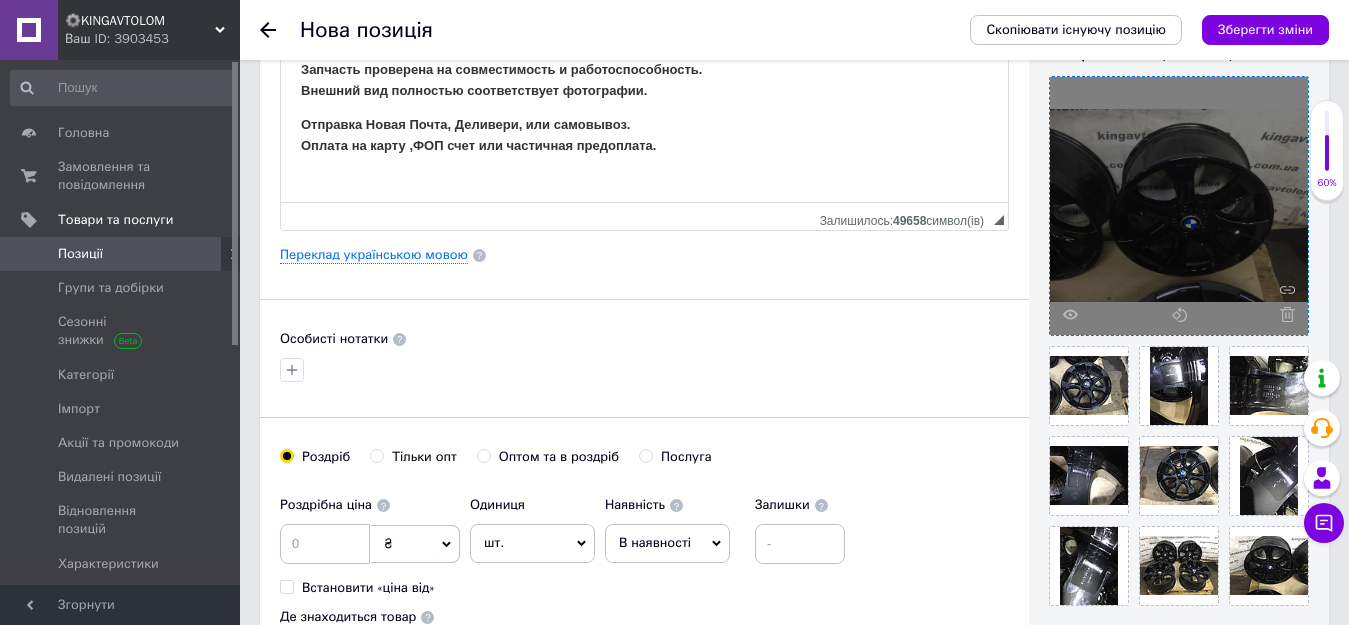 scroll, scrollTop: 200, scrollLeft: 0, axis: vertical 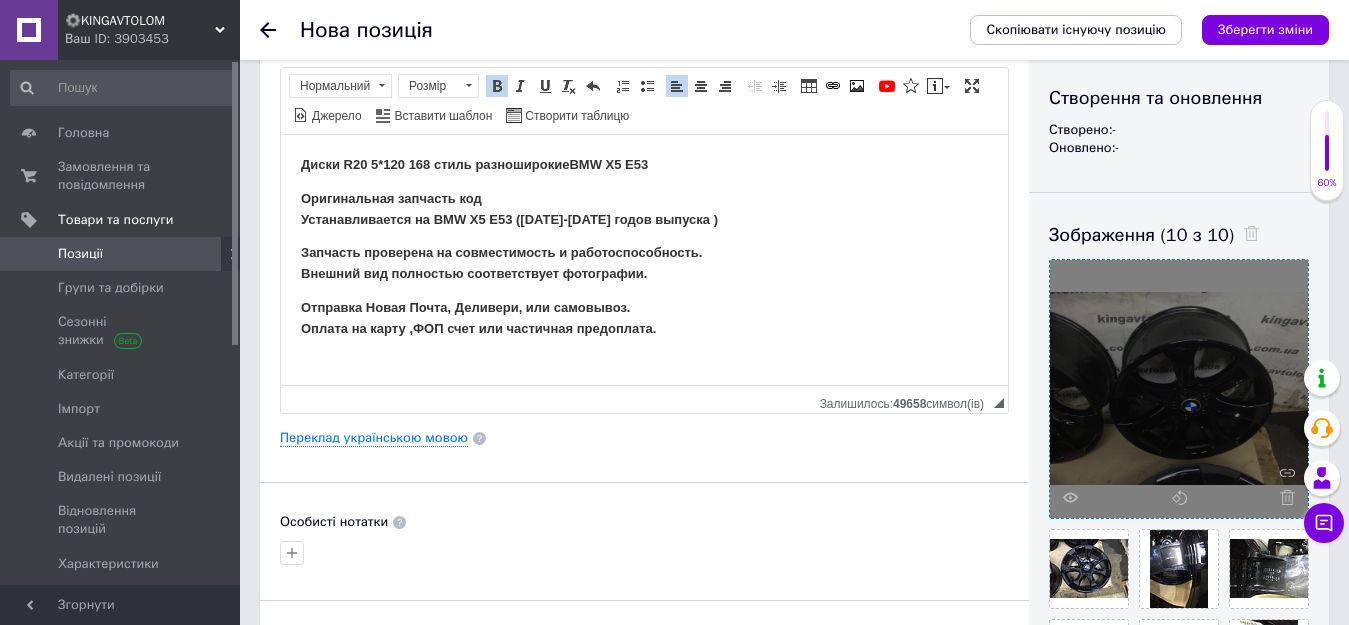 click on "Основна інформація Назва позиції (Російська) ✱ Диски R20 5*120 168 стиль разноширокие BMW X5 E53 Код/Артикул Опис (Російська) ✱ Диски R20 5*120 168 стиль разноширокие BMW X5 E53
Оригинальная запчасть код
Устанавливается на BMW X5 E53 (1999-2006 годов выпуска )
Запчасть проверена на совместимость и работоспособность.
Внешний вид полностью соответствует фотографии.
Отправка Новая Почта, Деливери, или самовывоз.
Оплата на карту ,ФОП счет или частичная предоплата.
Розширений текстовий редактор, BE37EAFA-E84E-4F7A-A3AD-4C9B50439FB8 Панель інструментів редактора Форматування Нормальний" at bounding box center [644, 419] 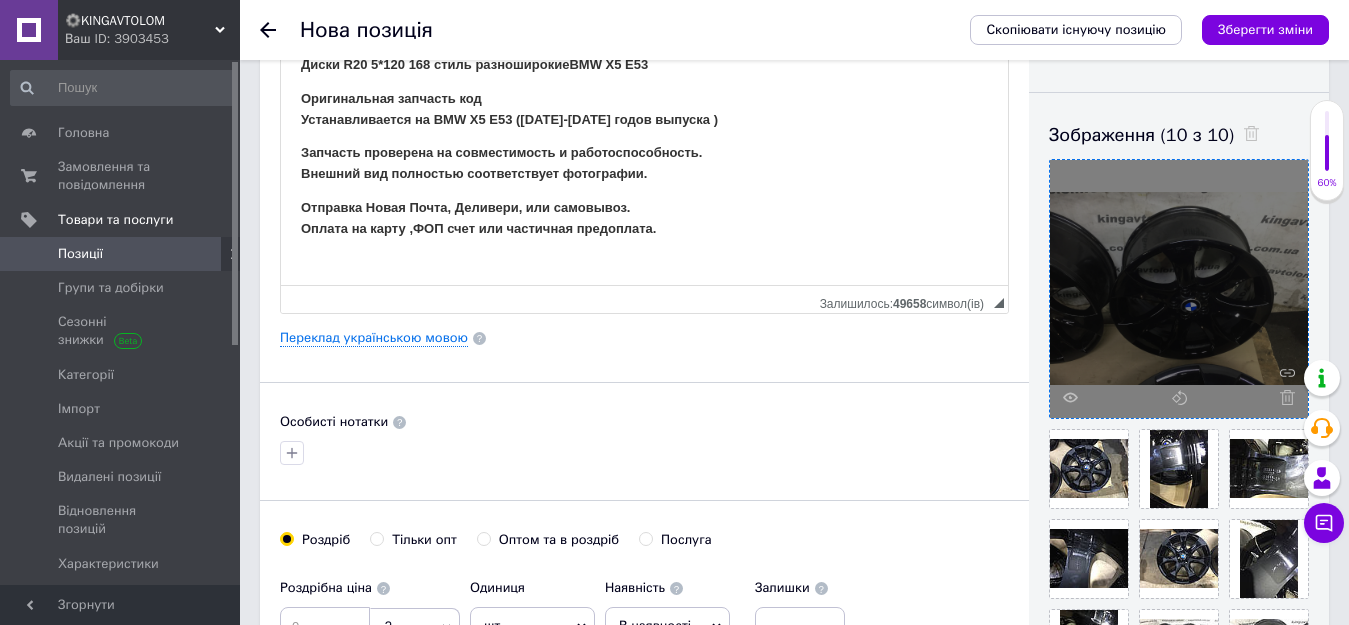 scroll, scrollTop: 500, scrollLeft: 0, axis: vertical 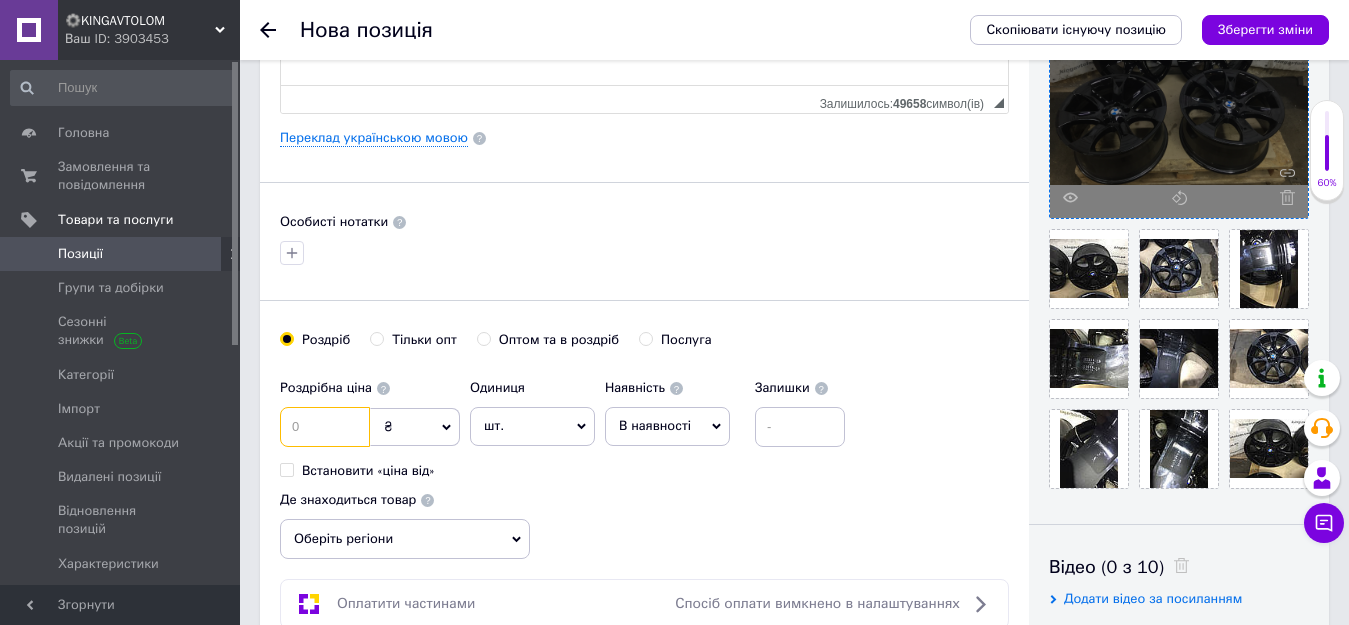 click at bounding box center (325, 427) 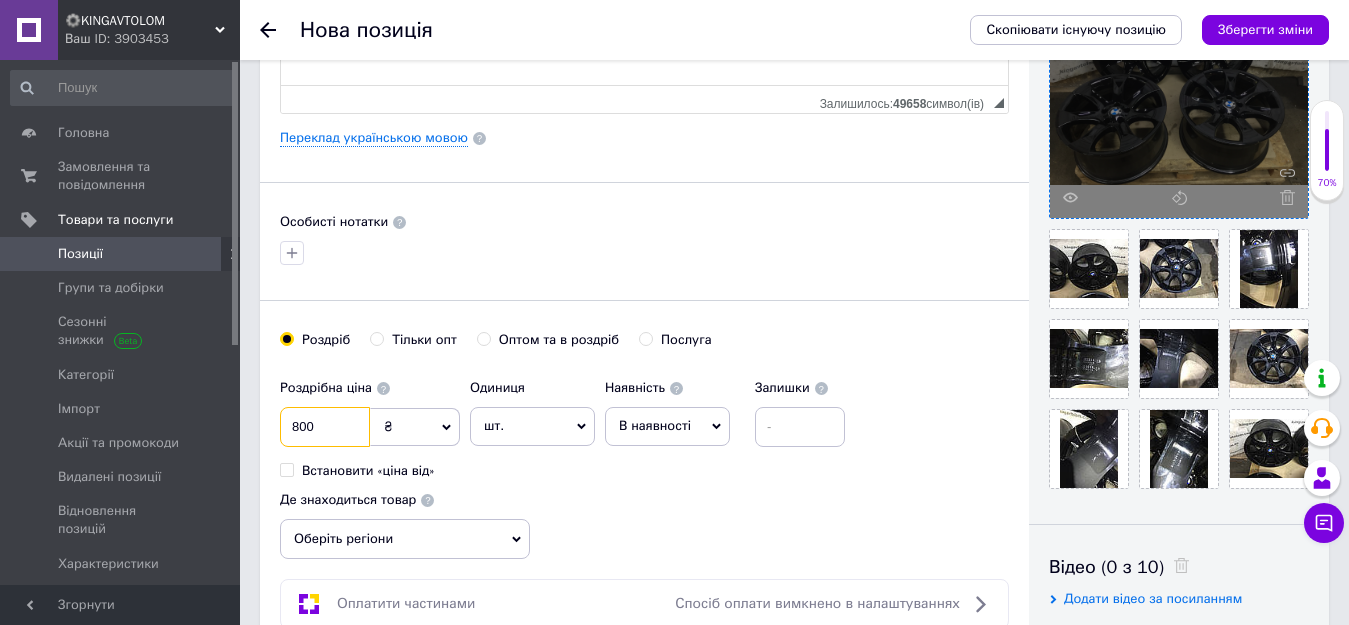 type on "800" 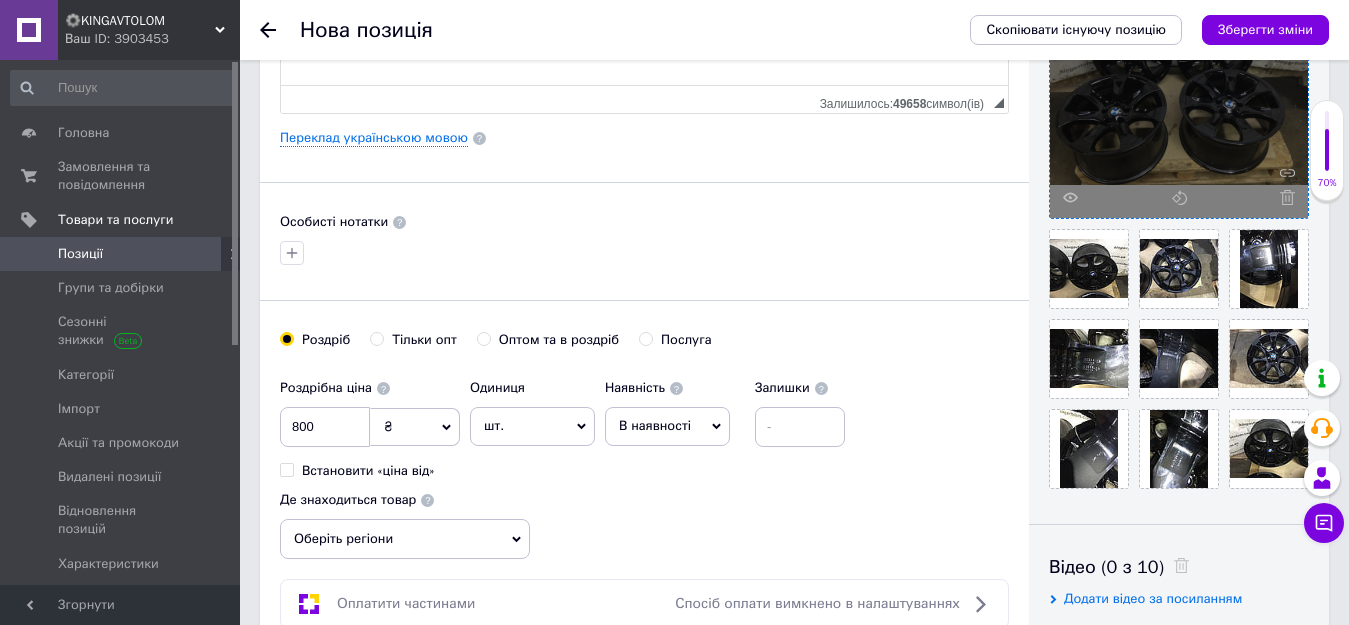 click on "₴" at bounding box center (415, 427) 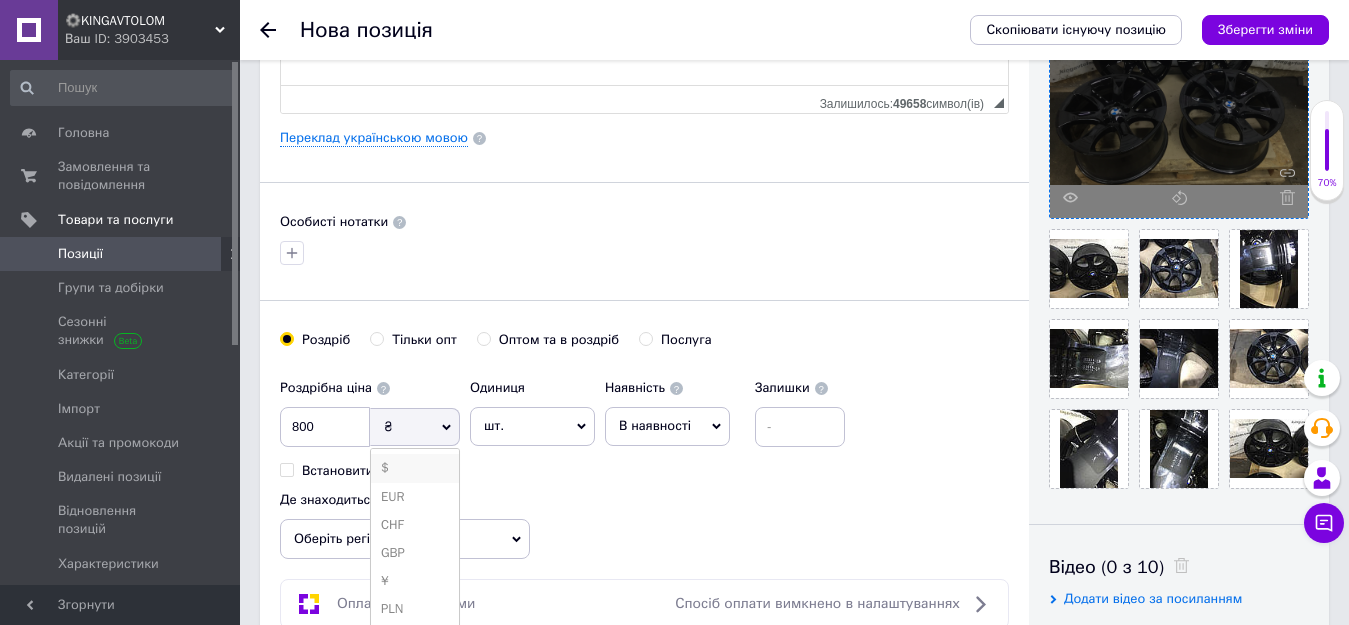 click on "$" at bounding box center (415, 468) 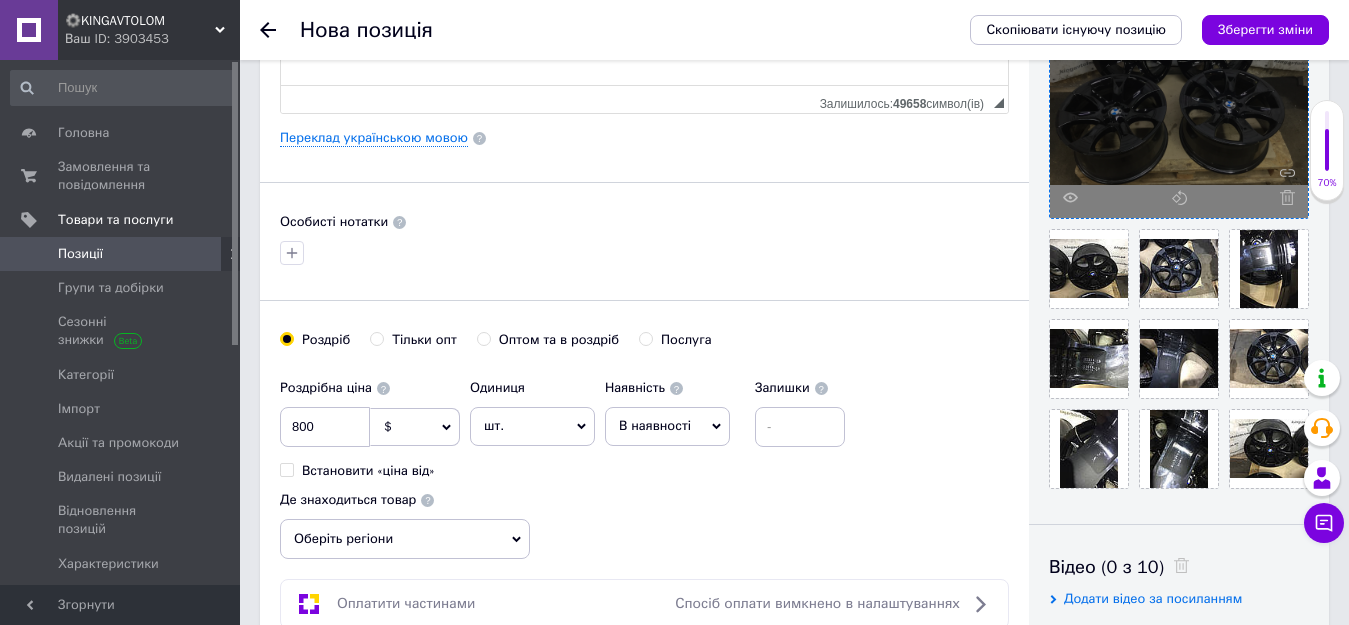 click on "В наявності" at bounding box center (667, 426) 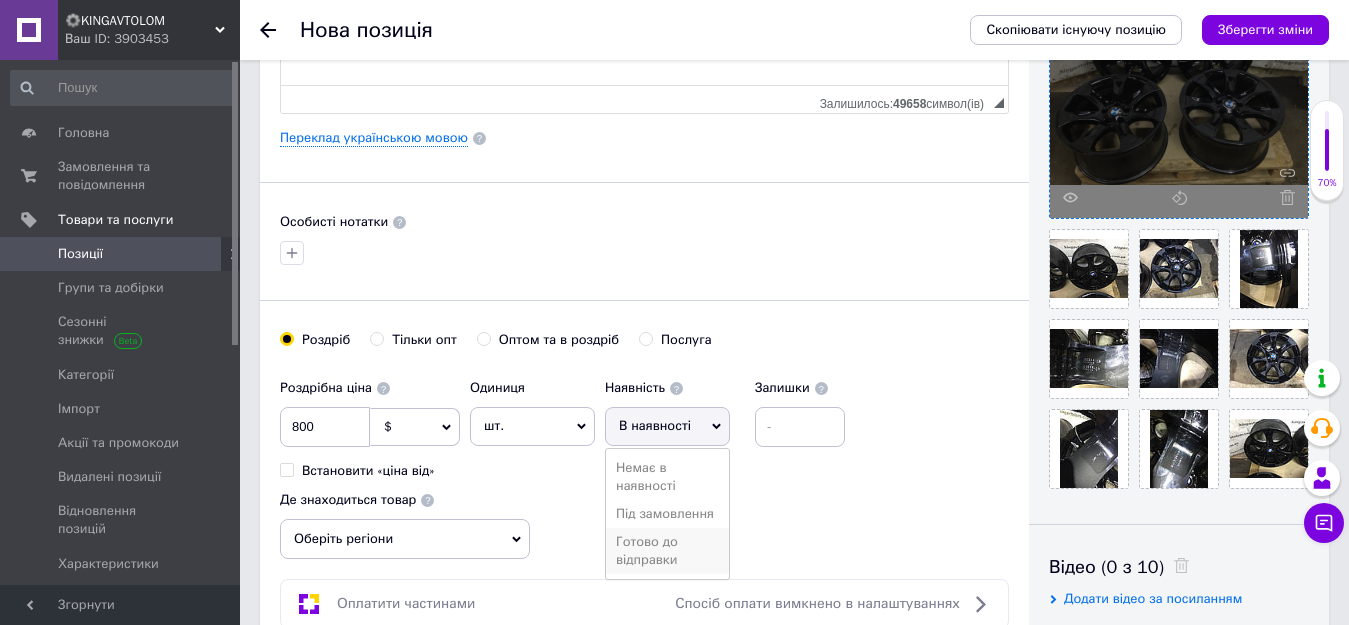 click on "Готово до відправки" at bounding box center [667, 551] 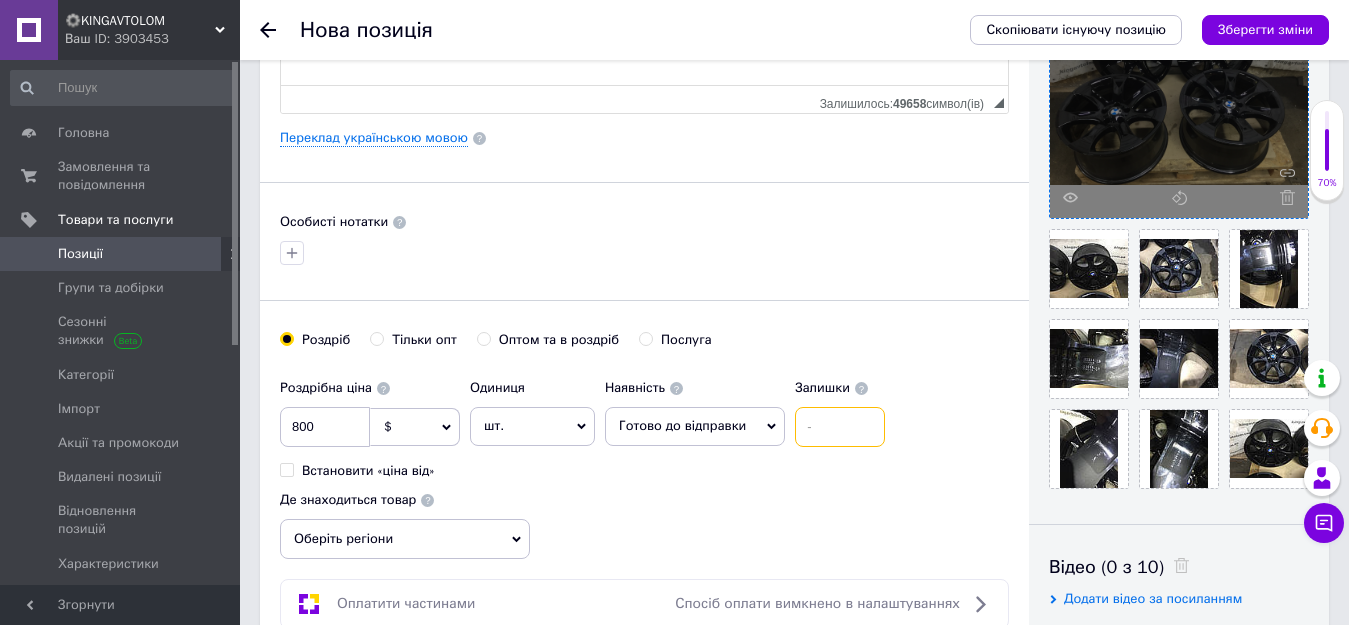 click at bounding box center (840, 427) 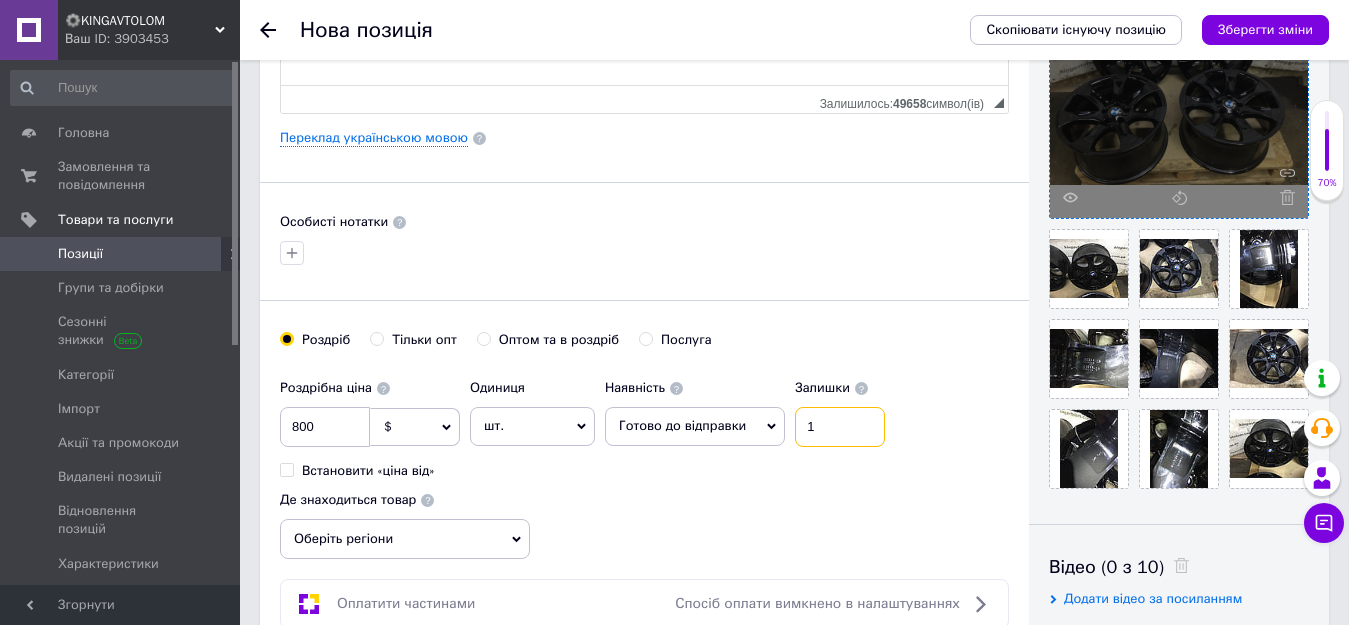 type on "1" 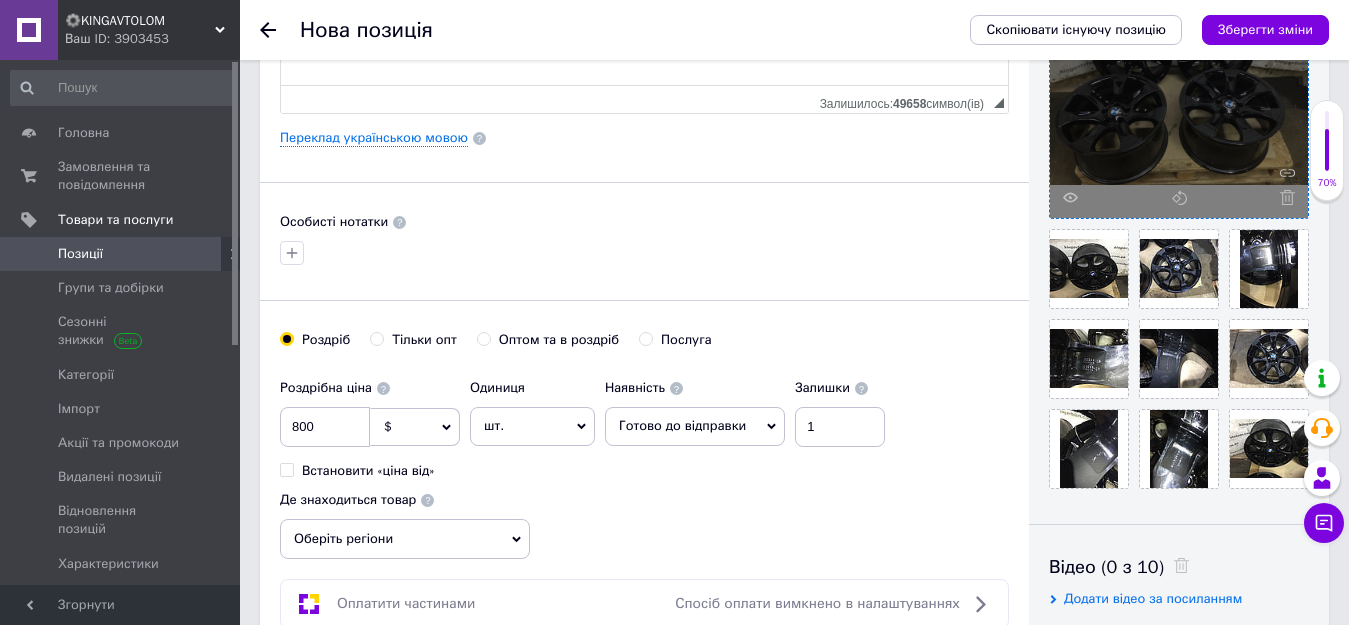 click on "Роздрібна ціна 800 $ EUR CHF ₴ GBP ¥ PLN ₸ MDL HUF KGS CNY TRY KRW lei Встановити «ціна від» Одиниця шт. Популярне комплект упаковка кв.м пара м кг пог.м послуга т а автоцистерна ампула б балон банка блістер бобіна бочка [PERSON_NAME] бухта в ват виїзд відро г г га година гр/кв.м гігакалорія д дав два місяці день доба доза є єврокуб з зміна к кВт каністра карат кв.дм кв.м кв.см кв.фут квартал кг кг/кв.м км колесо комплект коробка куб.дм куб.м л л лист м м мВт мл мм моток місяць мішок н набір номер о об'єкт од. п палетомісце пара партія пач пог.м послуга посівна одиниця птахомісце півроку пігулка" at bounding box center [644, 464] 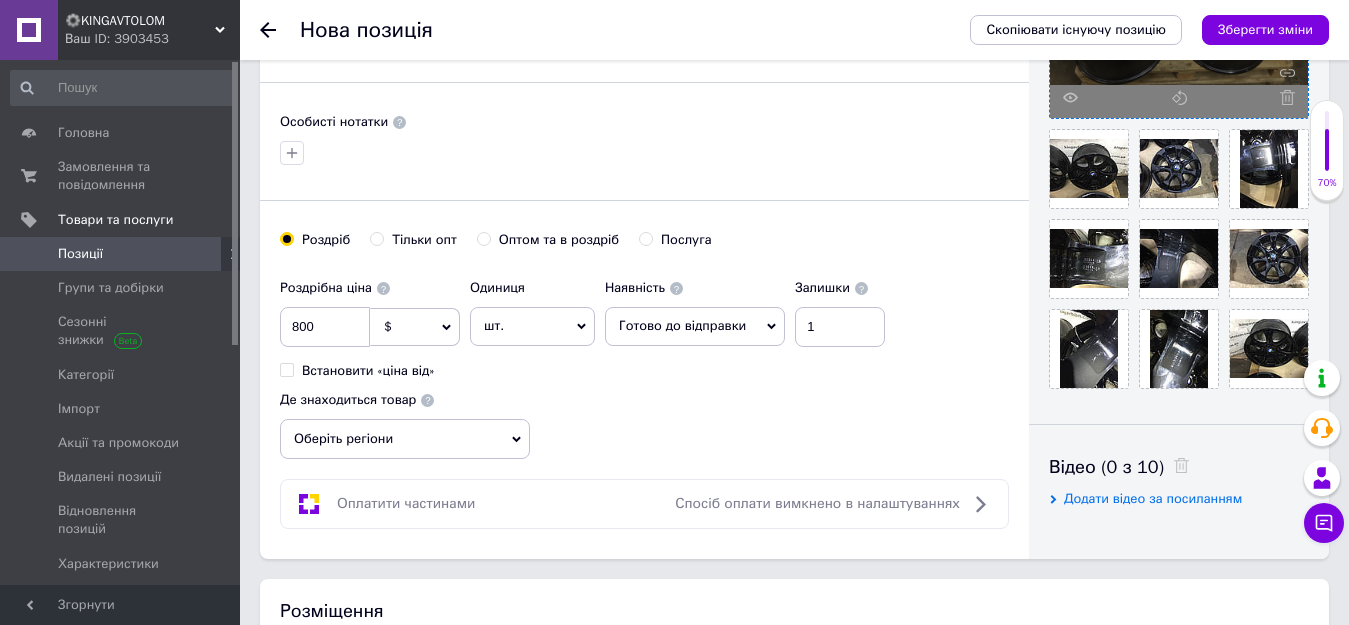 scroll, scrollTop: 0, scrollLeft: 0, axis: both 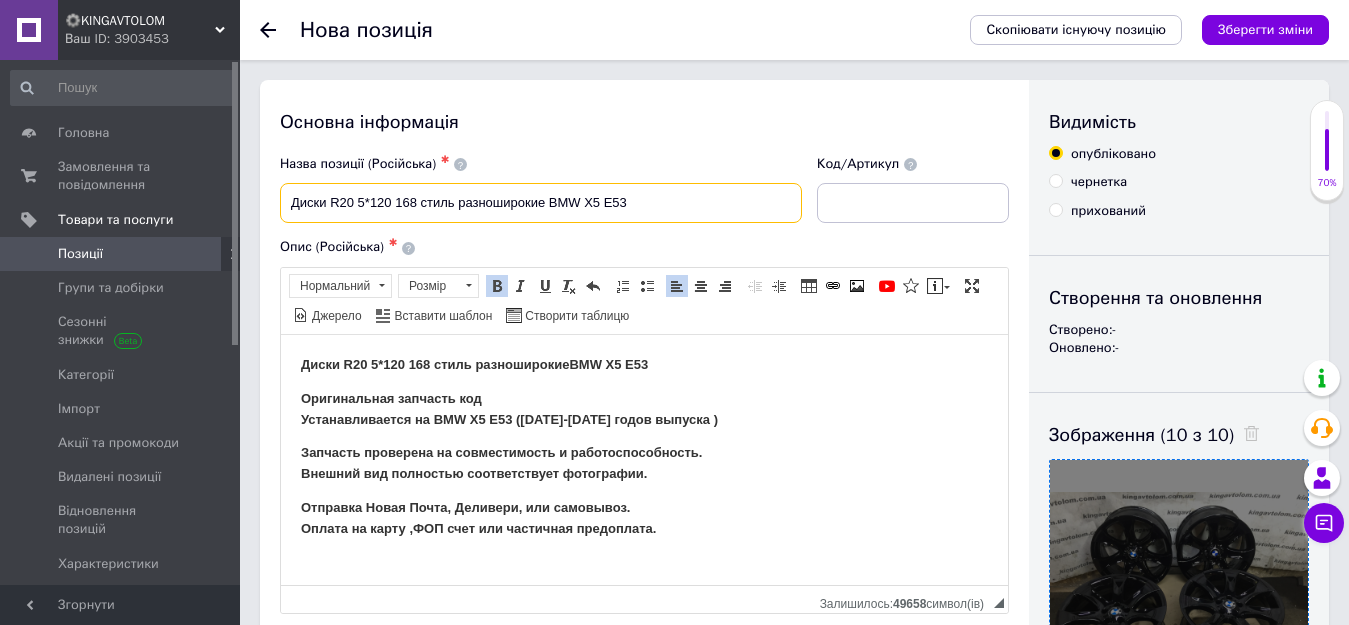 drag, startPoint x: 674, startPoint y: 204, endPoint x: 266, endPoint y: 206, distance: 408.0049 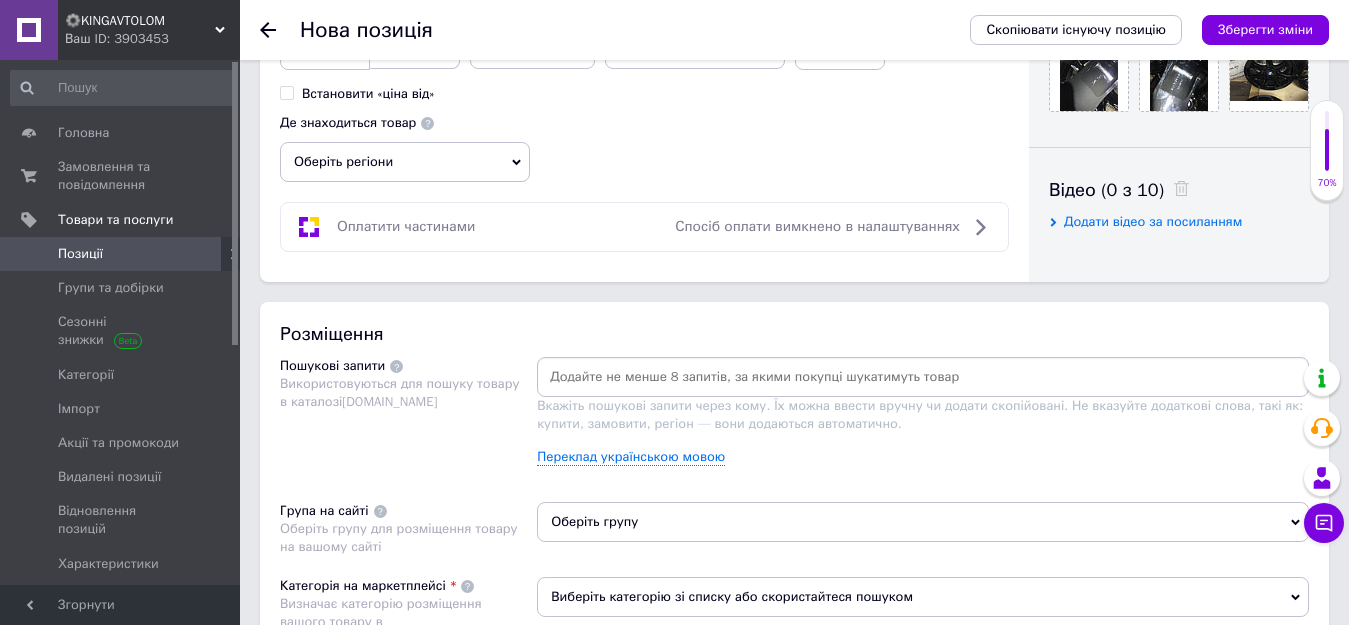 scroll, scrollTop: 900, scrollLeft: 0, axis: vertical 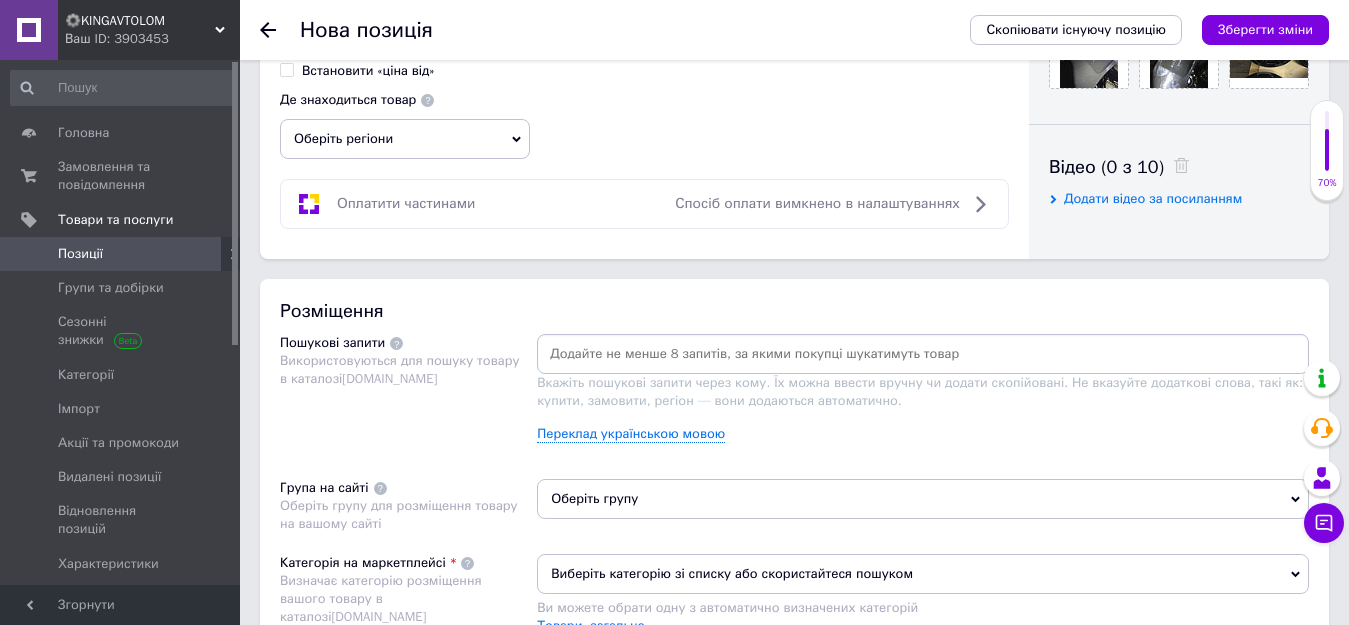 click at bounding box center (923, 354) 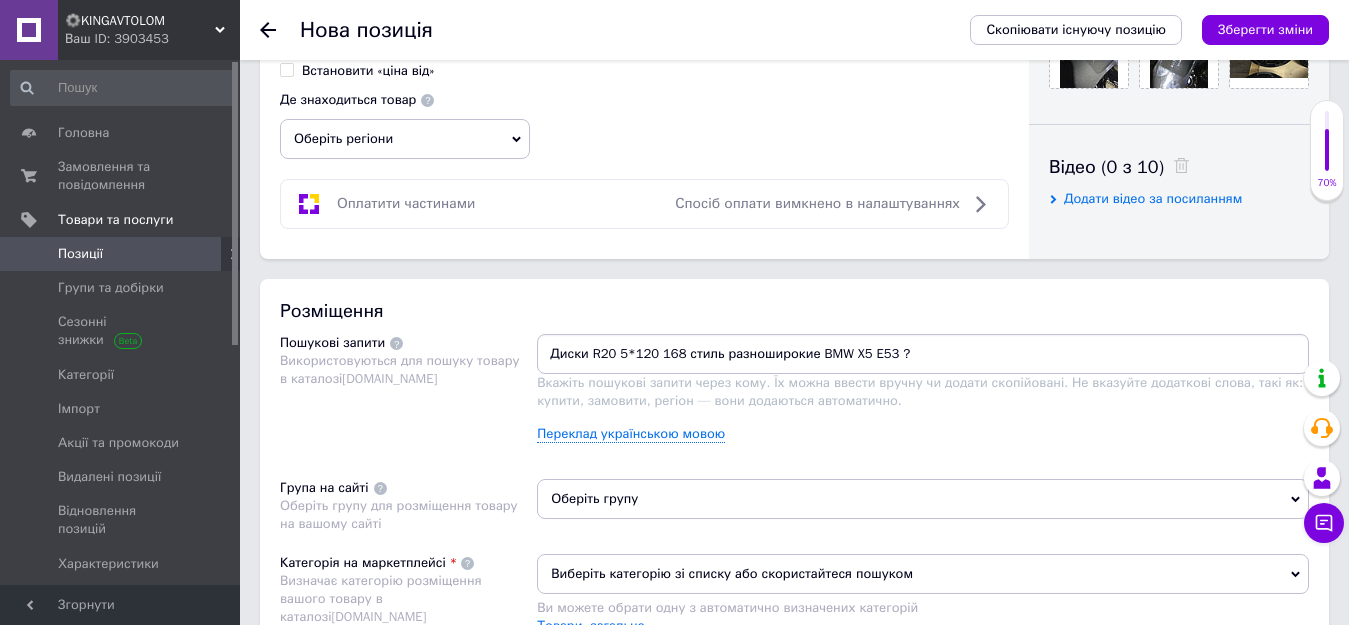 type on "Диски R20 5*120 168 стиль разноширокие BMW X5 E53" 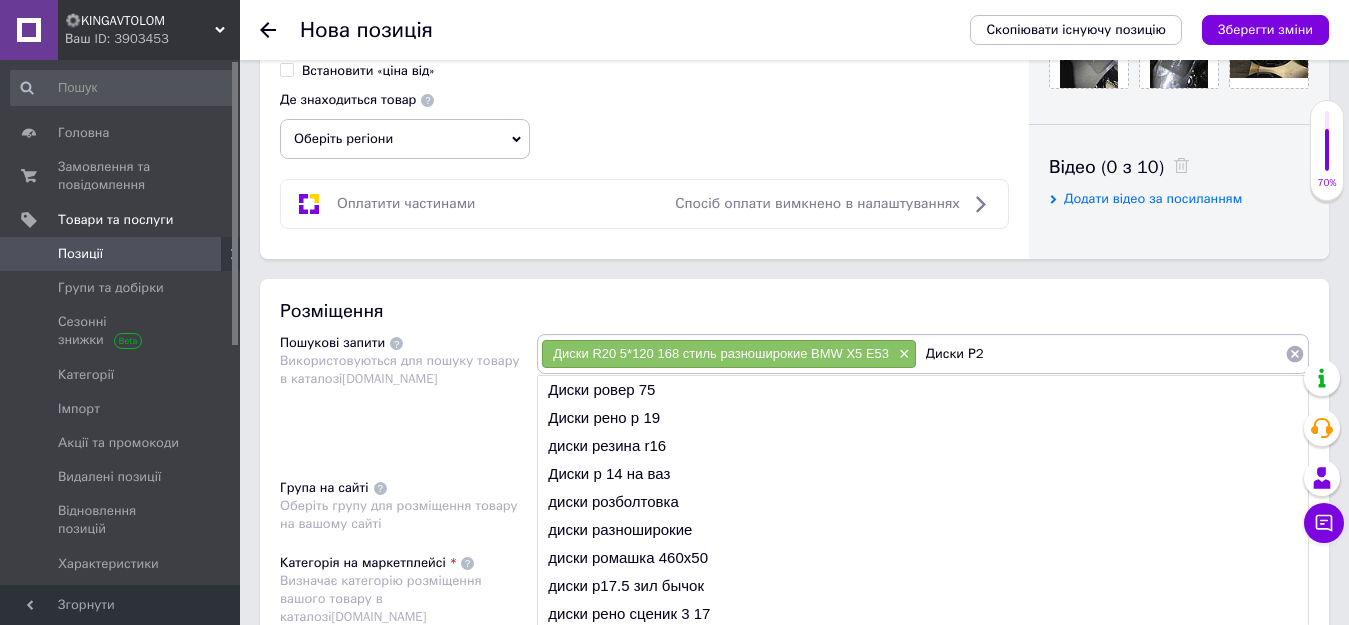 type on "Диски Р20" 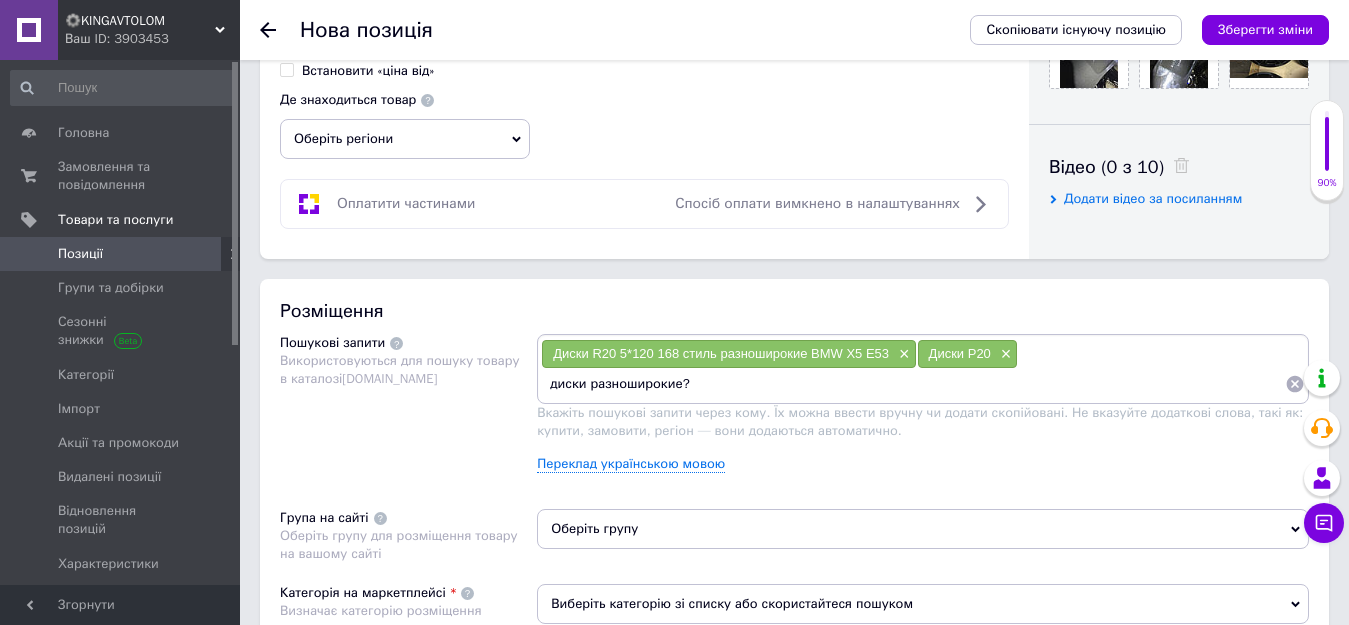 type on "диски разноширокие" 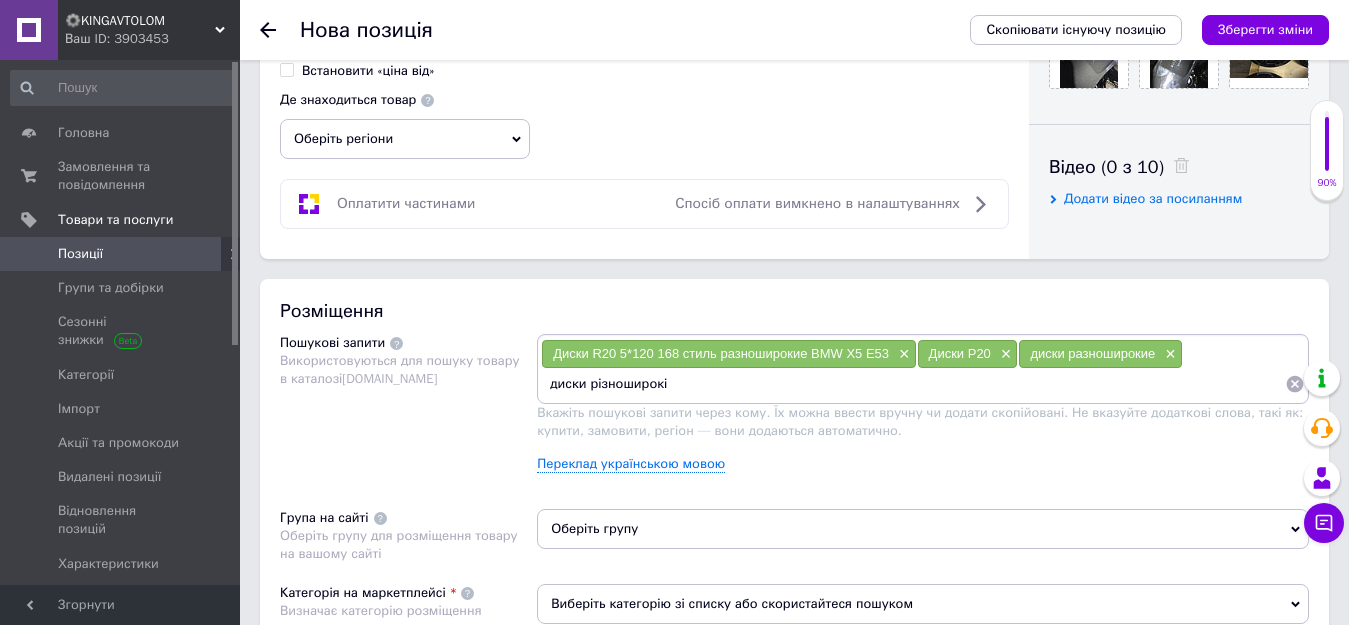 type on "диски різноширокі" 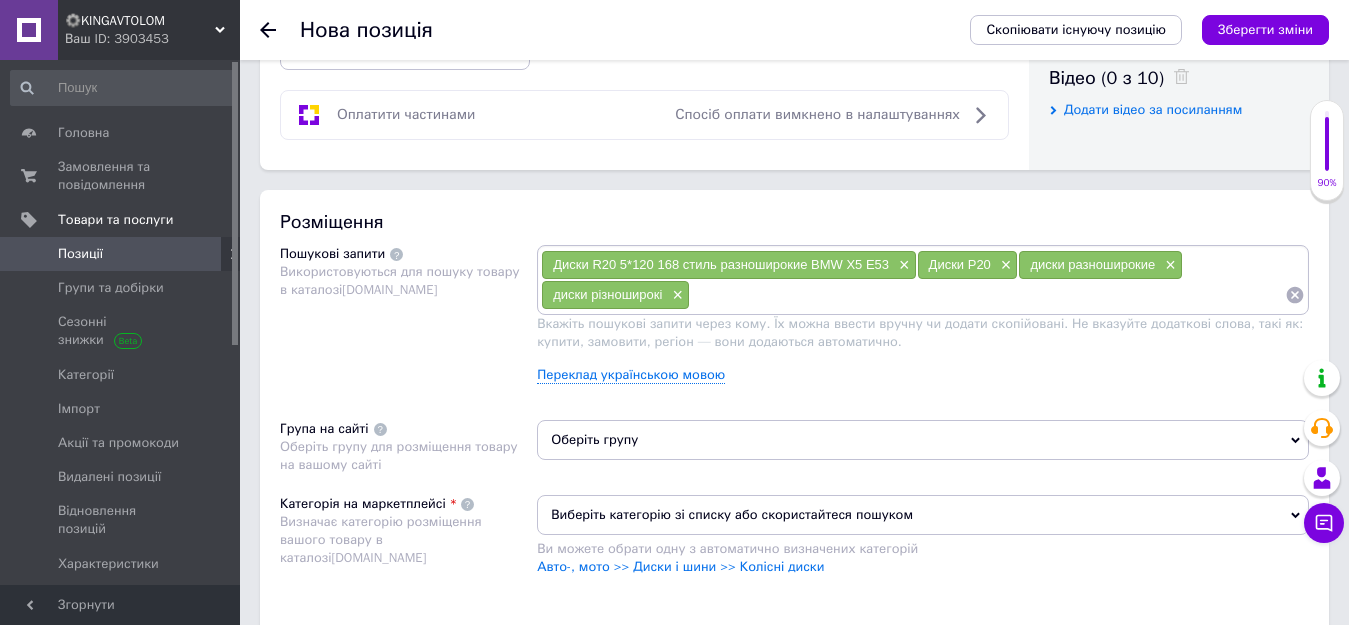 scroll, scrollTop: 1100, scrollLeft: 0, axis: vertical 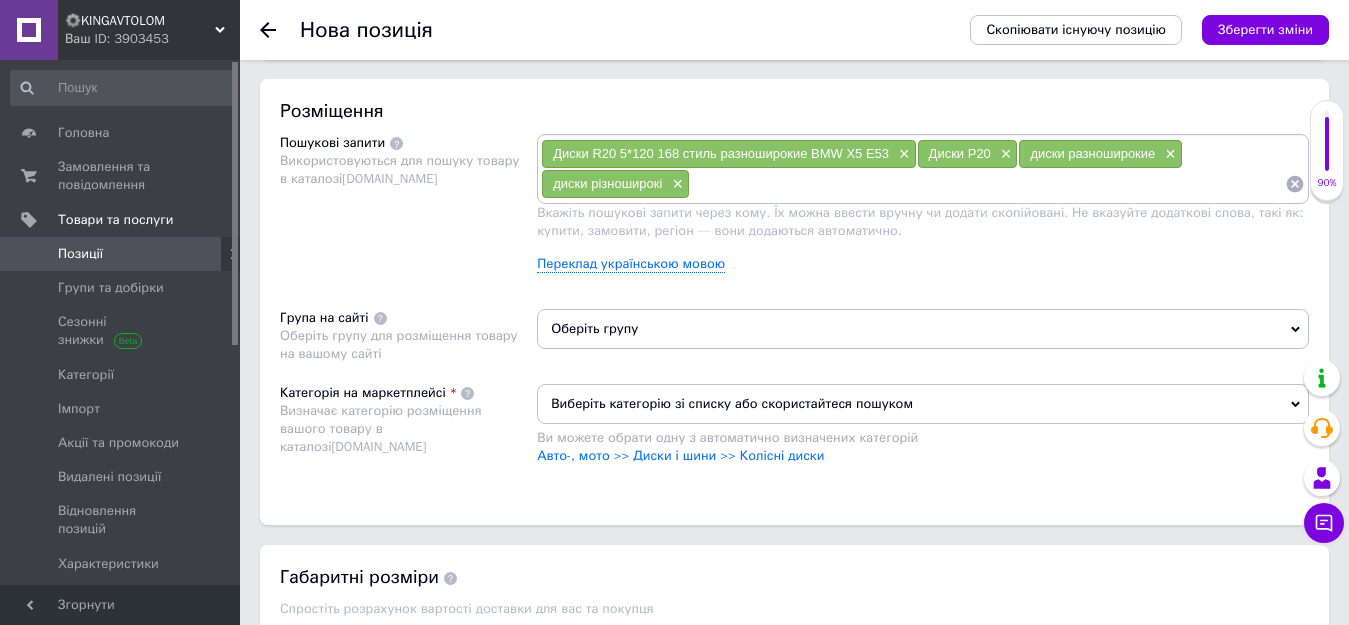 click on "Оберіть групу" at bounding box center [923, 336] 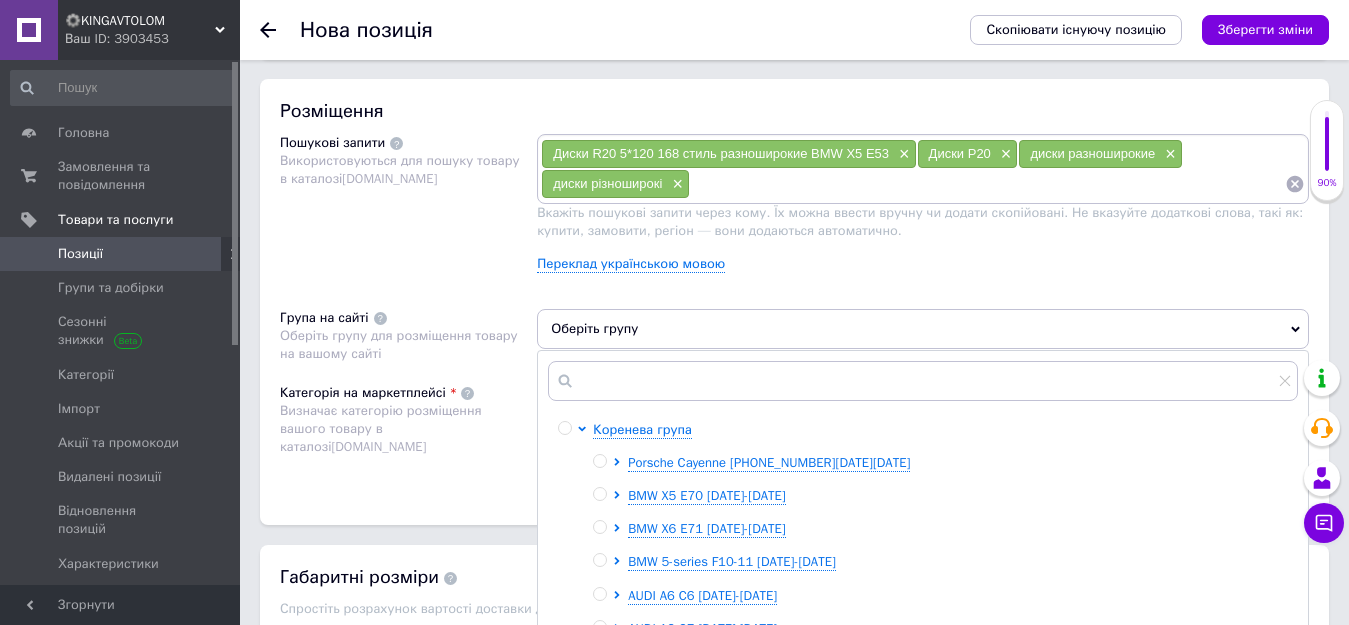 scroll, scrollTop: 1300, scrollLeft: 0, axis: vertical 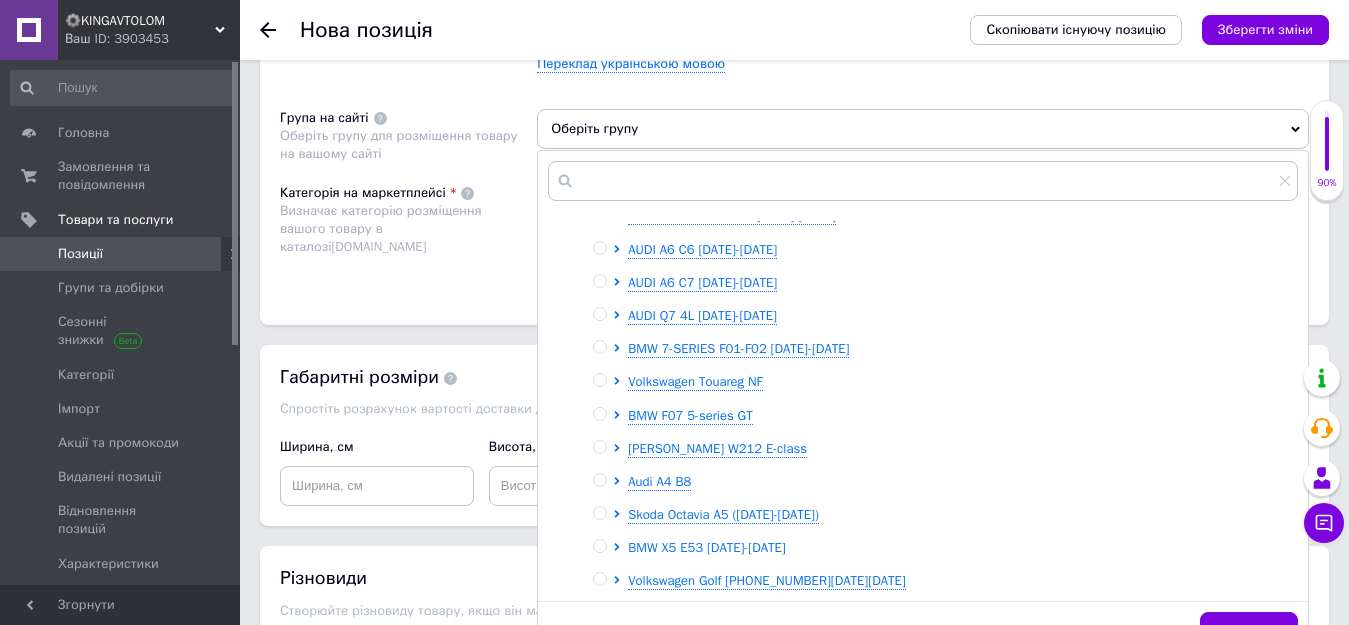 click on "BMW X5 E53 [DATE]-[DATE]" at bounding box center [706, 547] 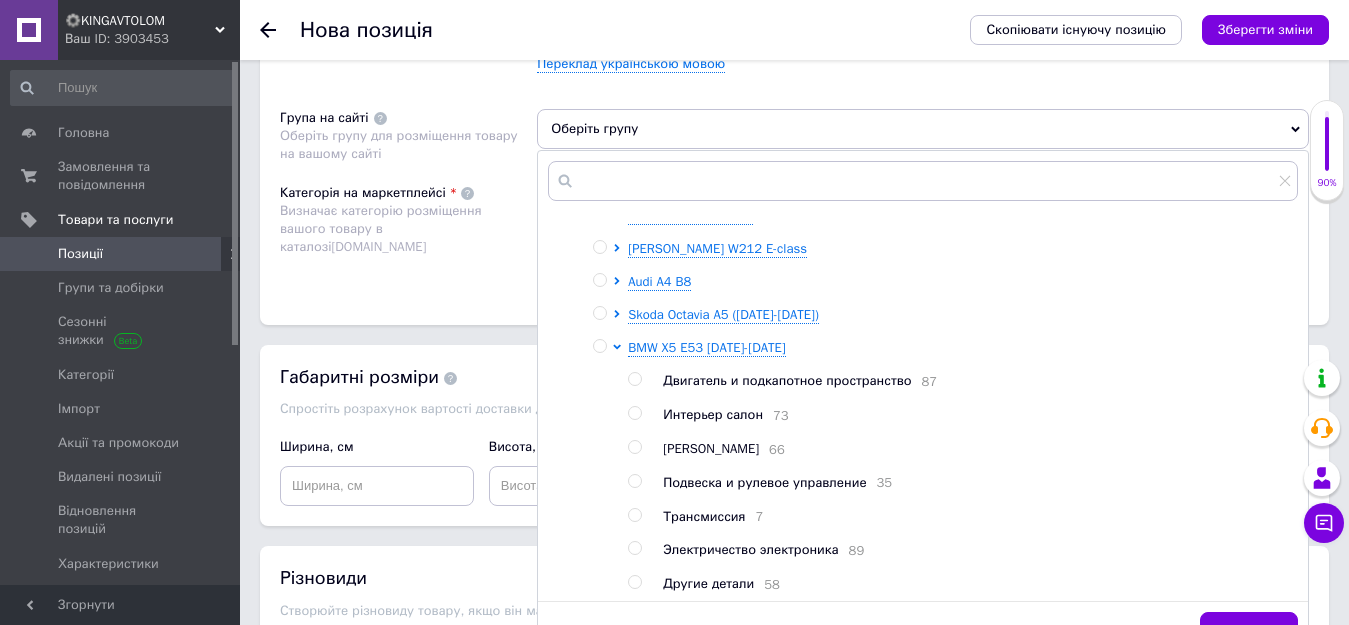scroll, scrollTop: 423, scrollLeft: 0, axis: vertical 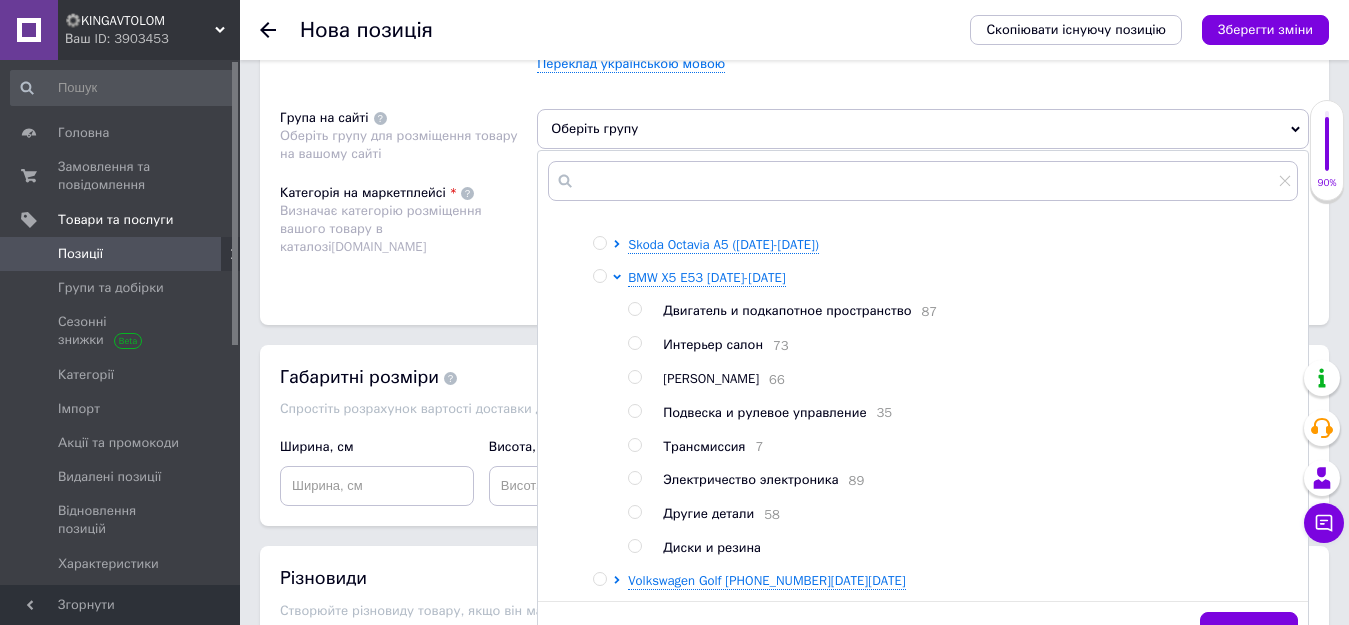click at bounding box center (634, 546) 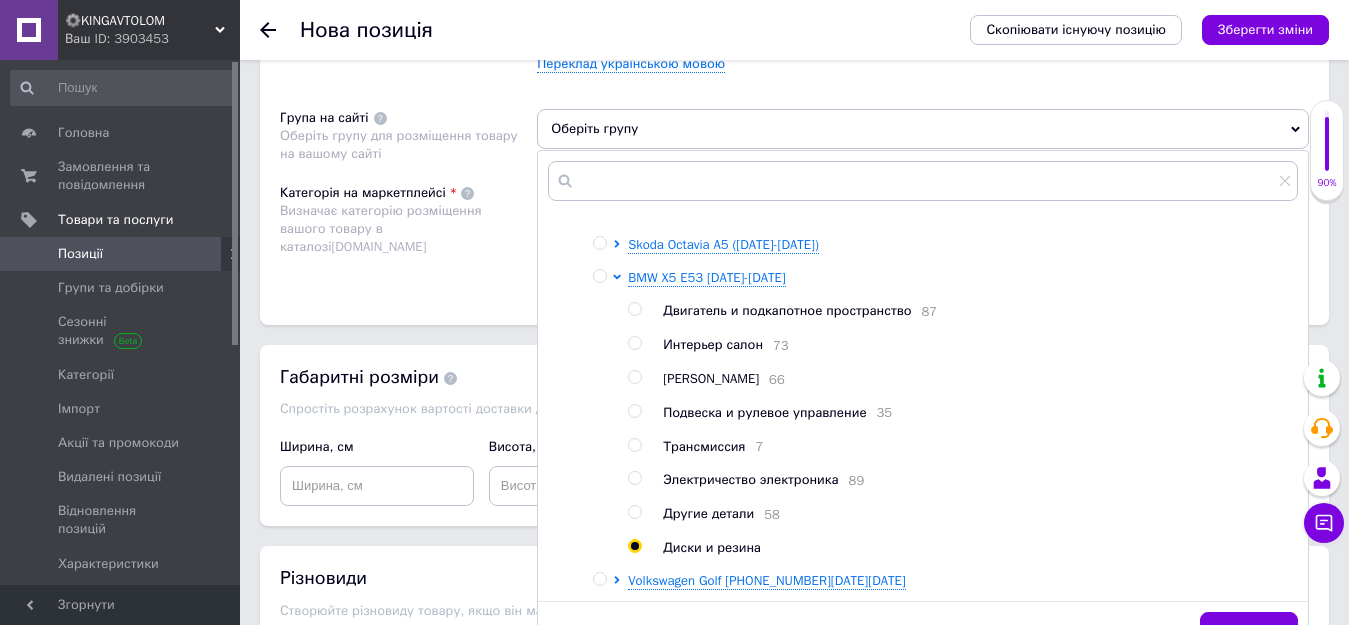 radio on "true" 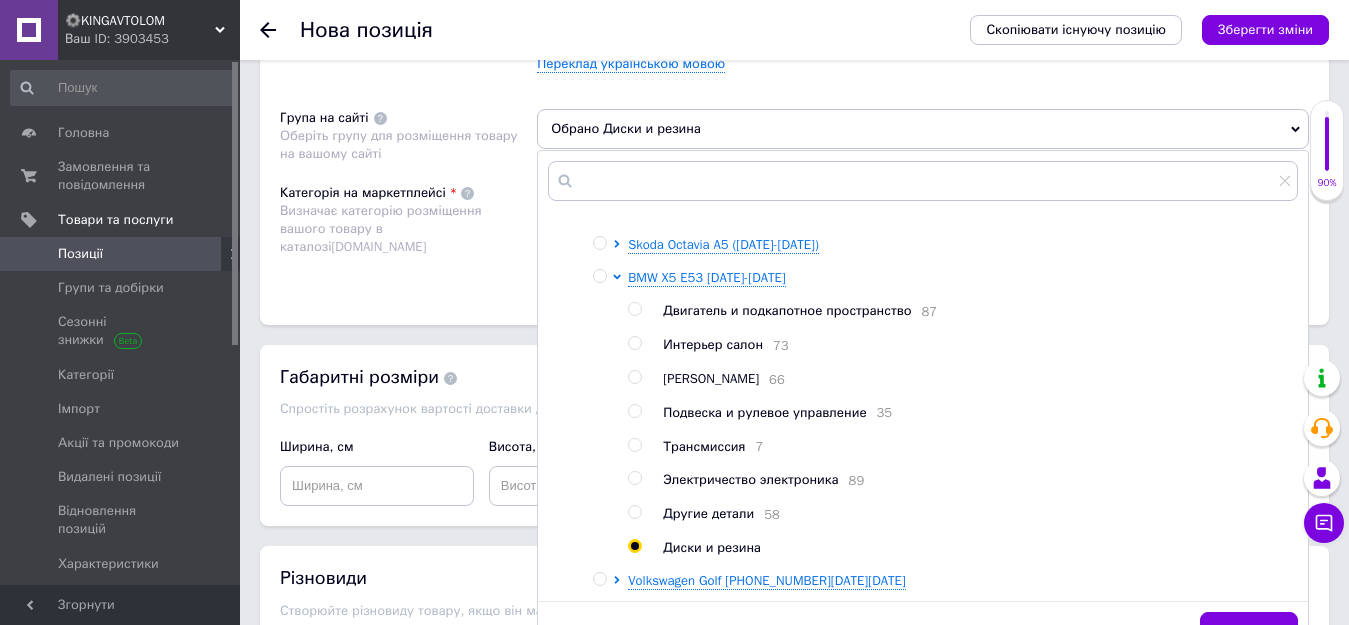 click on "Розміщення Пошукові запити Використовуються для пошуку товару в каталозі  Prom.ua Диски R20 5*120 168 стиль разноширокие BMW X5 E53 × Диски Р20 × диски разноширокие × диски різноширокі × Вкажіть пошукові запити через кому. Їх можна ввести вручну чи додати скопійовані. Не вказуйте додаткові слова, такі як: купити, замовити, регіон — вони додаються автоматично. Переклад українською мовою Група на сайті Оберіть групу для розміщення товару на вашому сайті Обрано Диски и резина Коренева група  Porsche Cayenne 958 2010-2017 BMW X5 E70 2007-2010 BMW X6 E71 2007-2012 BMW 5-series F10-11 2010-2013 AUDI A6 C6 2006-2011 AUDI A6 C7 2011-2014 87" at bounding box center [794, 102] 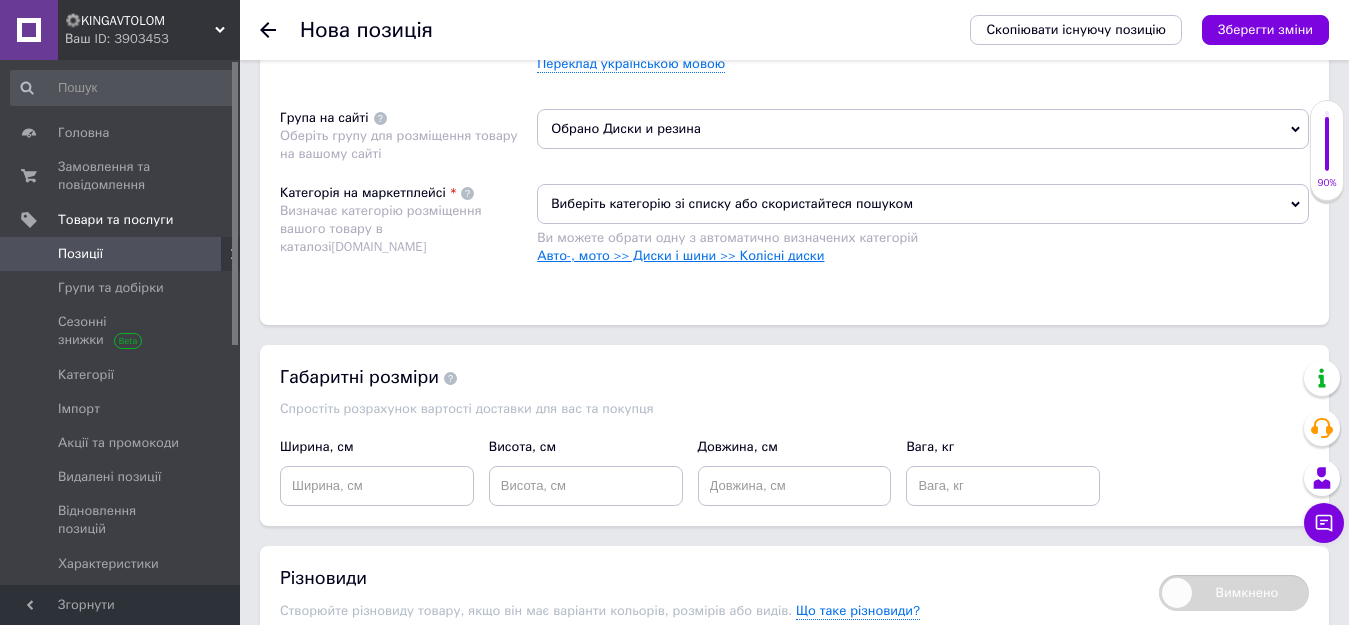 click on "Авто-, мото >> Диски і шини >> Колісні диски" at bounding box center [680, 255] 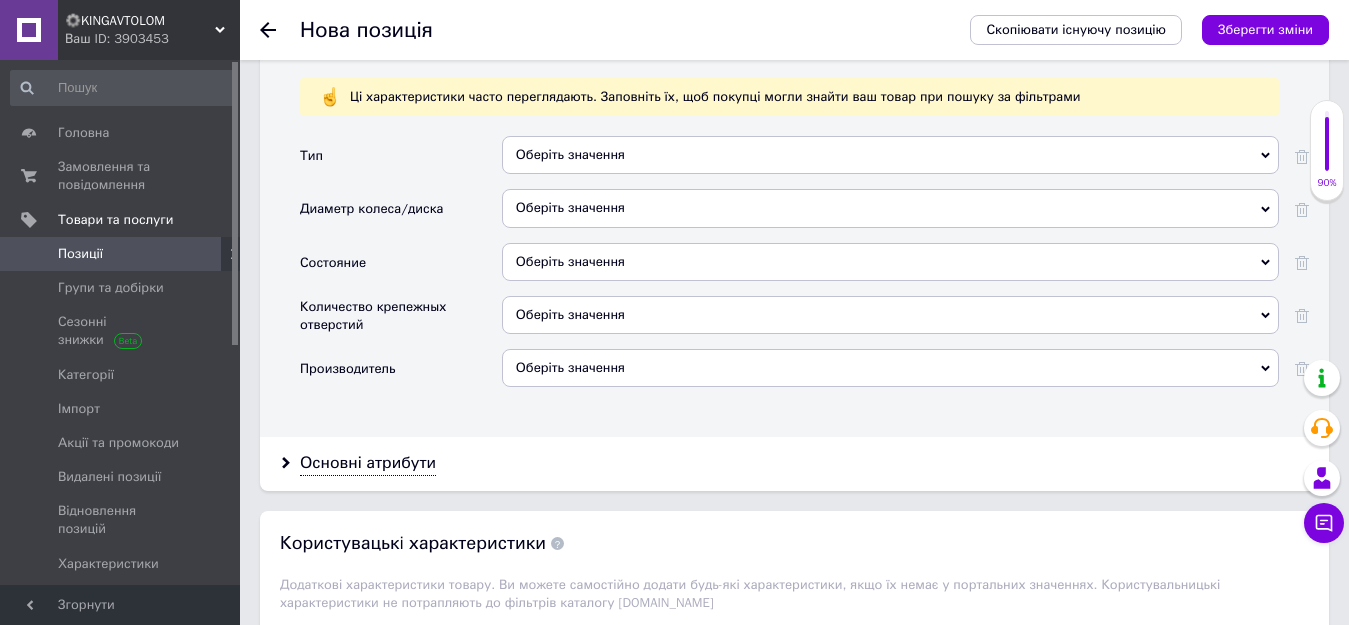 scroll, scrollTop: 1700, scrollLeft: 0, axis: vertical 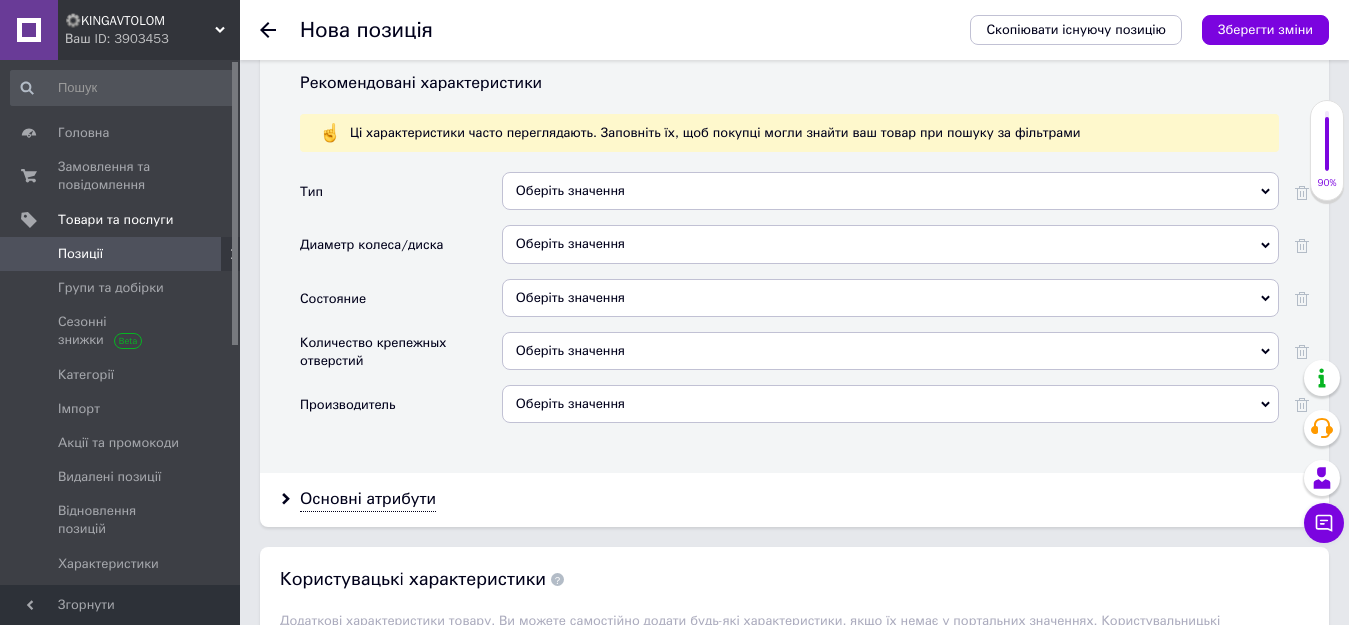 click on "Оберіть значення" at bounding box center (890, 191) 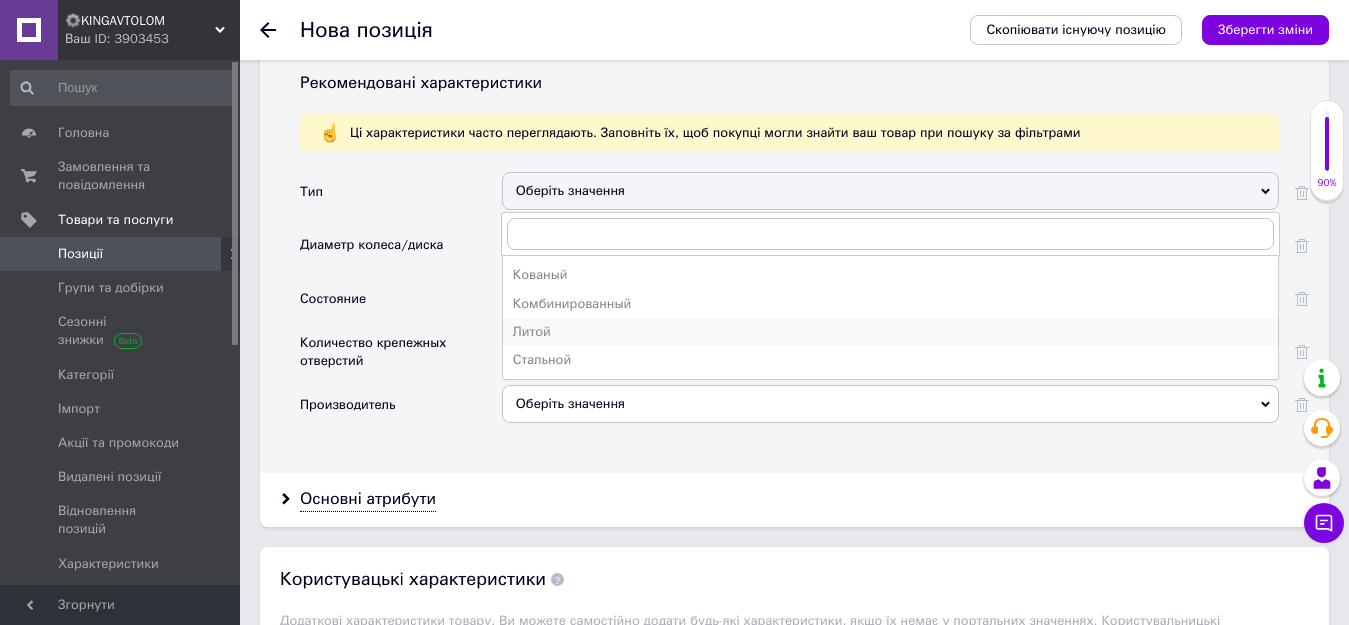 click on "Литой" at bounding box center [890, 332] 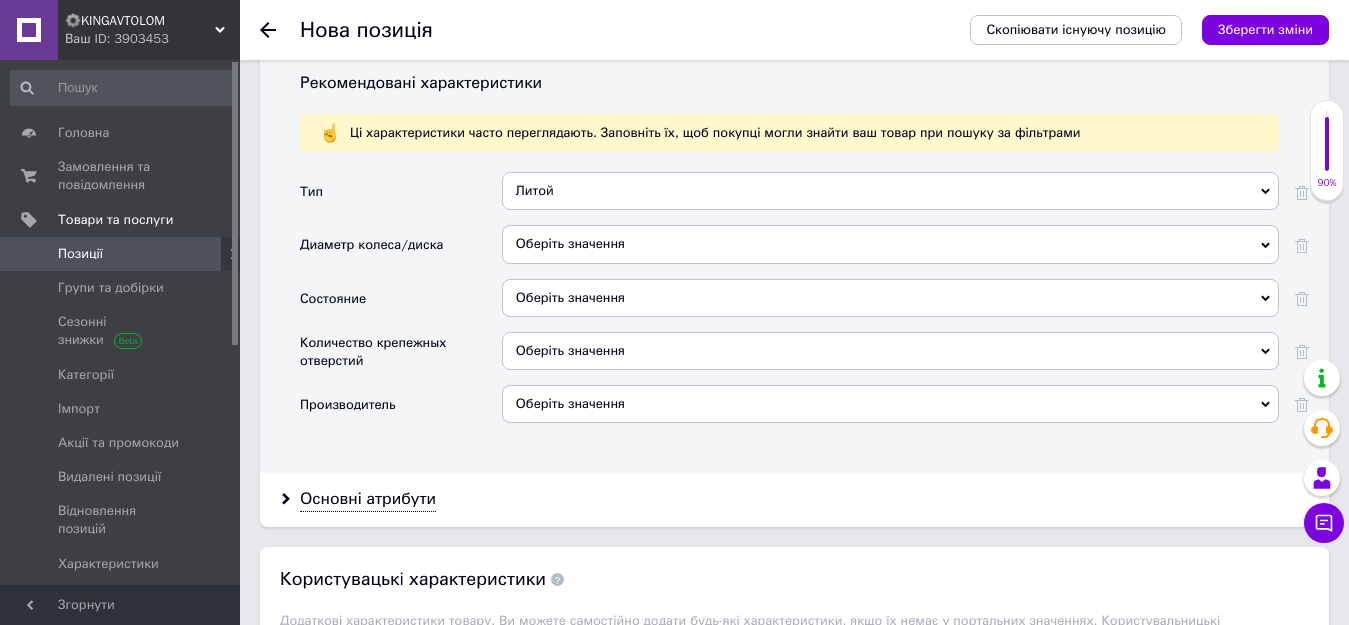 click on "Оберіть значення" at bounding box center [890, 244] 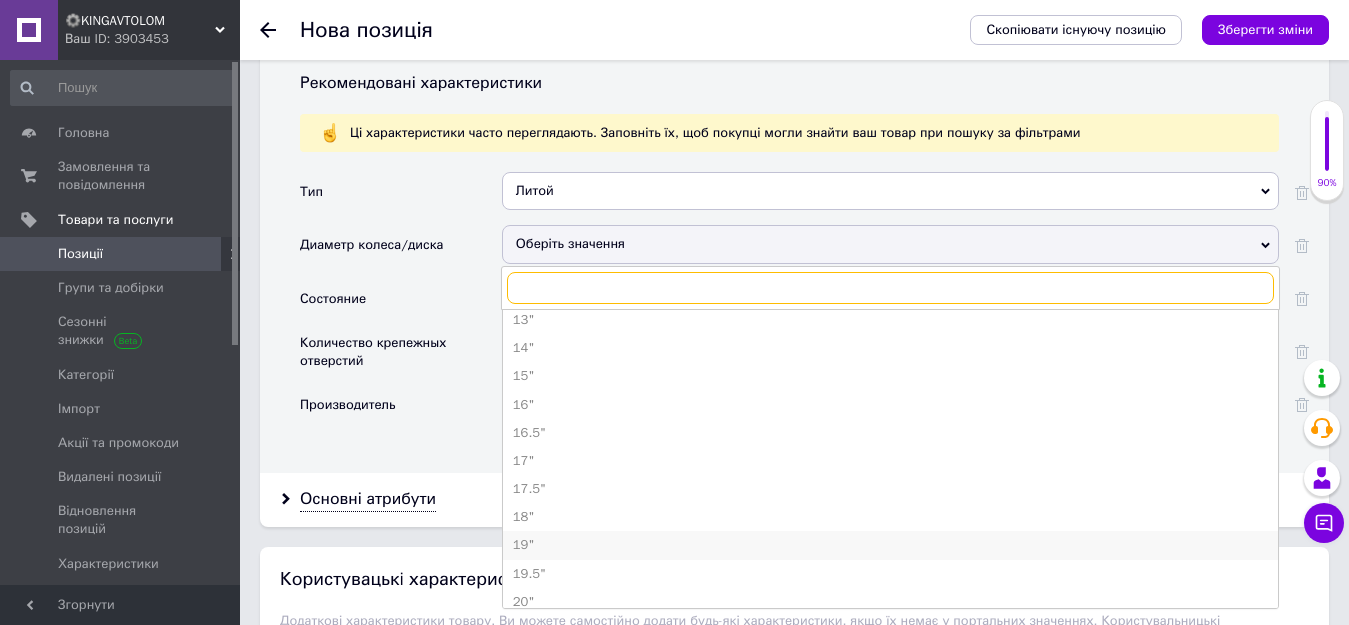 scroll, scrollTop: 100, scrollLeft: 0, axis: vertical 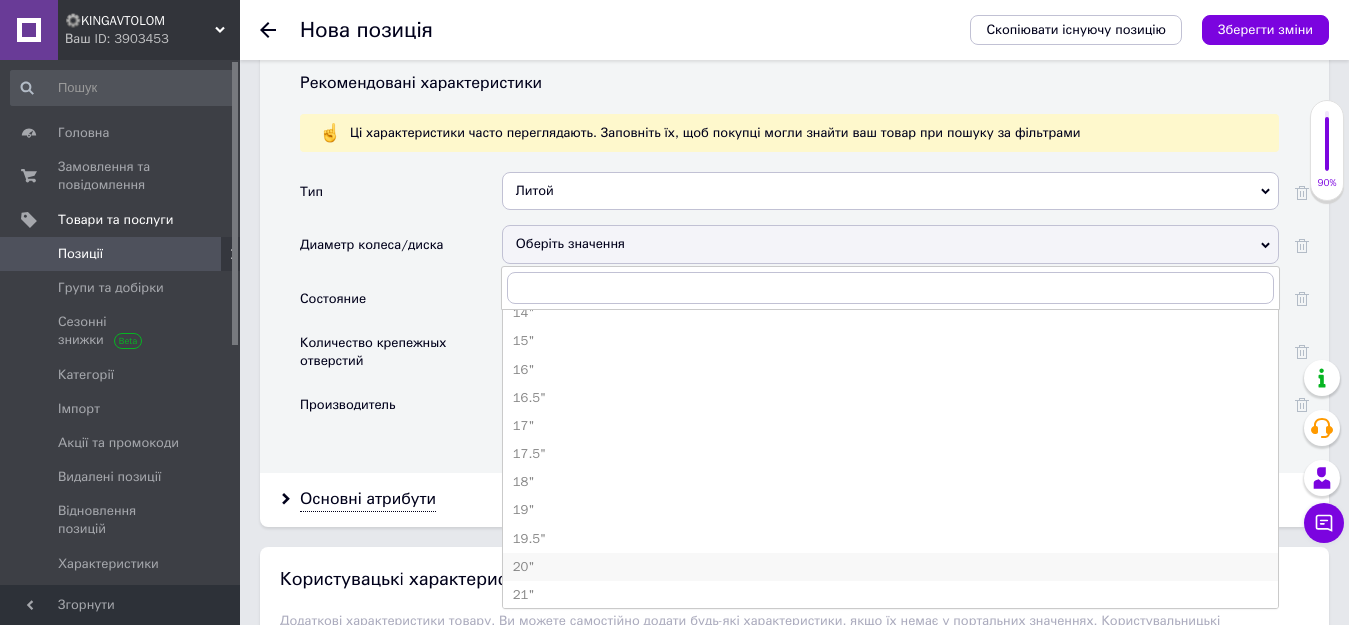 click on "20"" at bounding box center (890, 567) 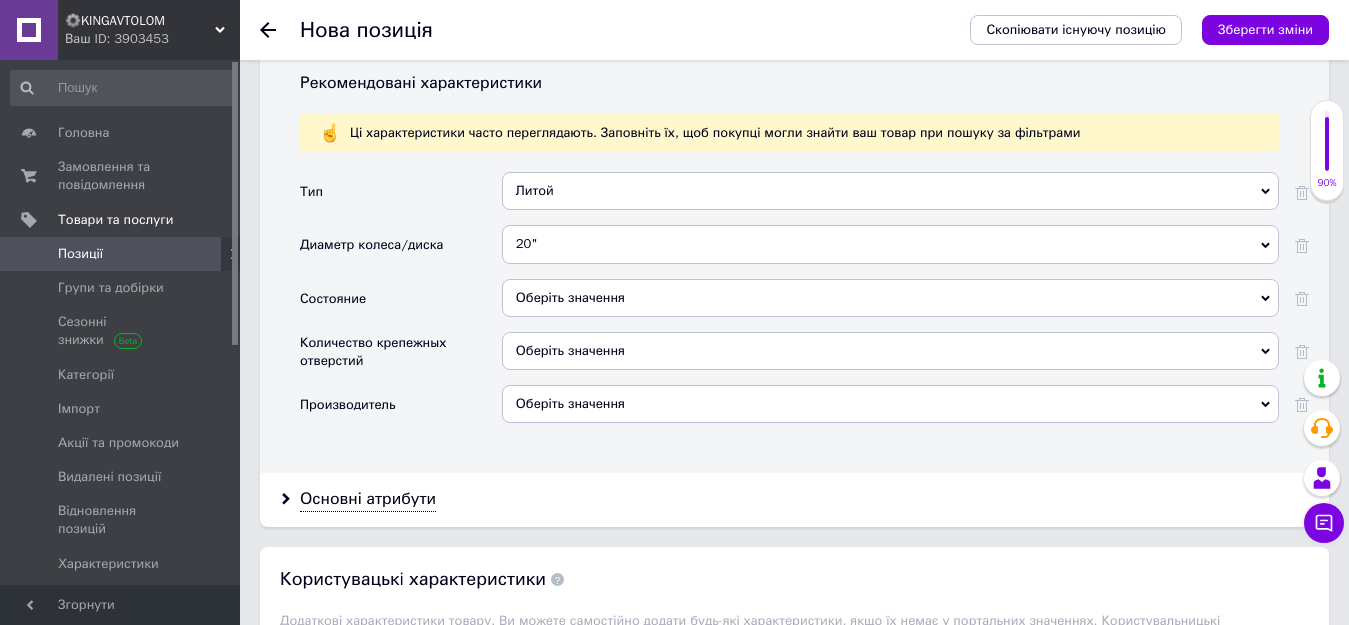 click on "Оберіть значення" at bounding box center [890, 298] 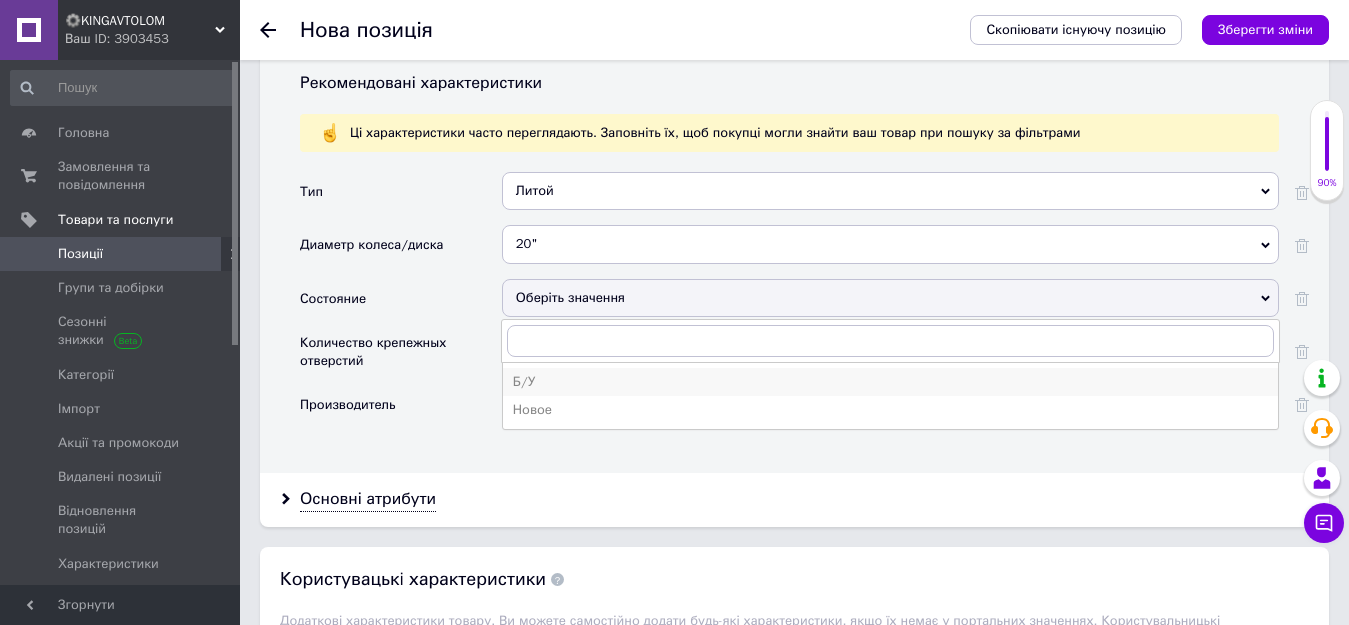 click on "Б/У" at bounding box center (890, 382) 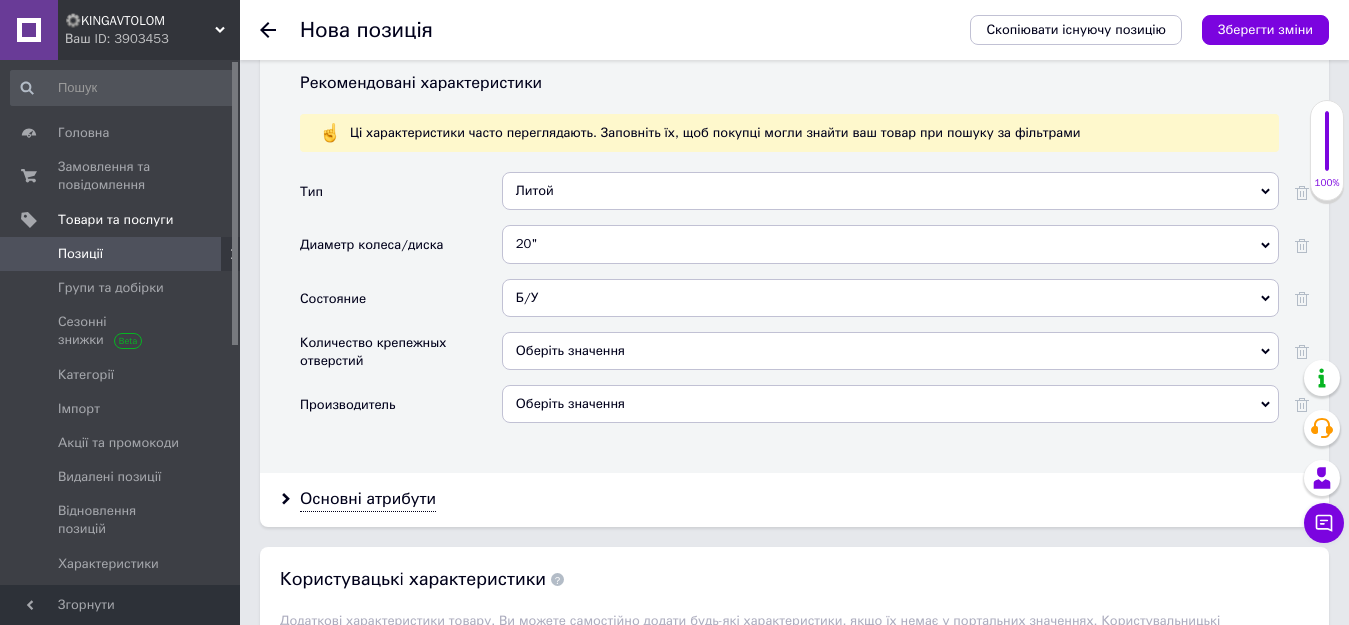 click on "Оберіть значення" at bounding box center (890, 351) 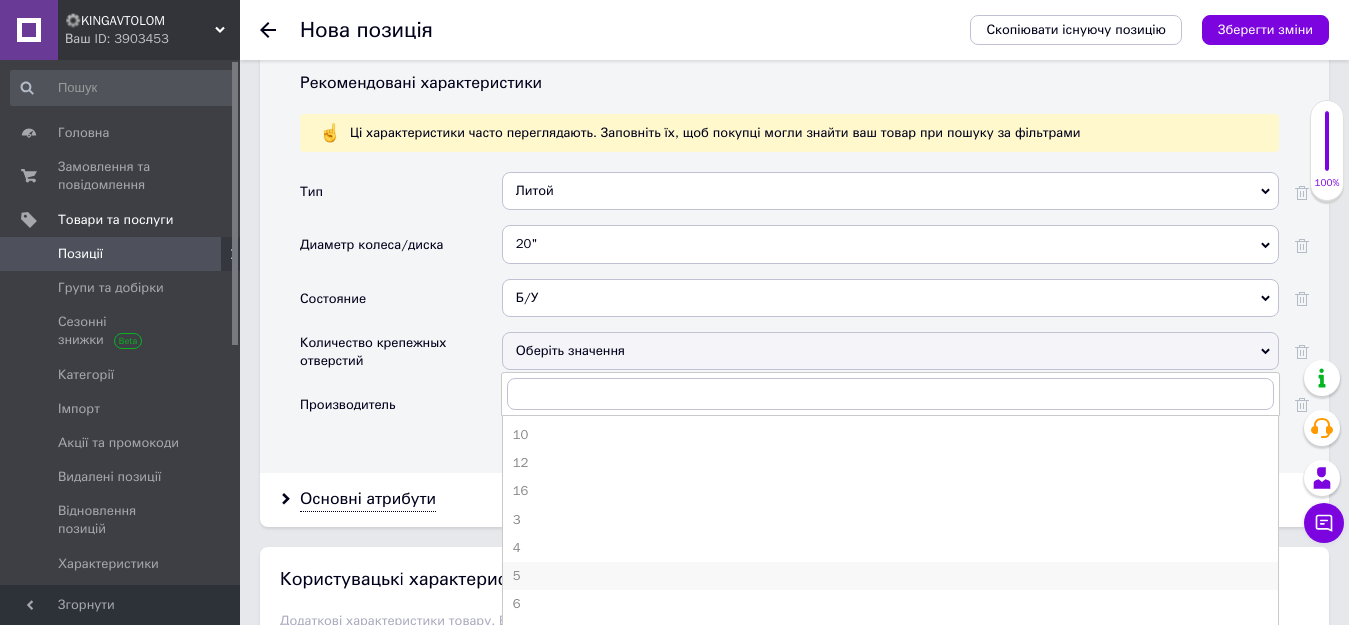 click on "5" at bounding box center [890, 576] 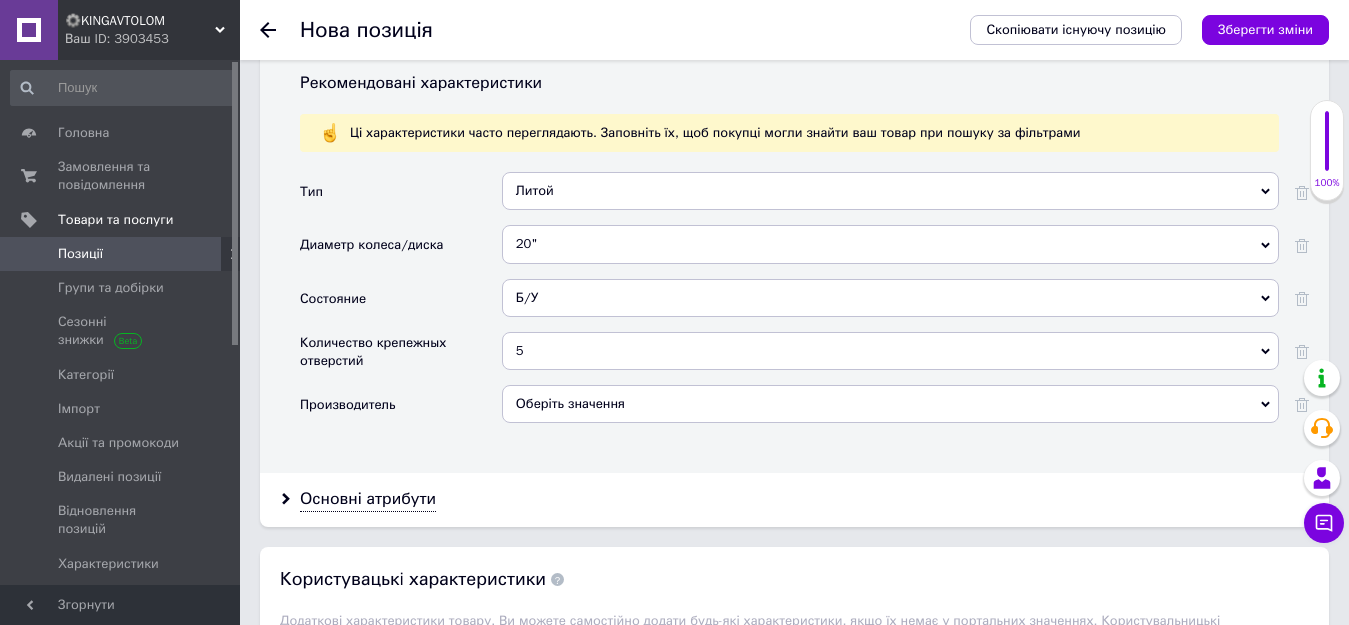 click on "Оберіть значення" at bounding box center [890, 404] 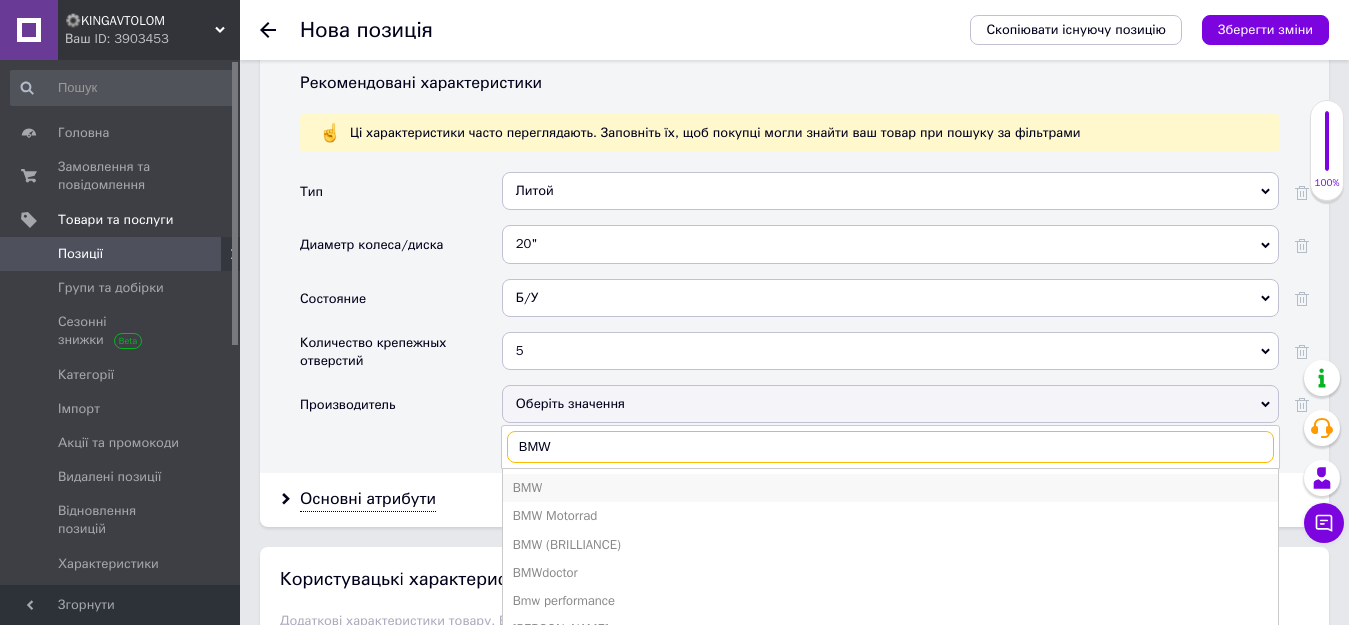 type on "BMW" 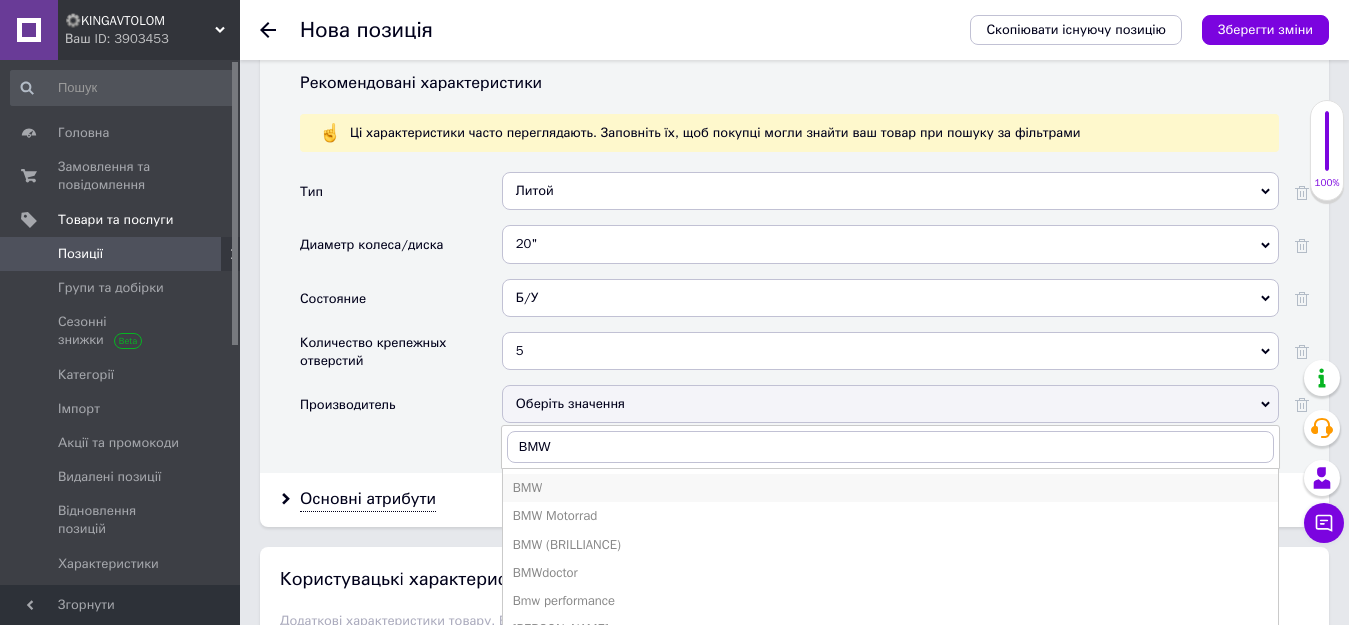 click on "BMW" at bounding box center [890, 488] 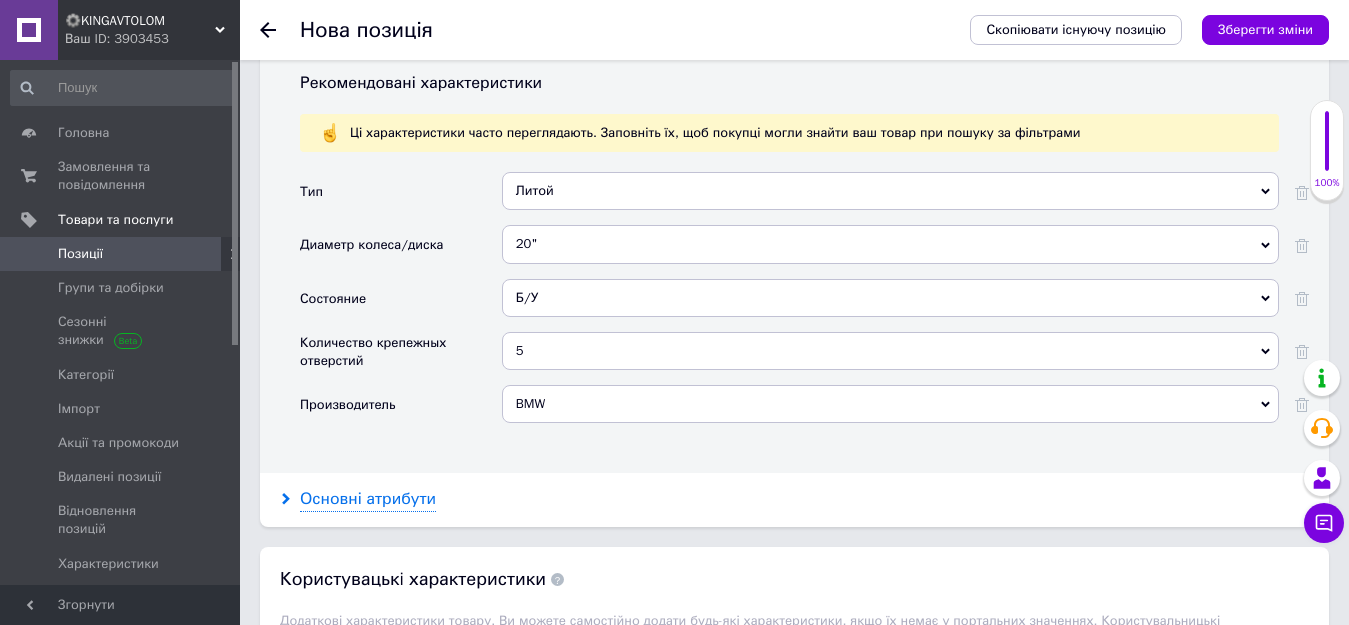 click on "Основні атрибути" at bounding box center (368, 499) 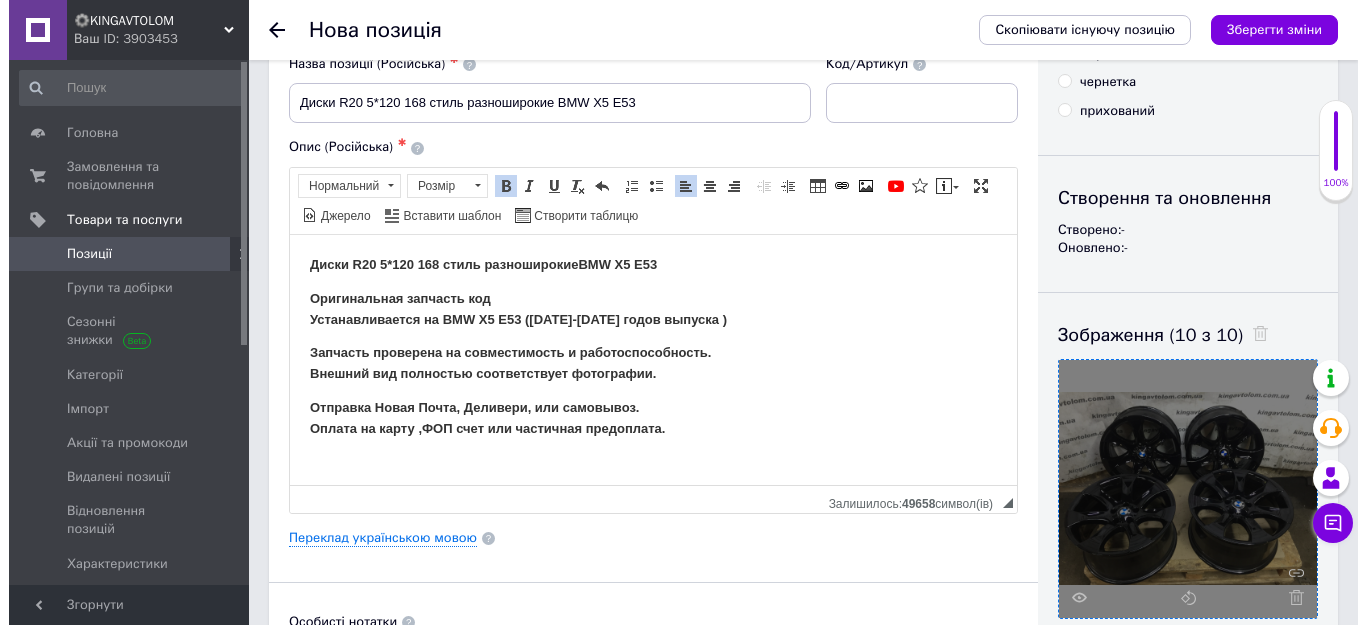 scroll, scrollTop: 200, scrollLeft: 0, axis: vertical 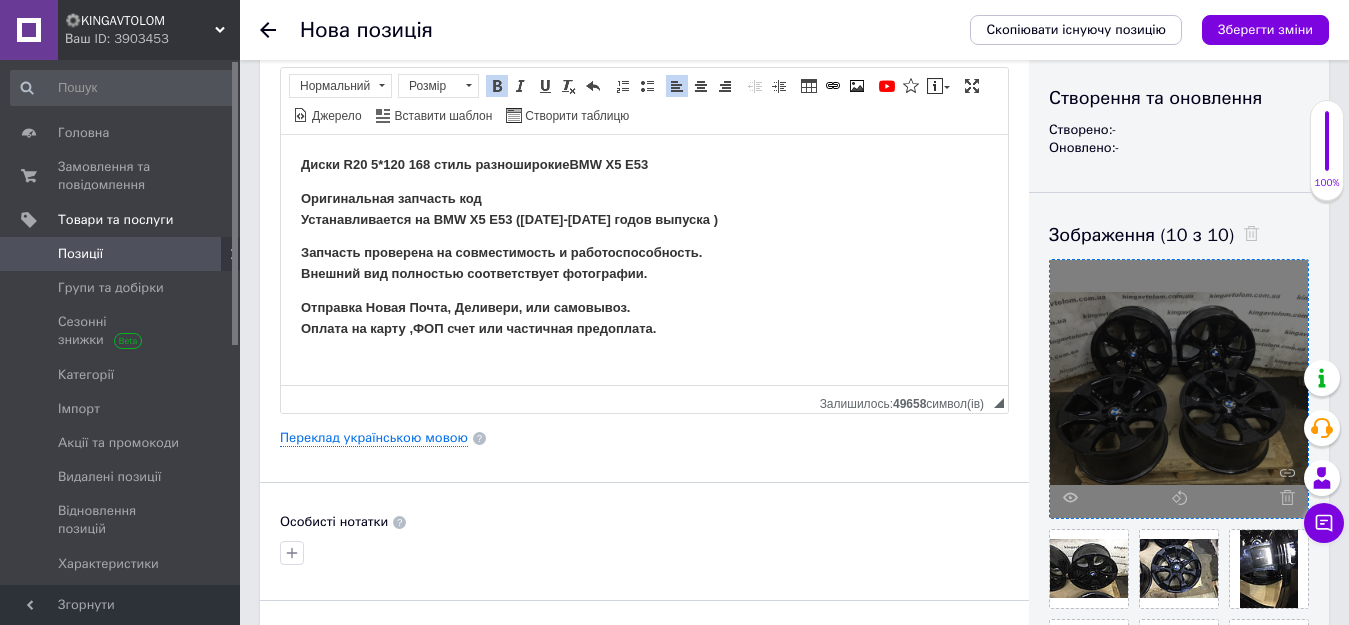 click on "Опис (Російська) ✱ Диски R20 5*120 168 стиль разноширокие BMW X5 E53
Оригинальная запчасть код
Устанавливается на BMW X5 E53 (1999-2006 годов выпуска )
Запчасть проверена на совместимость и работоспособность.
Внешний вид полностью соответствует фотографии.
Отправка Новая Почта, Деливери, или самовывоз.
Оплата на карту ,ФОП счет или частичная предоплата.
Розширений текстовий редактор, BE37EAFA-E84E-4F7A-A3AD-4C9B50439FB8 Панель інструментів редактора Форматування Нормальний Розмір Розмір   Жирний  Сполучення клавіш Ctrl+B   Курсив  Сполучення клавіш Ctrl+I   Підкреслений" at bounding box center [644, 225] 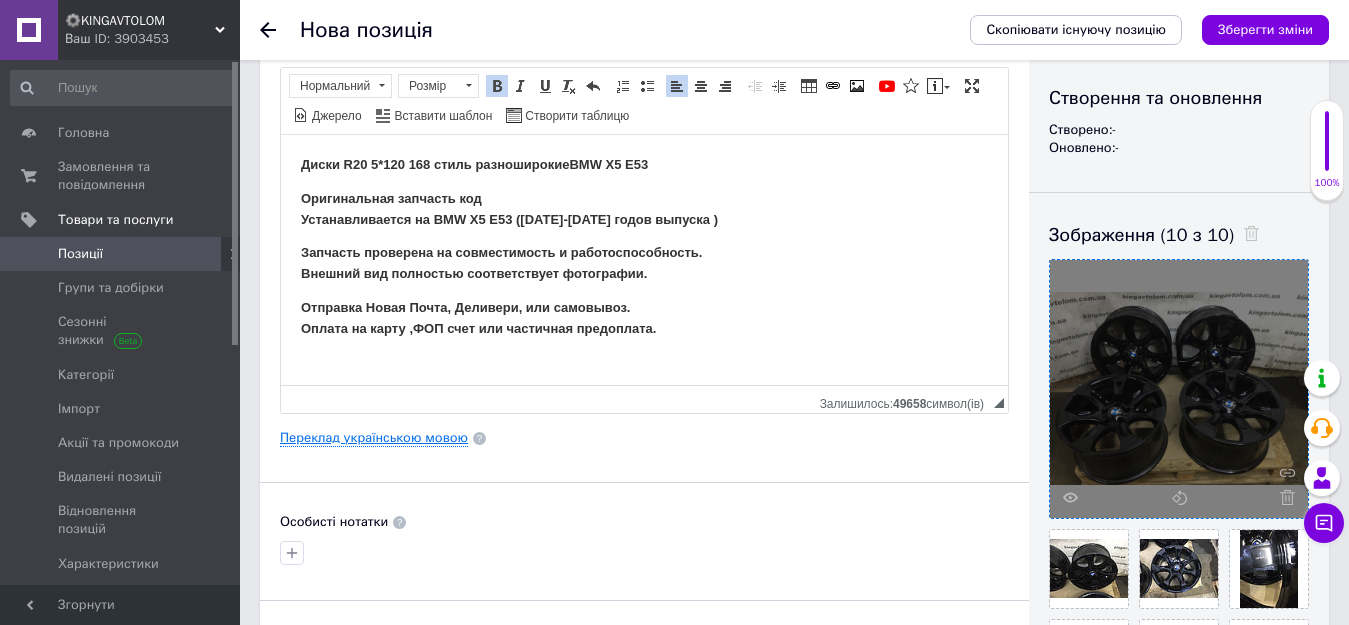 click on "Переклад українською мовою" at bounding box center (374, 438) 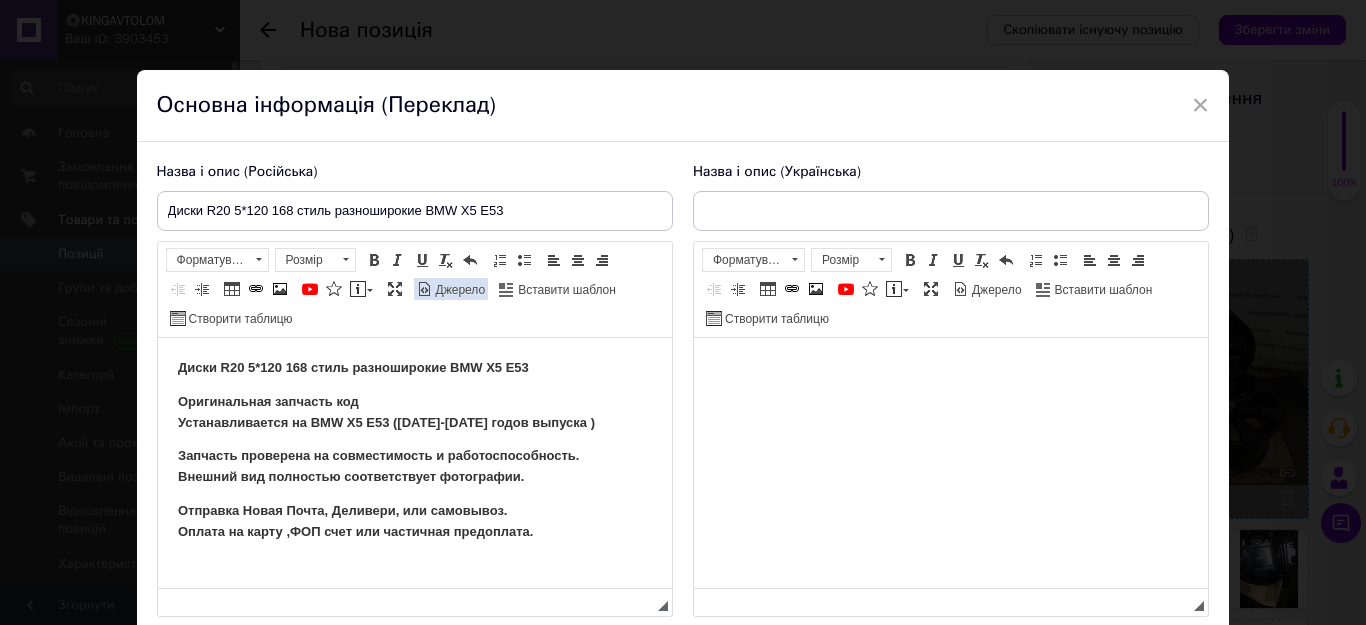 scroll, scrollTop: 0, scrollLeft: 0, axis: both 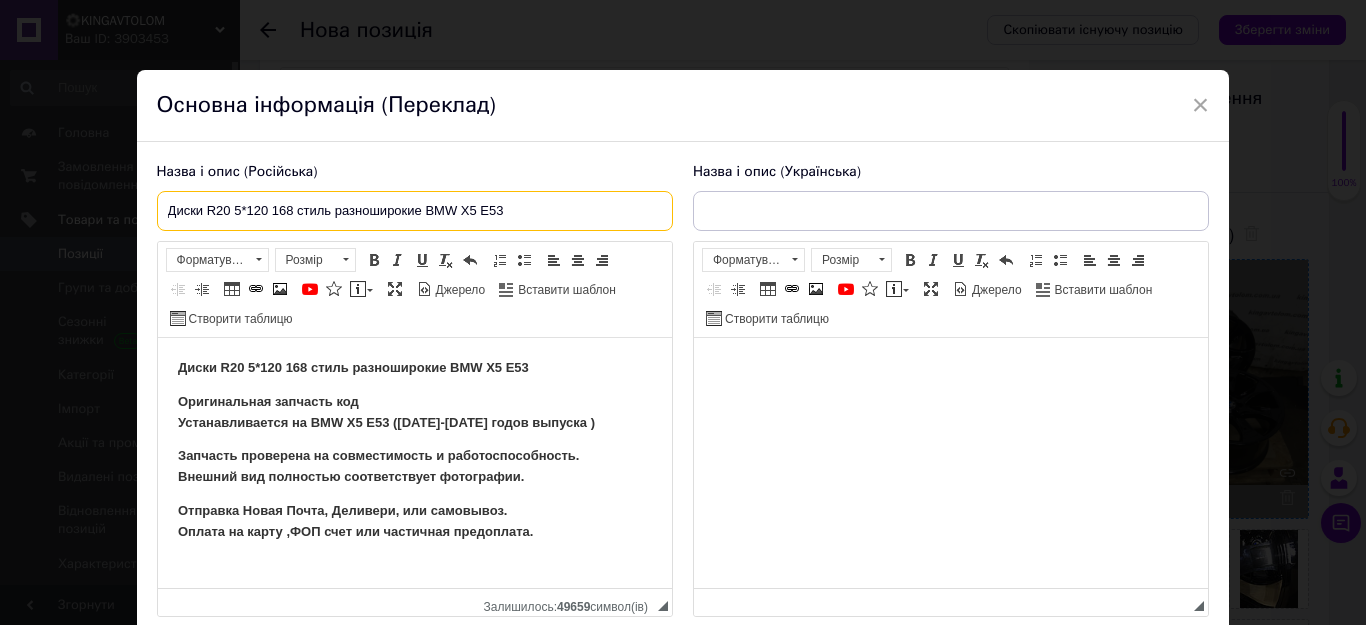 drag, startPoint x: 526, startPoint y: 210, endPoint x: 281, endPoint y: 210, distance: 245 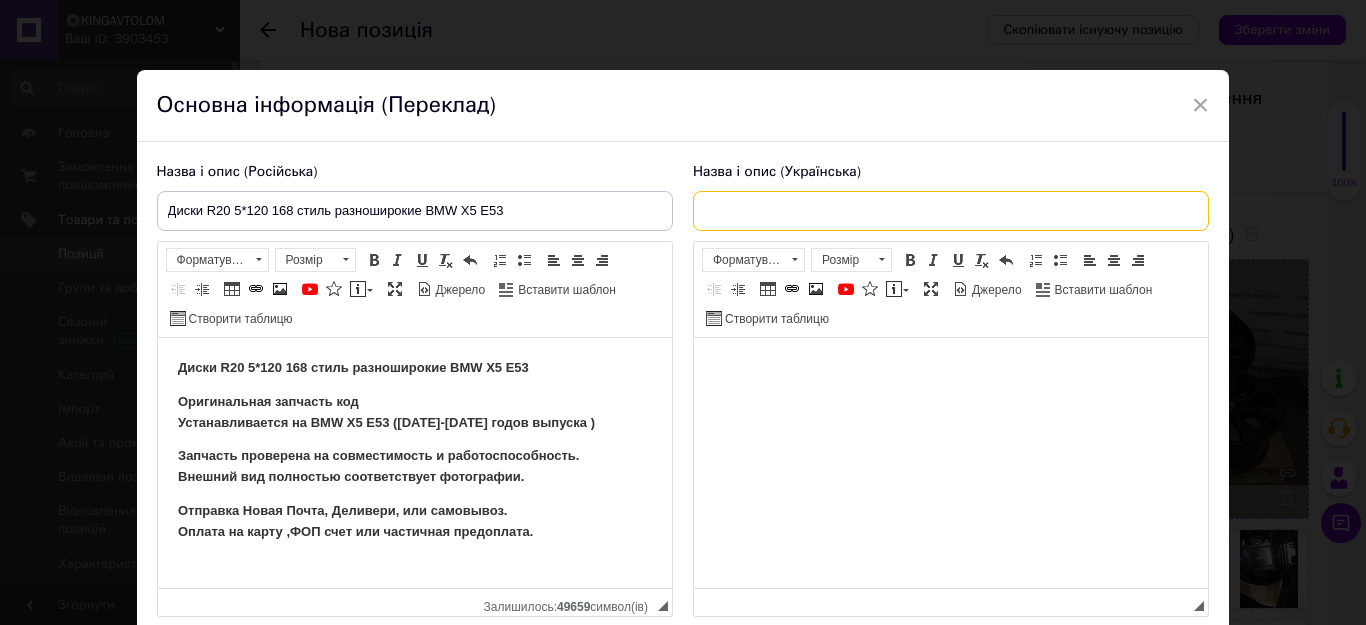 click at bounding box center [951, 211] 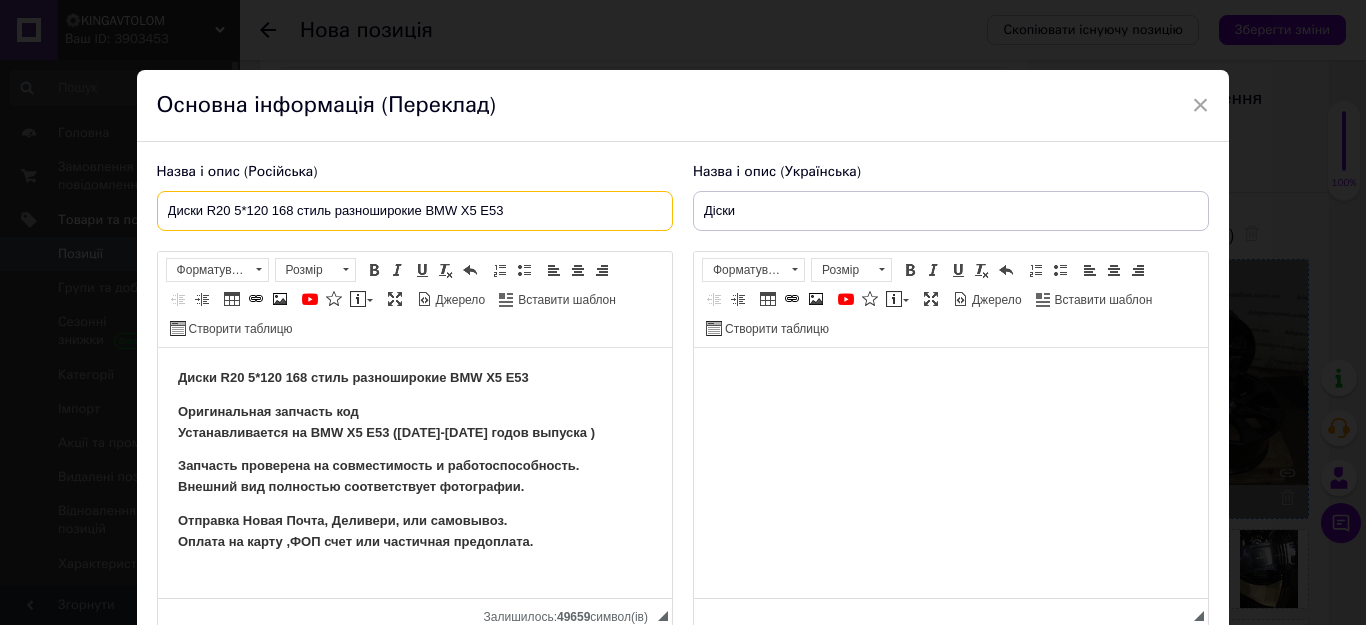 drag, startPoint x: 435, startPoint y: 221, endPoint x: 206, endPoint y: 217, distance: 229.03493 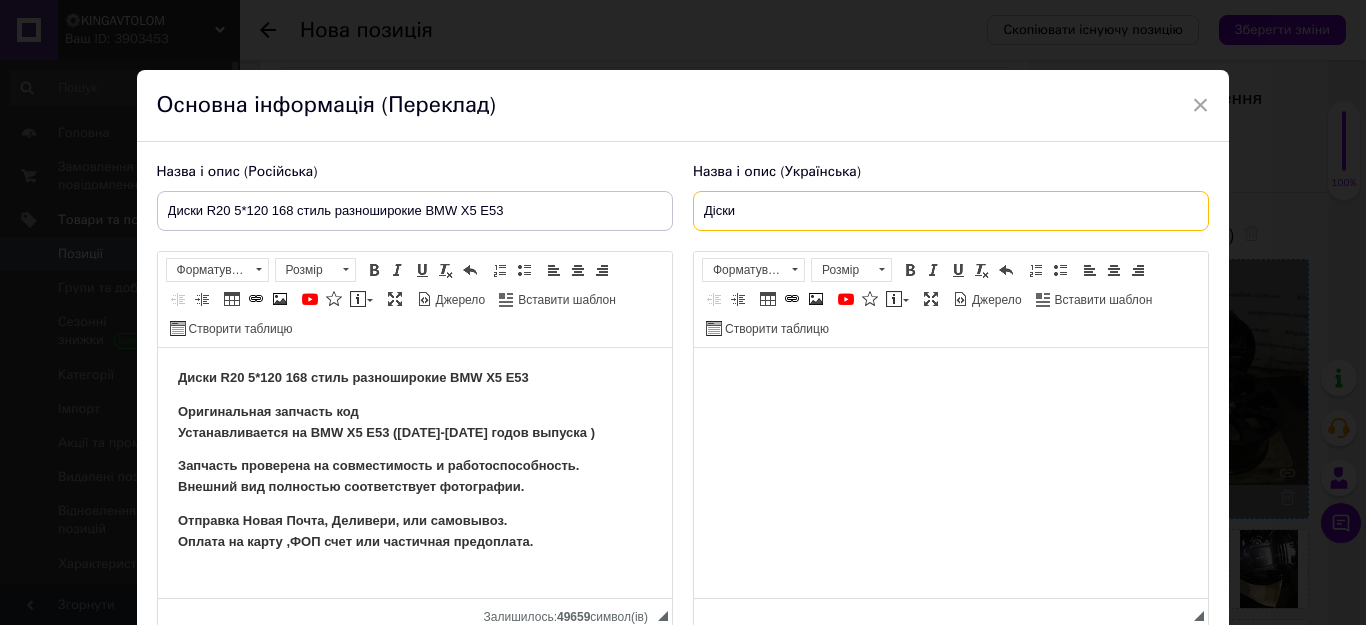 click on "Діски" at bounding box center [951, 211] 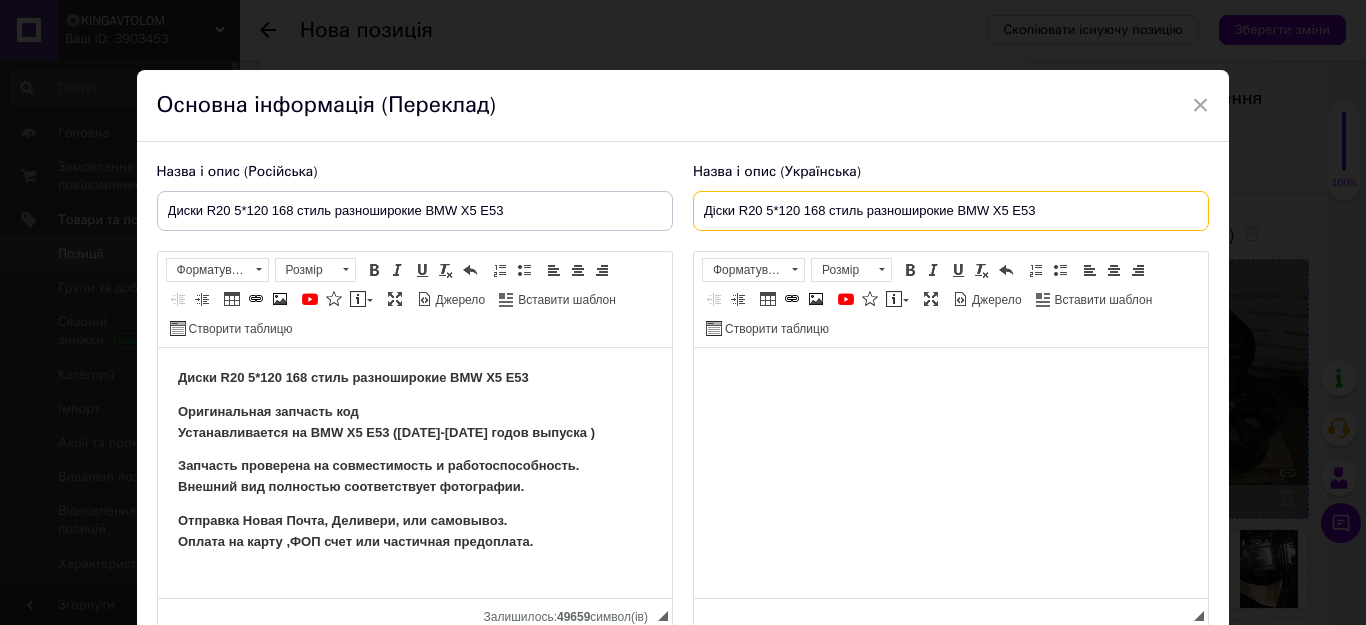 click on "Діски R20 5*120 168 стиль разноширокие BMW X5 E53" at bounding box center [951, 211] 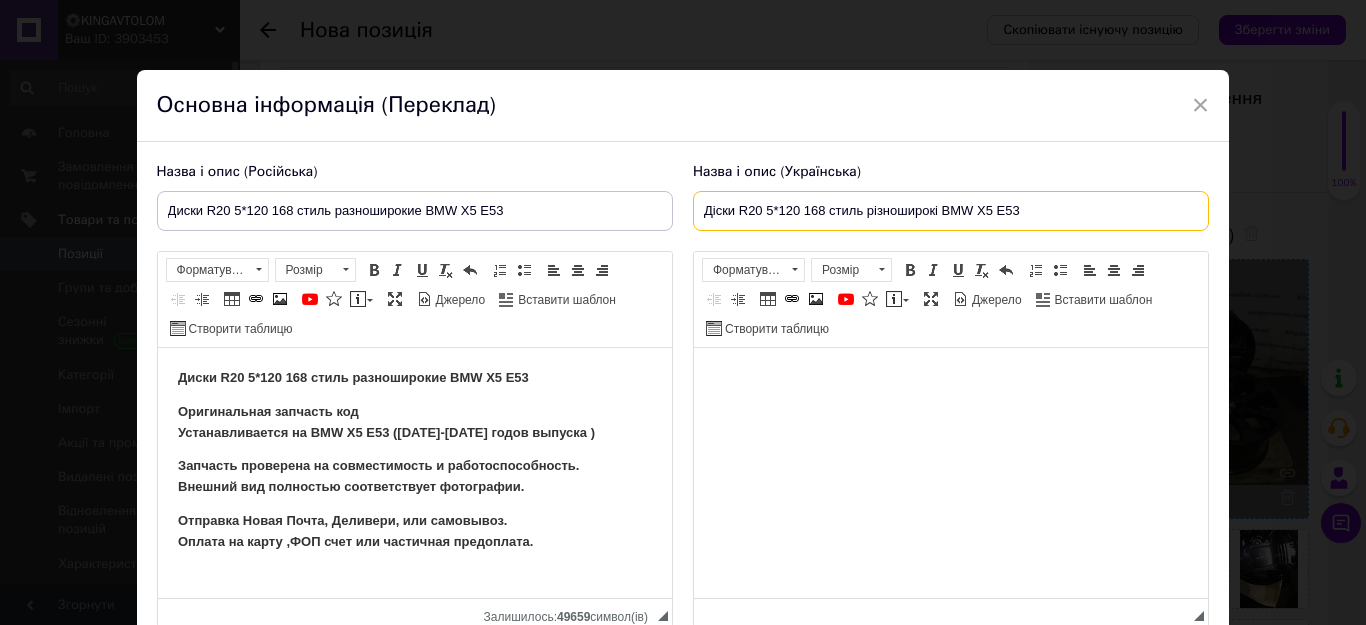 type on "Діски R20 5*120 168 стиль різноширокі BMW X5 E53" 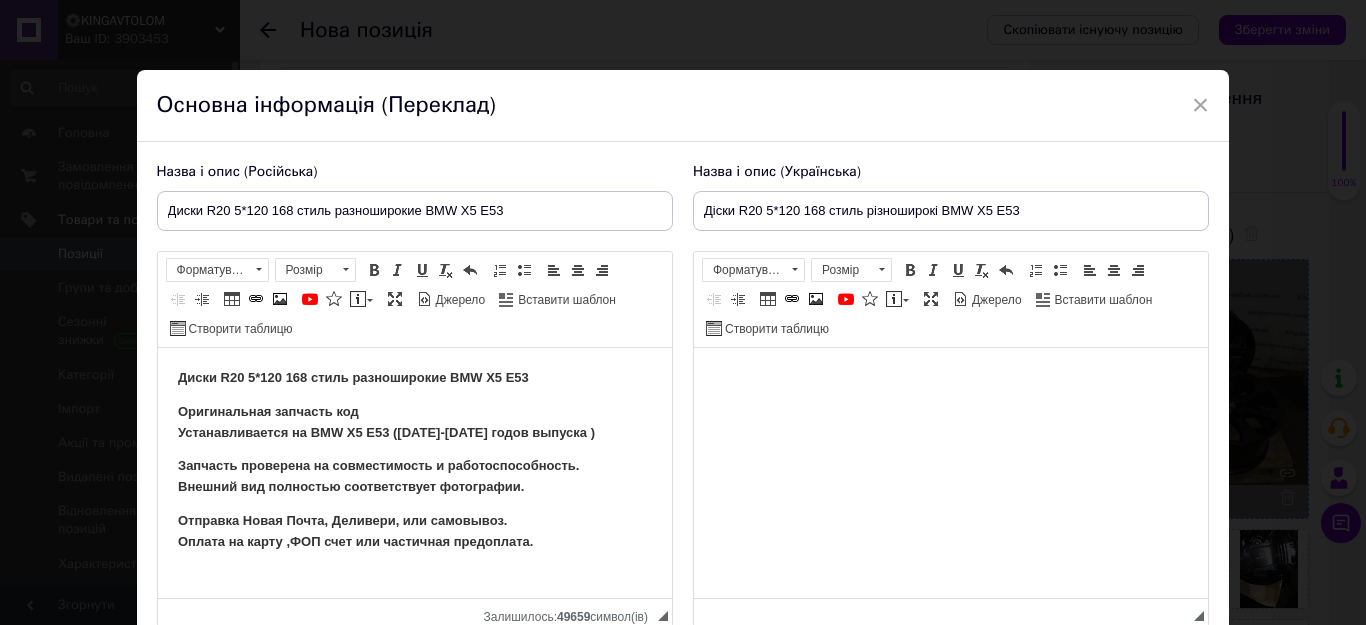 click at bounding box center [950, 378] 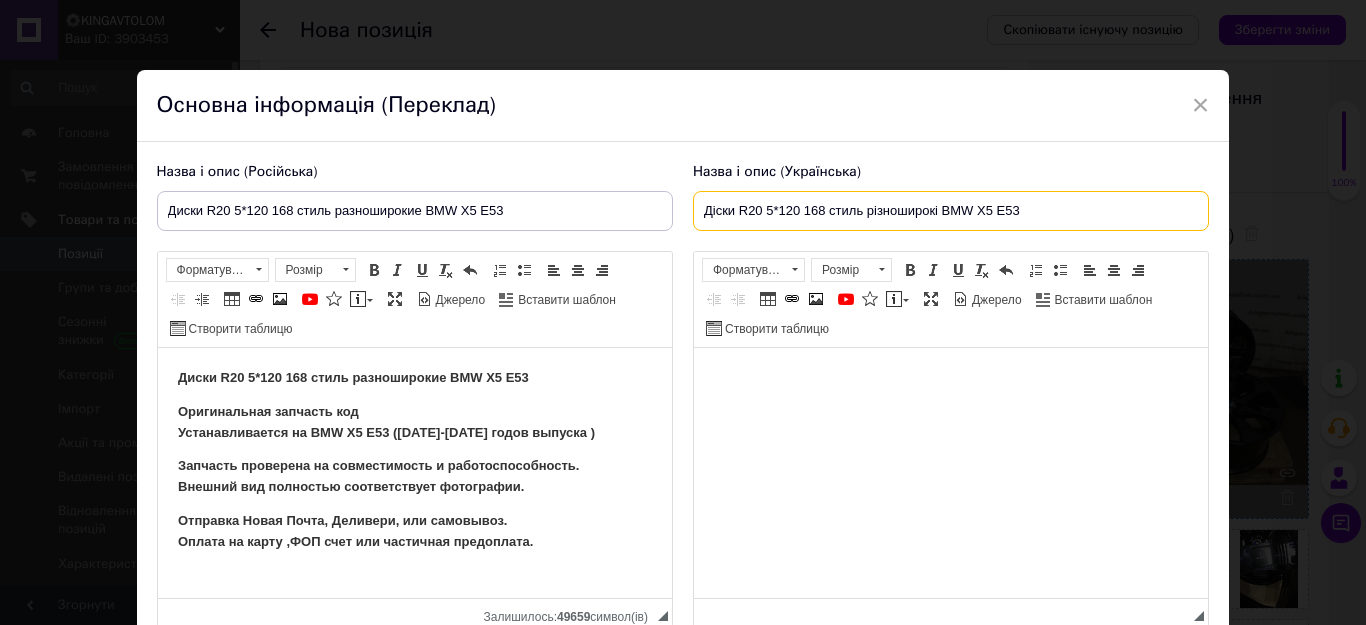 drag, startPoint x: 1057, startPoint y: 207, endPoint x: 653, endPoint y: 219, distance: 404.1782 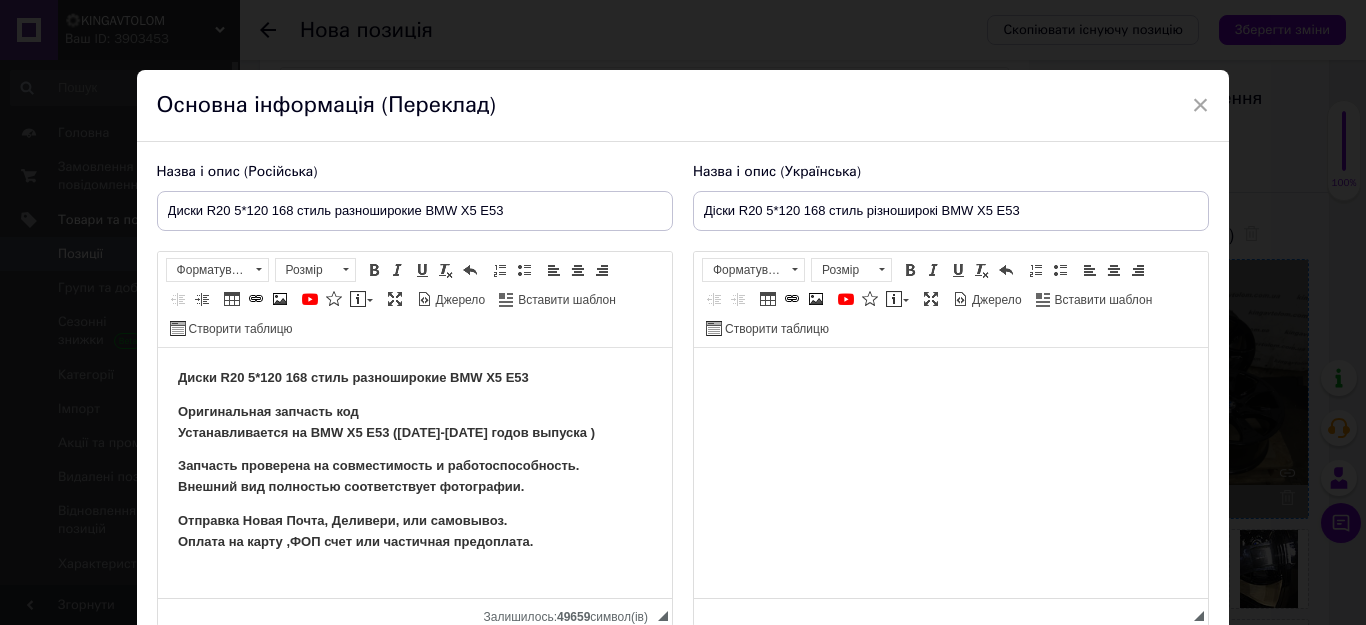 click at bounding box center (950, 378) 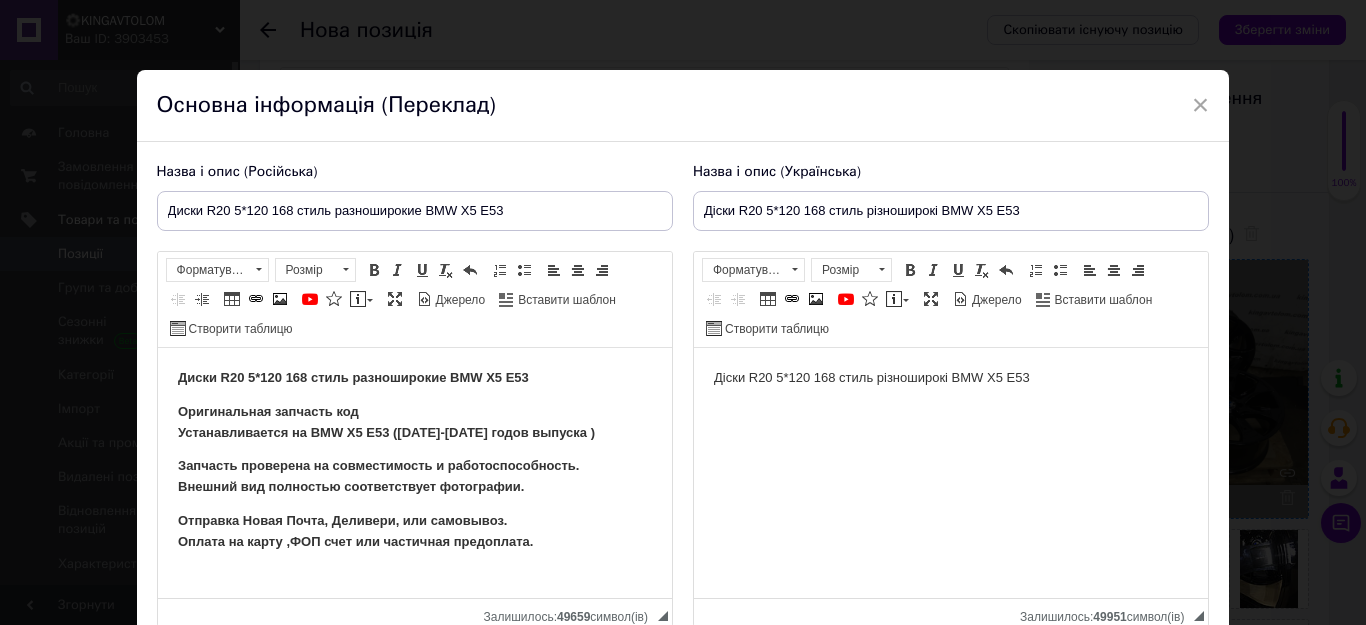 drag, startPoint x: 704, startPoint y: 374, endPoint x: 1049, endPoint y: 383, distance: 345.11737 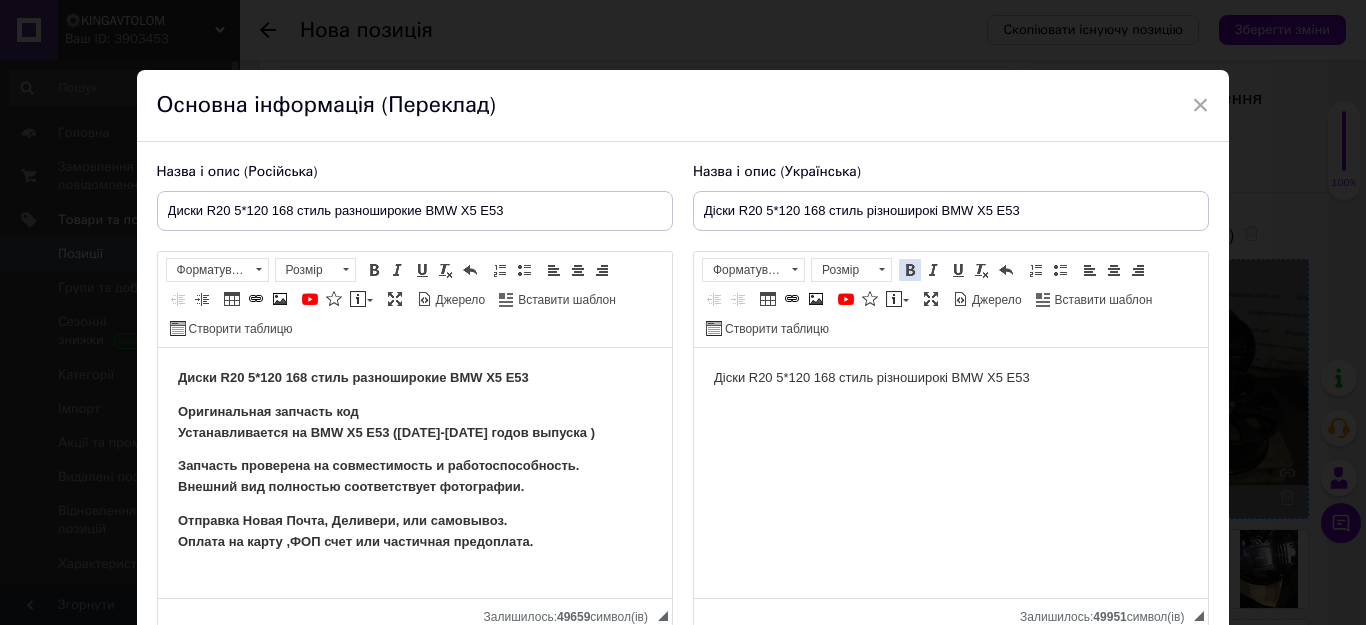 click at bounding box center [910, 270] 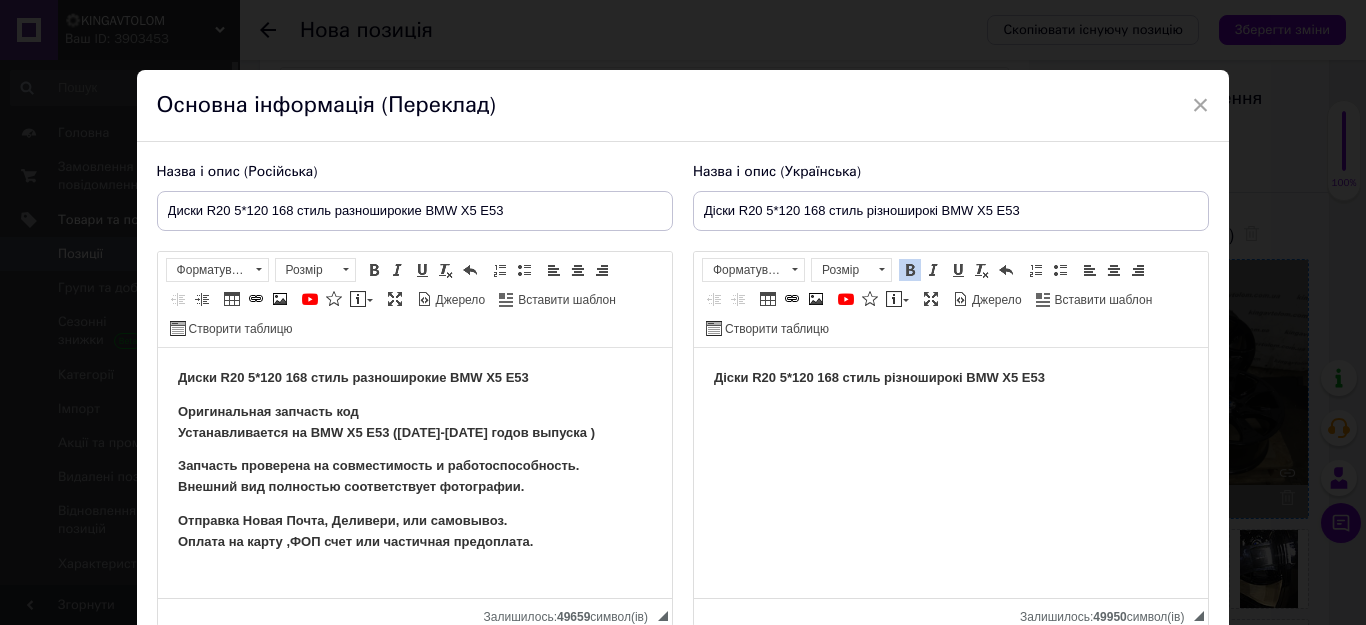 click on "Діски R20 5*120 168 стиль різноширокі BMW X5 E53" at bounding box center (950, 378) 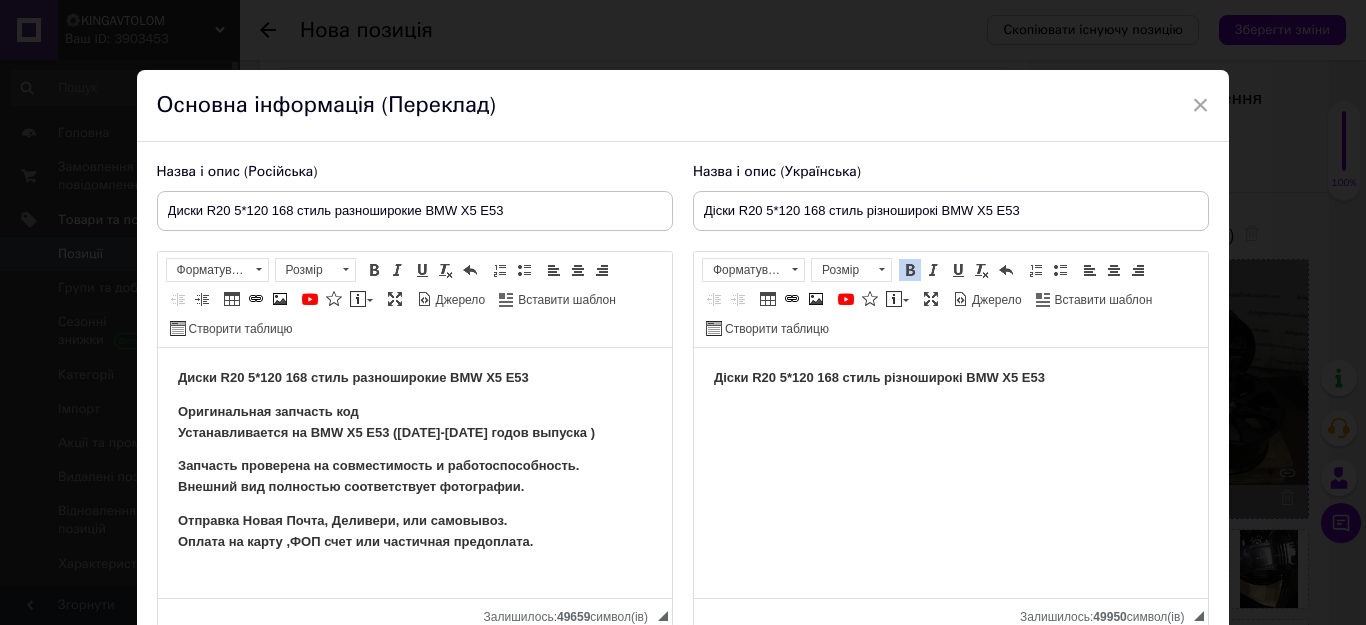 click on "Діски R20 5*120 168 стиль різноширокі BMW X5 E53" at bounding box center (950, 378) 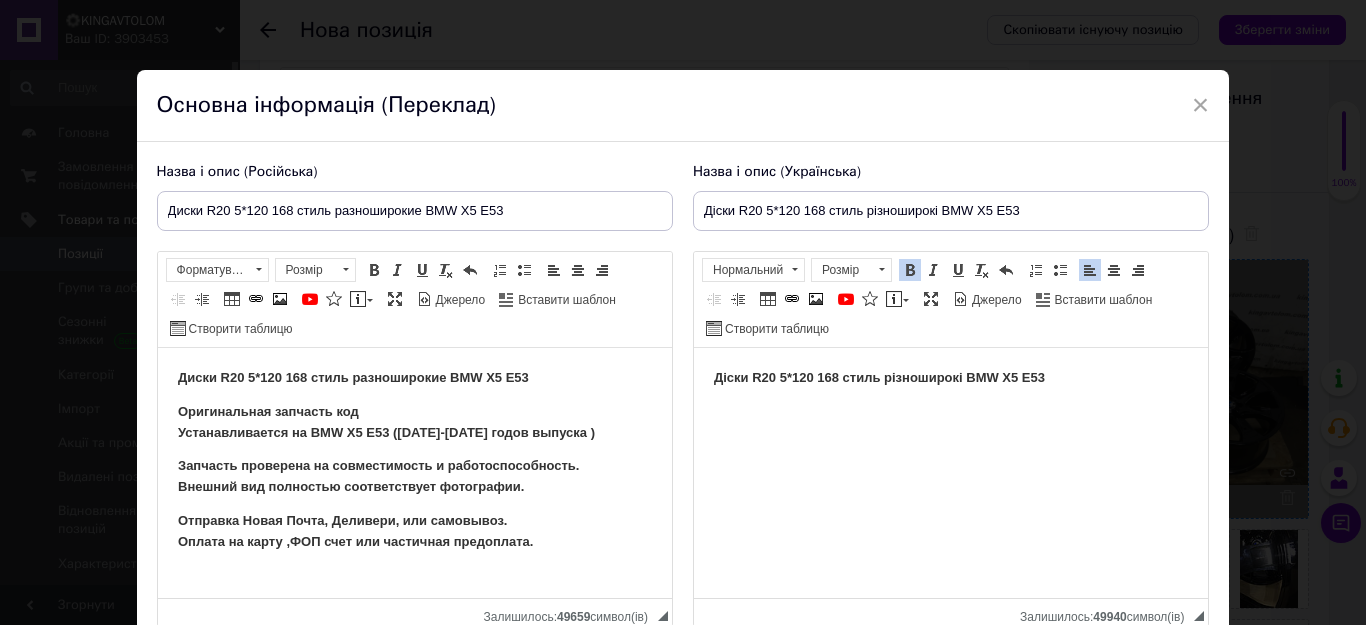 paste 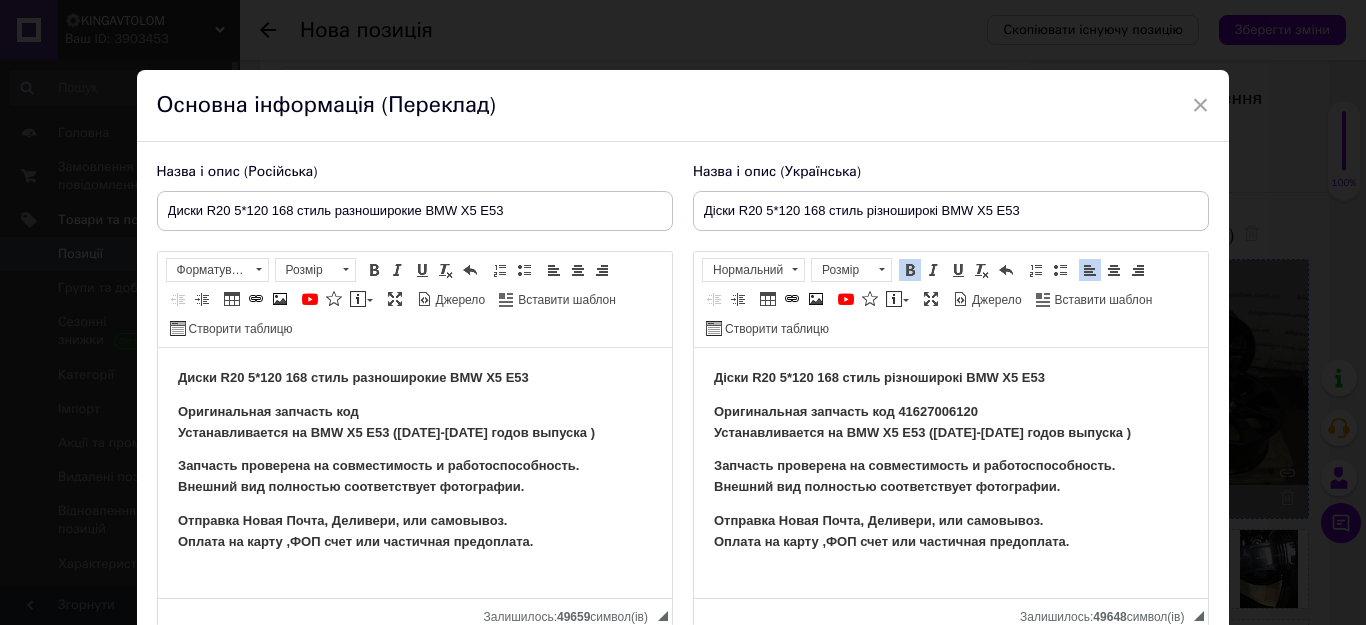 click on "Оригинальная запчасть код 41627006120 Устанавливается на BMW X5 E53 (1999-2006 годов выпуска )" at bounding box center (950, 423) 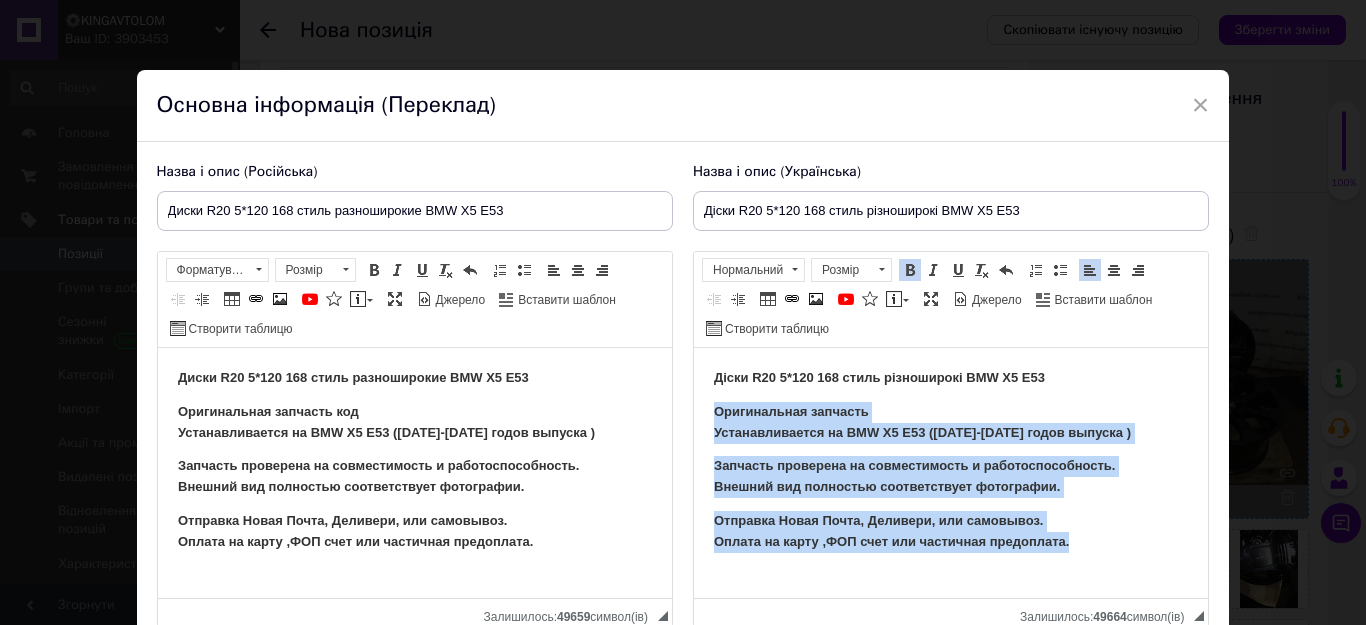 drag, startPoint x: 708, startPoint y: 408, endPoint x: 1097, endPoint y: 534, distance: 408.8973 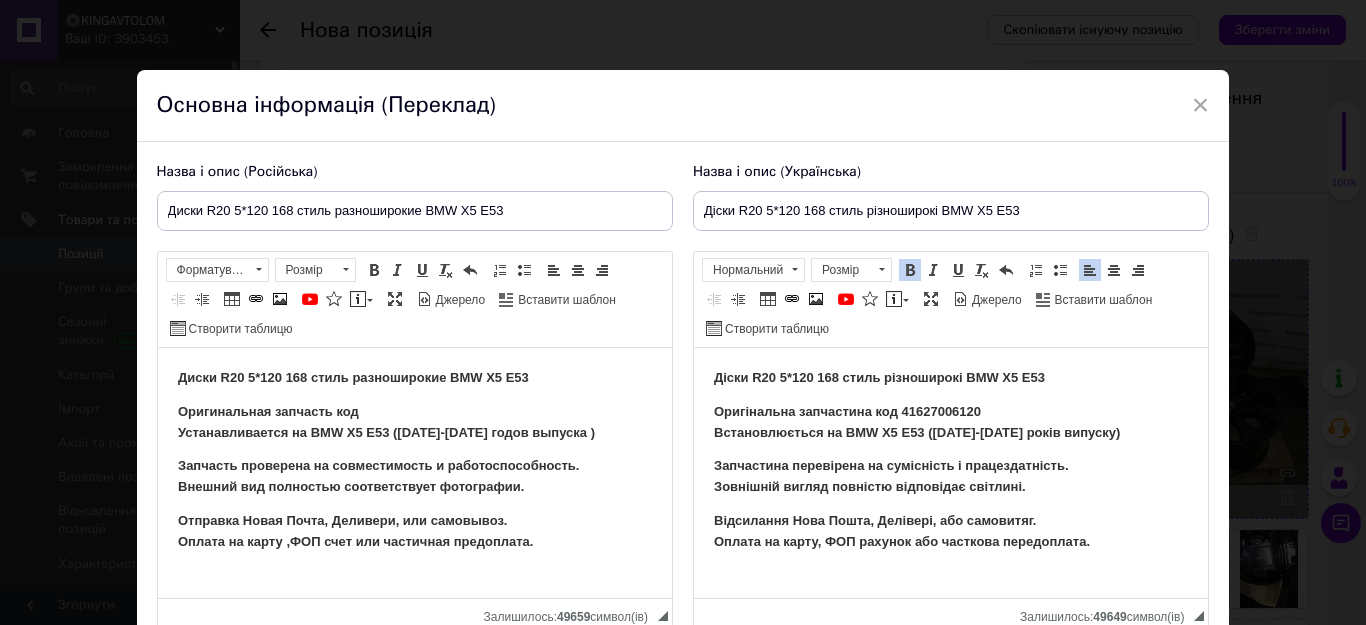 click on "Оригінальна запчастина код 41627006120 Встановлюється на BMW X5 E53 (1999-2006 років випуску)" at bounding box center (950, 423) 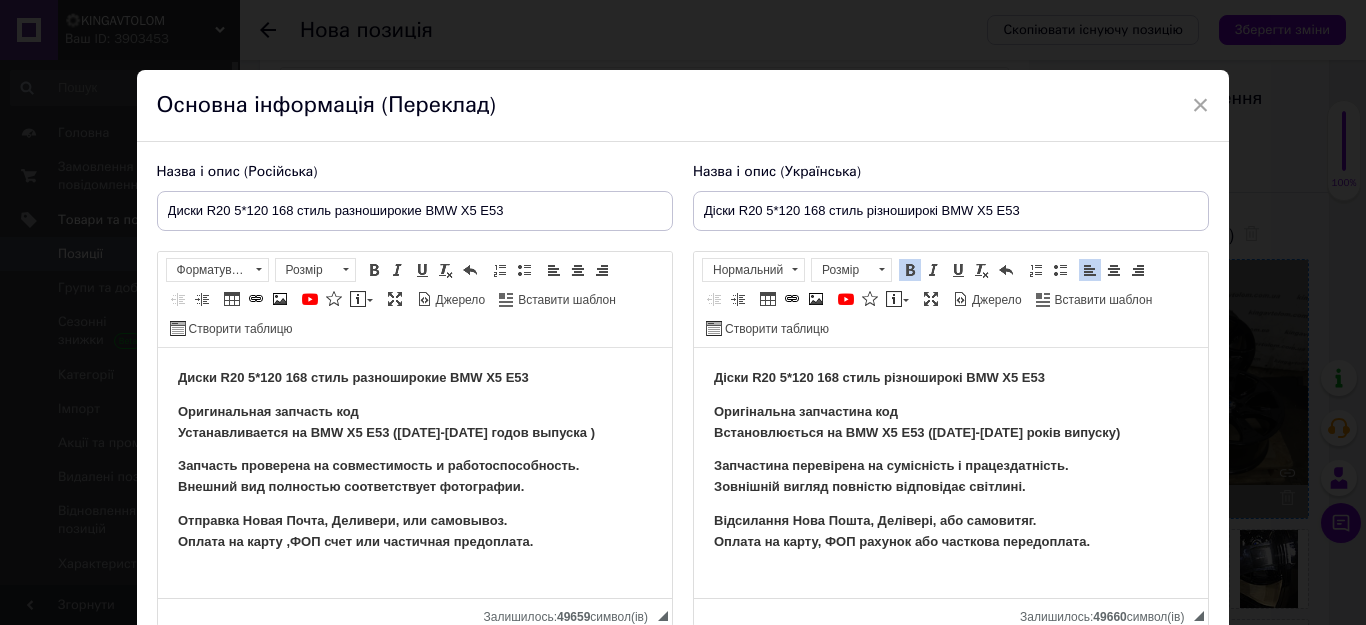 click on "Запчастина перевірена на сумісність і працездатність. Зовнішній вигляд повністю відповідає світлині." at bounding box center (950, 477) 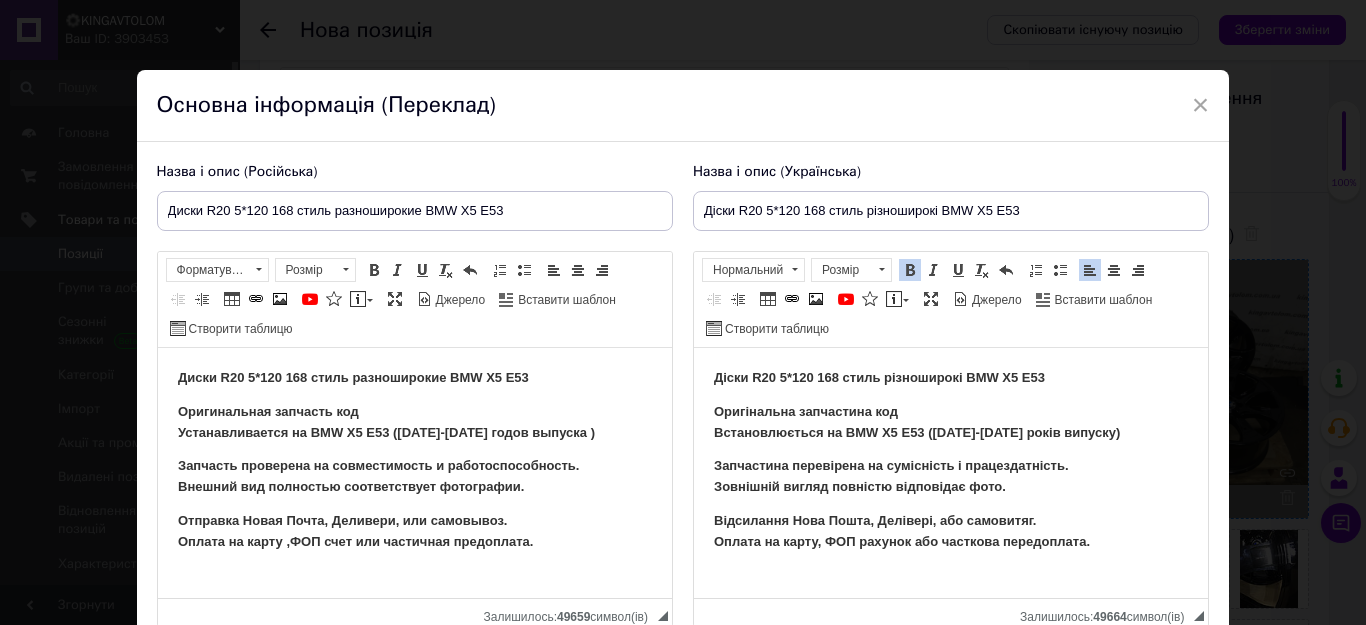 click on "Відсилання Нова Пошта, Делівері, або самовитяг. Оплата на карту, ФОП рахунок або часткова передоплата." at bounding box center [901, 531] 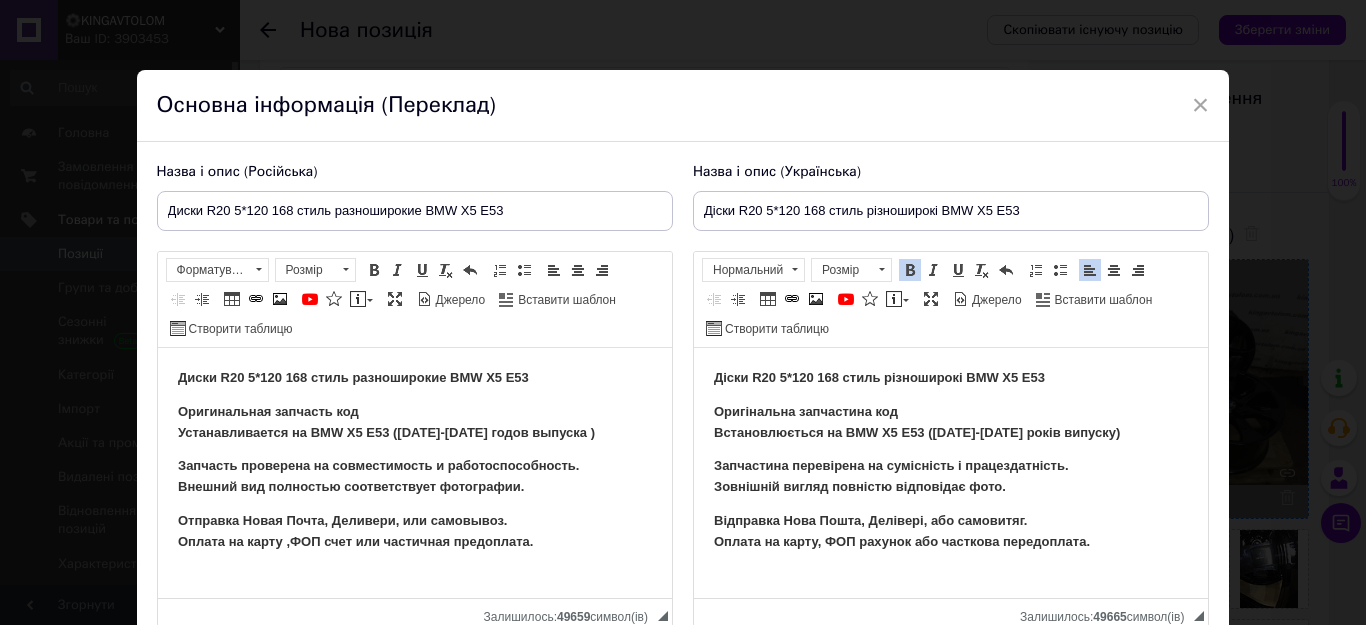 click on "Відправка Нова Пошта, Делівері, або самовитяг. Оплата на карту, ФОП рахунок або часткова передоплата." at bounding box center [950, 532] 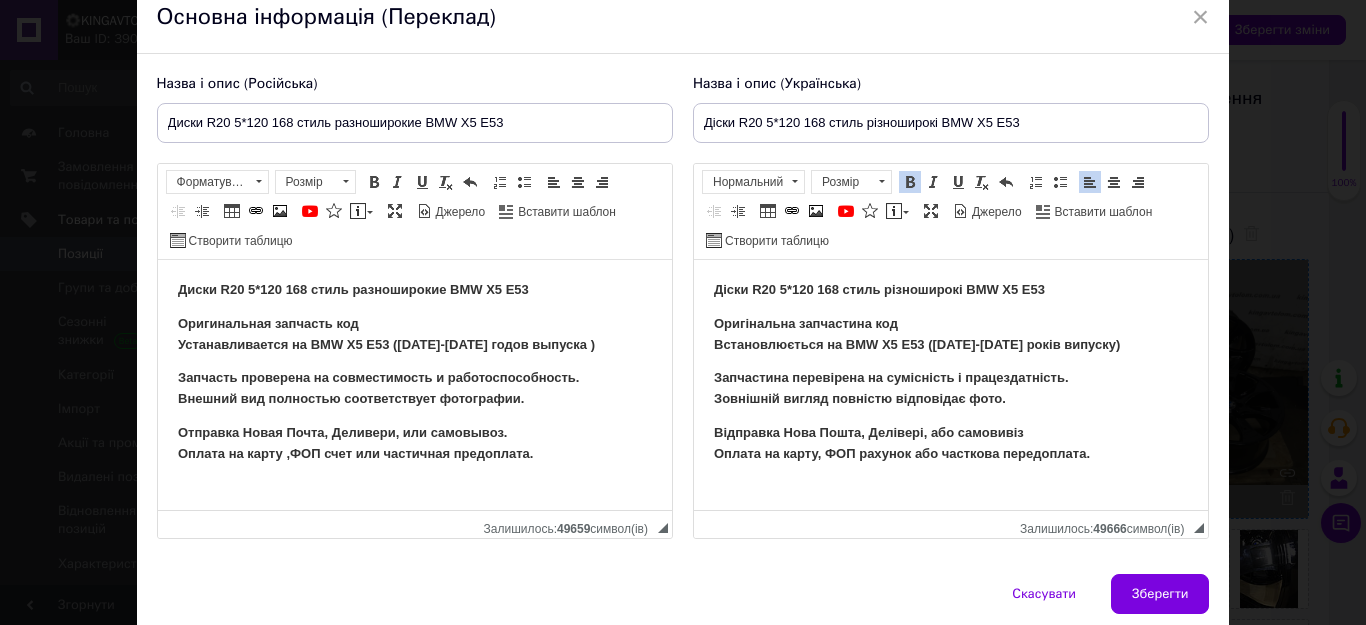 scroll, scrollTop: 167, scrollLeft: 0, axis: vertical 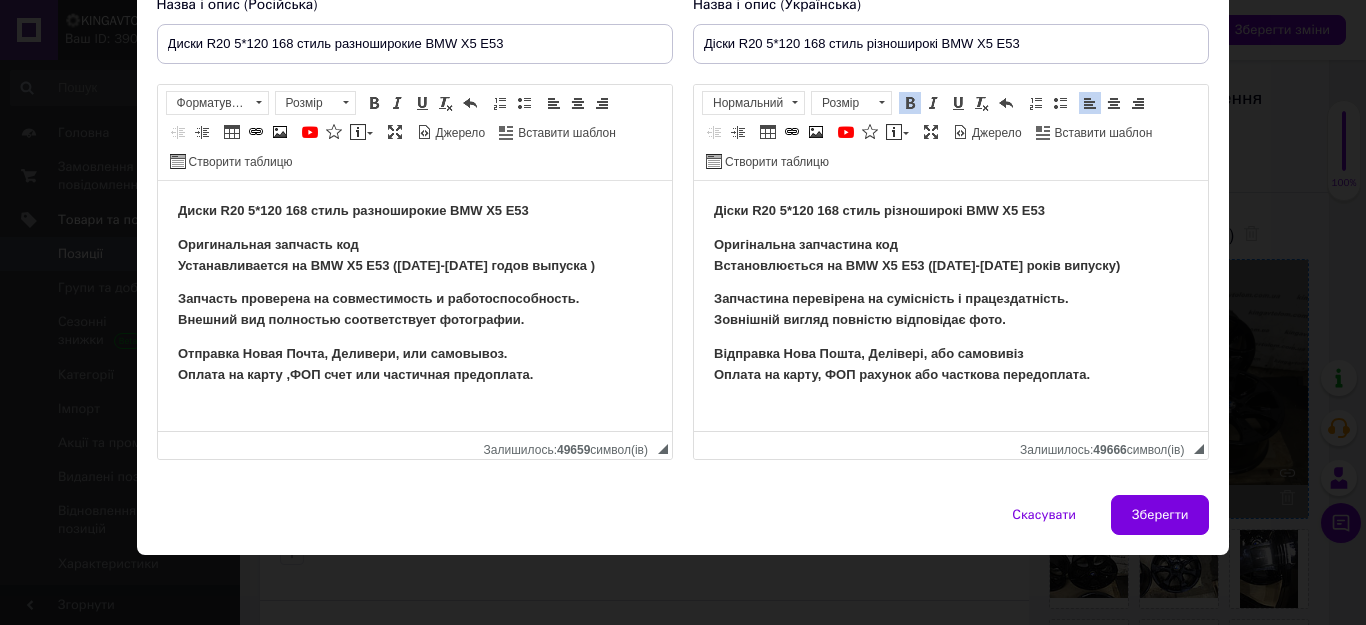 click on "Діски R20 5*120 168 стиль різноширокі BMW X5 E53  Оригінальна запчастина код  Встановлюється на BMW X5 E53 (1999-2006 років випуску) Запчастина перевірена на сумісність і працездатність. Зовнішній вигляд повністю відповідає фото. Відправка Нова Пошта, Делівері, або самовивіз Оплата на карту, ФОП рахунок або часткова передоплата." at bounding box center [950, 293] 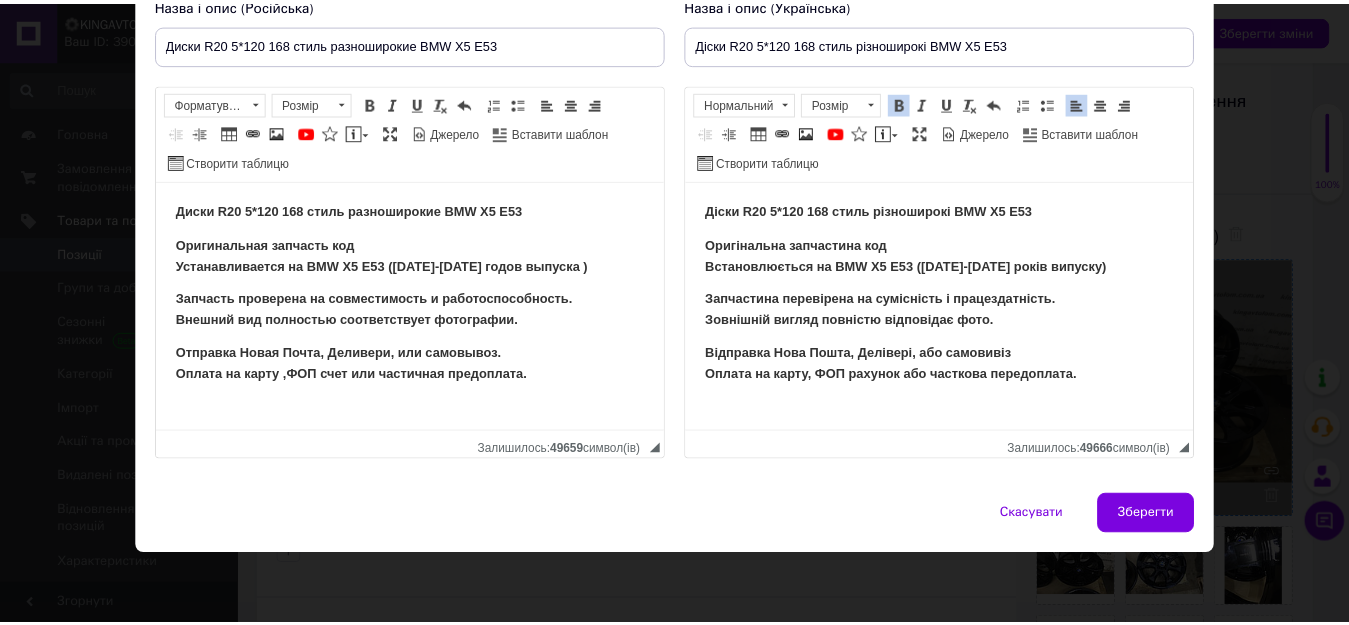 scroll, scrollTop: 67, scrollLeft: 0, axis: vertical 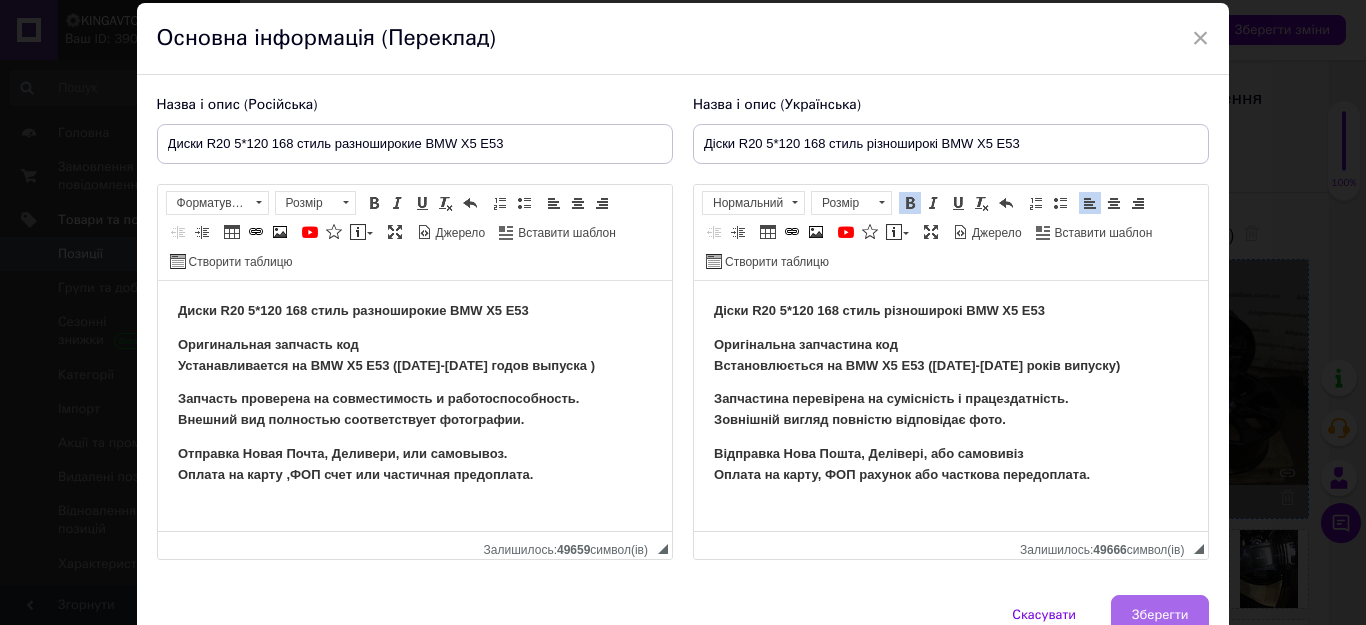 click on "Зберегти" at bounding box center (1160, 615) 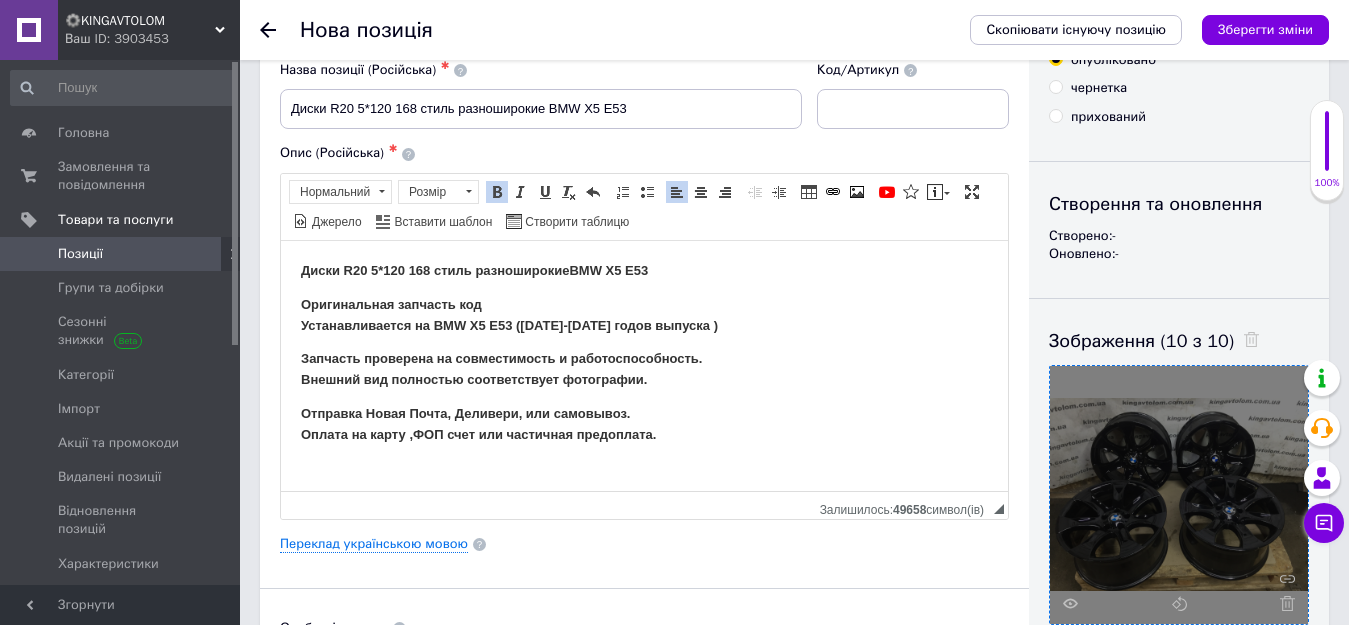 scroll, scrollTop: 0, scrollLeft: 0, axis: both 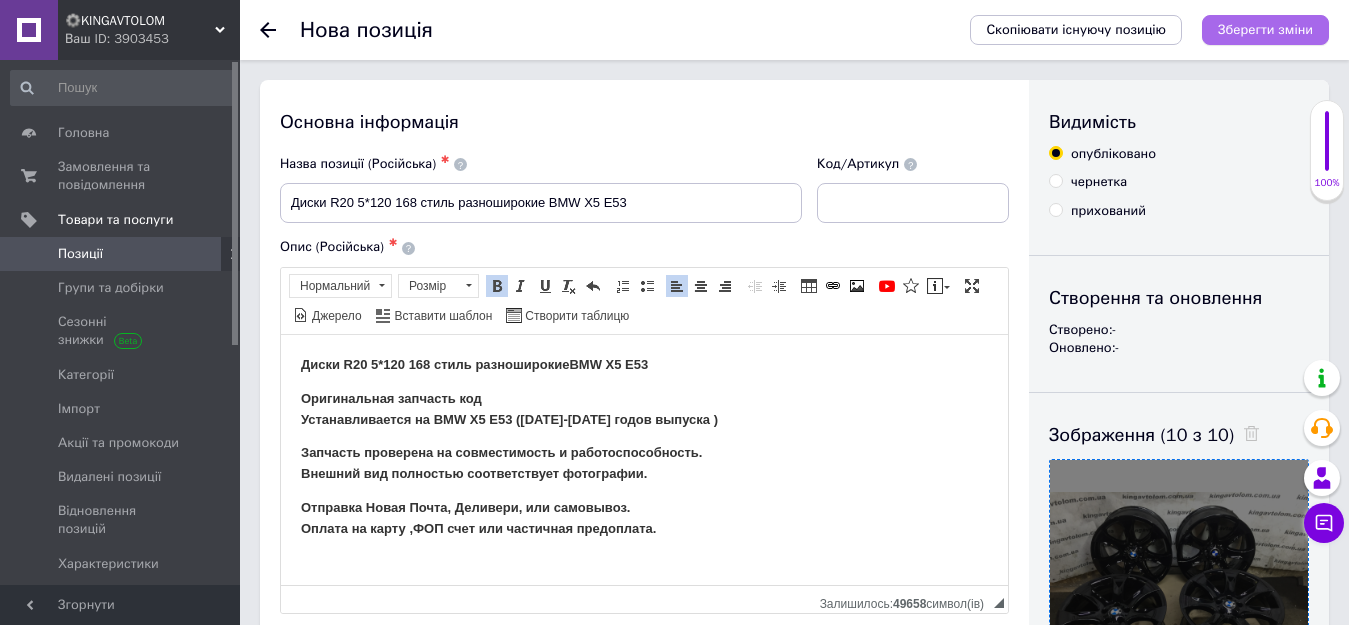 click on "Зберегти зміни" at bounding box center [1265, 30] 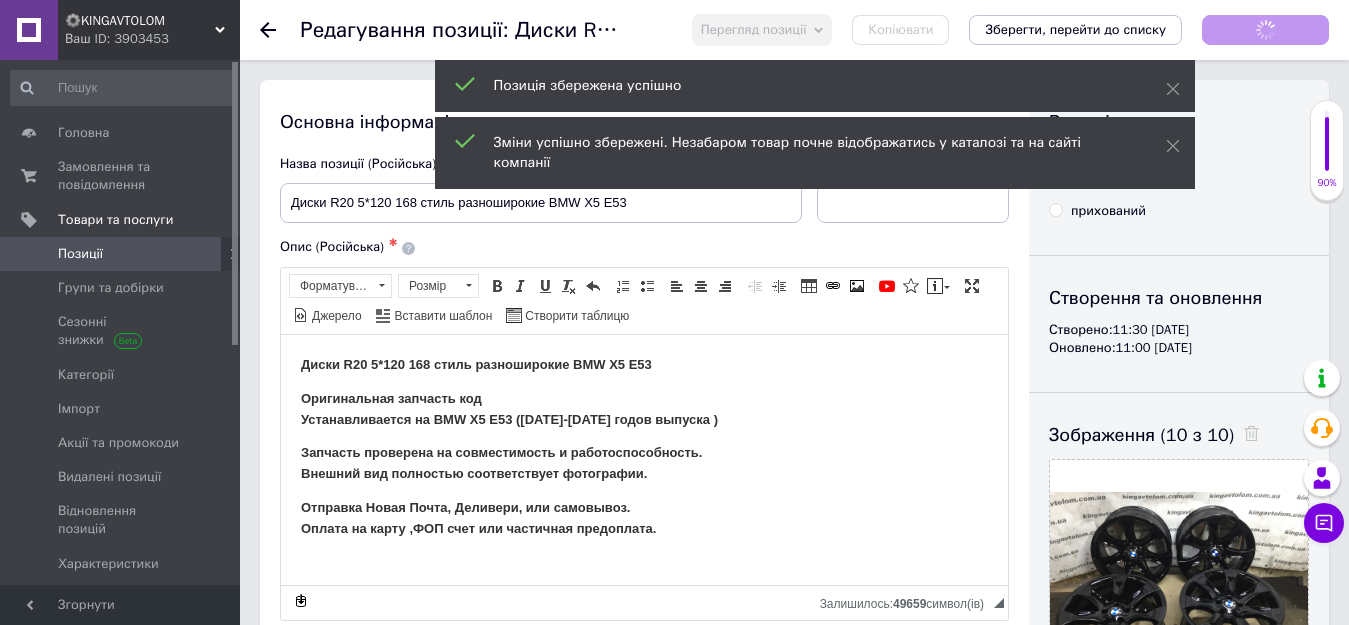 scroll, scrollTop: 0, scrollLeft: 0, axis: both 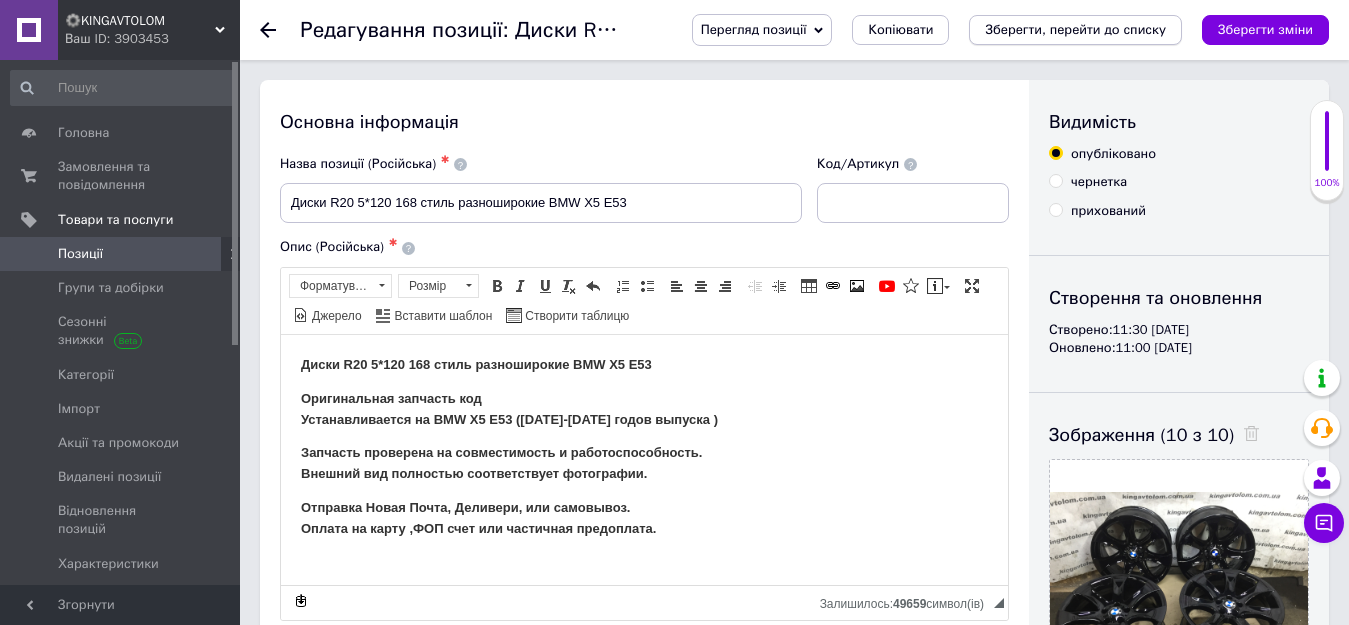 click on "Зберегти, перейти до списку" at bounding box center (1075, 29) 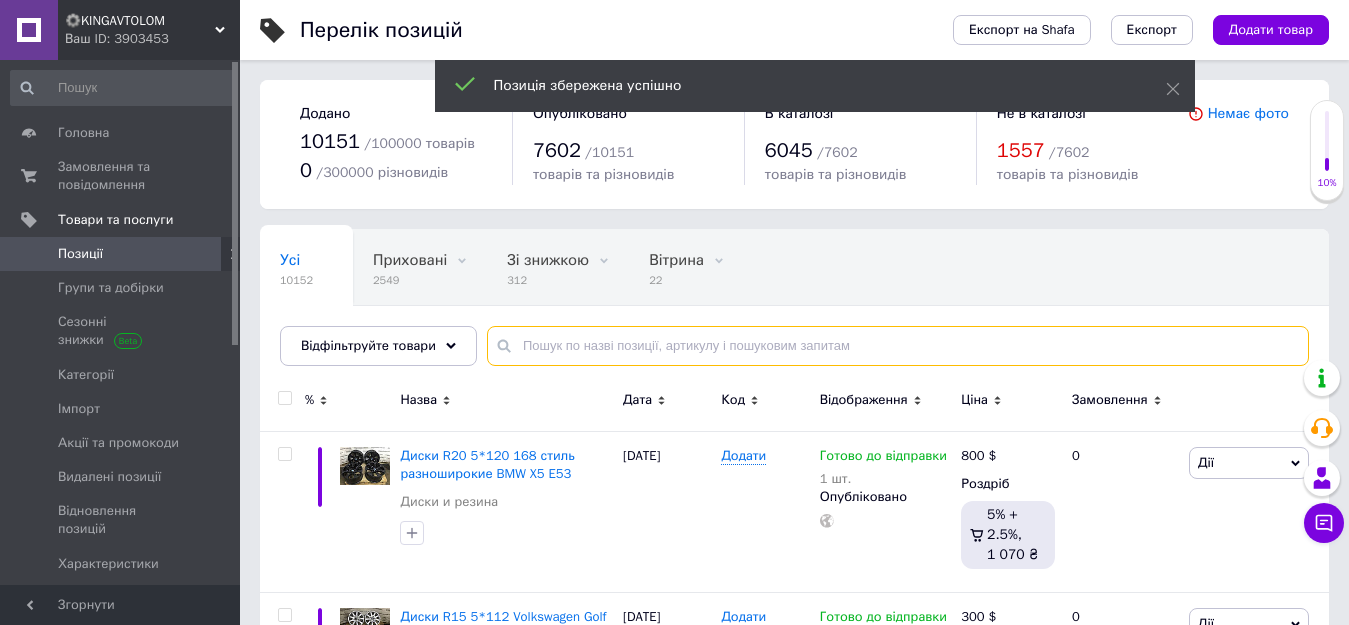 click at bounding box center (898, 346) 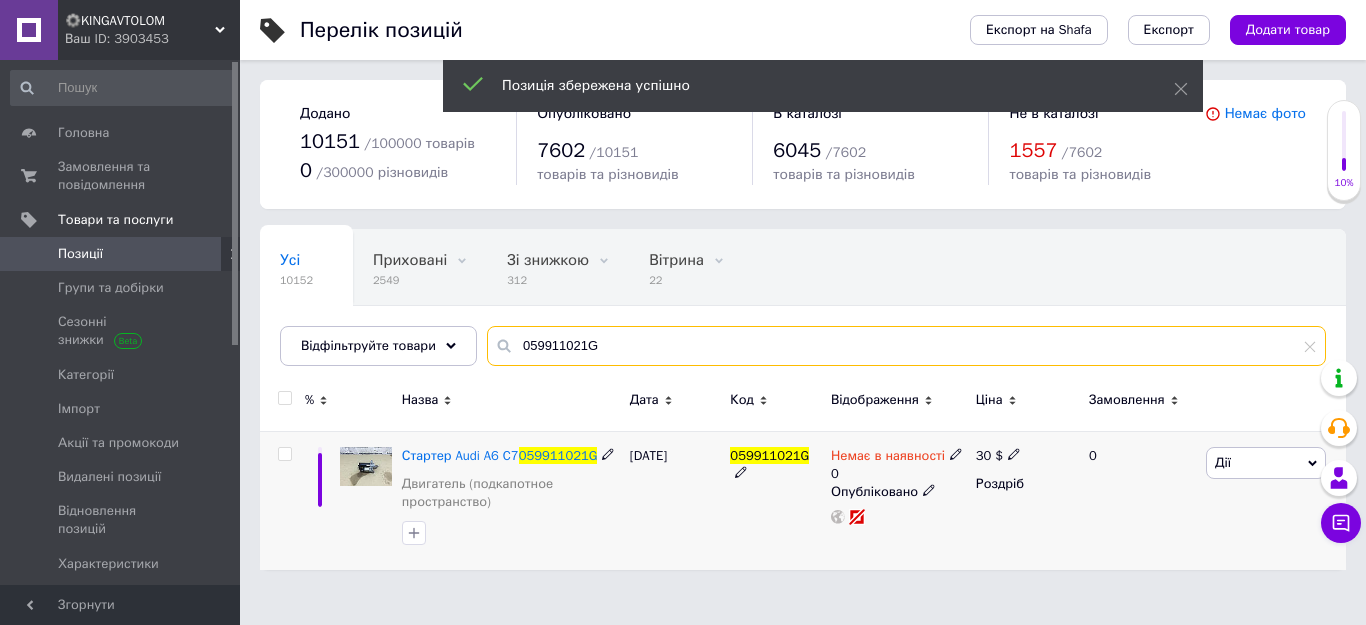 type on "059911021G" 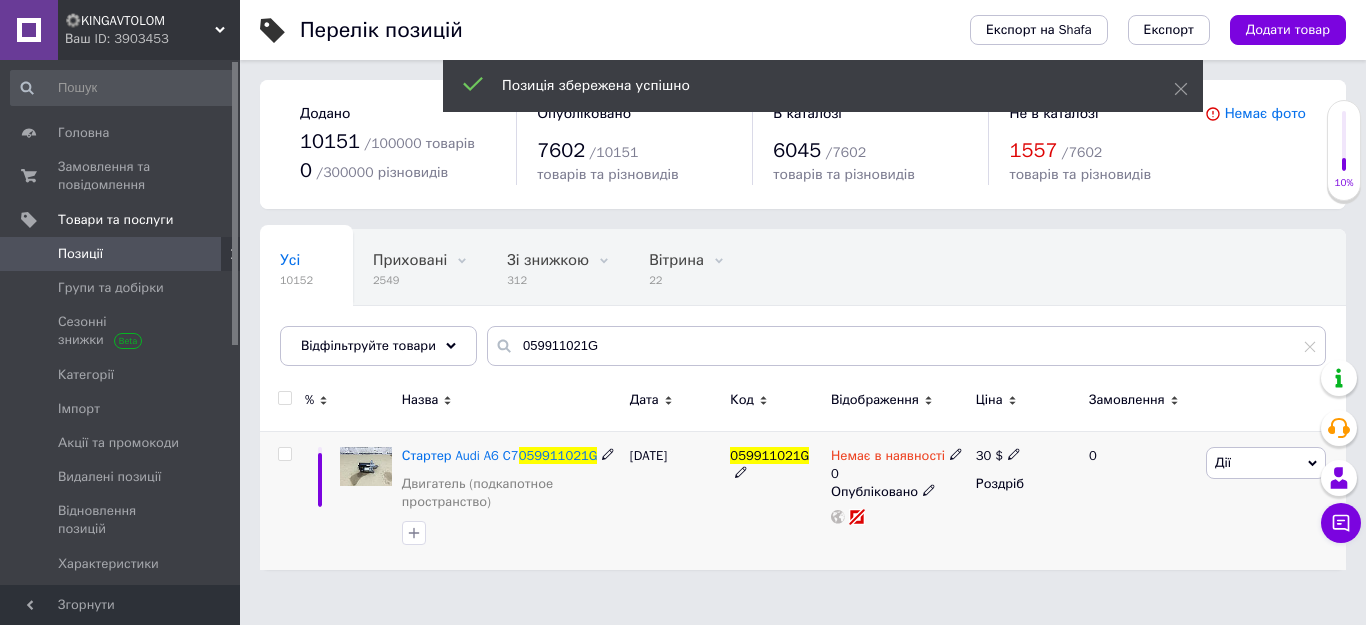 click 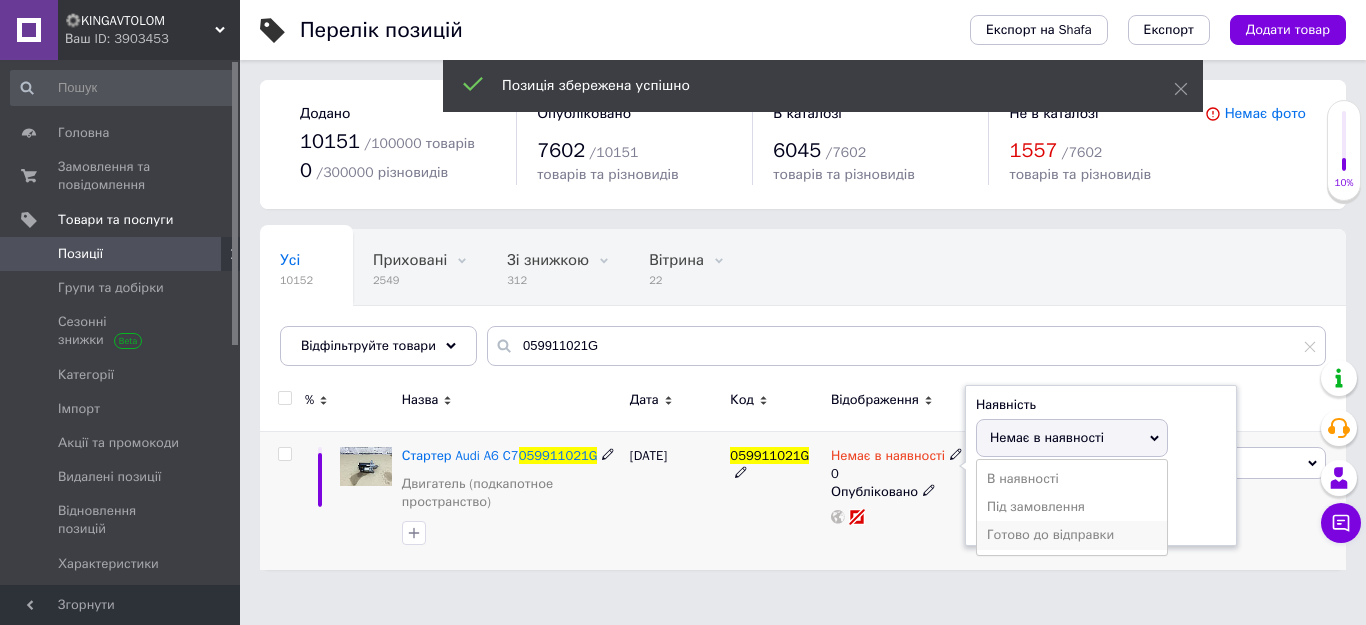 click on "Готово до відправки" at bounding box center (1072, 535) 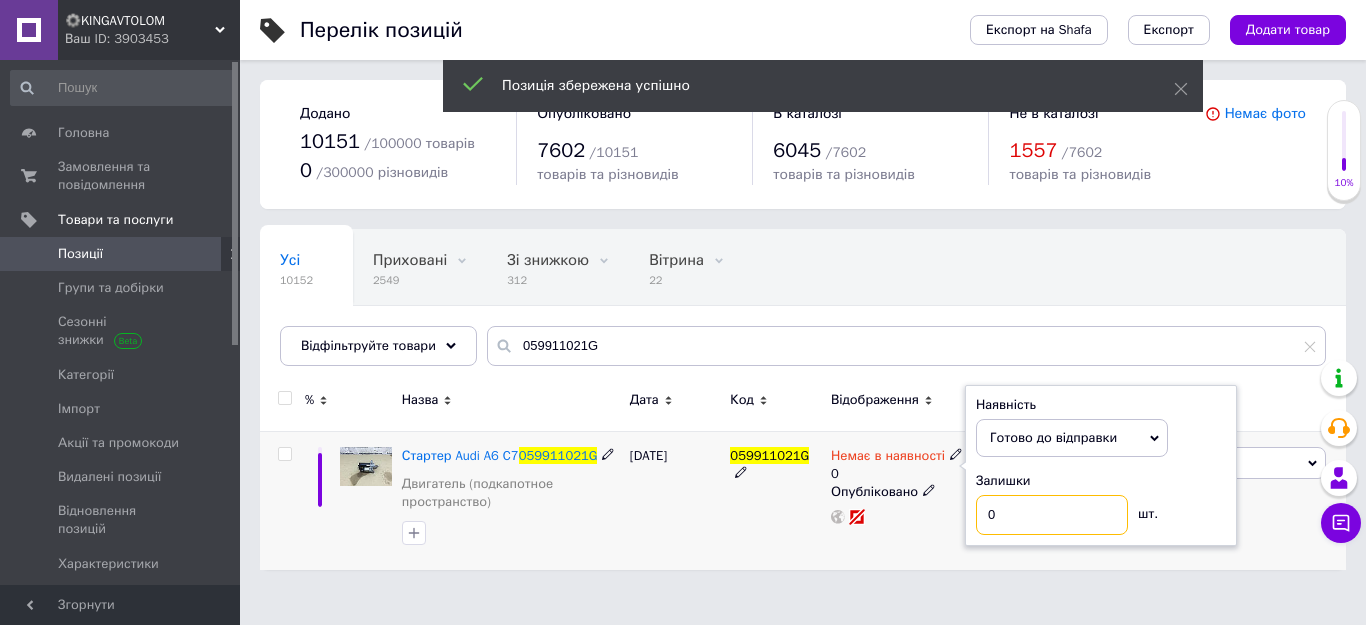 click on "0" at bounding box center (1052, 515) 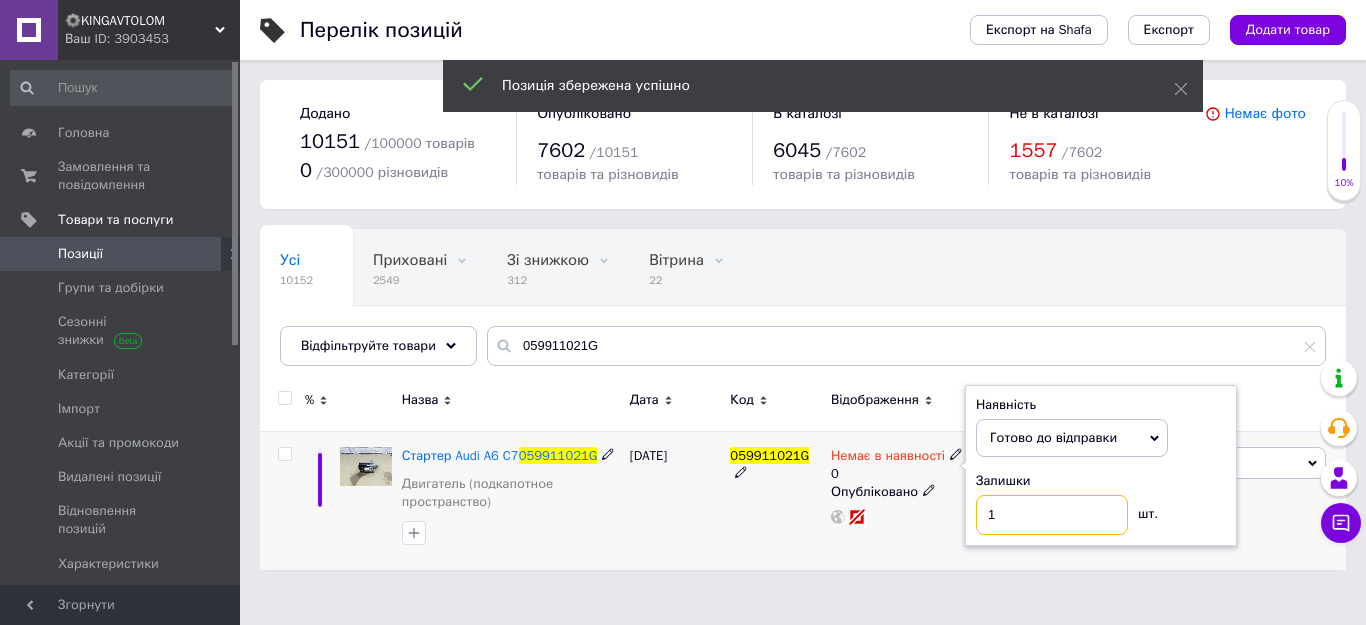 type on "1" 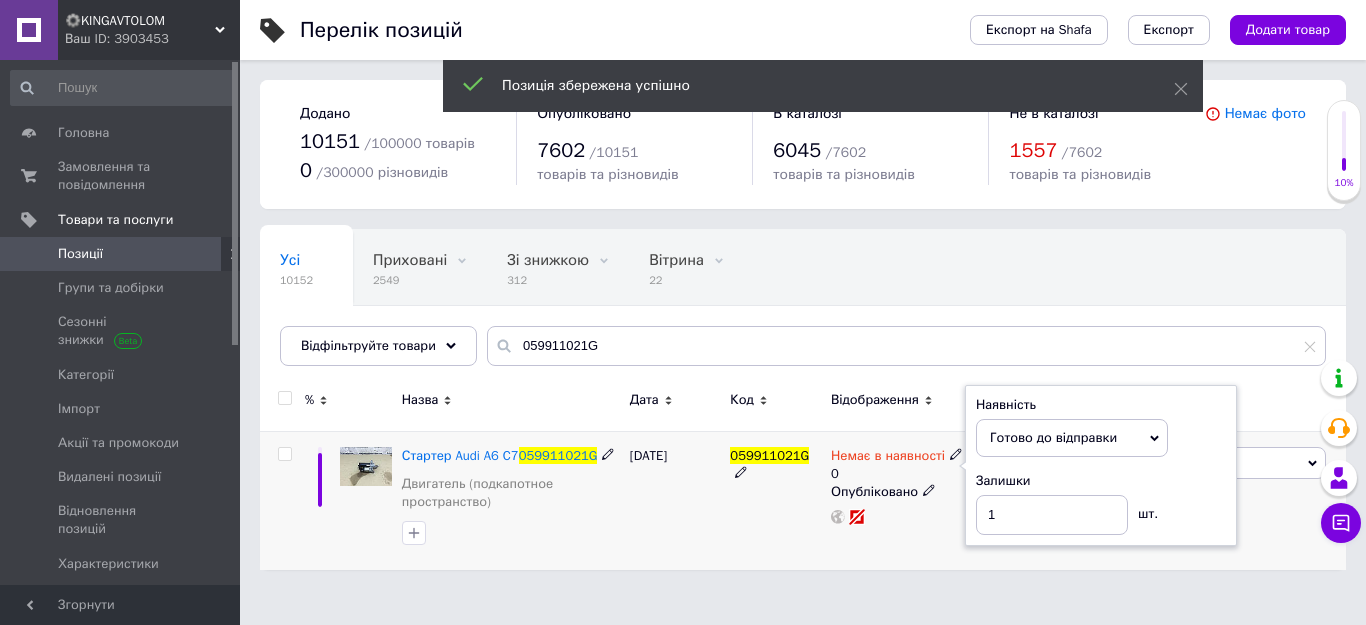 click on "Немає в наявності 0 Наявність Готово до відправки В наявності Немає в наявності Під замовлення Залишки 1 шт. Опубліковано" at bounding box center (898, 500) 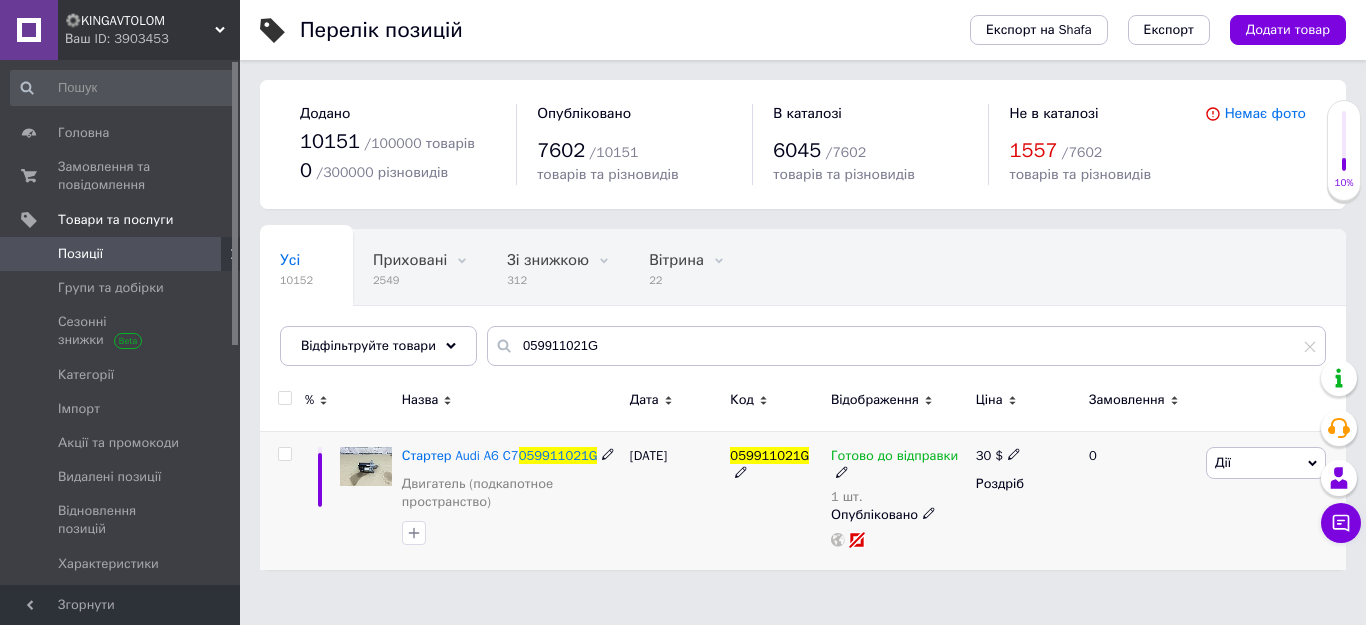 click on "[DATE]" at bounding box center (675, 500) 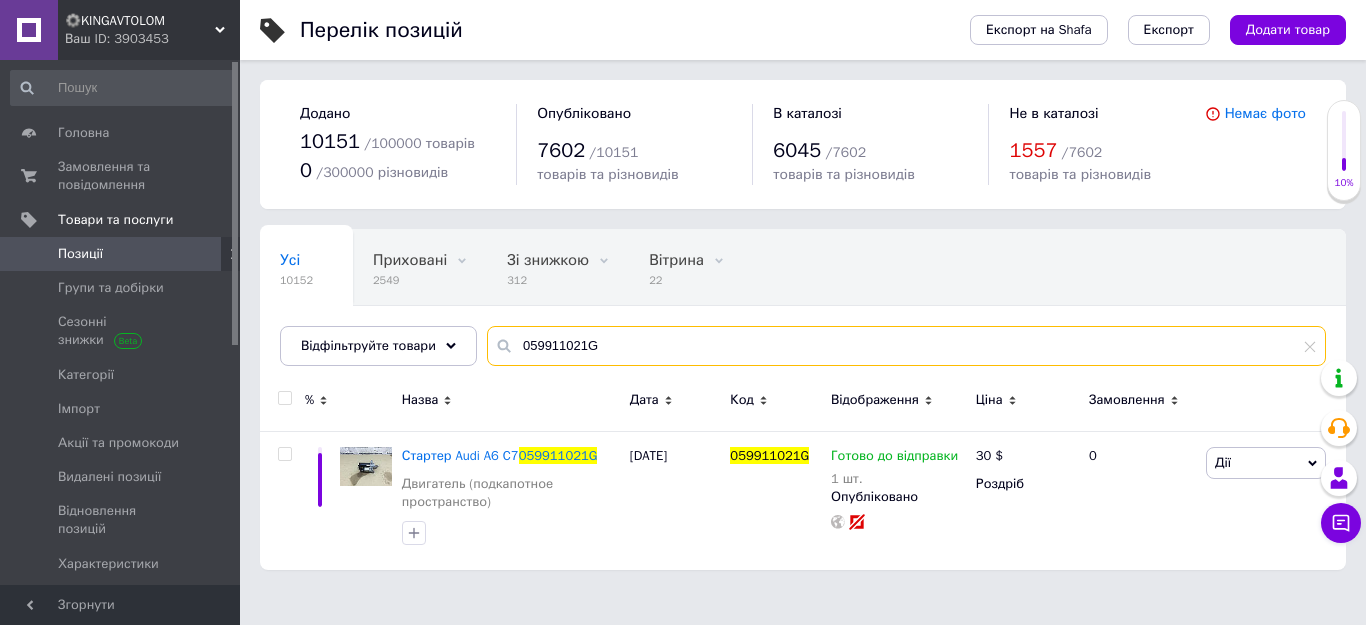 click on "059911021G" at bounding box center (906, 346) 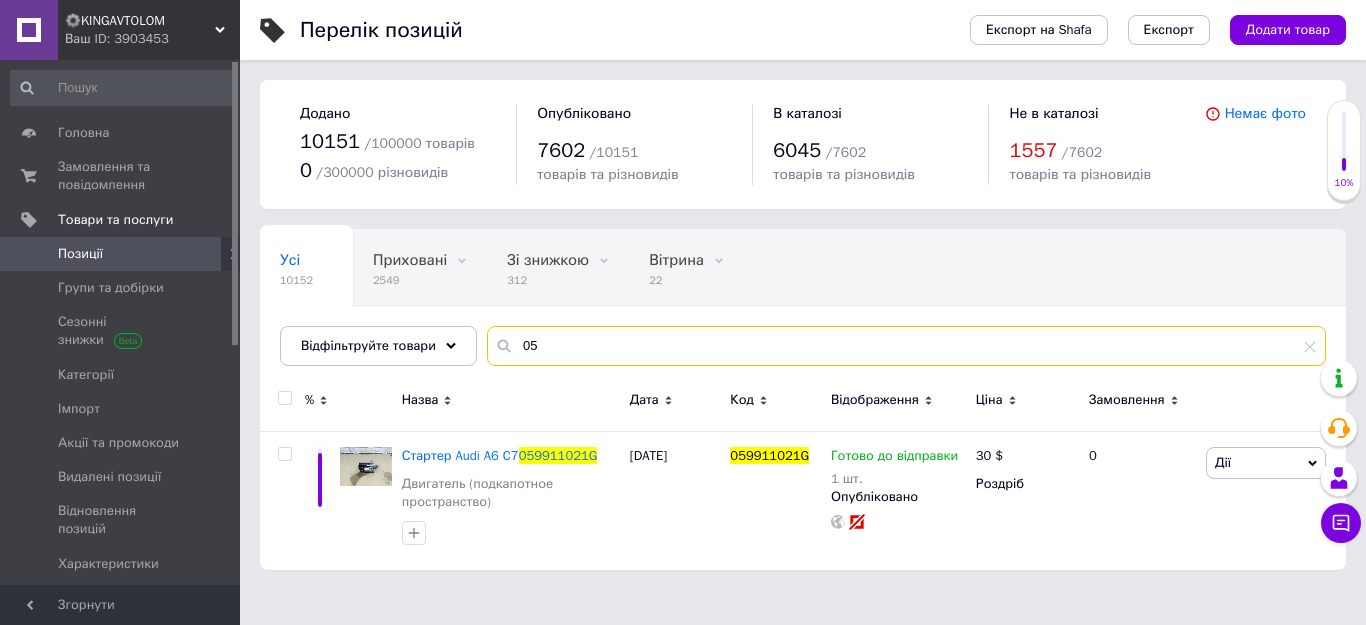 type on "0" 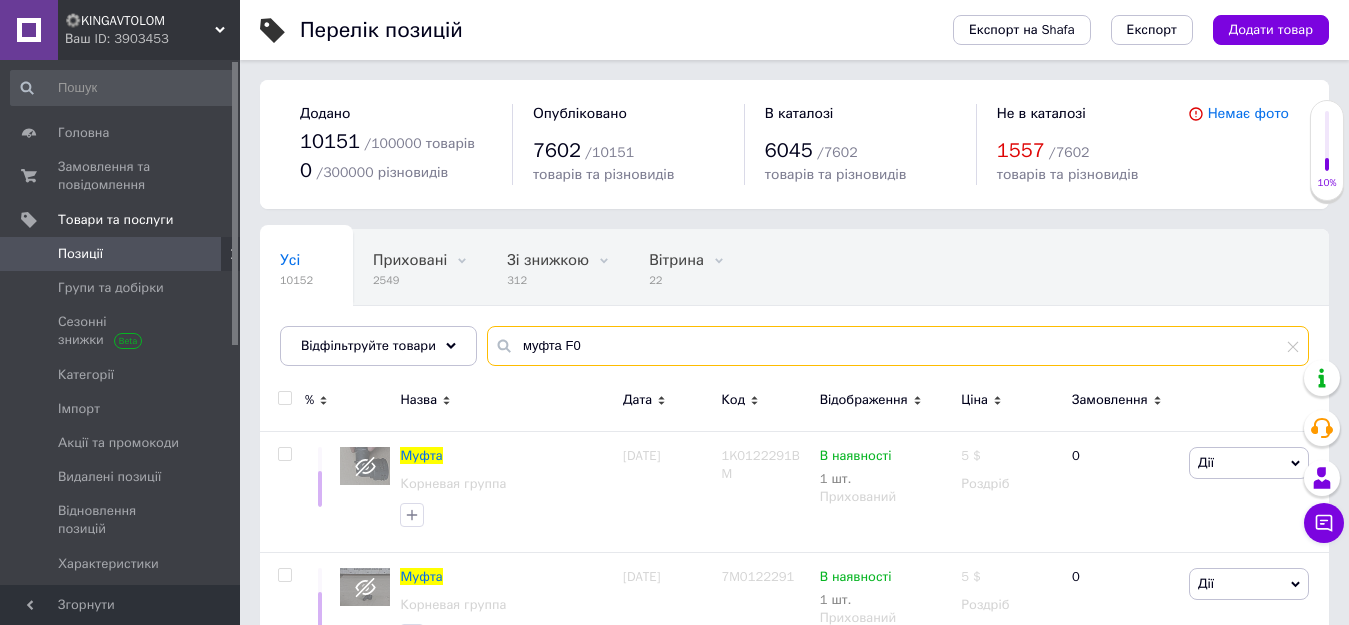 type on "муфта F07" 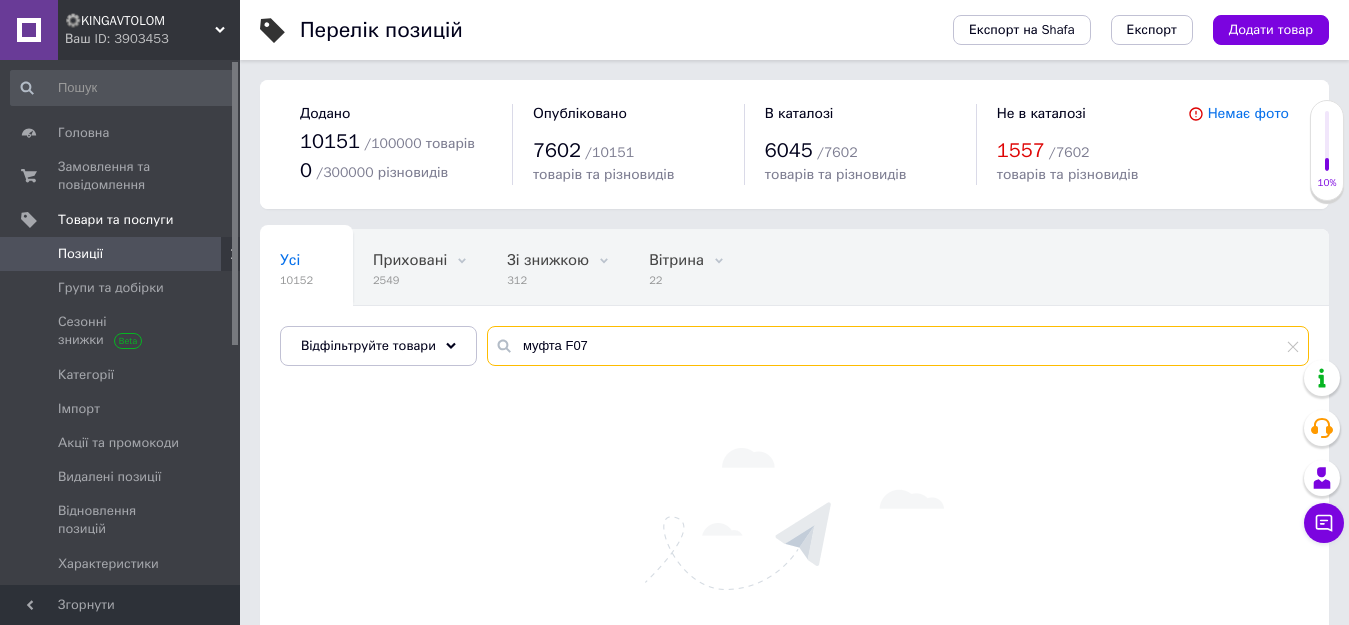 drag, startPoint x: 513, startPoint y: 359, endPoint x: 494, endPoint y: 359, distance: 19 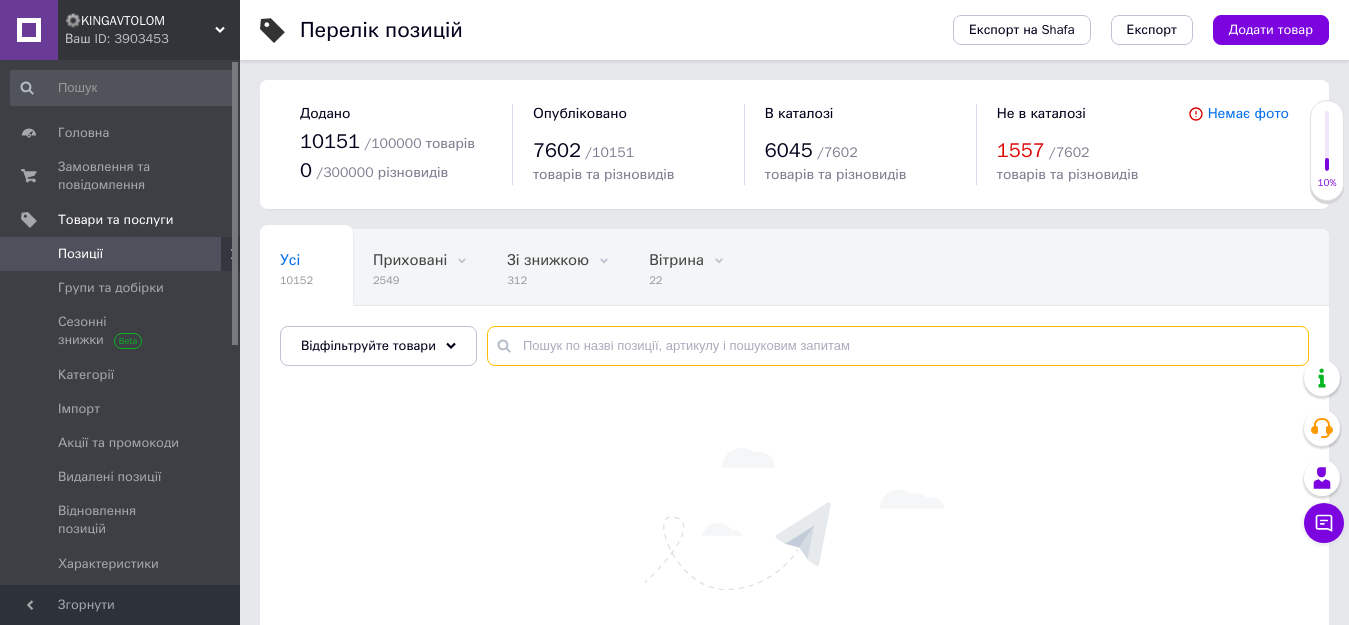 type 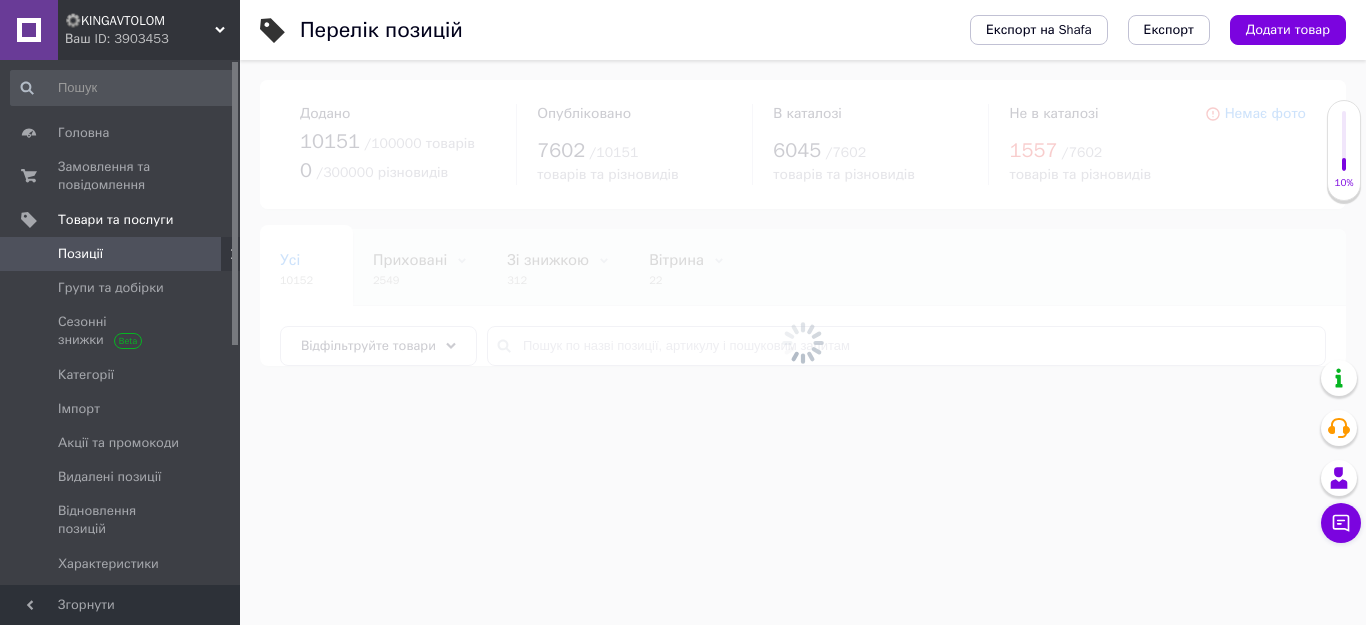 click at bounding box center (803, 342) 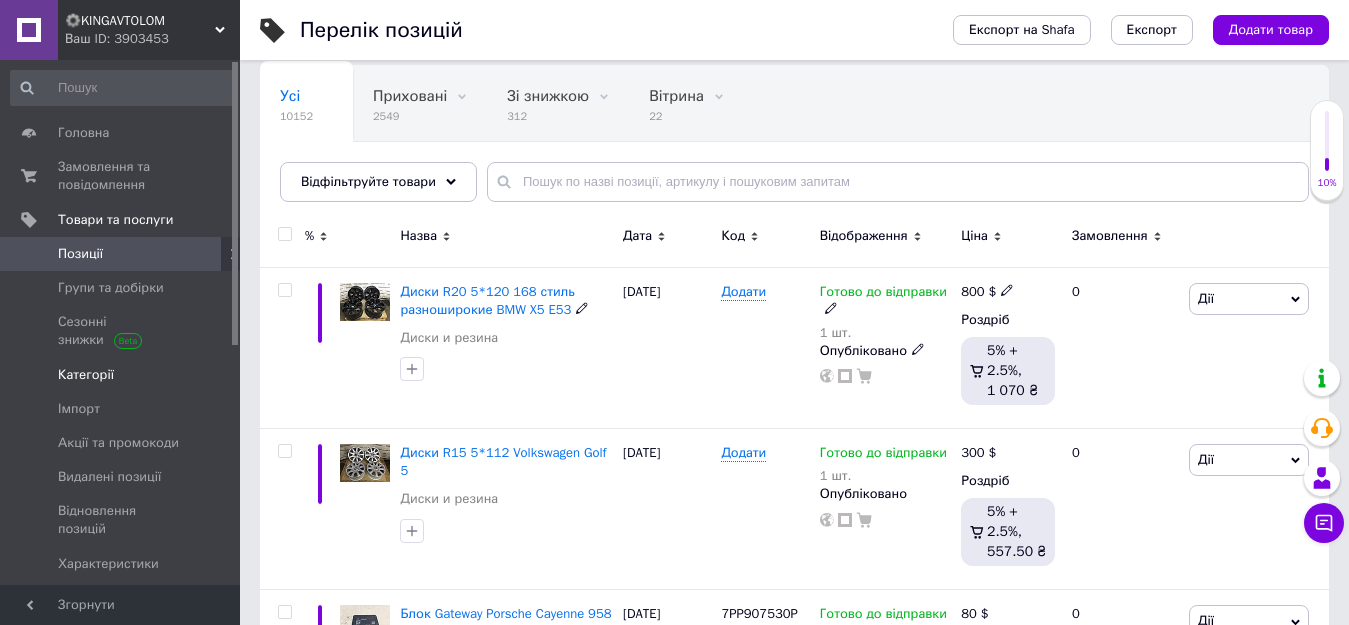 scroll, scrollTop: 200, scrollLeft: 0, axis: vertical 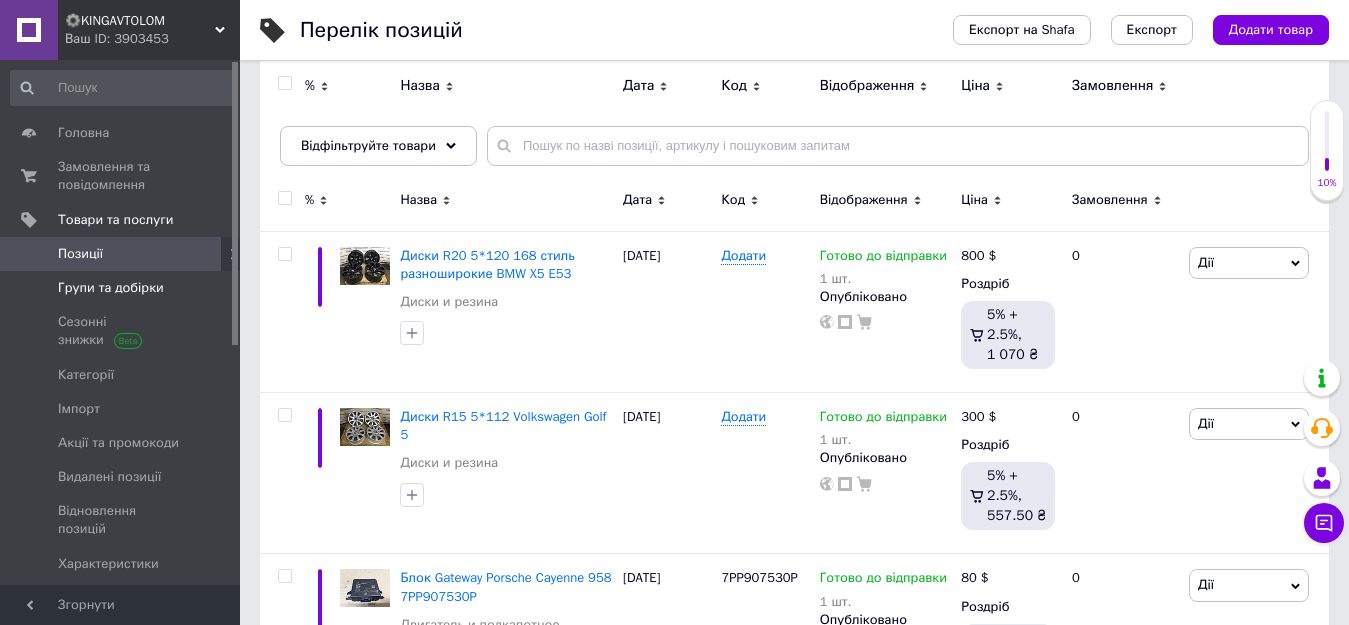 click on "Групи та добірки" at bounding box center [111, 288] 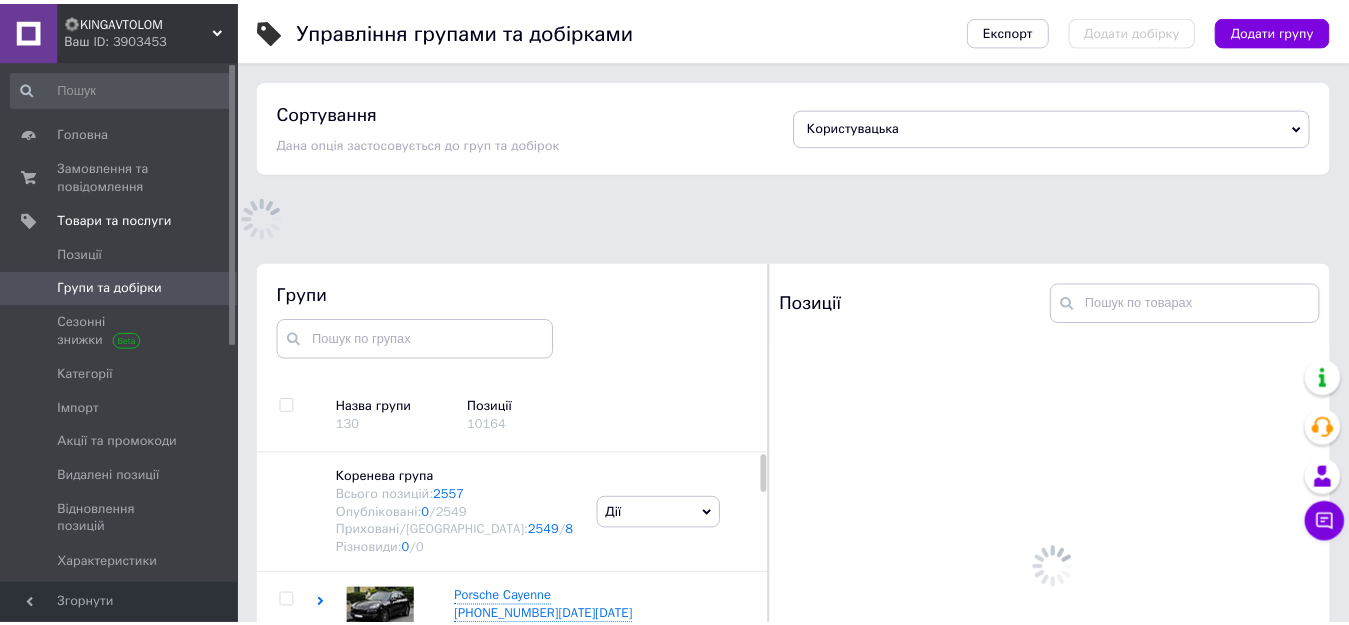 scroll, scrollTop: 113, scrollLeft: 0, axis: vertical 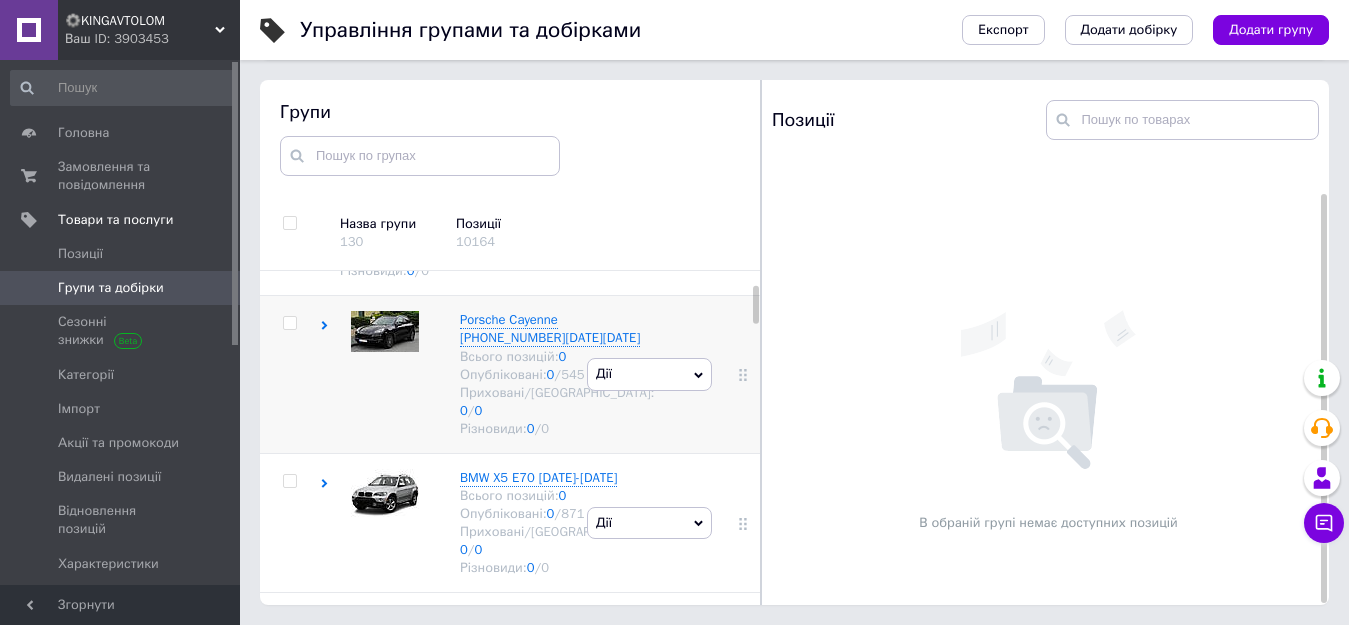 click on "Дії" at bounding box center [649, 374] 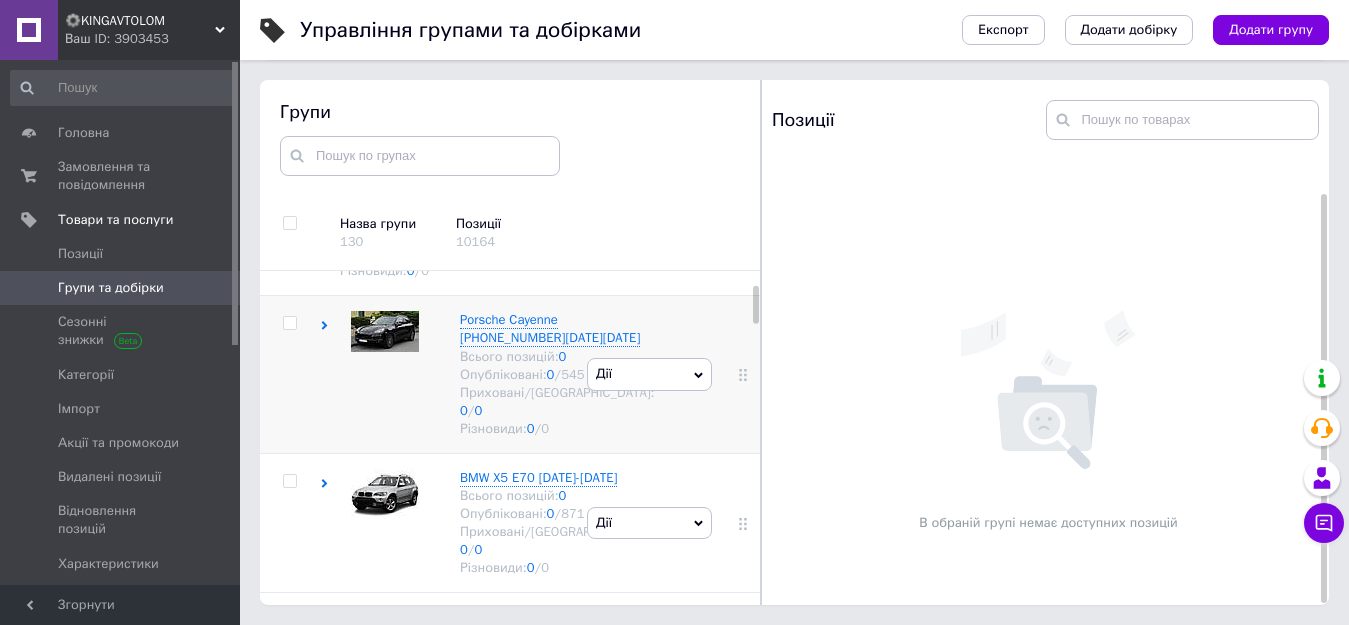 click on "Дії Приховати групу Редагувати групу Додати підгрупу Додати товар Видалити групу" at bounding box center (649, 375) 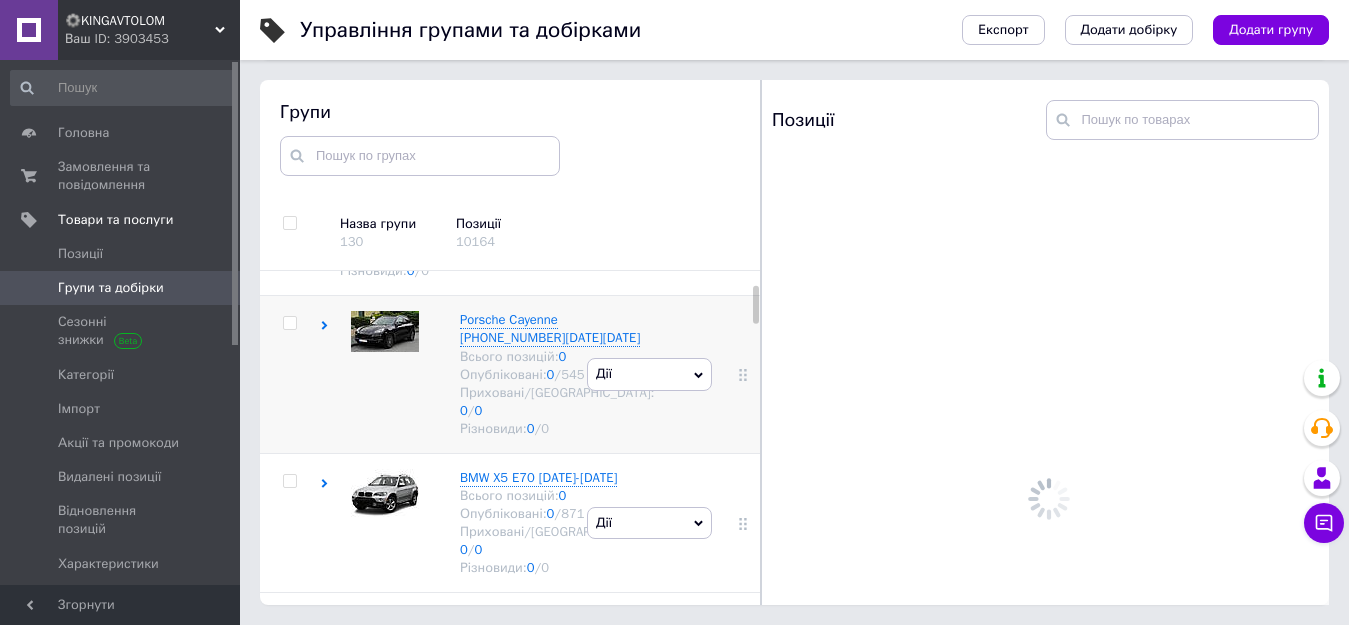 scroll, scrollTop: 0, scrollLeft: 0, axis: both 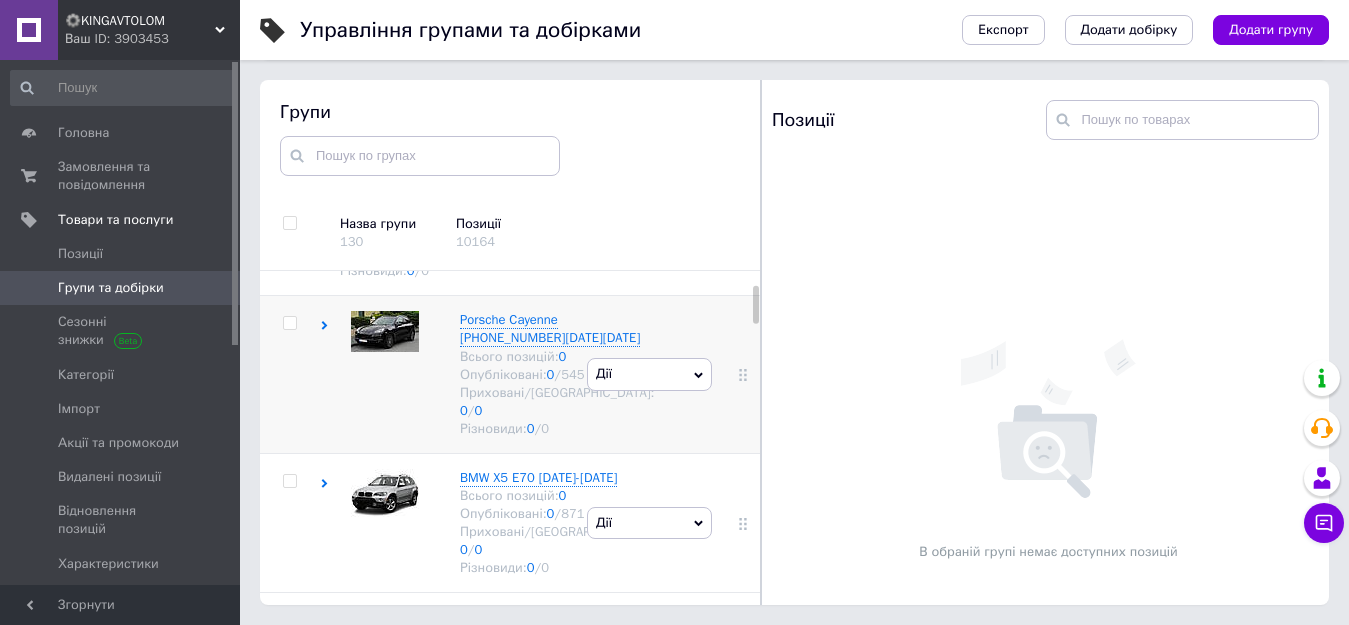 click 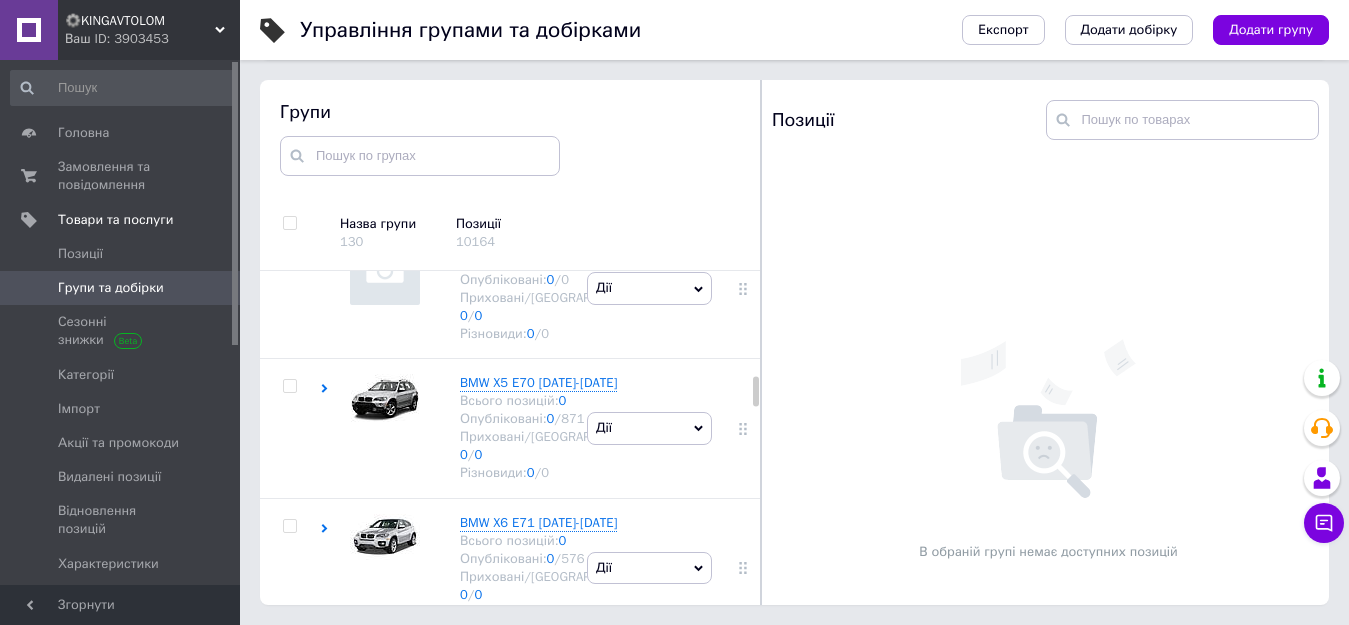 scroll, scrollTop: 1468, scrollLeft: 0, axis: vertical 